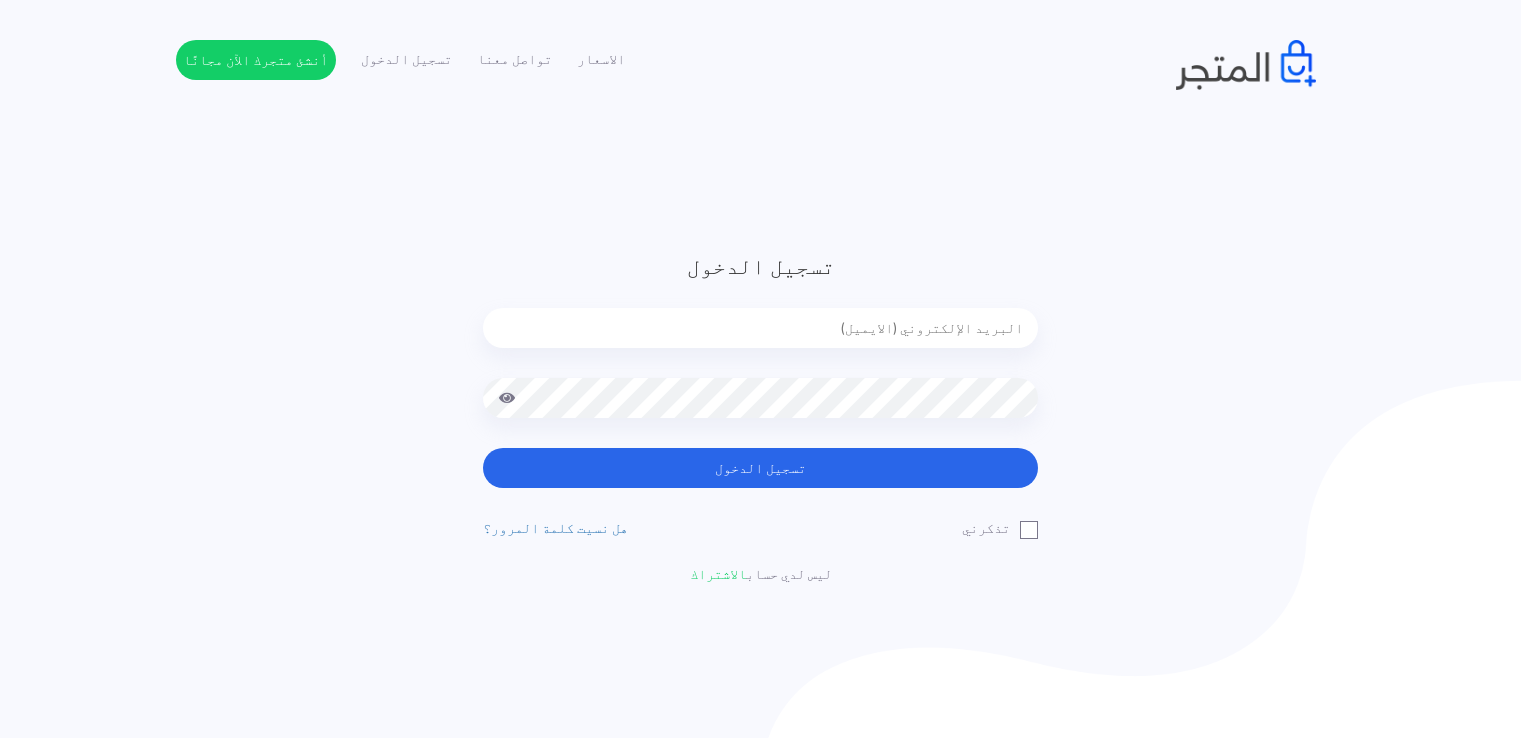 scroll, scrollTop: 0, scrollLeft: 0, axis: both 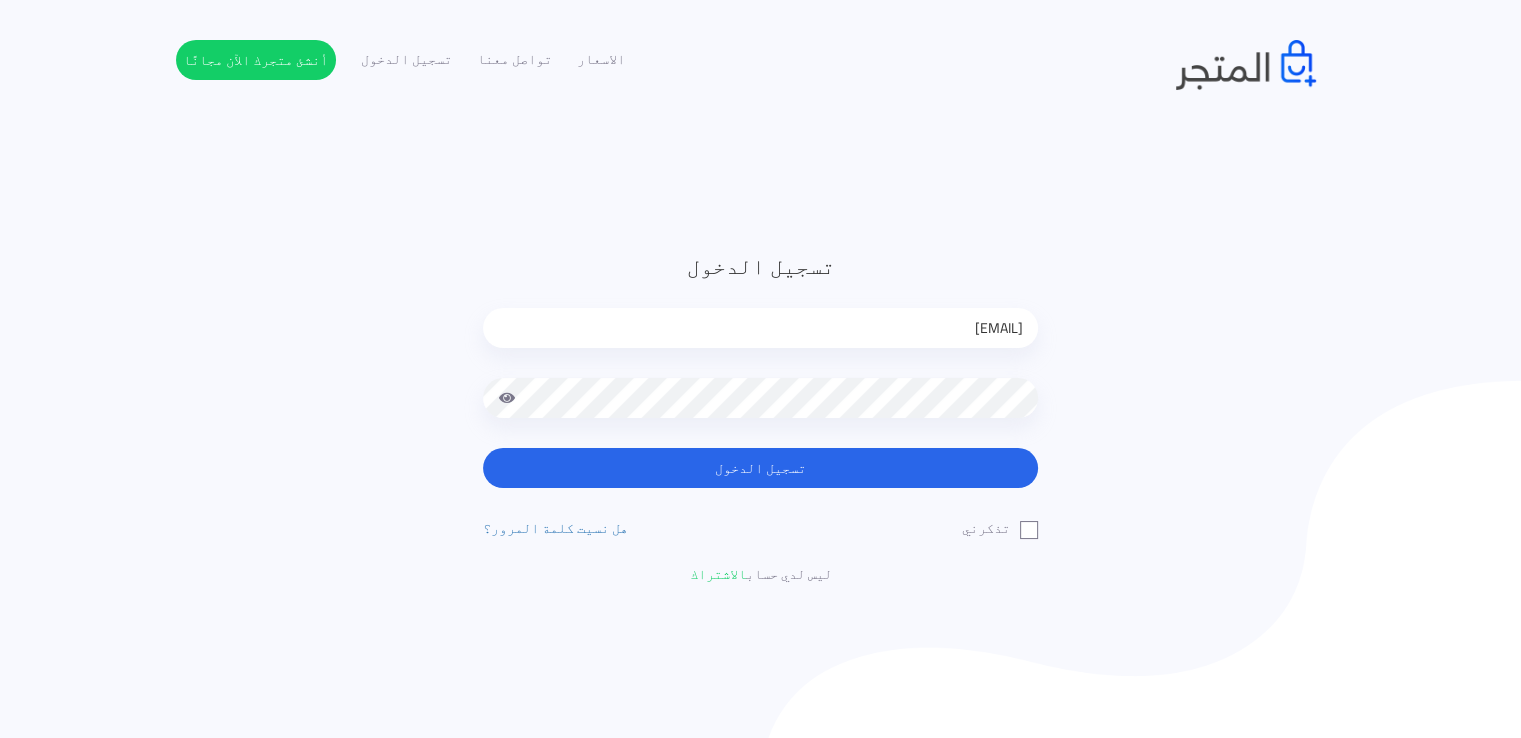 click on "[EMAIL]" at bounding box center (760, 328) 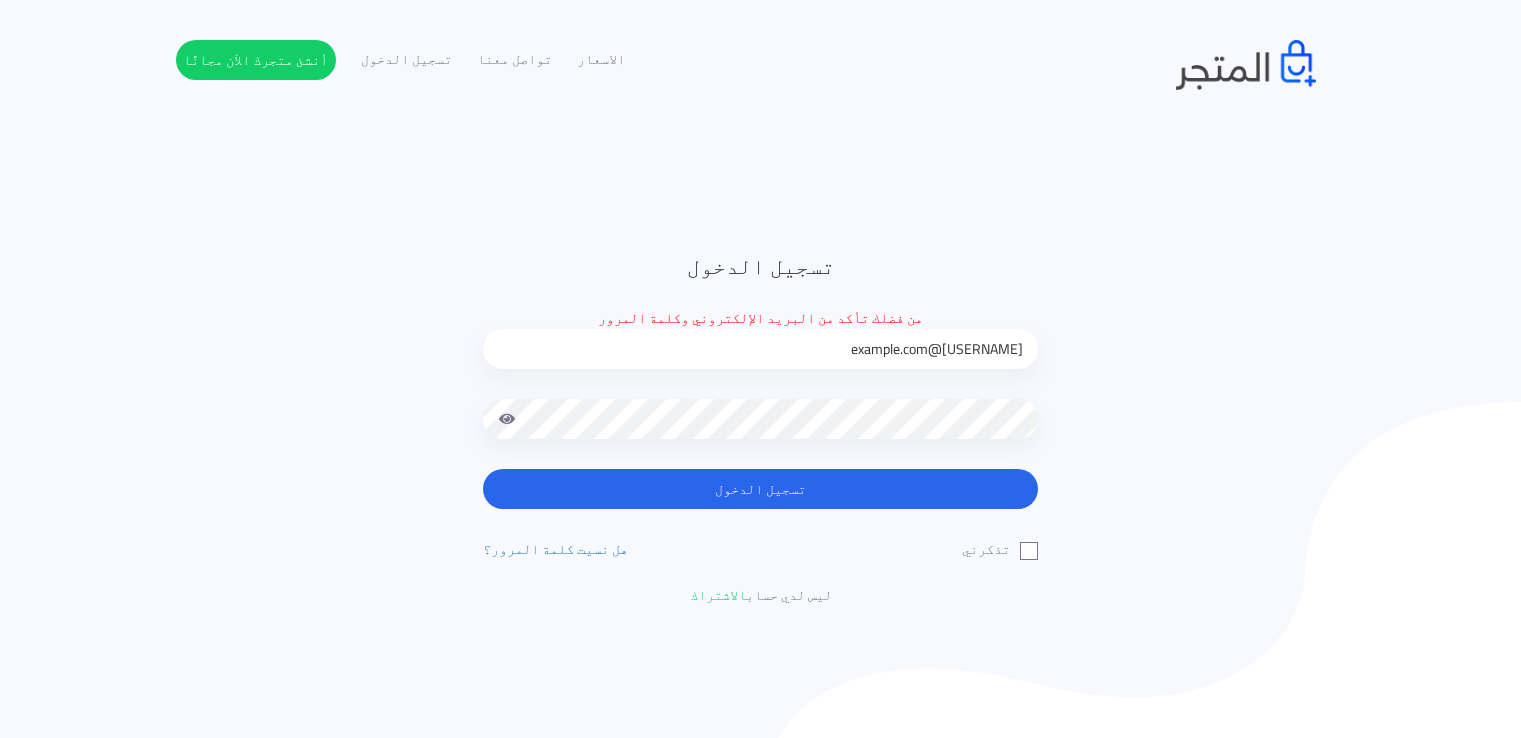scroll, scrollTop: 0, scrollLeft: 0, axis: both 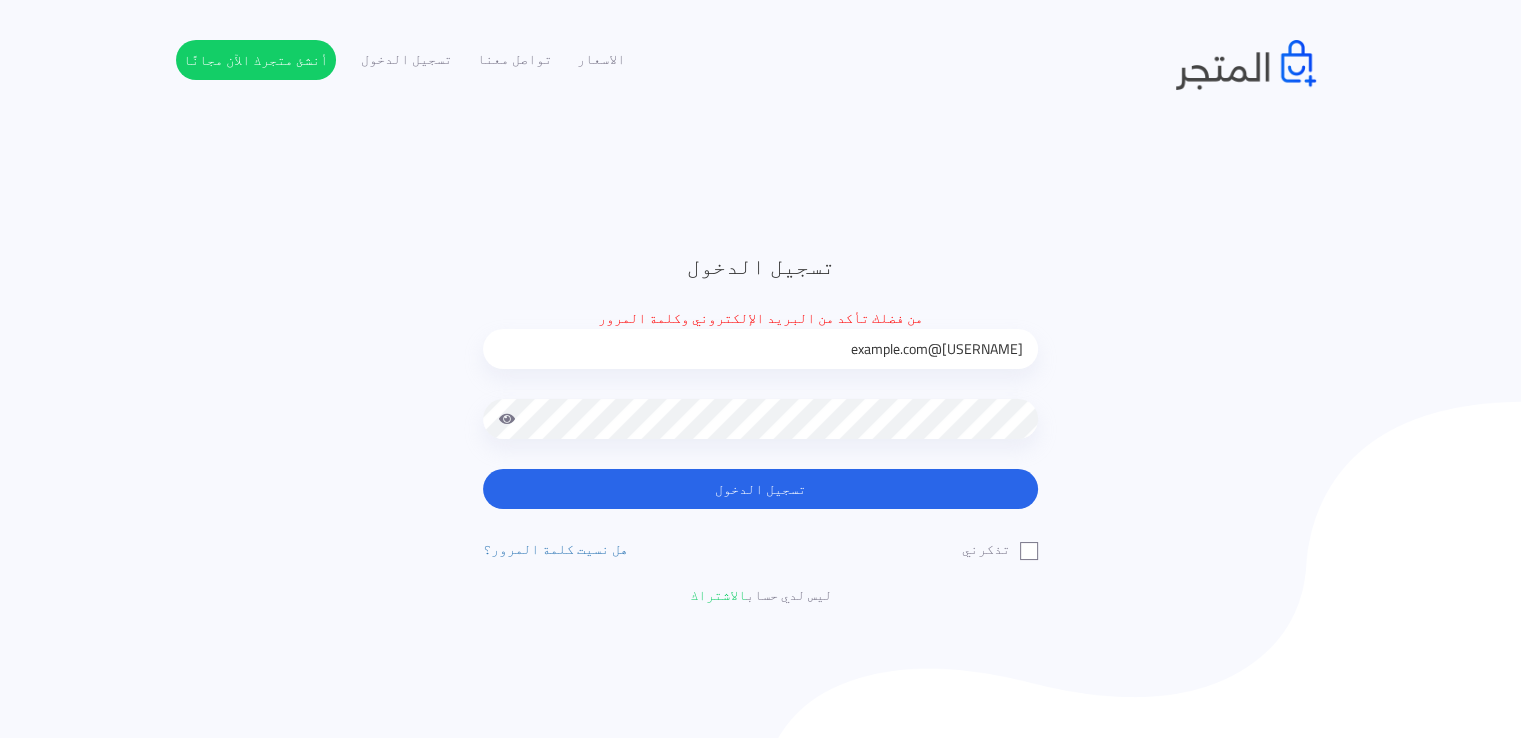 click at bounding box center (507, 419) 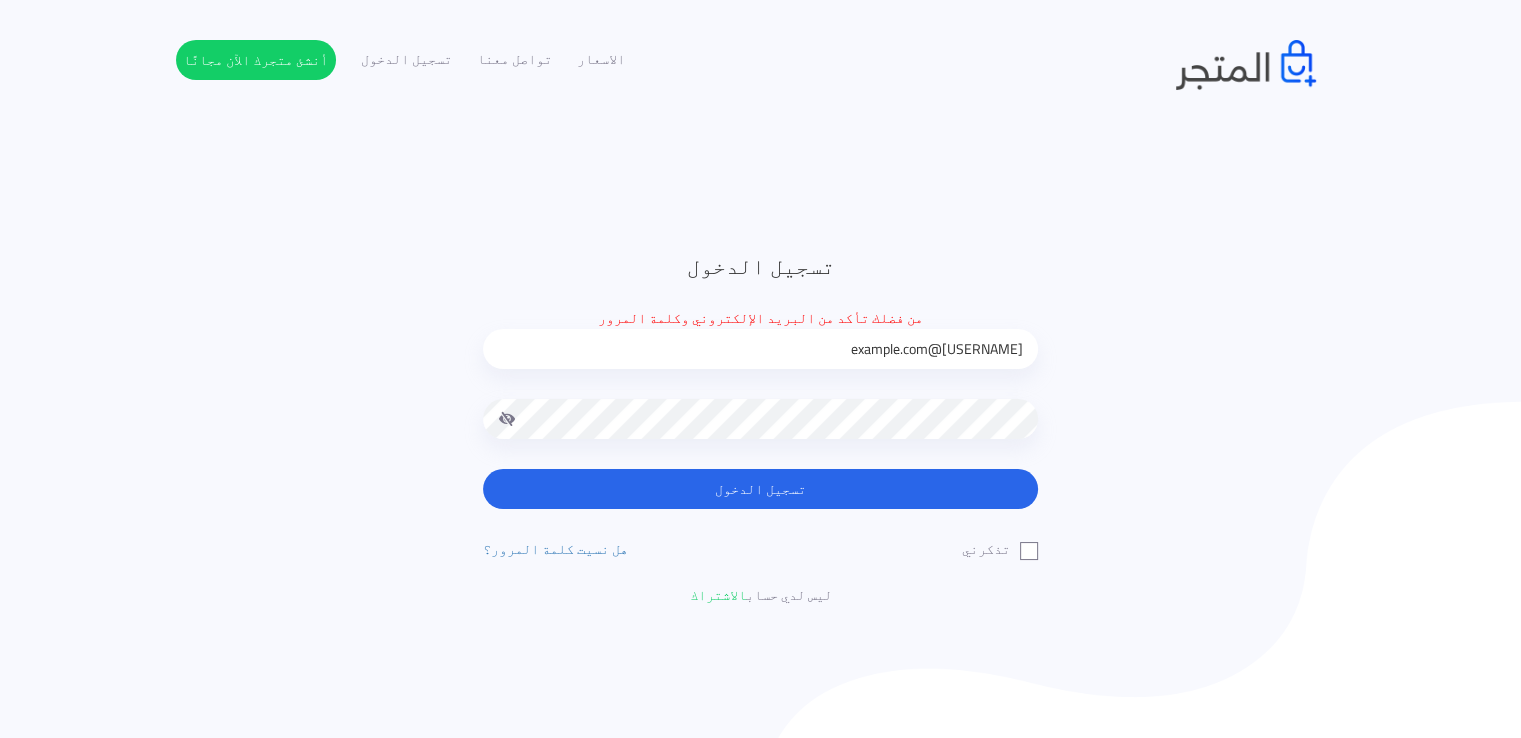 click at bounding box center [507, 419] 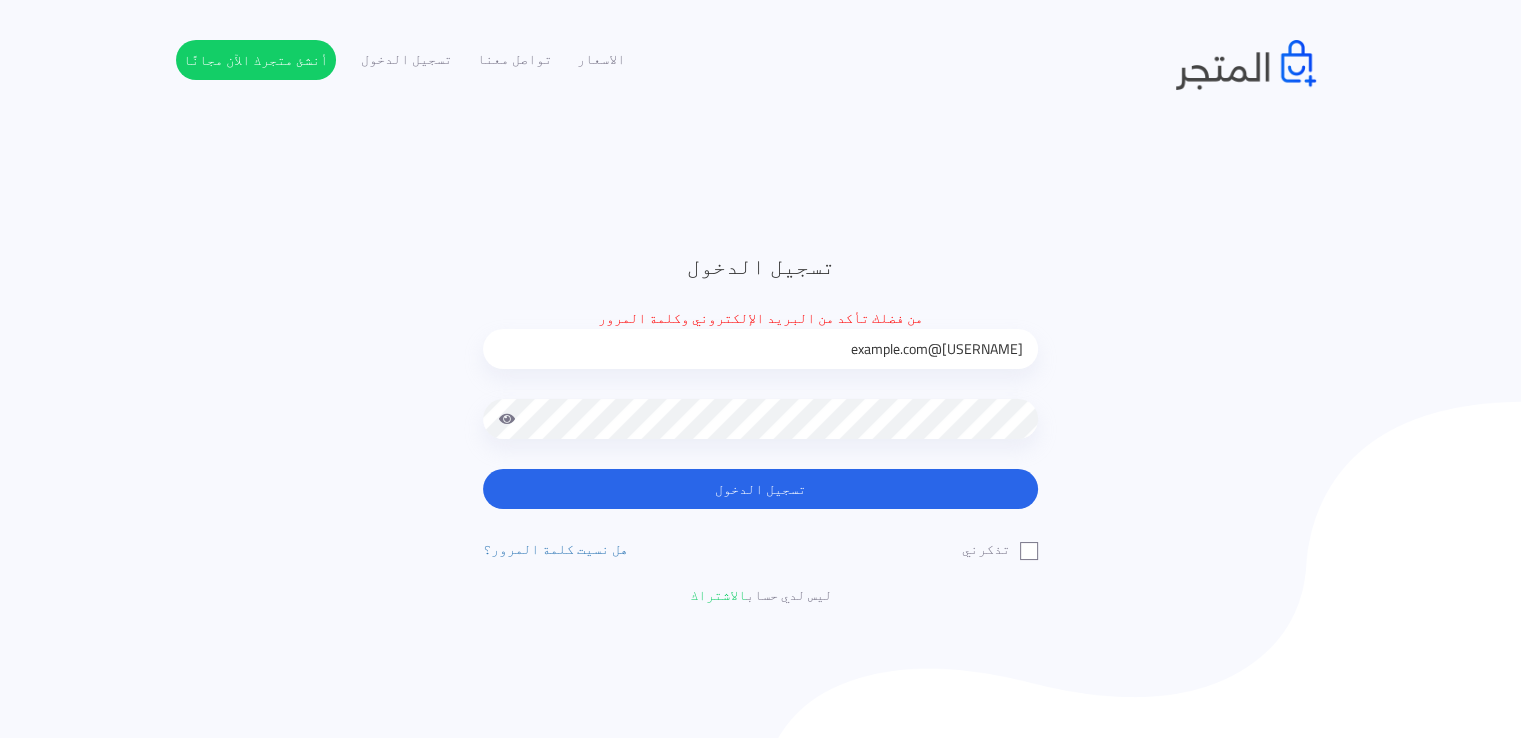 click at bounding box center (507, 419) 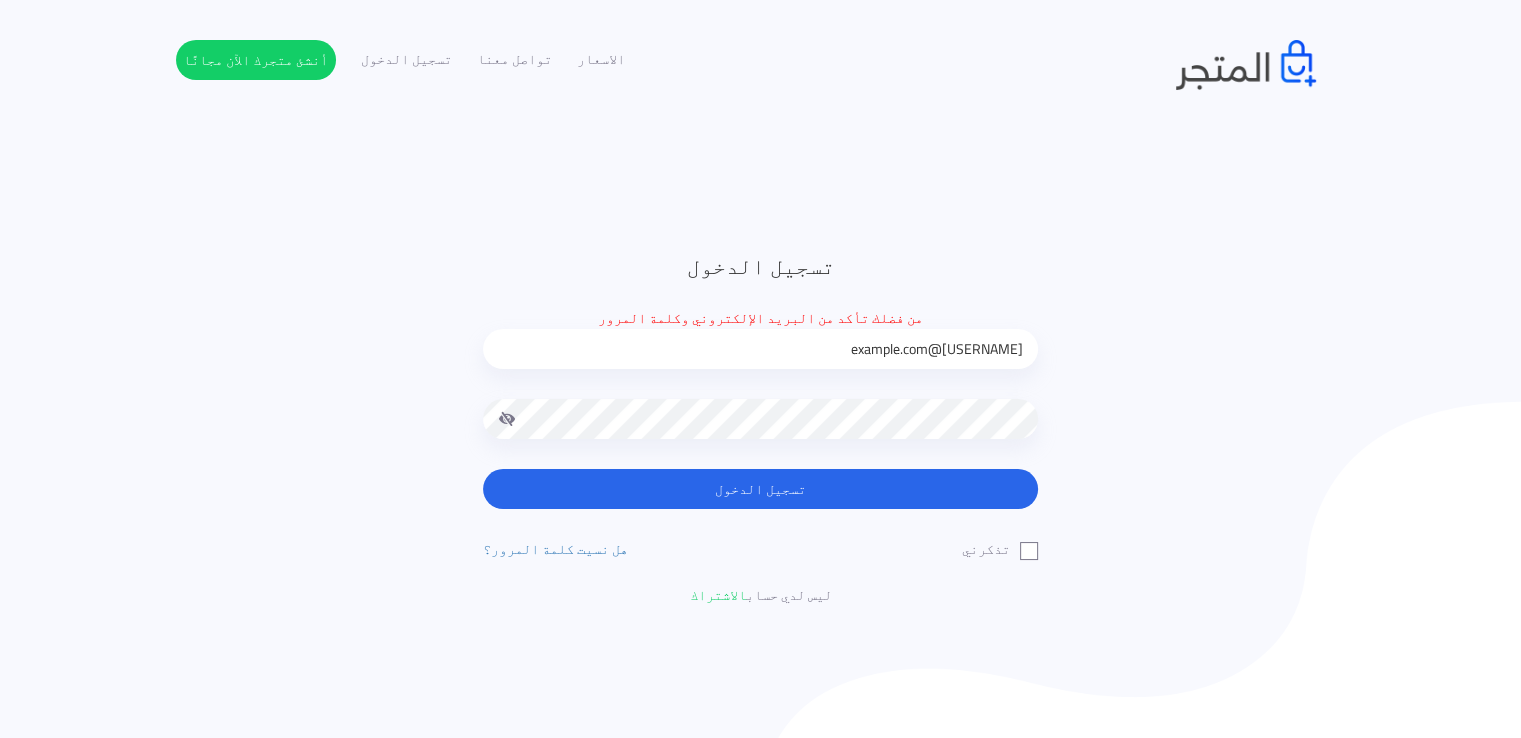 click on "تسجيل الدخول" at bounding box center (760, 489) 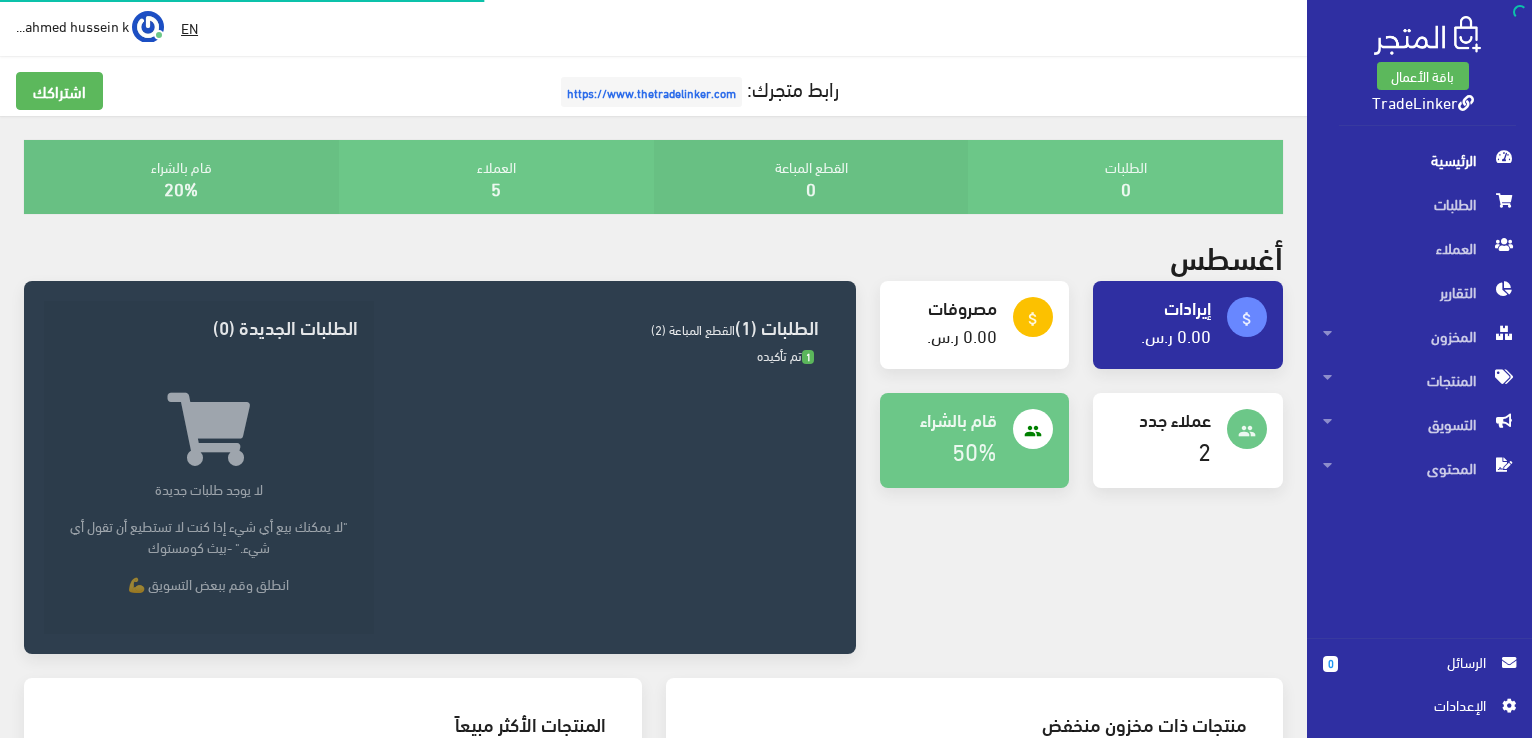 scroll, scrollTop: 0, scrollLeft: 0, axis: both 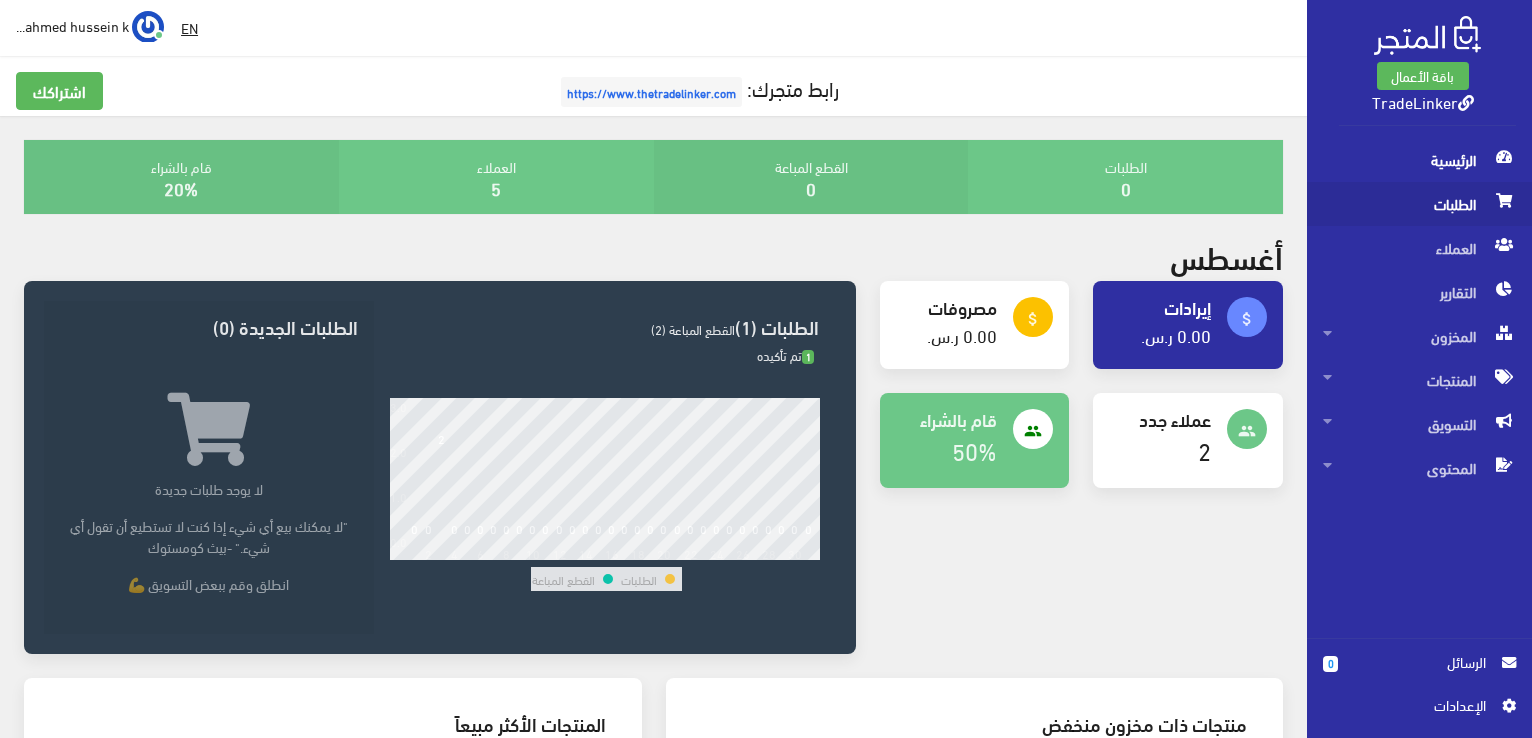 click on "الطلبات" at bounding box center (1419, 204) 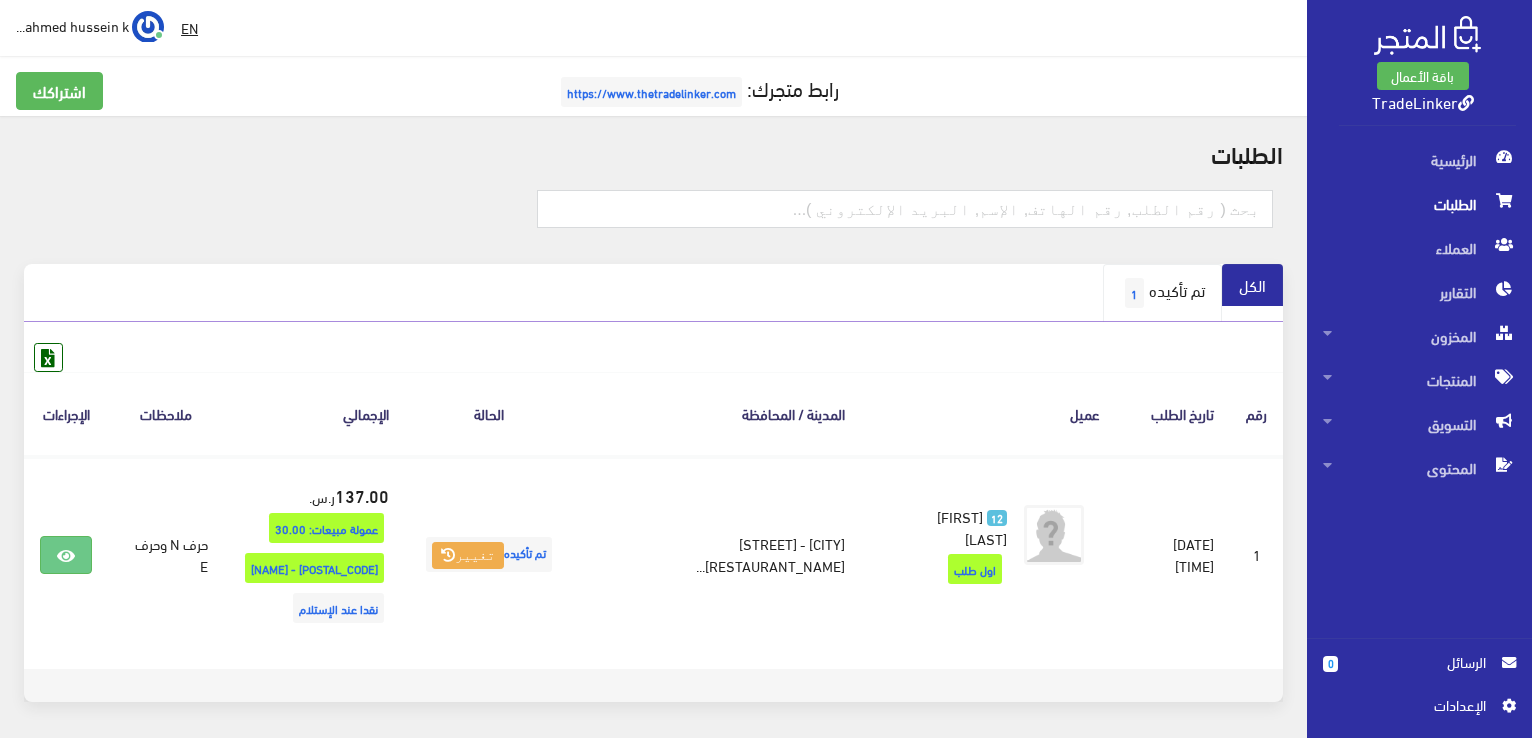 click on "تم تأكيده
1" at bounding box center [1162, 293] 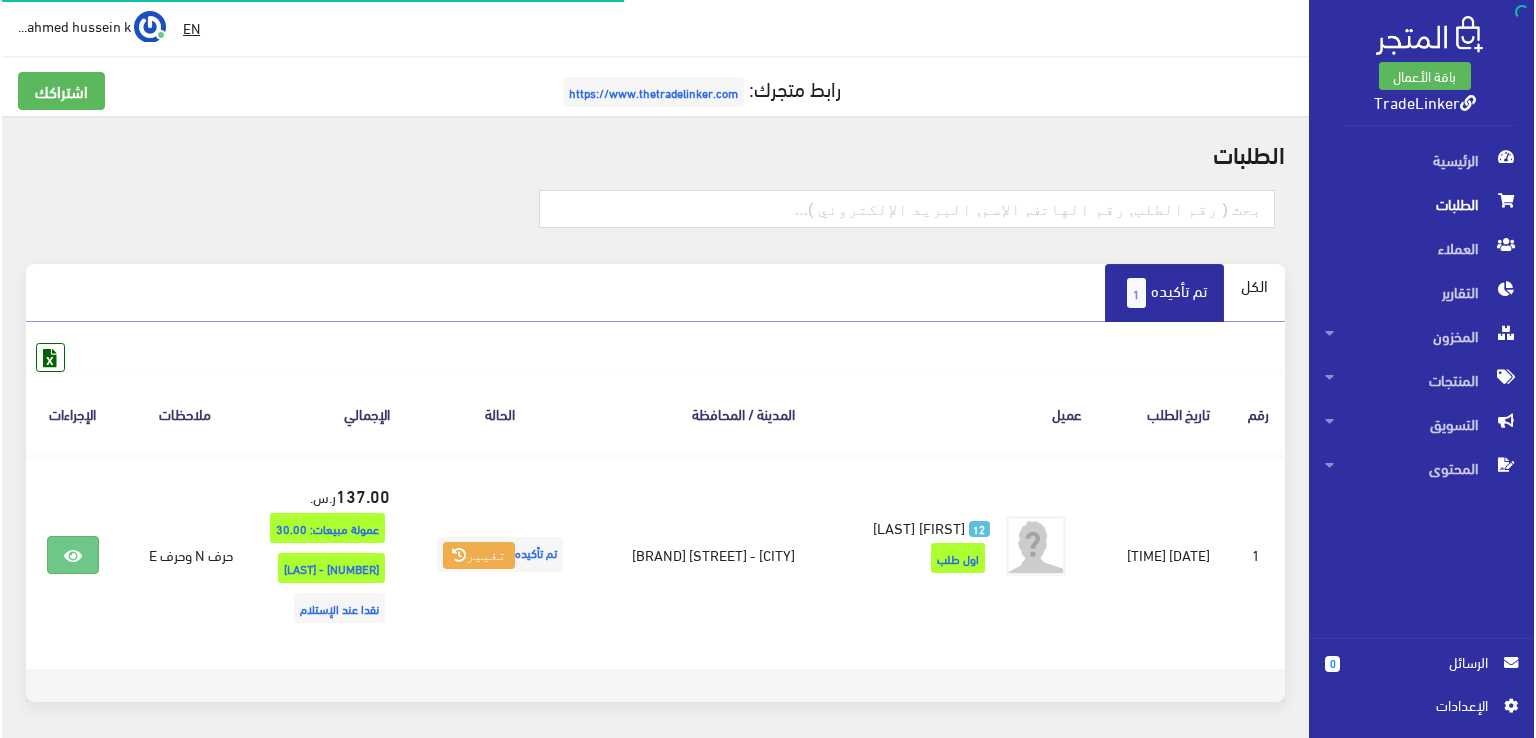 scroll, scrollTop: 0, scrollLeft: 0, axis: both 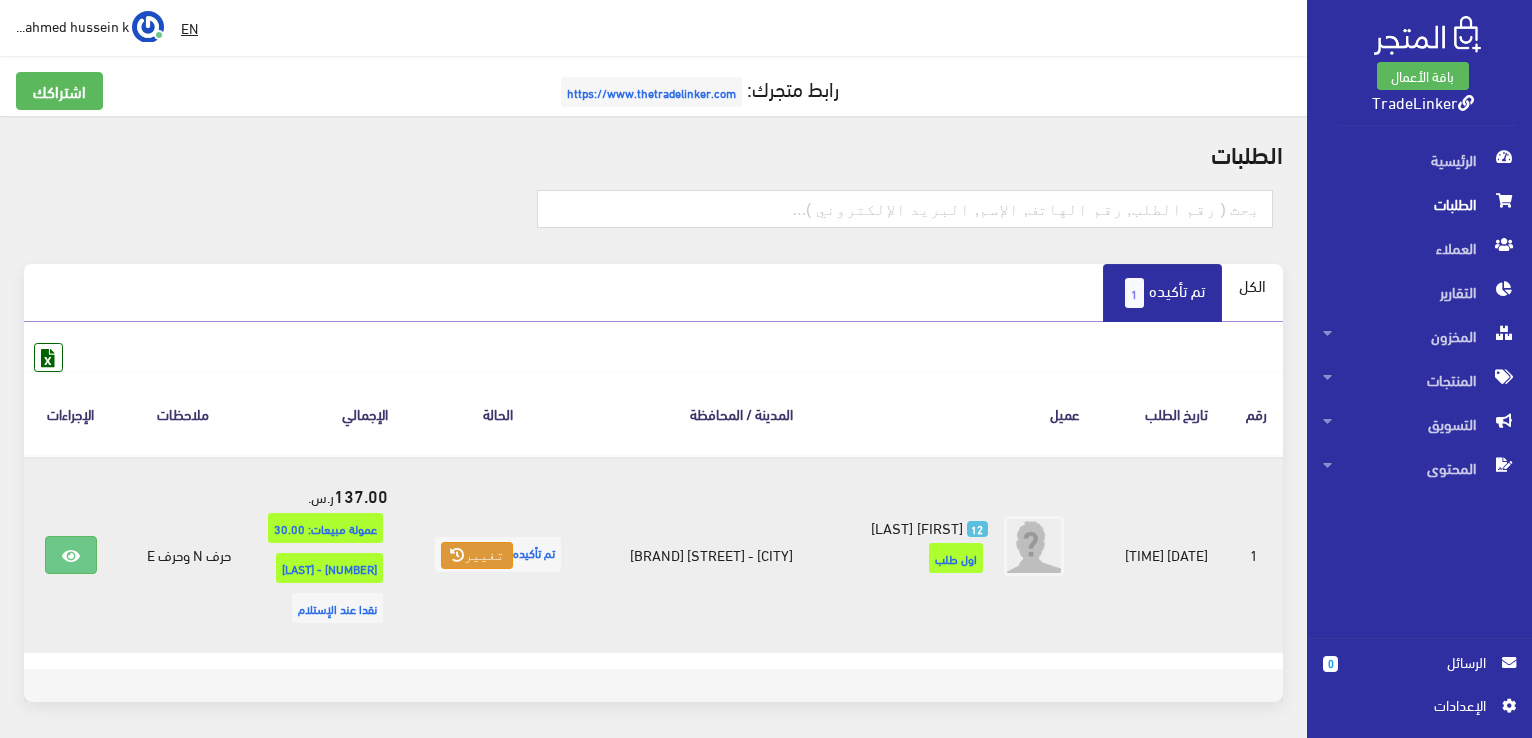 click on "تغيير" at bounding box center (477, 556) 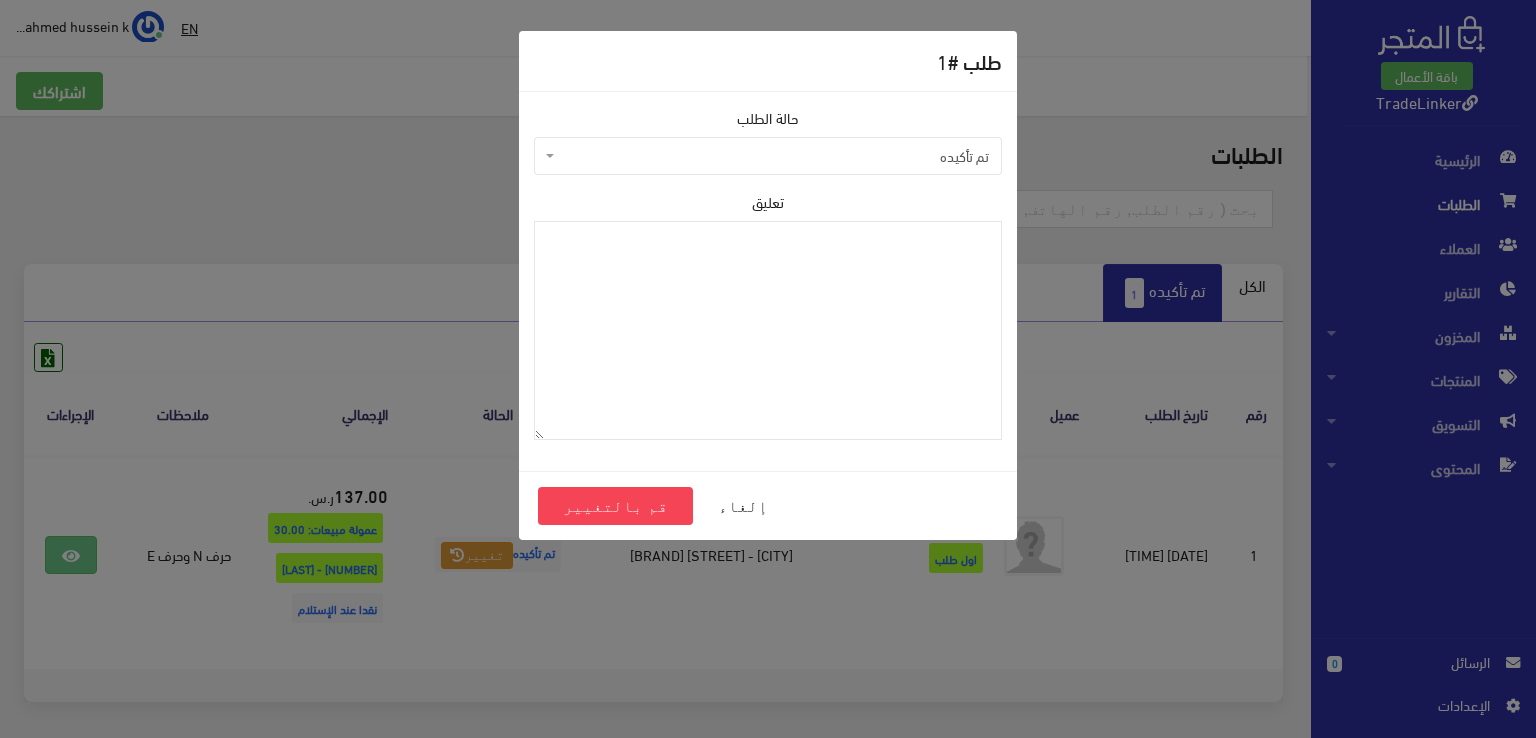 click on "تم تأكيده" at bounding box center (774, 156) 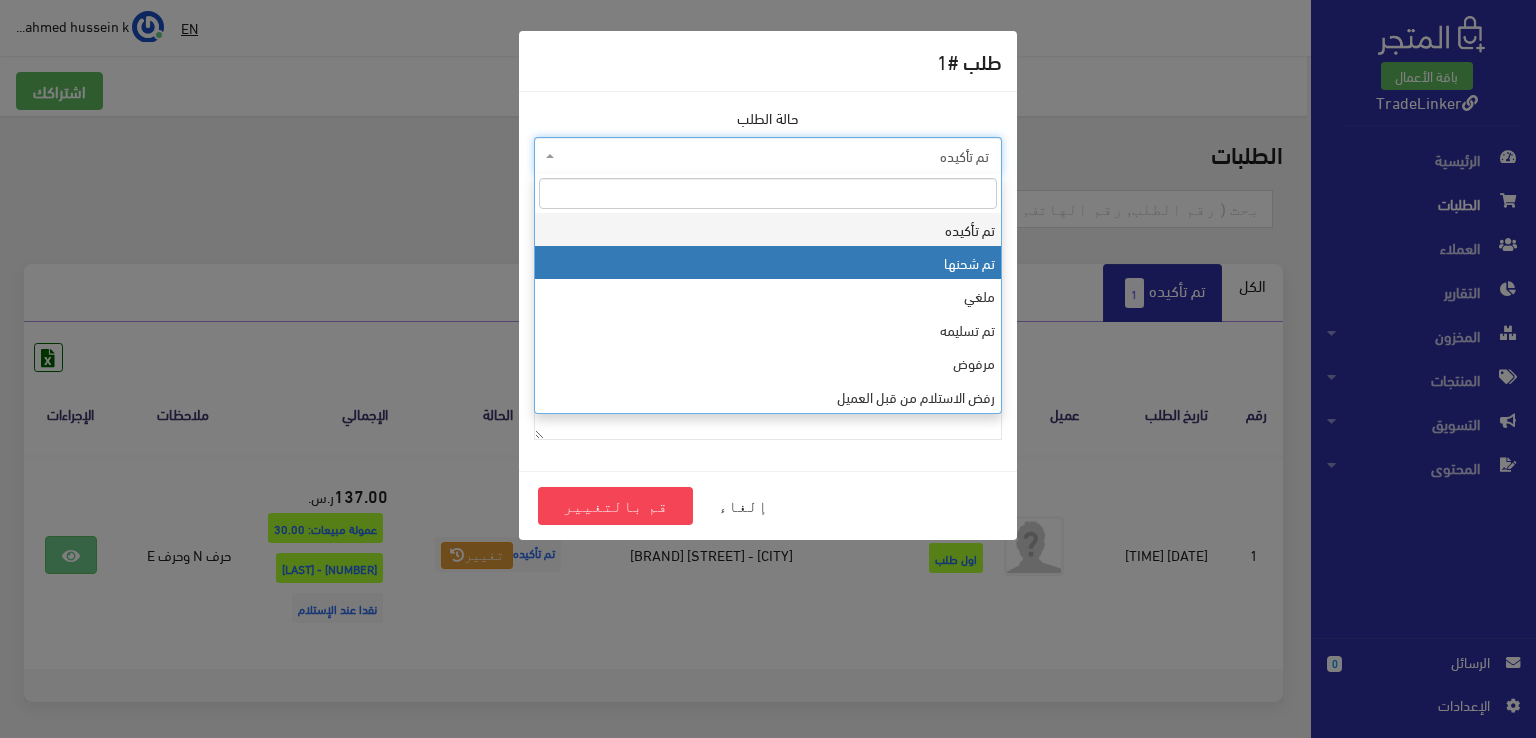 scroll, scrollTop: 67, scrollLeft: 0, axis: vertical 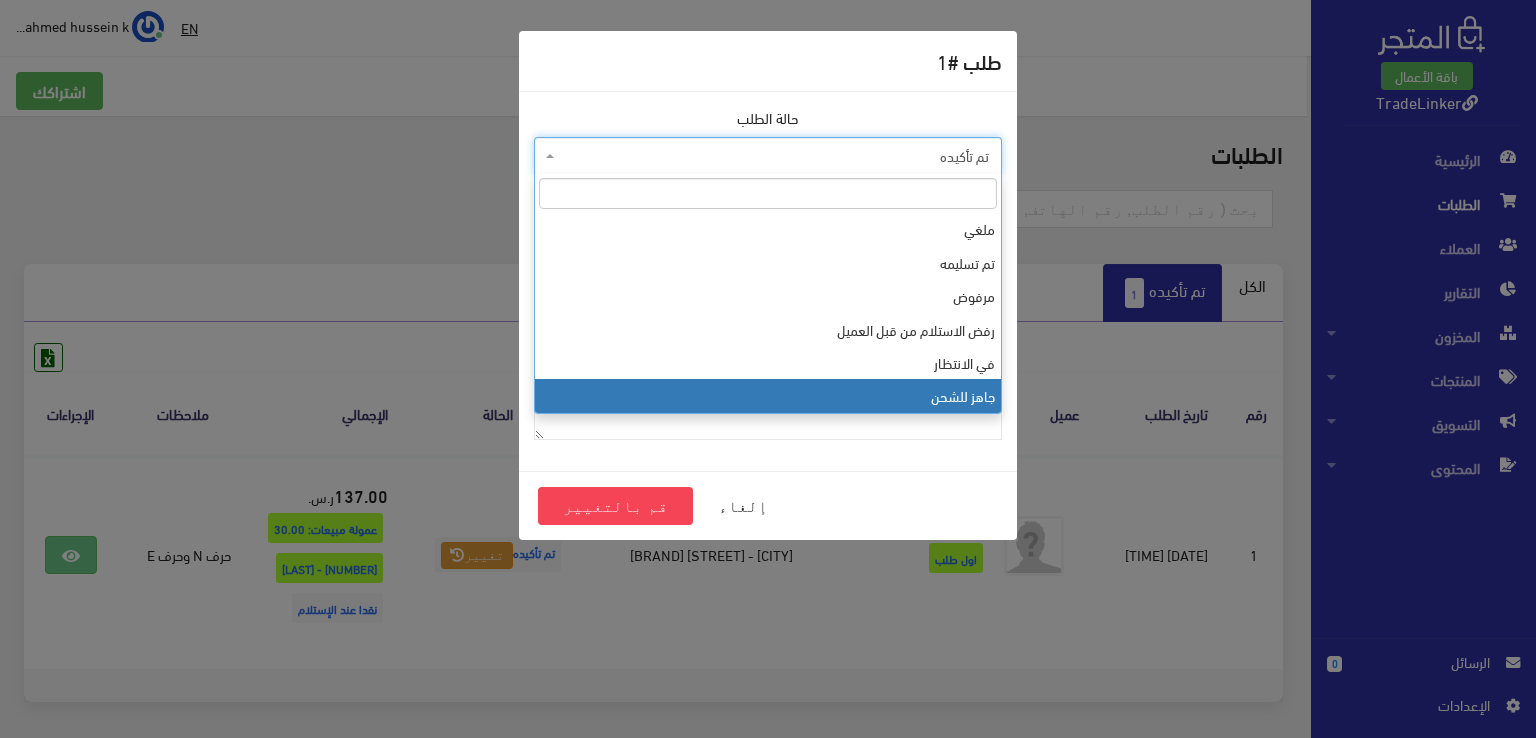select on "13" 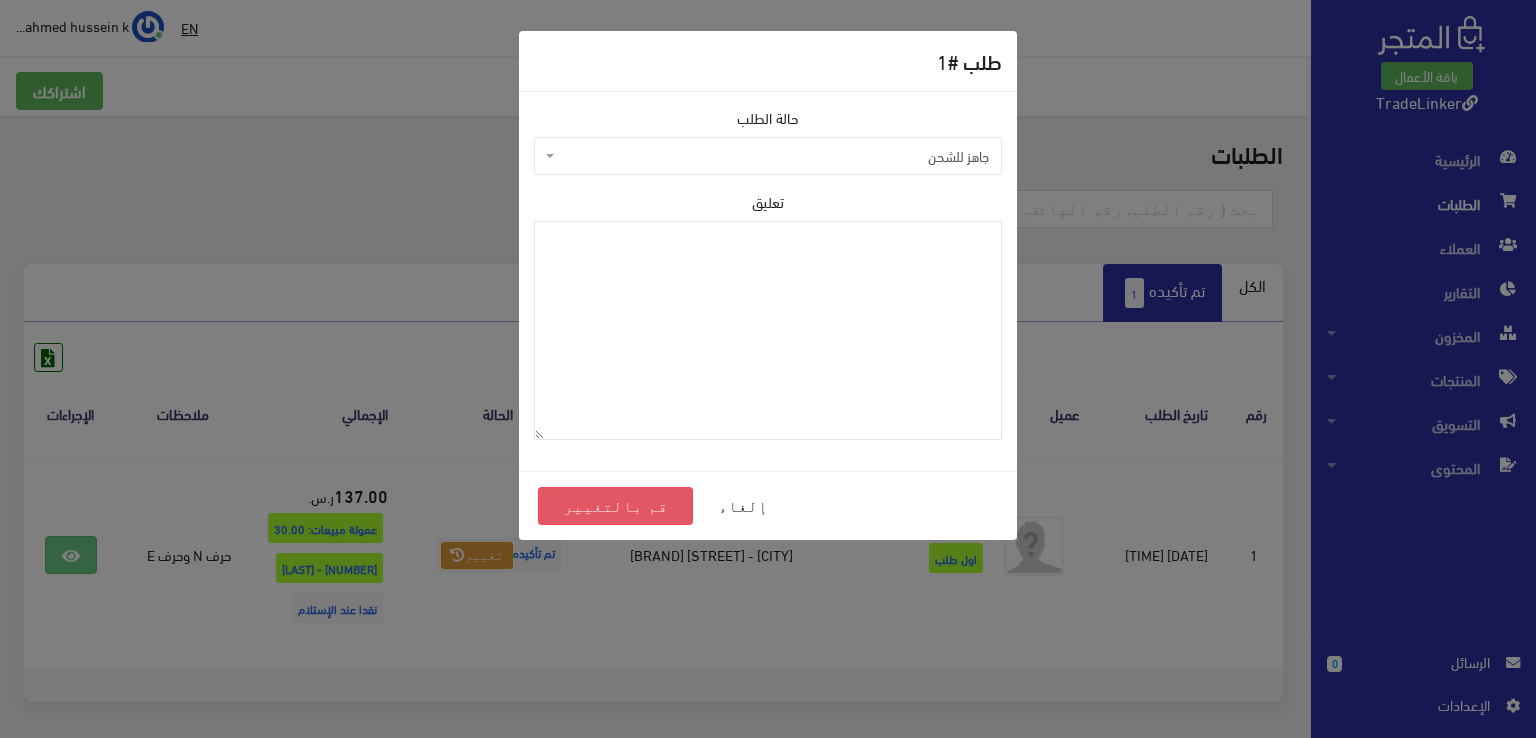 click on "قم بالتغيير" at bounding box center [615, 506] 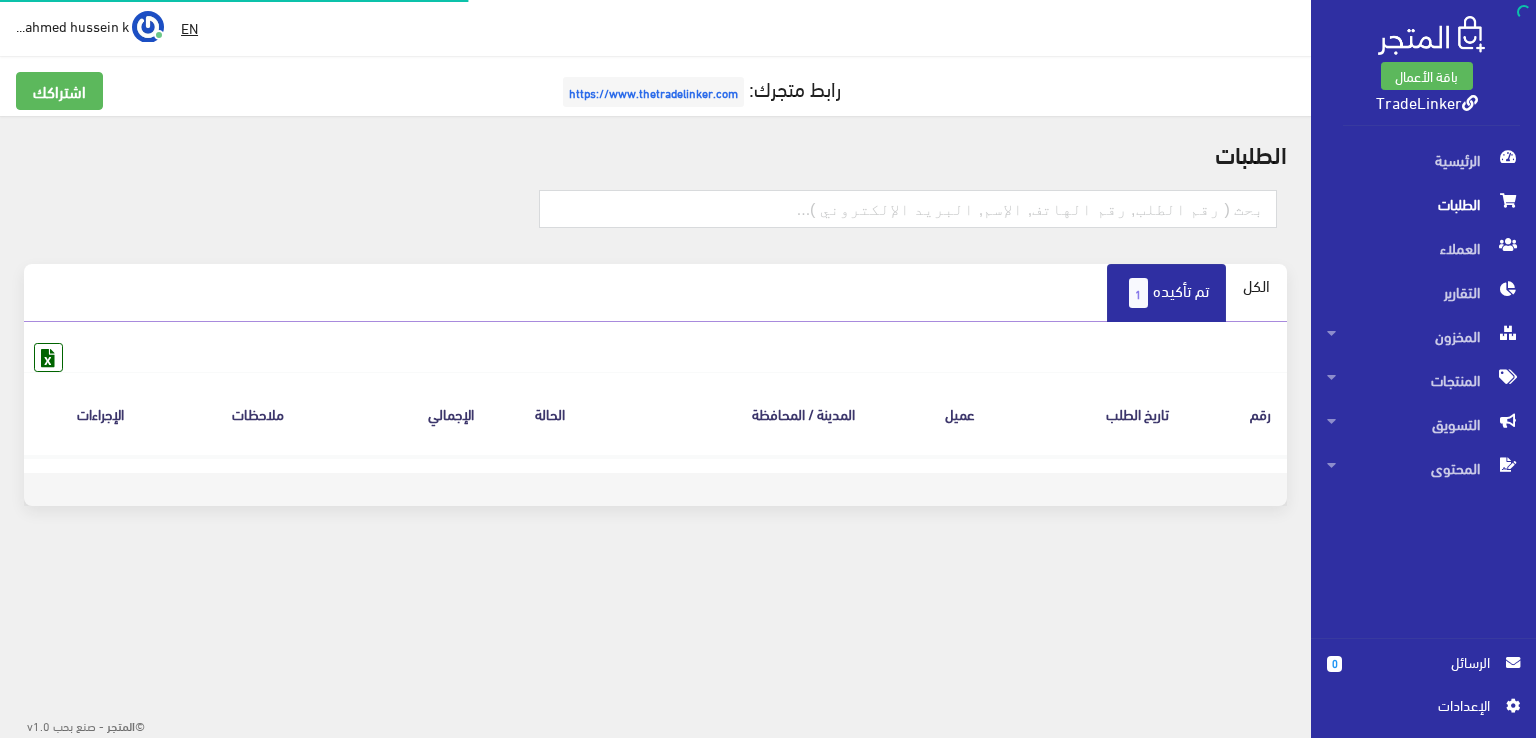scroll, scrollTop: 0, scrollLeft: 0, axis: both 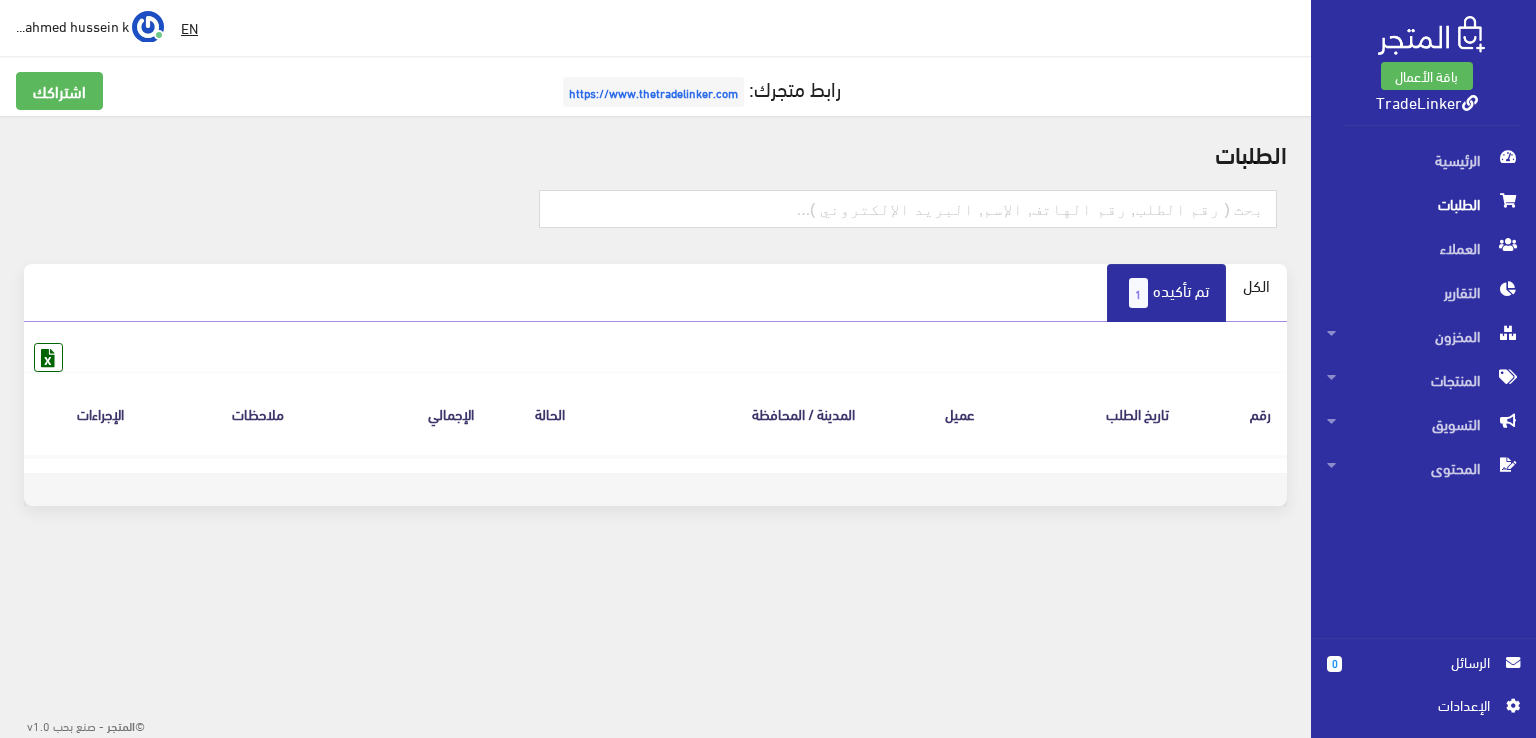click on "تم تأكيده
1" at bounding box center (1166, 293) 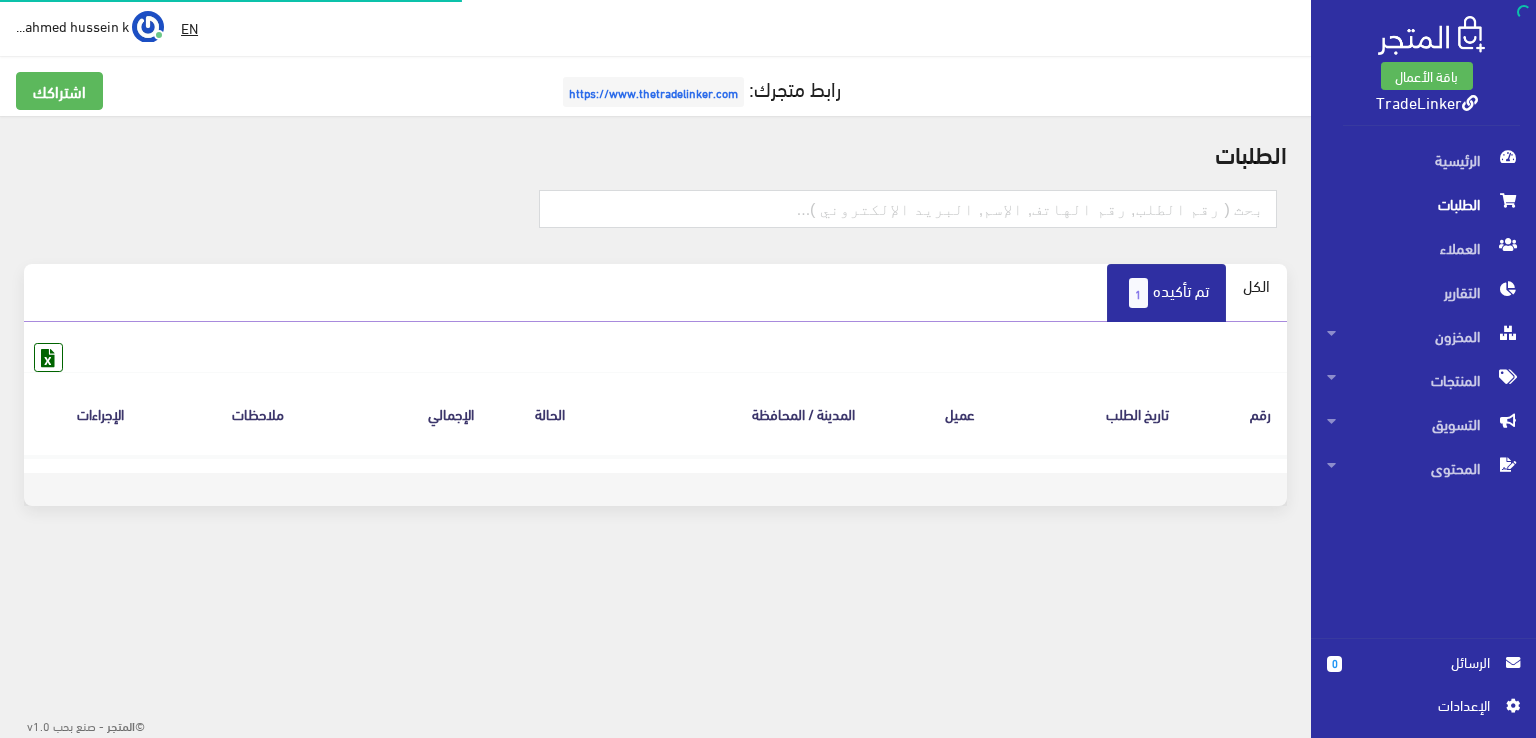 scroll, scrollTop: 0, scrollLeft: 0, axis: both 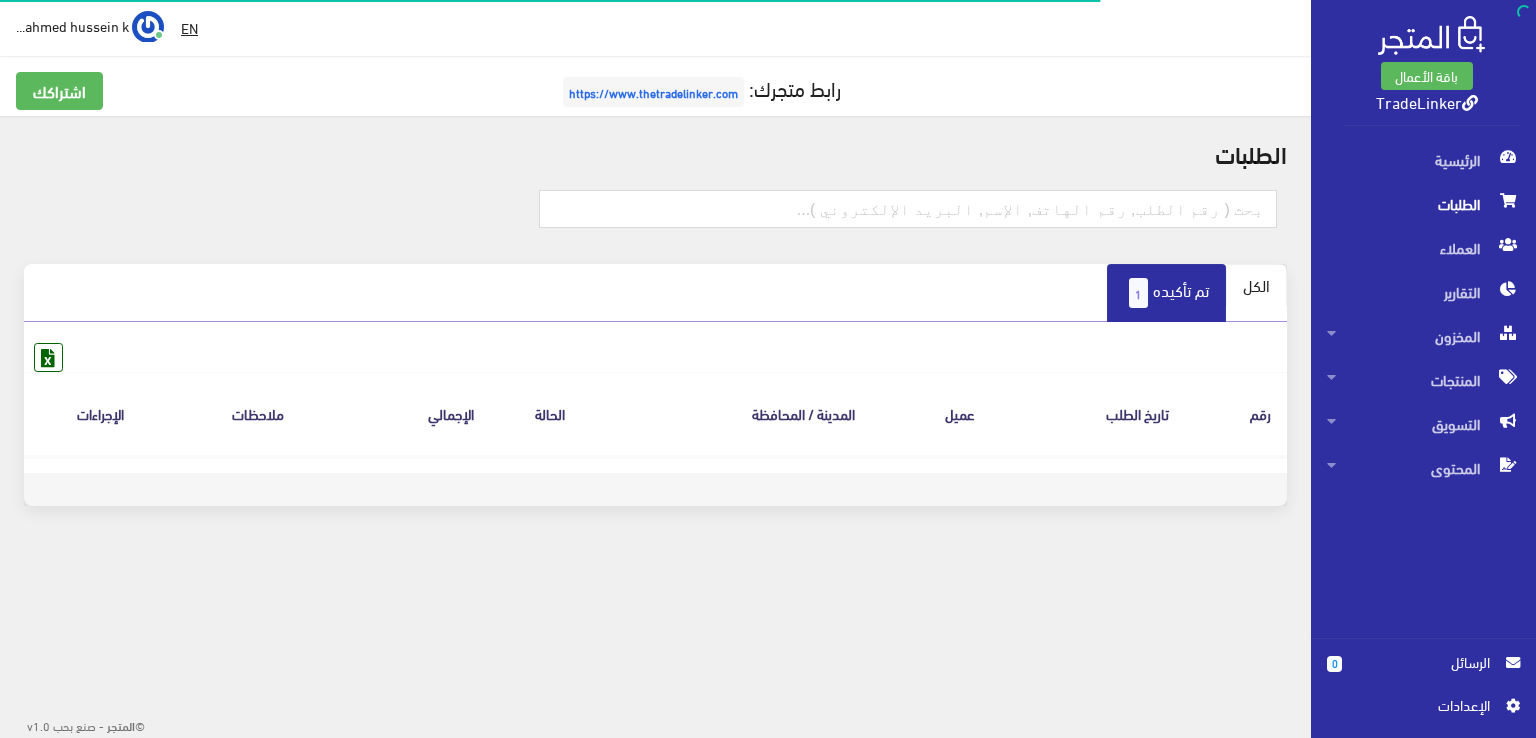 click on "الكل" at bounding box center (1256, 285) 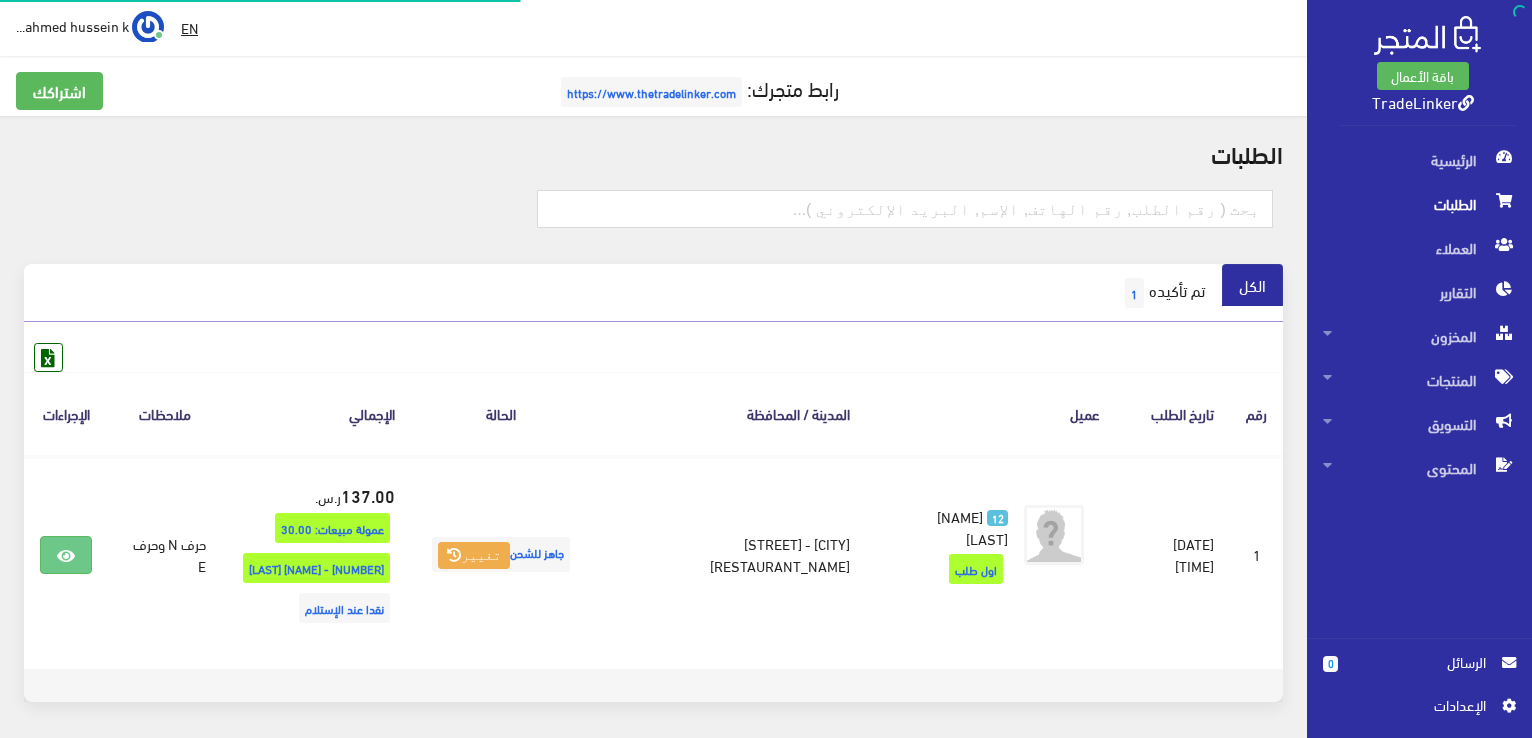 scroll, scrollTop: 0, scrollLeft: 0, axis: both 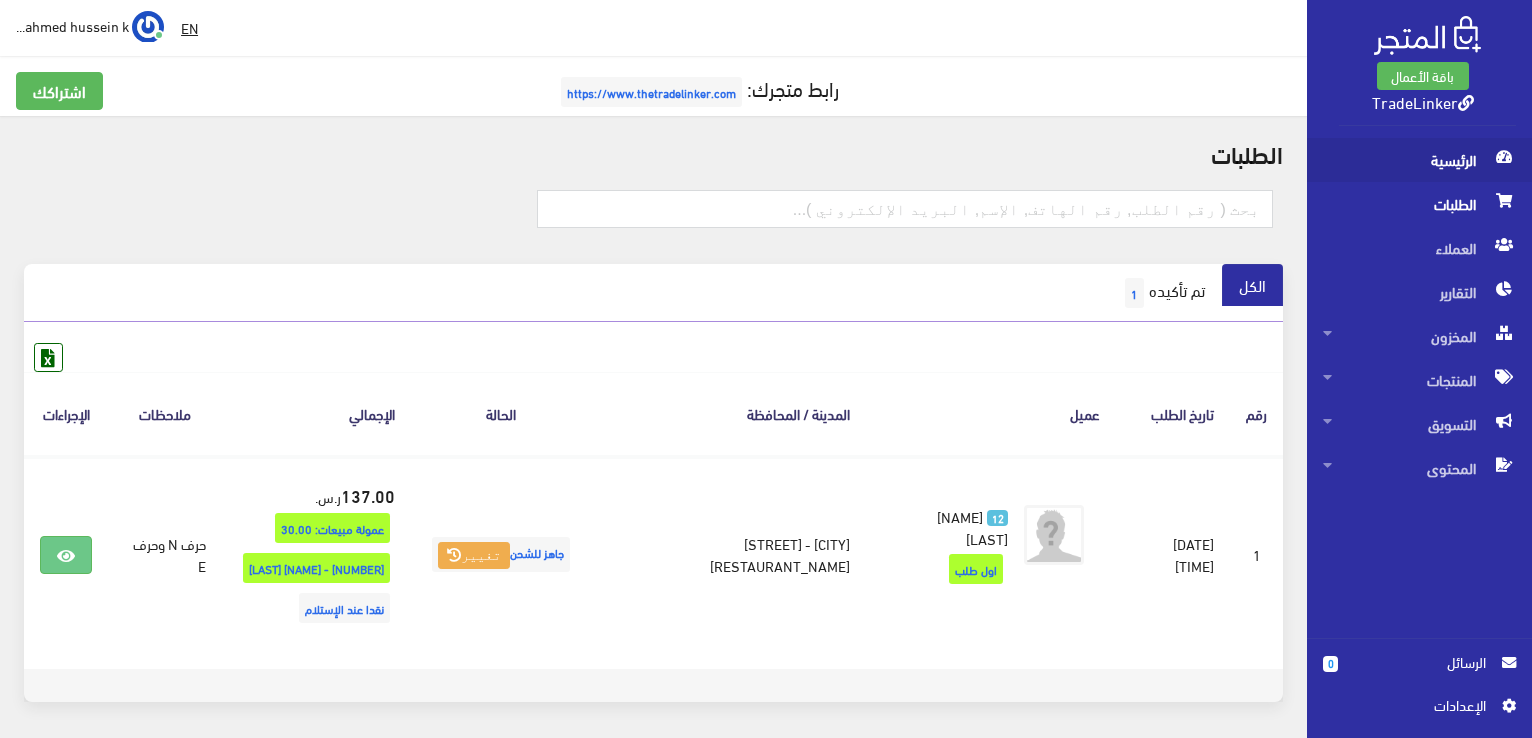 click on "الرئيسية" at bounding box center [1419, 160] 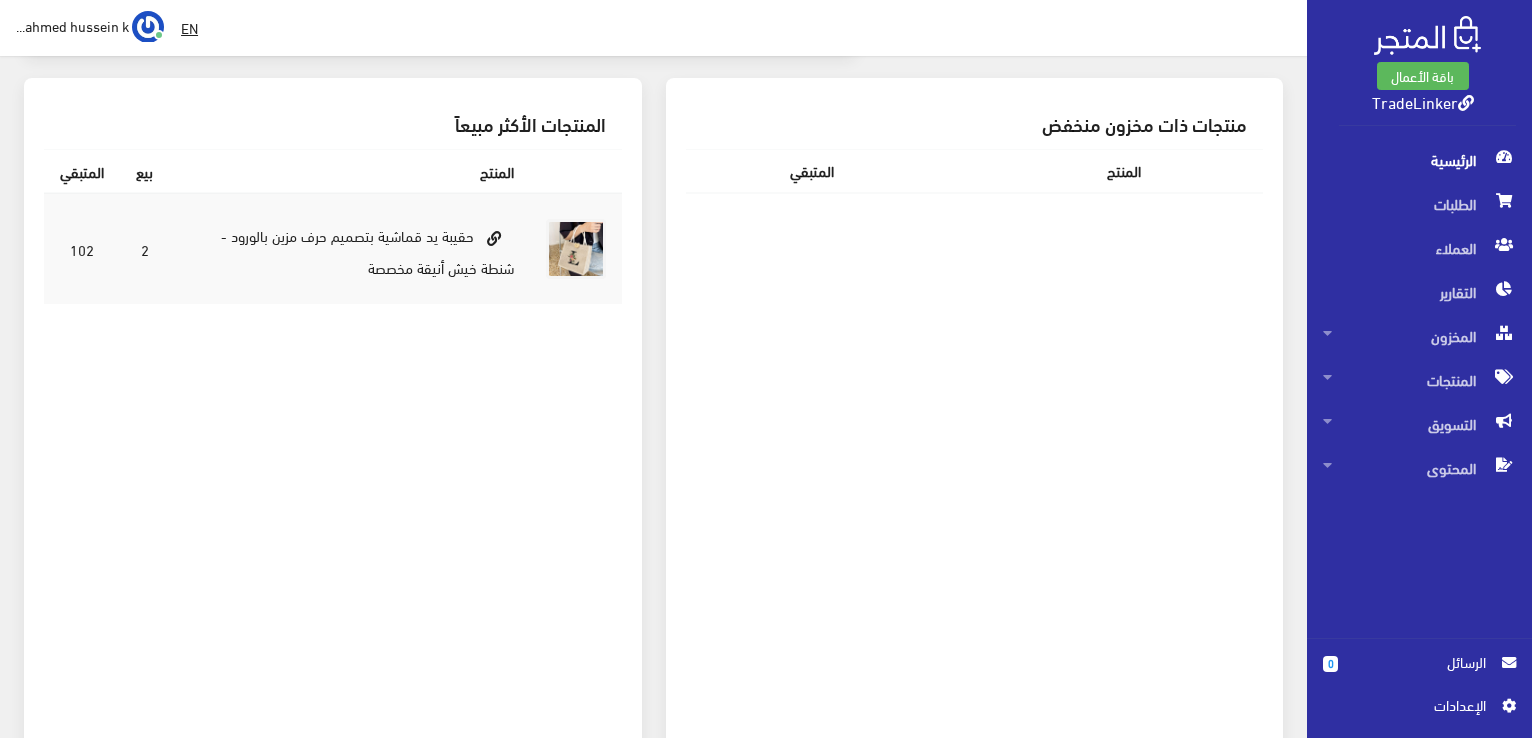 scroll, scrollTop: 500, scrollLeft: 0, axis: vertical 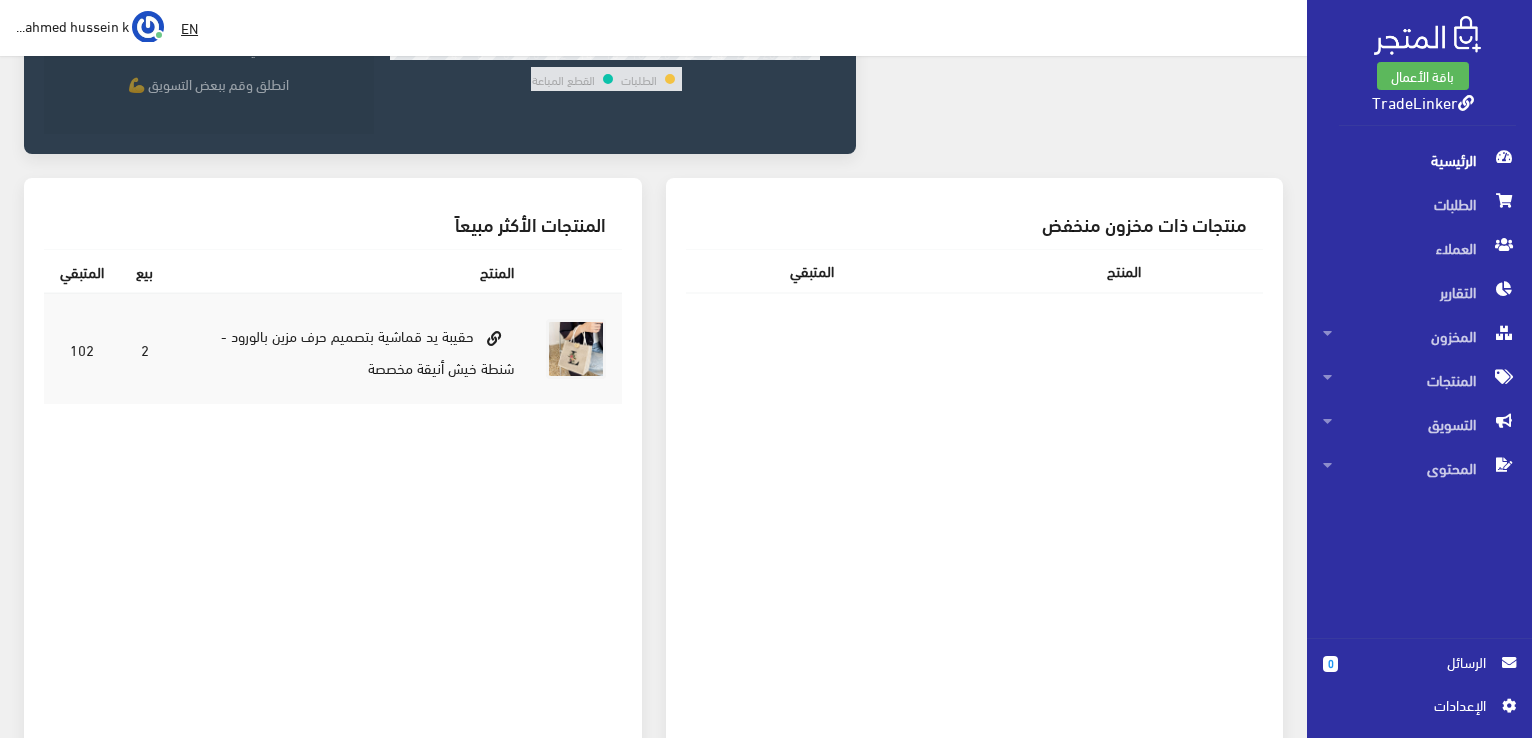 click on "الرئيسية" at bounding box center (1419, 160) 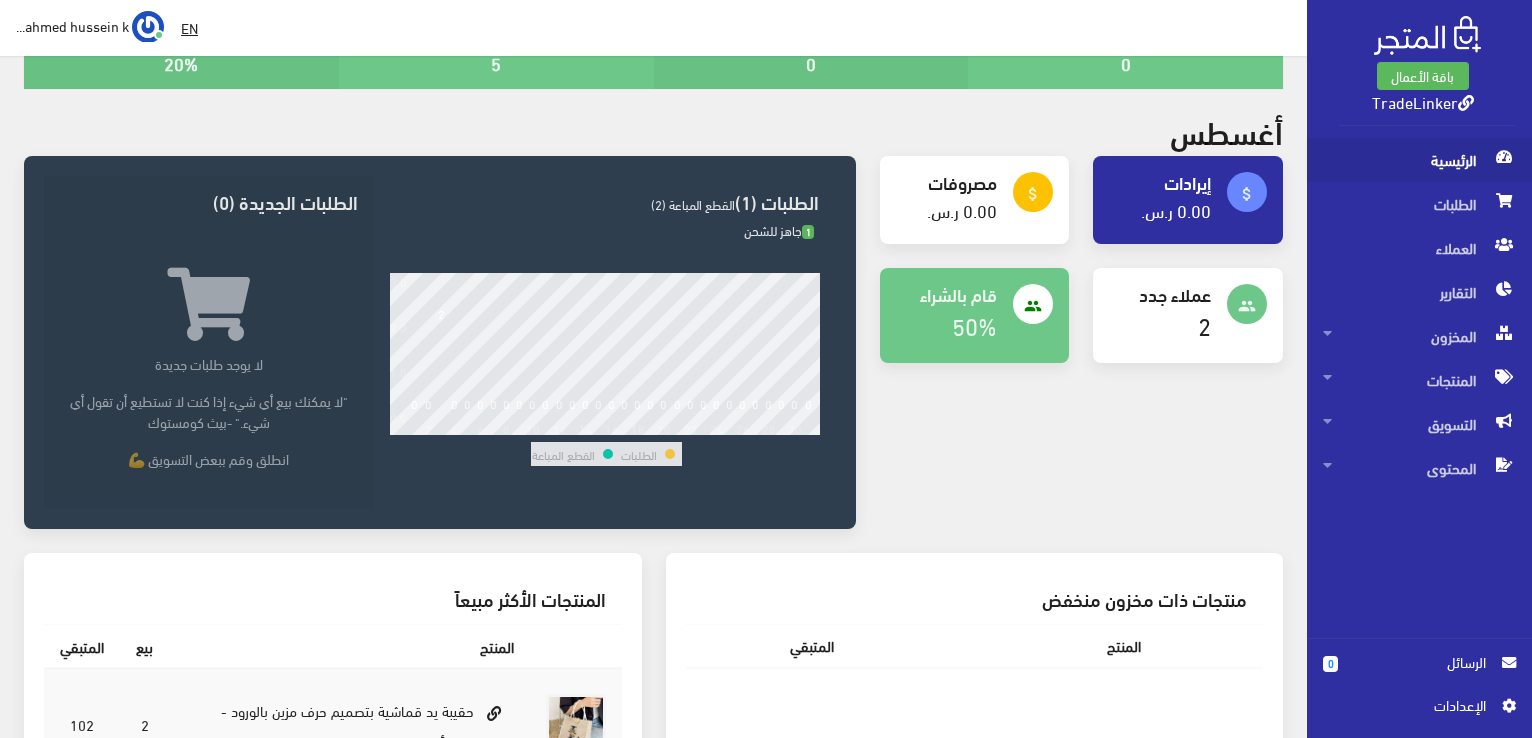 scroll, scrollTop: 100, scrollLeft: 0, axis: vertical 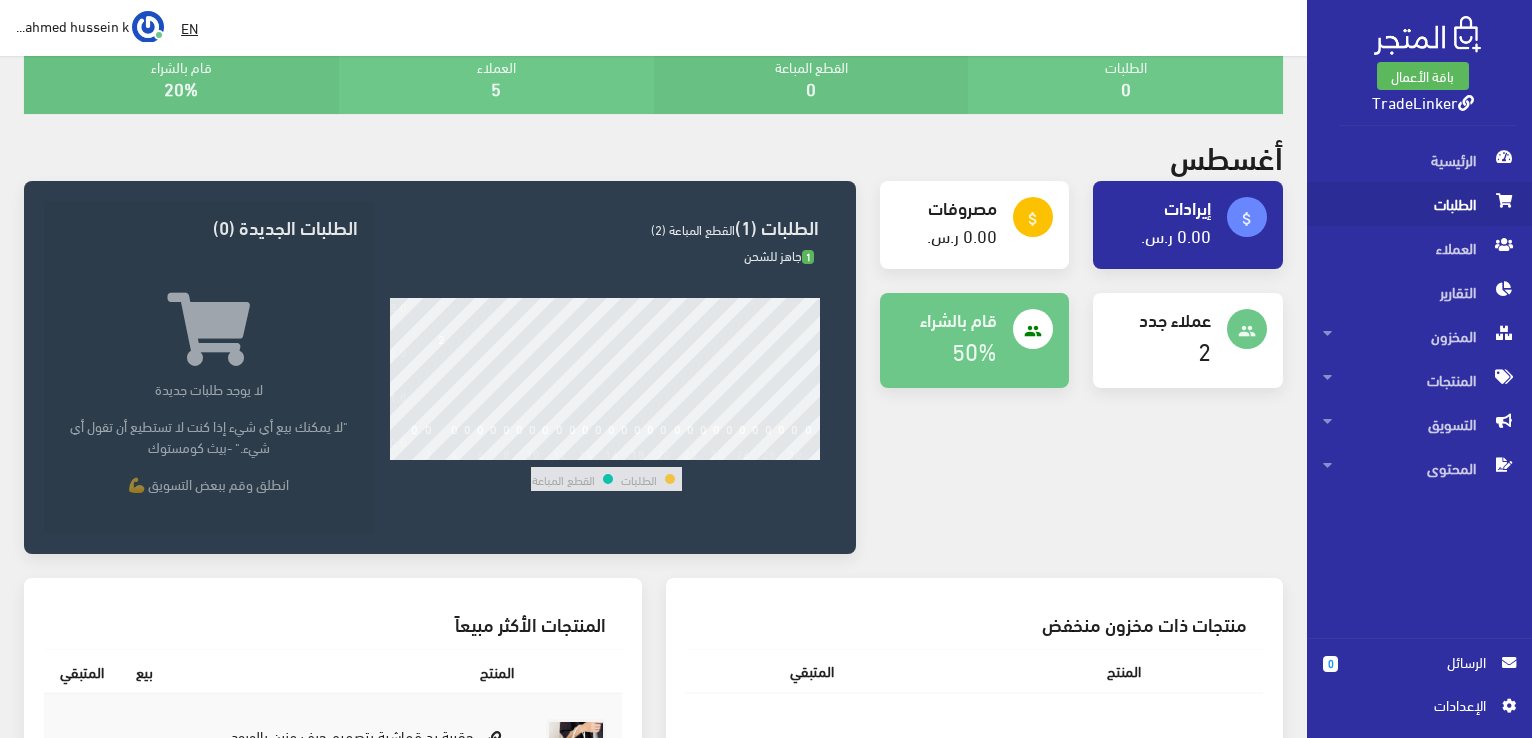 click on "الطلبات" at bounding box center (1419, 204) 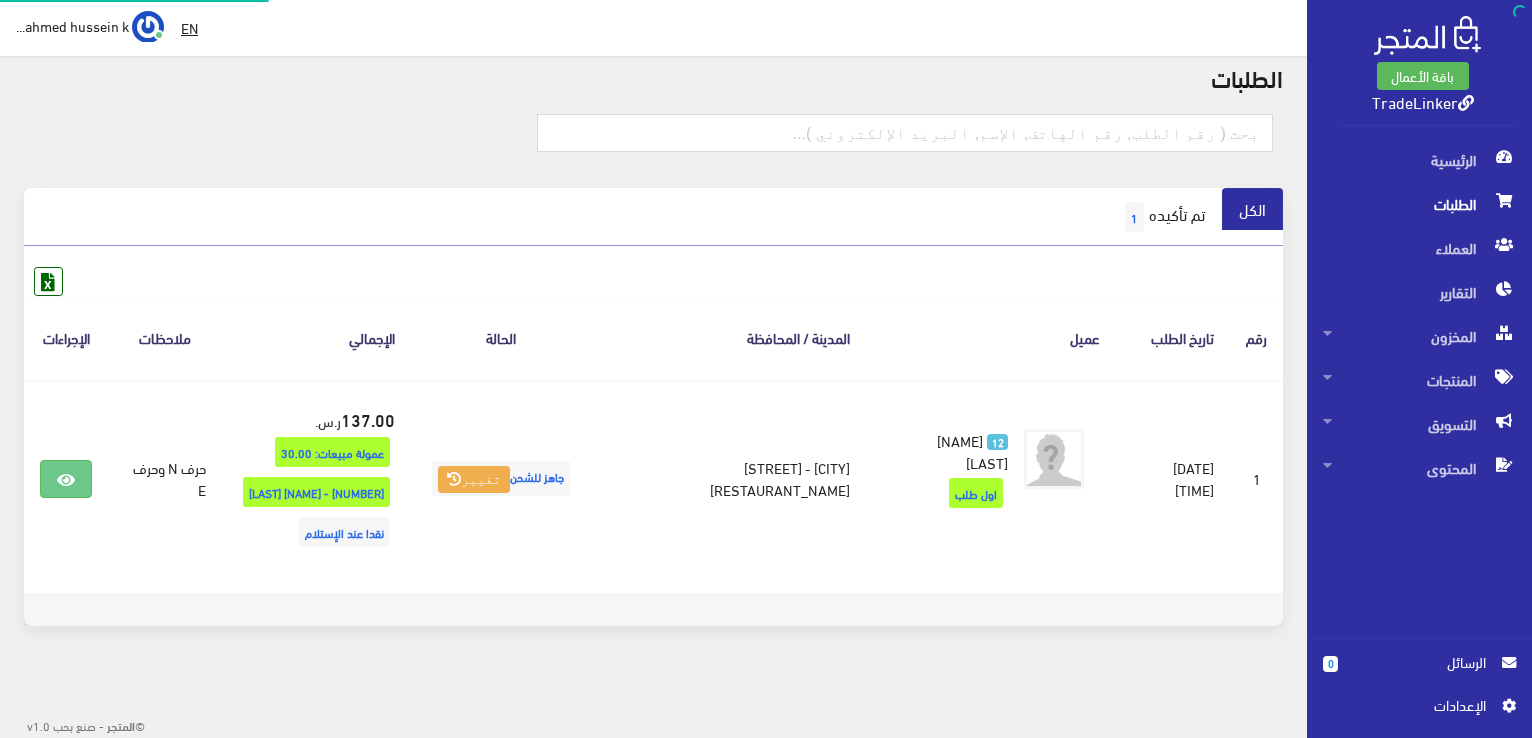 scroll, scrollTop: 0, scrollLeft: 0, axis: both 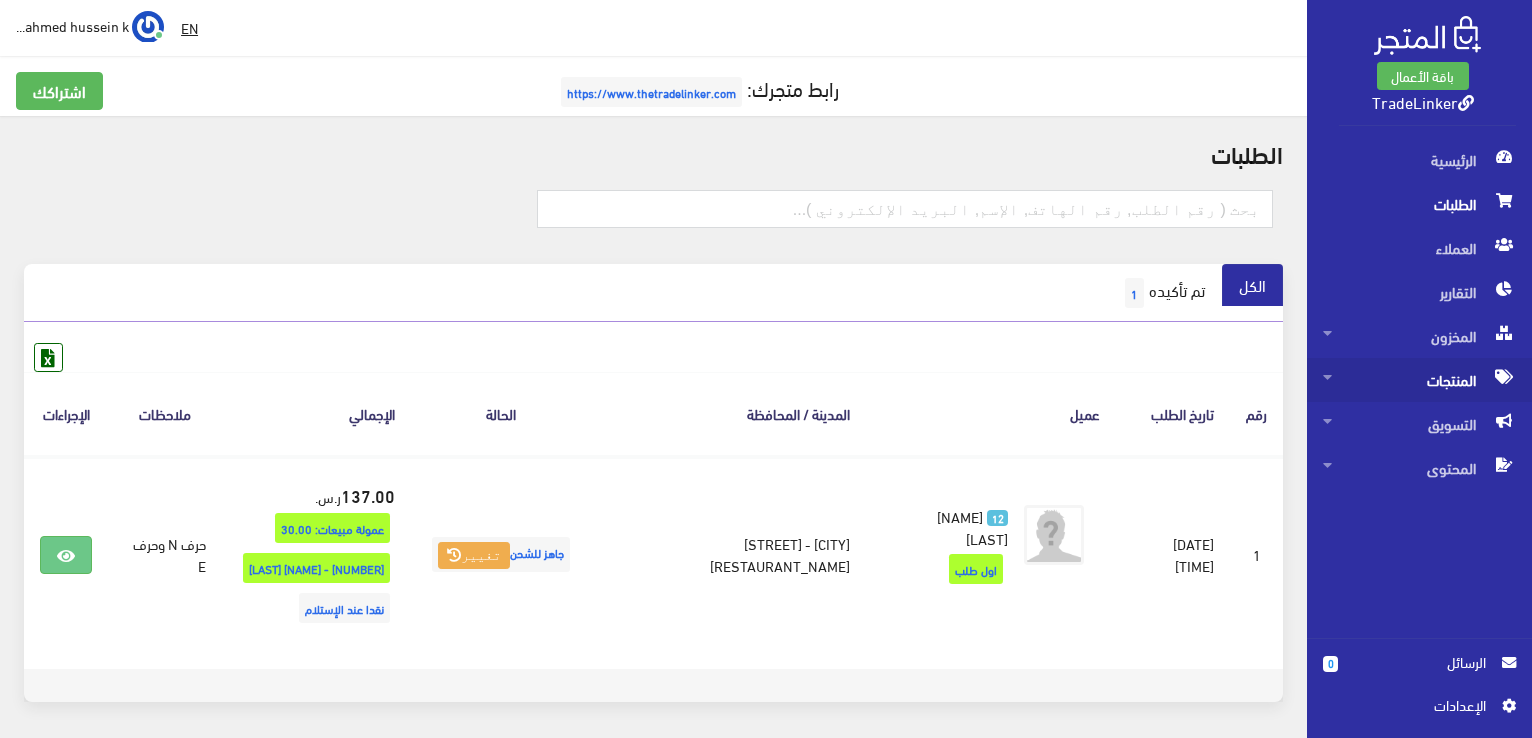 click on "المنتجات" at bounding box center (1419, 380) 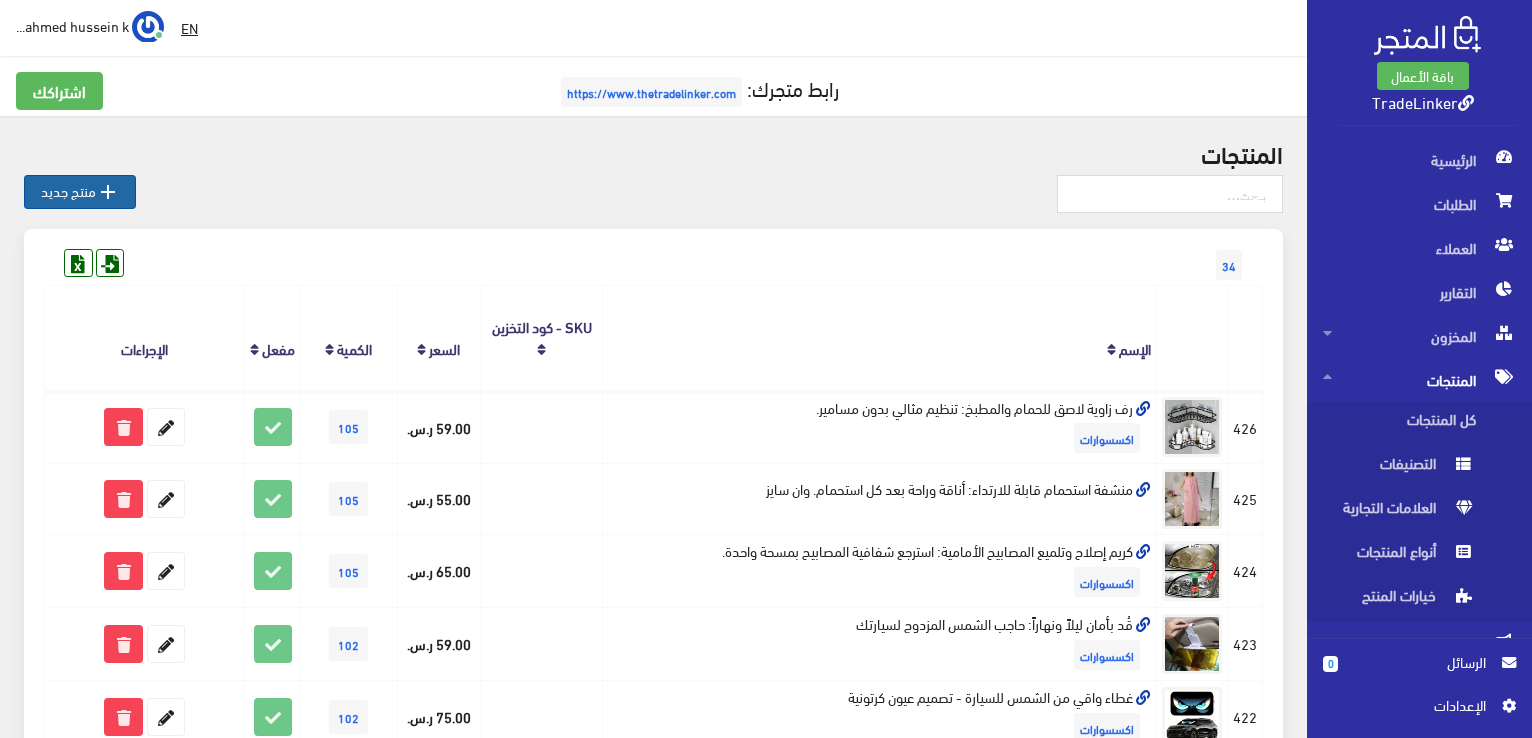 click on "  منتج جديد" at bounding box center (80, 192) 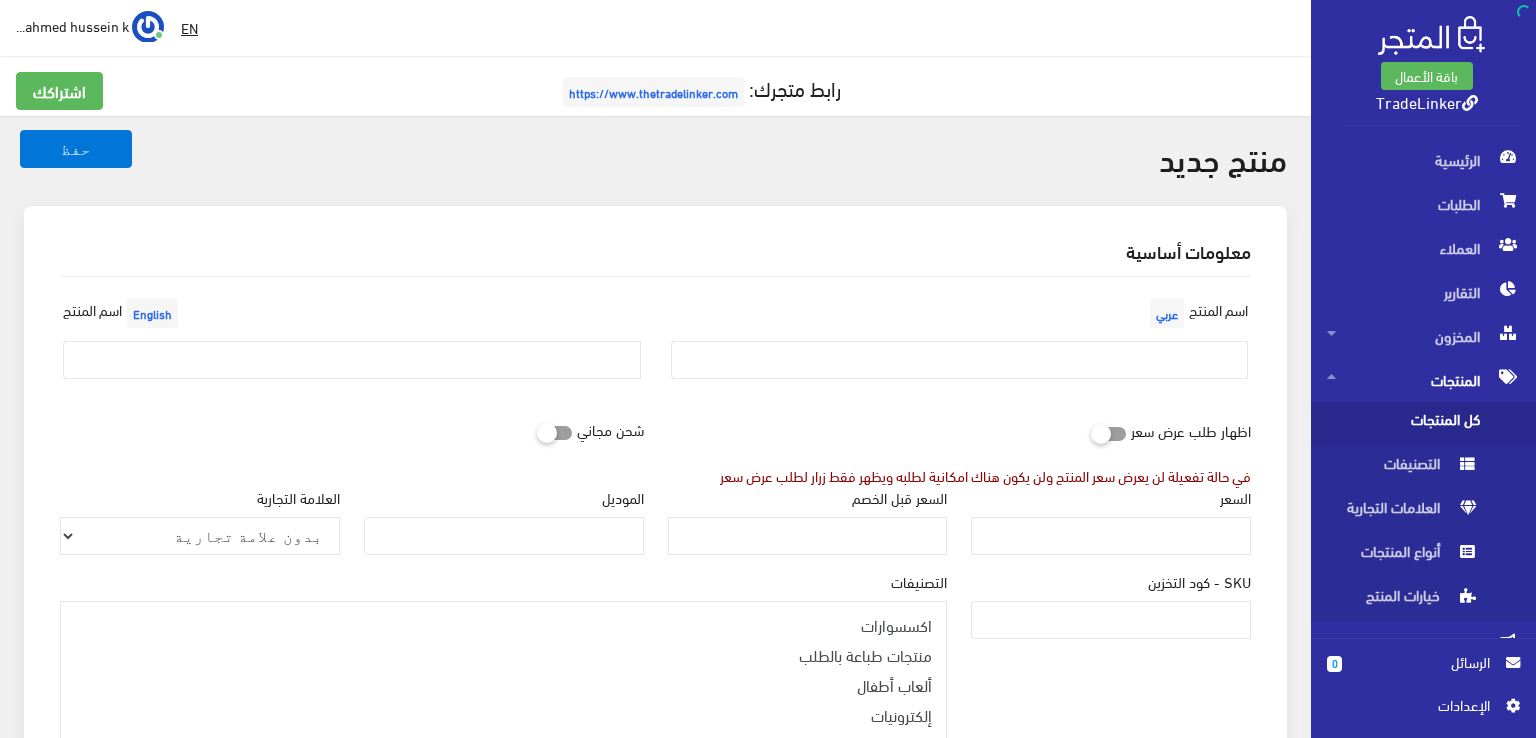 select 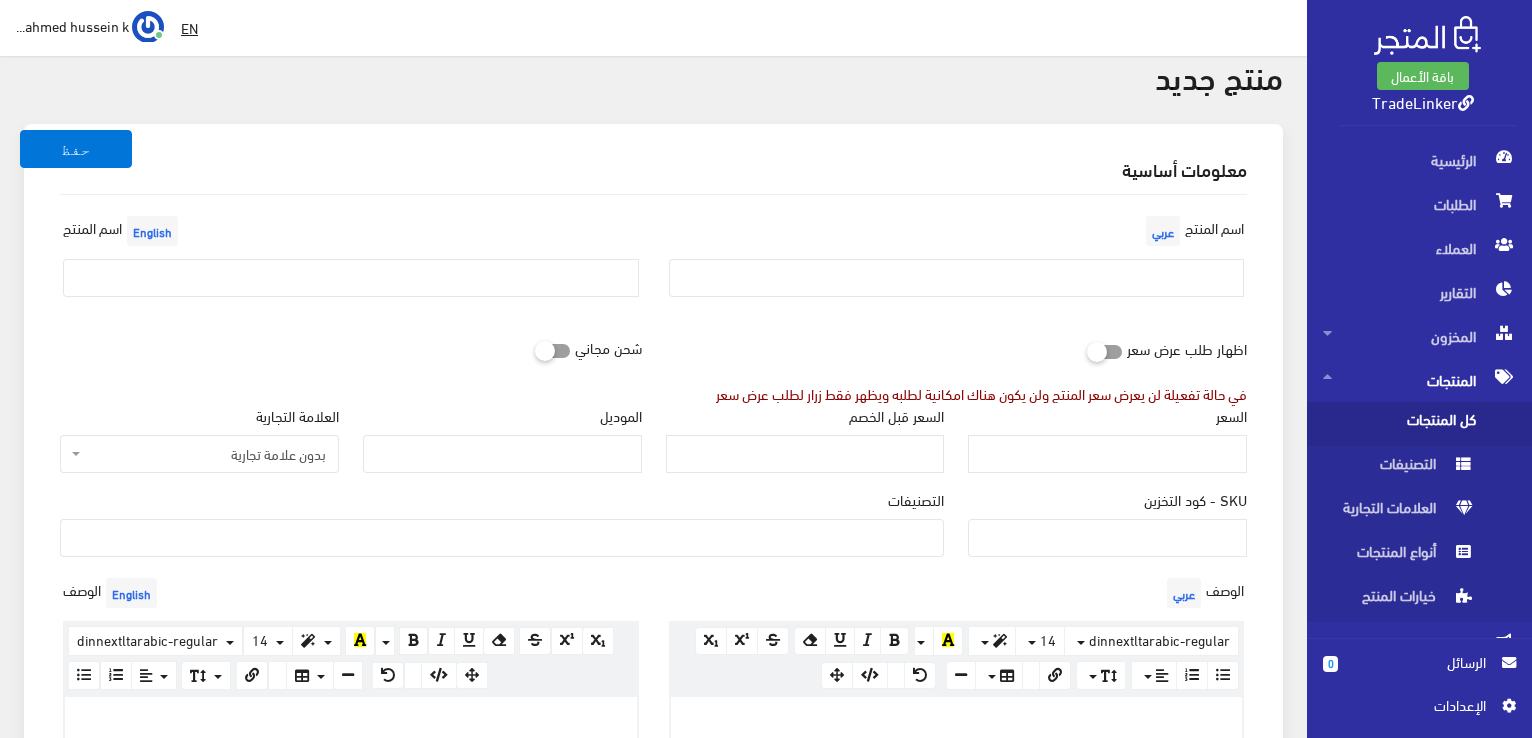 scroll, scrollTop: 100, scrollLeft: 0, axis: vertical 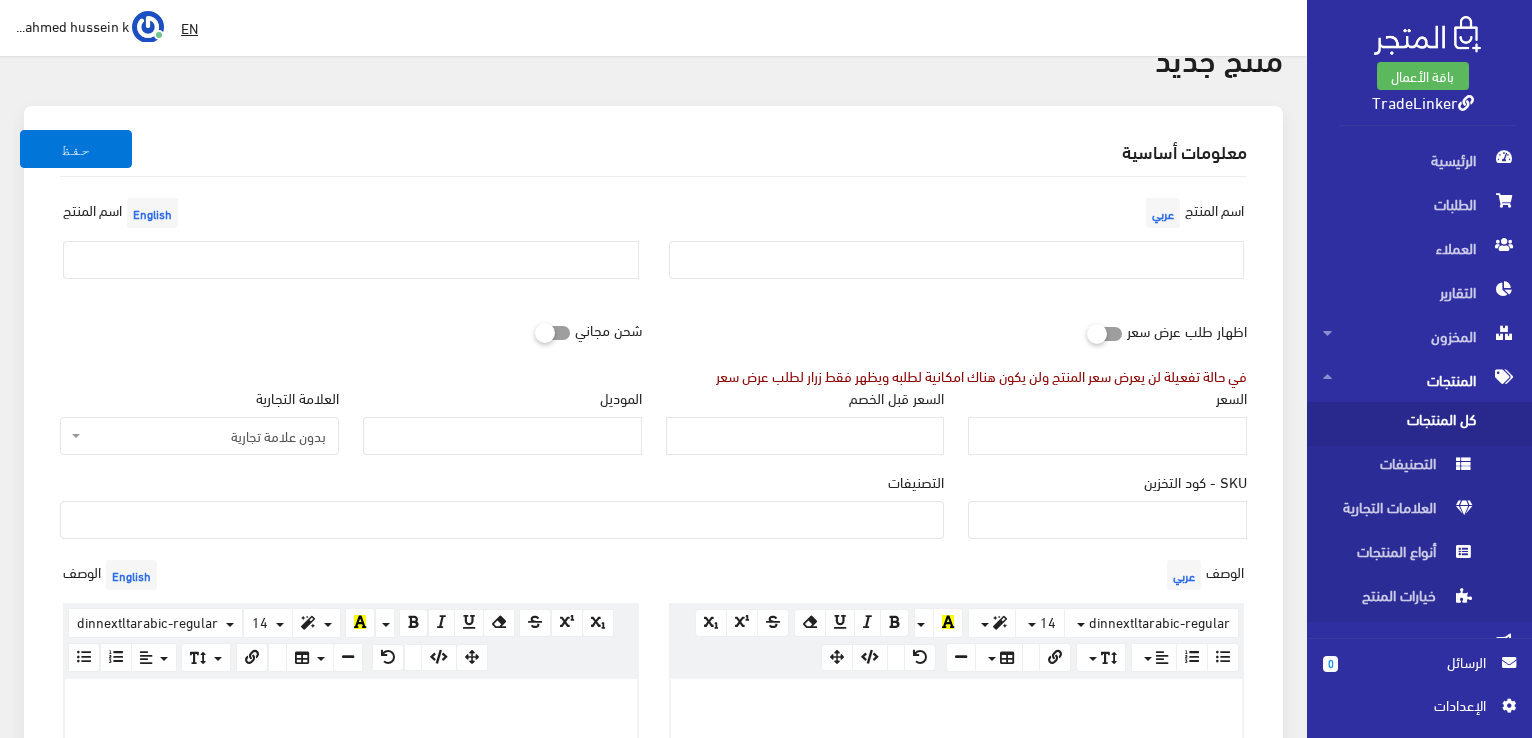 click on "التصنيفات
اكسسوارات
منتجات طباعة بالطلب
ألعاب أطفال
إلكترونيات" at bounding box center [502, 513] 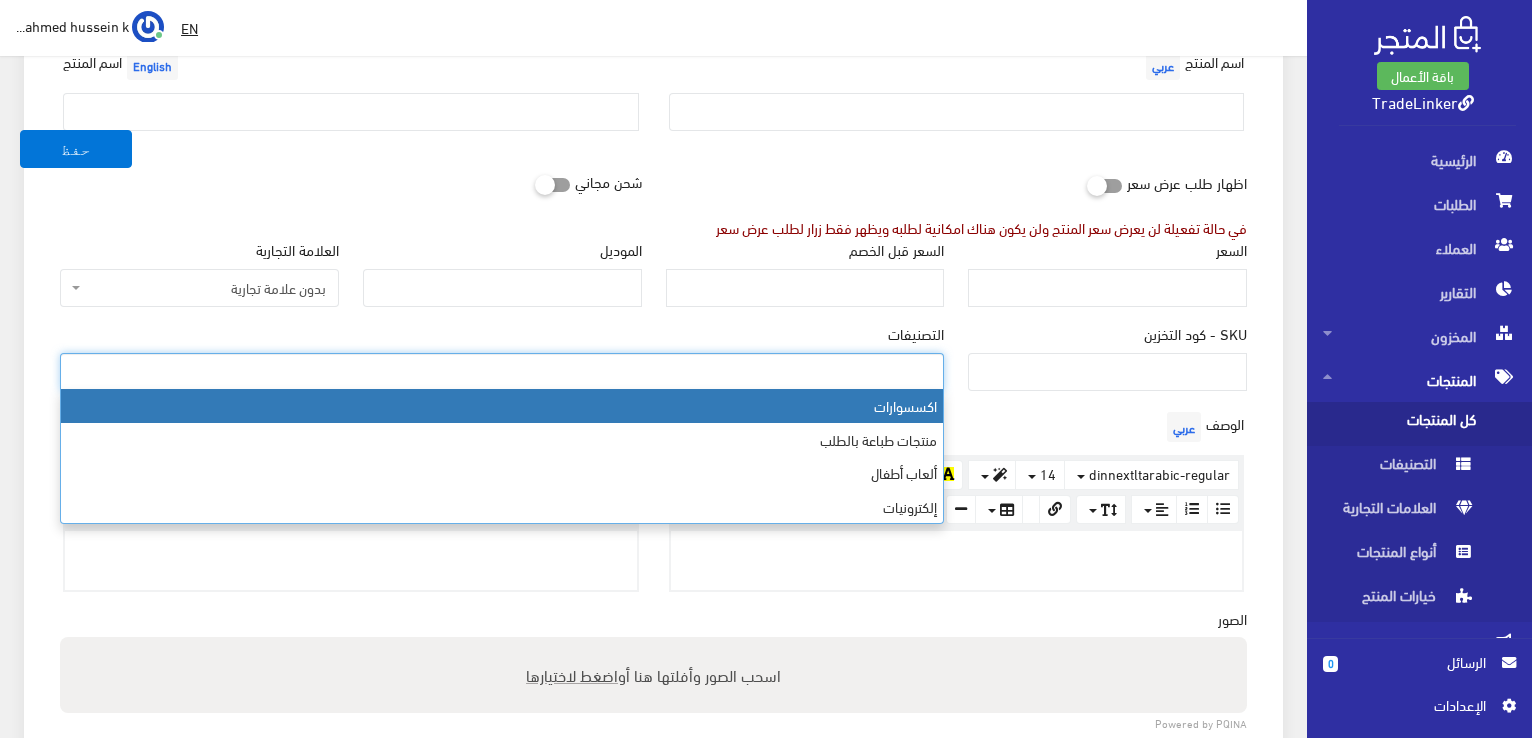 scroll, scrollTop: 200, scrollLeft: 0, axis: vertical 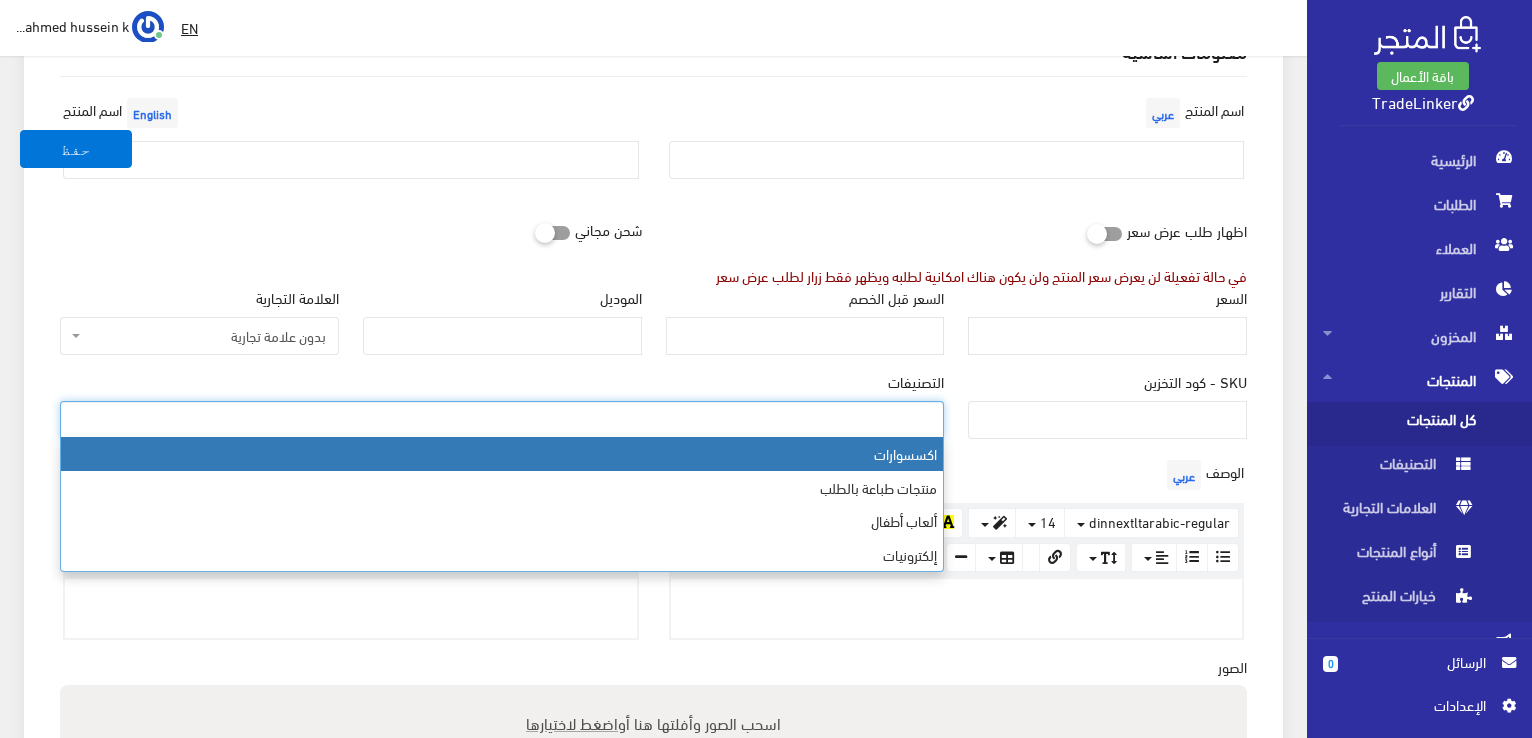 click on "التصنيفات
اكسسوارات
منتجات طباعة بالطلب
ألعاب أطفال
إلكترونيات" at bounding box center (502, 405) 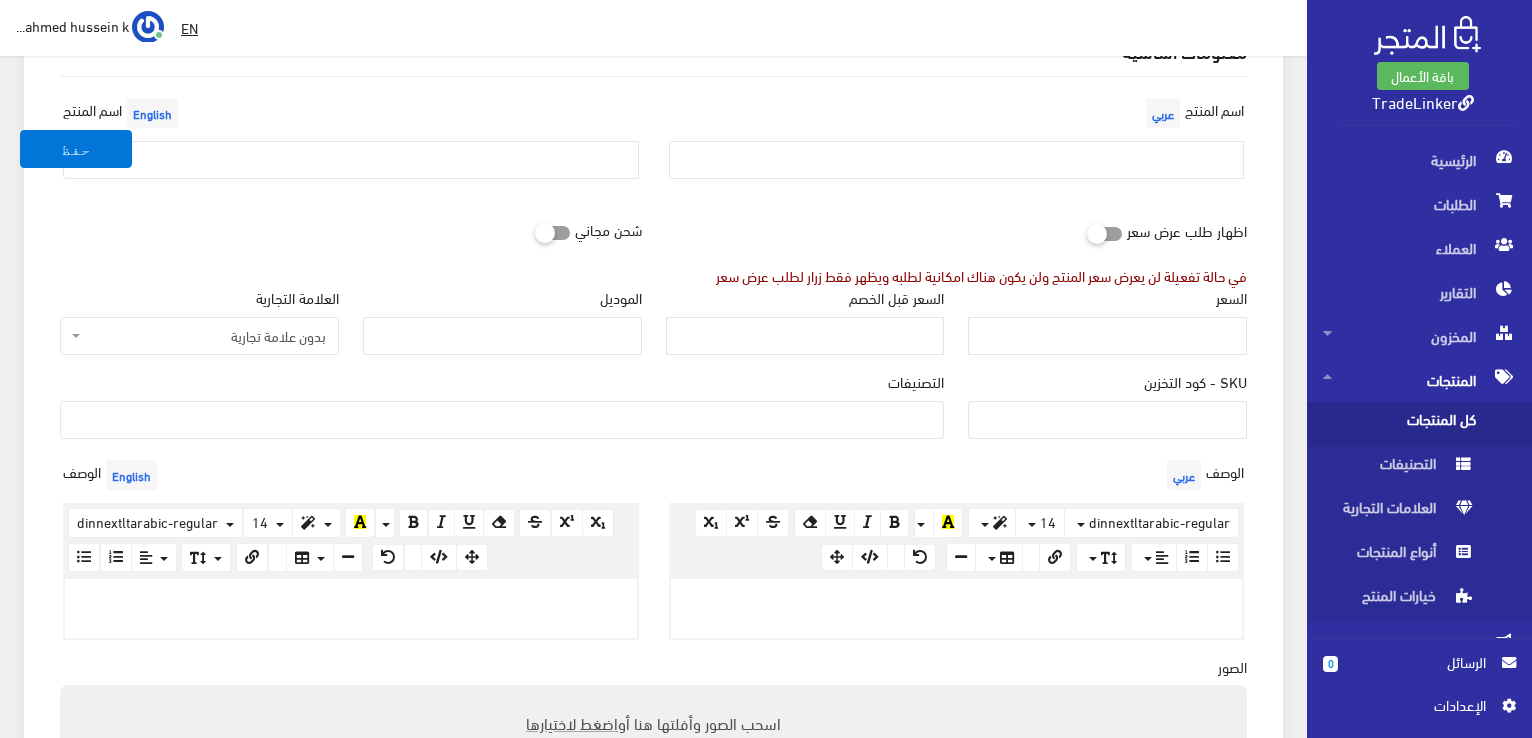 click at bounding box center [502, 418] 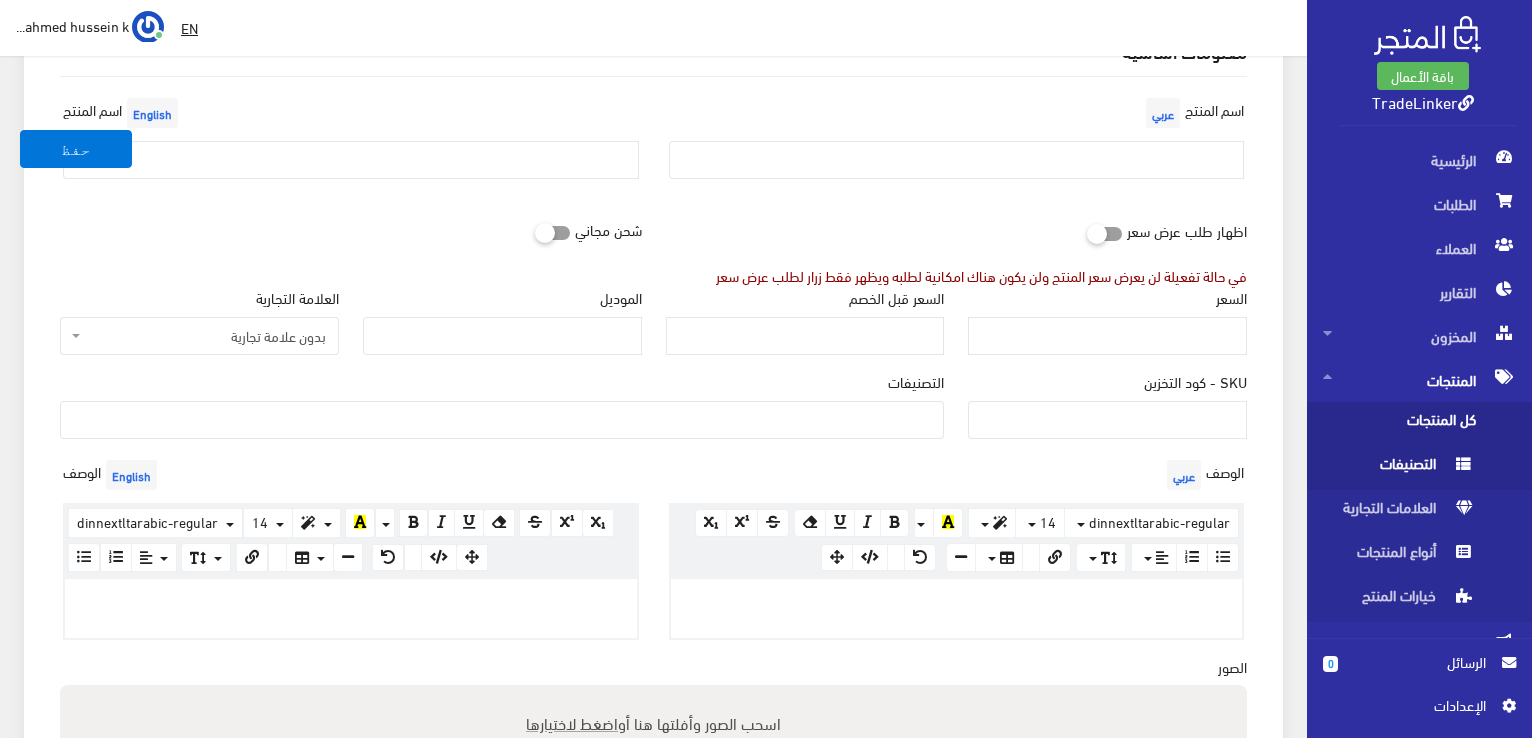 click on "التصنيفات" at bounding box center [1399, 468] 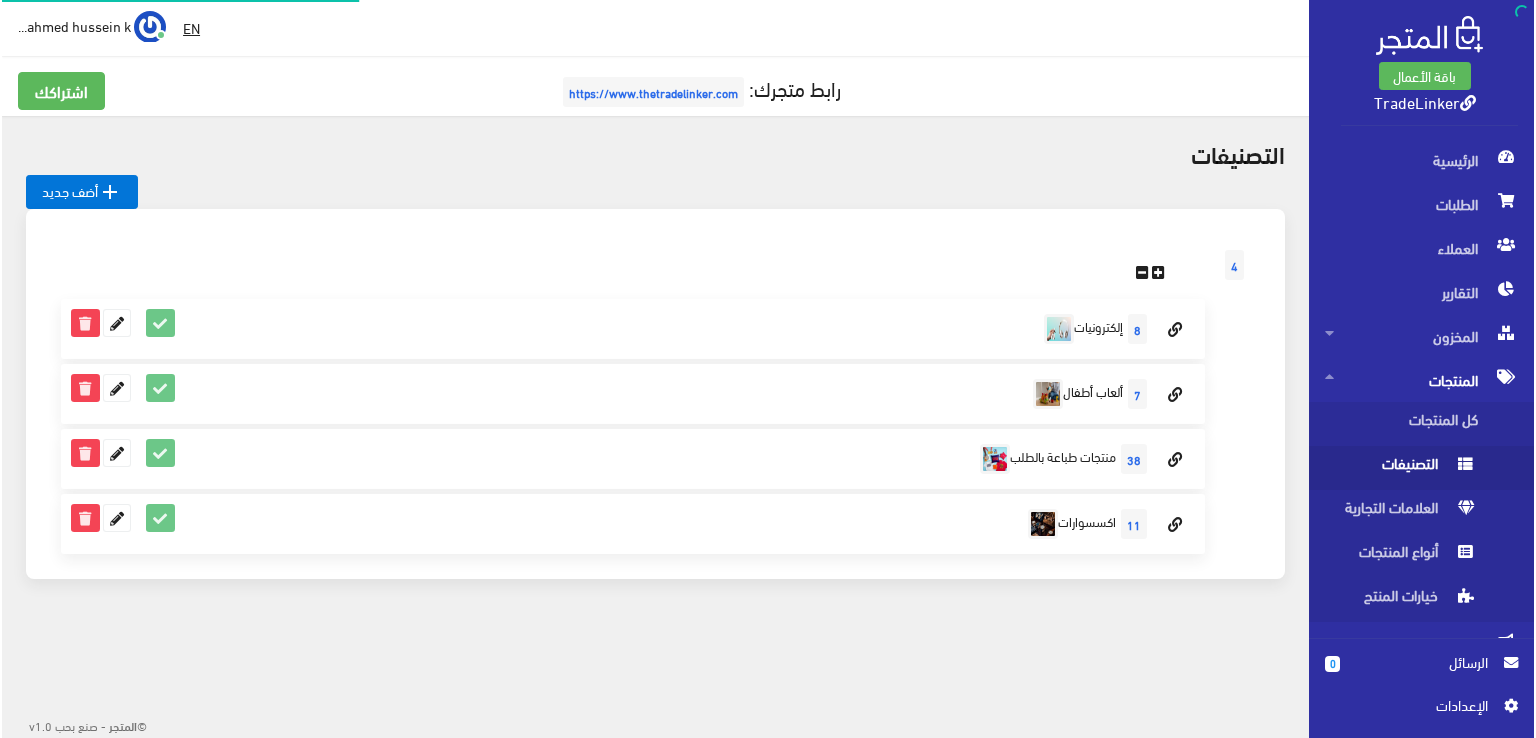 scroll, scrollTop: 0, scrollLeft: 0, axis: both 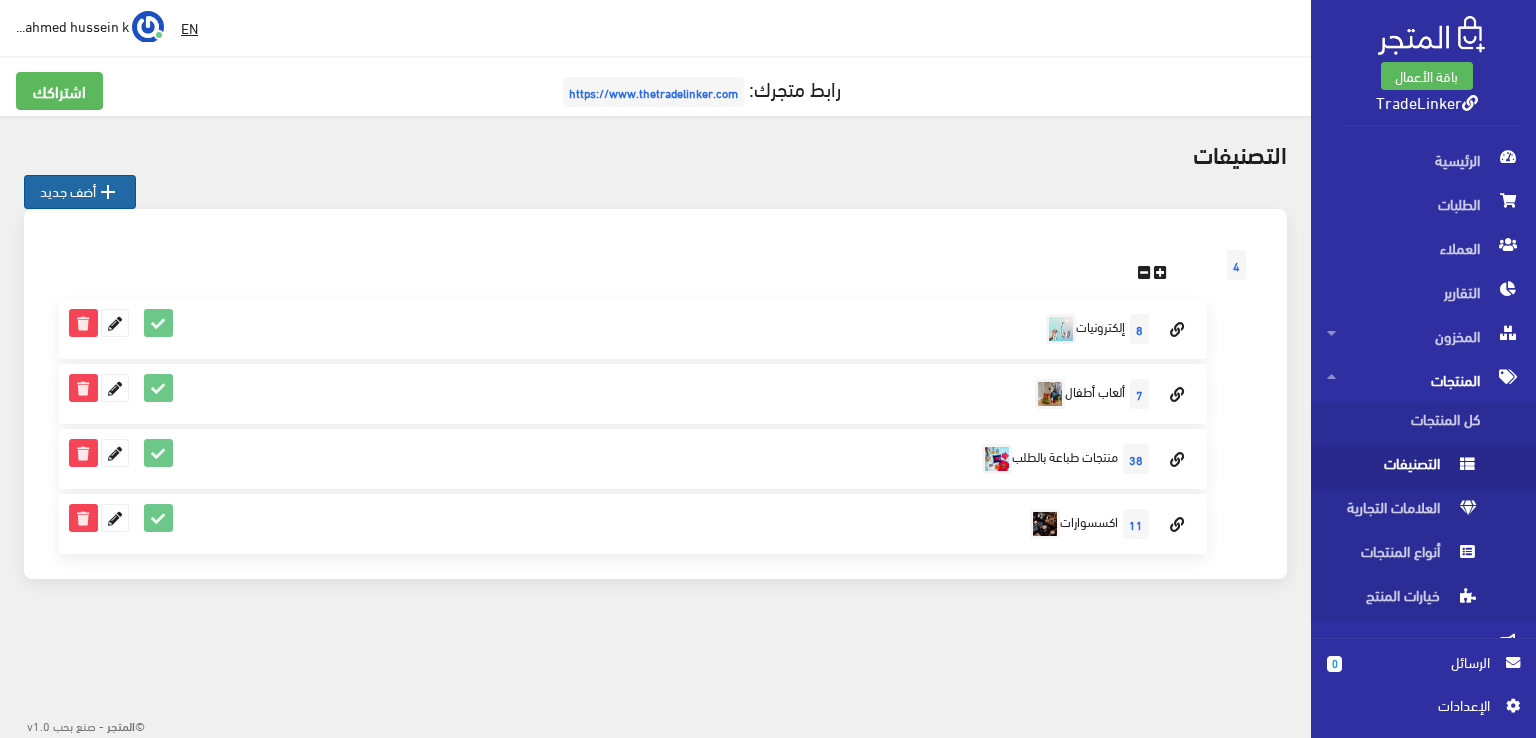 click on "  أضف جديد" at bounding box center [80, 192] 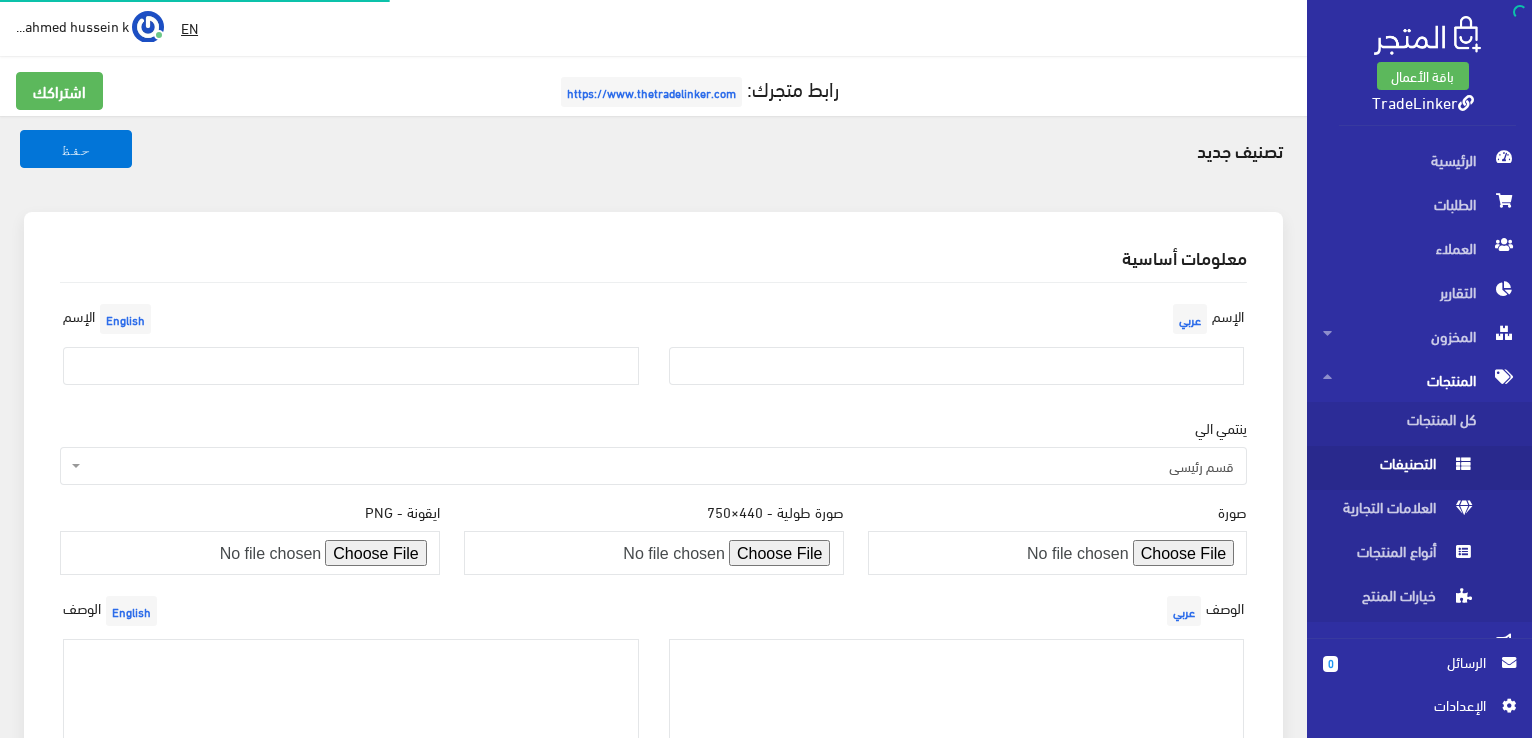 scroll, scrollTop: 0, scrollLeft: 0, axis: both 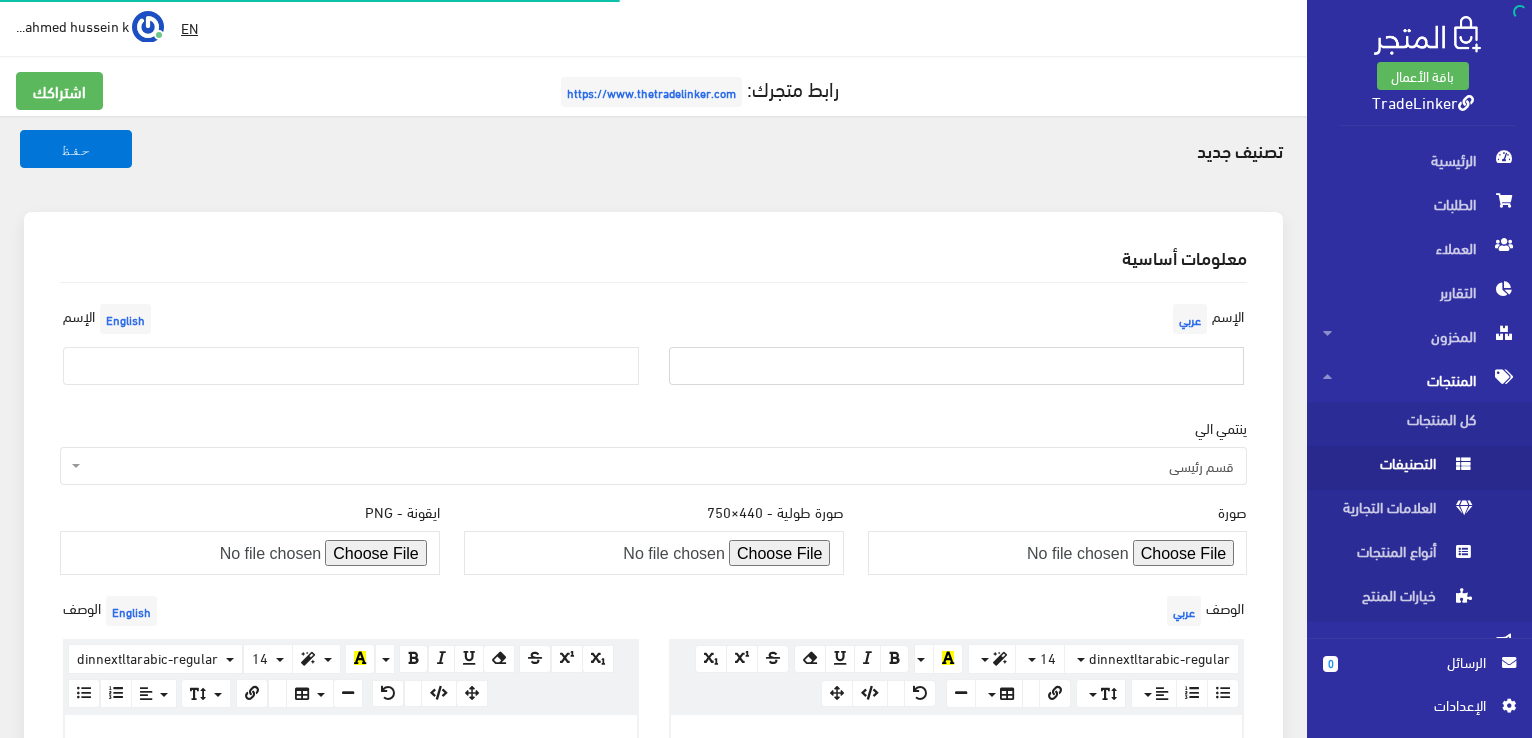 click at bounding box center [957, 366] 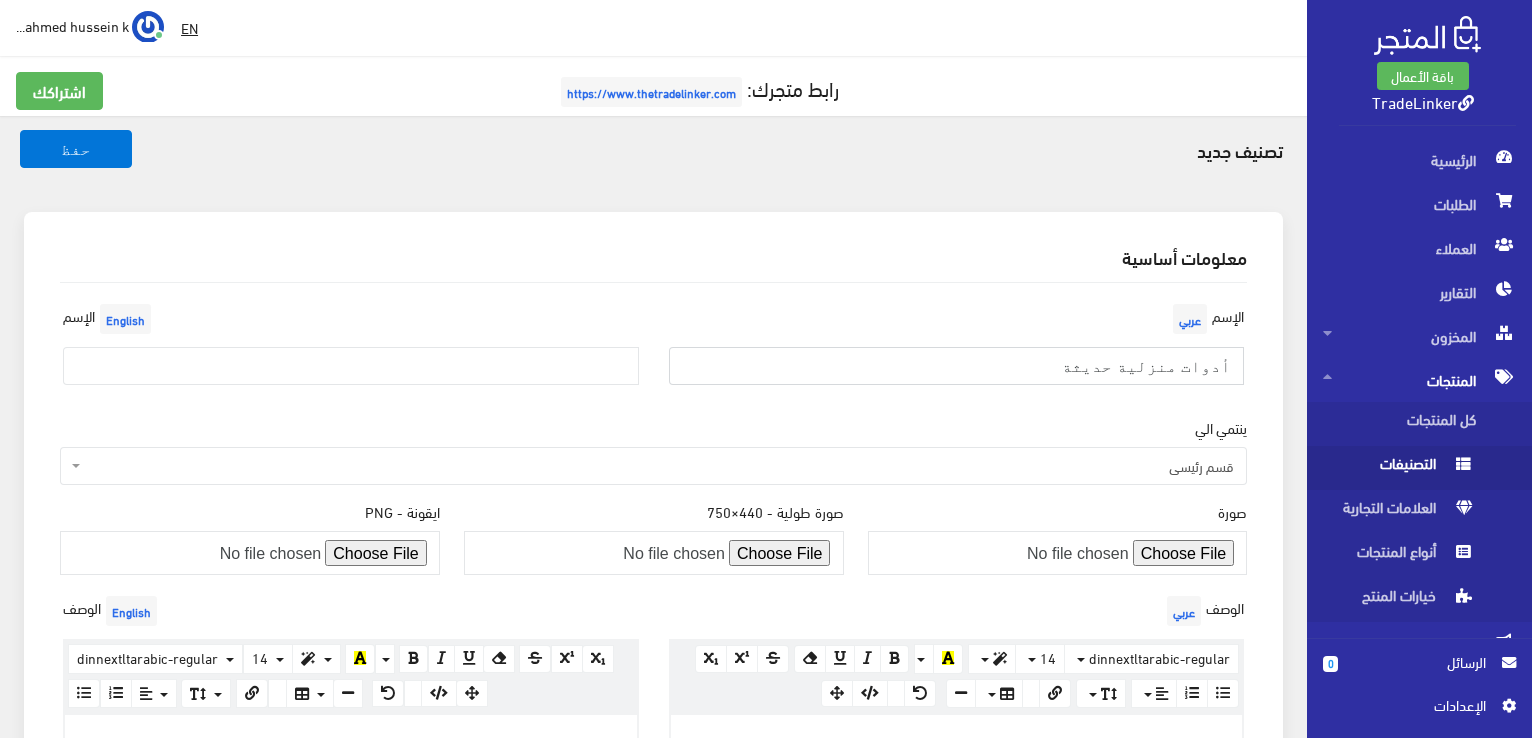 click on "أدوات منزلية حديثة" at bounding box center [957, 366] 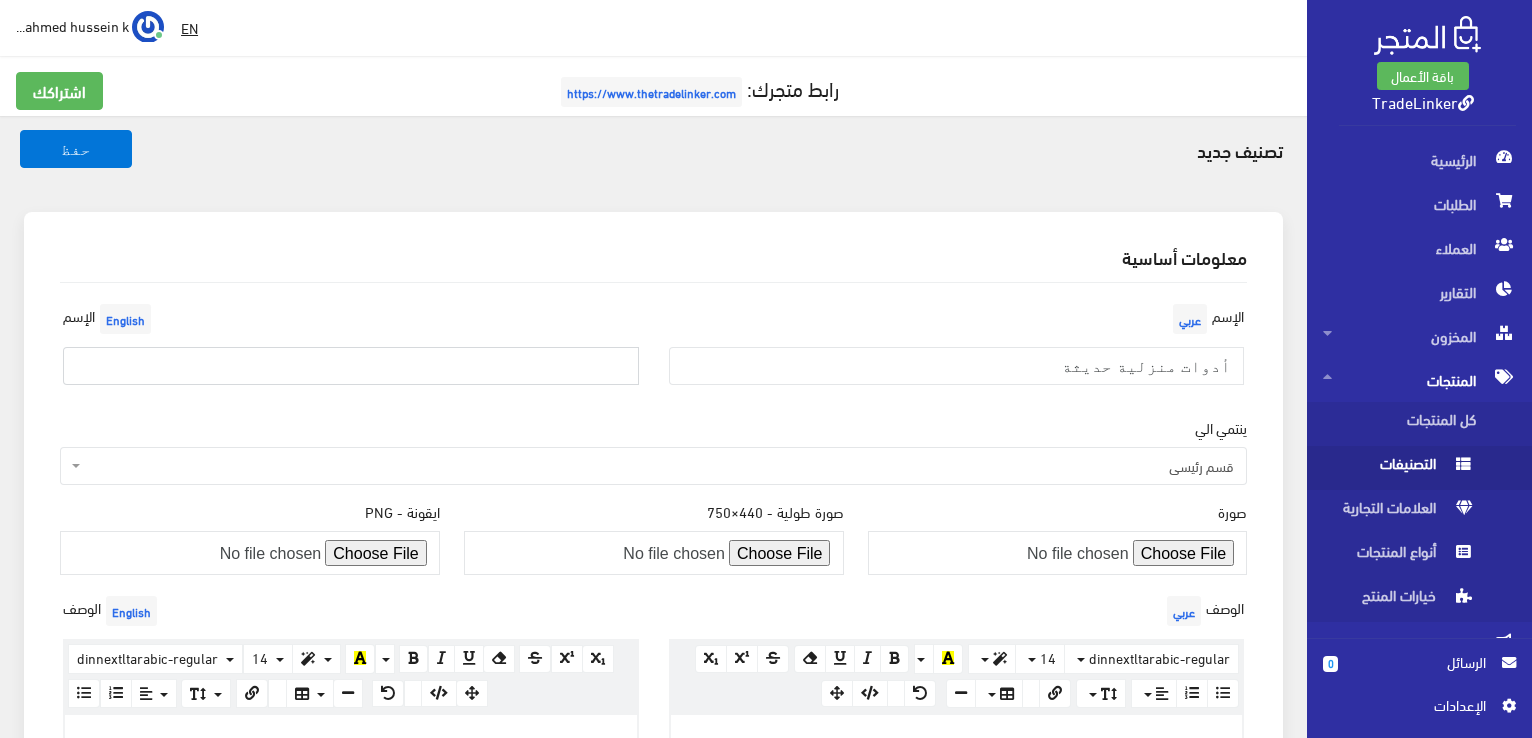 paste on "أدوات منزلية حديثة" 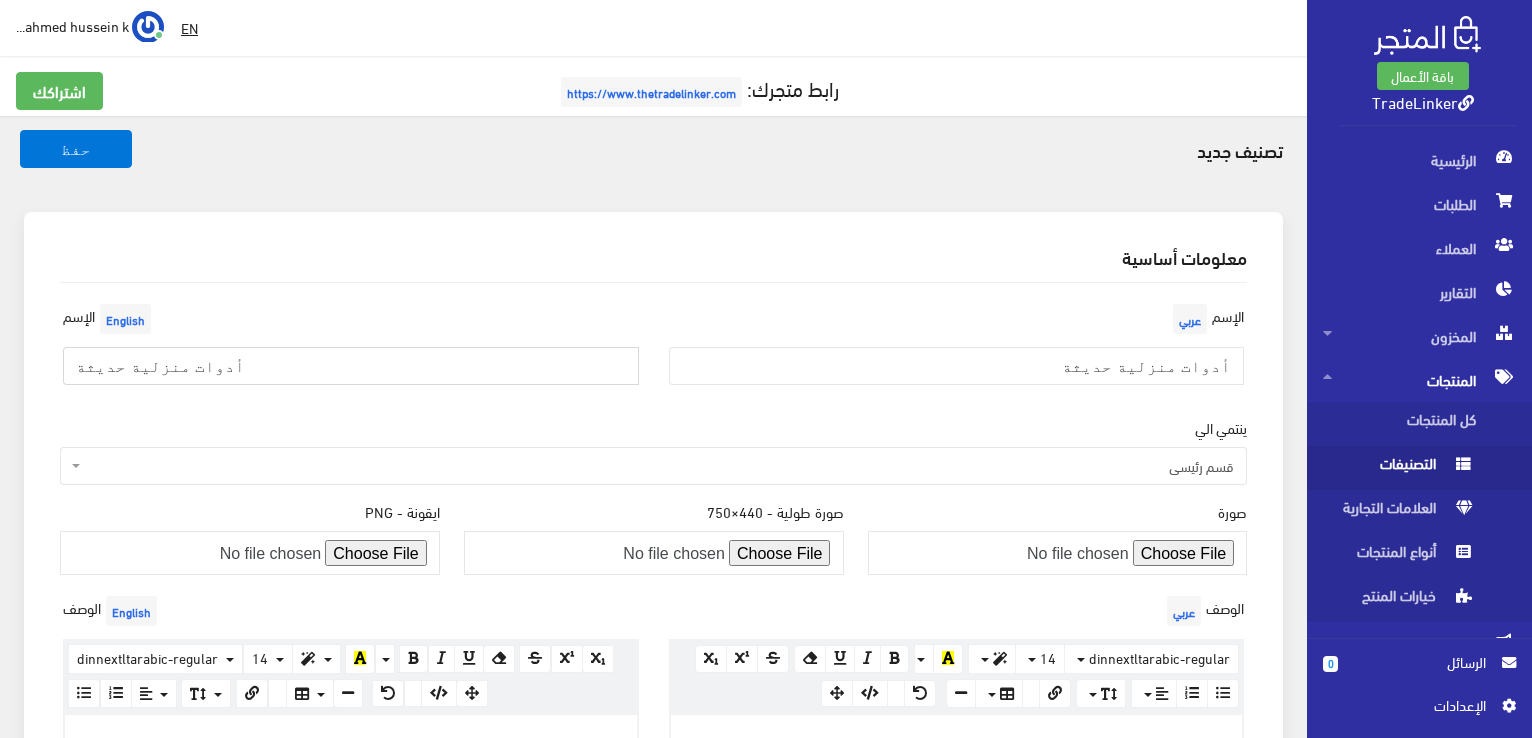 click on "أدوات منزلية حديثة" at bounding box center [351, 366] 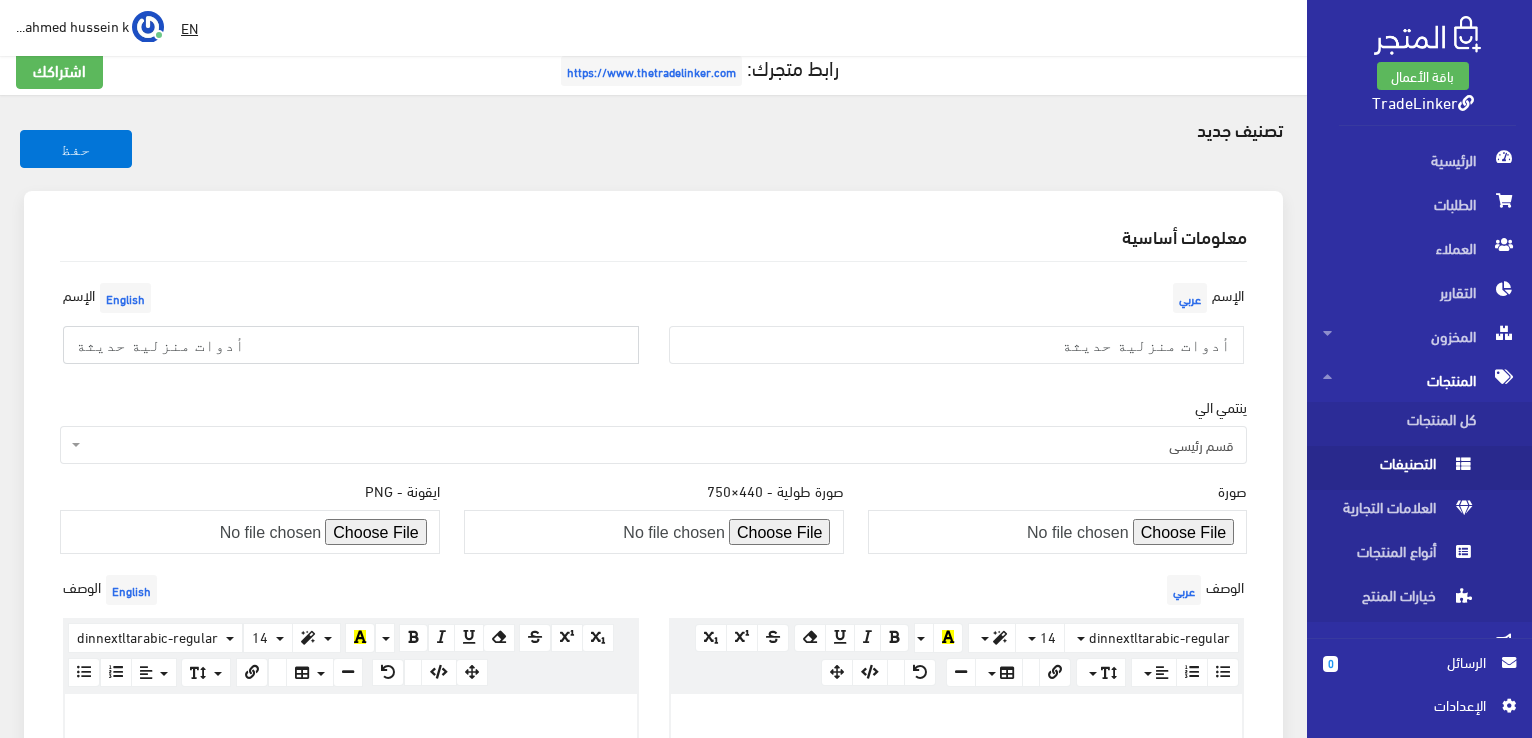 scroll, scrollTop: 20, scrollLeft: 0, axis: vertical 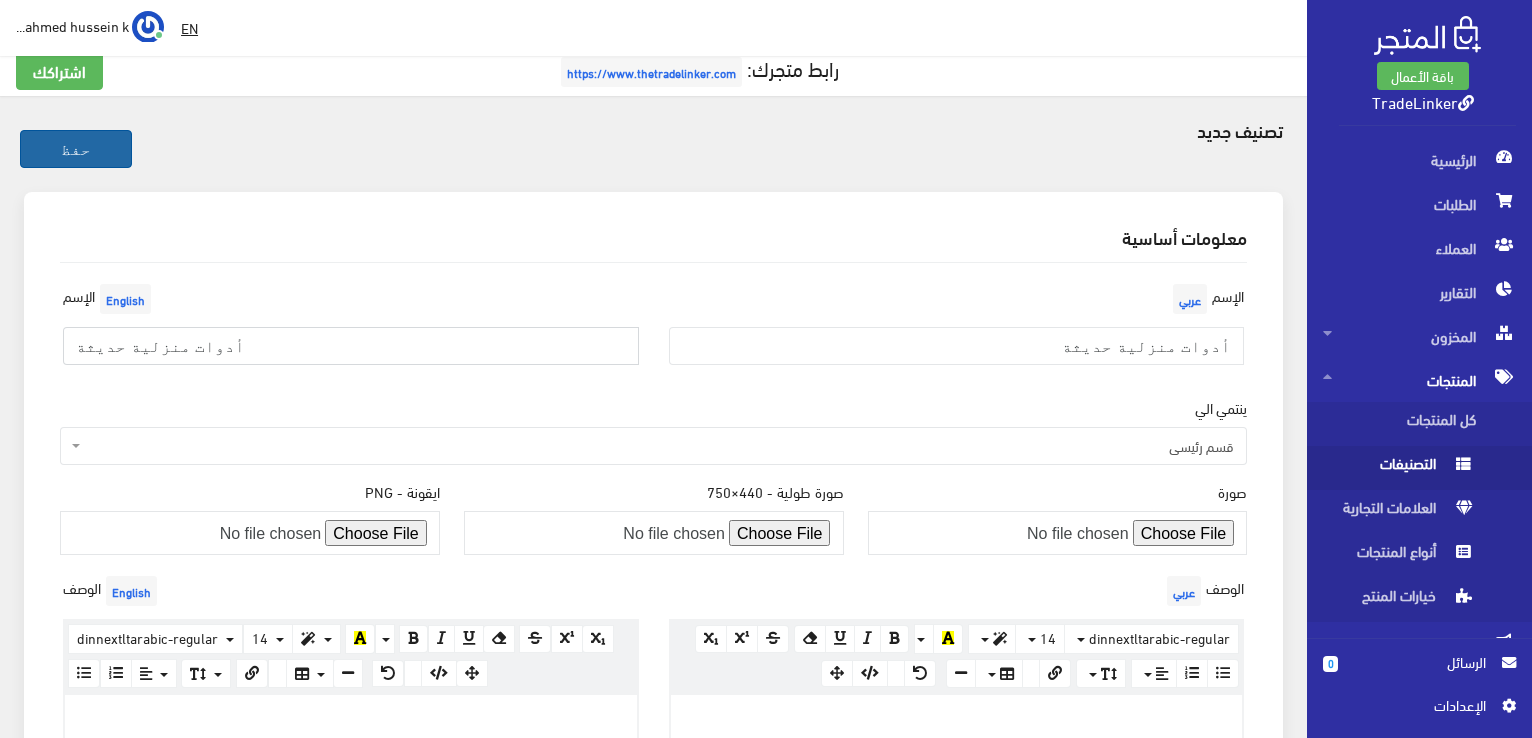 type on "أدوات منزلية حديثة" 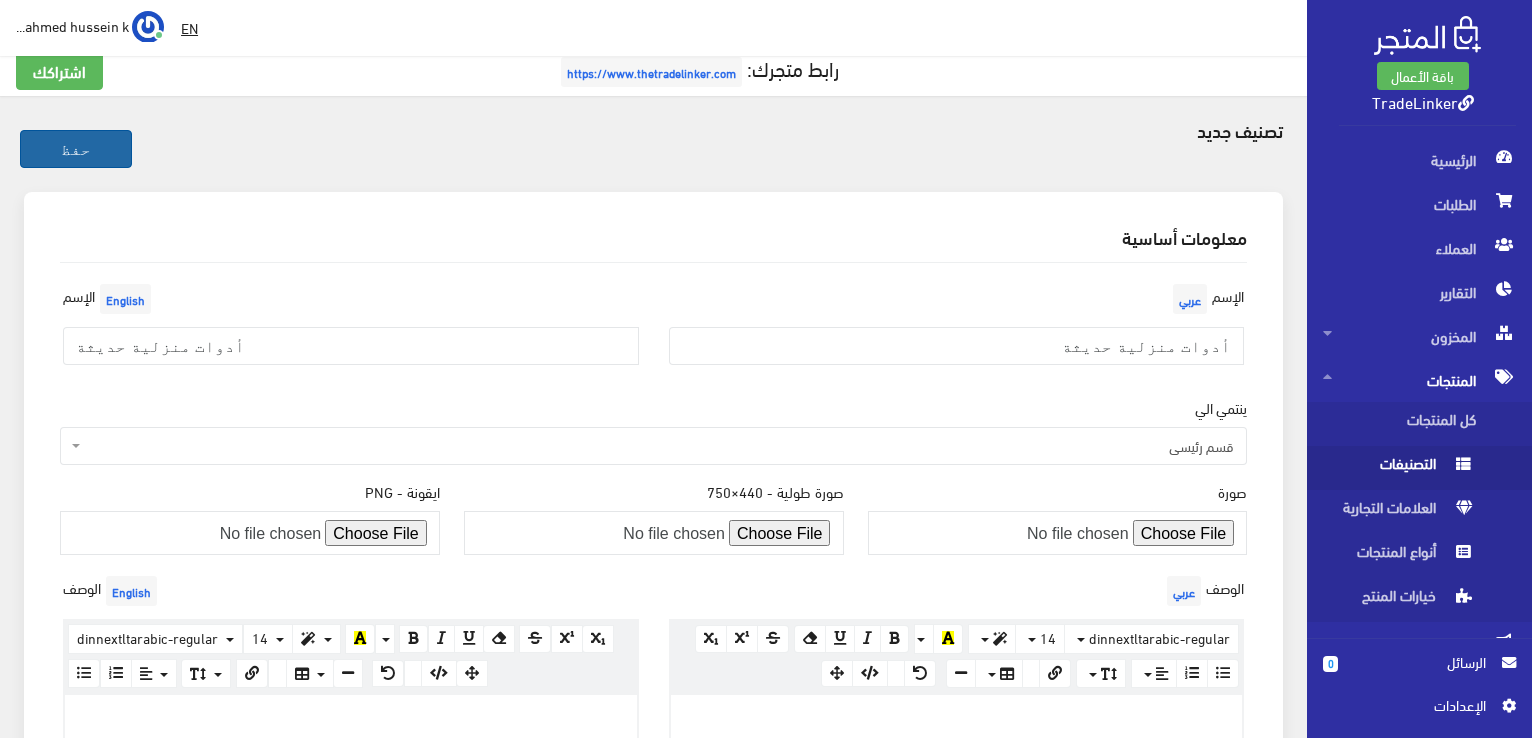 click on "حفظ" at bounding box center (76, 149) 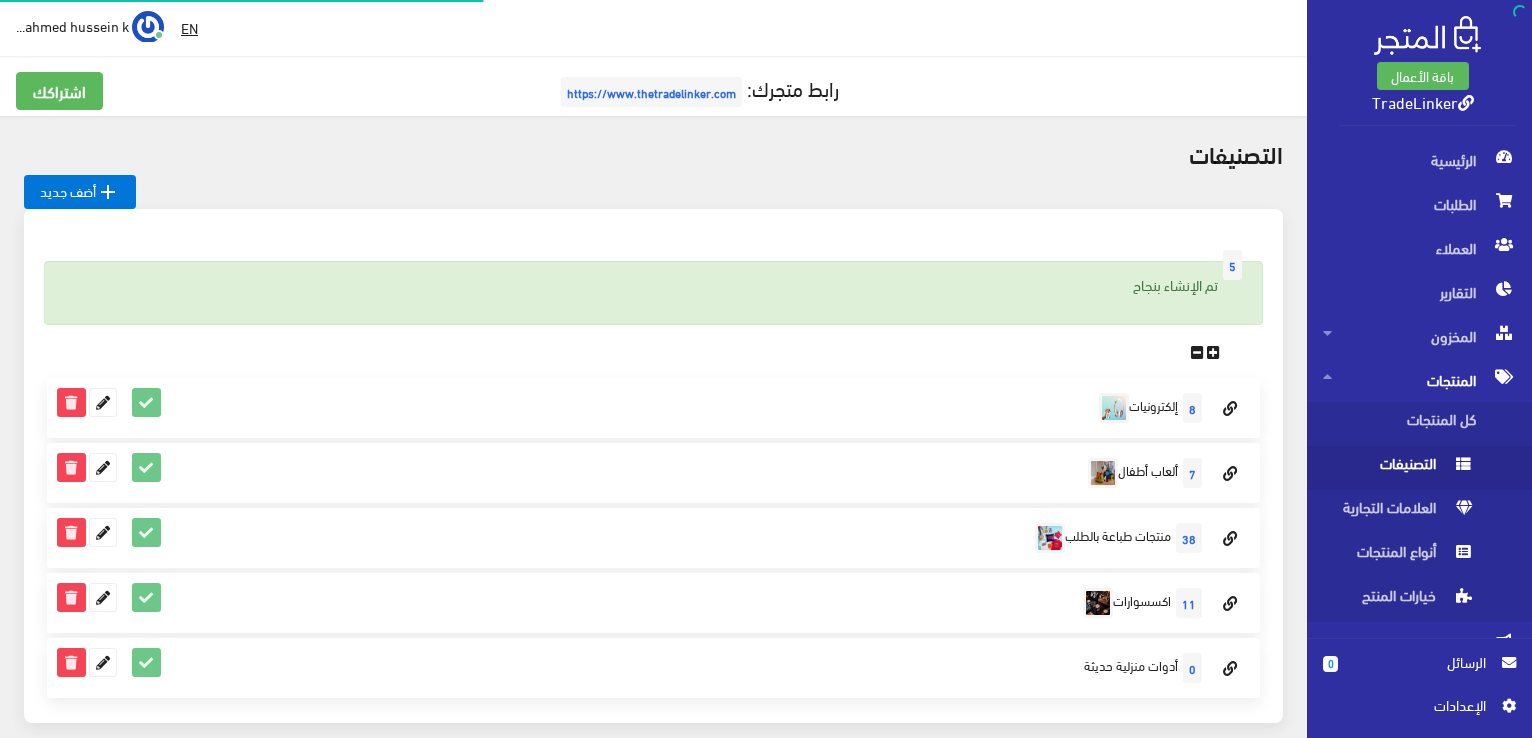 scroll, scrollTop: 0, scrollLeft: 0, axis: both 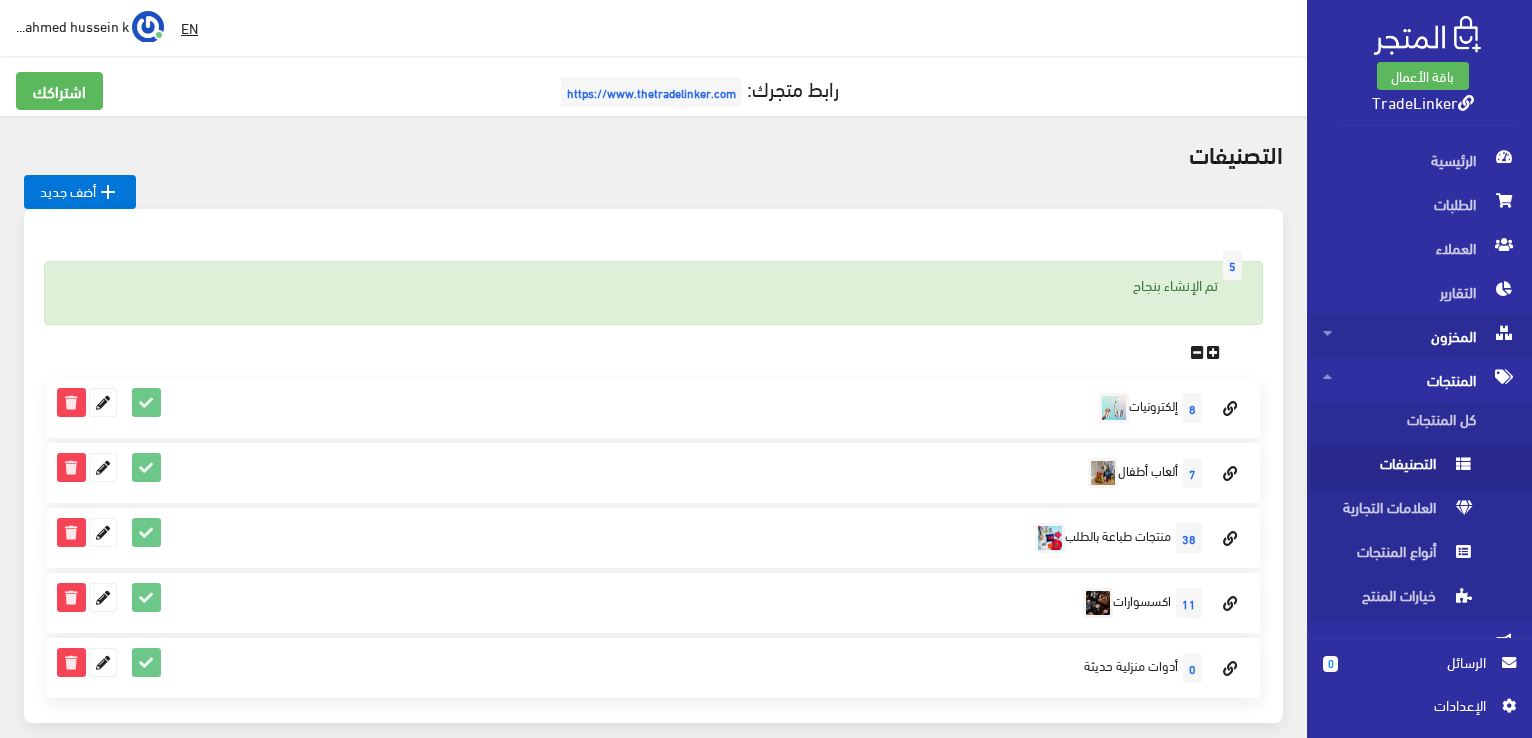 click on "المخزون" at bounding box center [1419, 336] 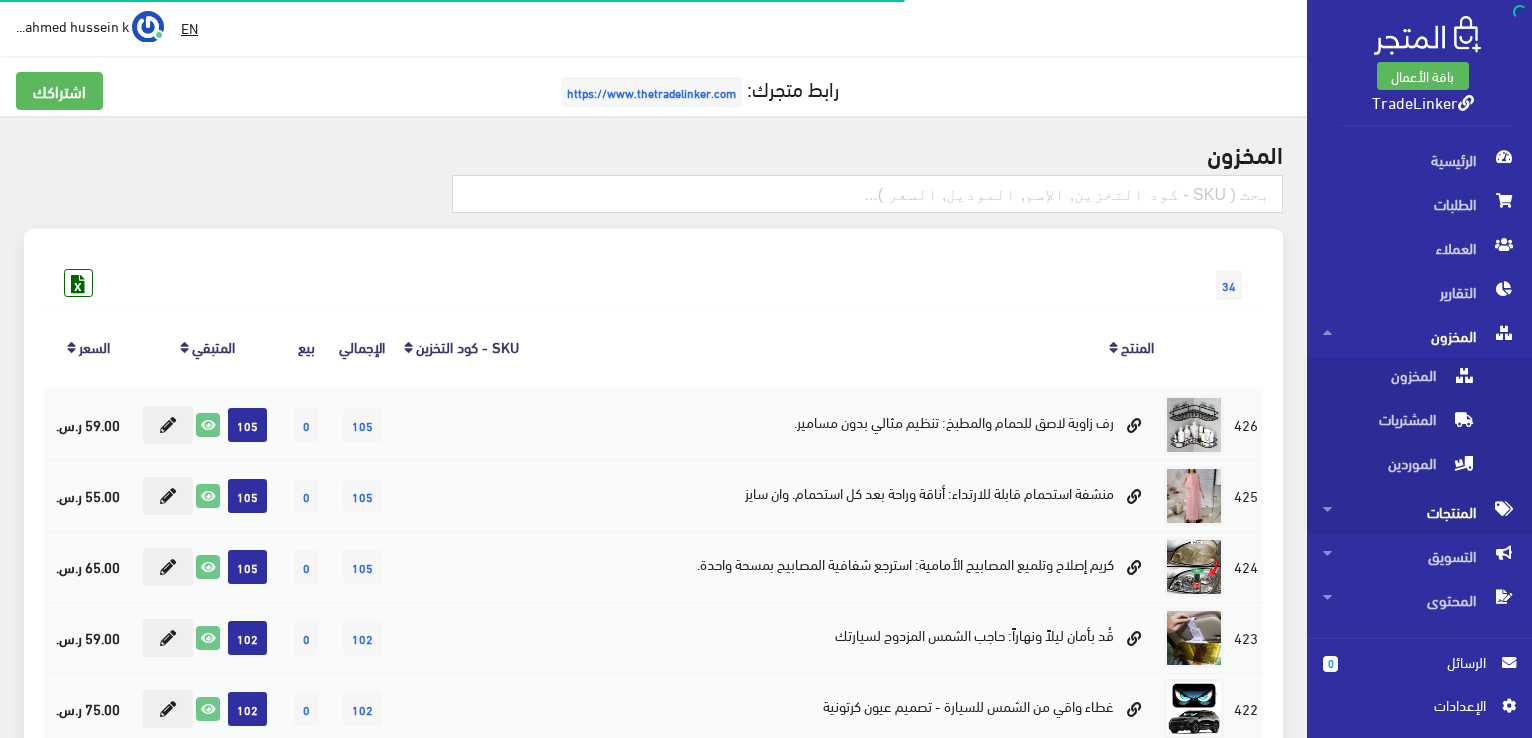 click on "المنتجات" at bounding box center [1419, 512] 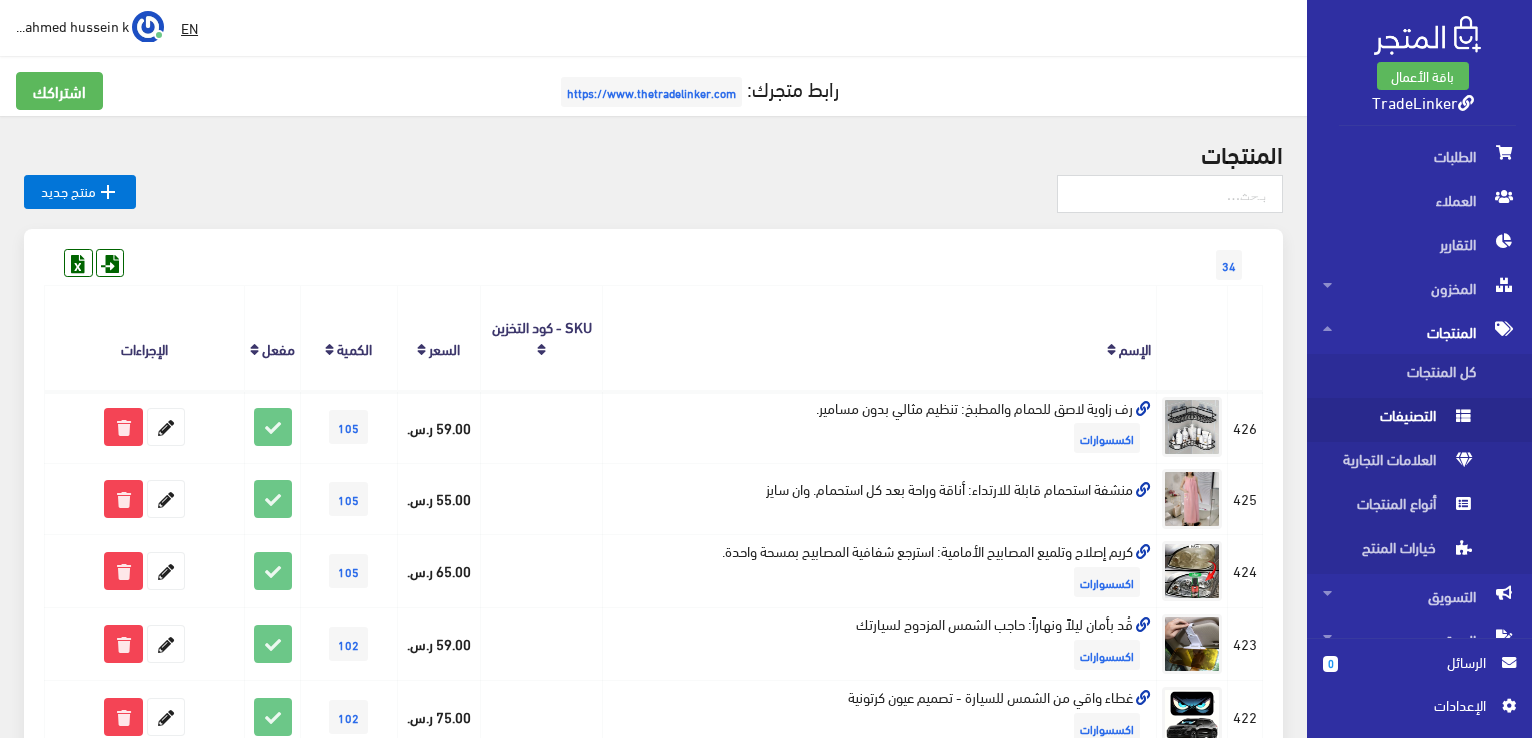 scroll, scrollTop: 70, scrollLeft: 0, axis: vertical 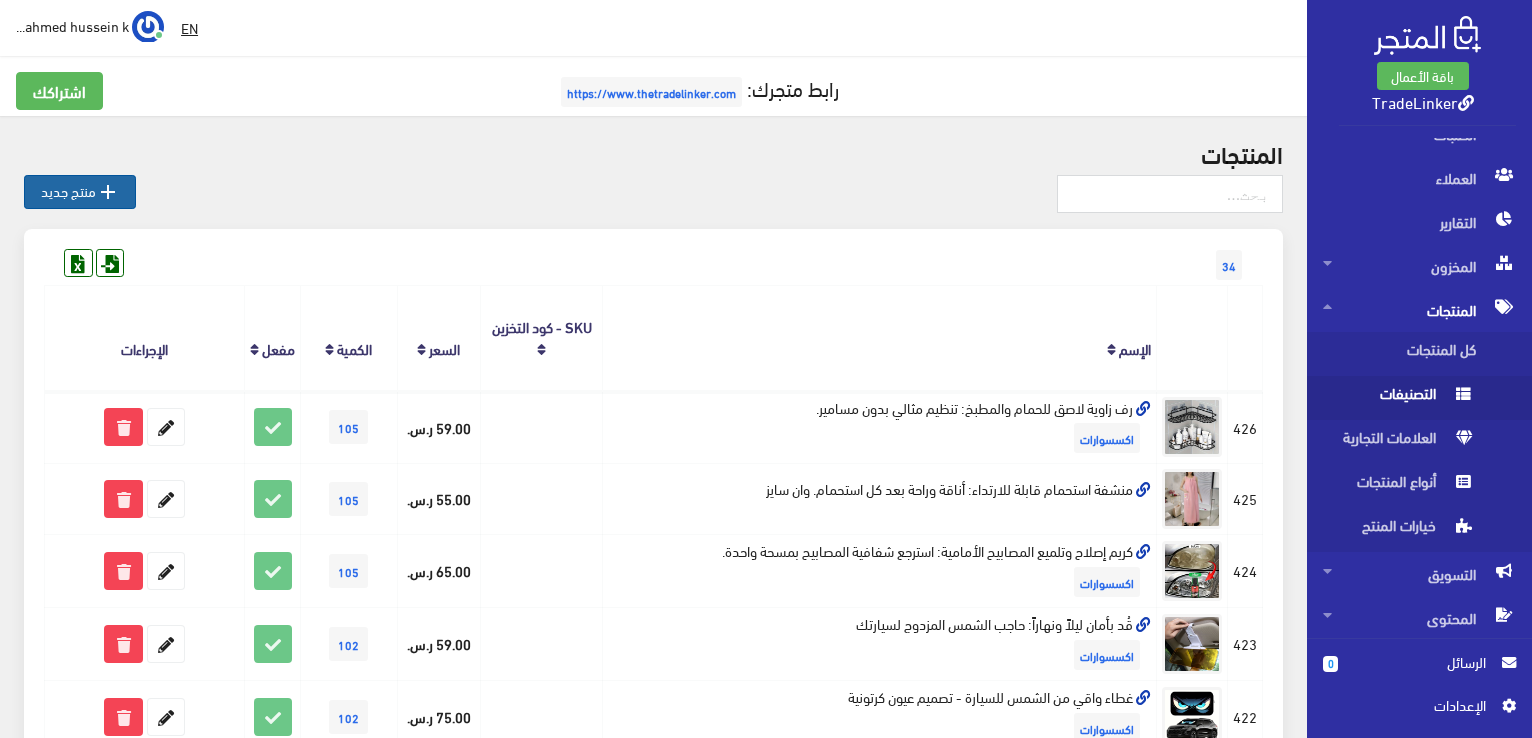 click on "  منتج جديد" at bounding box center (80, 192) 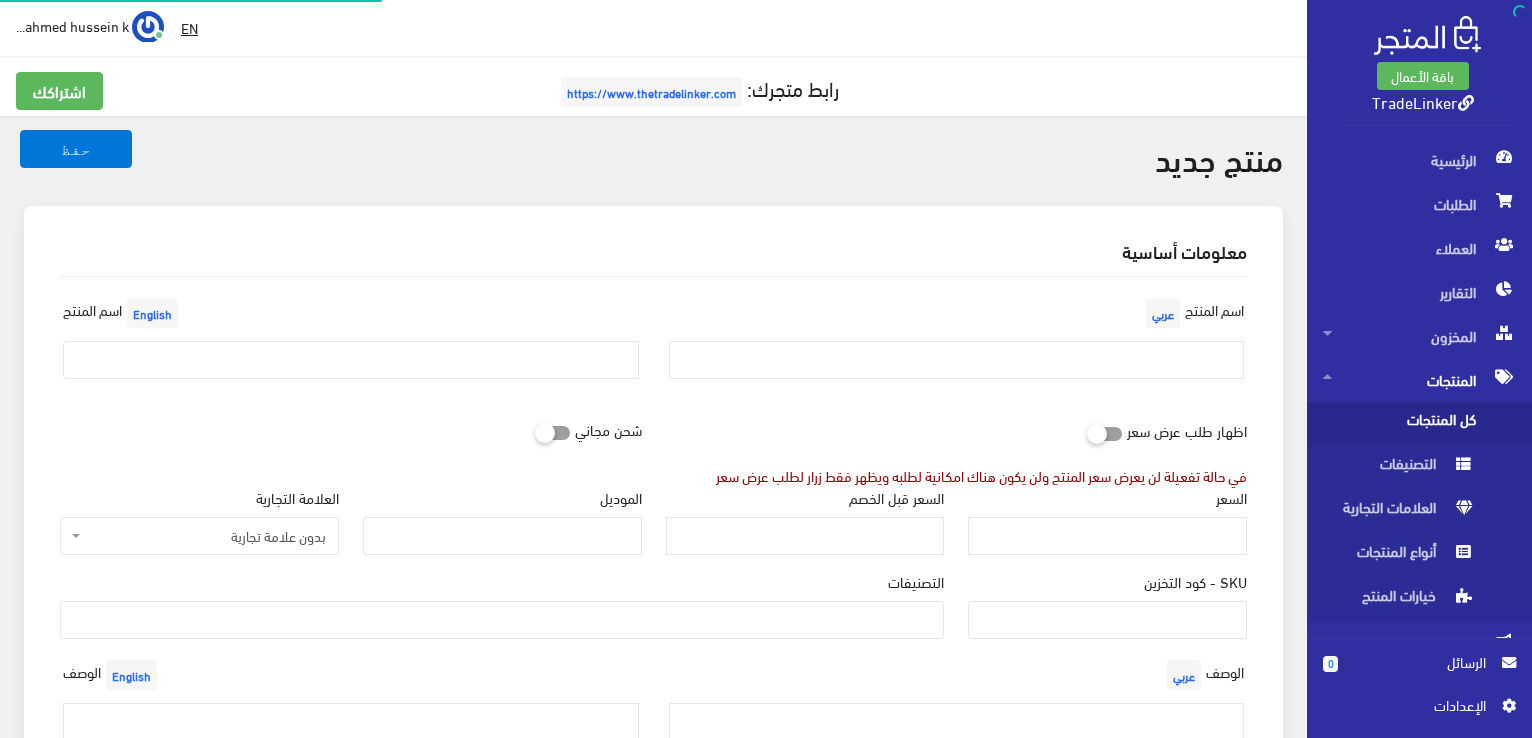 select 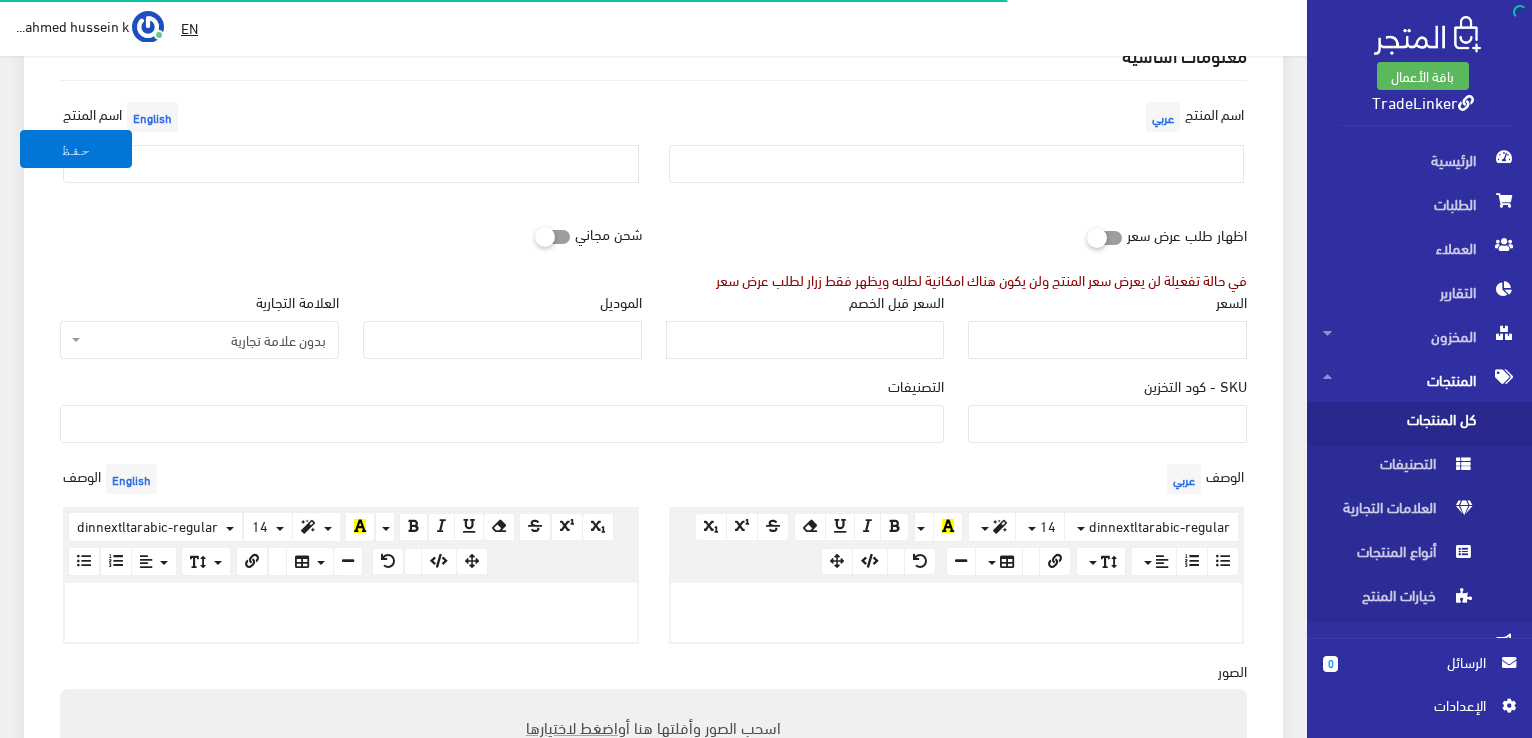 scroll, scrollTop: 200, scrollLeft: 0, axis: vertical 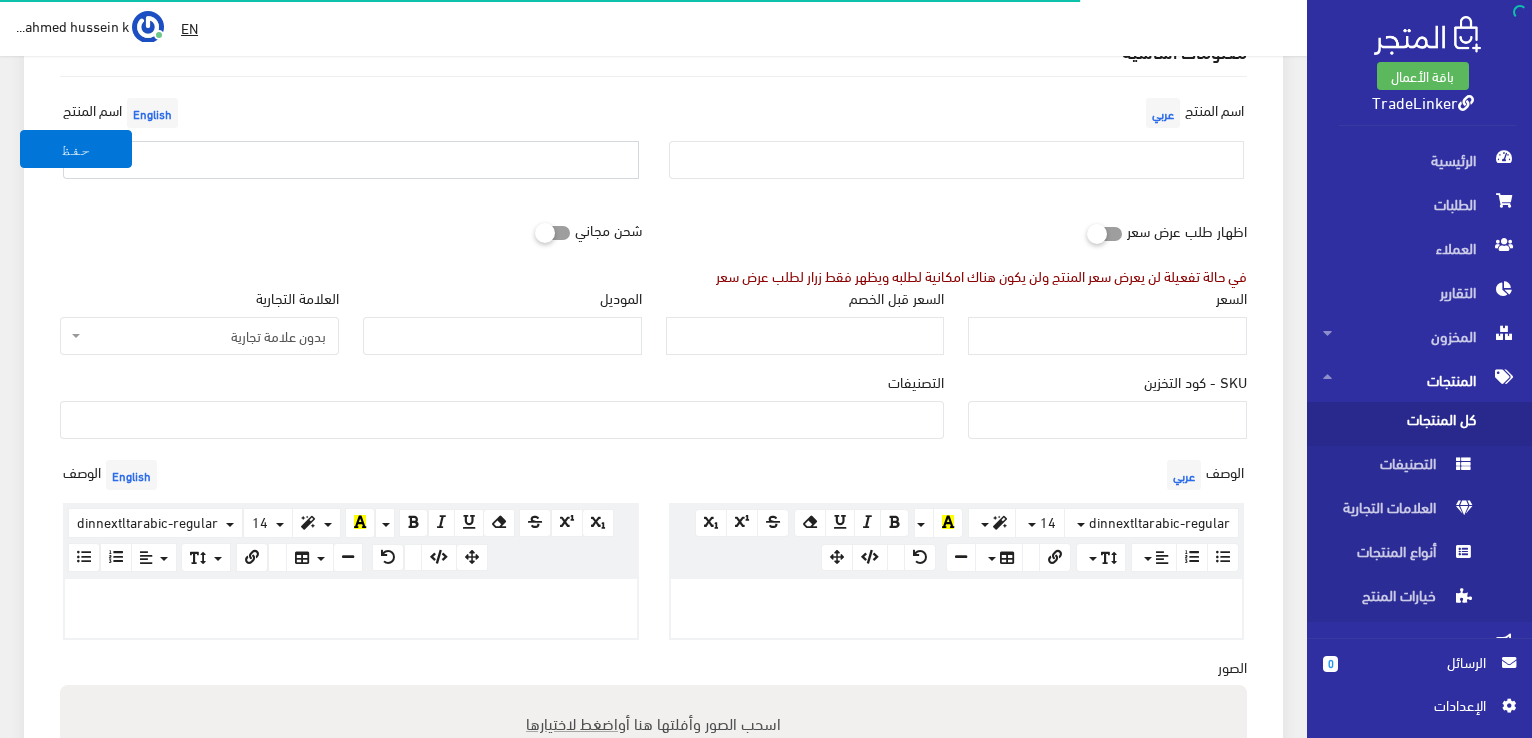 click at bounding box center [351, 160] 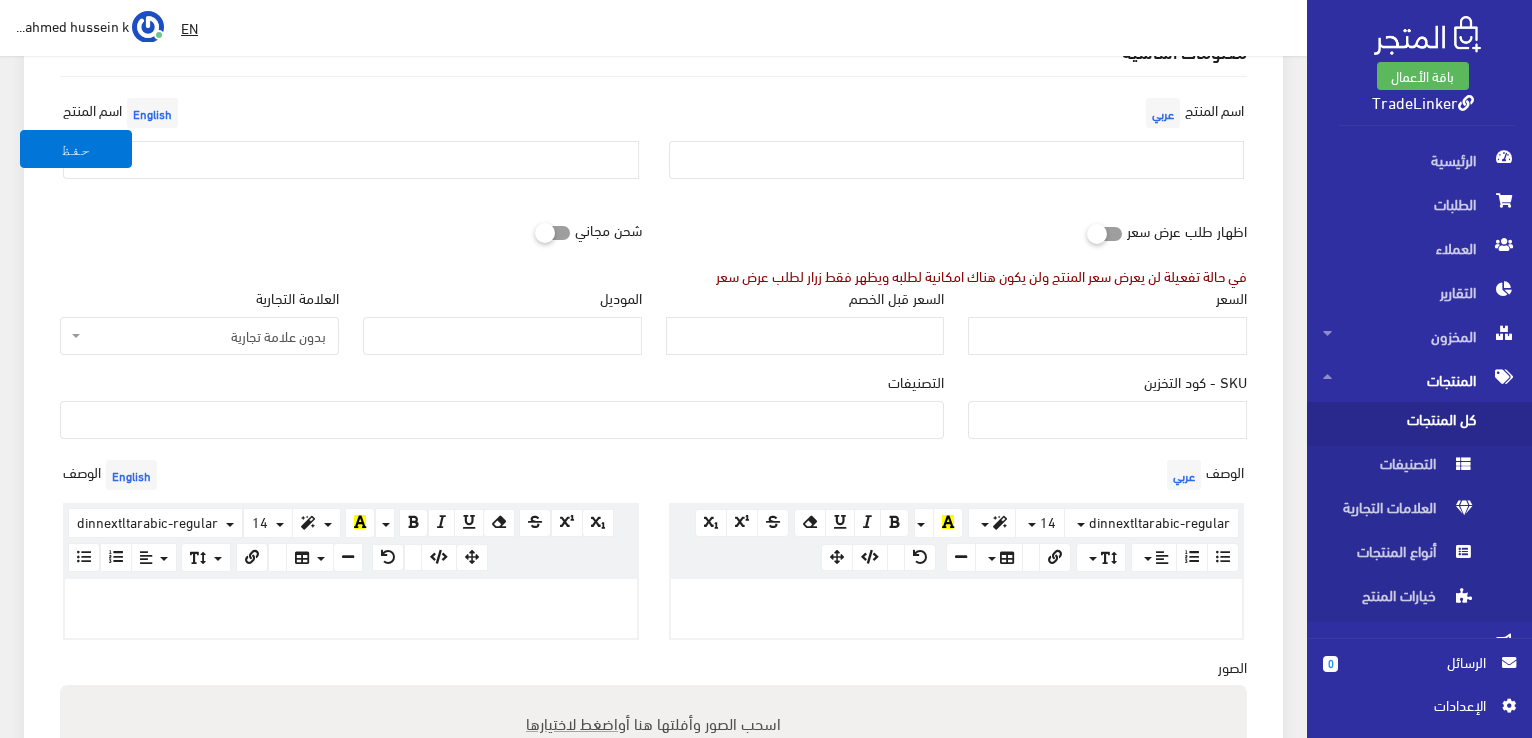 click at bounding box center [502, 418] 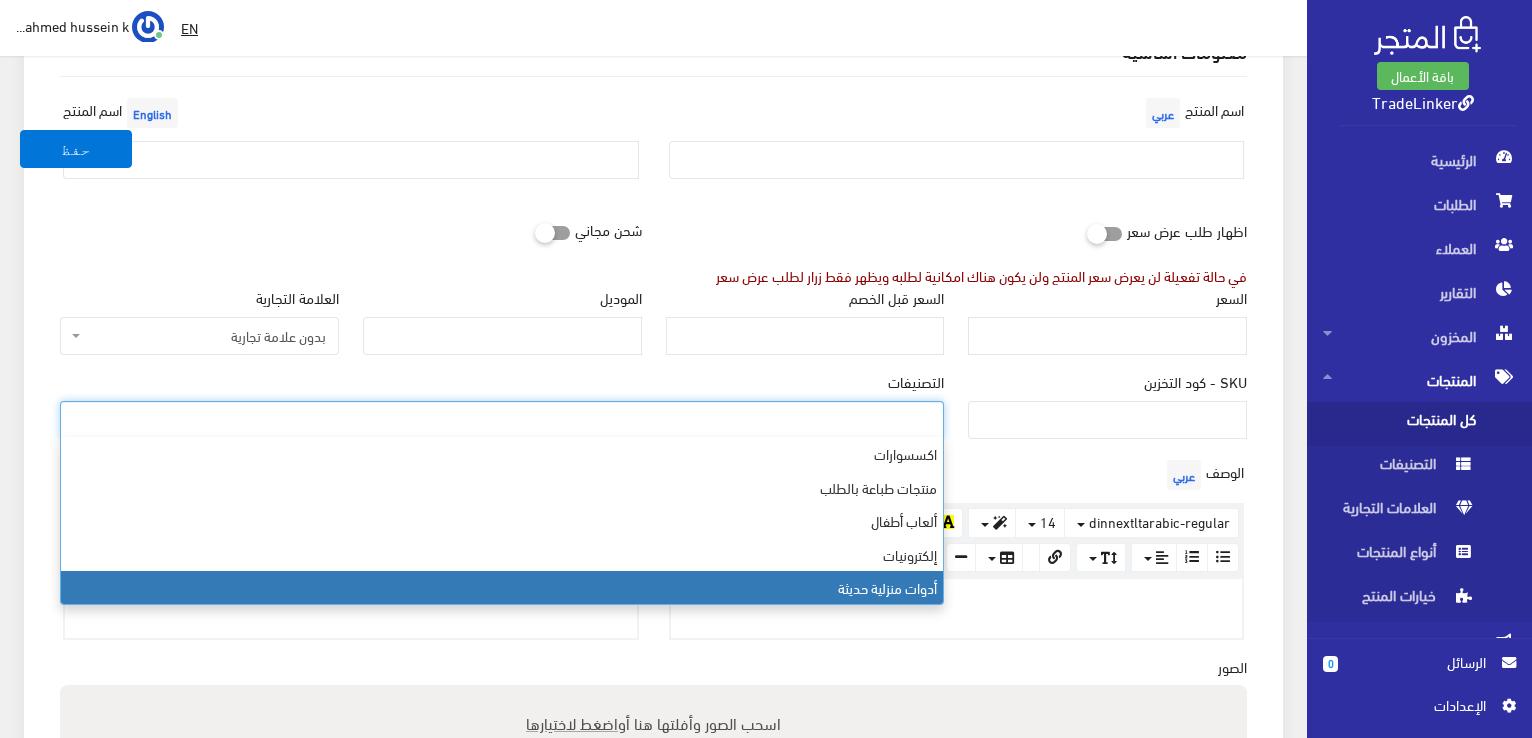 select on "13" 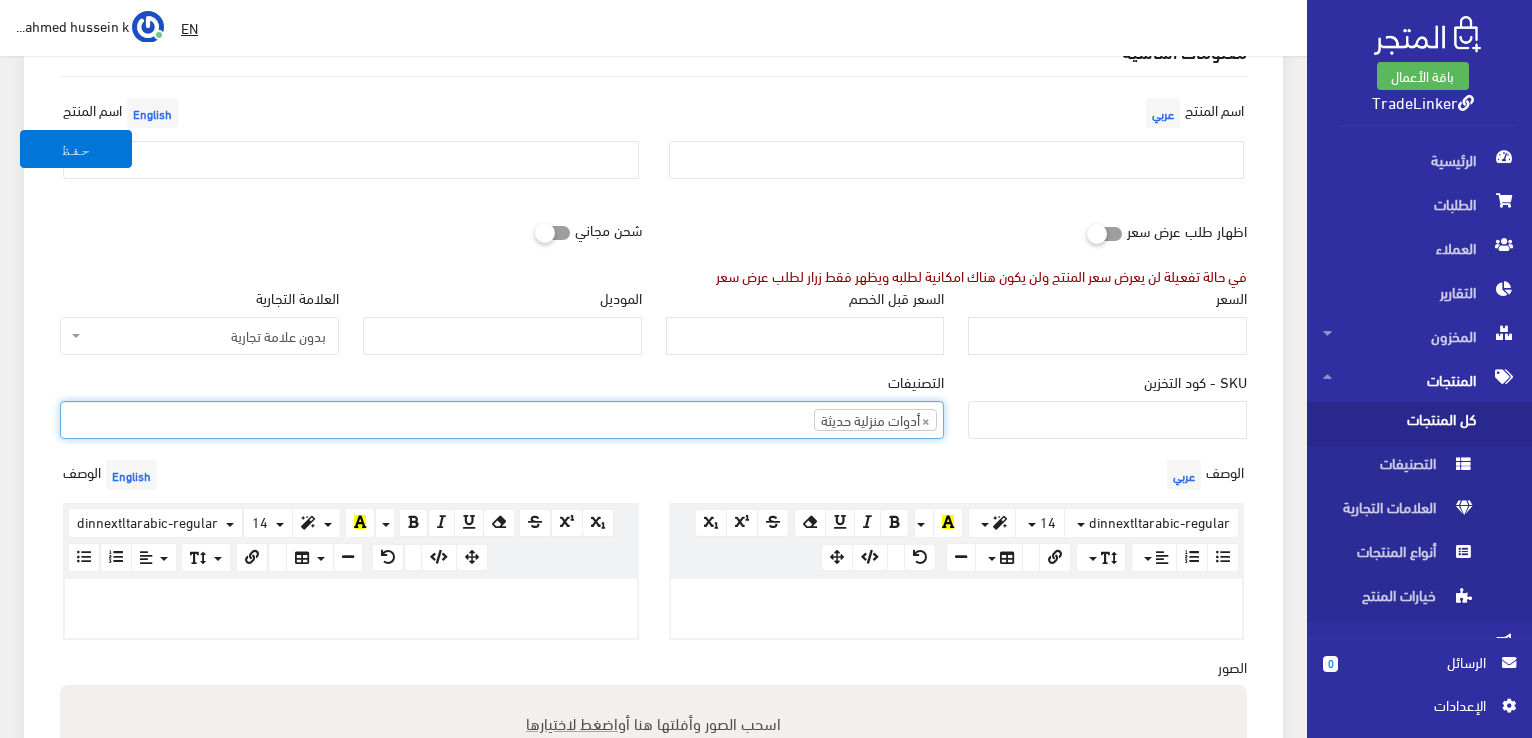 scroll, scrollTop: 96, scrollLeft: 0, axis: vertical 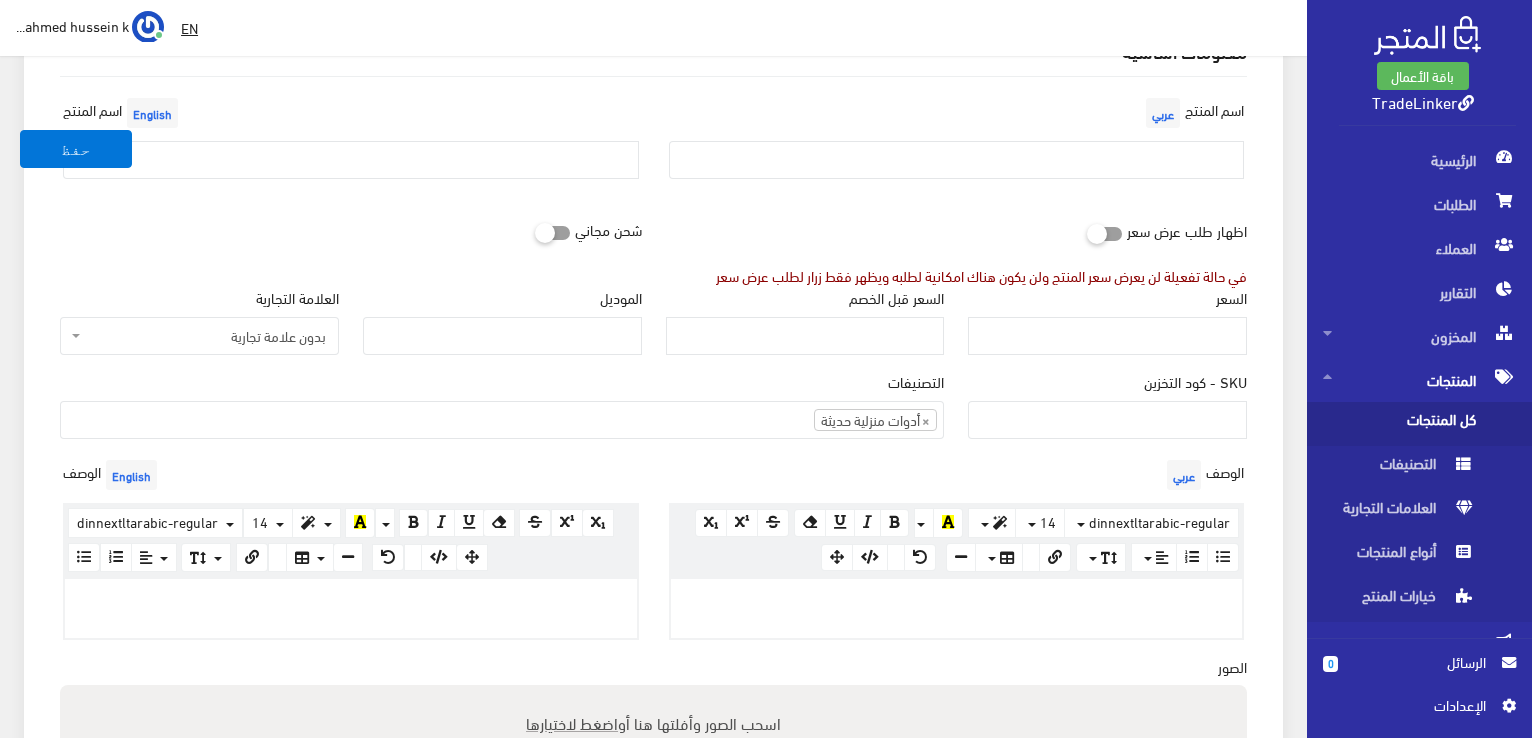 click on "السعر" at bounding box center [1107, 321] 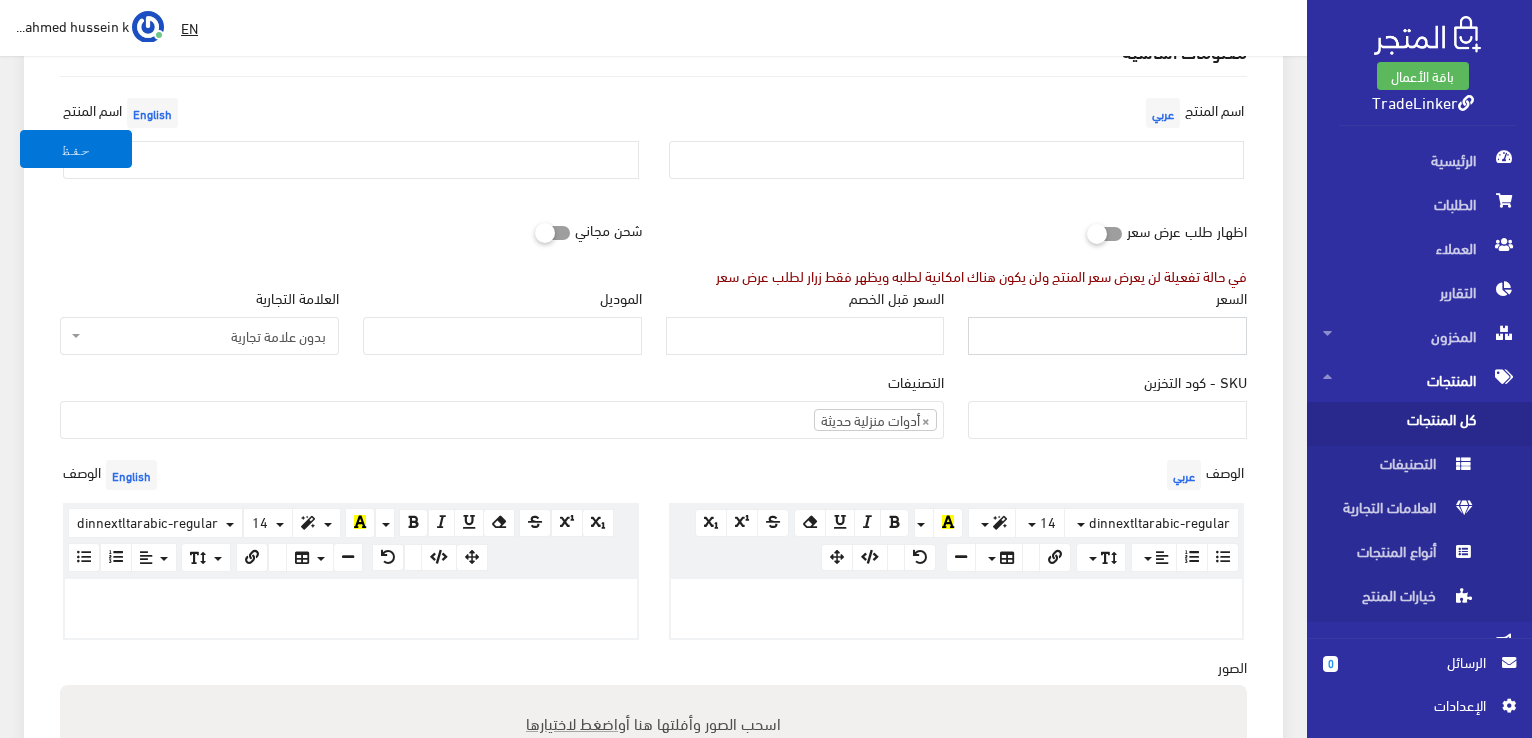 click on "السعر" at bounding box center (1107, 336) 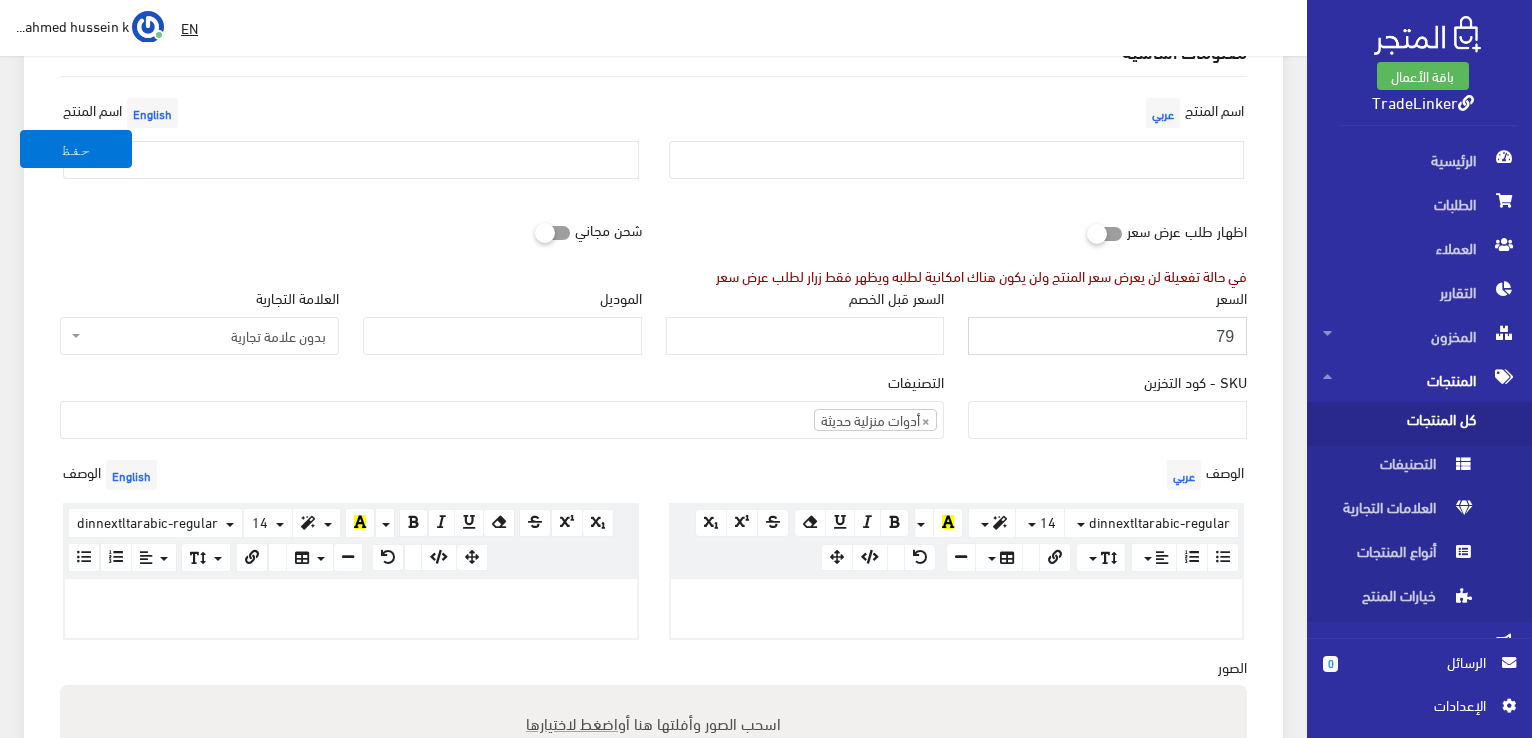 type on "79" 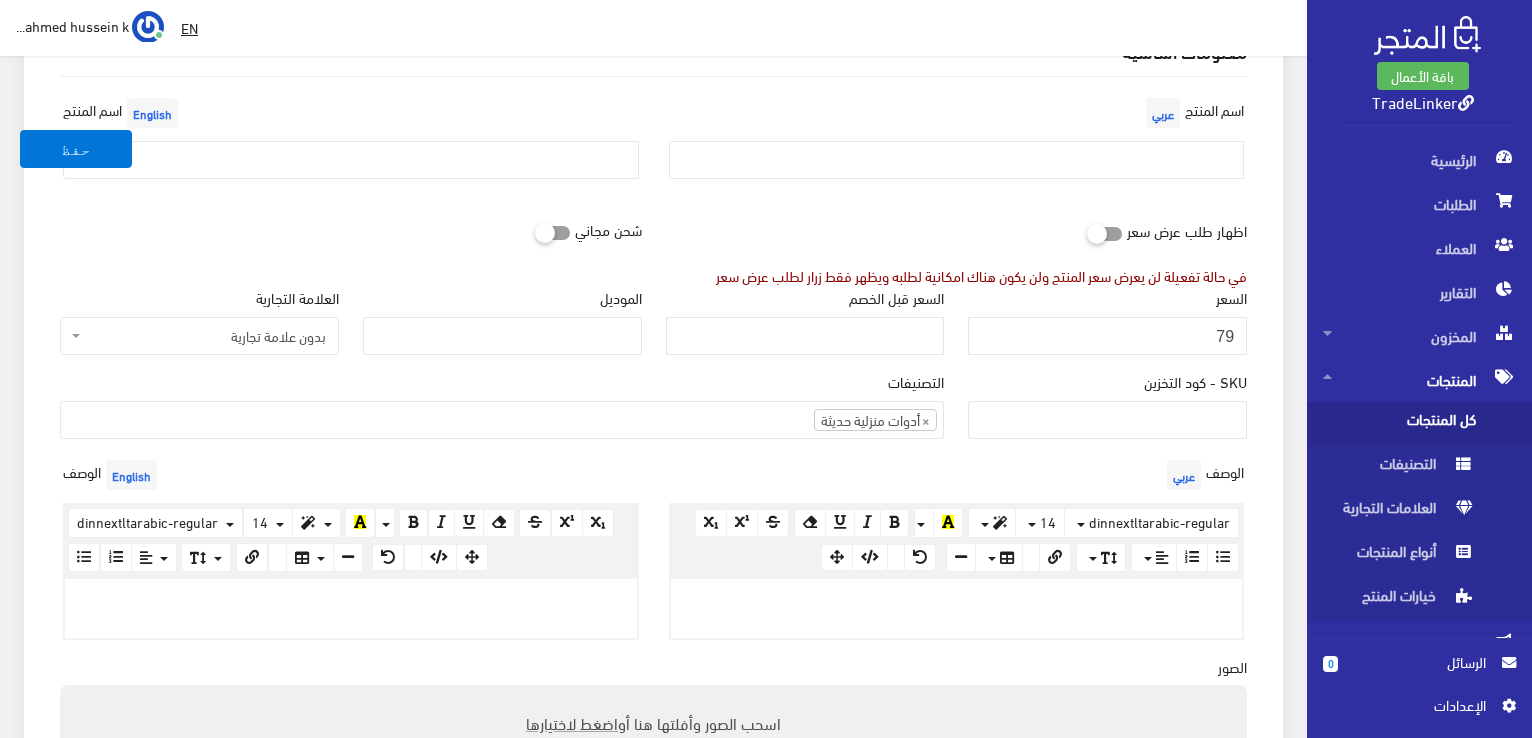 click on "اظهار طلب عرض سعر
في حالة تفعيلة لن يعرض سعر المنتج ولن يكون هناك امكانية لطلبه ويظهر فقط زرار لطلب عرض سعر" at bounding box center (957, 249) 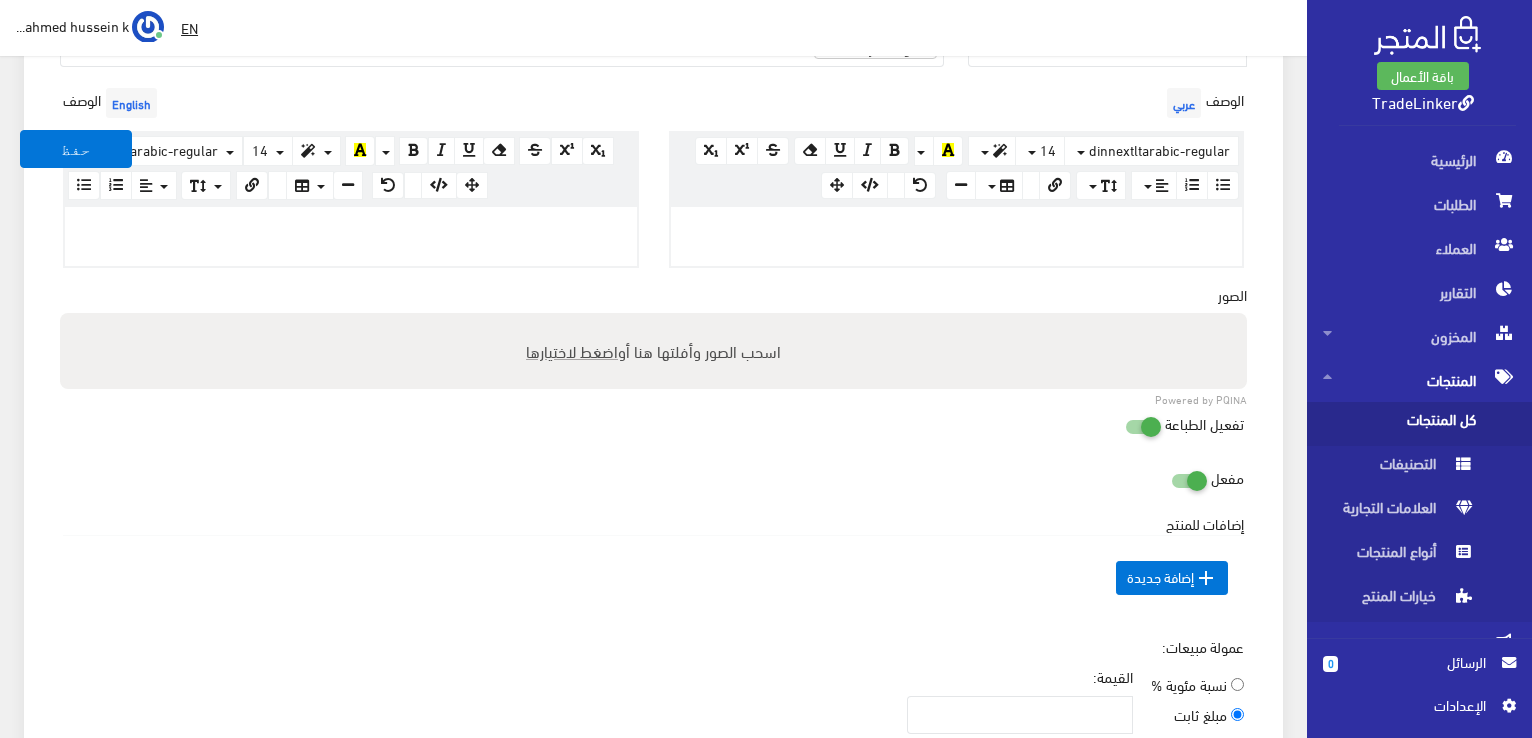 scroll, scrollTop: 700, scrollLeft: 0, axis: vertical 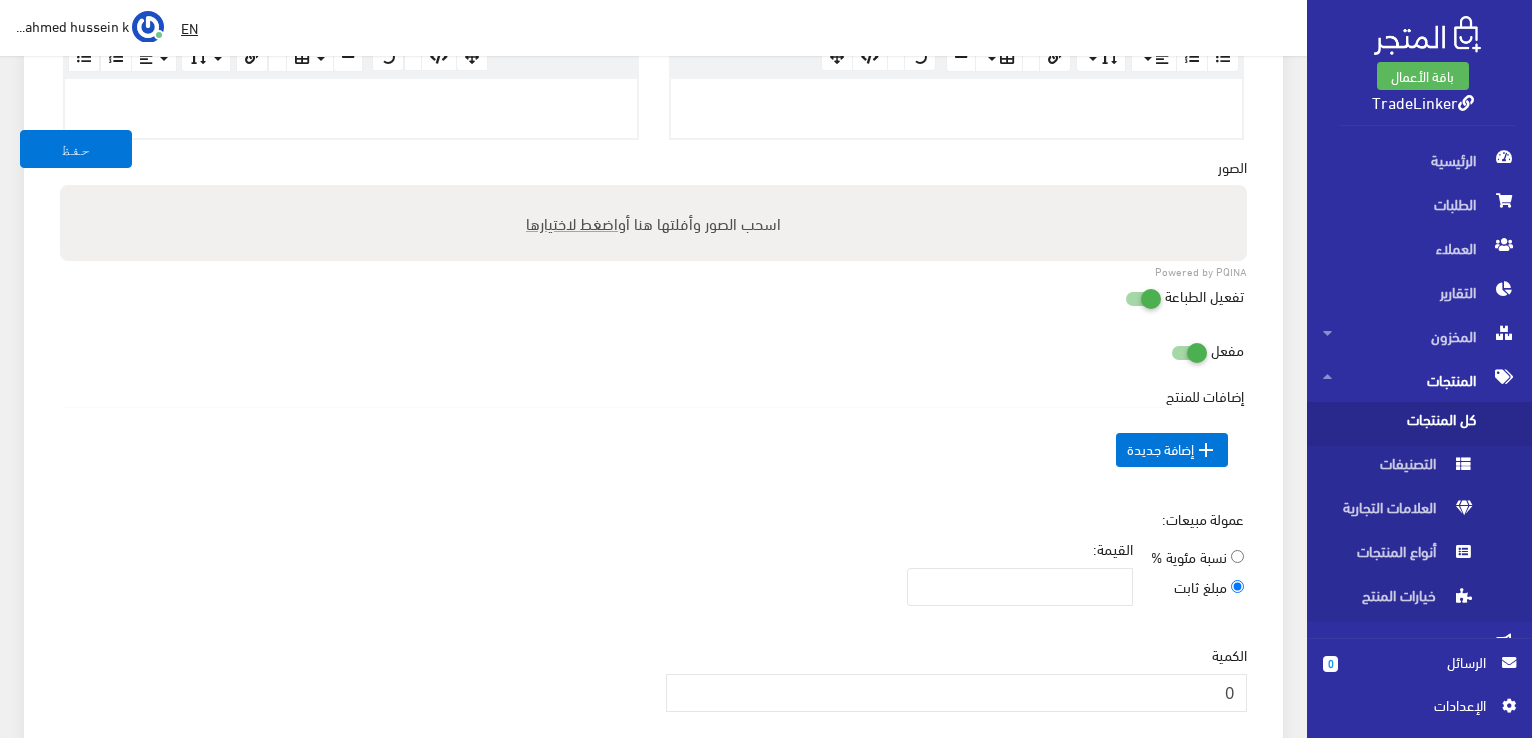 click on "اضغط لاختيارها" at bounding box center [572, 222] 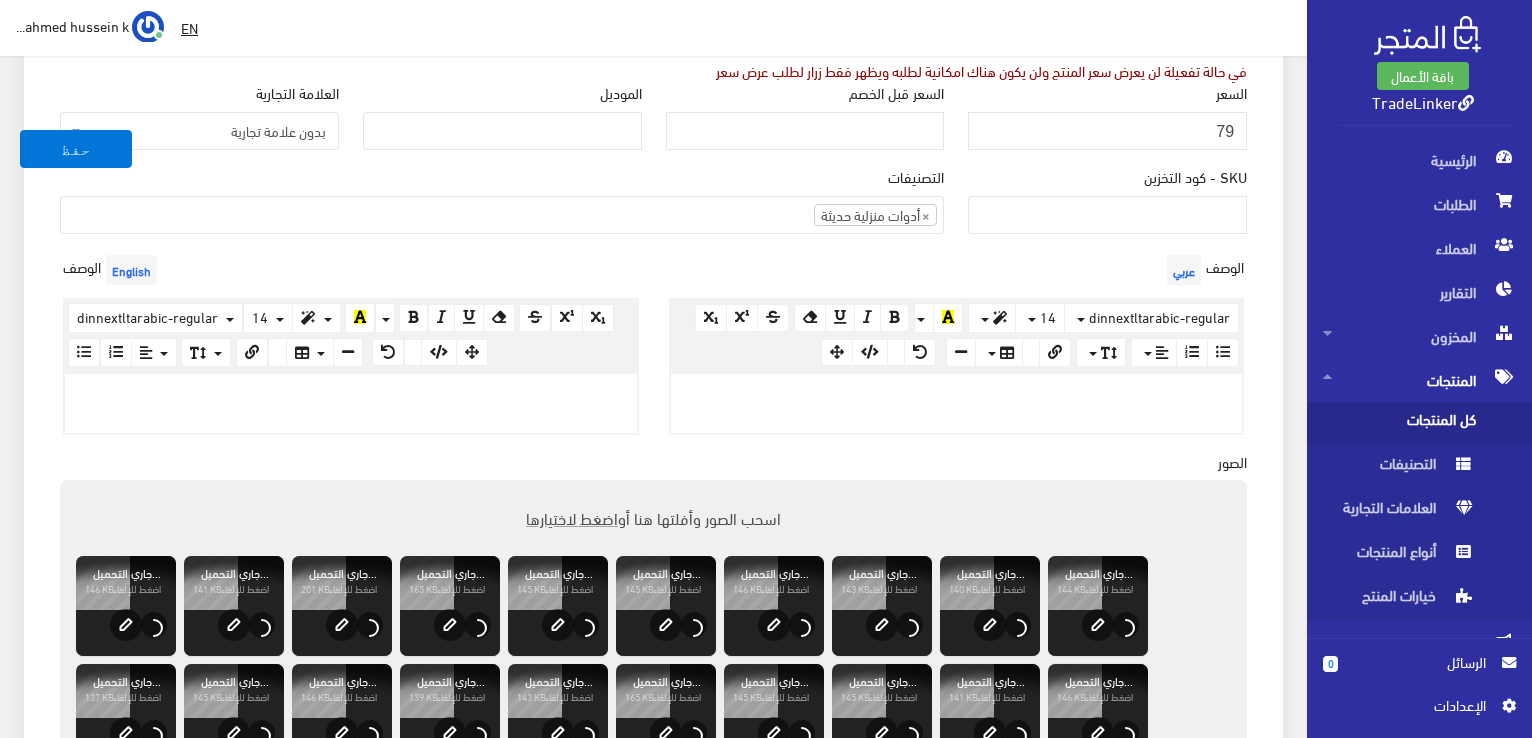 scroll, scrollTop: 400, scrollLeft: 0, axis: vertical 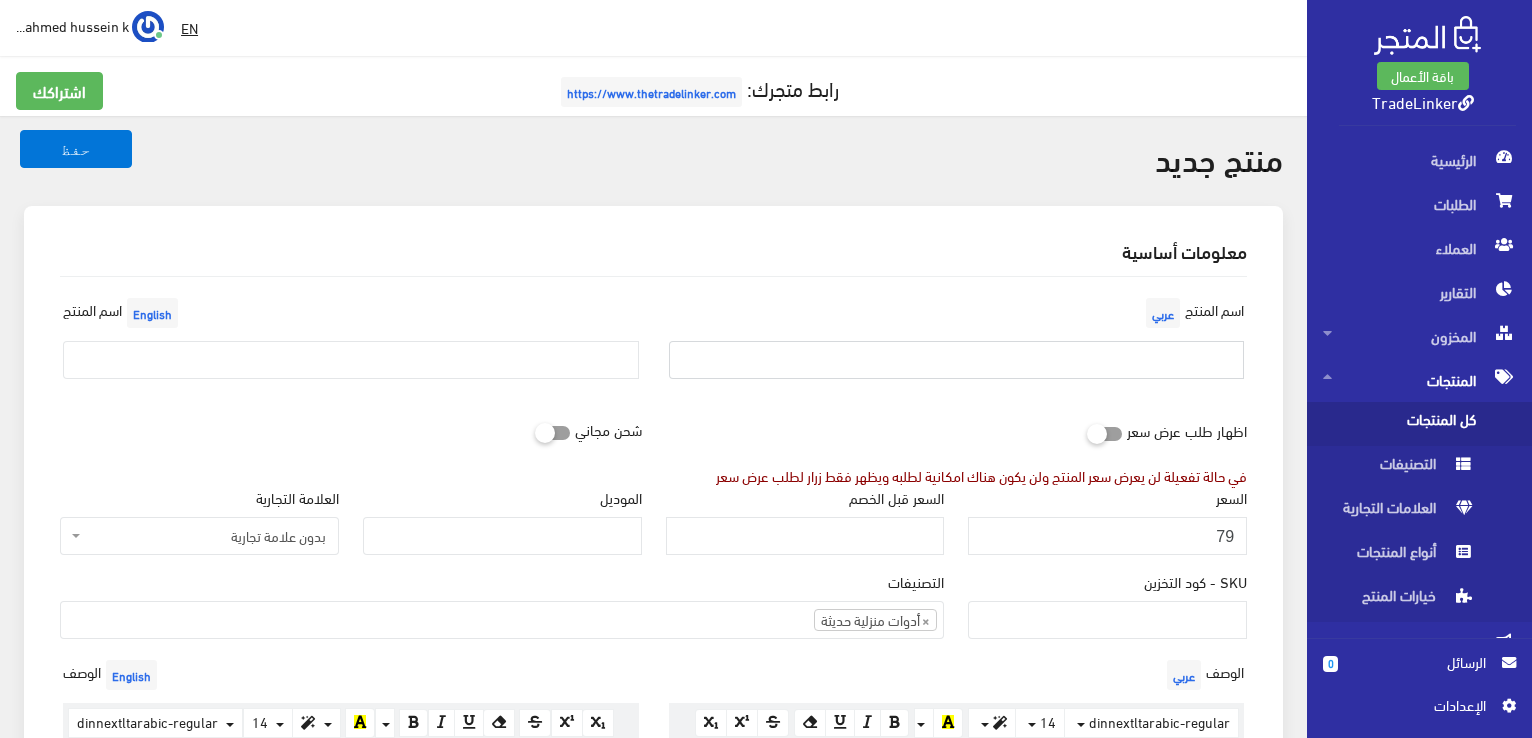 paste on "مصباح طاولة بتصميم حرف شخصي مع قاعدة خشبية، إضاءة ليلية لغرفة النوم، هدية مميزة" 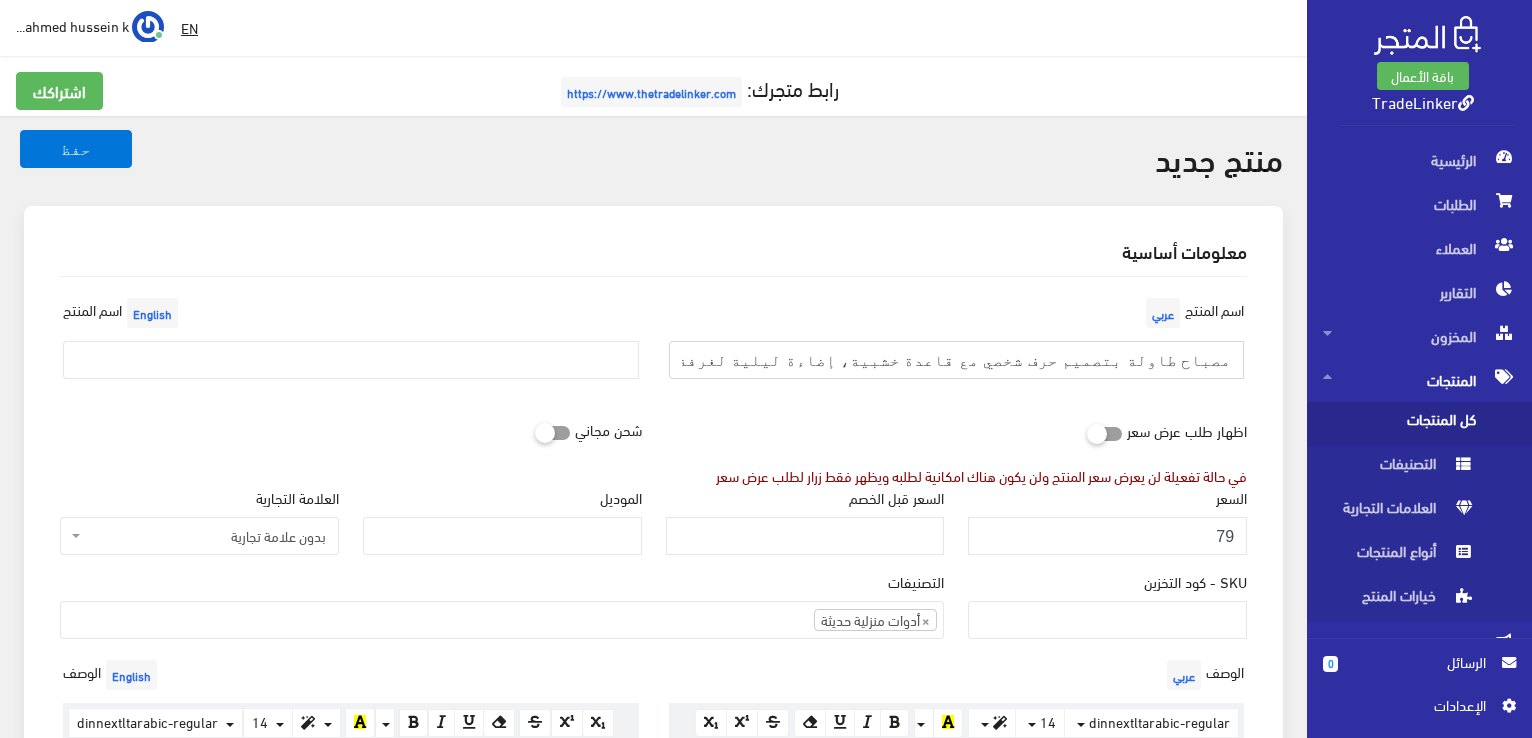 scroll, scrollTop: 0, scrollLeft: -32, axis: horizontal 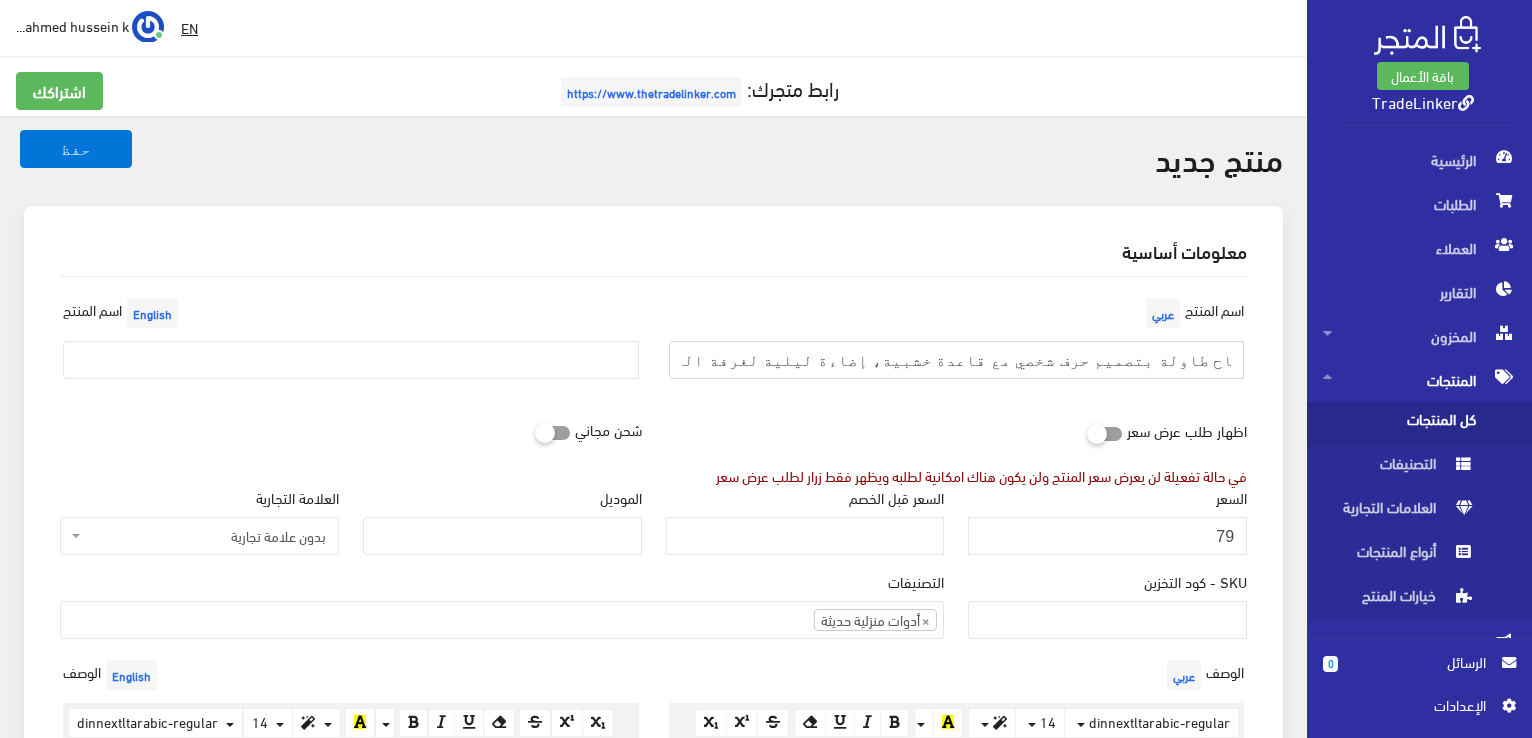 type on "مصباح طاولة بتصميم حرف شخصي مع قاعدة خشبية، إضاءة ليلية لغرفة النوم، هدية مميزة" 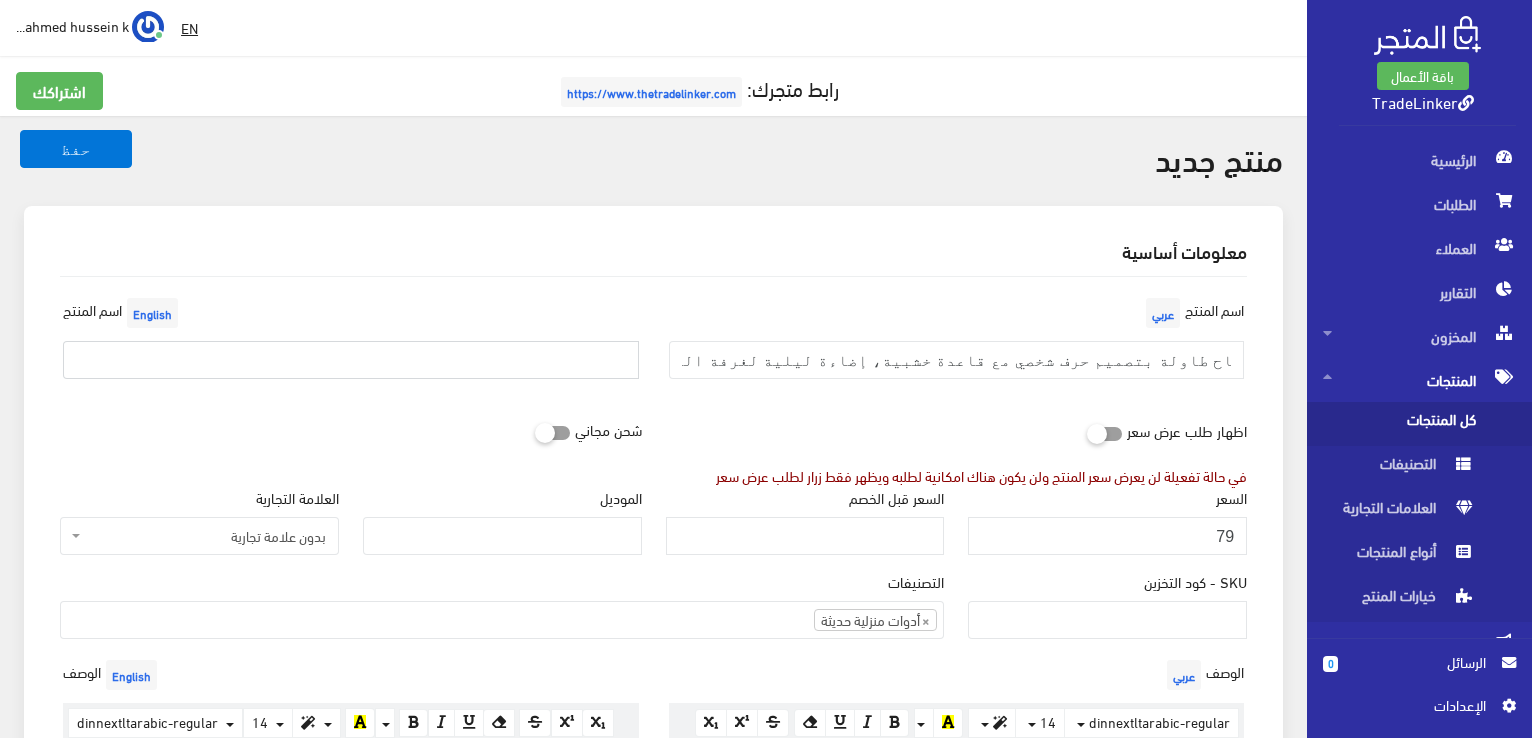 scroll, scrollTop: 0, scrollLeft: 0, axis: both 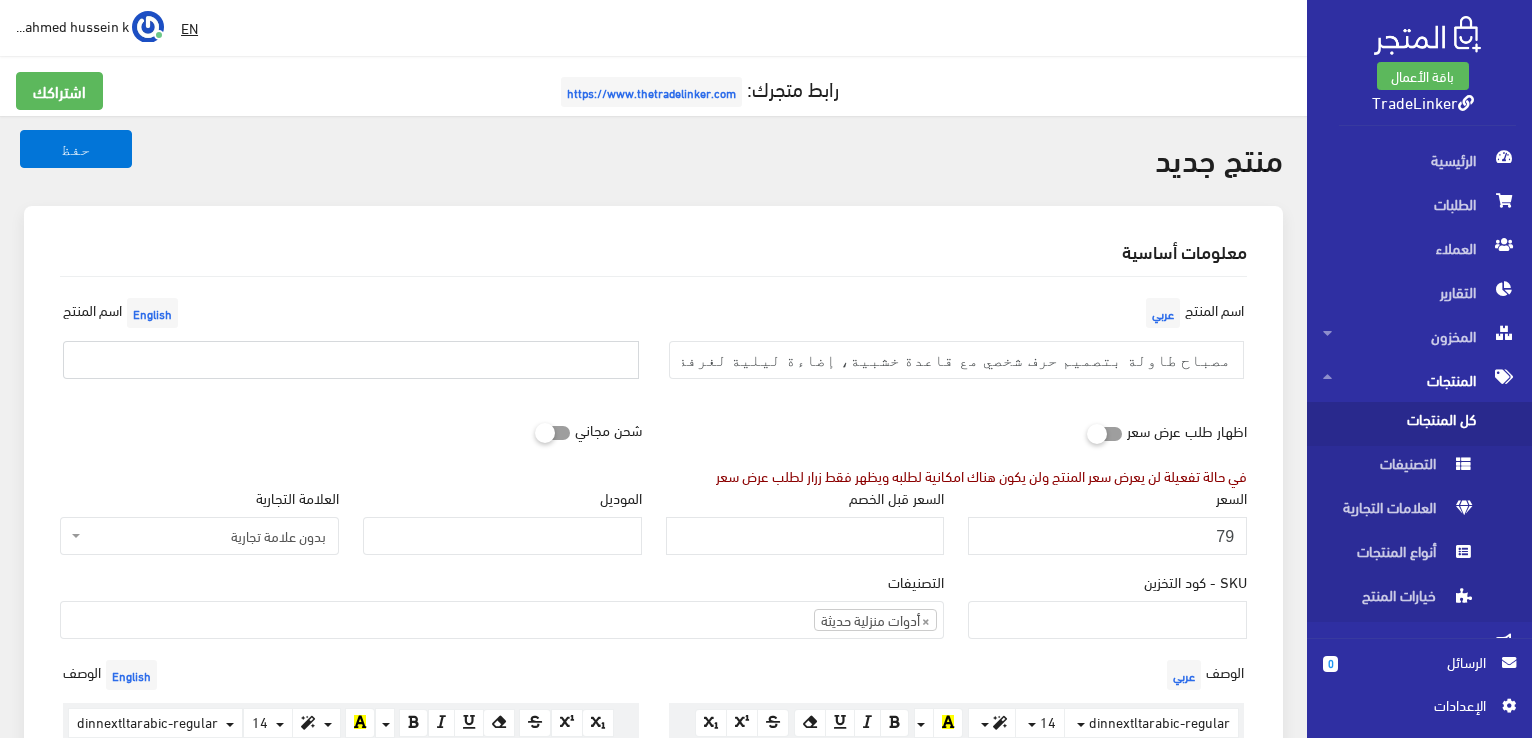 paste on "مصباح طاولة بتصميم حرف شخصي مع قاعدة خشبية، إضاءة ليلية لغرفة النوم، هدية مميزة" 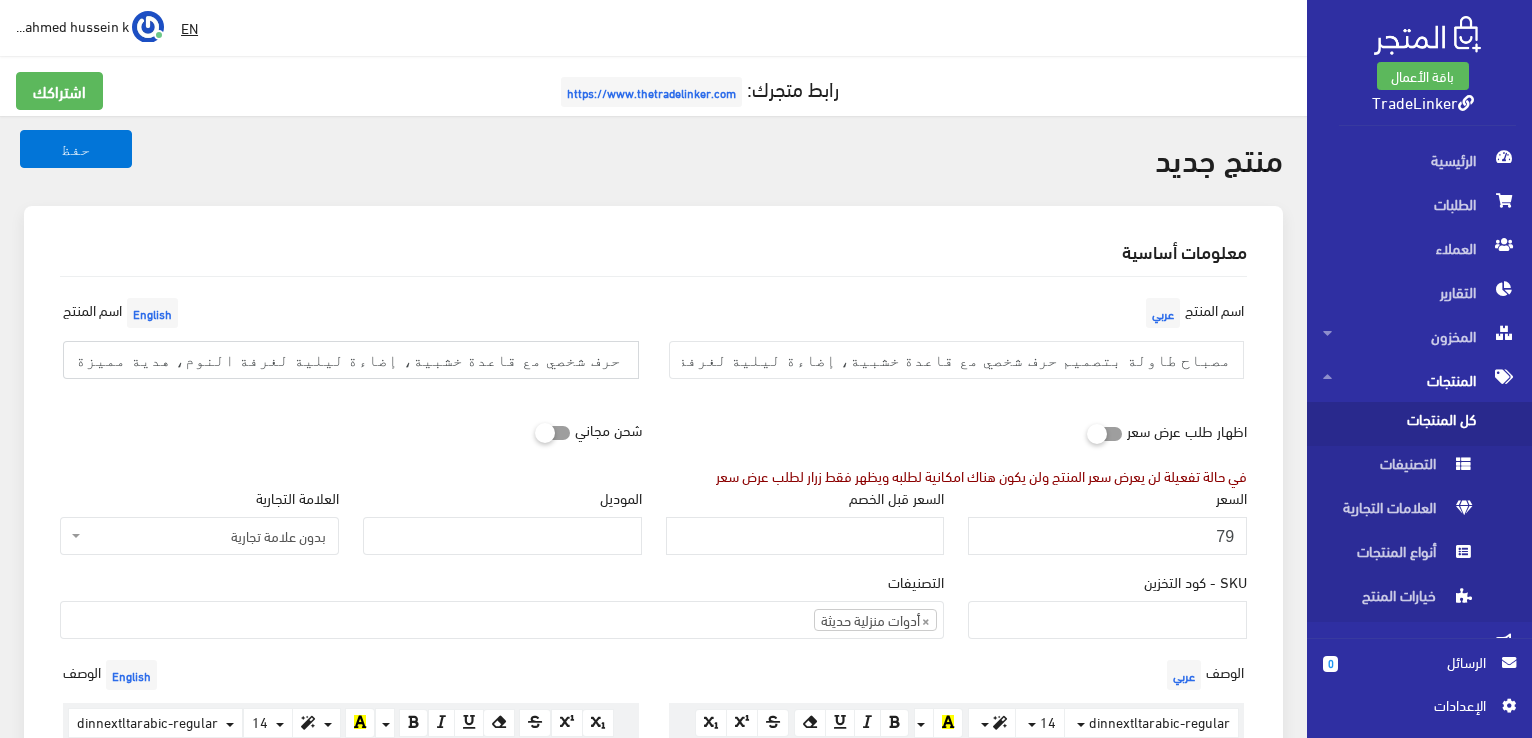 scroll, scrollTop: 0, scrollLeft: 32, axis: horizontal 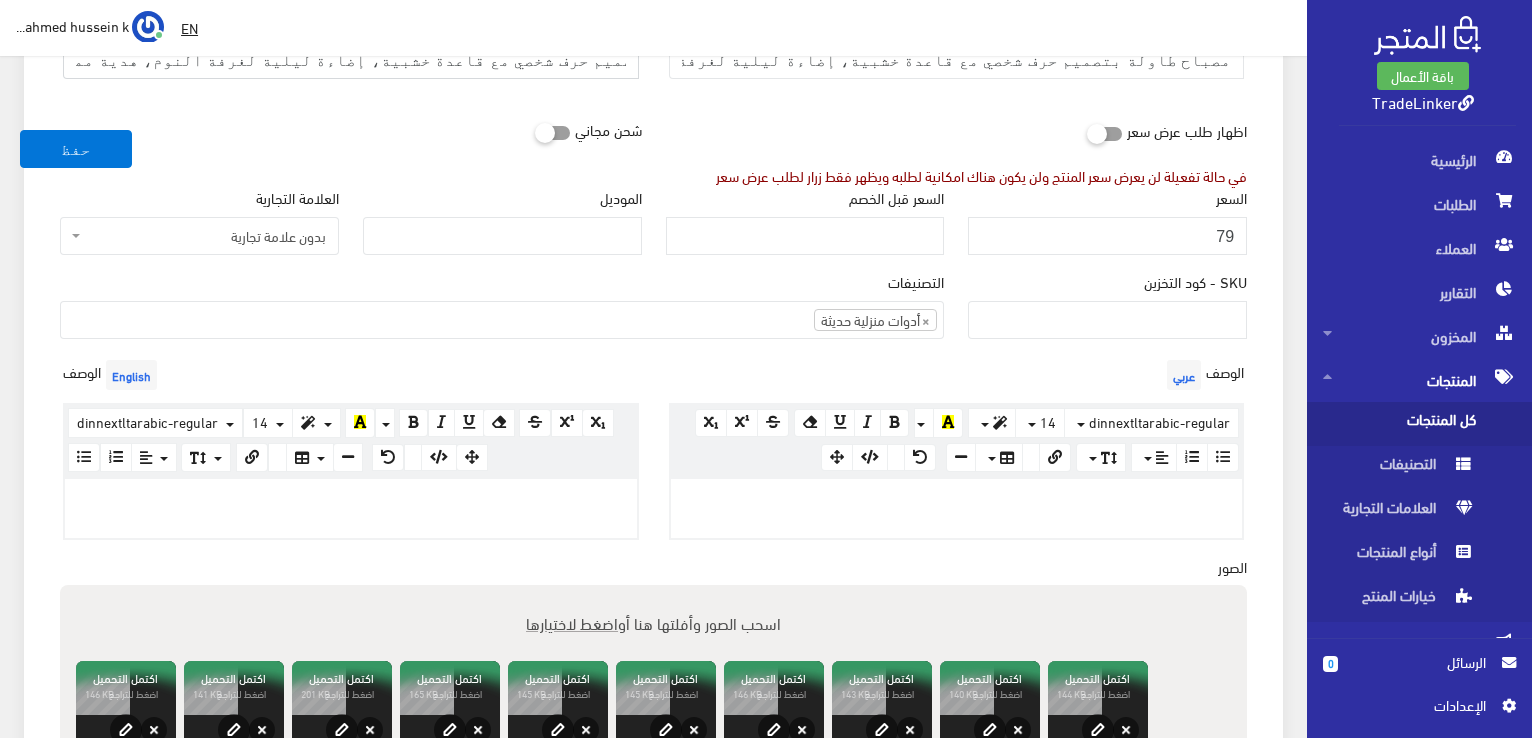 type on "مصباح طاولة بتصميم حرف شخصي مع قاعدة خشبية، إضاءة ليلية لغرفة النوم، هدية مميزة" 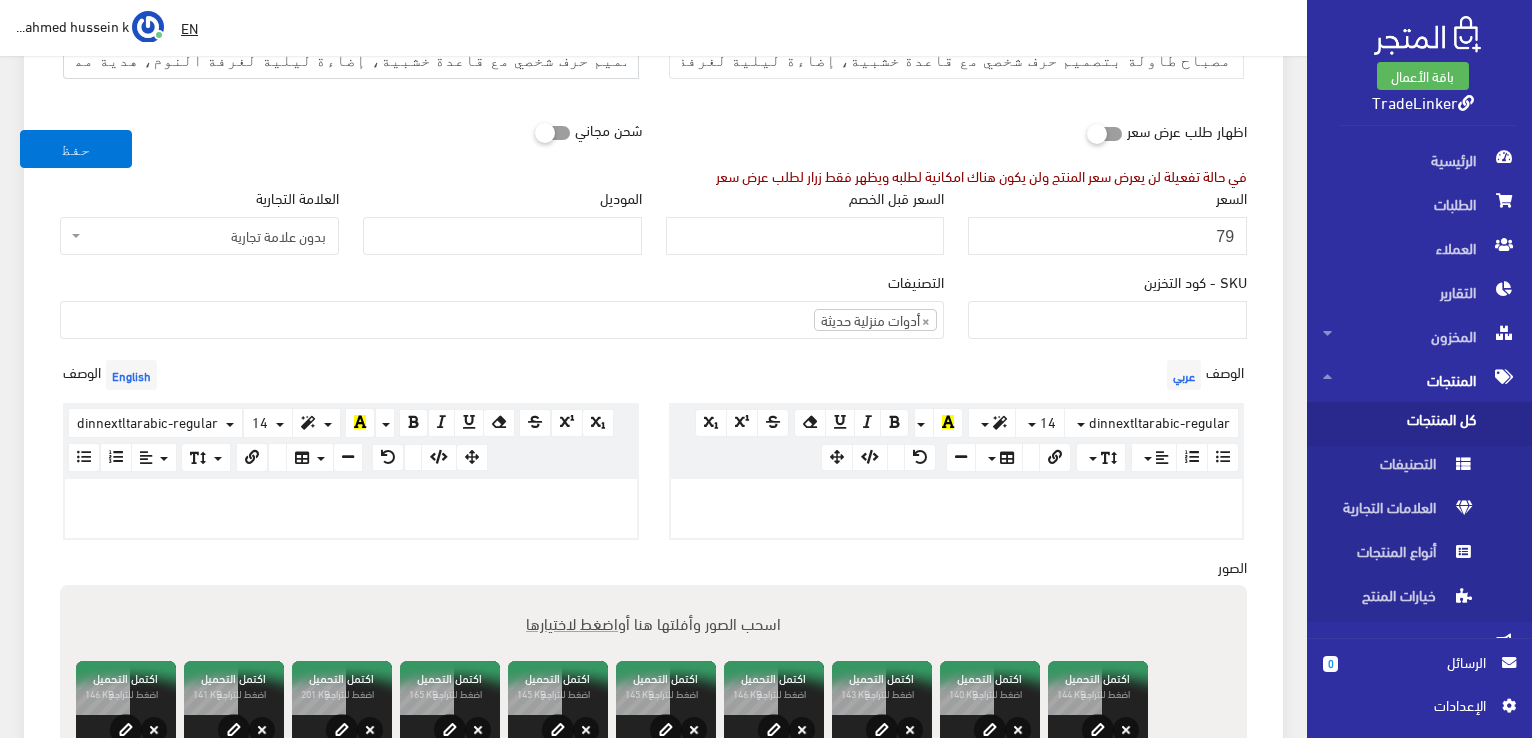 scroll, scrollTop: 0, scrollLeft: 0, axis: both 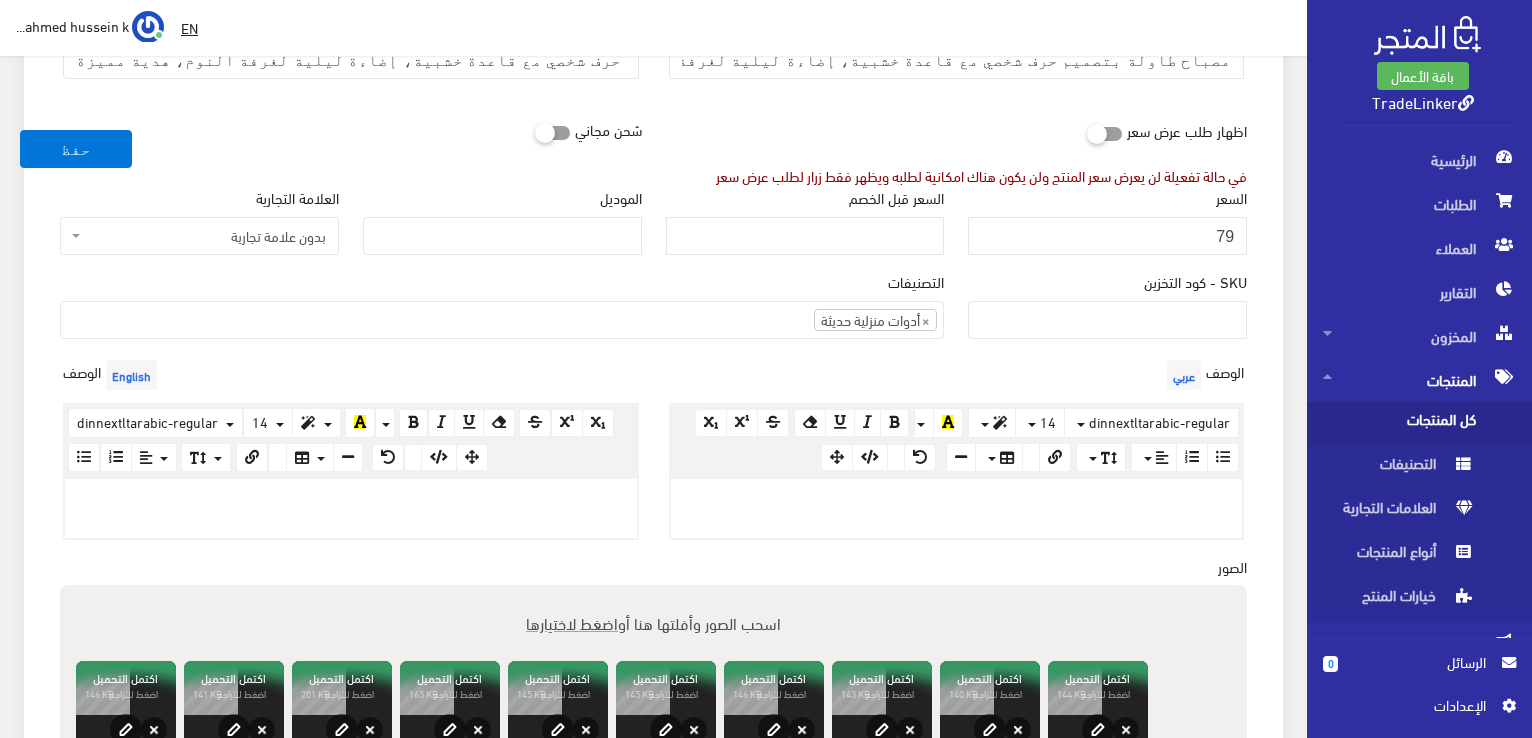 paste 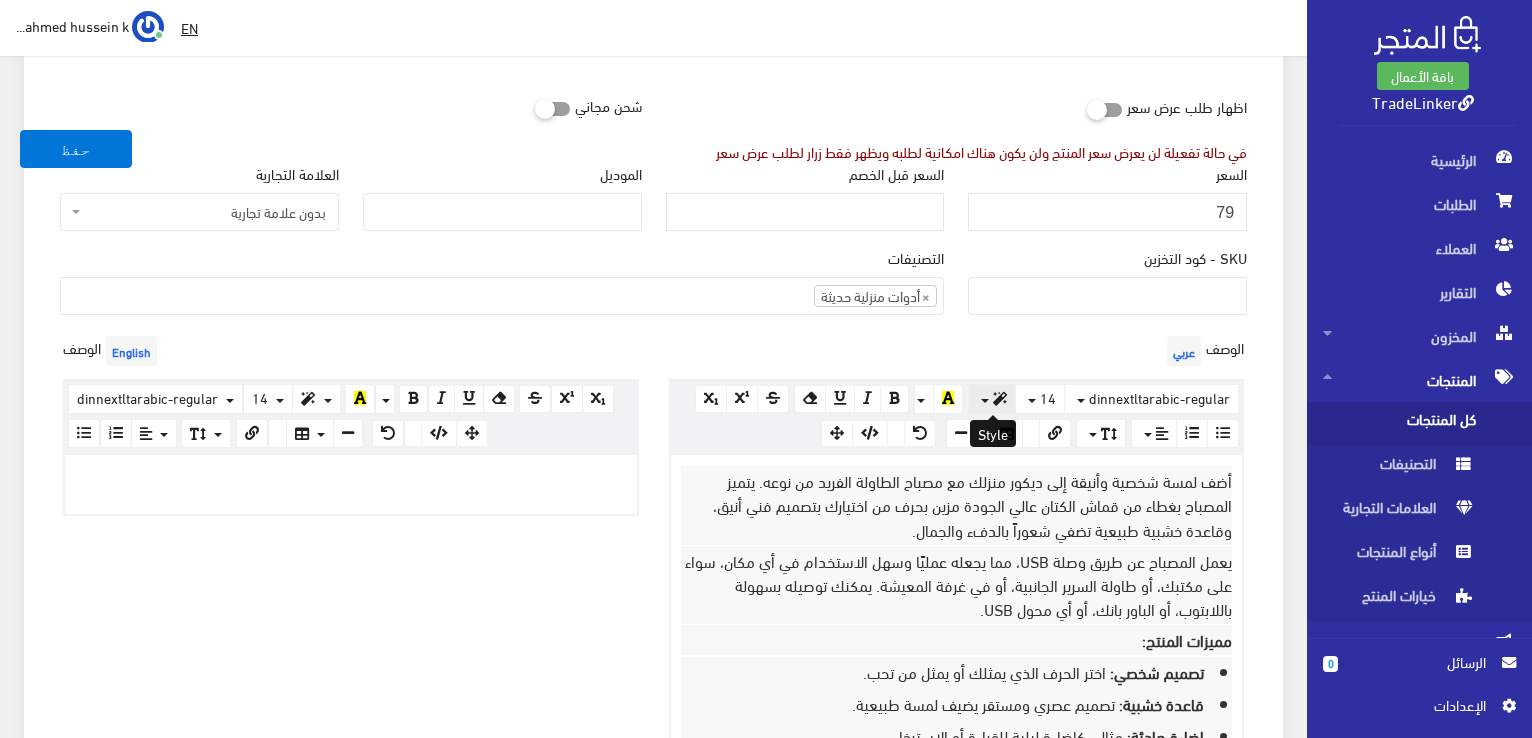 scroll, scrollTop: 494, scrollLeft: 0, axis: vertical 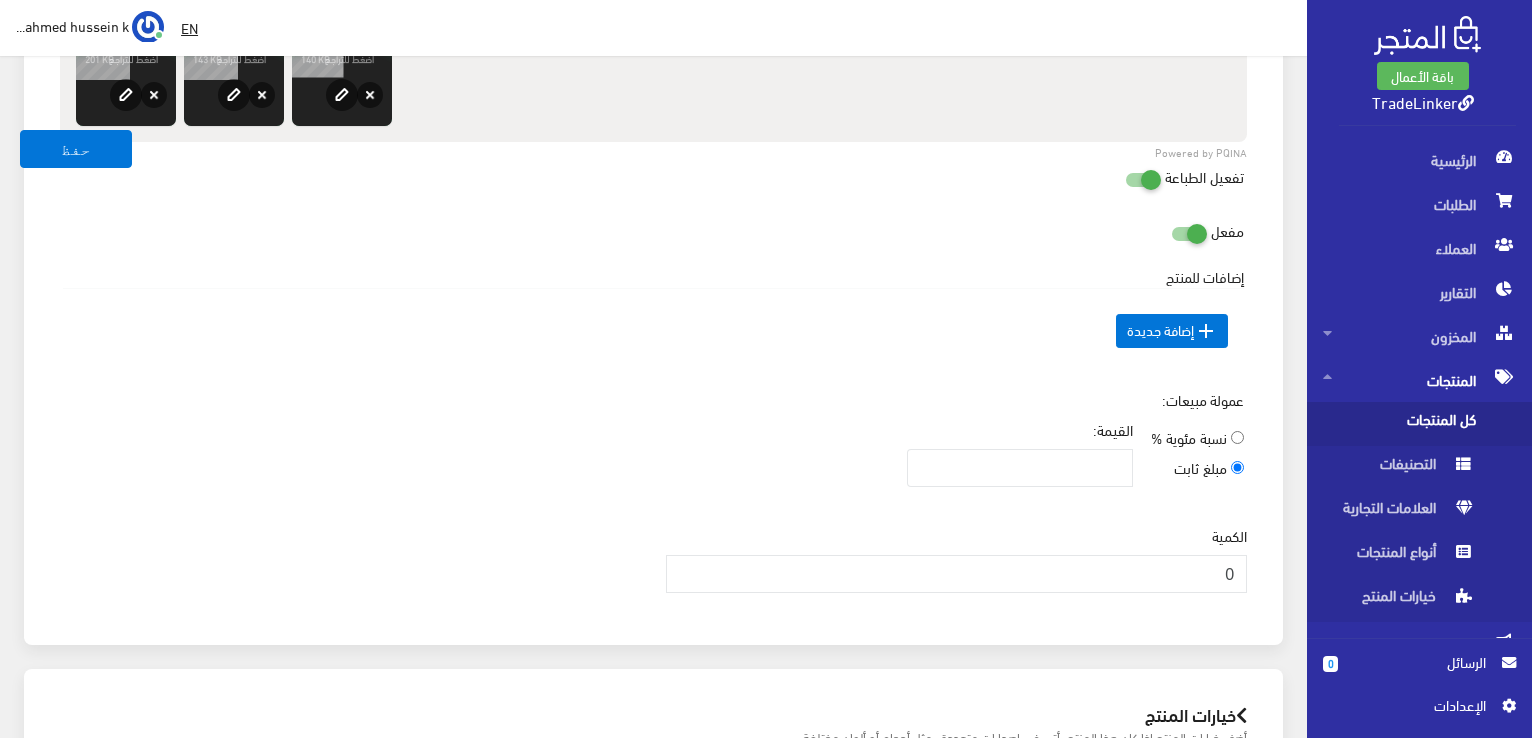 click at bounding box center (1171, 233) 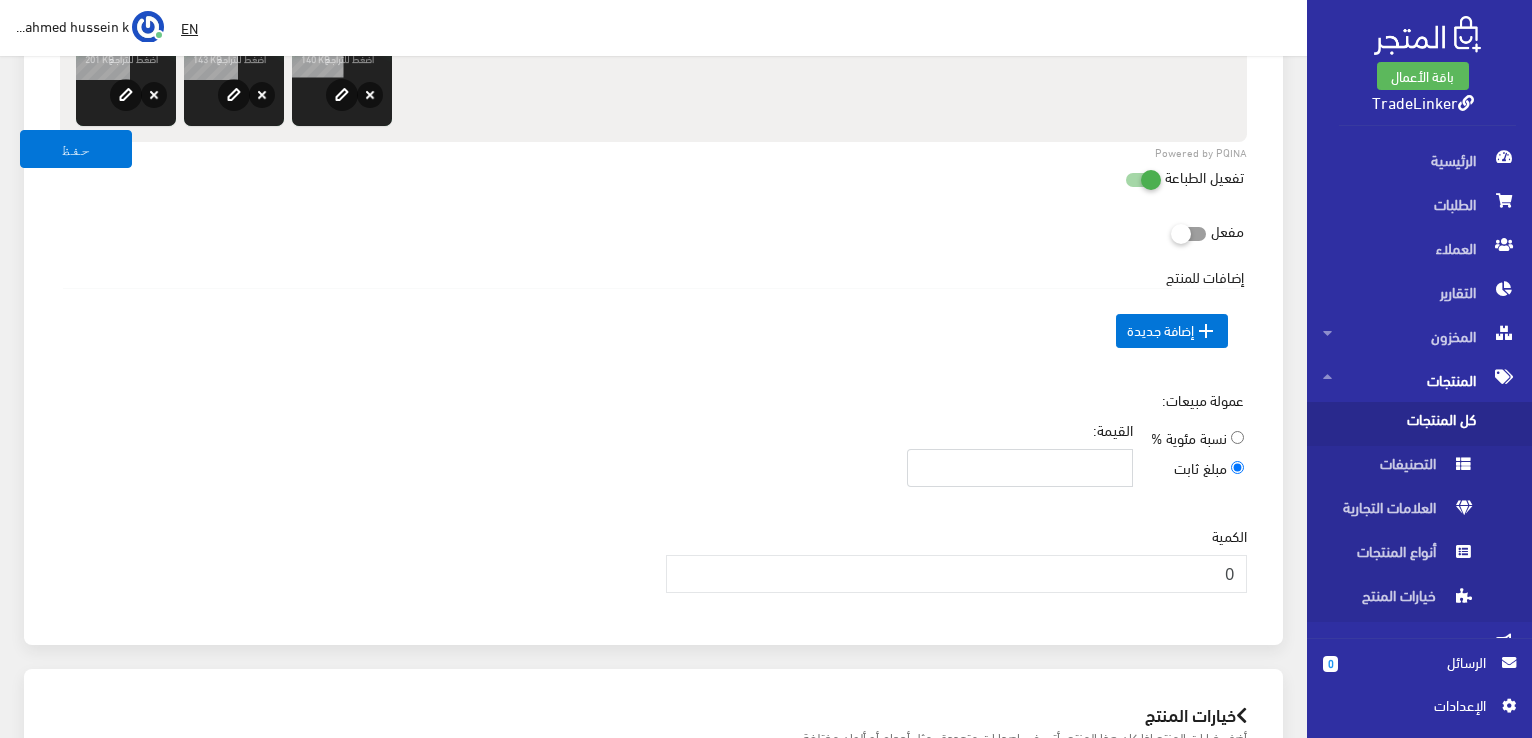 click on "القيمة:" at bounding box center [1020, 468] 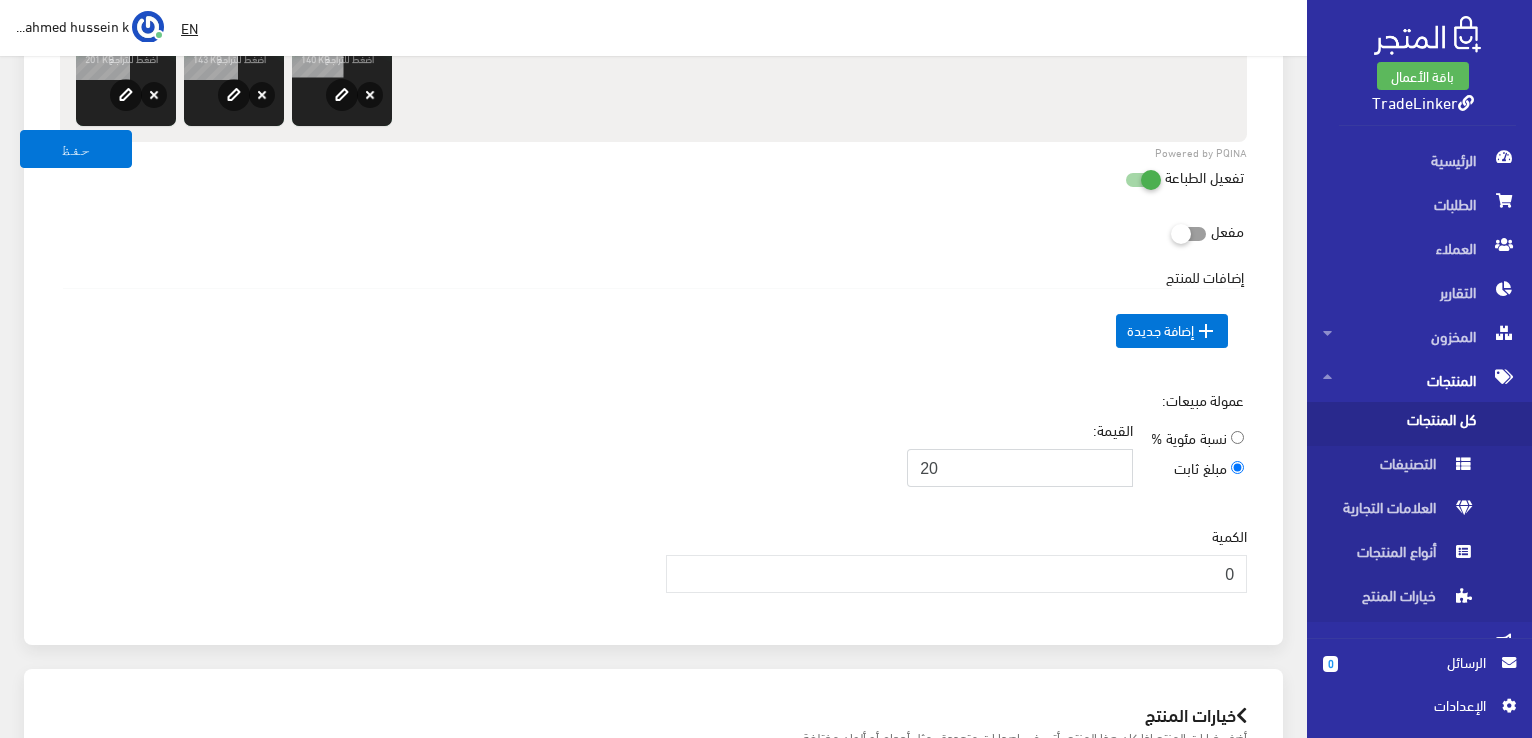 type on "20" 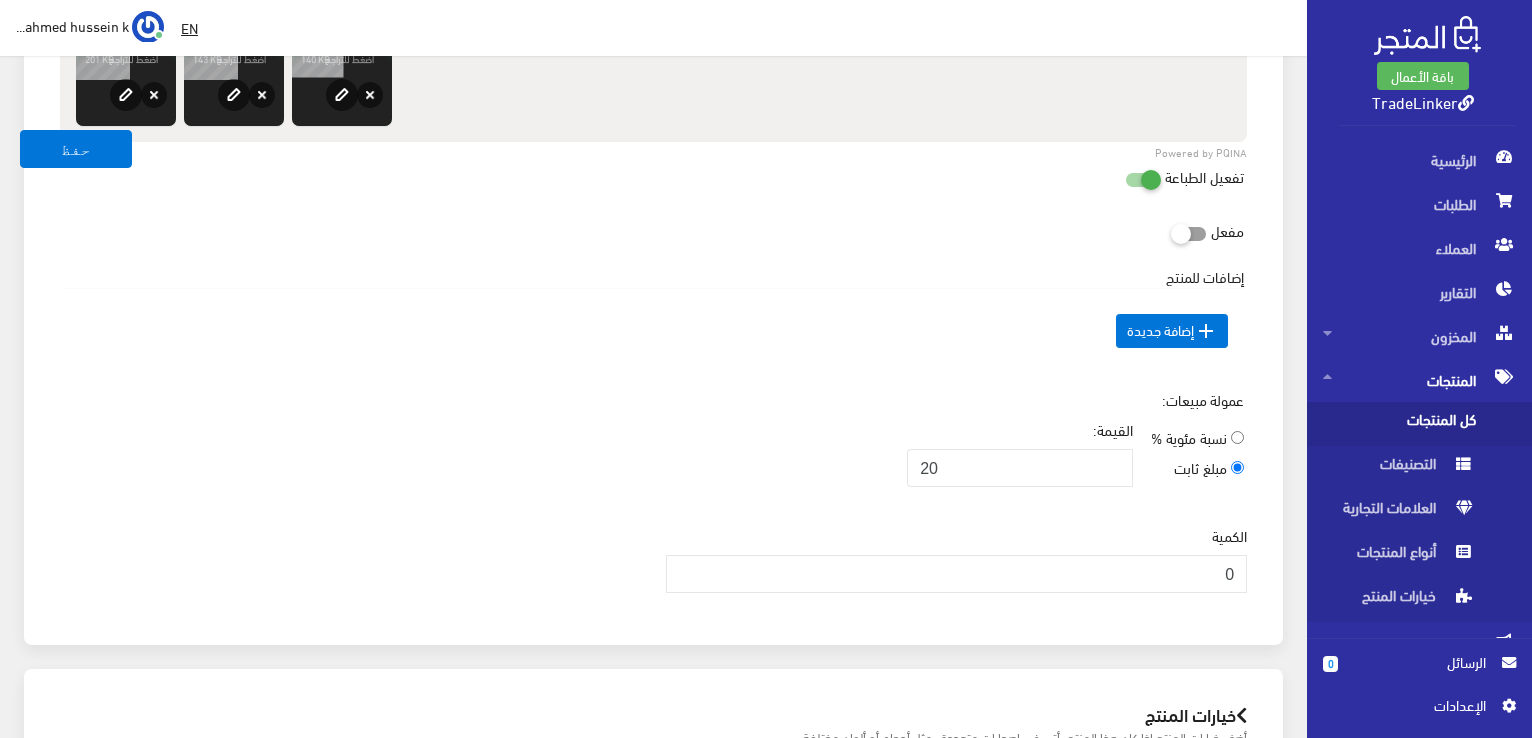 click on " إضافة جديدة" at bounding box center [653, 331] 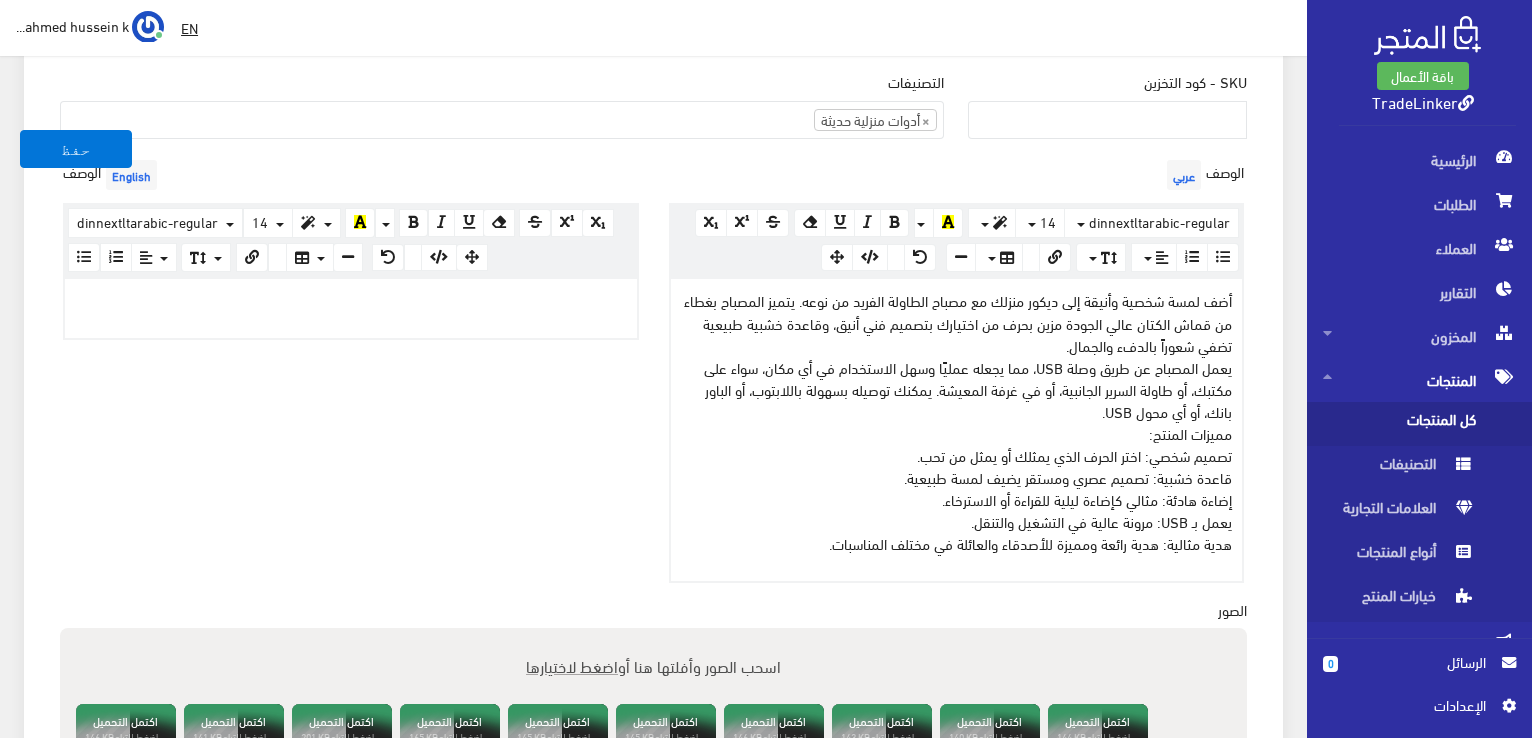 scroll, scrollTop: 600, scrollLeft: 0, axis: vertical 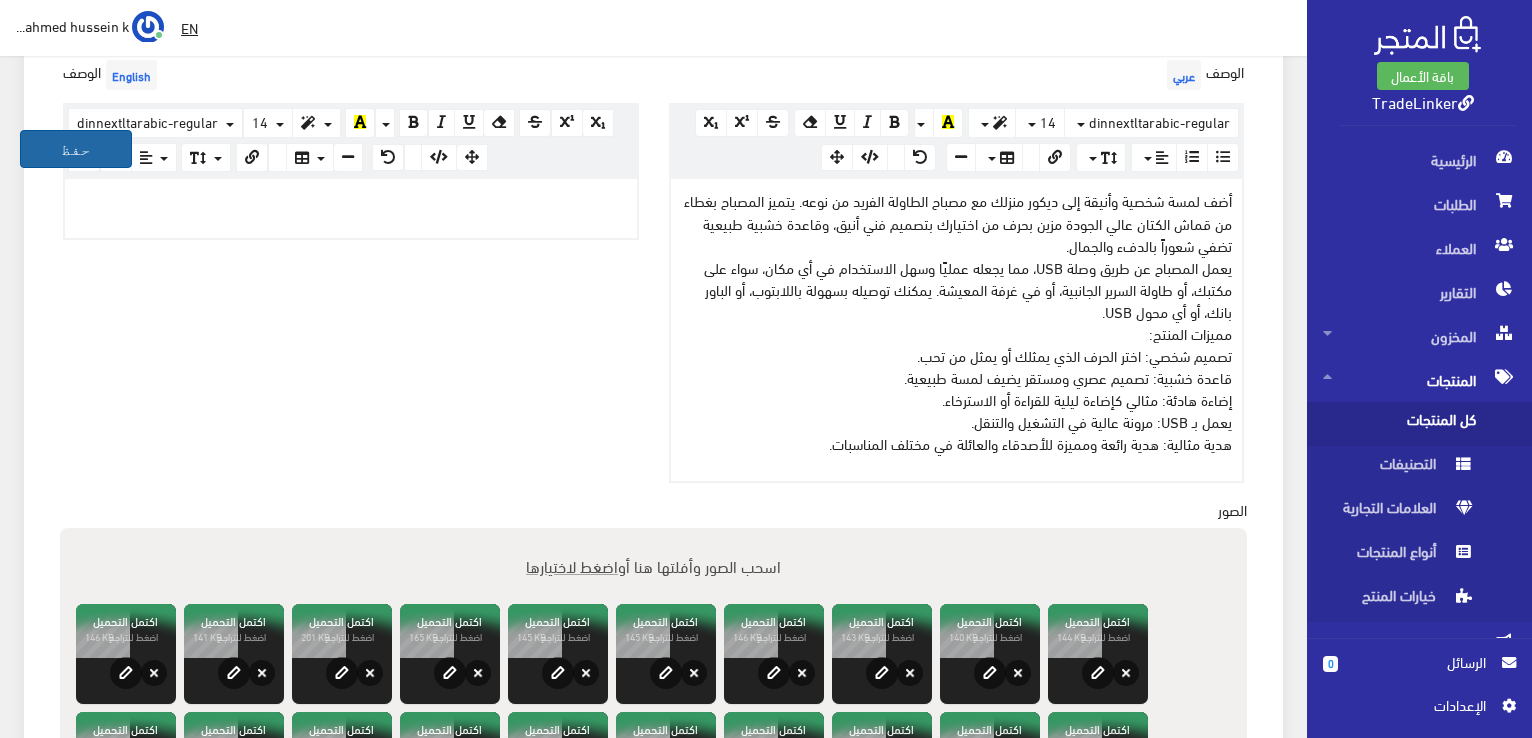 click on "حفظ" at bounding box center [76, 149] 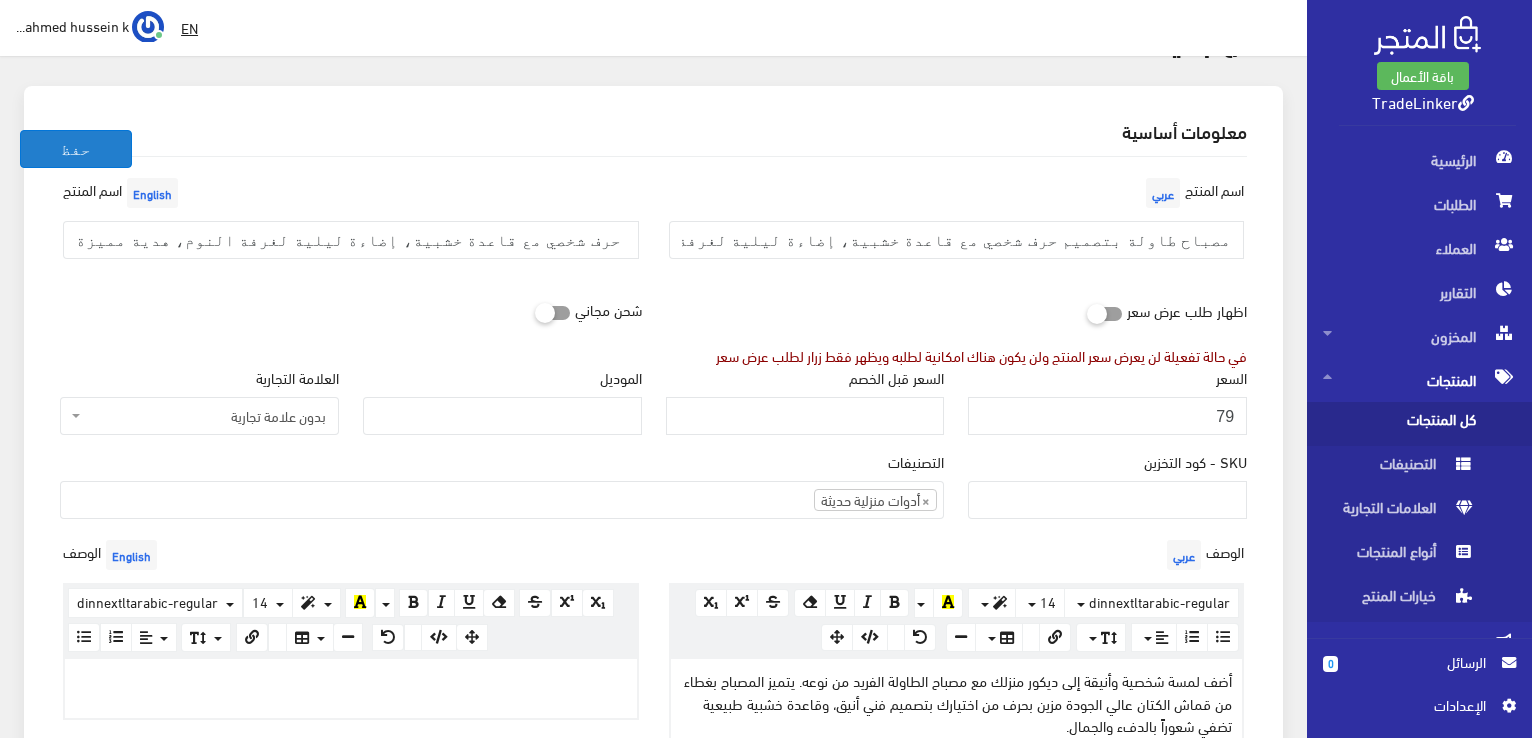 scroll, scrollTop: 100, scrollLeft: 0, axis: vertical 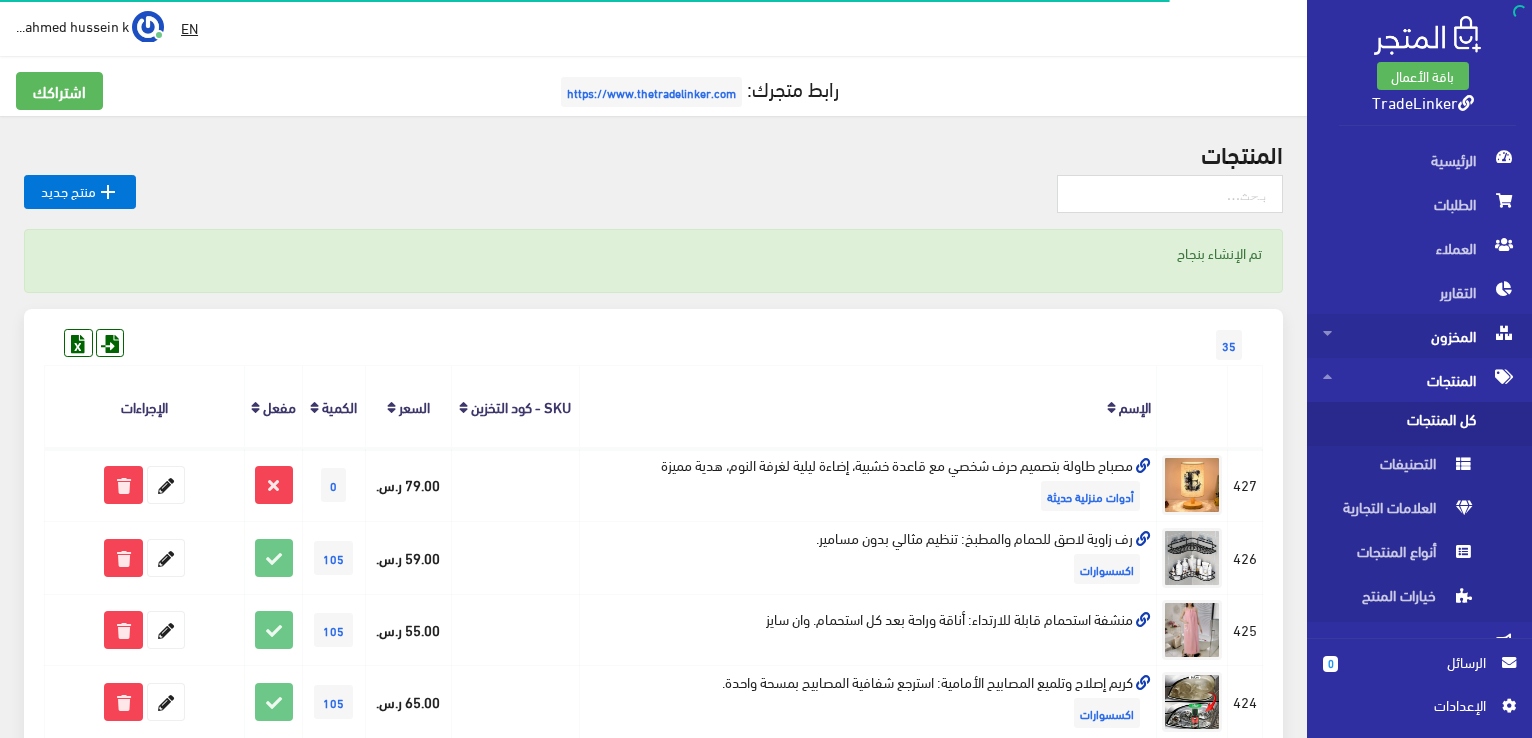 click on "المخزون" at bounding box center (1419, 336) 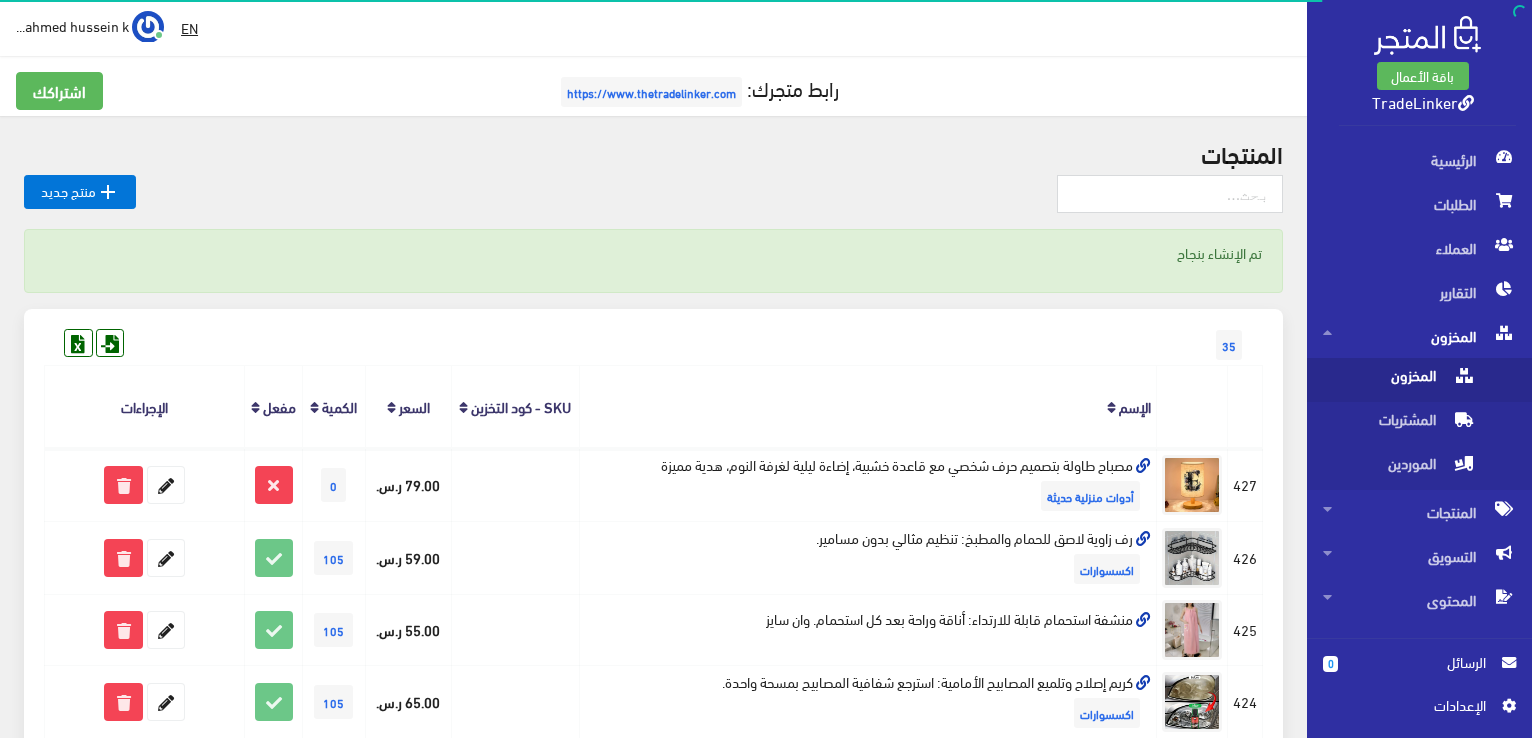 click on "المخزون" at bounding box center [1399, 380] 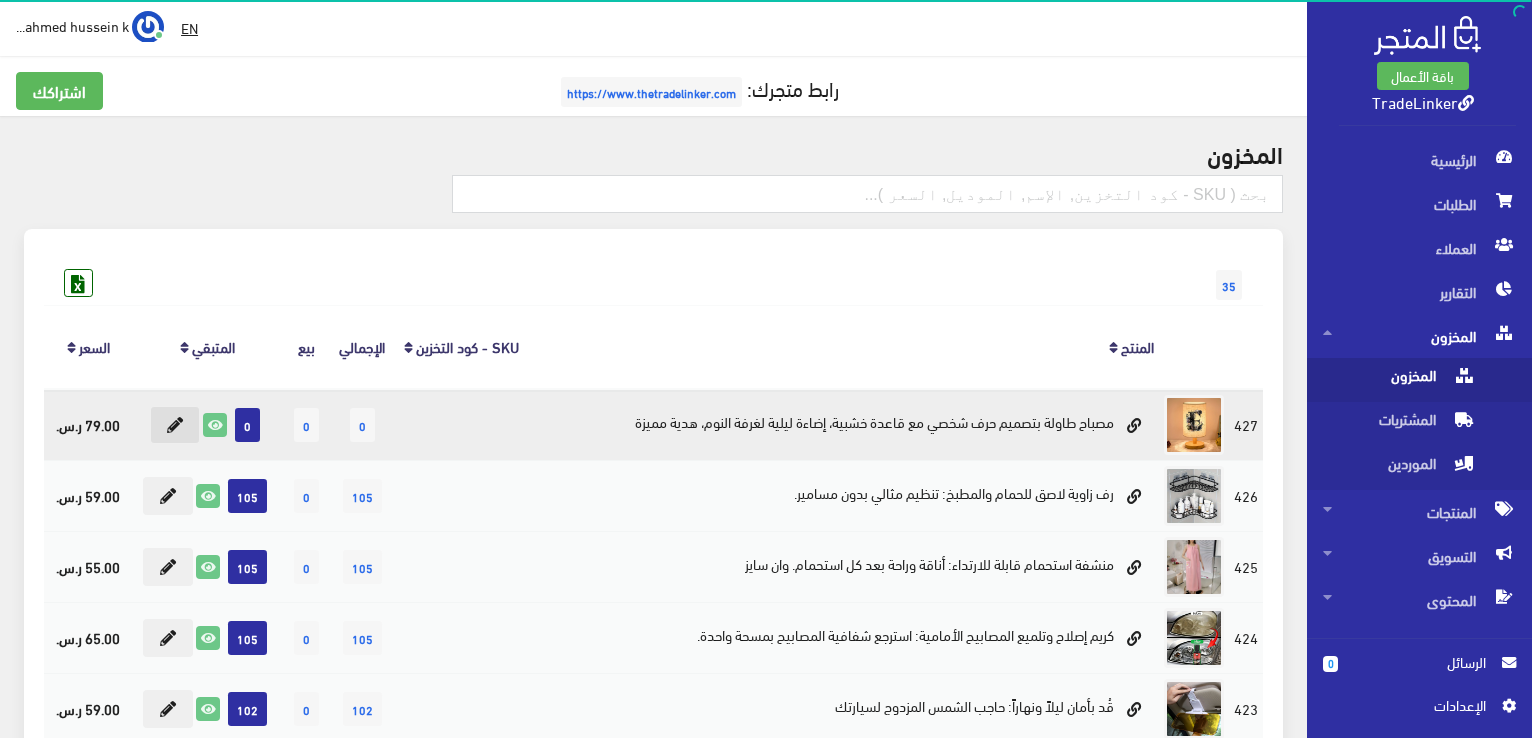click at bounding box center (175, 425) 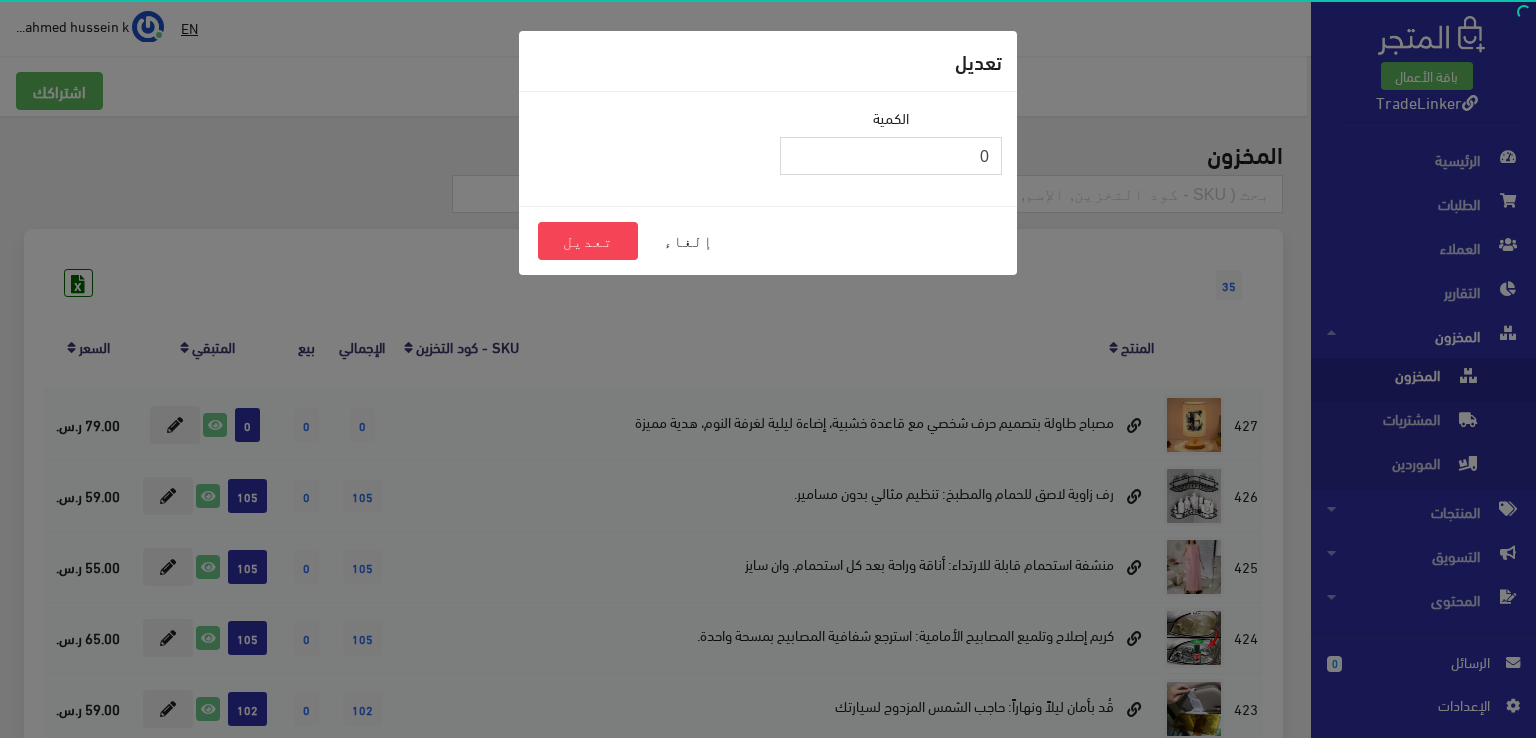 drag, startPoint x: 923, startPoint y: 166, endPoint x: 1016, endPoint y: 155, distance: 93.64828 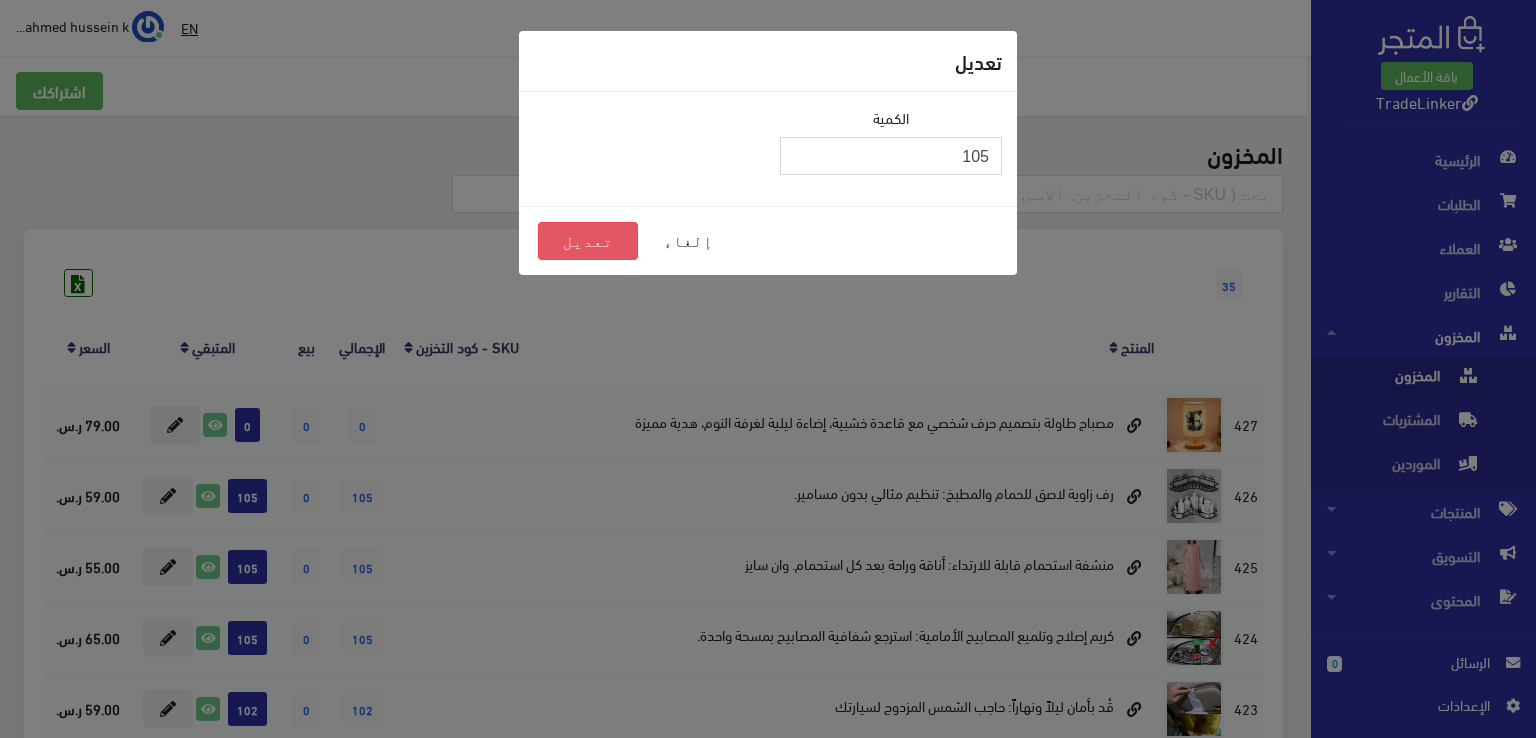 type on "105" 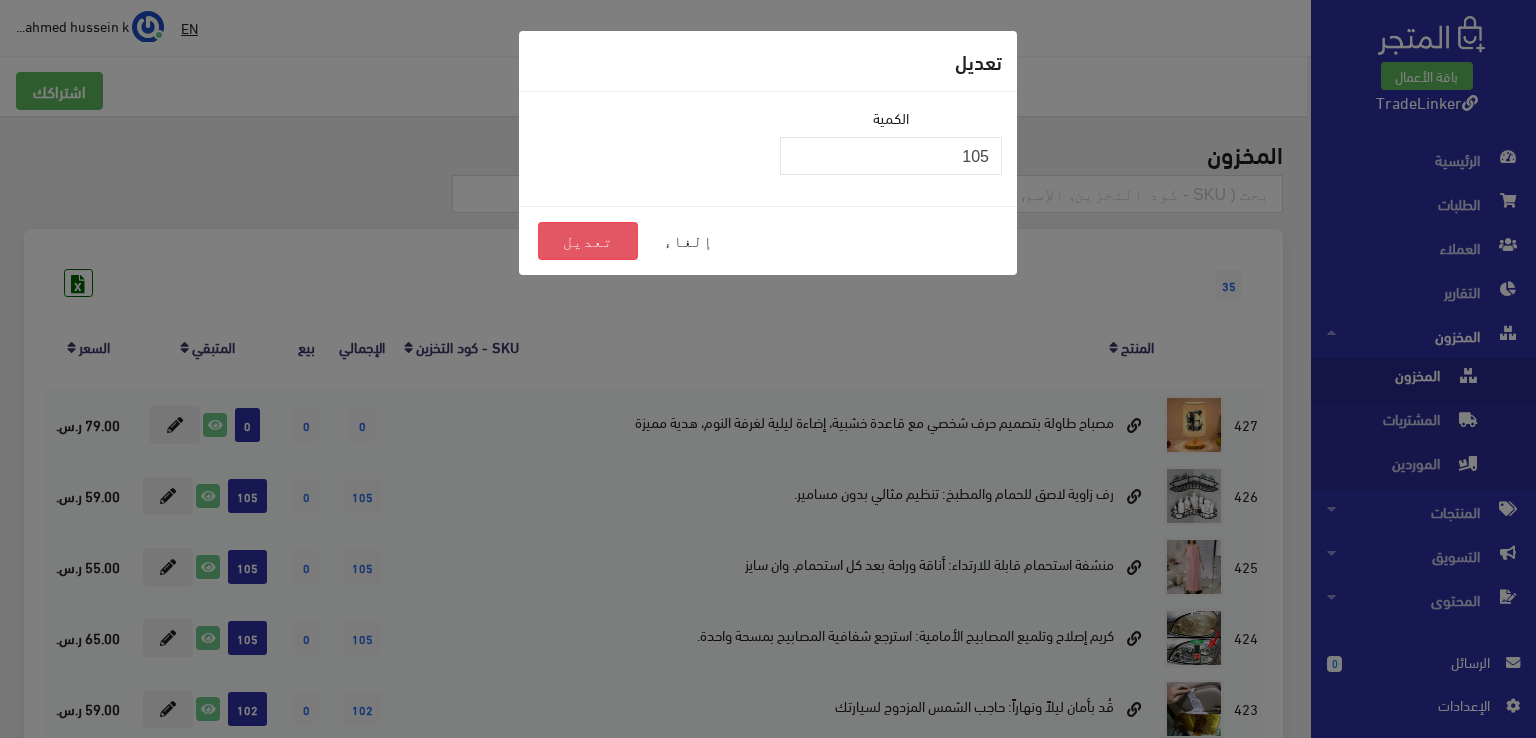 click on "تعديل" at bounding box center (588, 241) 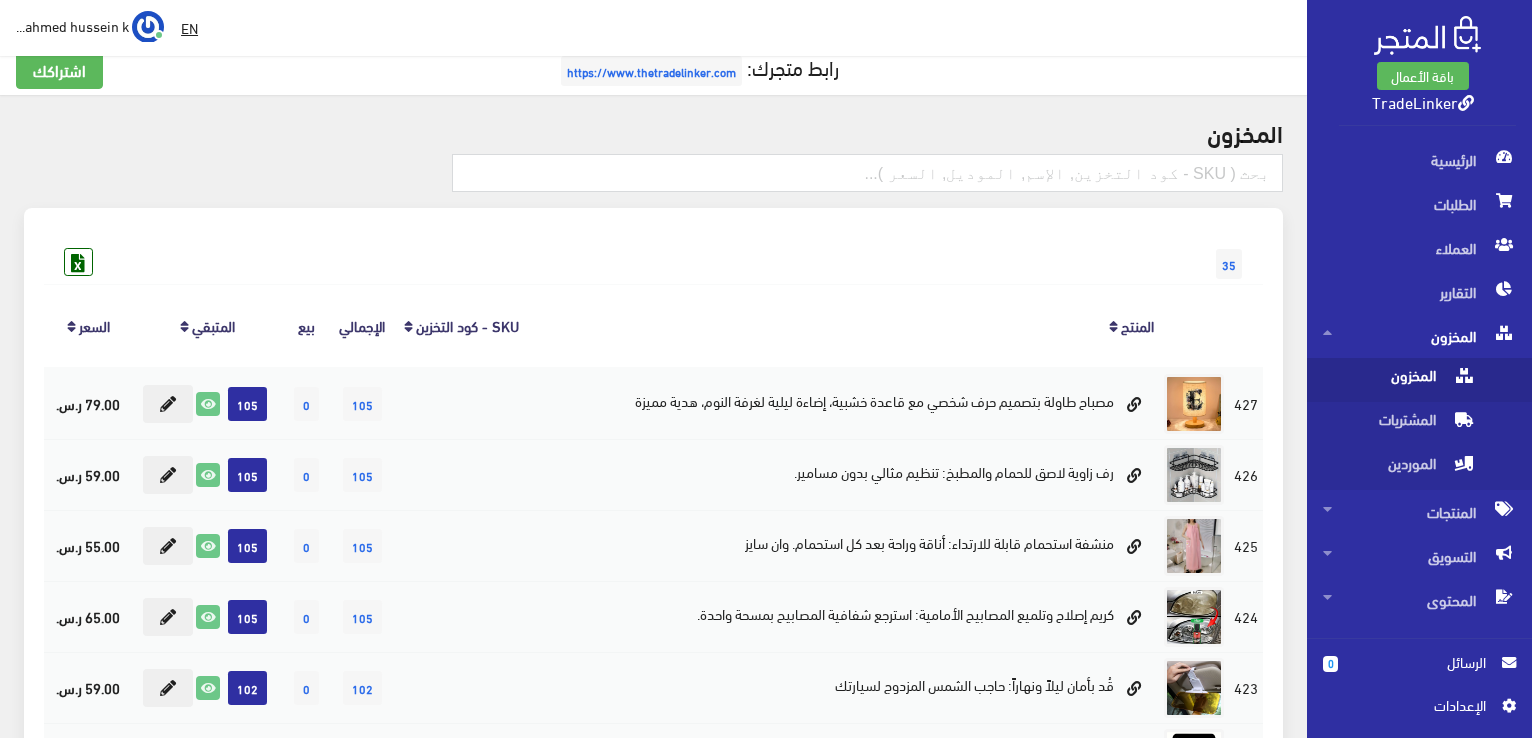 scroll, scrollTop: 0, scrollLeft: 0, axis: both 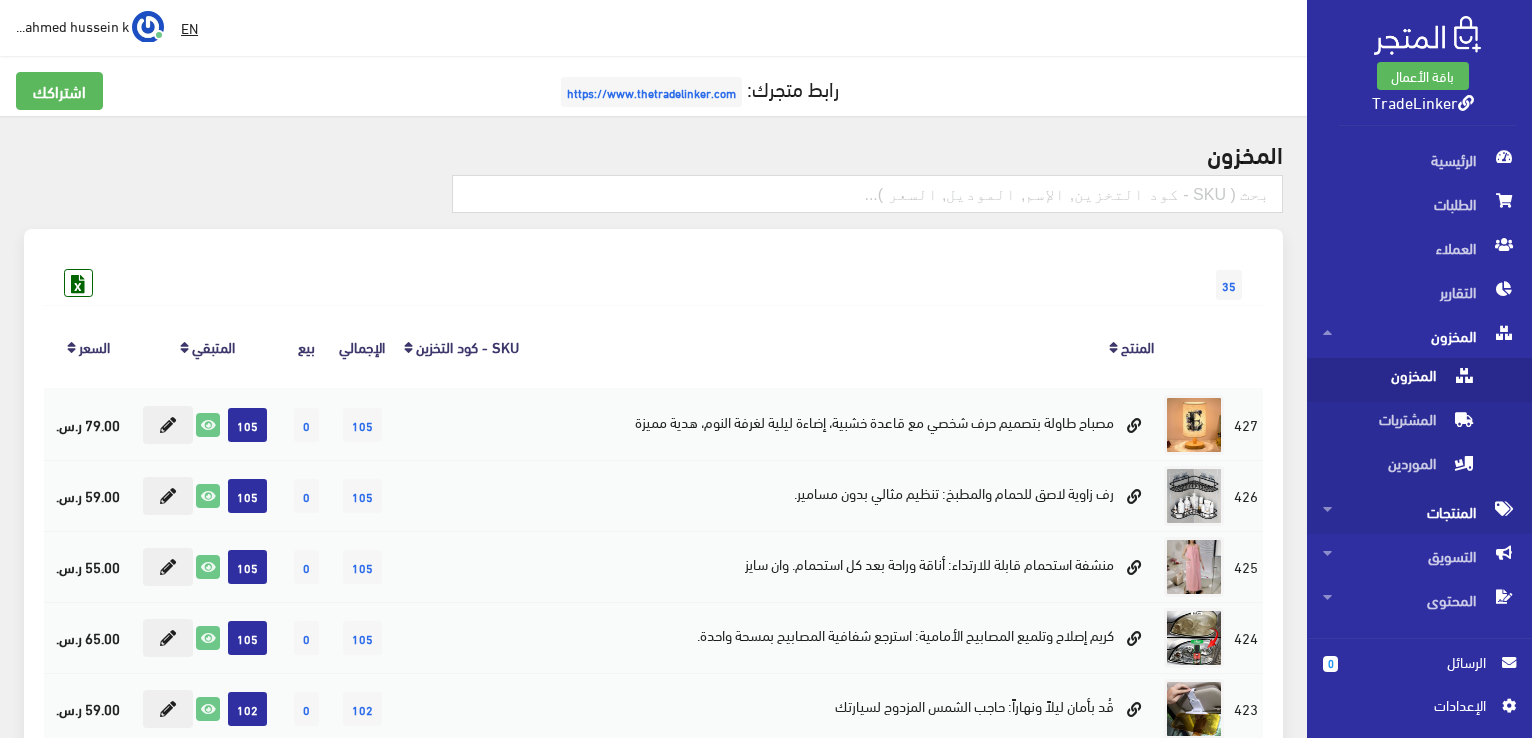 click on "المنتجات" at bounding box center [1419, 512] 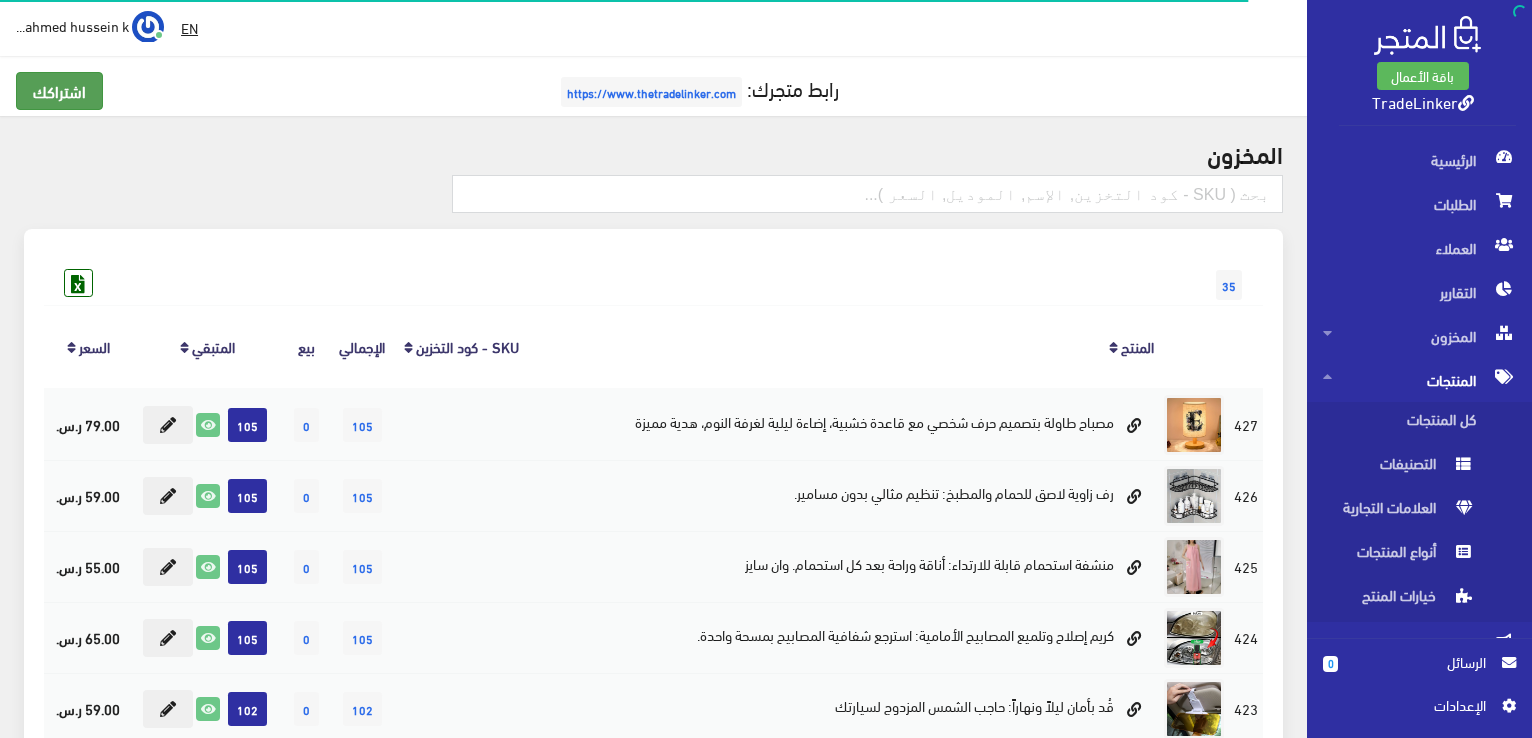 click on "اشتراكك" at bounding box center [59, 91] 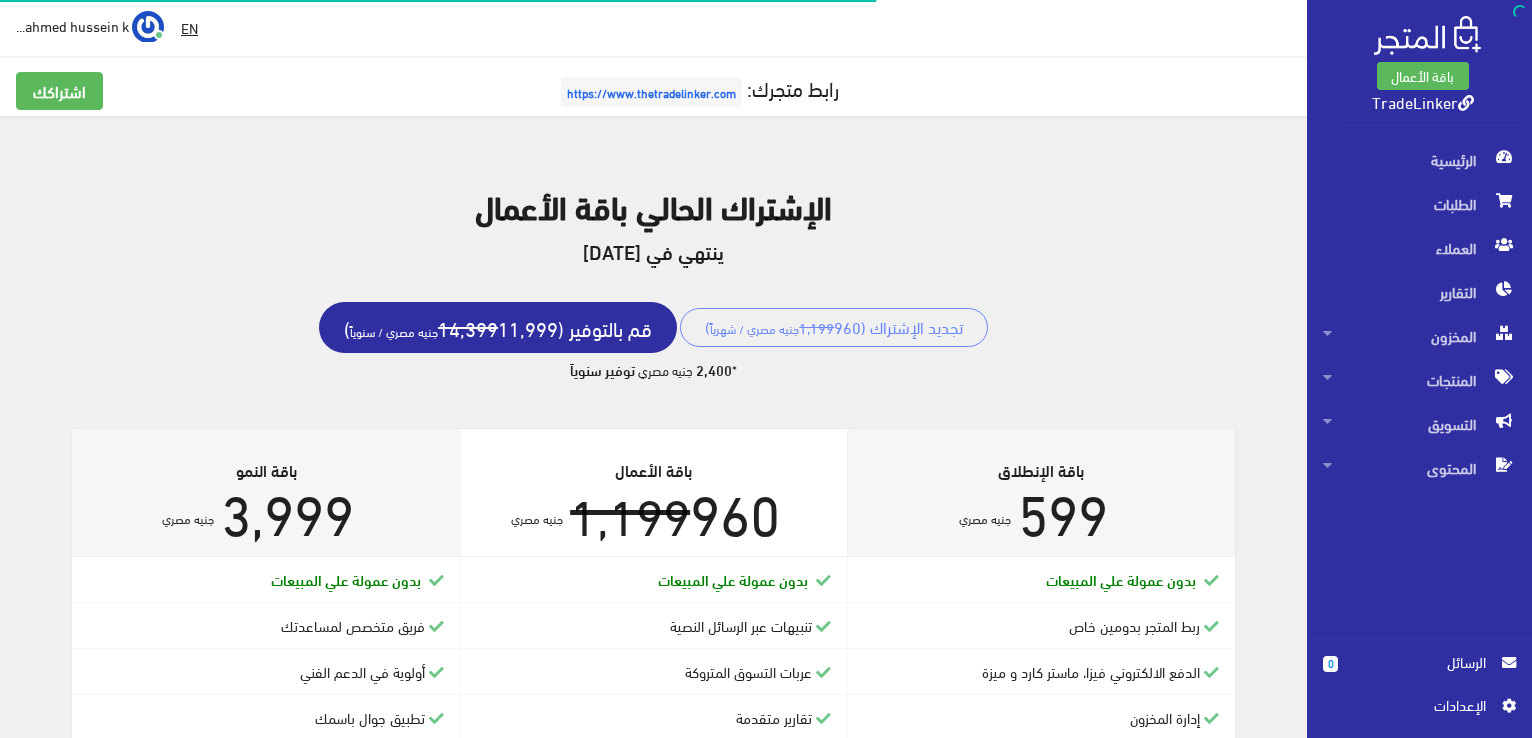 scroll, scrollTop: 0, scrollLeft: 0, axis: both 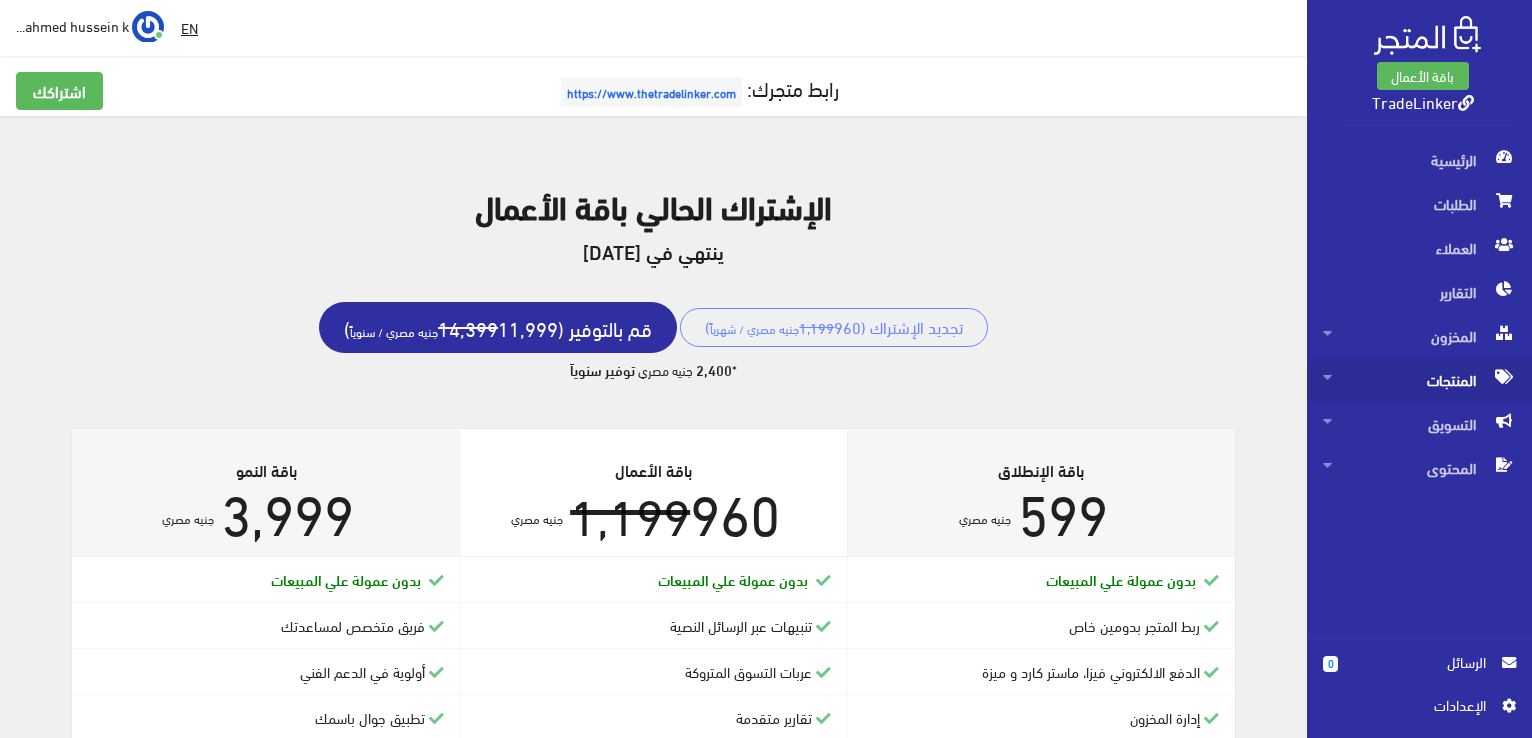 click on "المنتجات" at bounding box center [1419, 380] 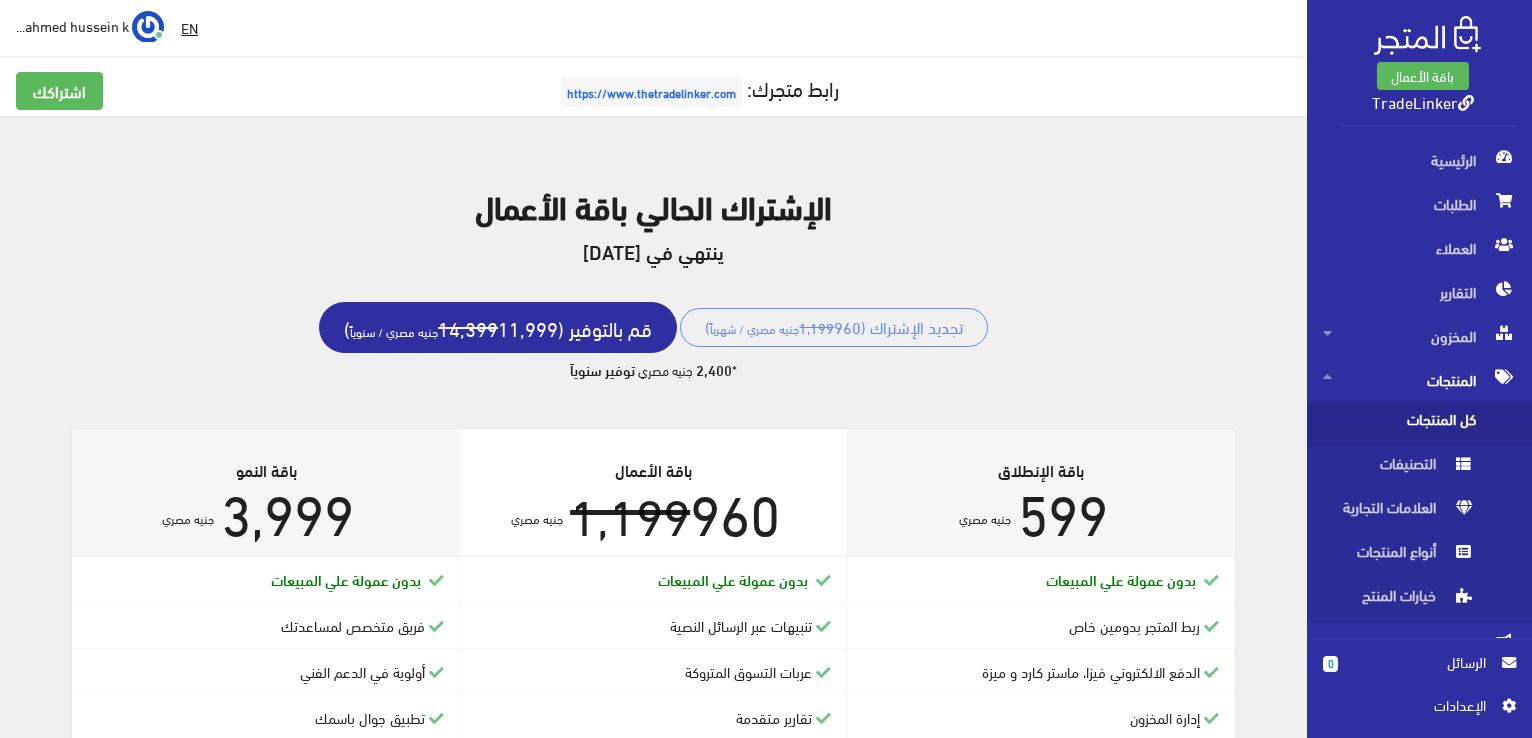 click on "كل المنتجات" at bounding box center [1399, 424] 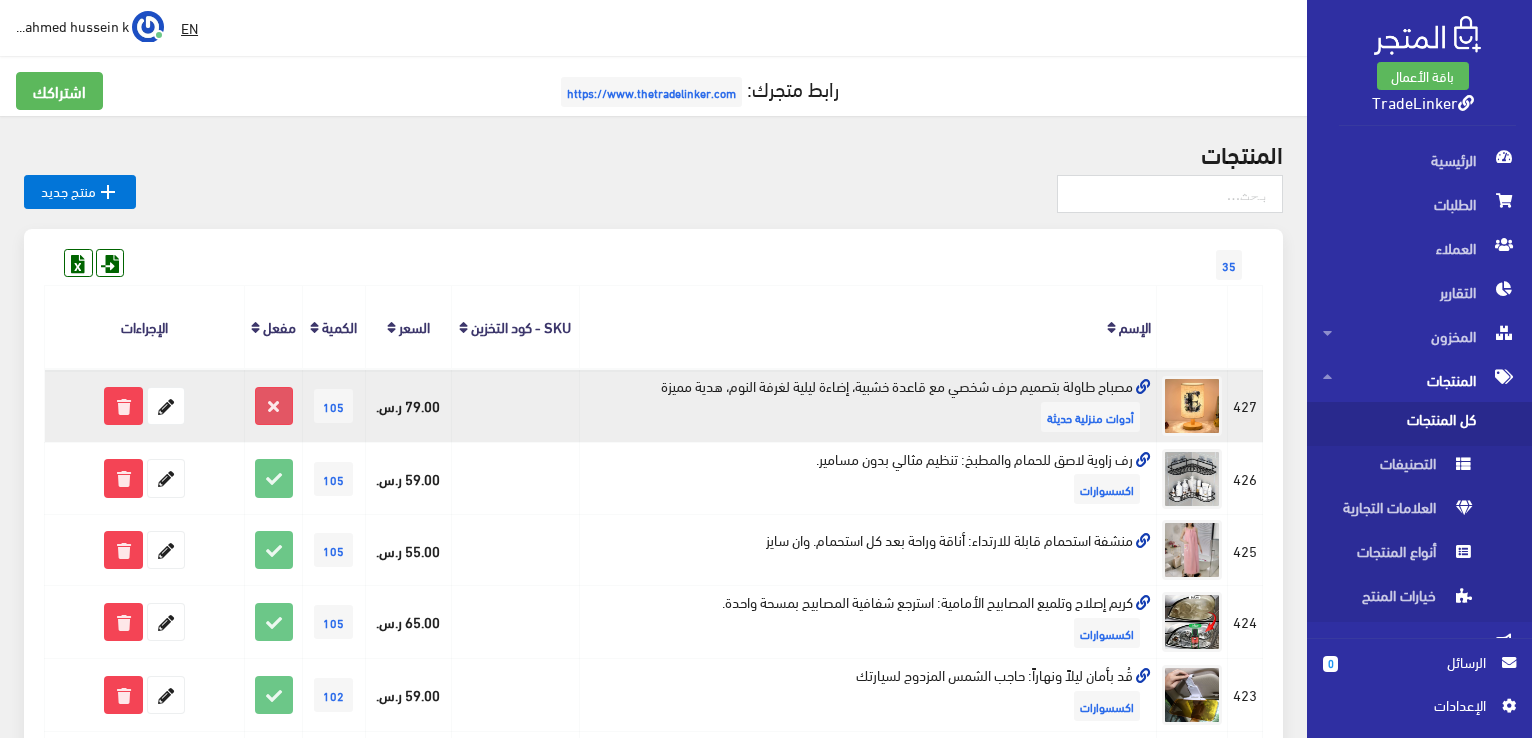 click at bounding box center (274, 406) 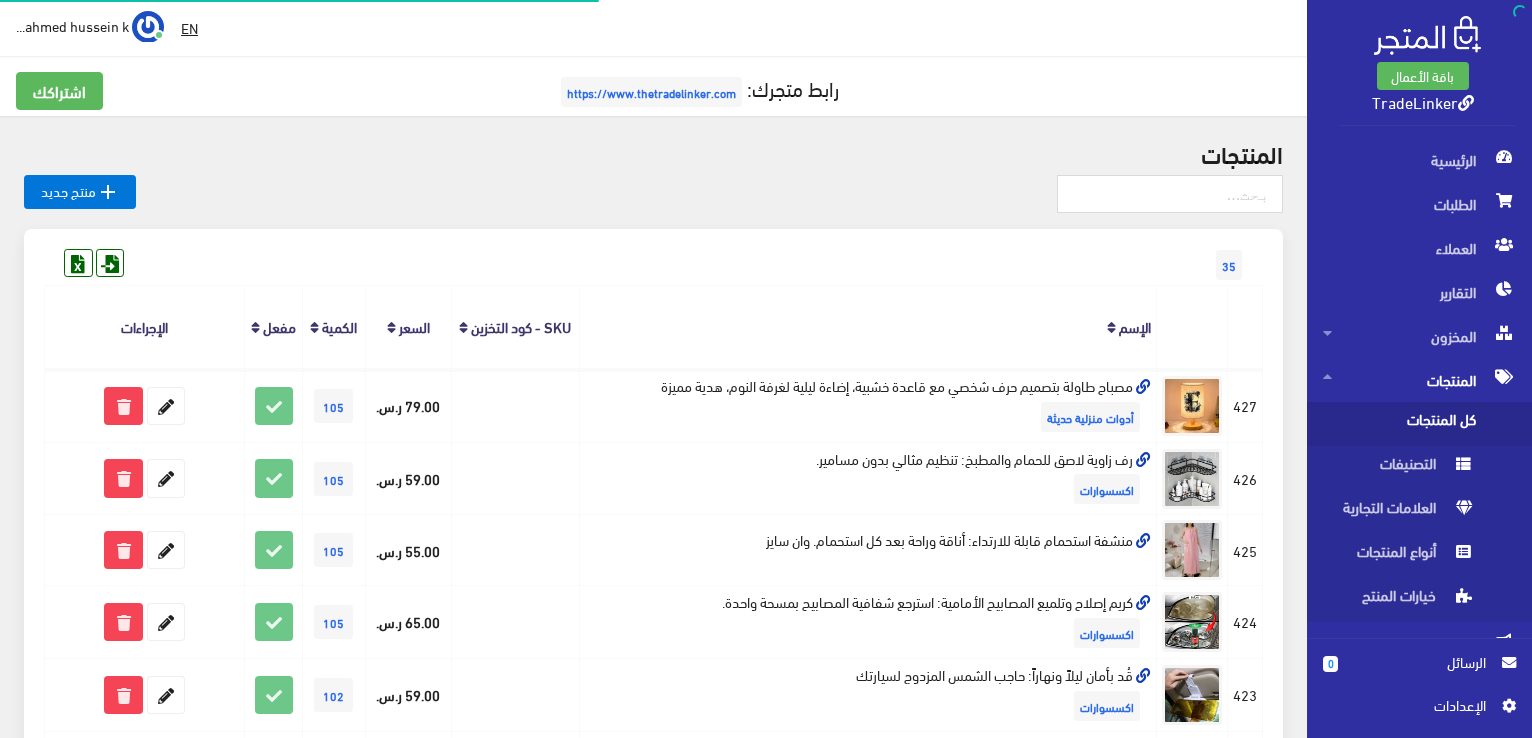 scroll, scrollTop: 0, scrollLeft: 0, axis: both 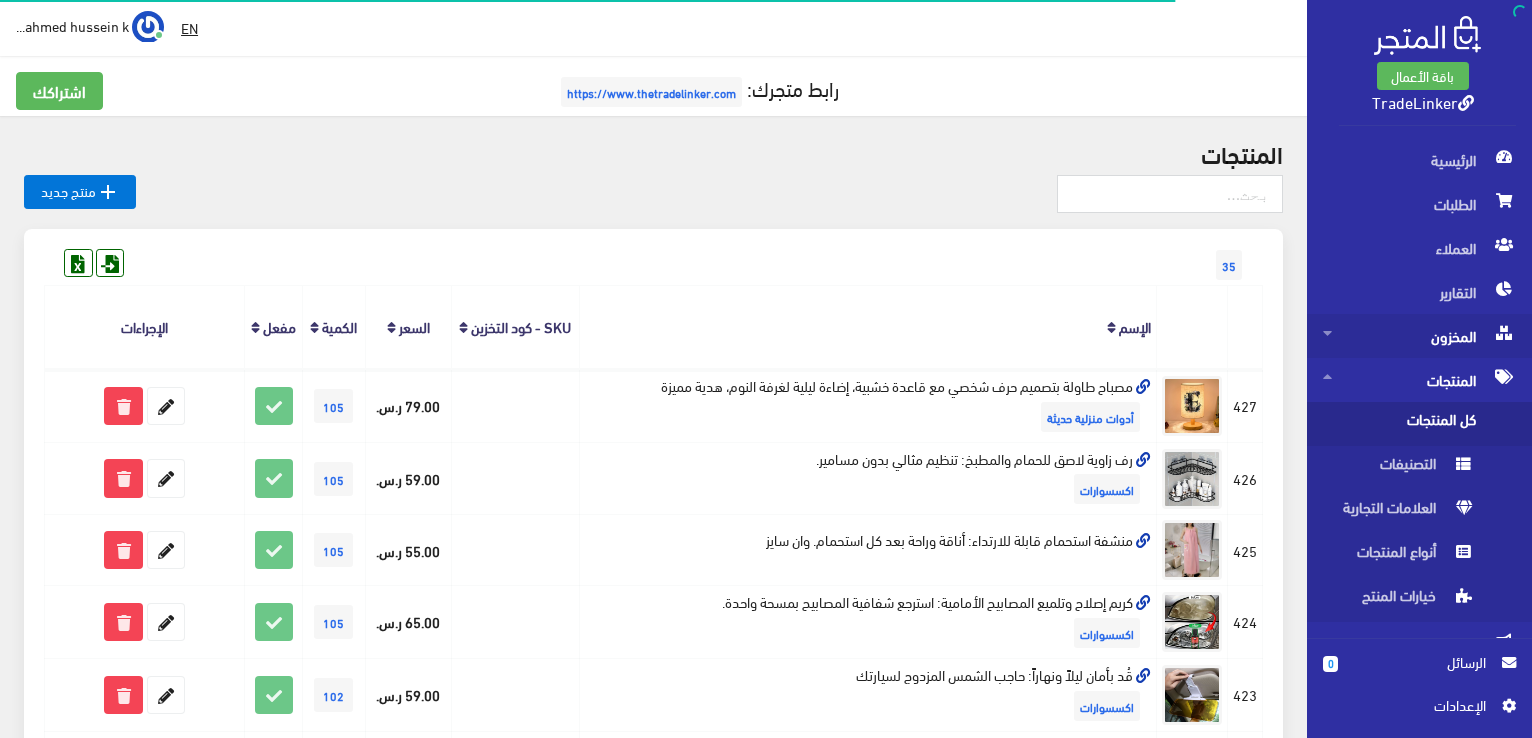 click on "المخزون" at bounding box center [1419, 336] 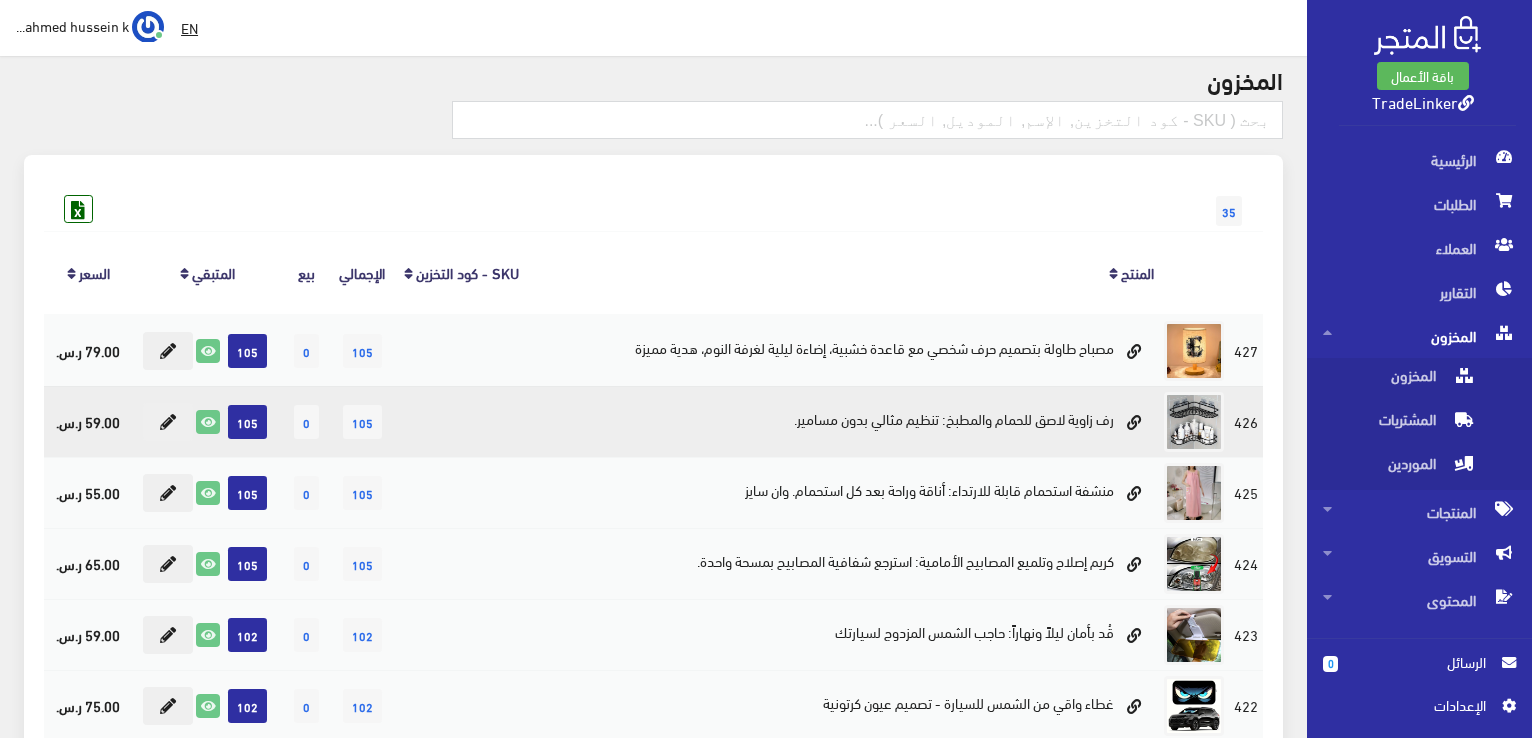 scroll, scrollTop: 0, scrollLeft: 0, axis: both 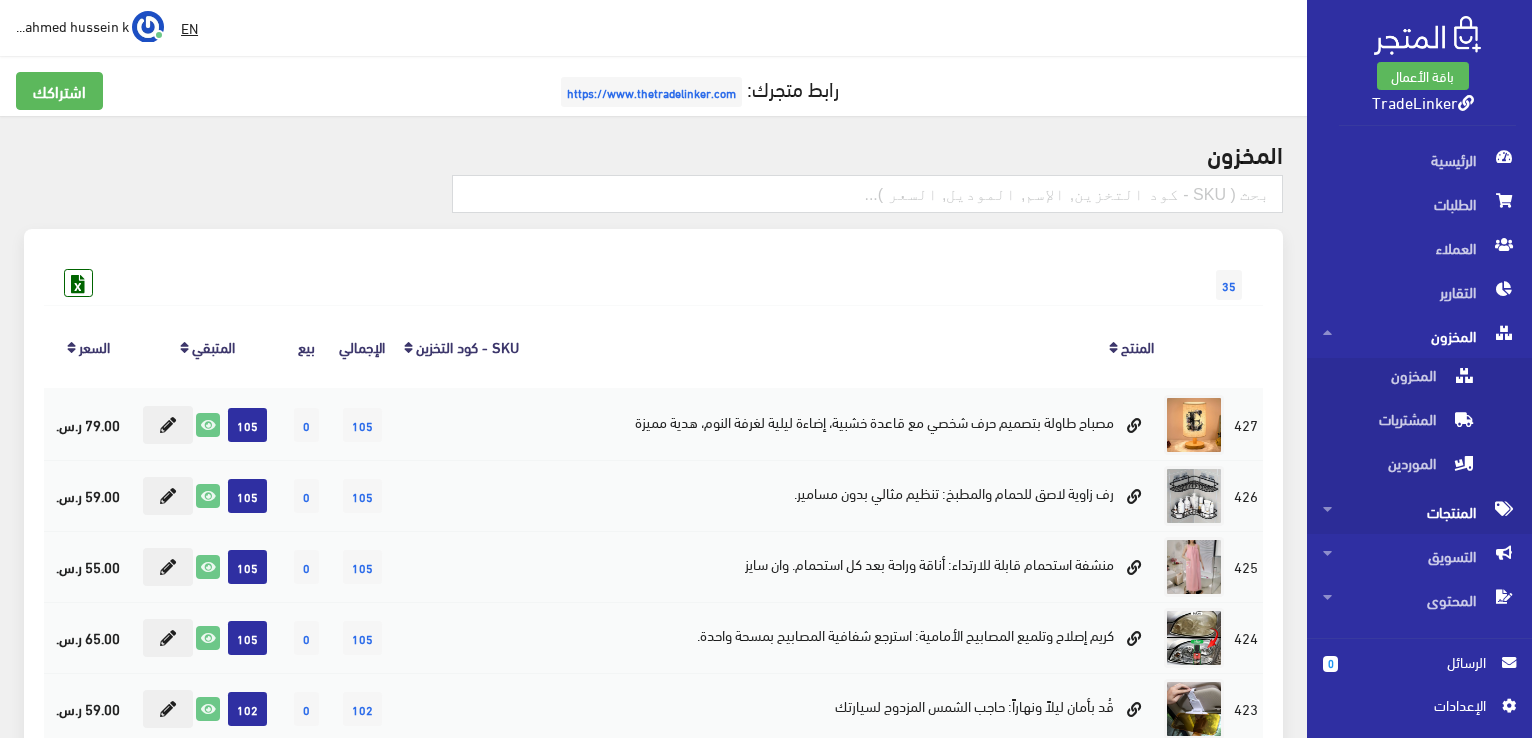 click at bounding box center [1327, 508] 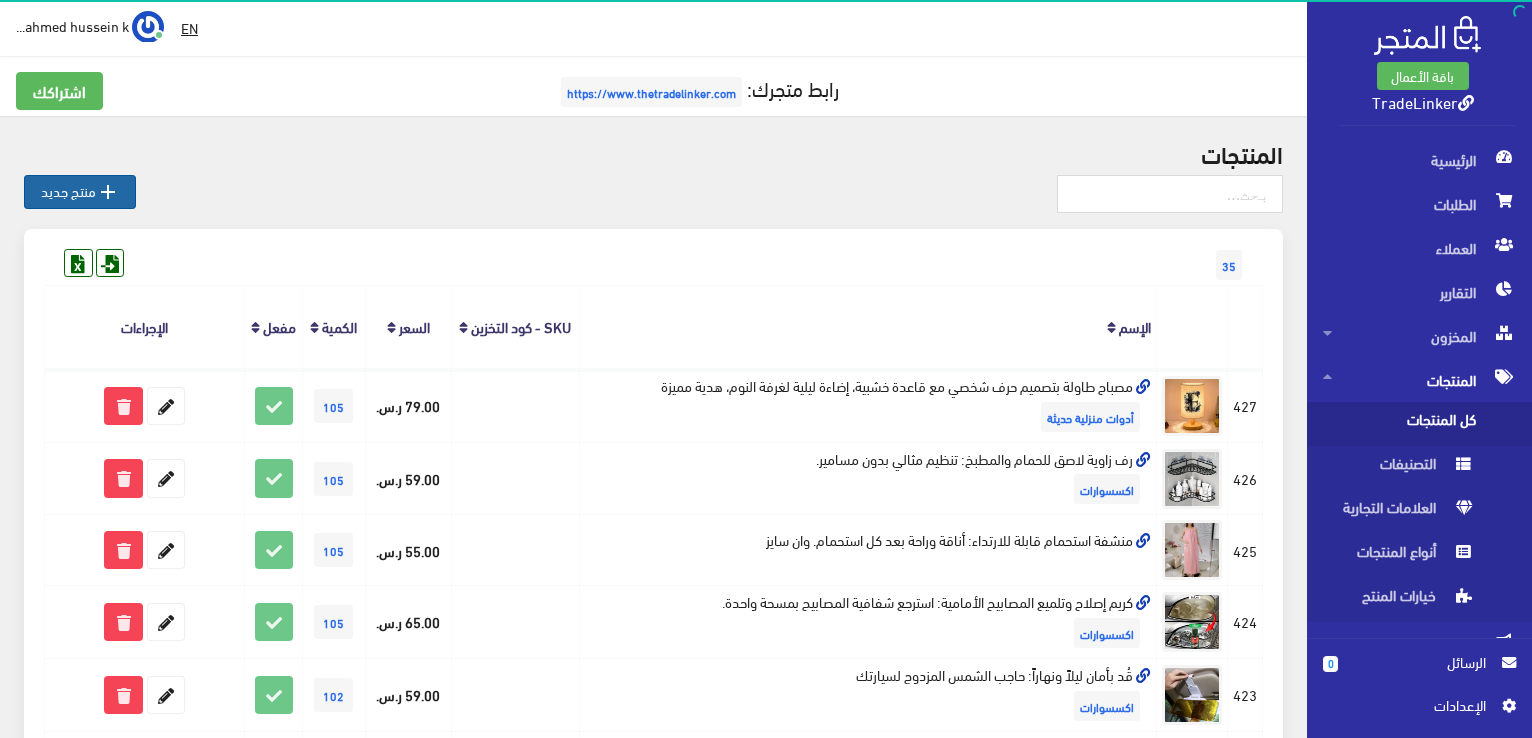 click on "  منتج جديد" at bounding box center (80, 192) 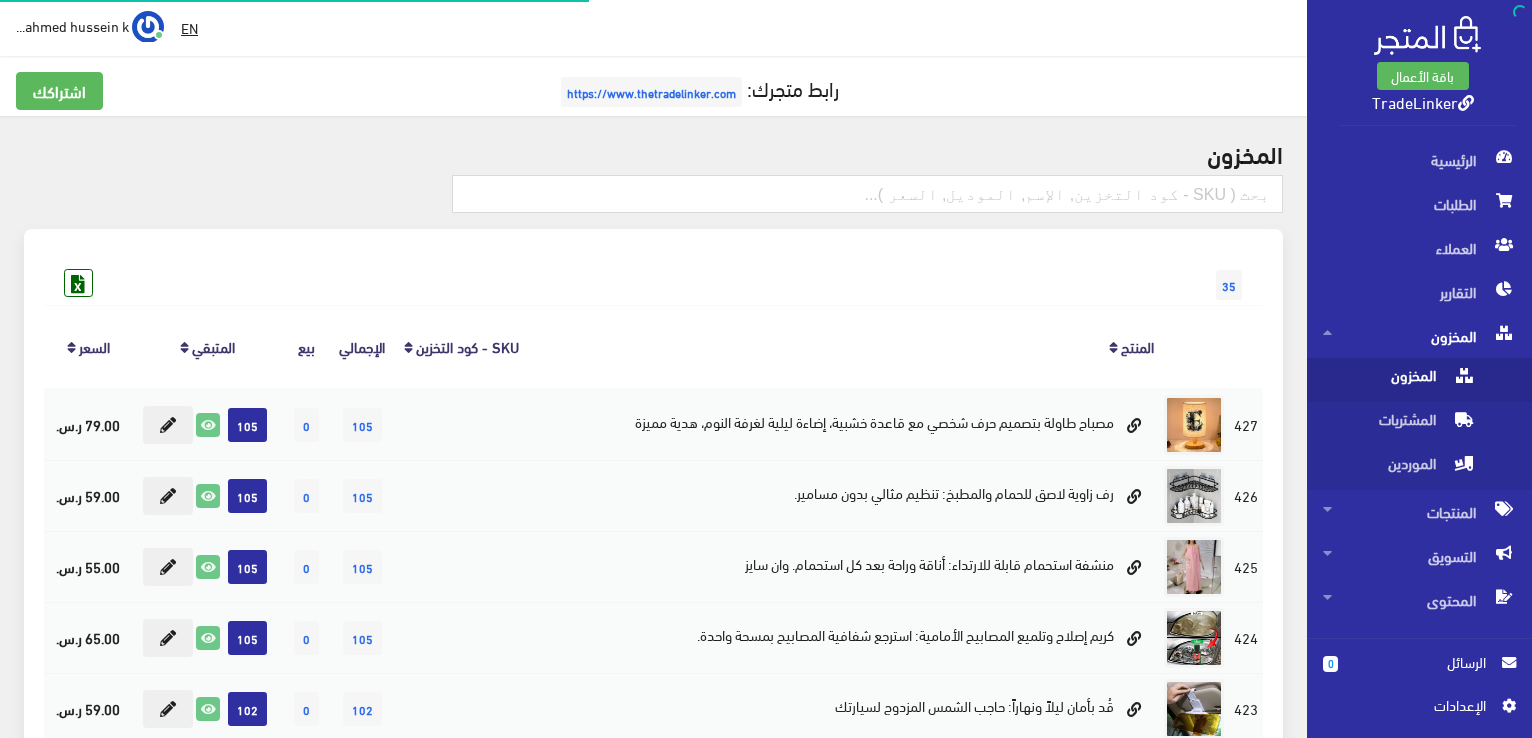 scroll, scrollTop: 0, scrollLeft: 0, axis: both 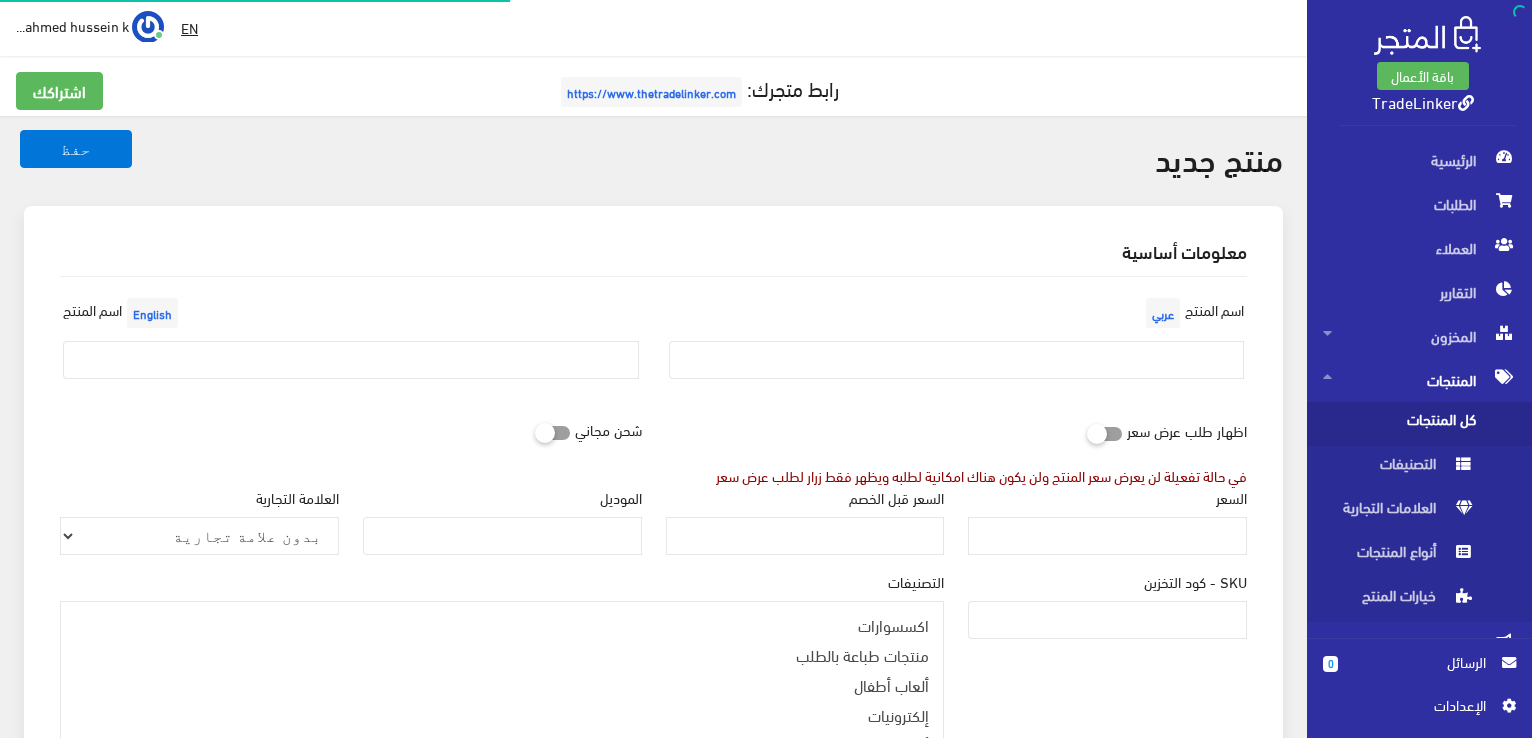 select 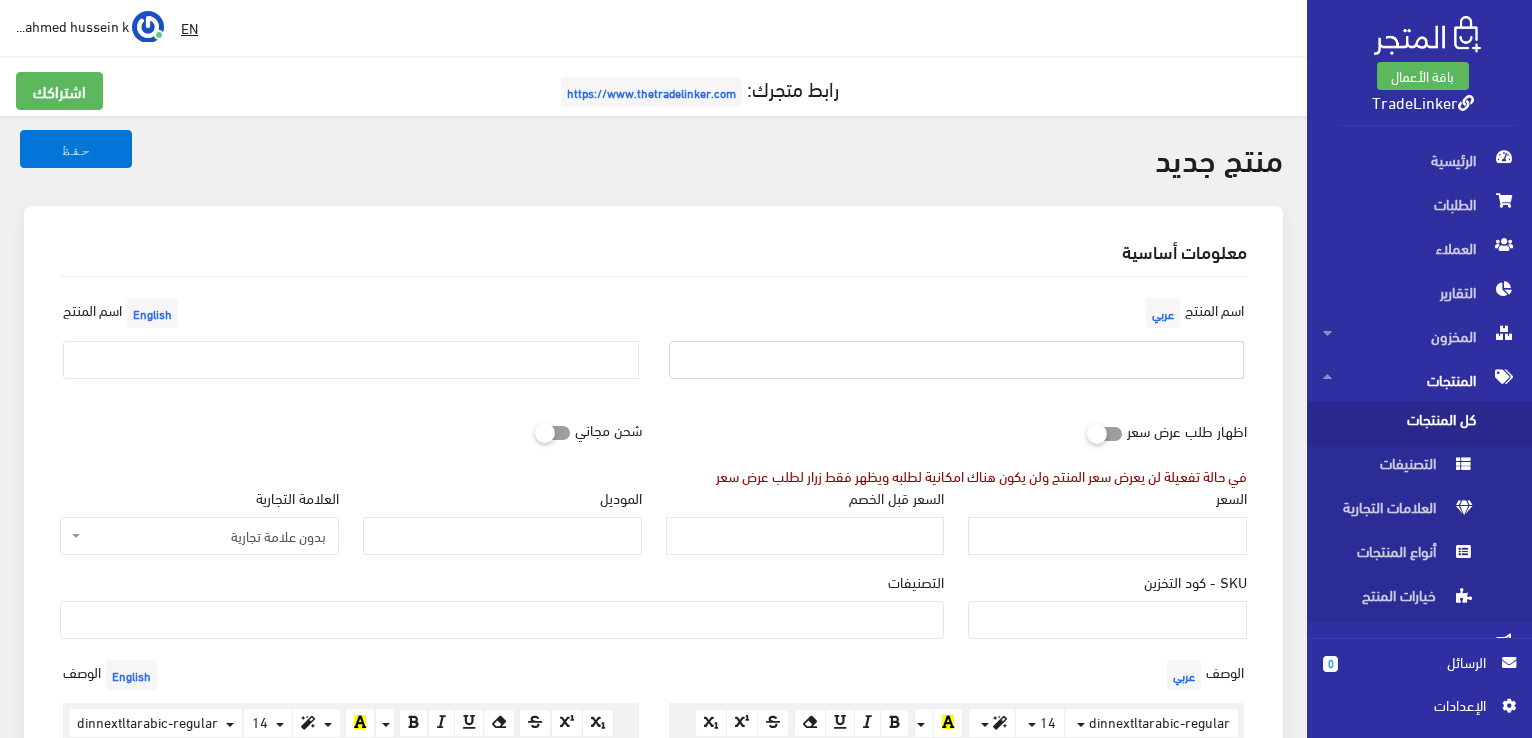 paste on "بخاخ إزالة الصدأ وتلميع الأسطح، منظف فعال للمعادن والسيراميك، 100 مل" 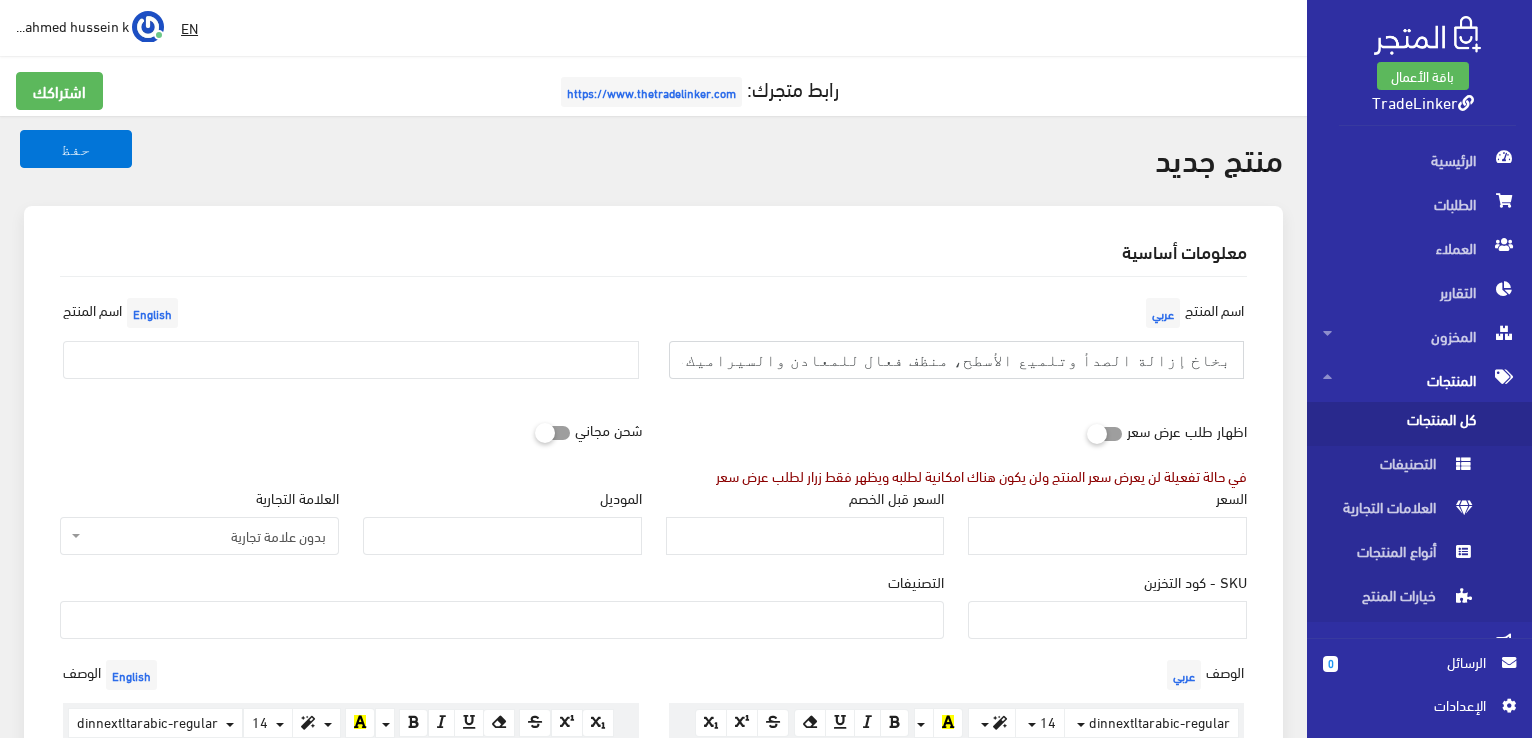 type on "بخاخ إزالة الصدأ وتلميع الأسطح، منظف فعال للمعادن والسيراميك، 100 مل" 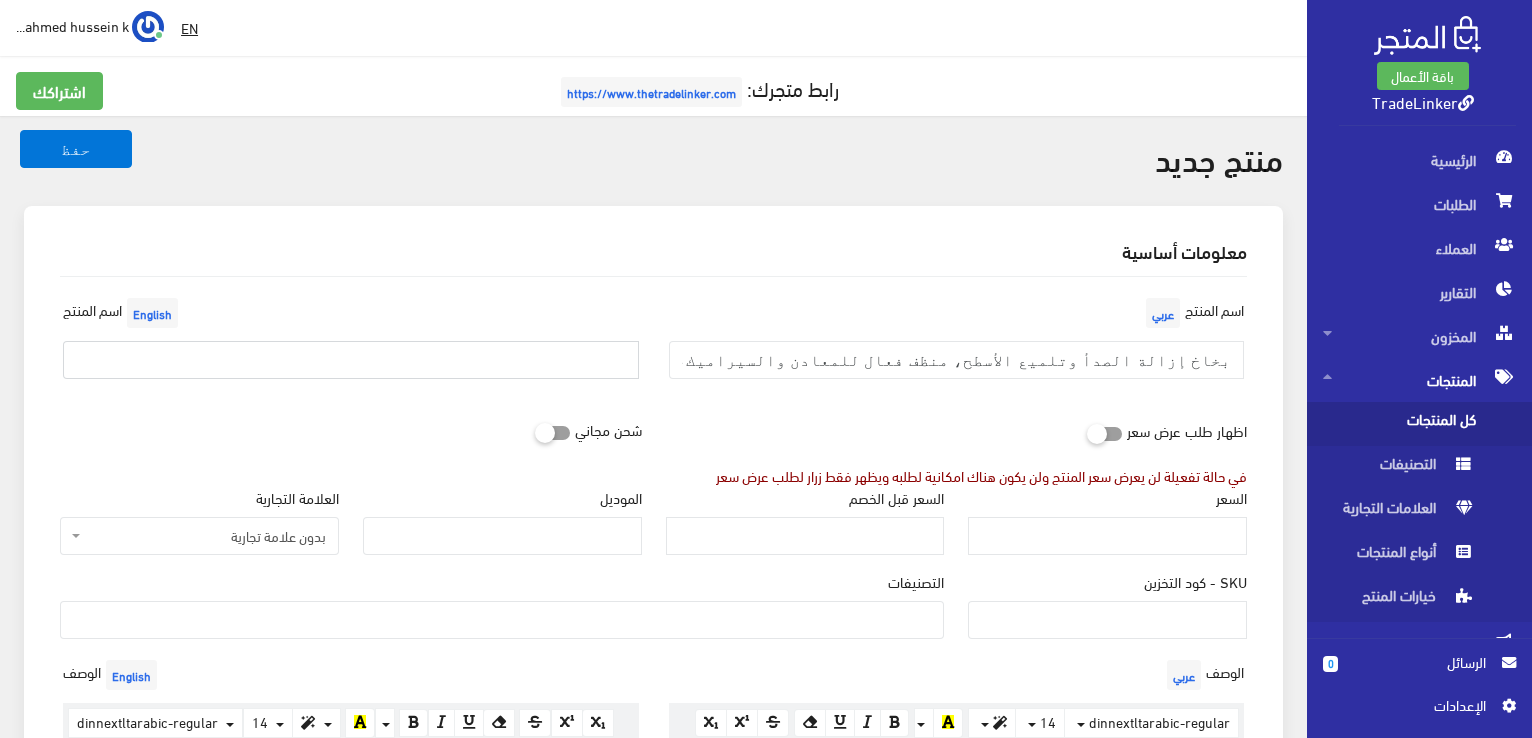 paste on "بخاخ إزالة الصدأ وتلميع الأسطح، منظف فعال للمعادن والسيراميك، 100 مل" 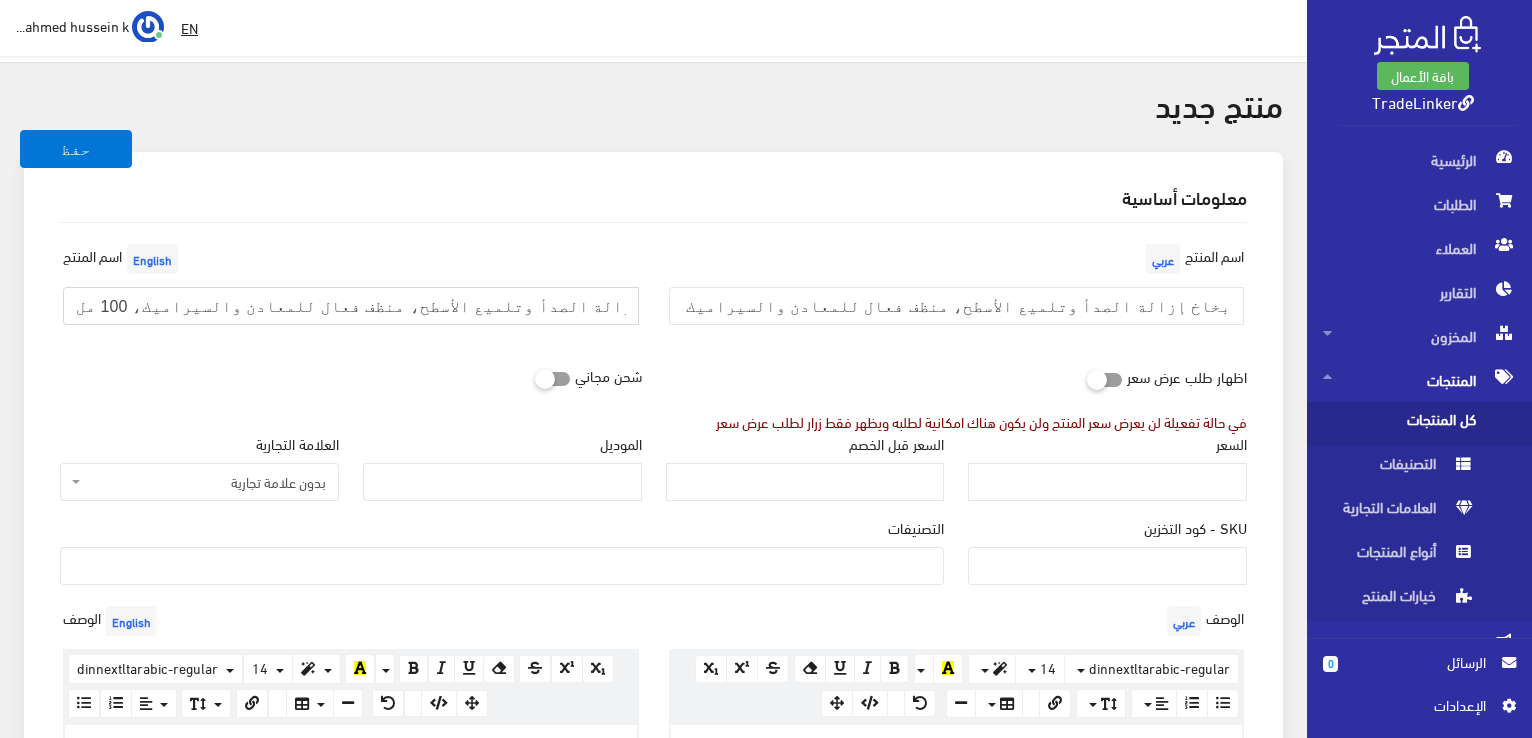 scroll, scrollTop: 100, scrollLeft: 0, axis: vertical 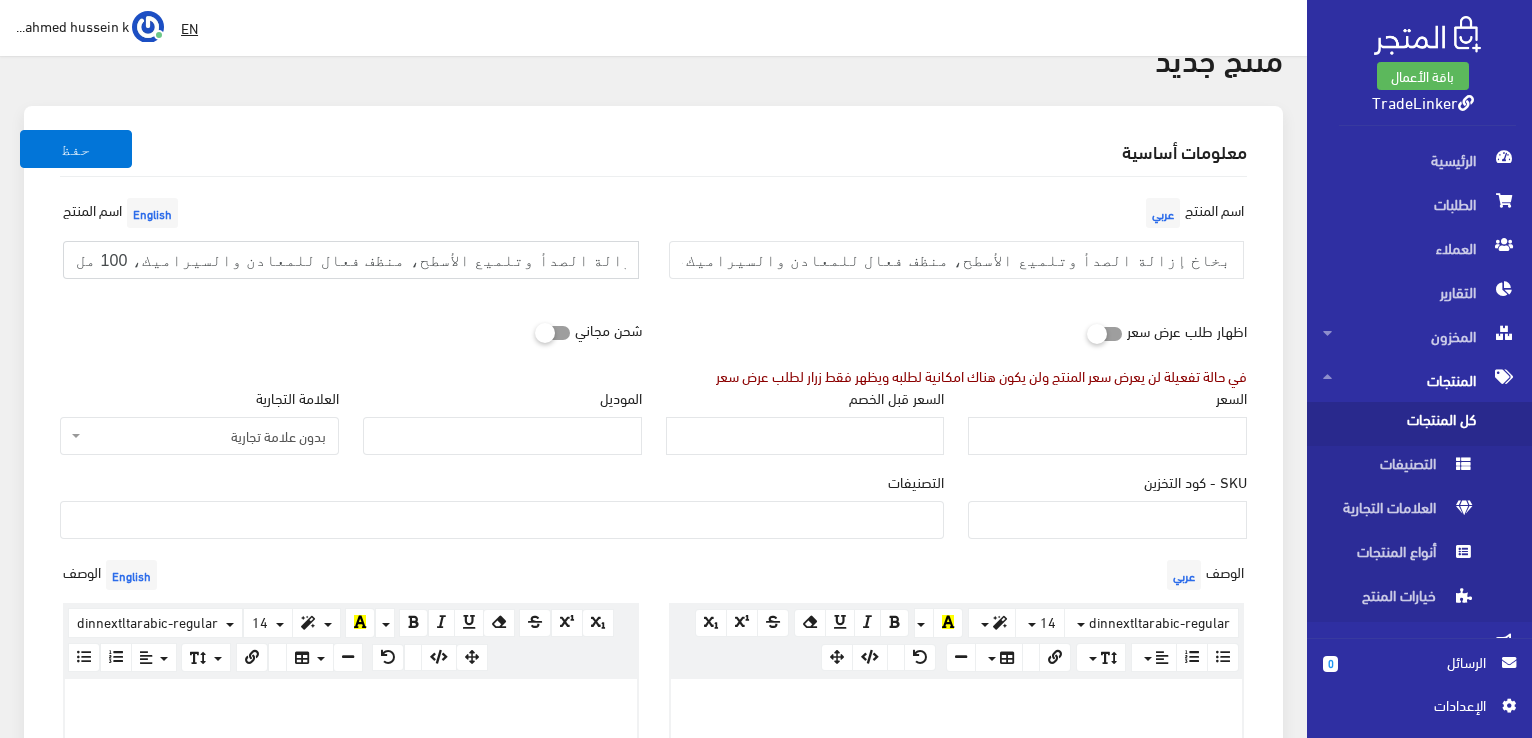 type on "بخاخ إزالة الصدأ وتلميع الأسطح، منظف فعال للمعادن والسيراميك، 100 مل" 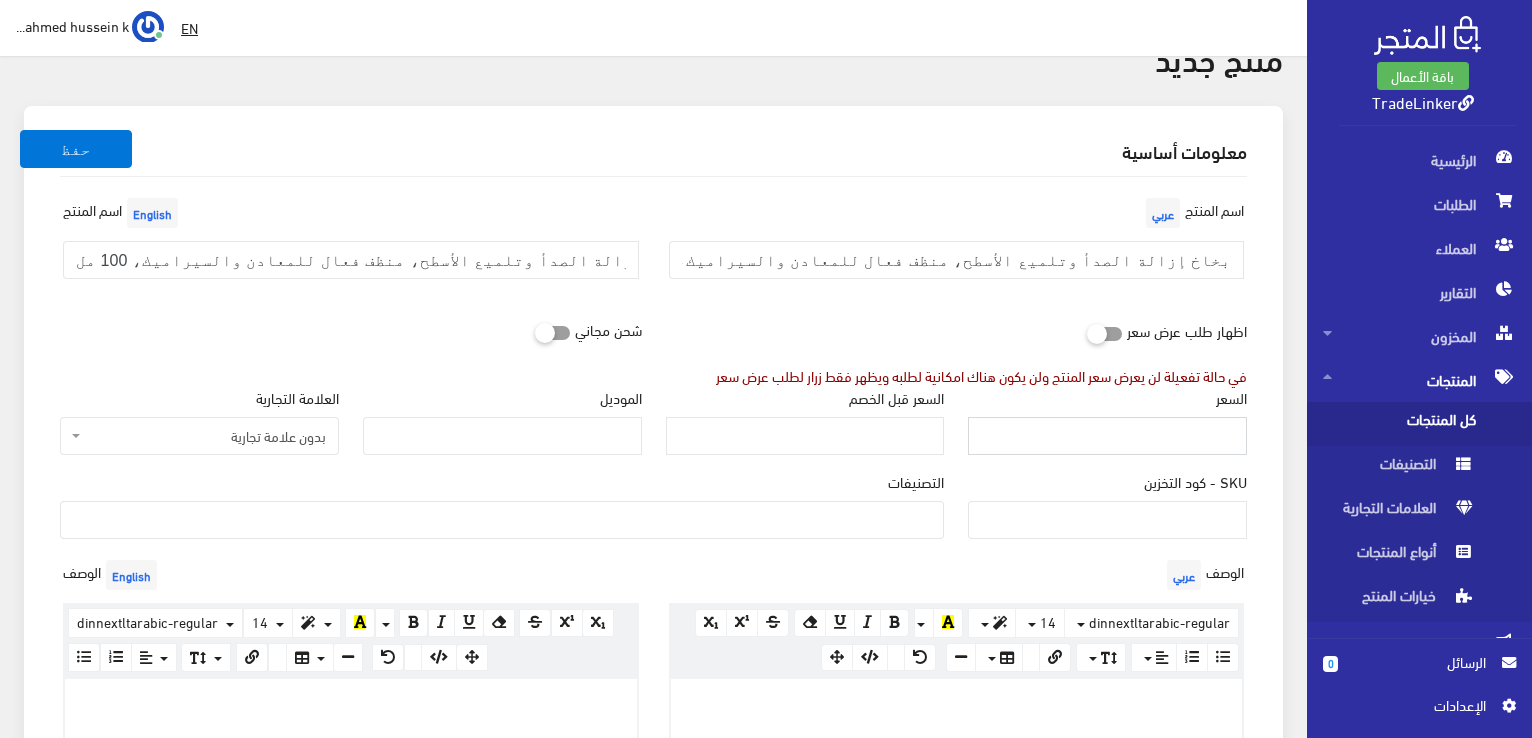 click on "السعر" at bounding box center [1107, 436] 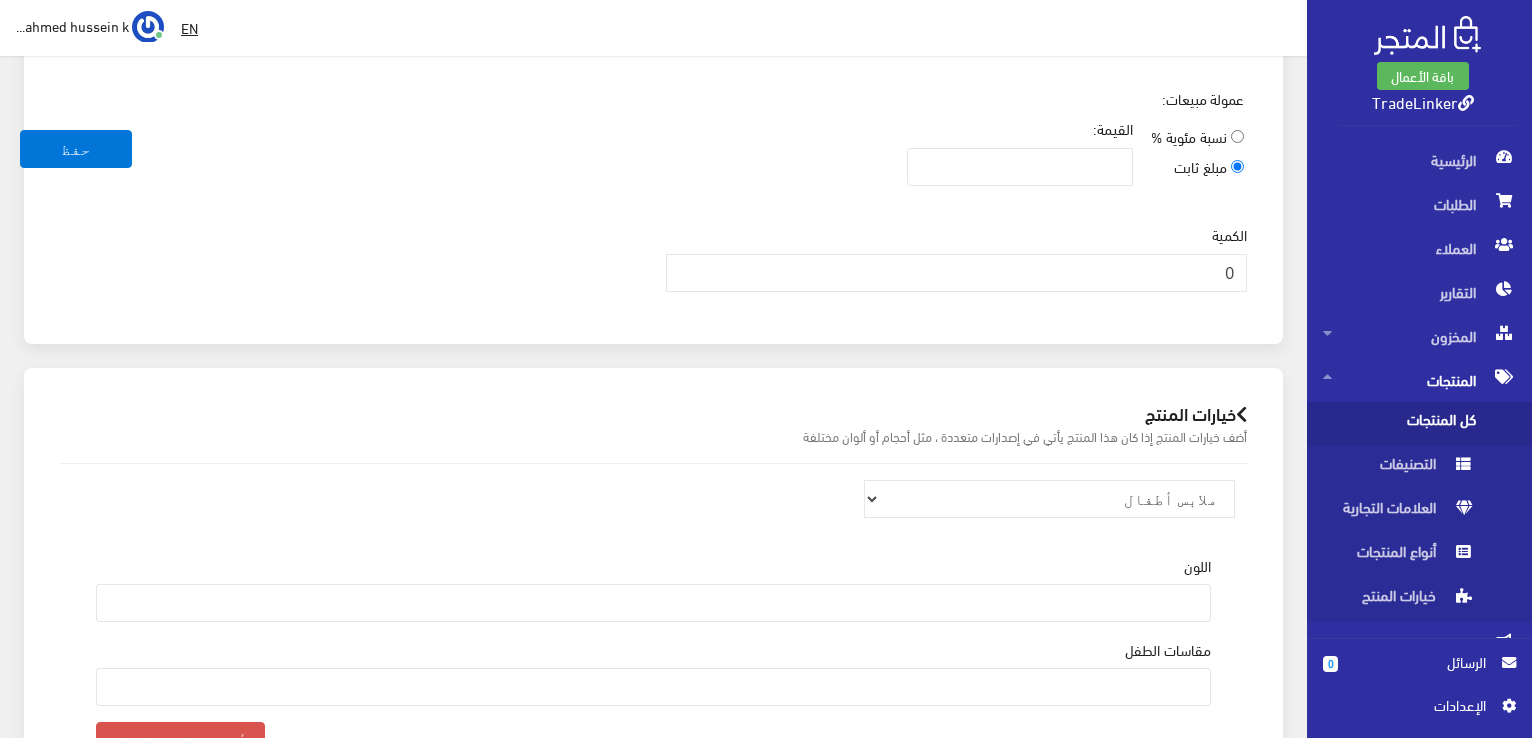 scroll, scrollTop: 1000, scrollLeft: 0, axis: vertical 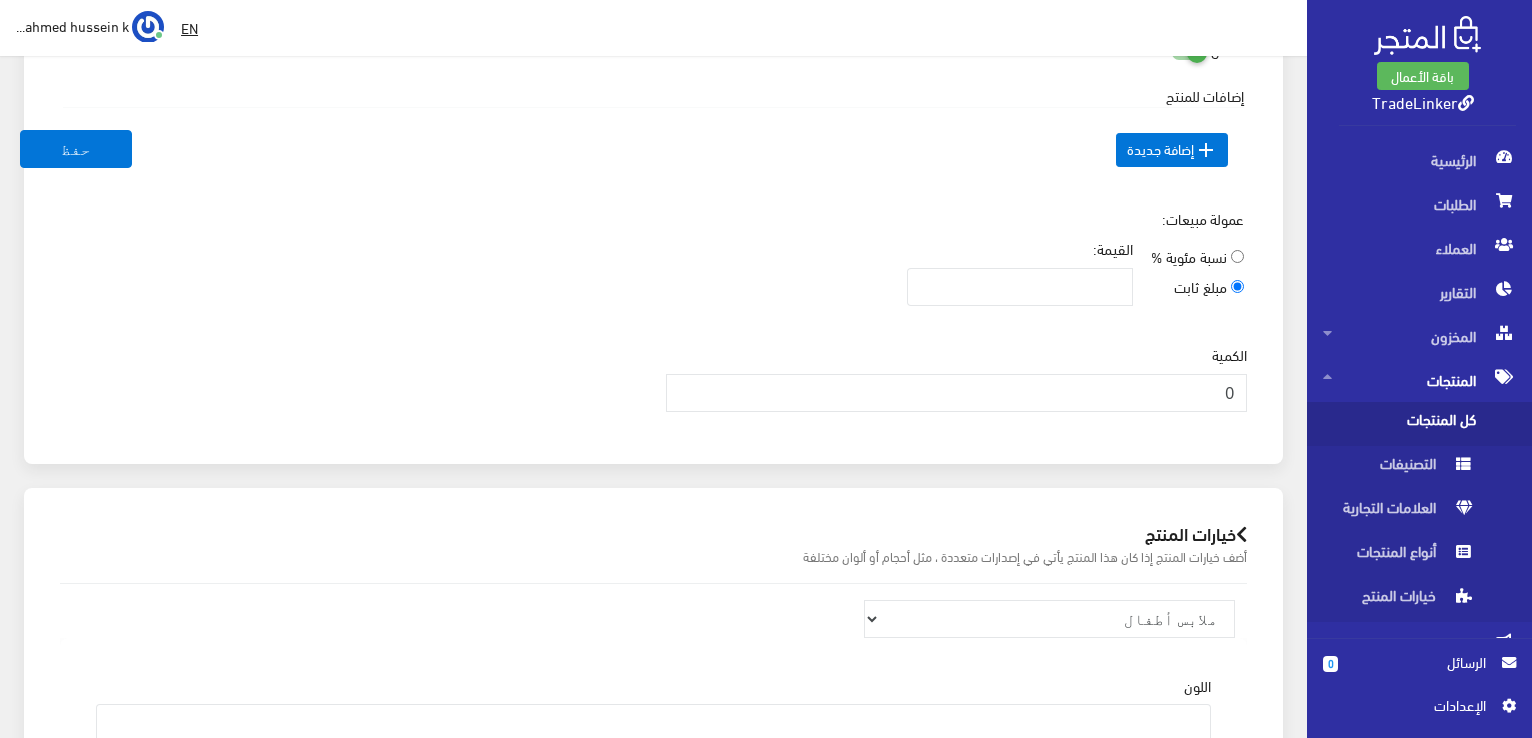 type on "45" 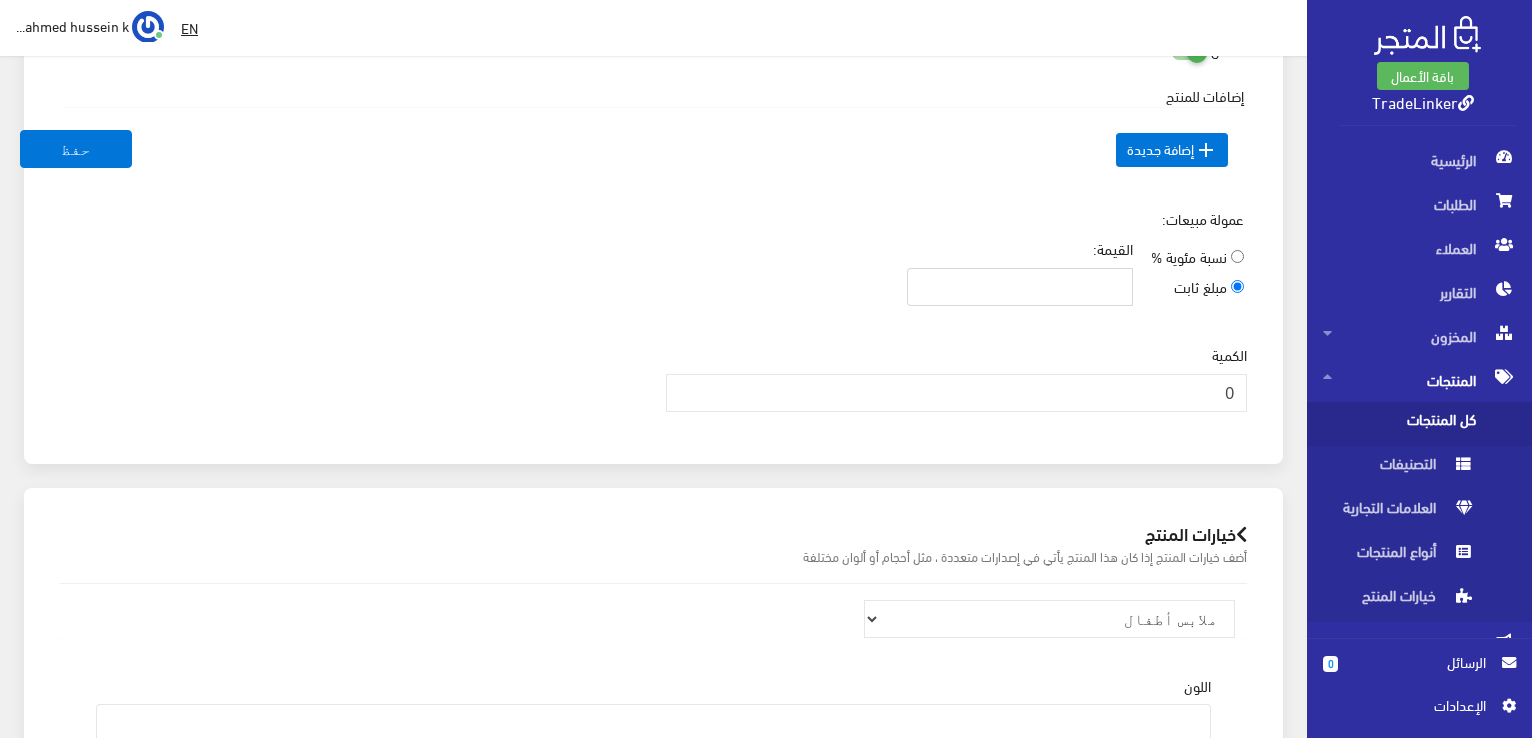 click on "القيمة:" at bounding box center (1020, 287) 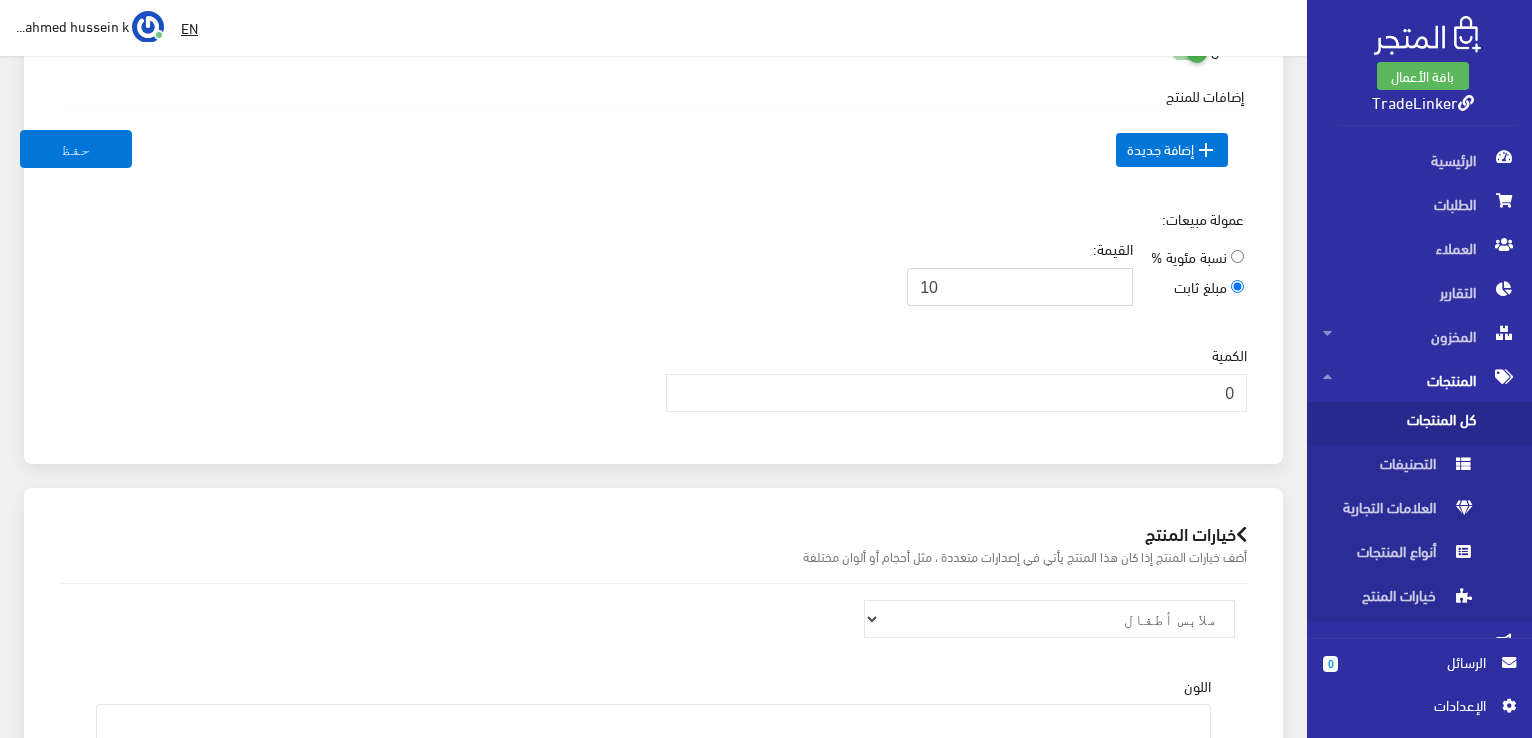 type on "10" 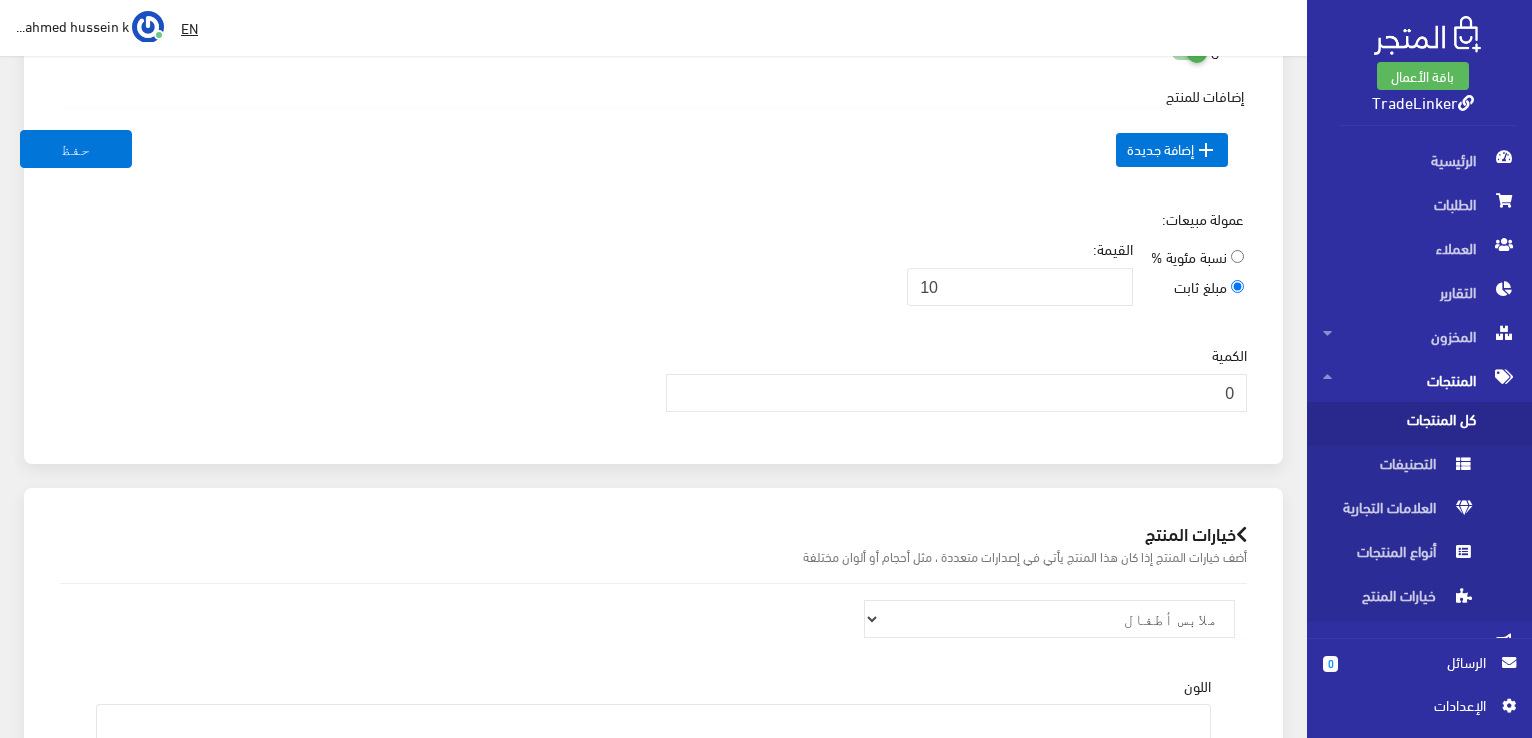 click on "عمولة مبيعات:
نسبة مئوية %
مبلغ ثابت
القيمة:
10" at bounding box center [653, 265] 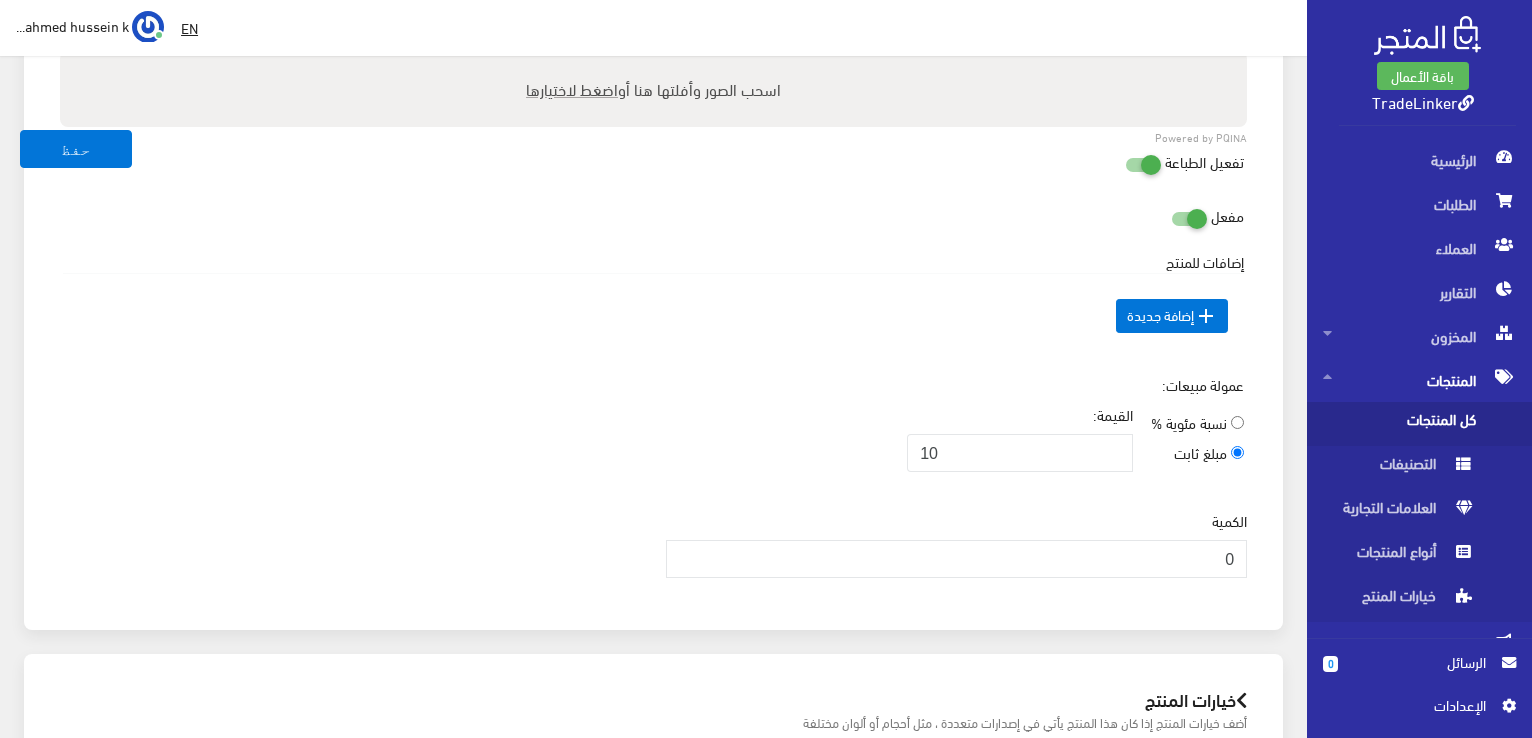 scroll, scrollTop: 800, scrollLeft: 0, axis: vertical 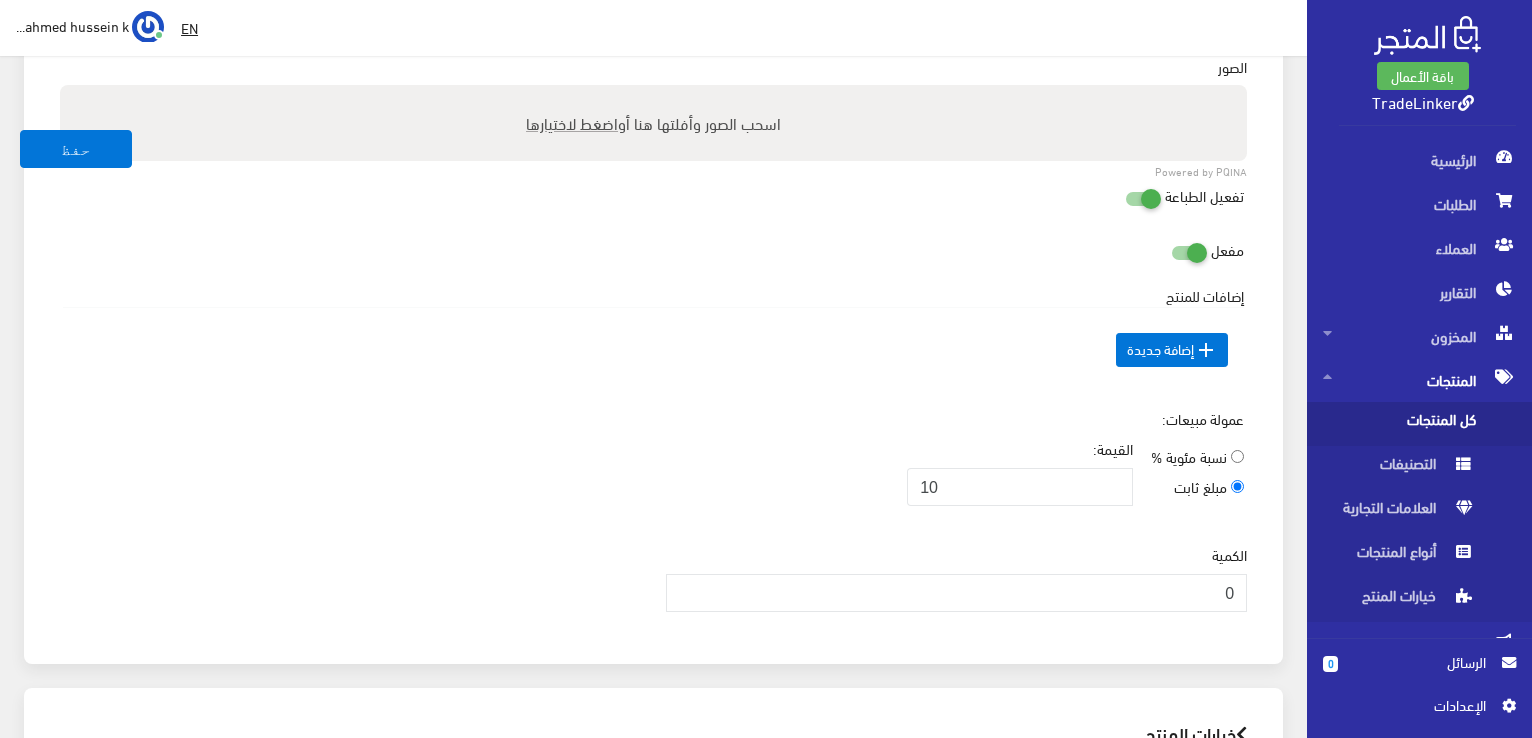 click at bounding box center (1125, 198) 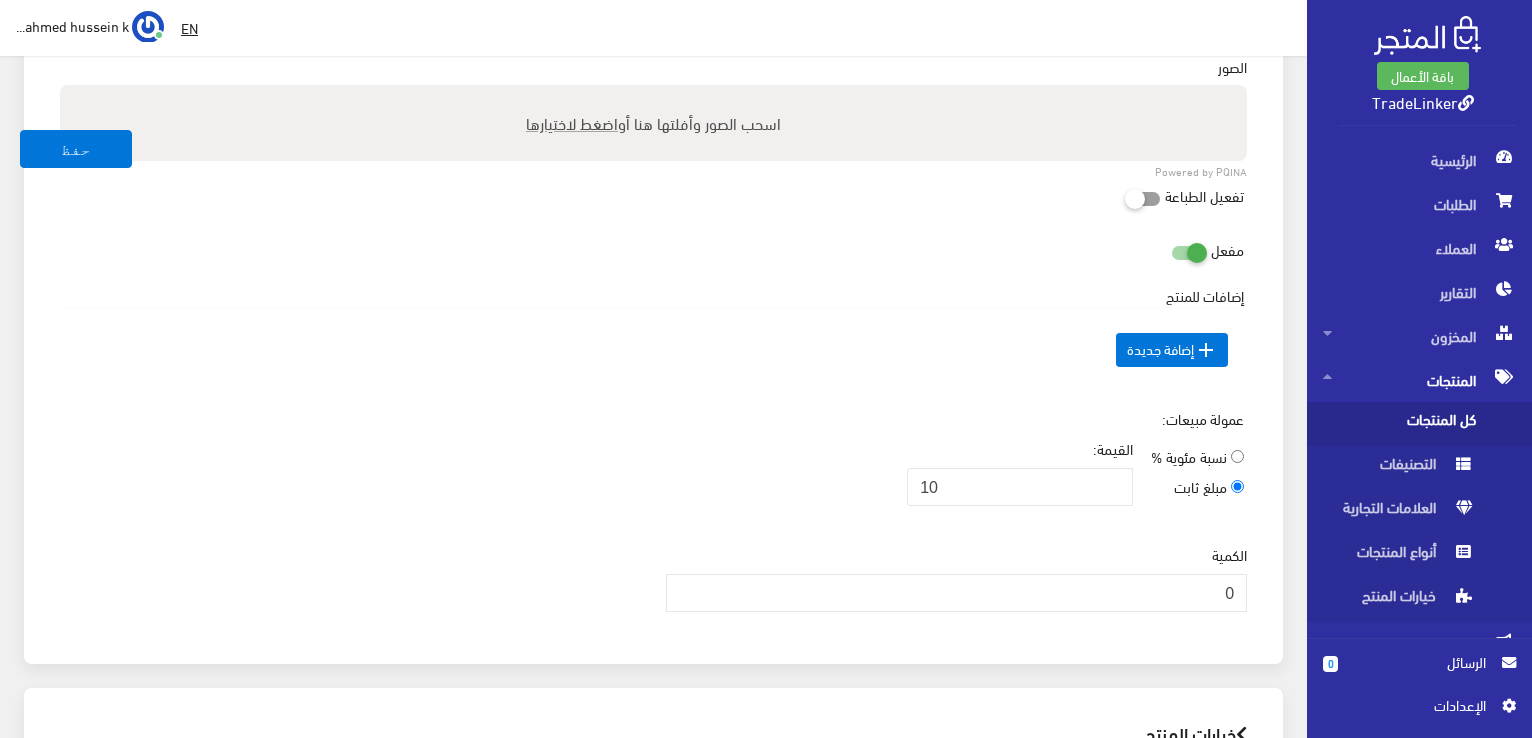 click on "اضغط لاختيارها" at bounding box center (572, 122) 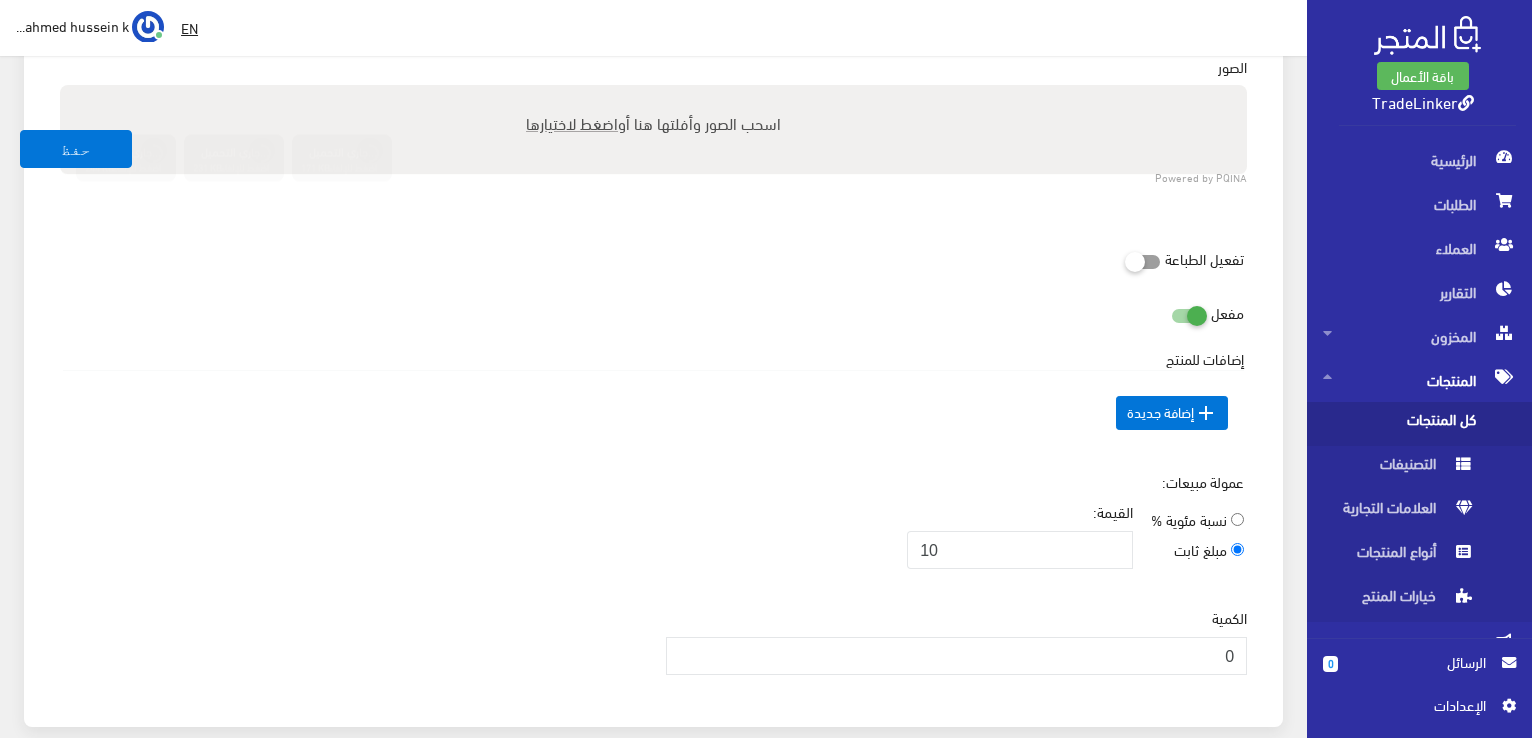 click on "نسبة مئوية %
مبلغ ثابت" at bounding box center (1197, 539) 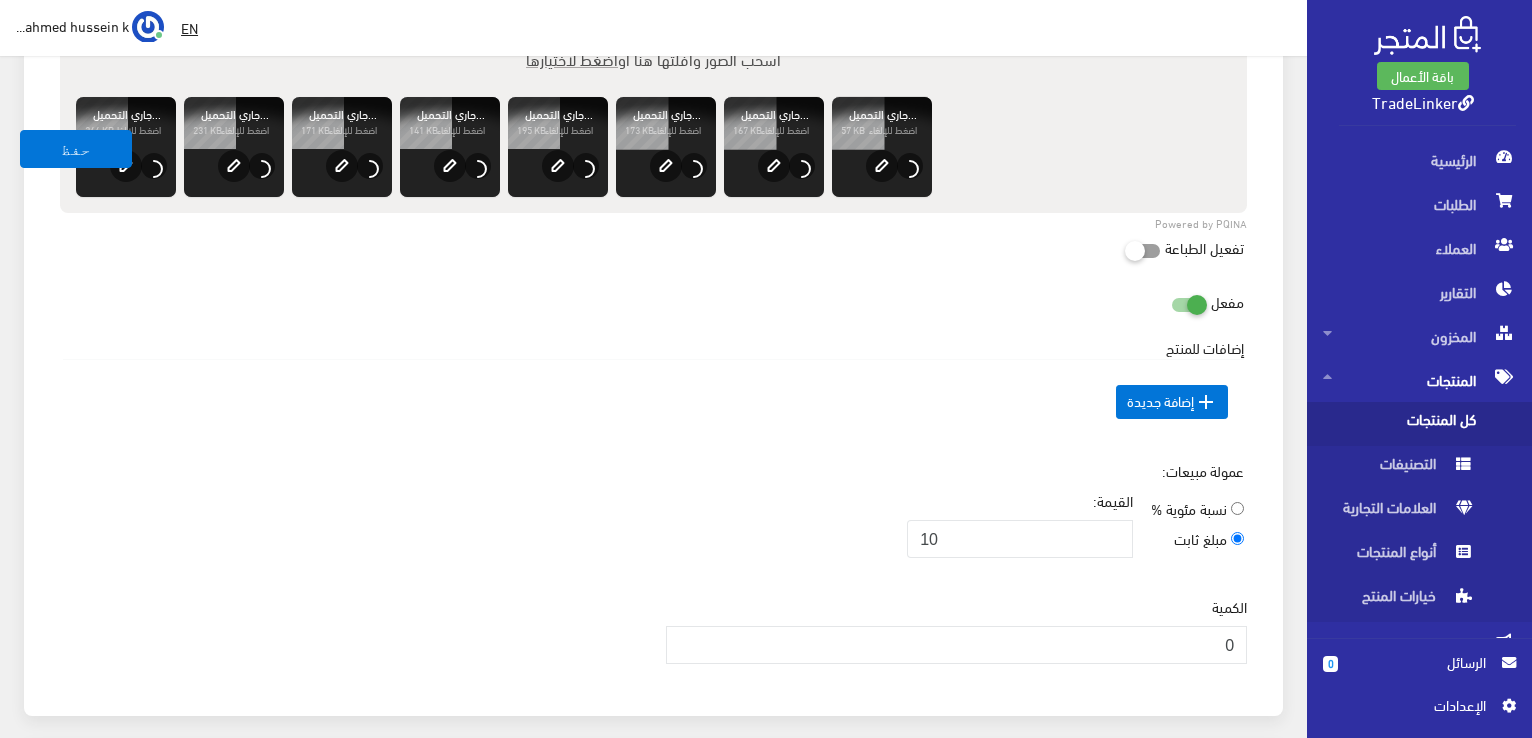 scroll, scrollTop: 900, scrollLeft: 0, axis: vertical 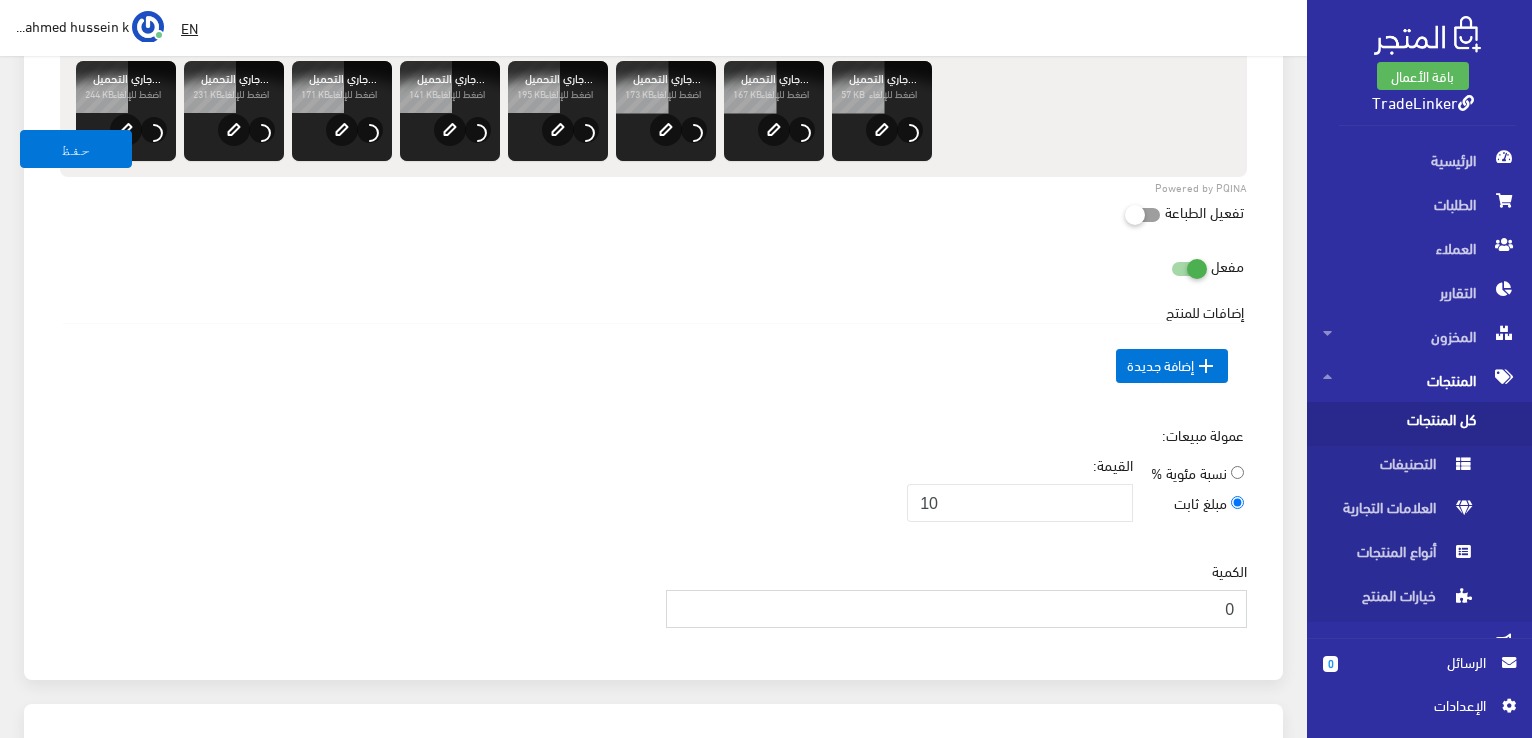 click on "0" at bounding box center [957, 609] 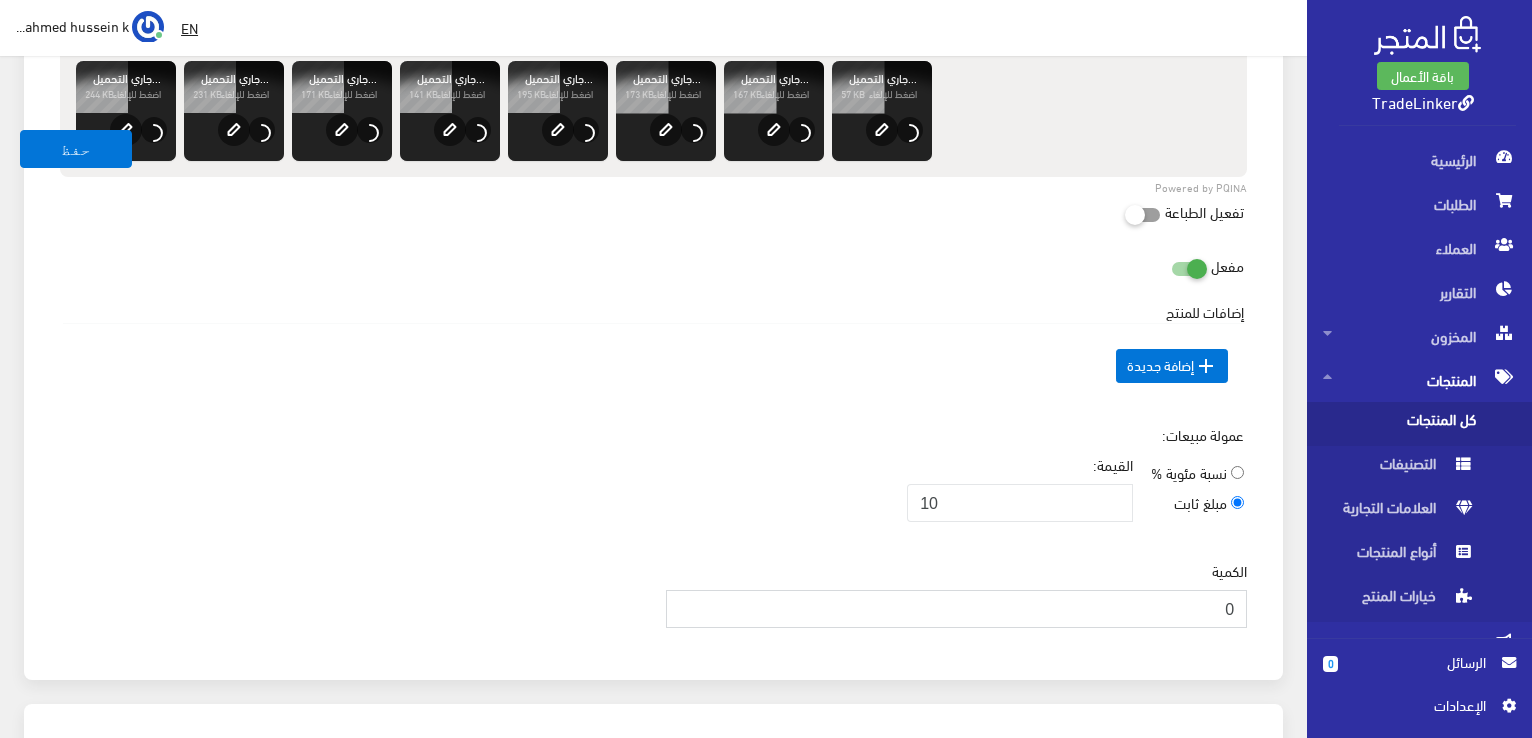 click on "0" at bounding box center (957, 609) 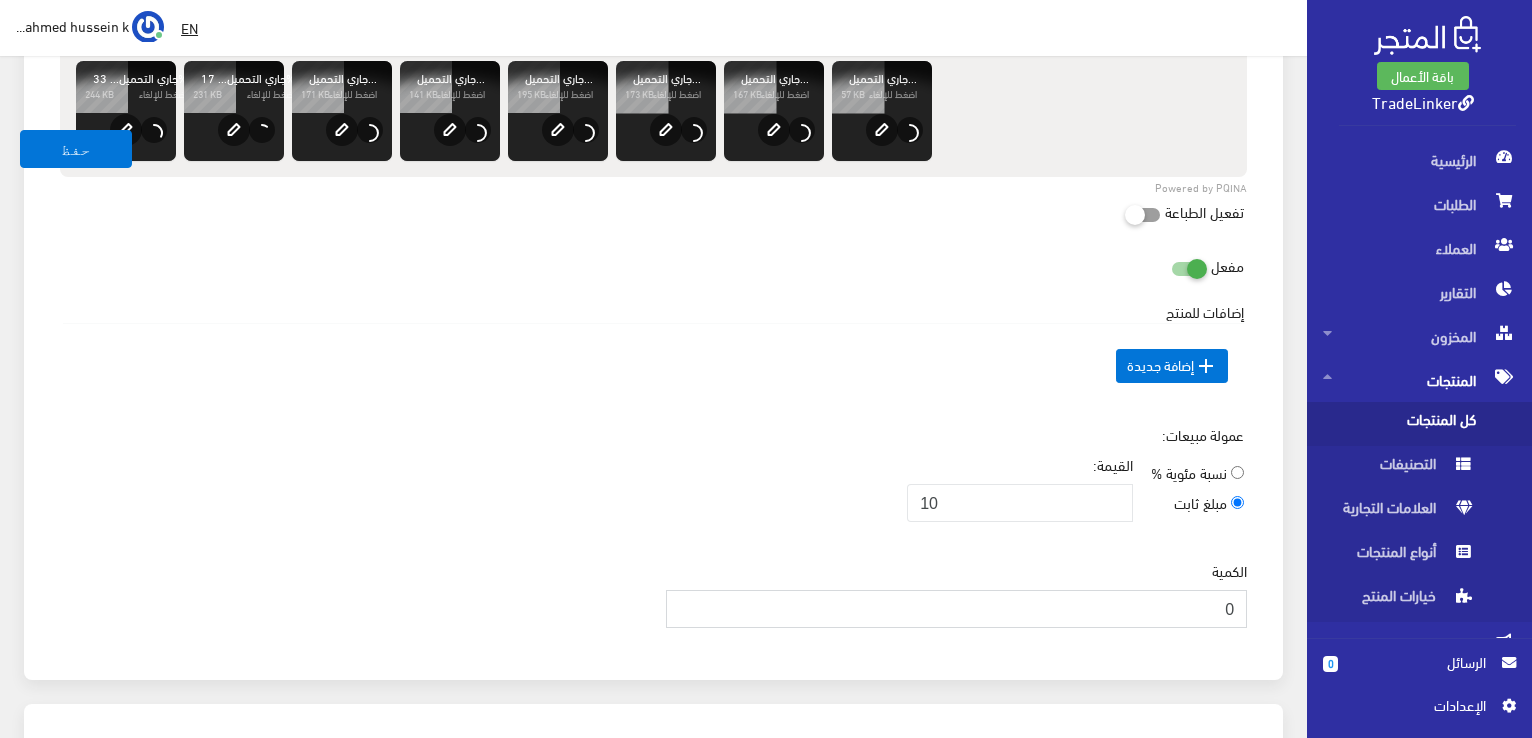 click on "0" at bounding box center (957, 609) 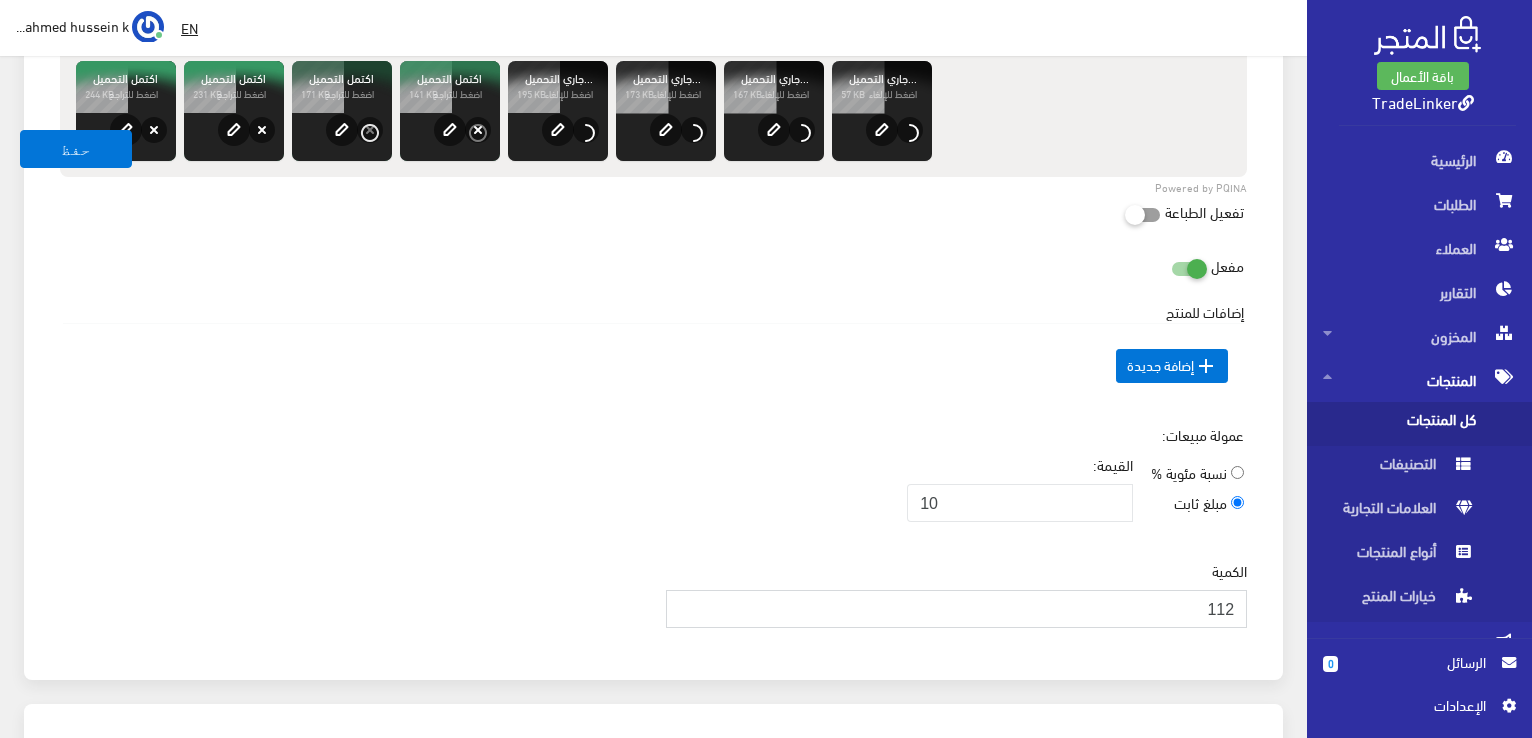 type on "112" 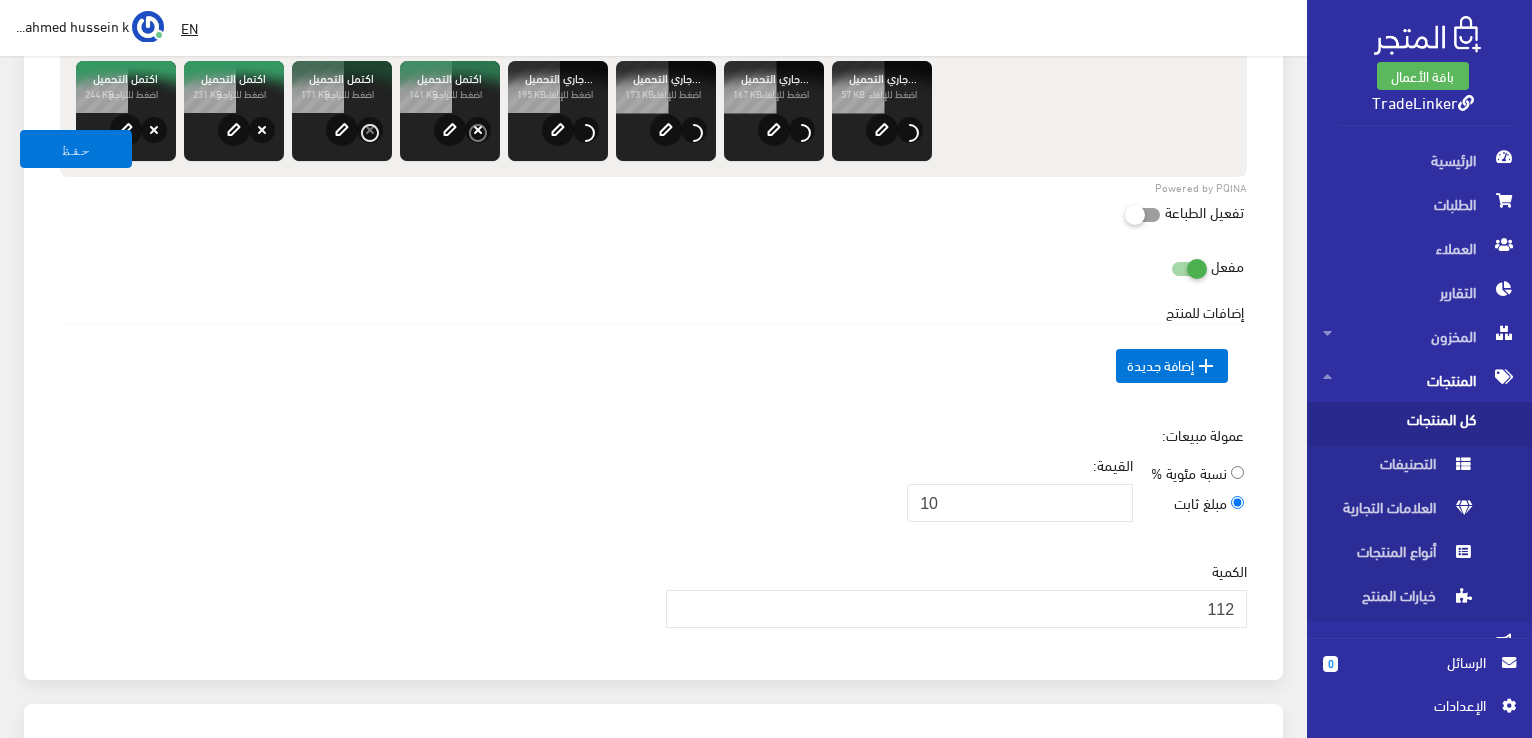 click on "عمولة مبيعات:
نسبة مئوية %
مبلغ ثابت
القيمة:
10" at bounding box center (653, 481) 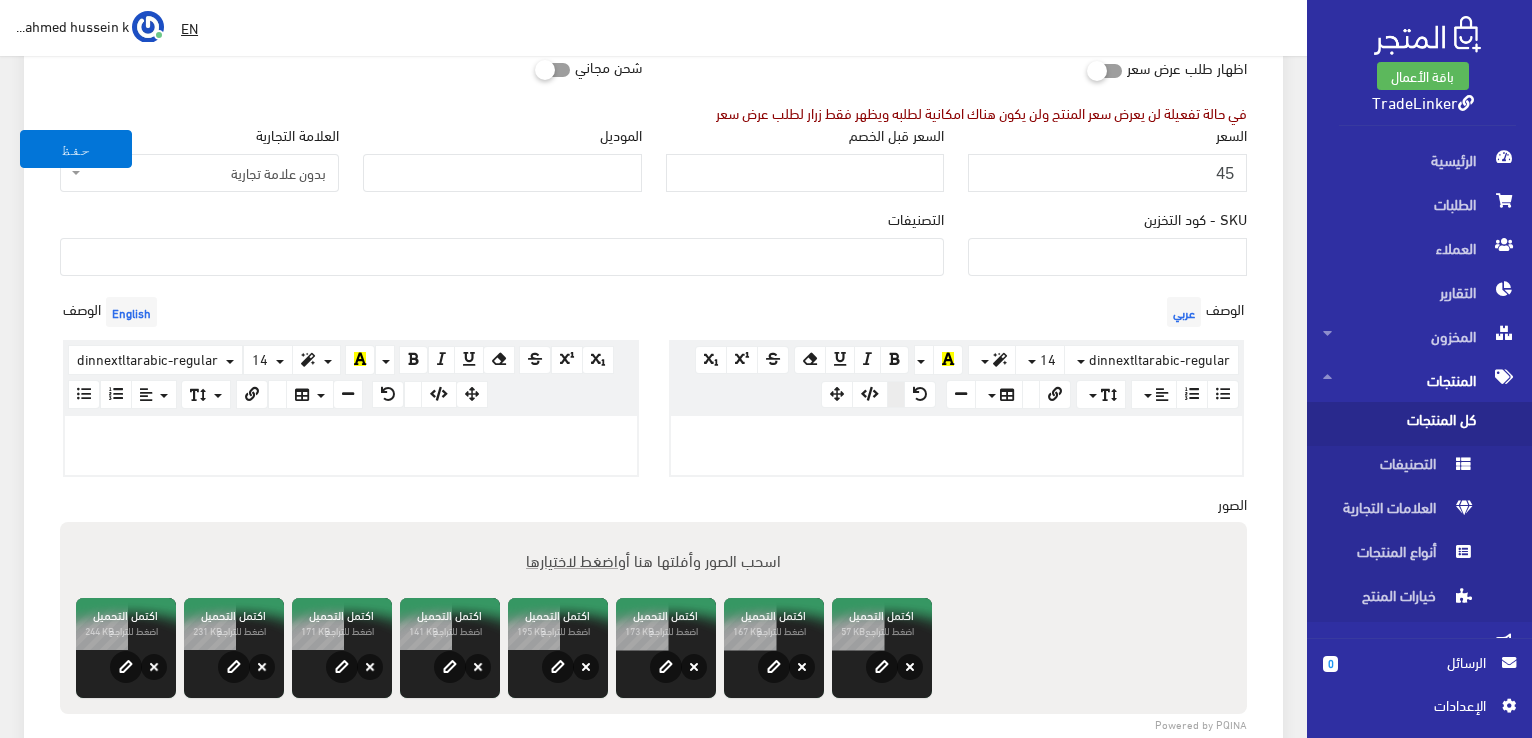 scroll, scrollTop: 400, scrollLeft: 0, axis: vertical 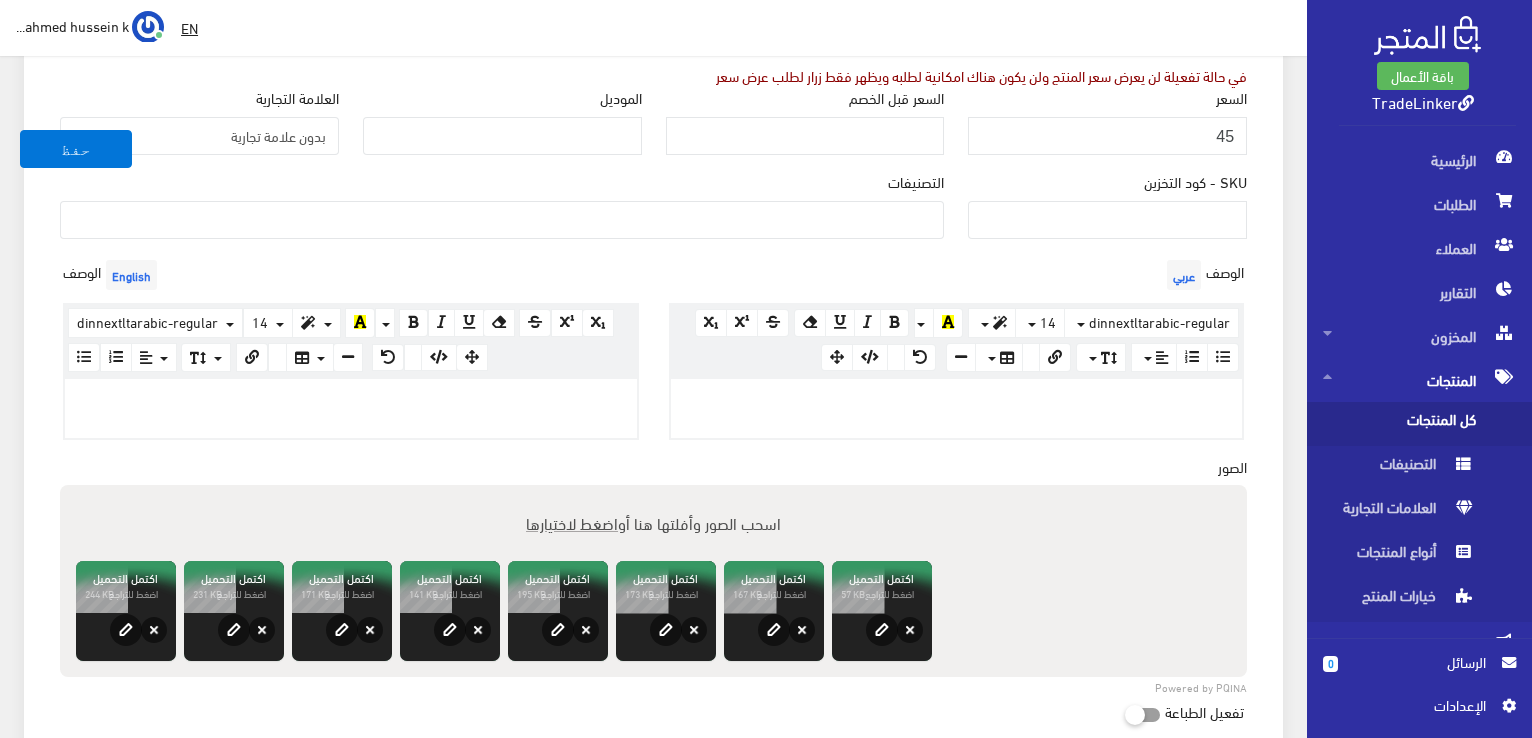 paste 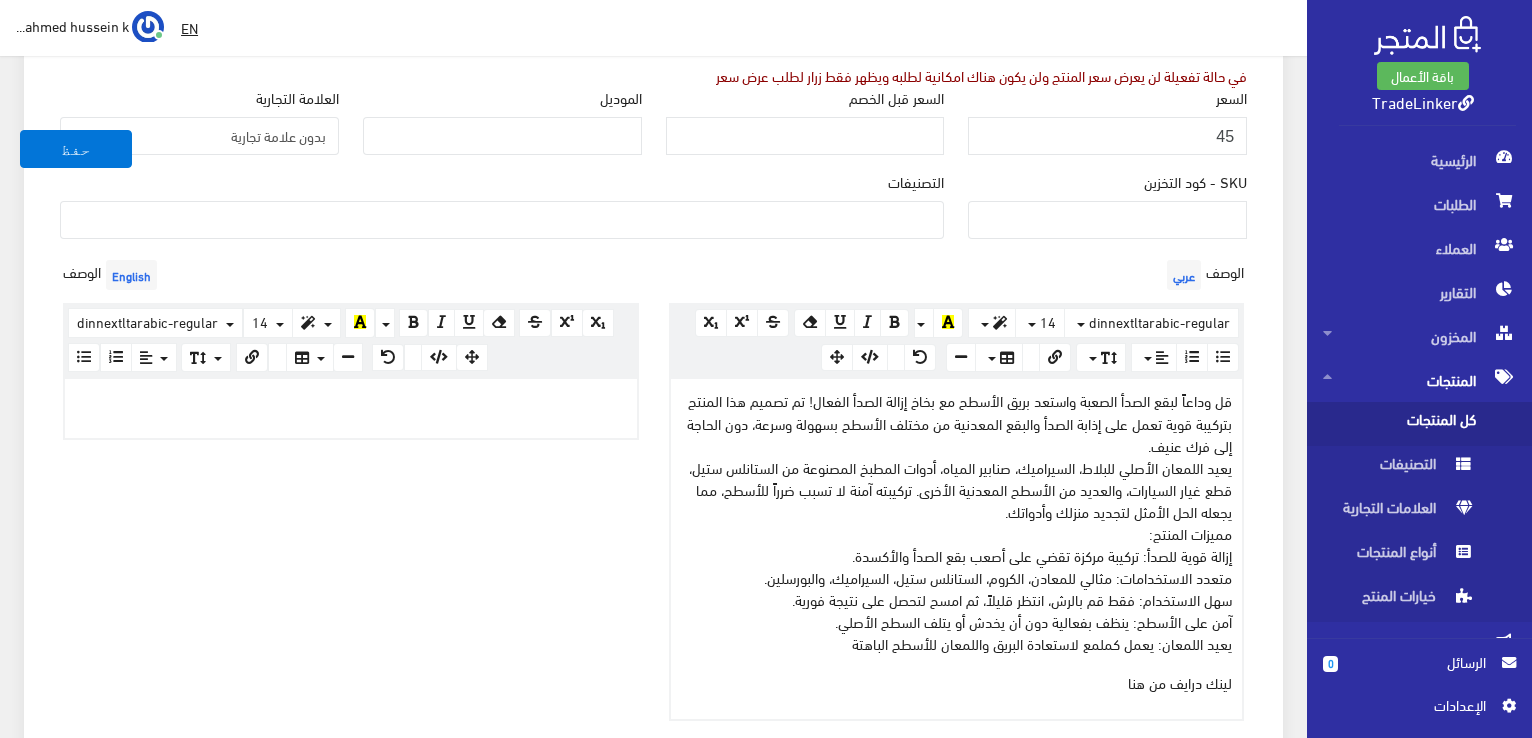 drag, startPoint x: 1119, startPoint y: 684, endPoint x: 1152, endPoint y: 660, distance: 40.804413 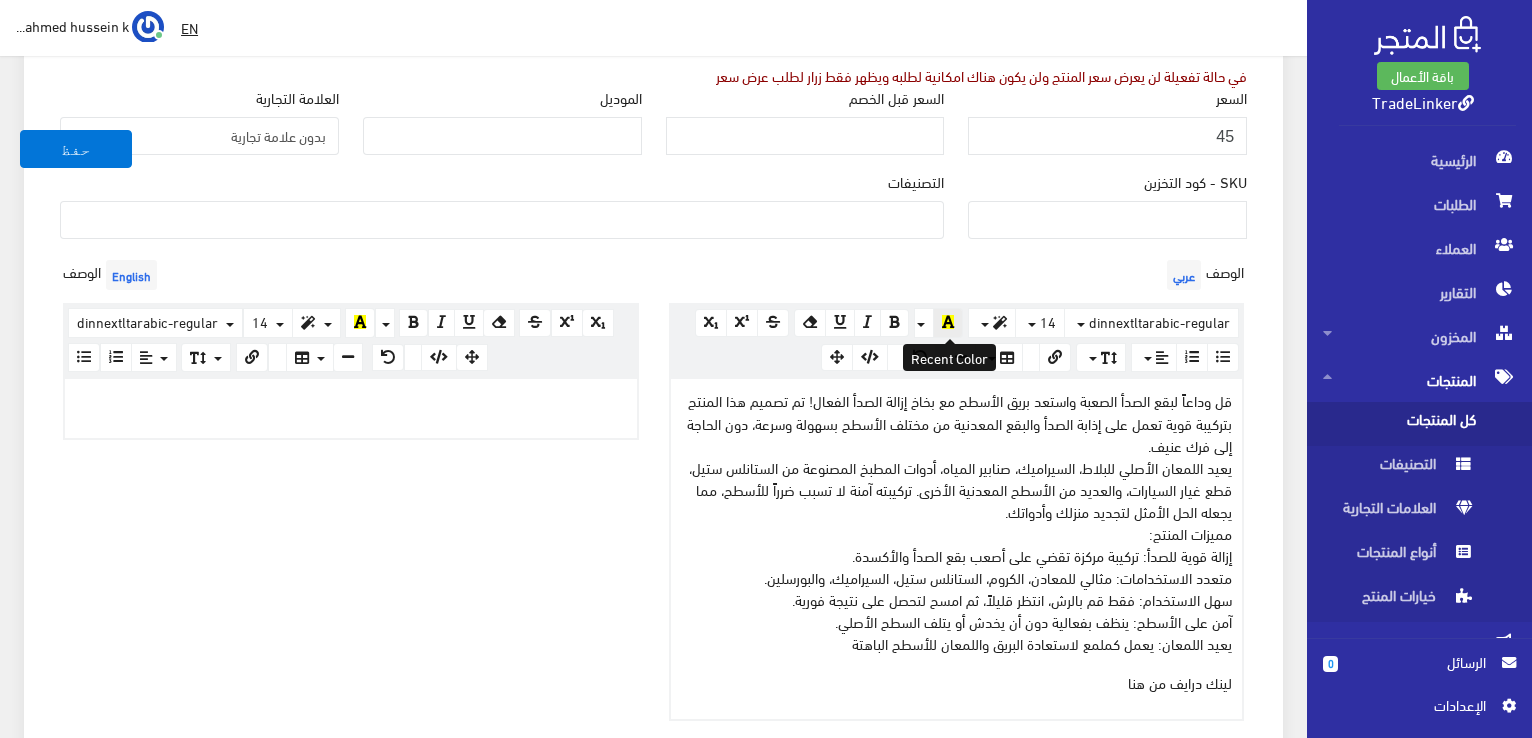 click at bounding box center (948, 322) 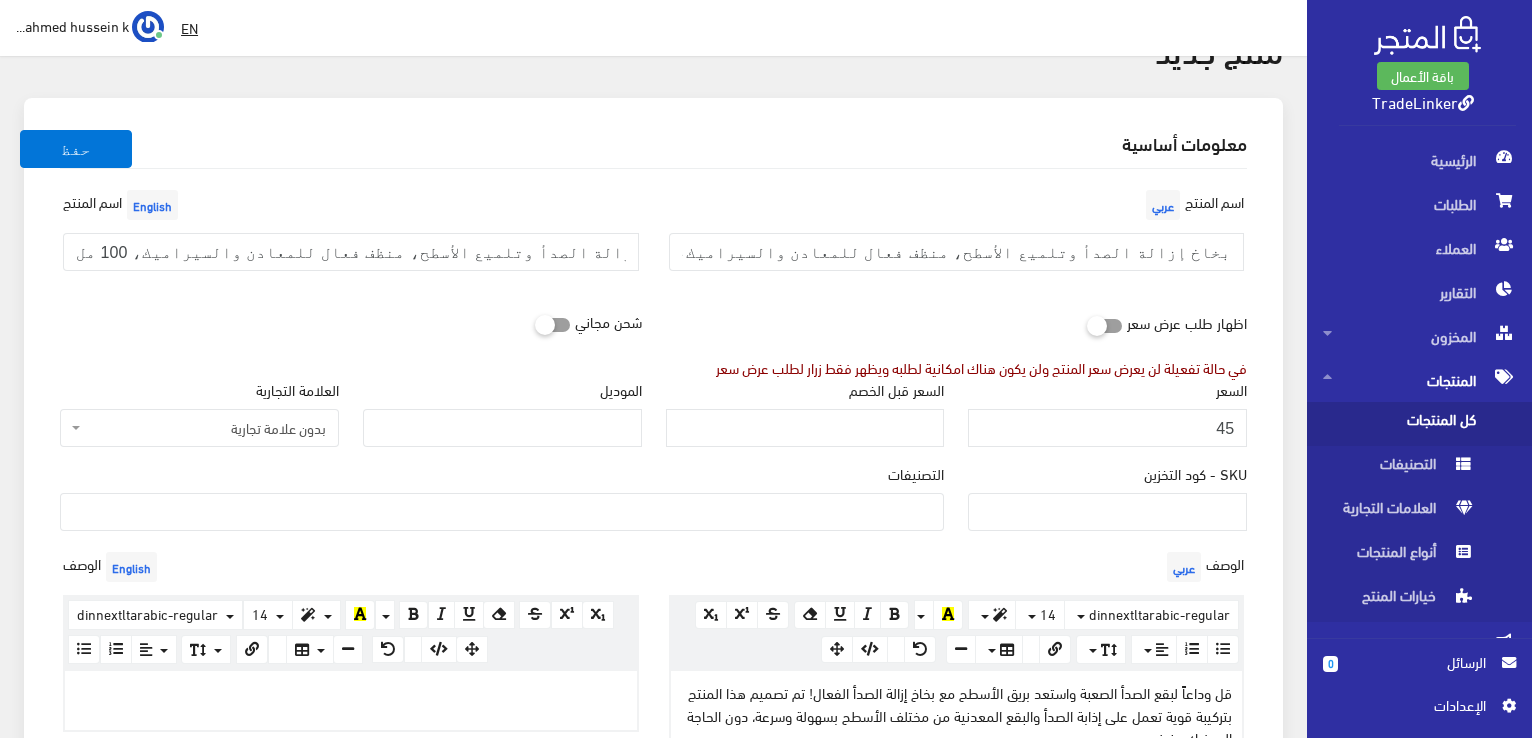 scroll, scrollTop: 0, scrollLeft: 0, axis: both 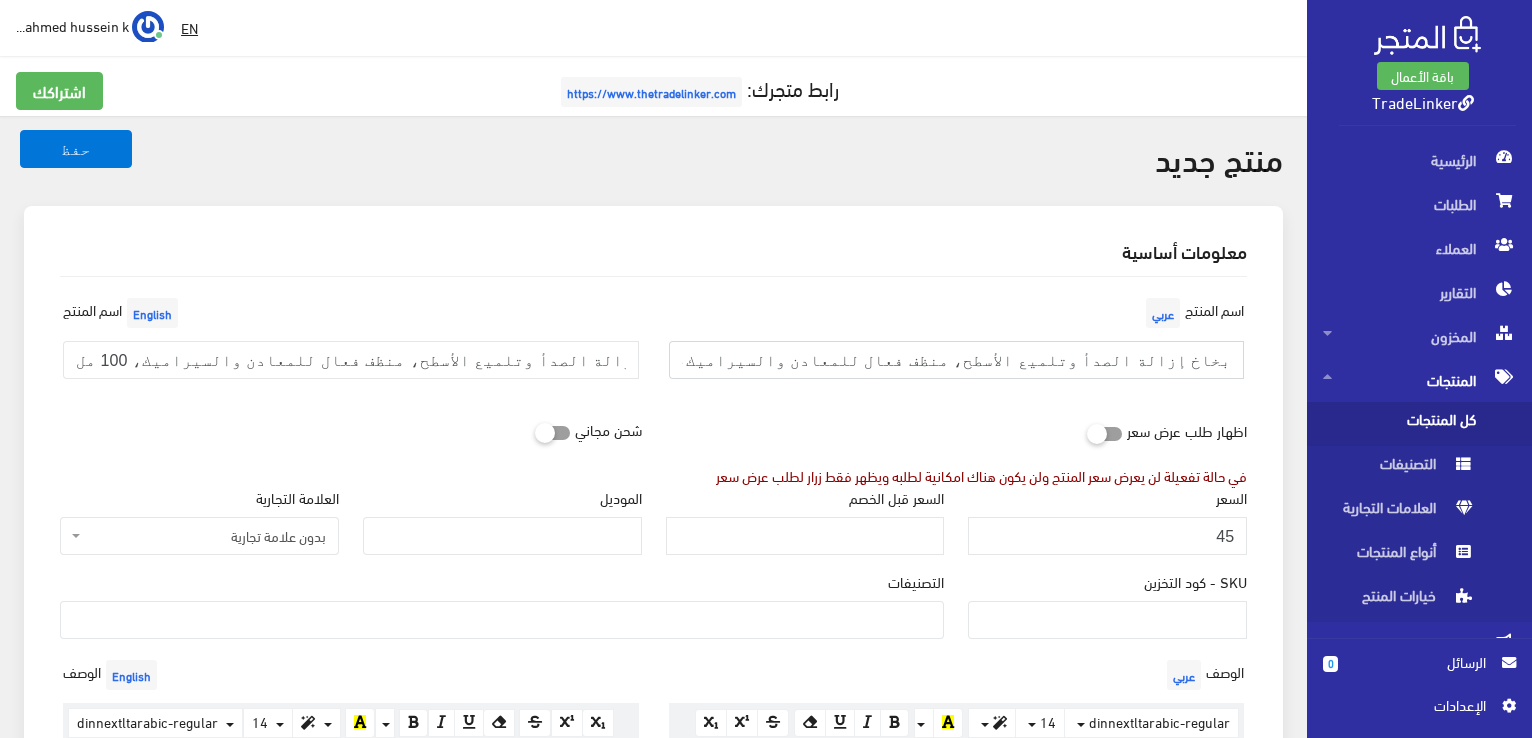drag, startPoint x: 1235, startPoint y: 368, endPoint x: 1027, endPoint y: 345, distance: 209.26778 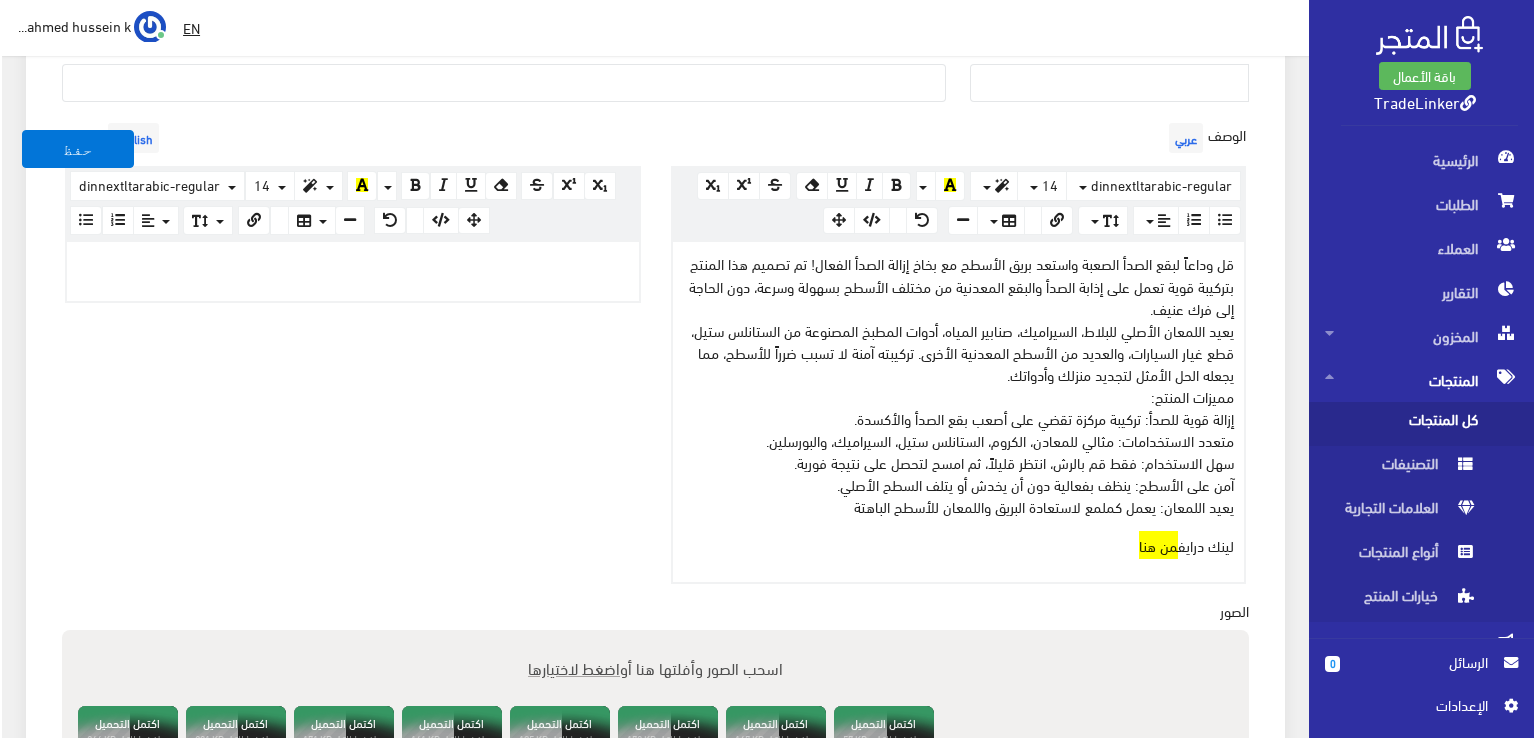 scroll, scrollTop: 600, scrollLeft: 0, axis: vertical 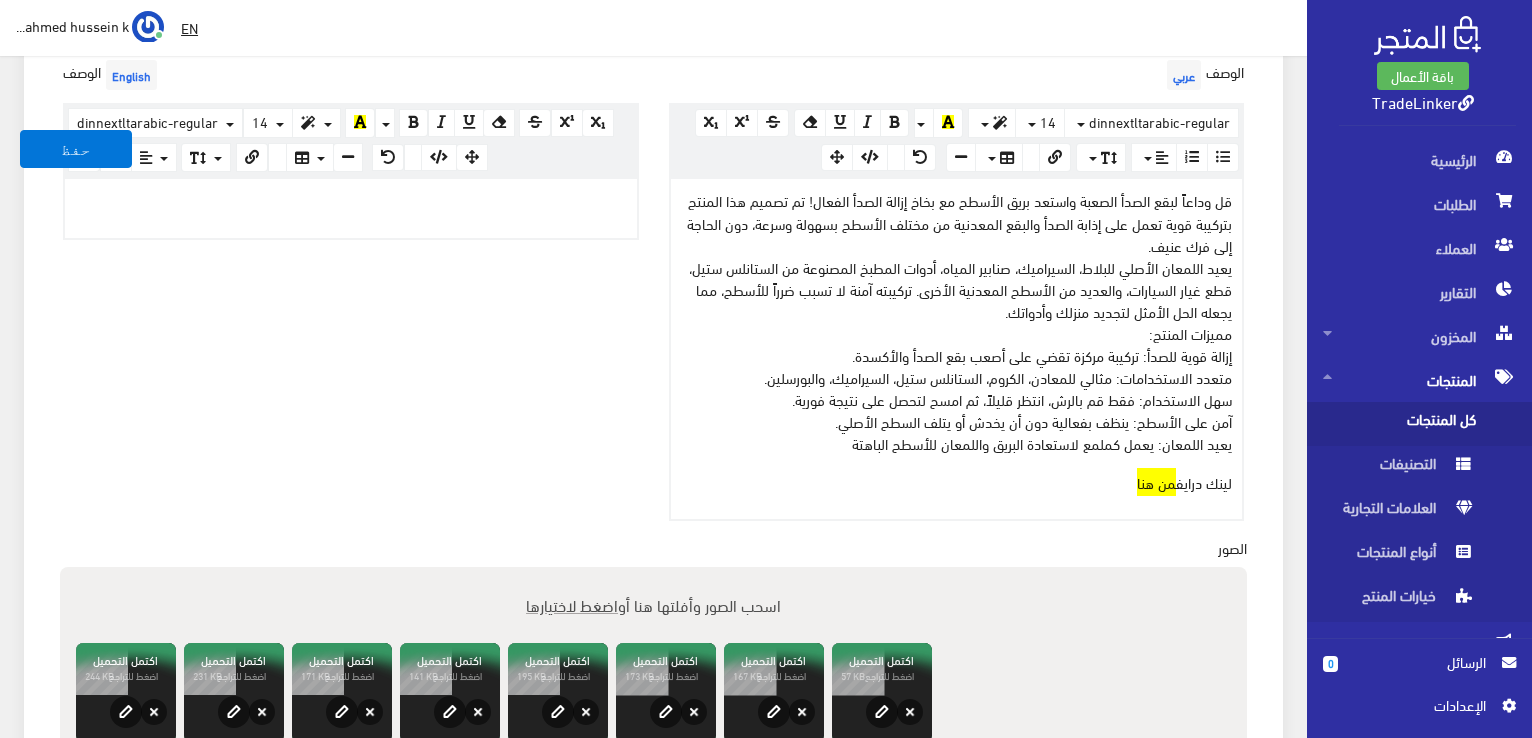 drag, startPoint x: 1125, startPoint y: 477, endPoint x: 1167, endPoint y: 478, distance: 42.0119 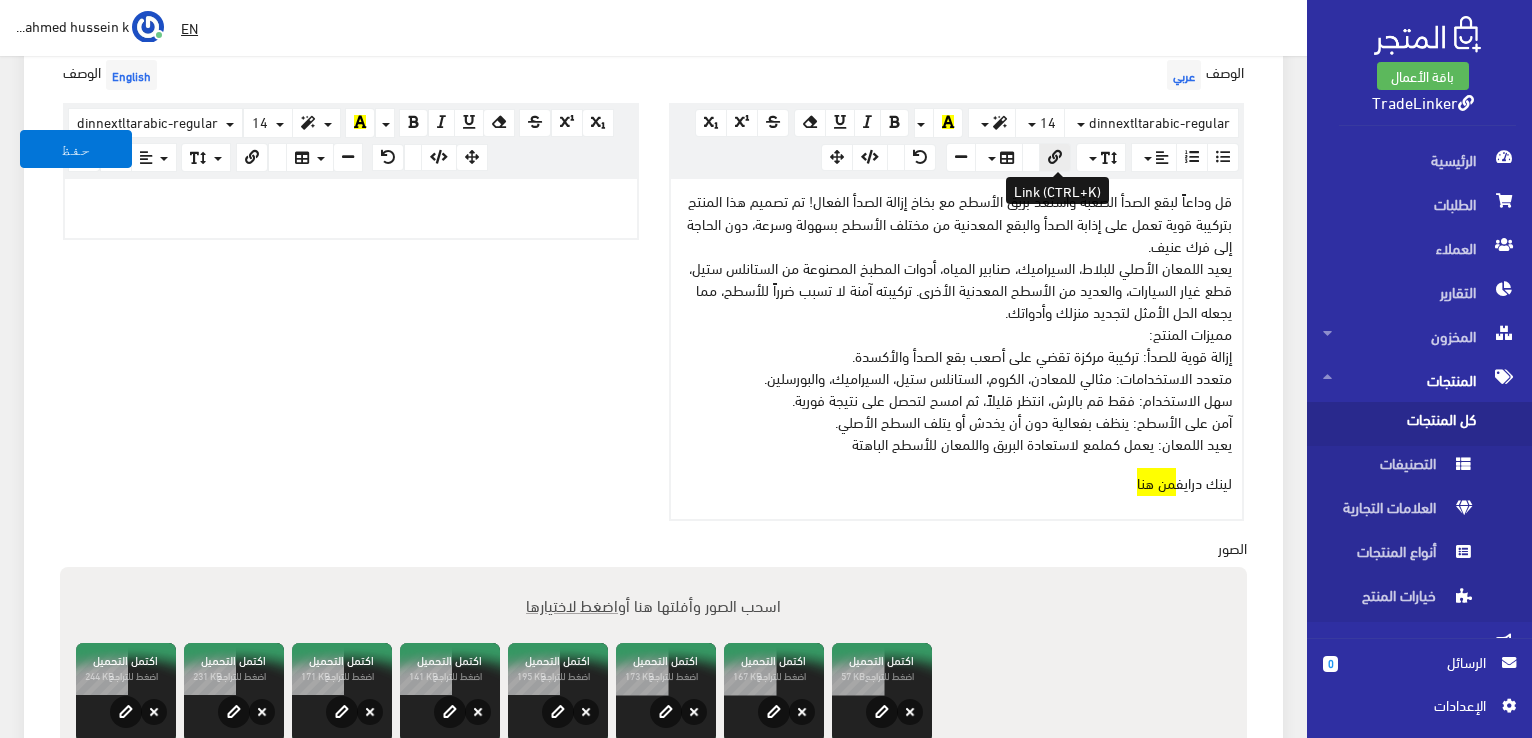 click at bounding box center [1055, 157] 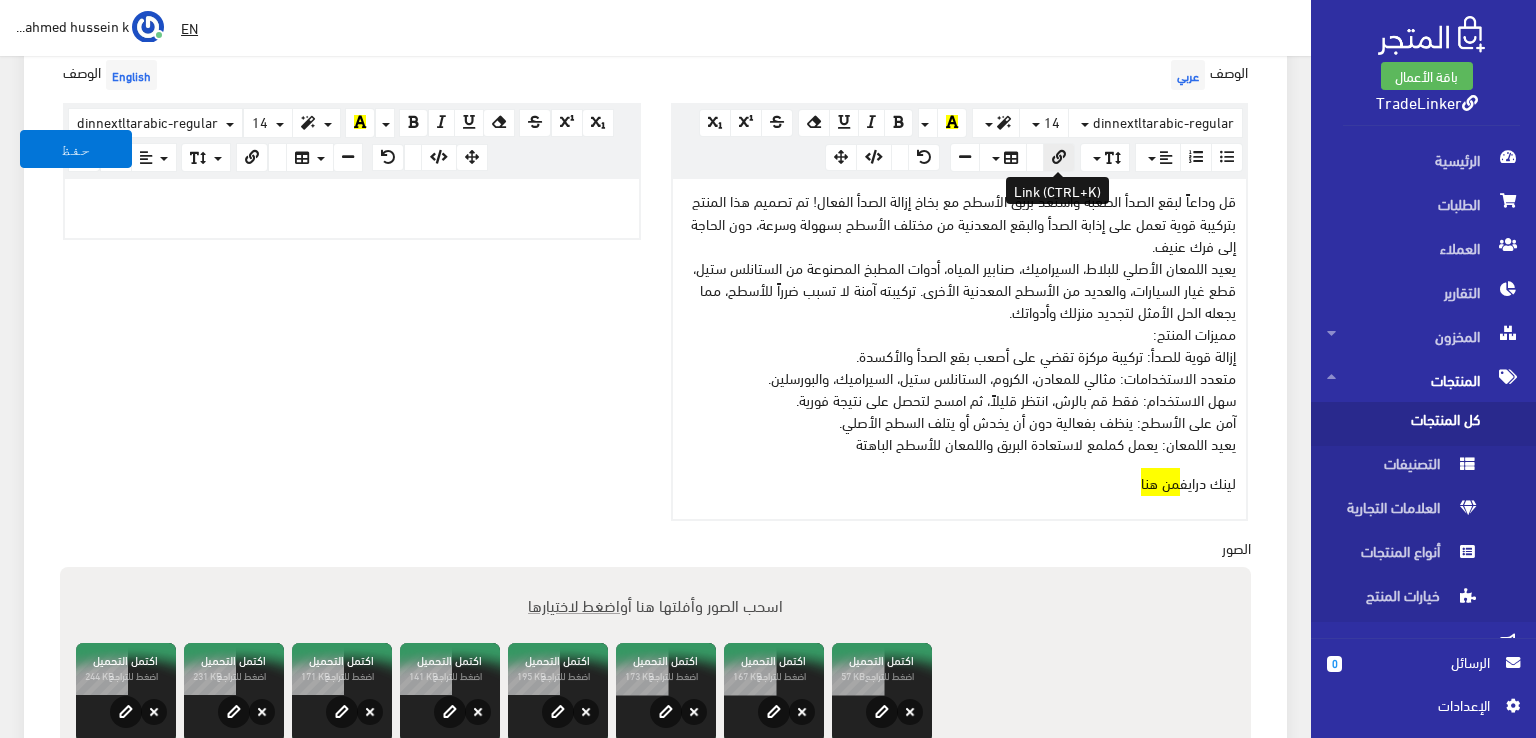 type on "من هنا" 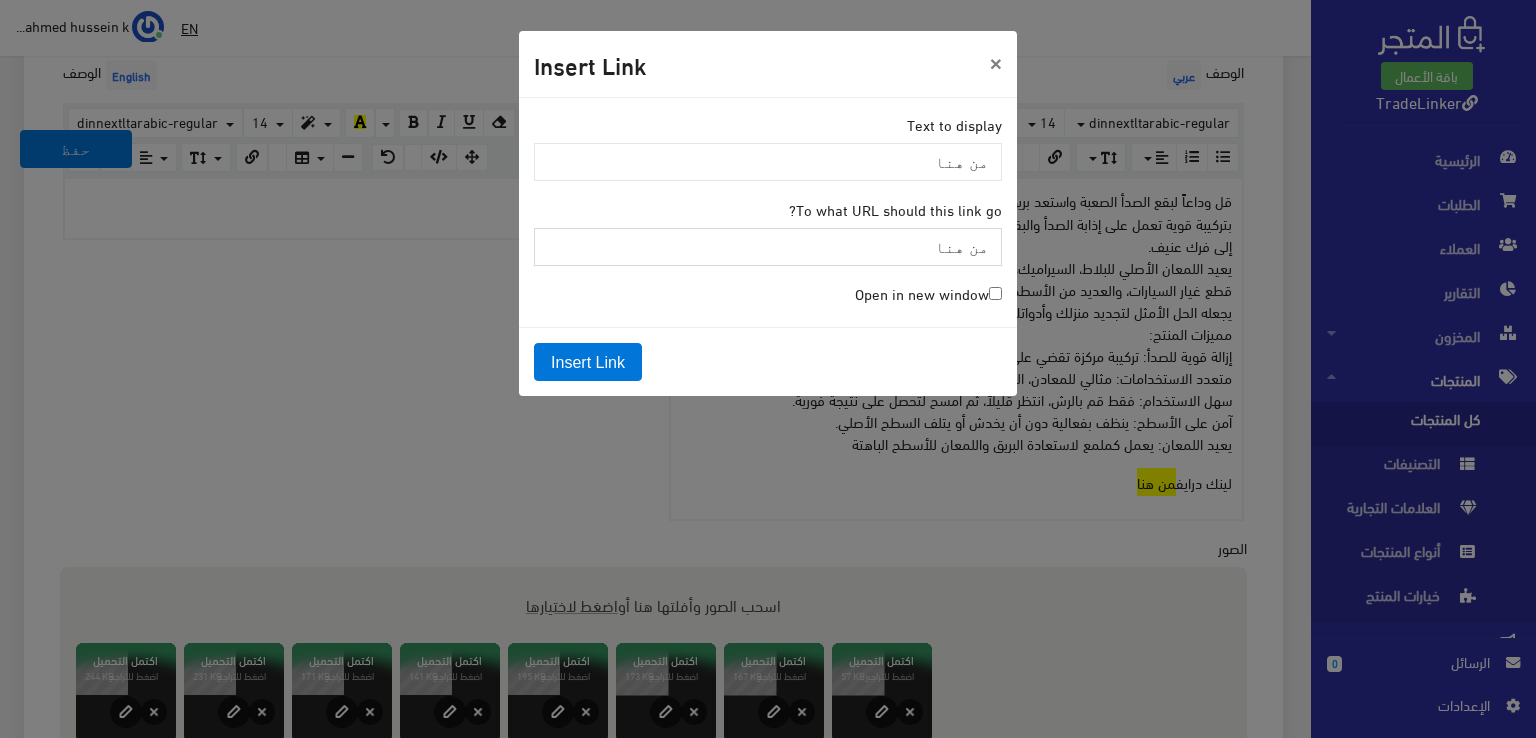 paste on "https://drive.google.com/drive/folders/1-8Y_V2SP_L7PFZEQm8ZRSNQRh-E8e5EV?usp=drive_link" 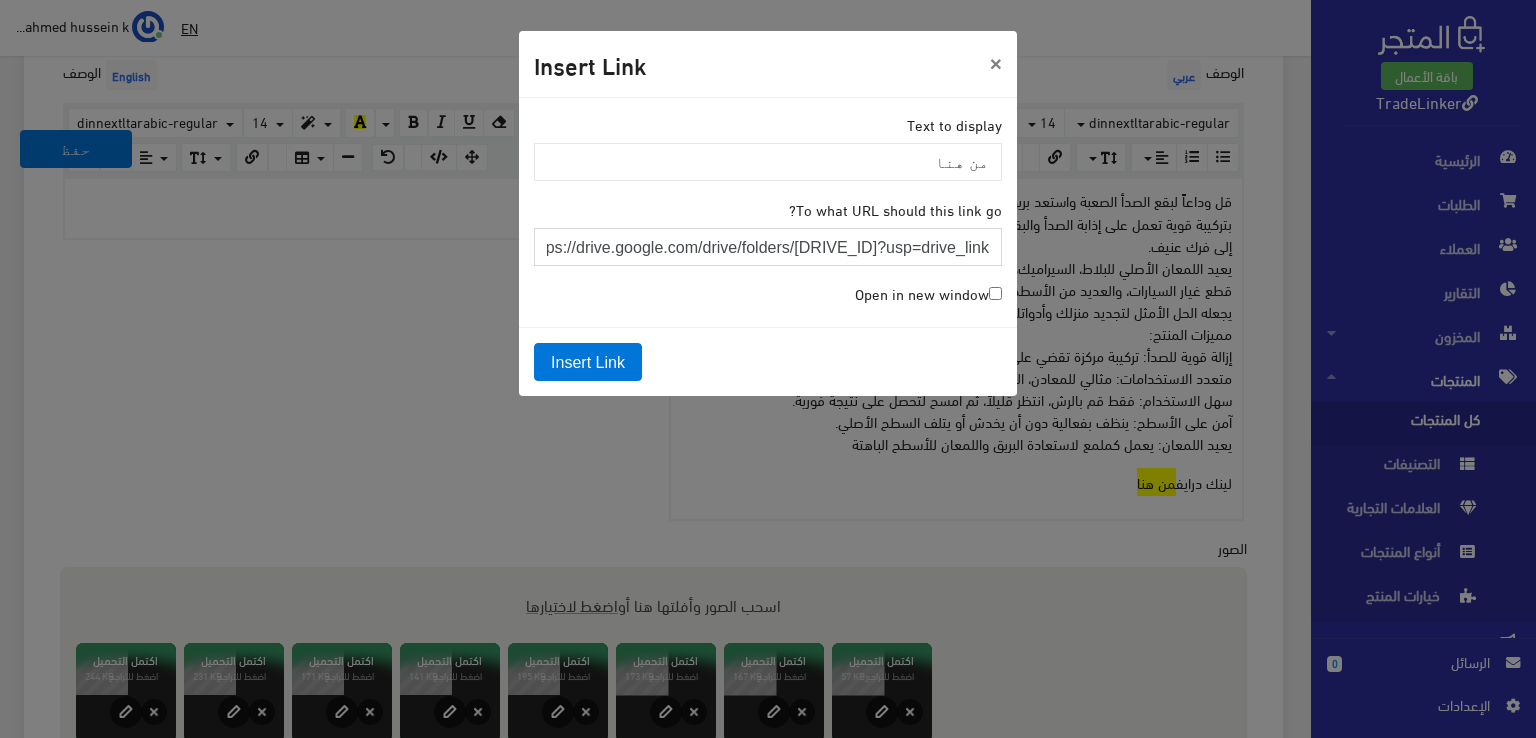 scroll, scrollTop: 0, scrollLeft: -239, axis: horizontal 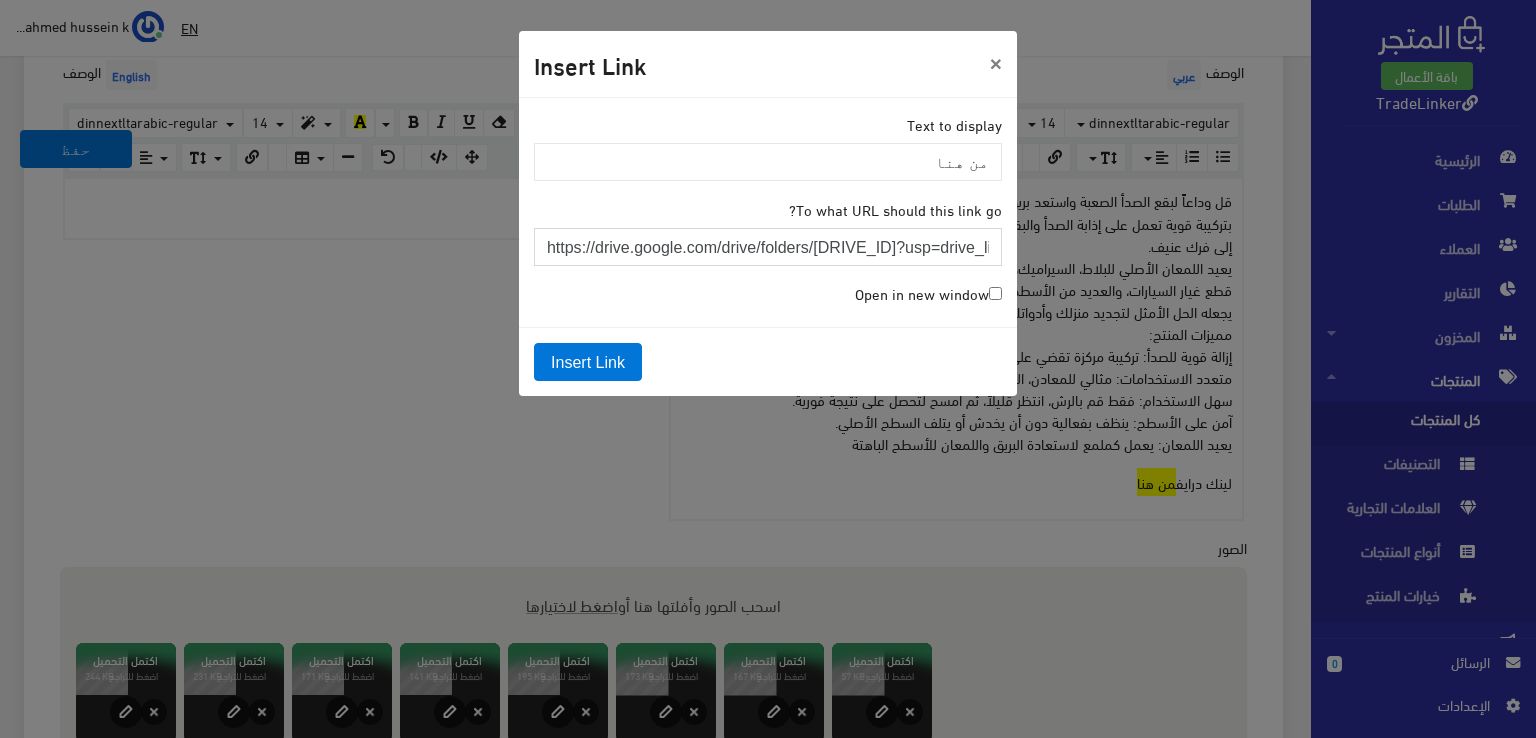 type on "https://drive.google.com/drive/folders/1-8Y_V2SP_L7PFZEQm8ZRSNQRh-E8e5EV?usp=drive_link" 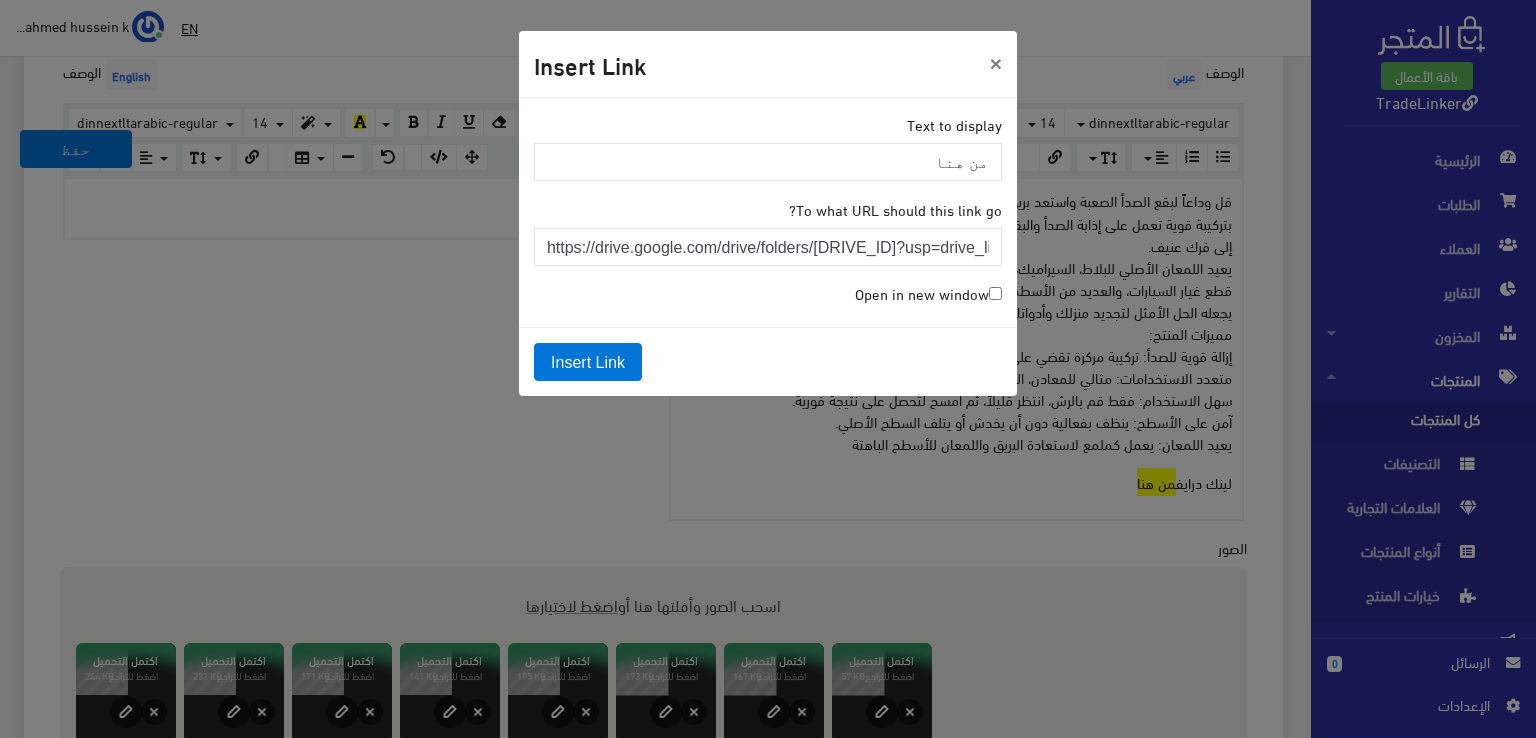 click on "Open in new window" at bounding box center [995, 293] 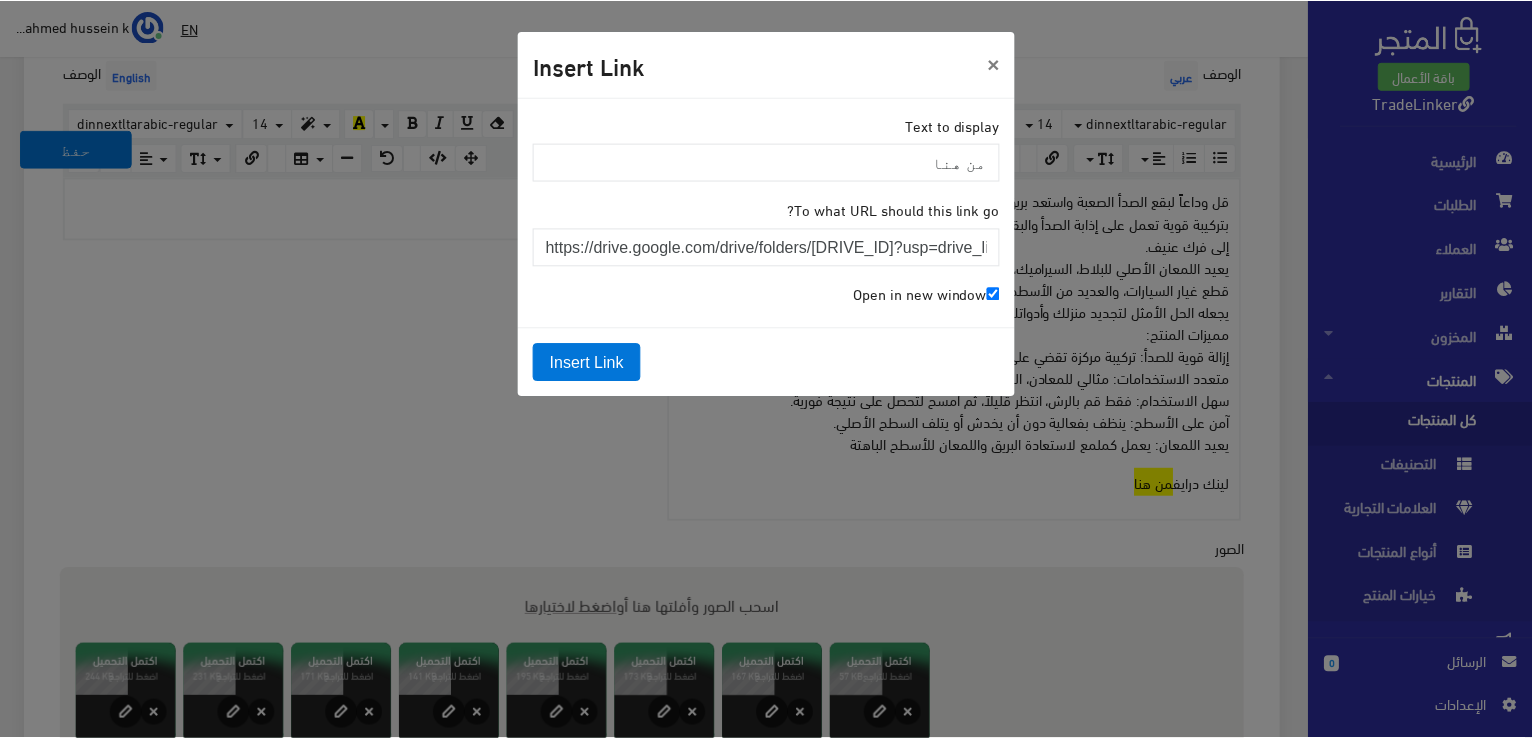 scroll, scrollTop: 0, scrollLeft: 0, axis: both 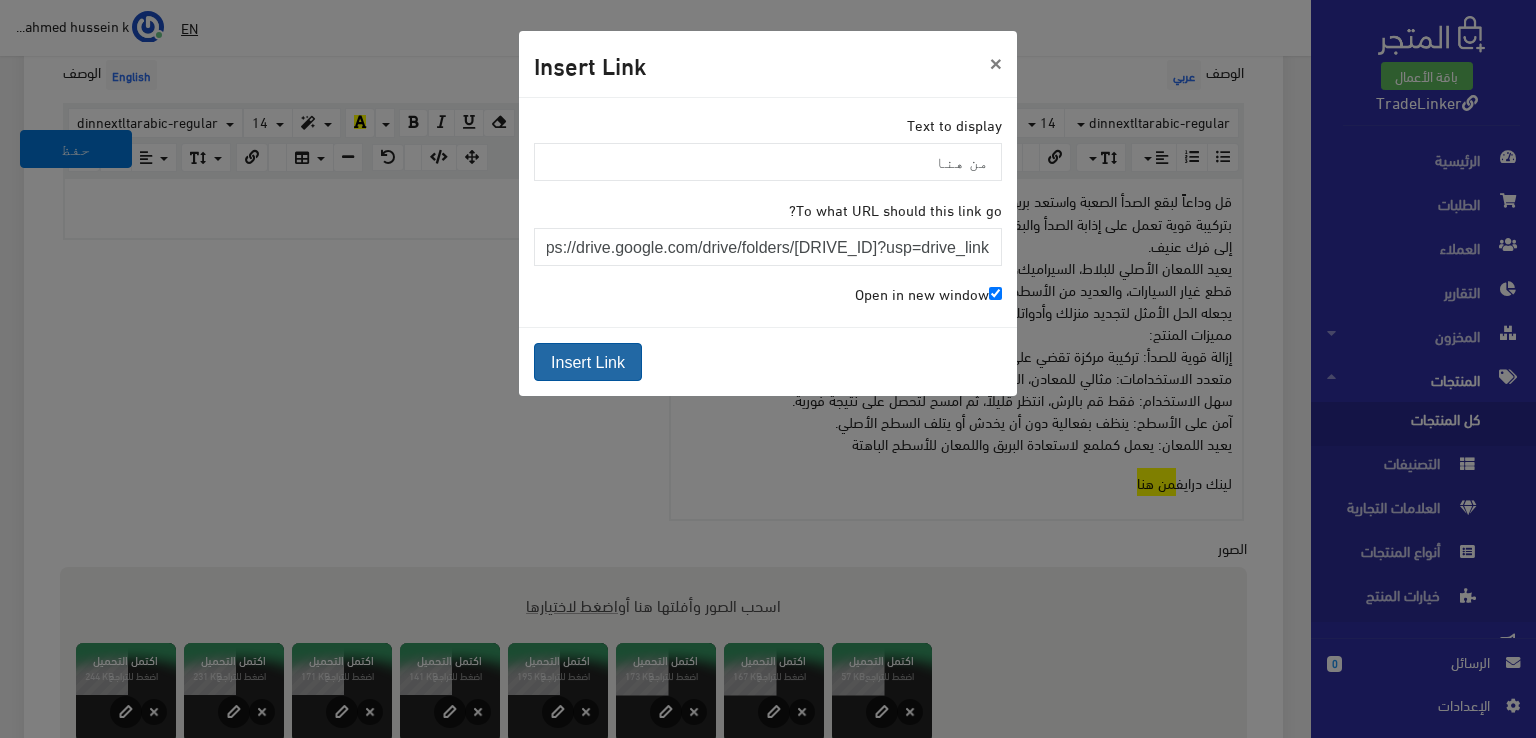 click on "Insert Link" at bounding box center [588, 362] 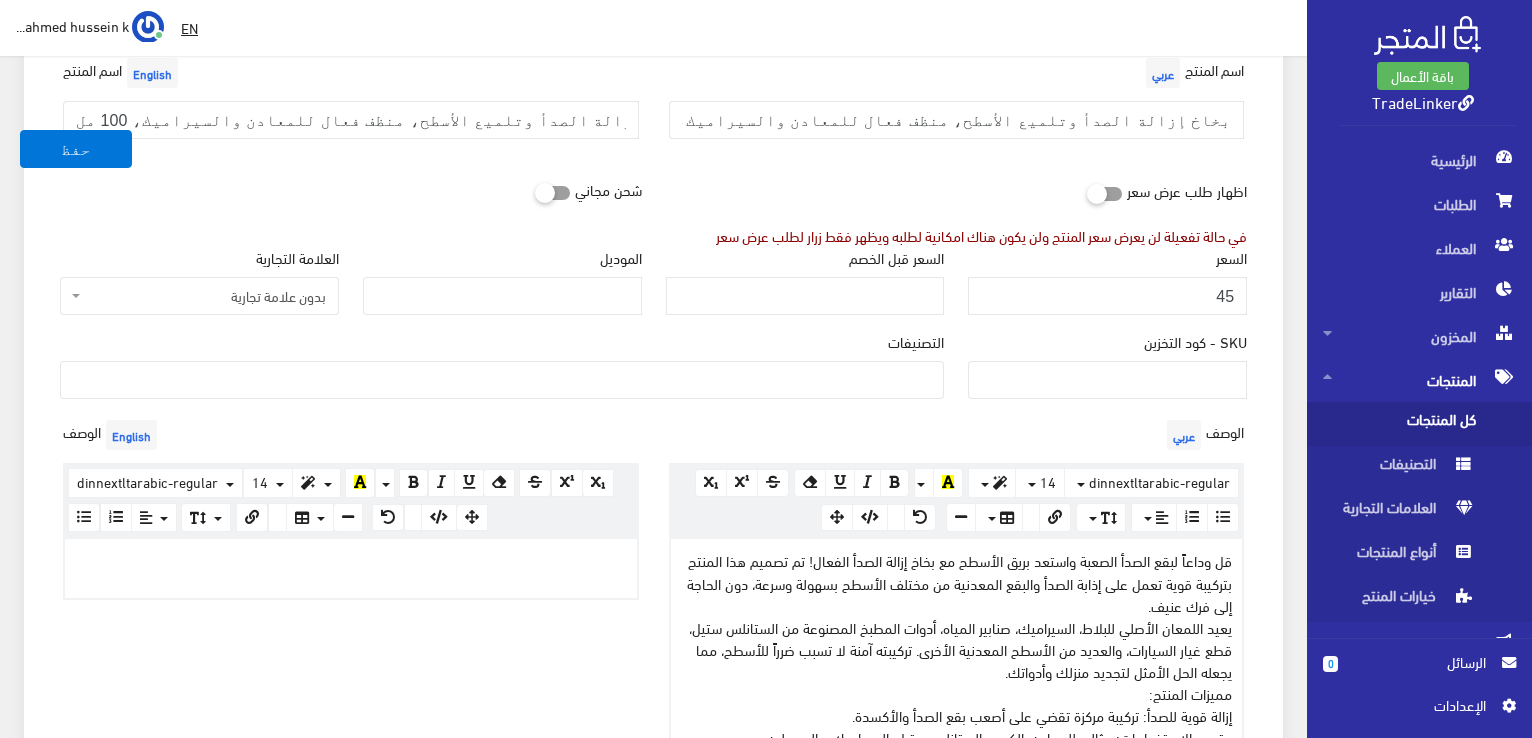 scroll, scrollTop: 200, scrollLeft: 0, axis: vertical 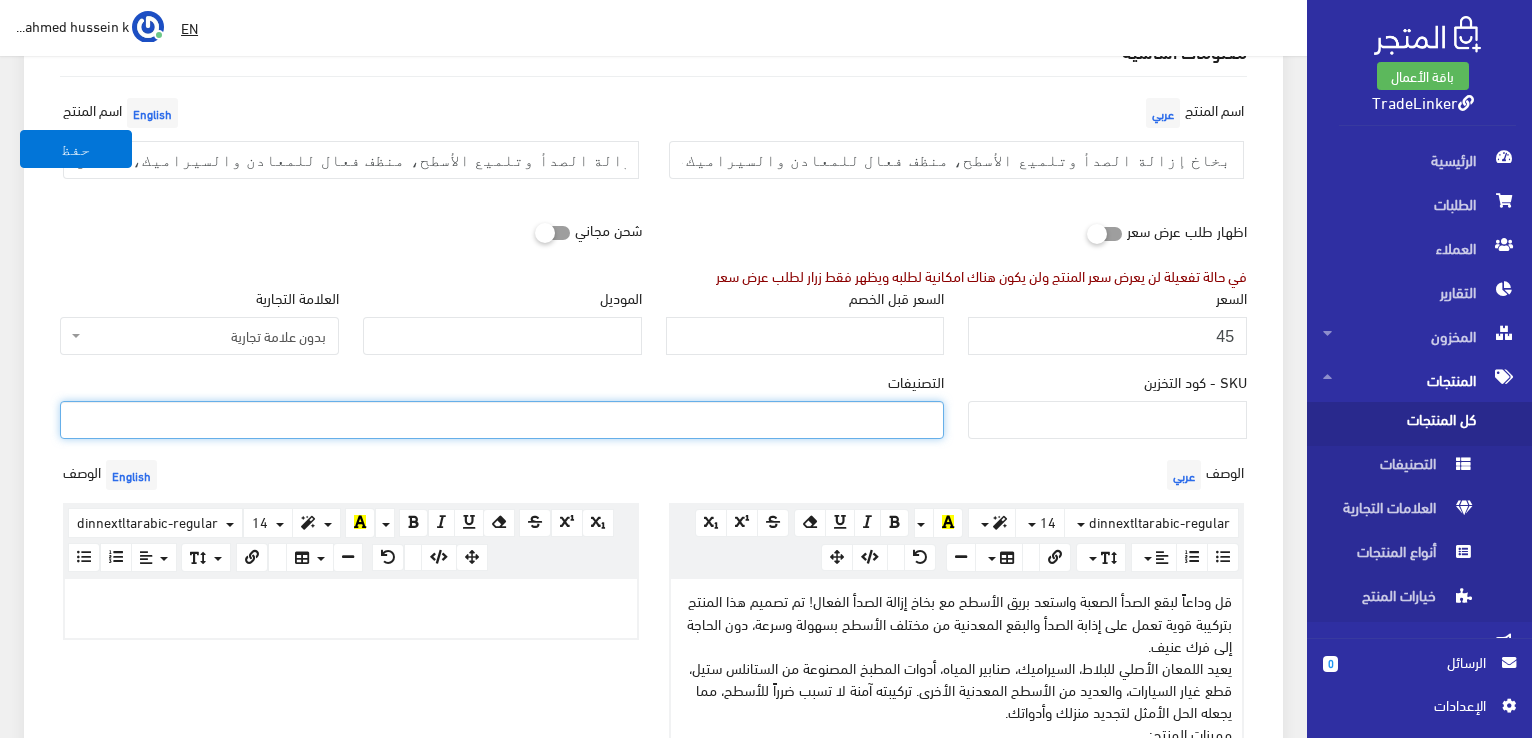 click at bounding box center [502, 418] 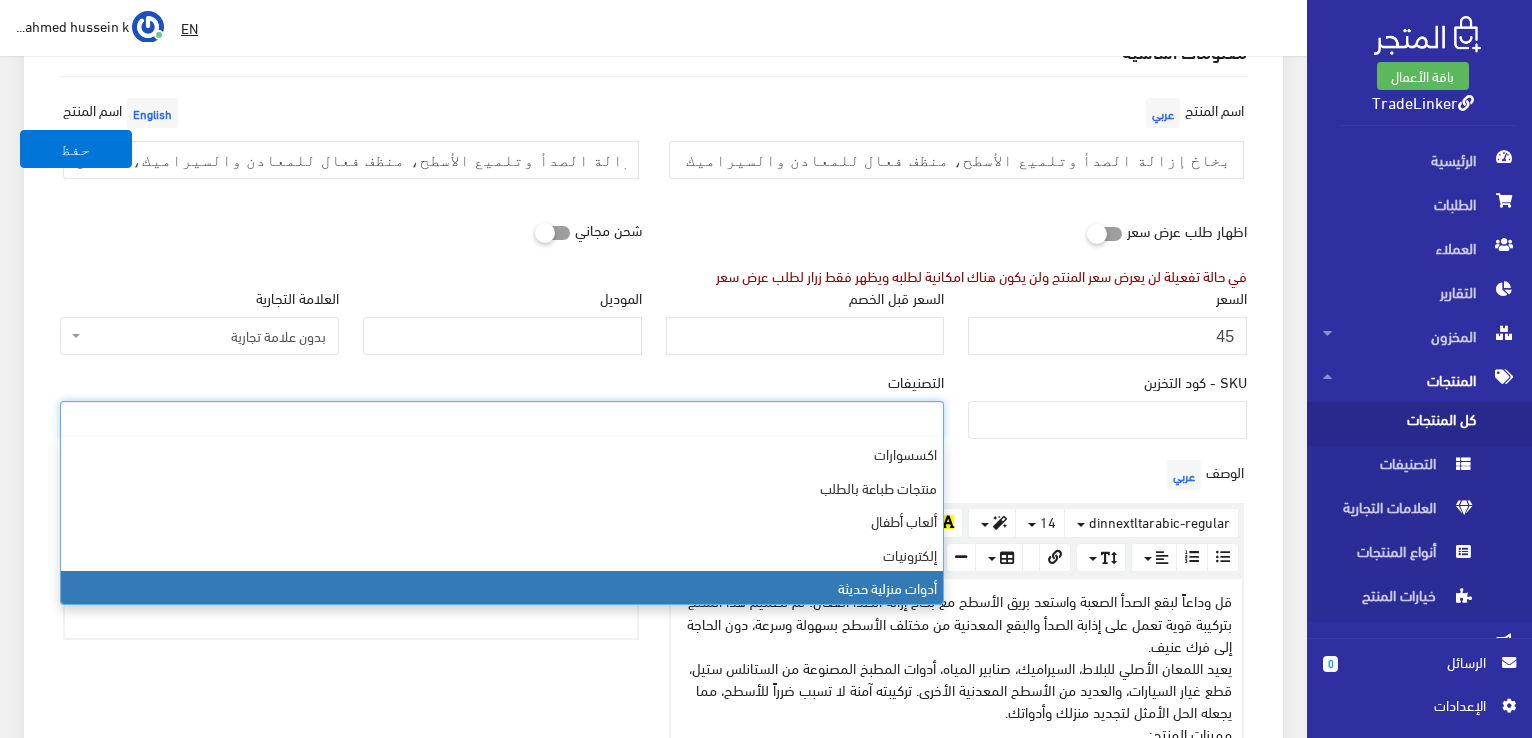 select on "13" 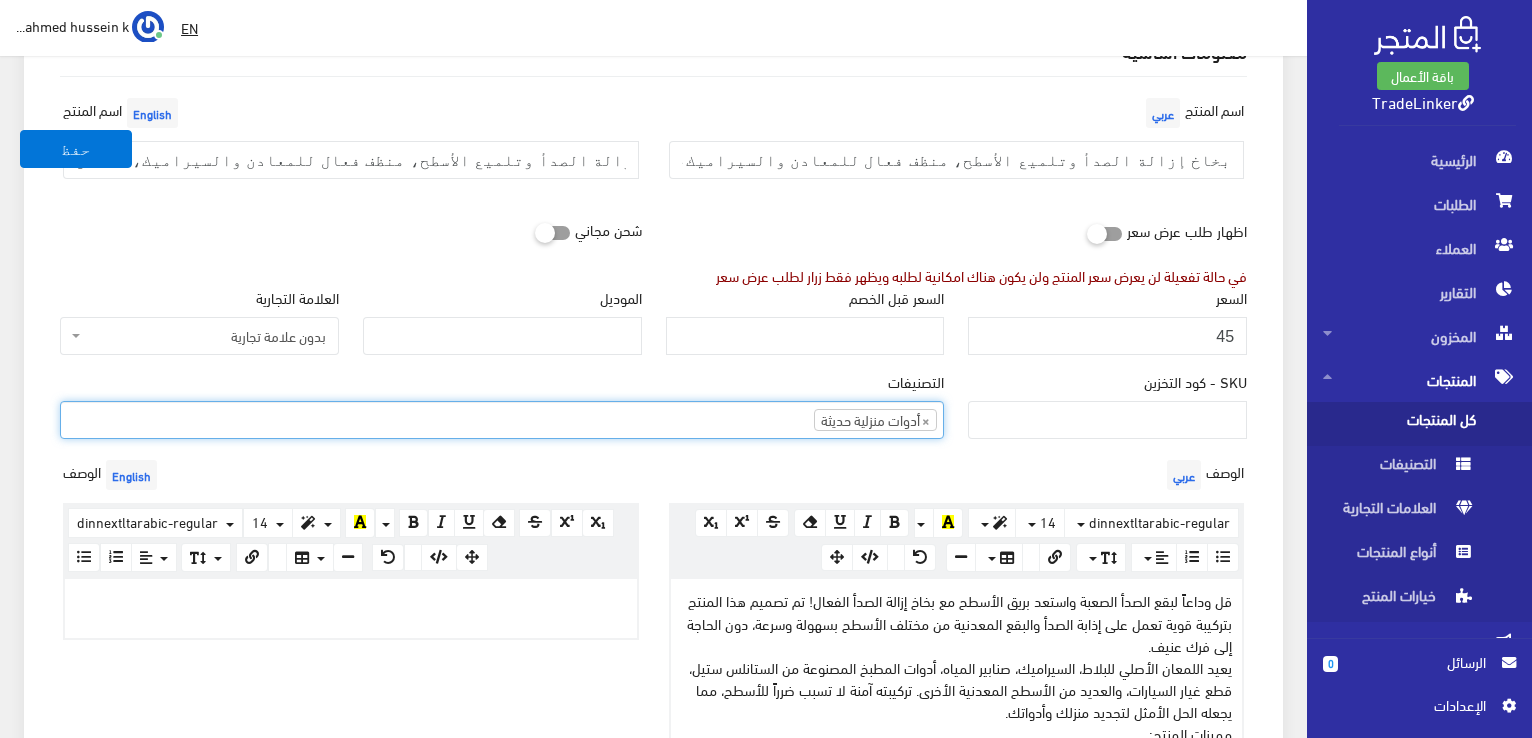 scroll, scrollTop: 96, scrollLeft: 0, axis: vertical 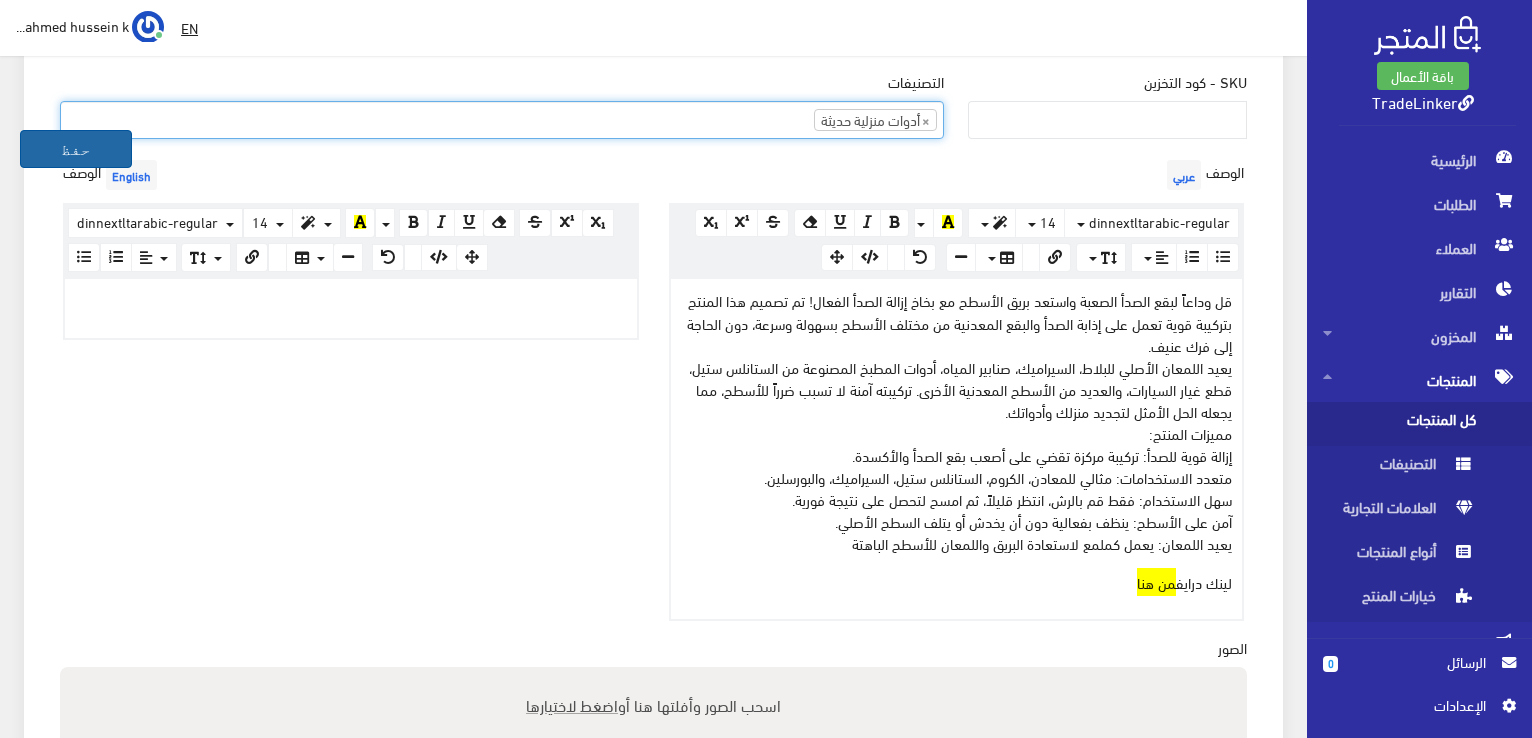 click on "حفظ" at bounding box center [76, 149] 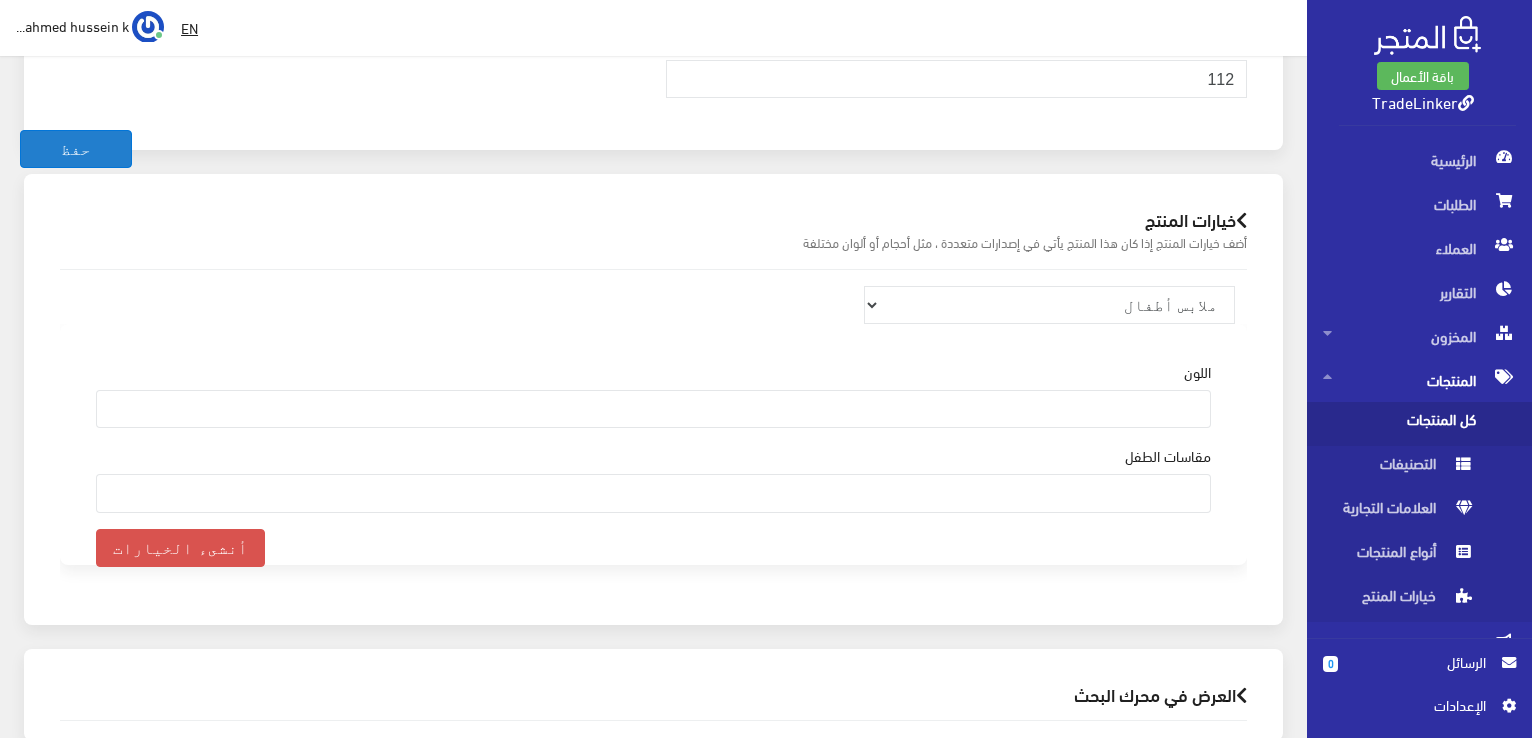 scroll, scrollTop: 1820, scrollLeft: 0, axis: vertical 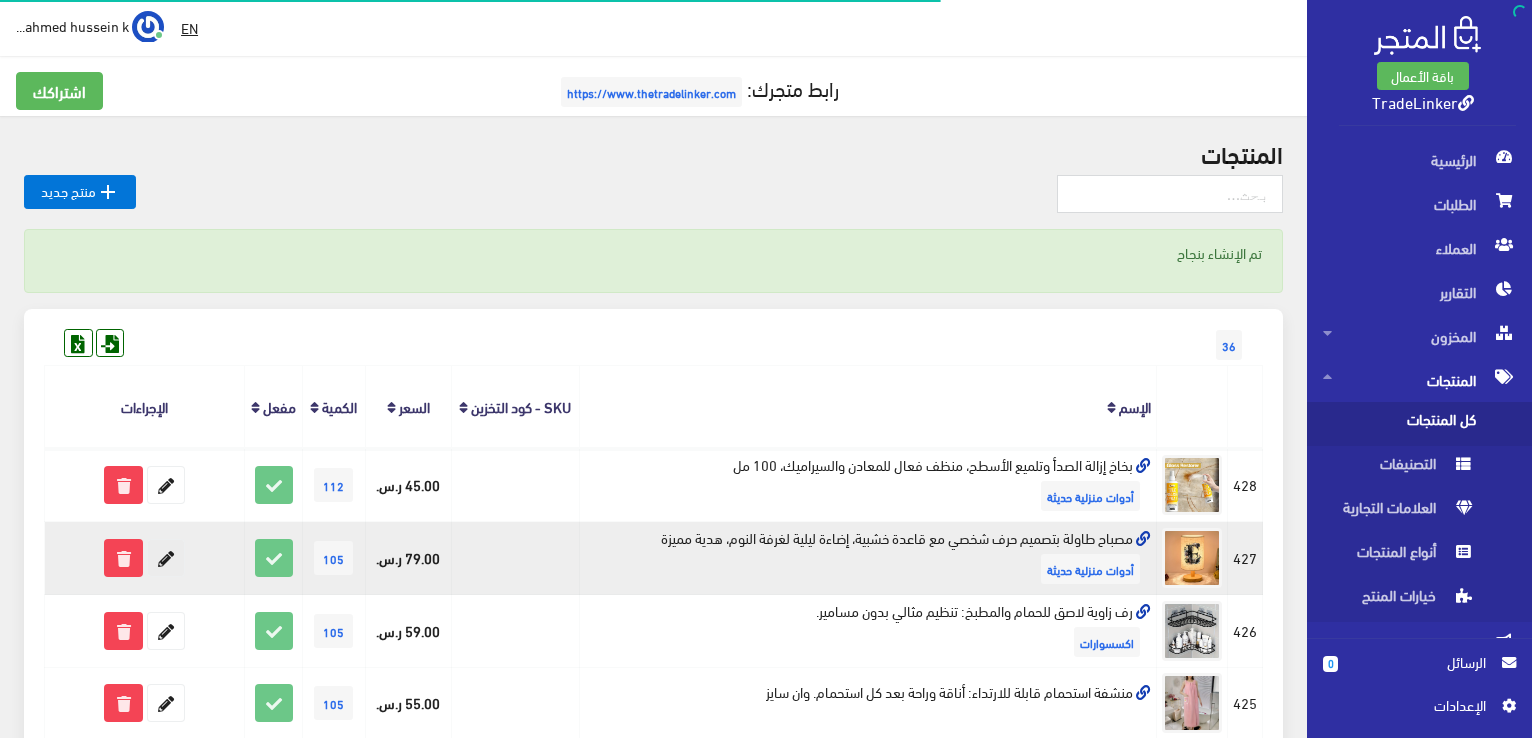 click at bounding box center (166, 558) 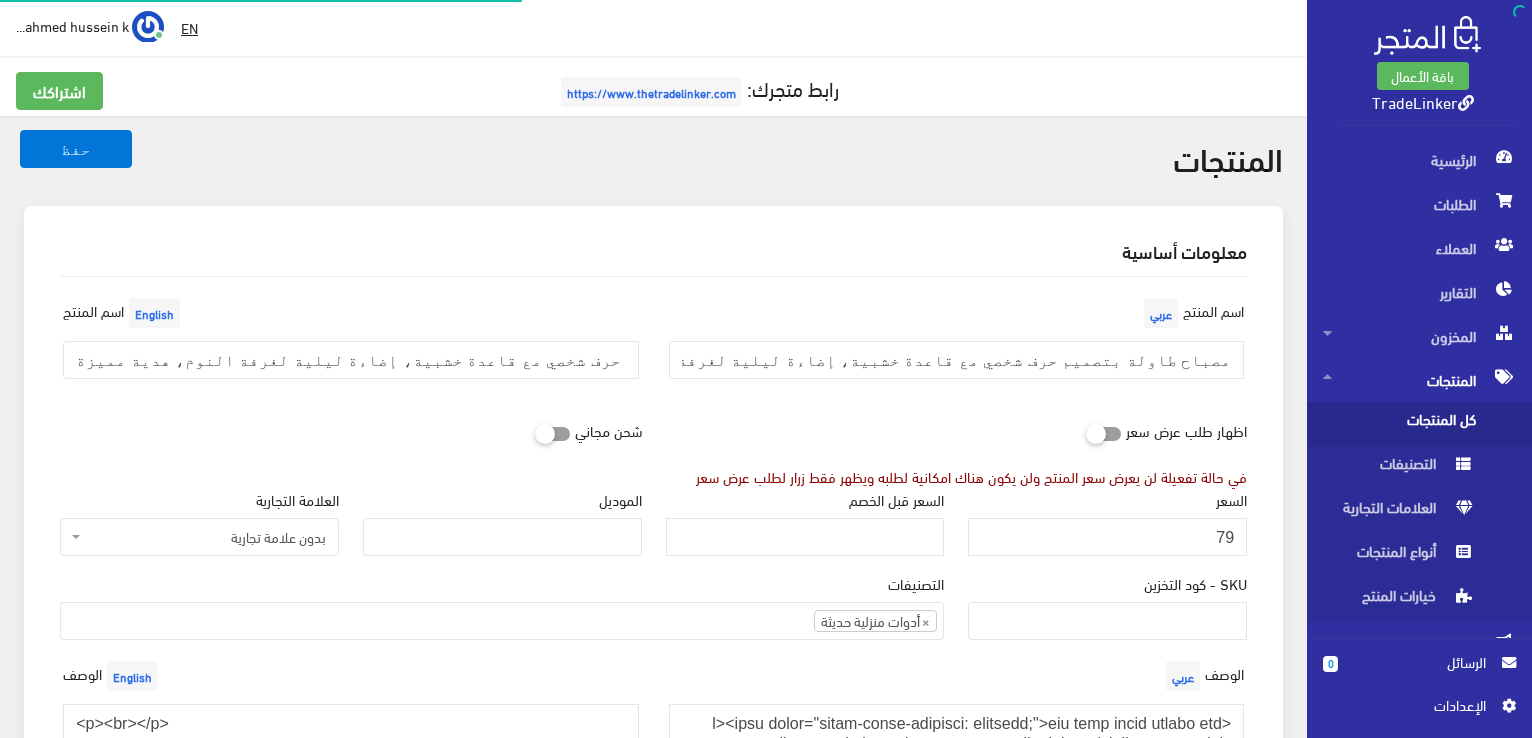 select 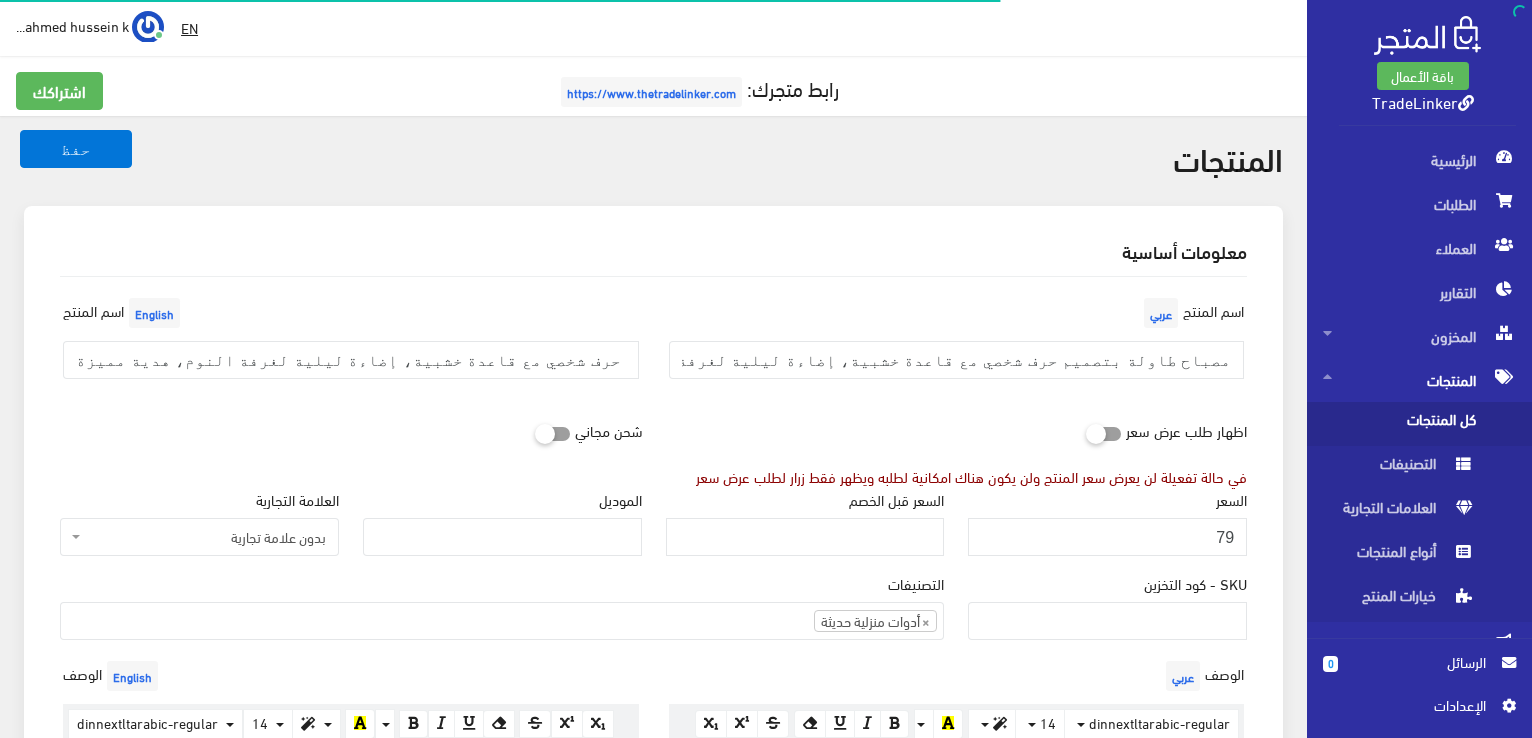 scroll, scrollTop: 16, scrollLeft: 0, axis: vertical 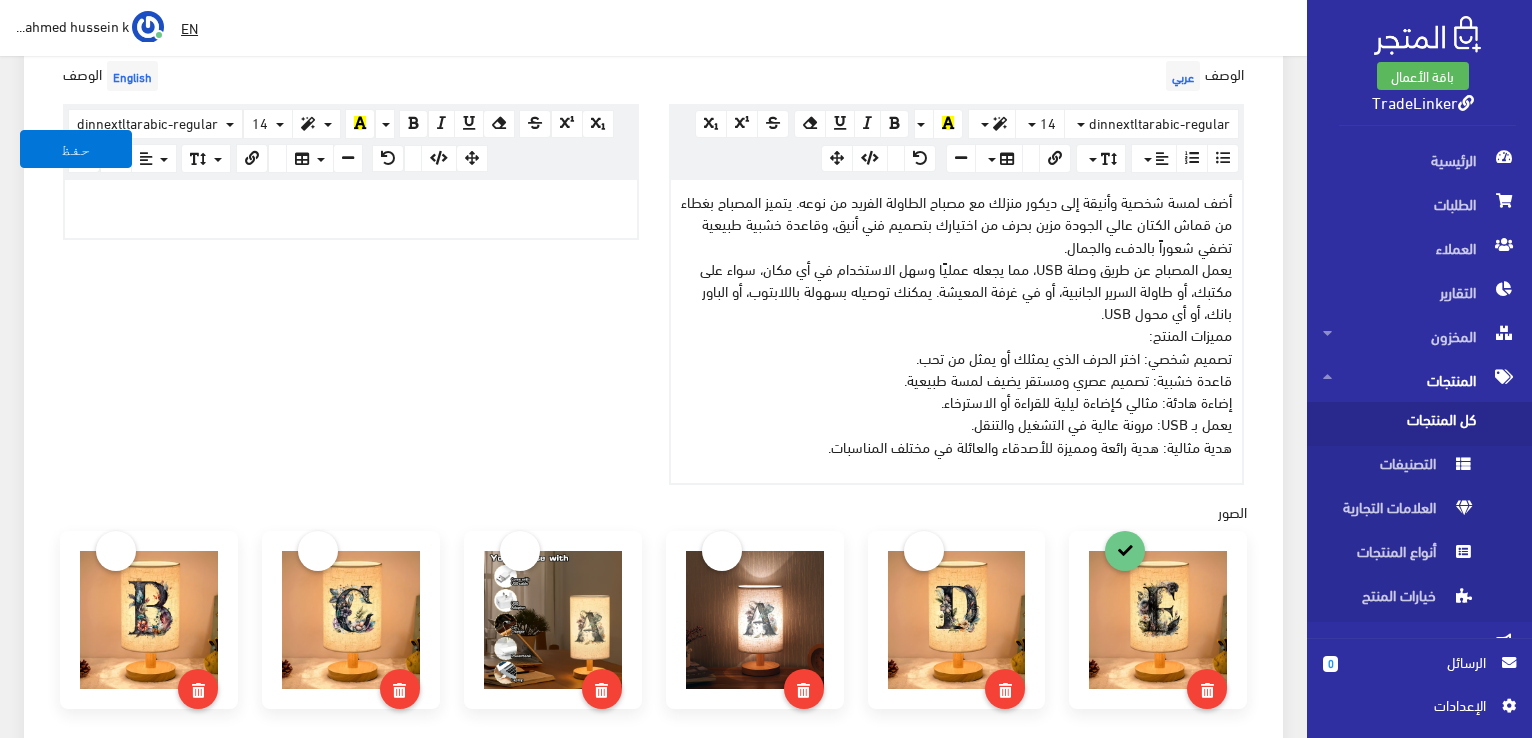 click on "أضف لمسة شخصية وأنيقة إلى ديكور منزلك مع مصباح الطاولة الفريد من نوعه. يتميز المصباح بغطاء من قماش الكتان عالي الجودة مزين بحرف من اختيارك بتصميم فني أنيق، وقاعدة خشبية طبيعية تضفي شعوراً بالدفء والجمال. يعمل المصباح عن طريق وصلة USB، مما يجعله عمليًا وسهل الاستخدام في أي مكان، سواء على مكتبك، أو طاولة السرير الجانبية، أو في غرفة المعيشة. يمكنك توصيله بسهولة باللابتوب، أو الباور بانك، أو أي محول USB. مميزات المنتج: تصميم شخصي: اختر الحرف الذي يمثلك أو يمثل من تحب. قاعدة خشبية: تصميم عصري ومستقر يضيف لمسة طبيعية. يعمل بـ USB: مرونة عالية في التشغيل والتنقل." at bounding box center (957, 323) 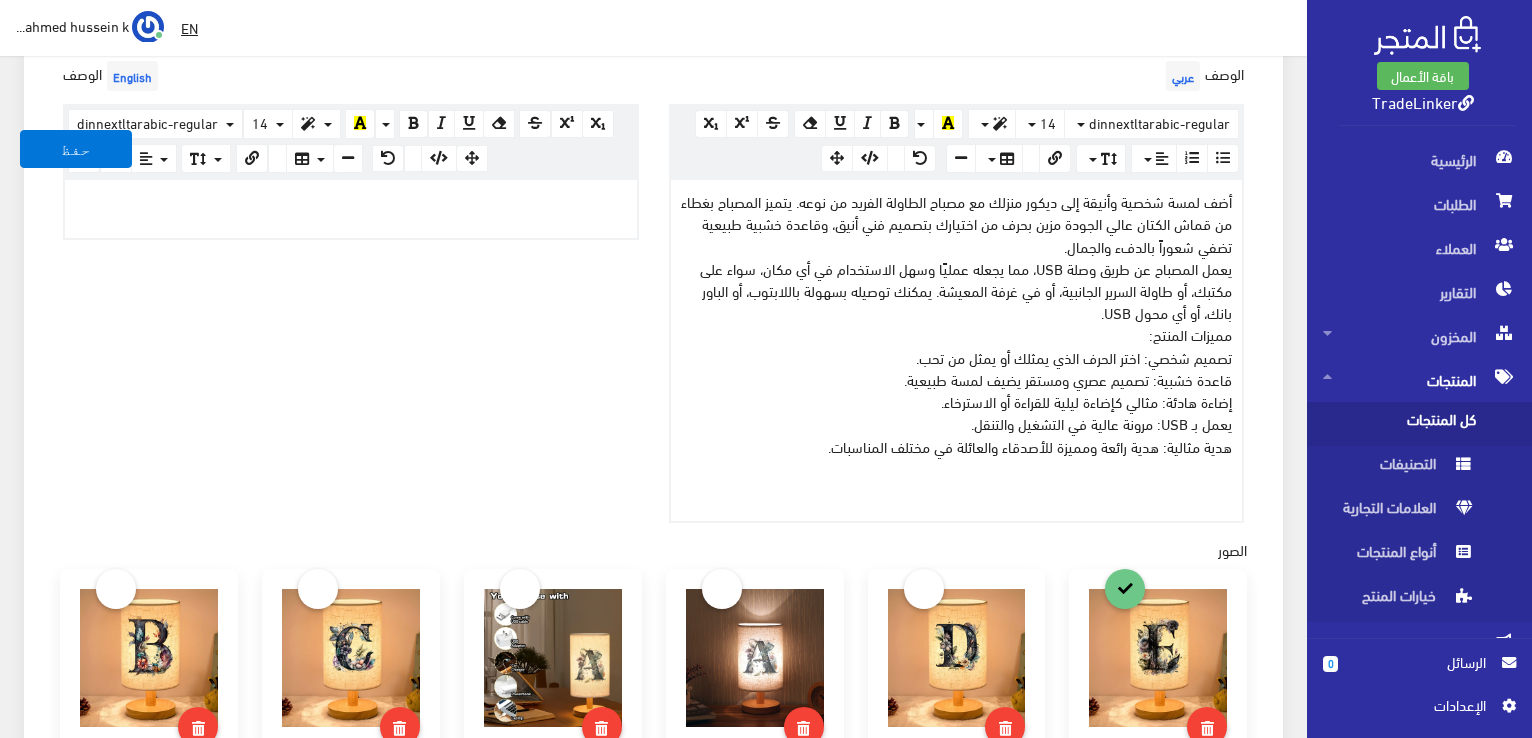 type 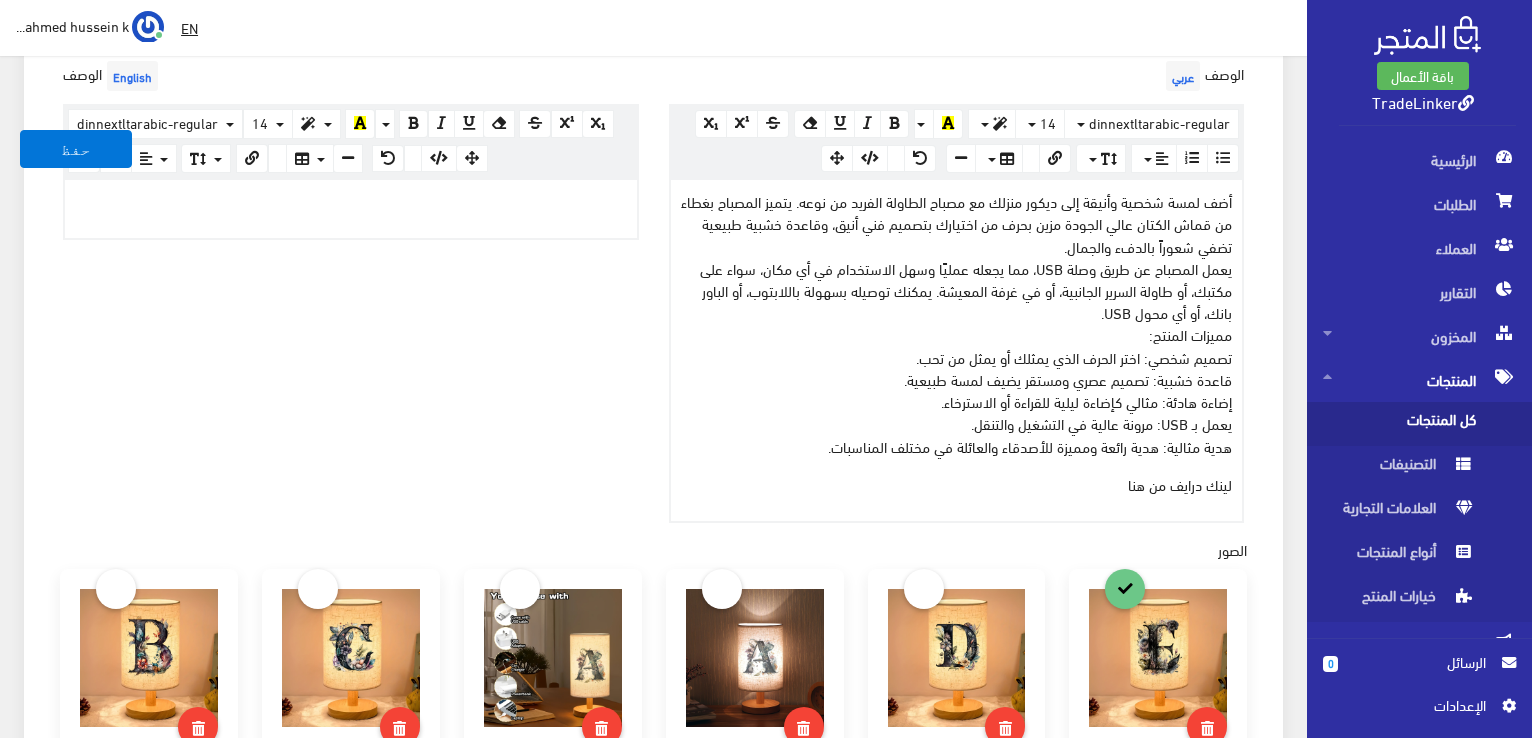 drag, startPoint x: 1124, startPoint y: 487, endPoint x: 1164, endPoint y: 489, distance: 40.04997 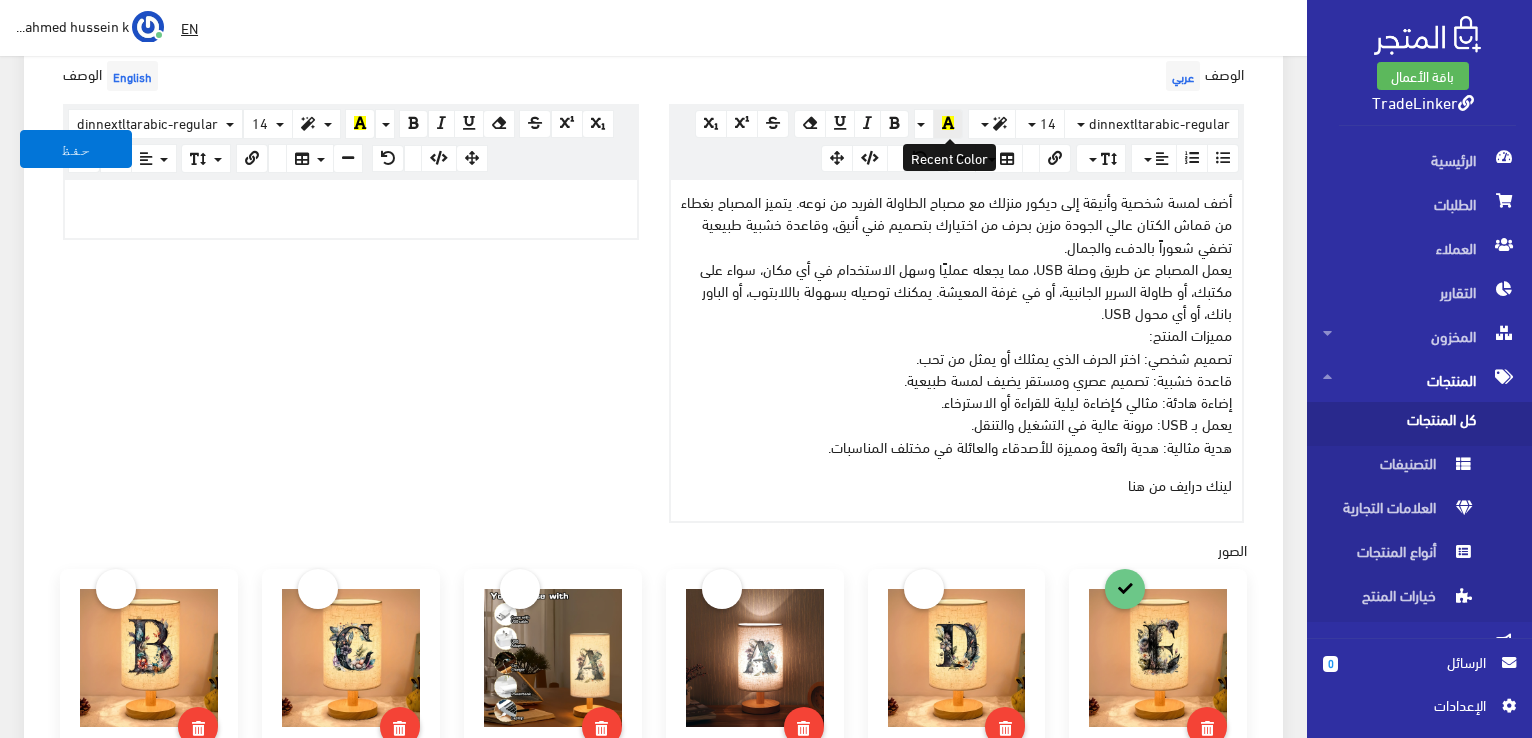 click at bounding box center (948, 123) 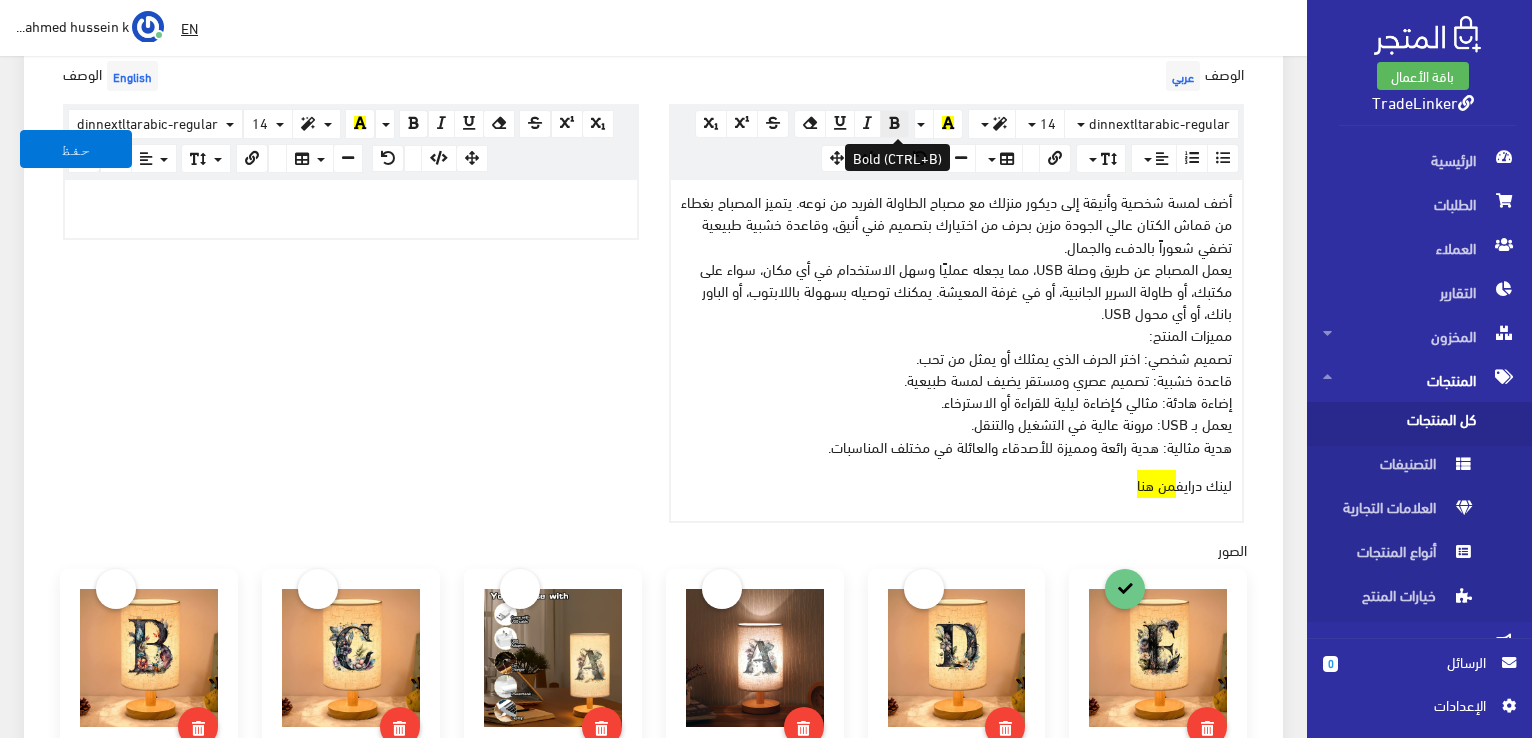 click at bounding box center (894, 123) 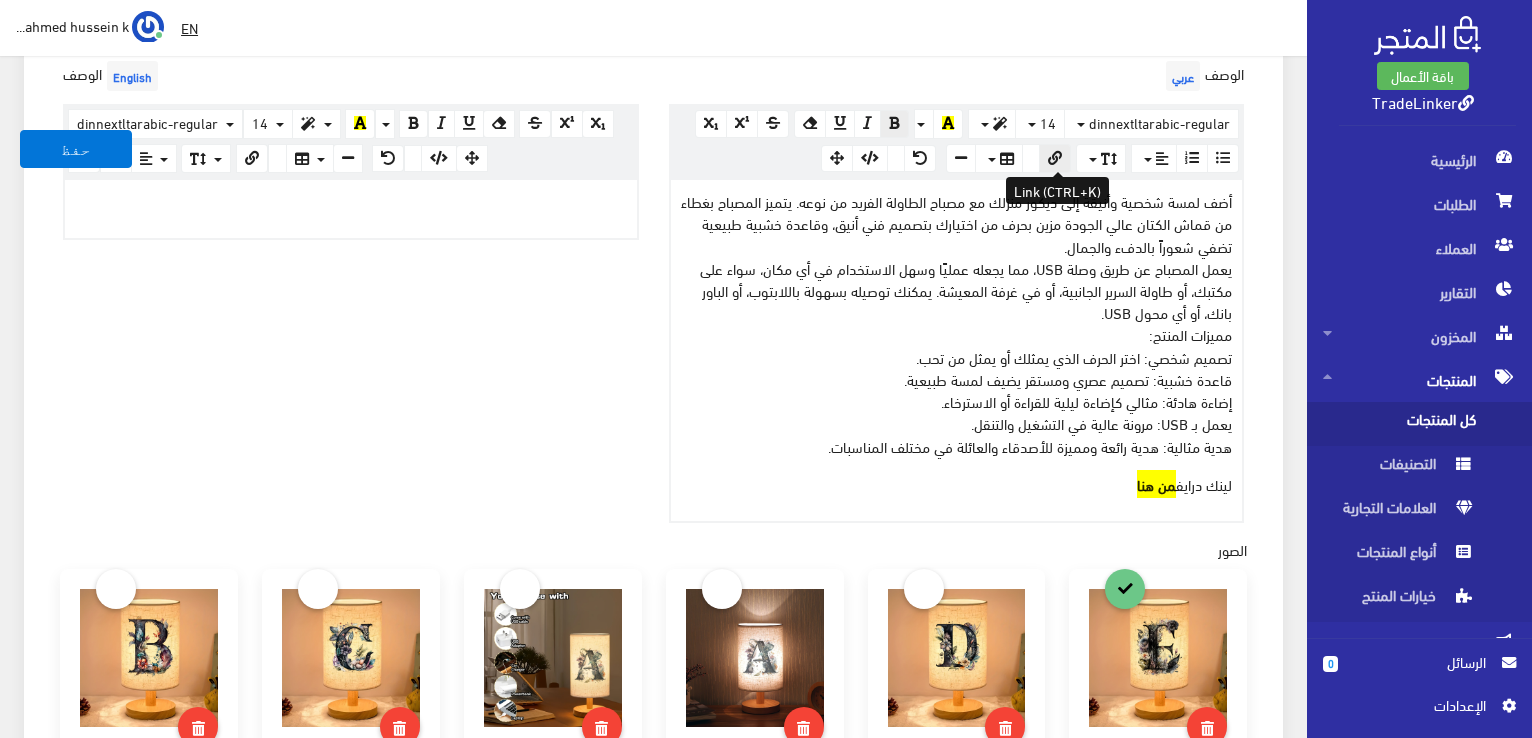 click at bounding box center [1055, 158] 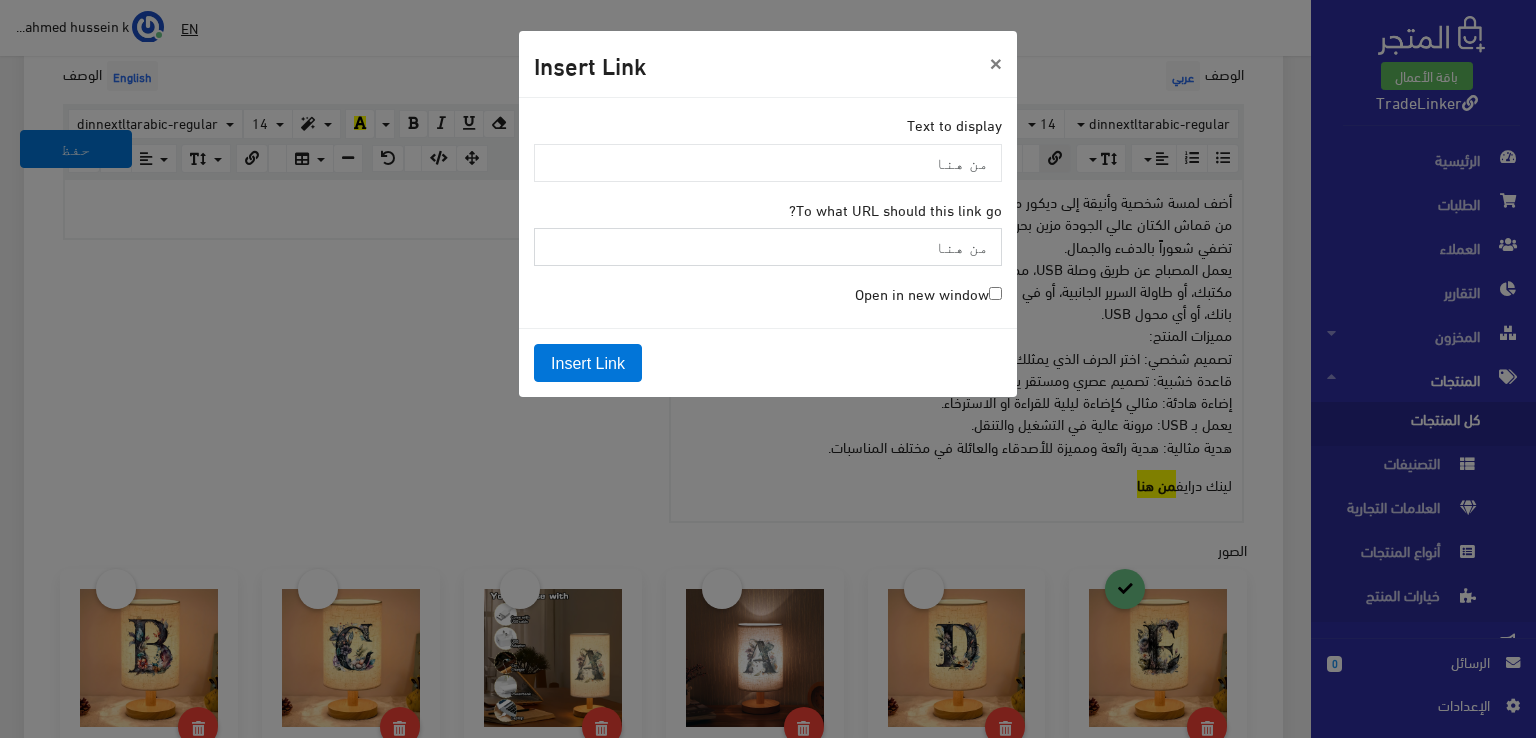 paste on "https://drive.google.com/drive/folders/1iar-_z1TwASLhXfMcqfVXB0jLb8iFqBY?usp=drive_link" 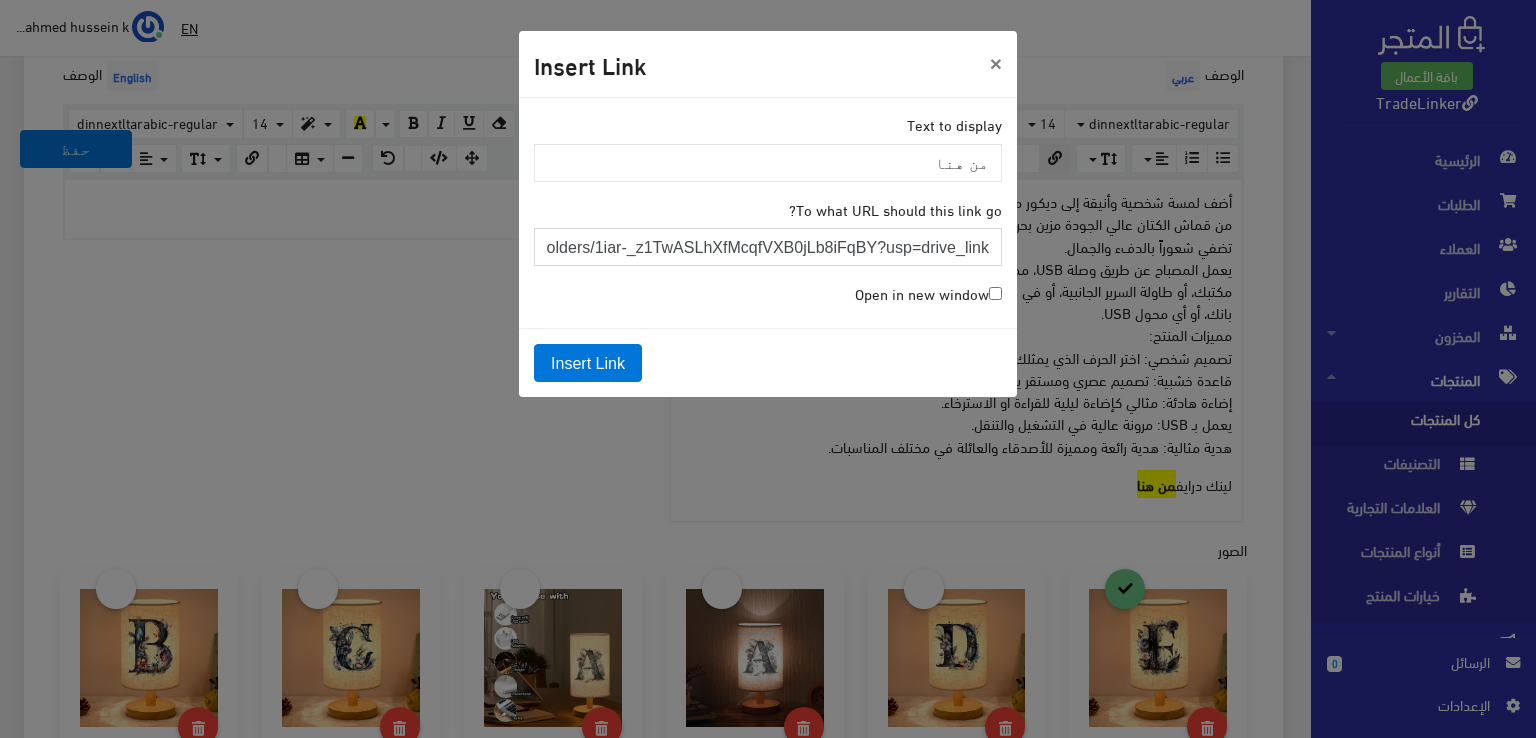 scroll, scrollTop: 0, scrollLeft: -210, axis: horizontal 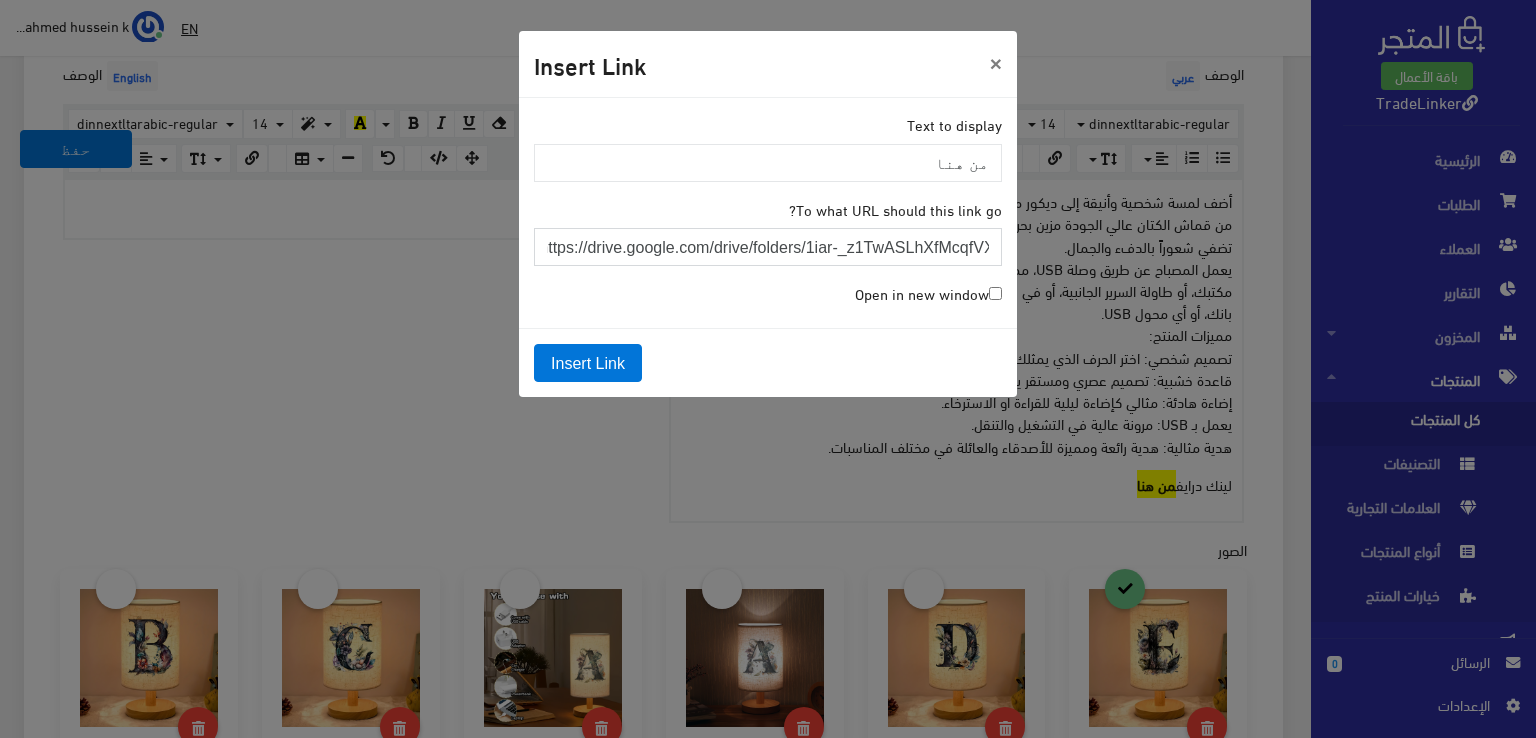 type on "https://drive.google.com/drive/folders/1iar-_z1TwASLhXfMcqfVXB0jLb8iFqBY?usp=drive_link" 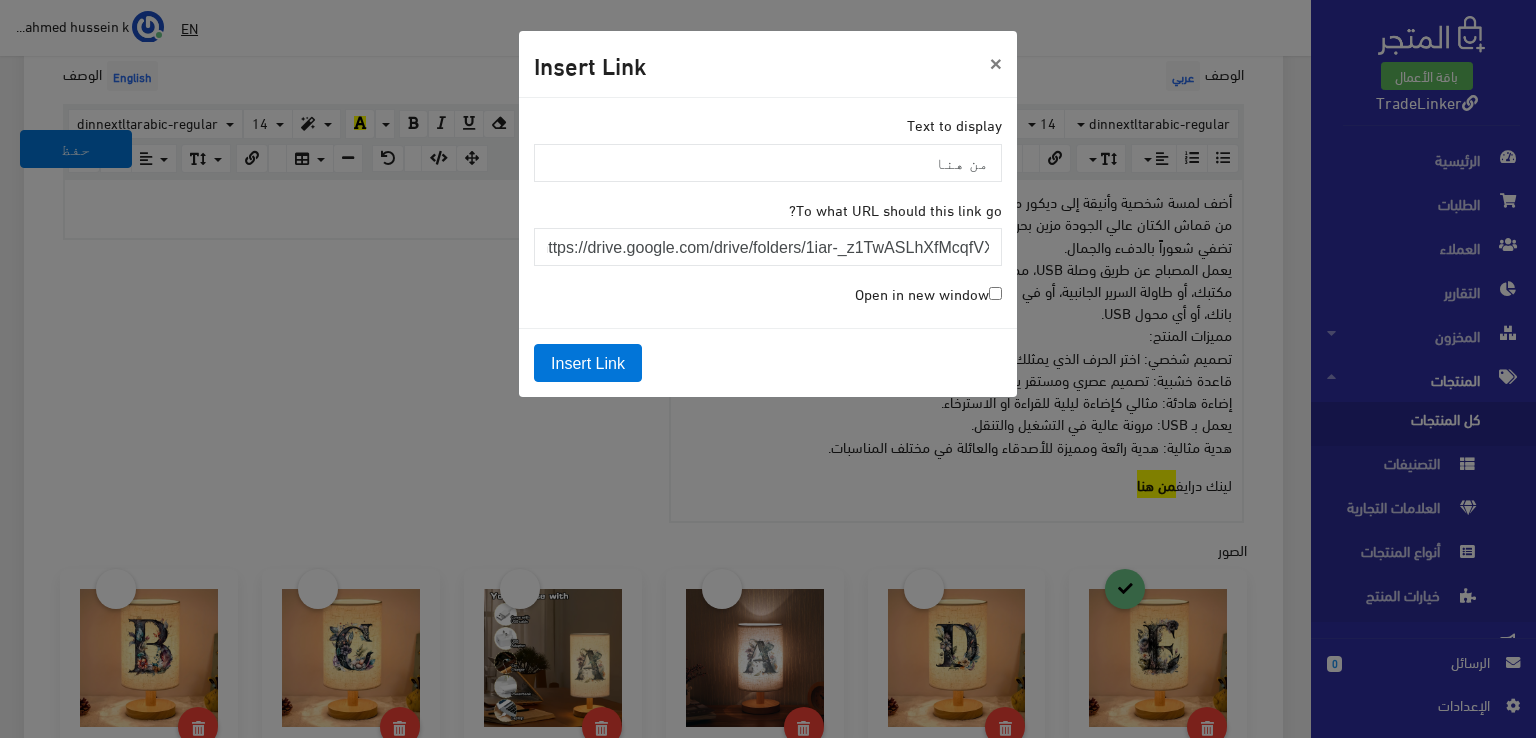 click on "Open in new window" at bounding box center [995, 293] 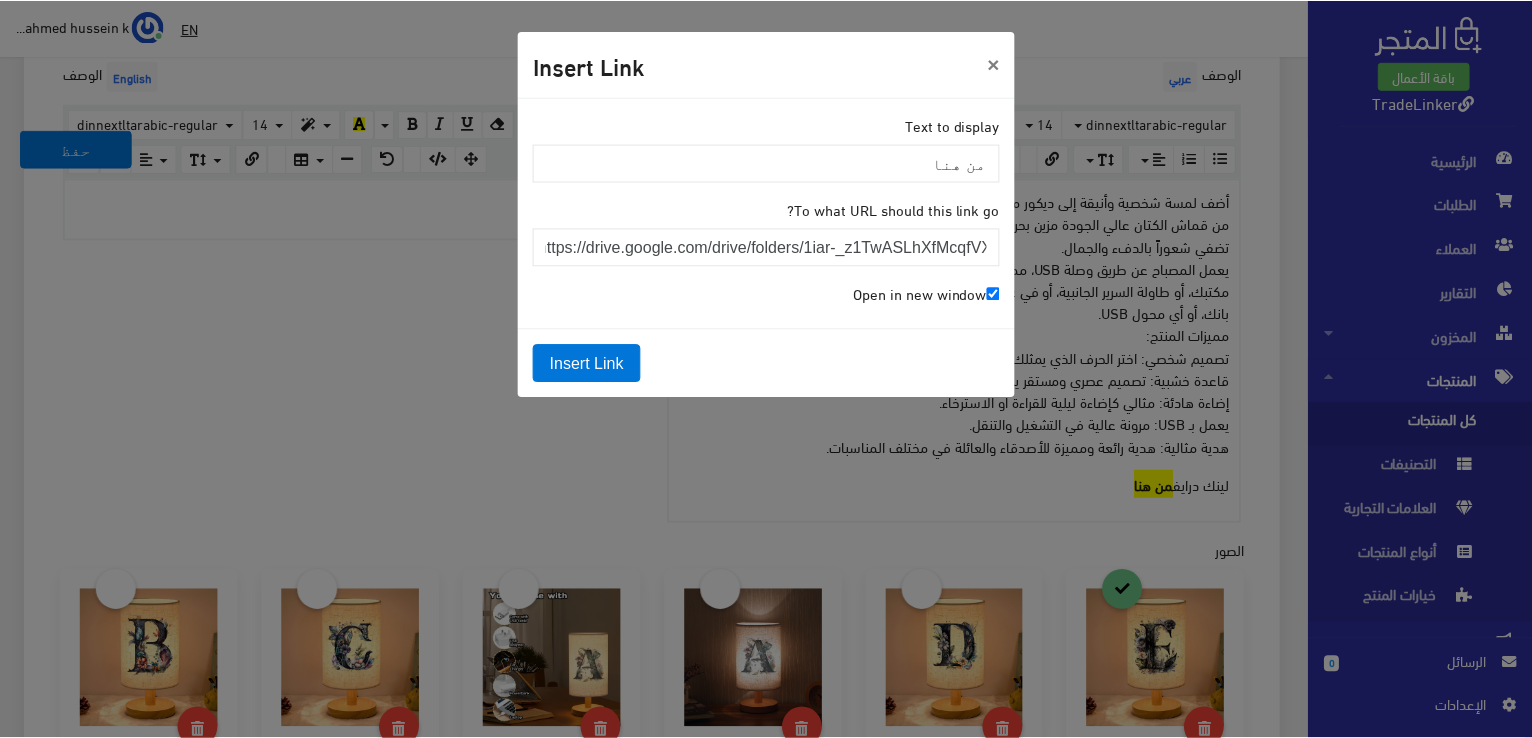 scroll, scrollTop: 0, scrollLeft: 0, axis: both 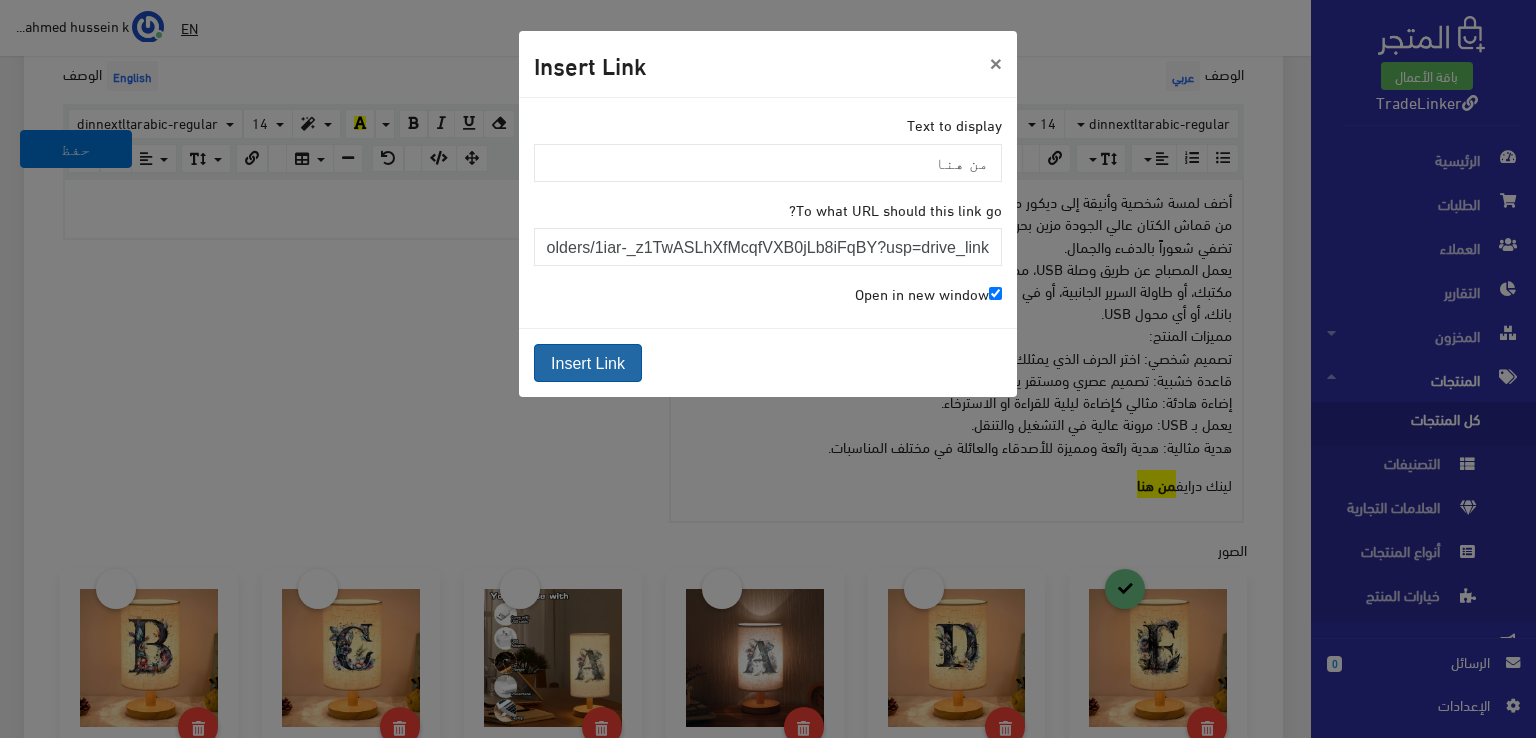 click on "Insert Link" at bounding box center (588, 363) 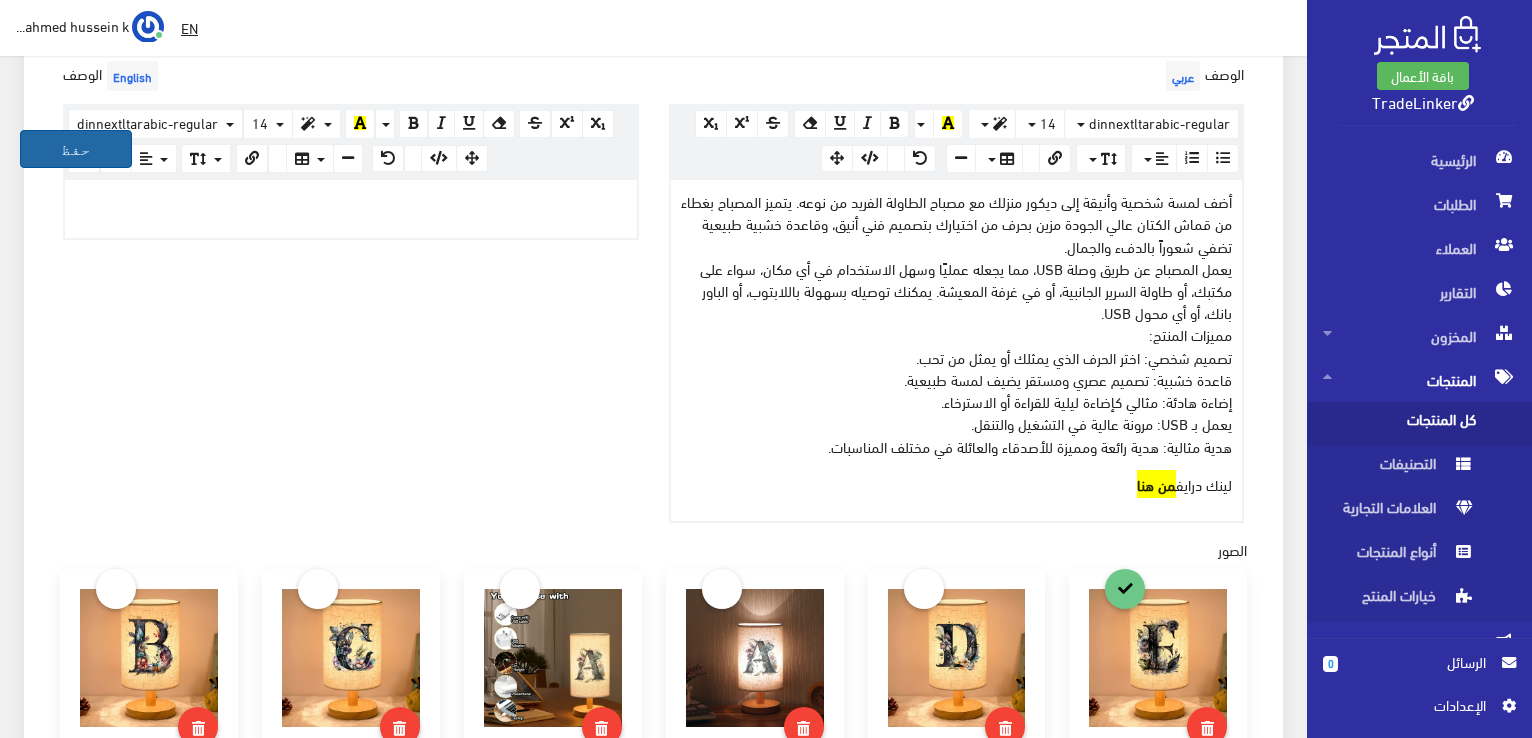 click on "حفظ" at bounding box center (76, 149) 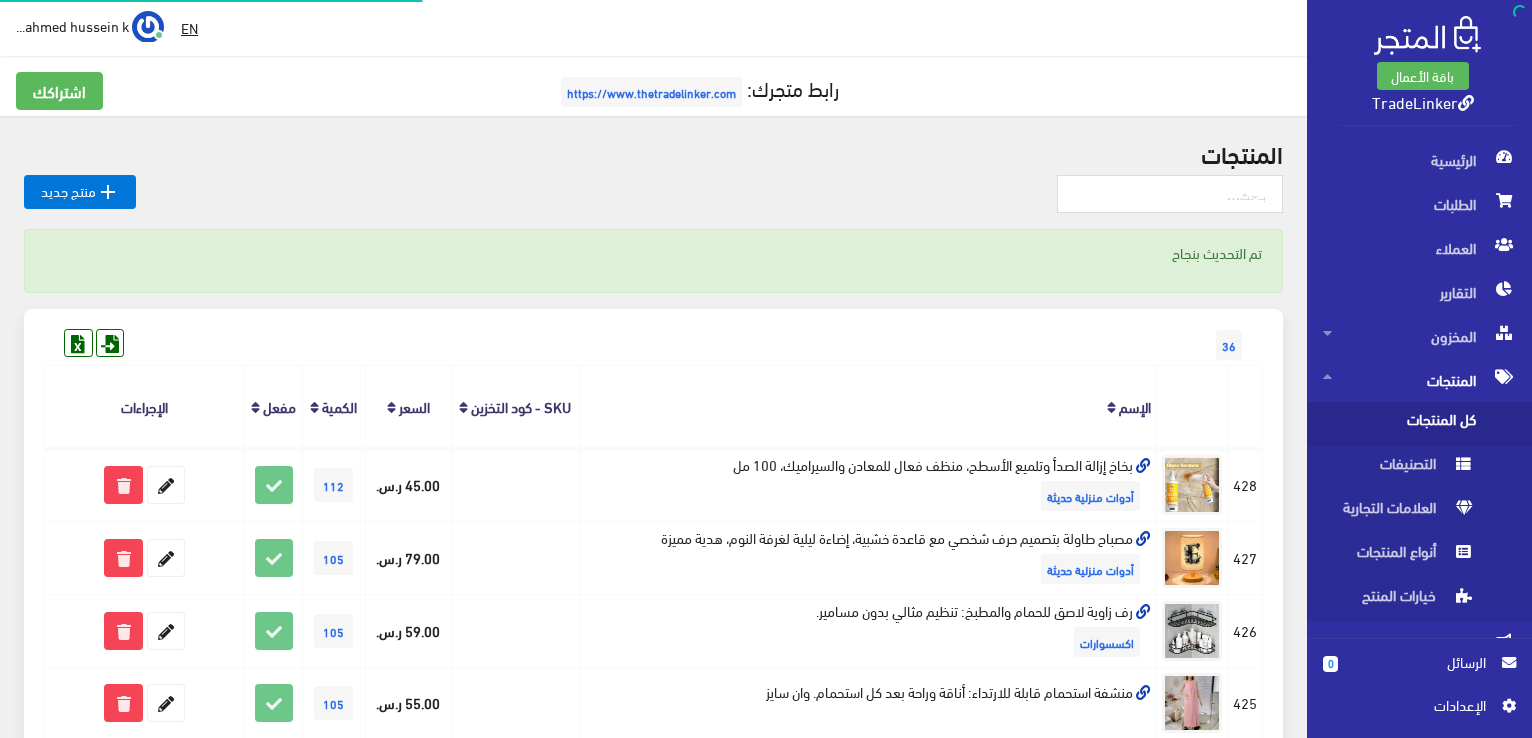scroll, scrollTop: 0, scrollLeft: 0, axis: both 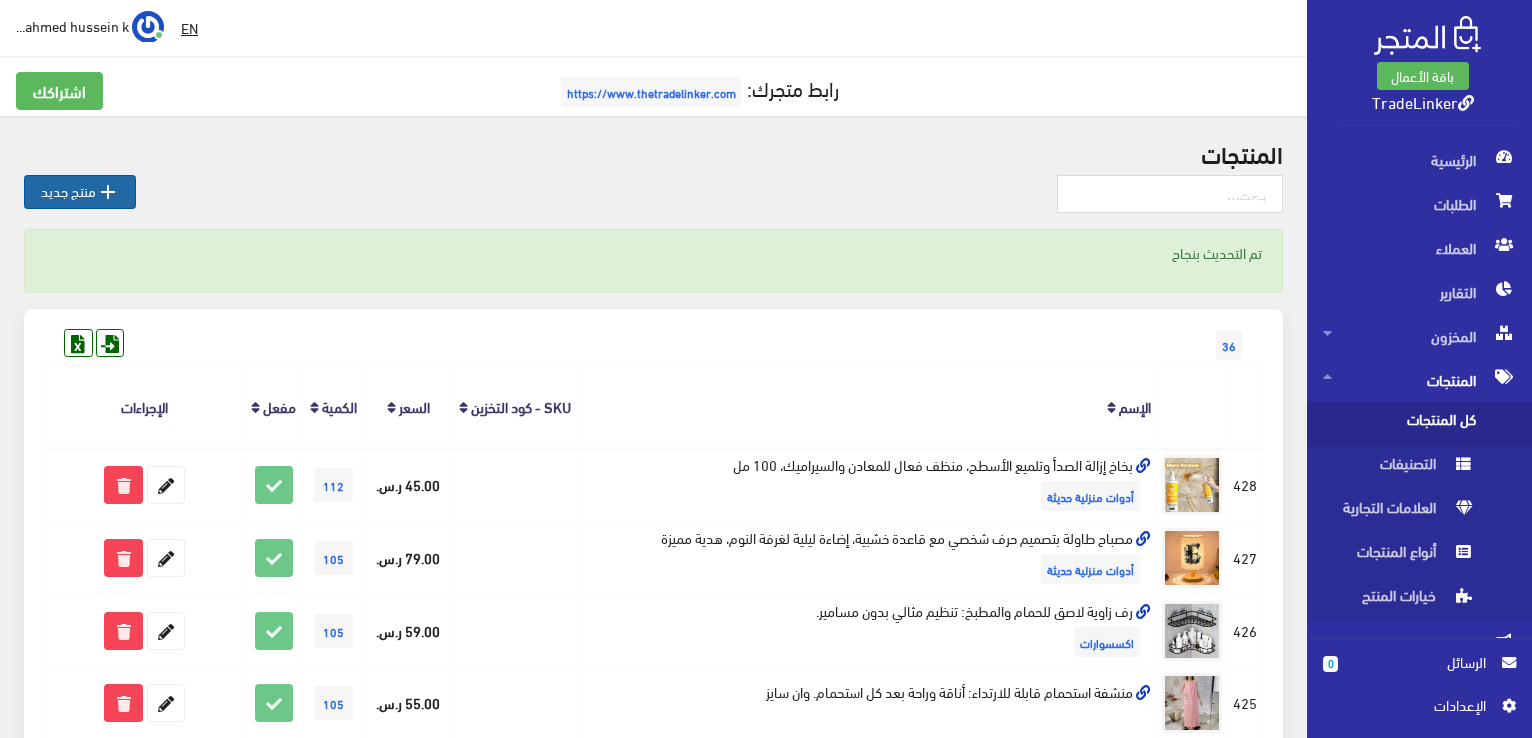 click on "  منتج جديد" at bounding box center [80, 192] 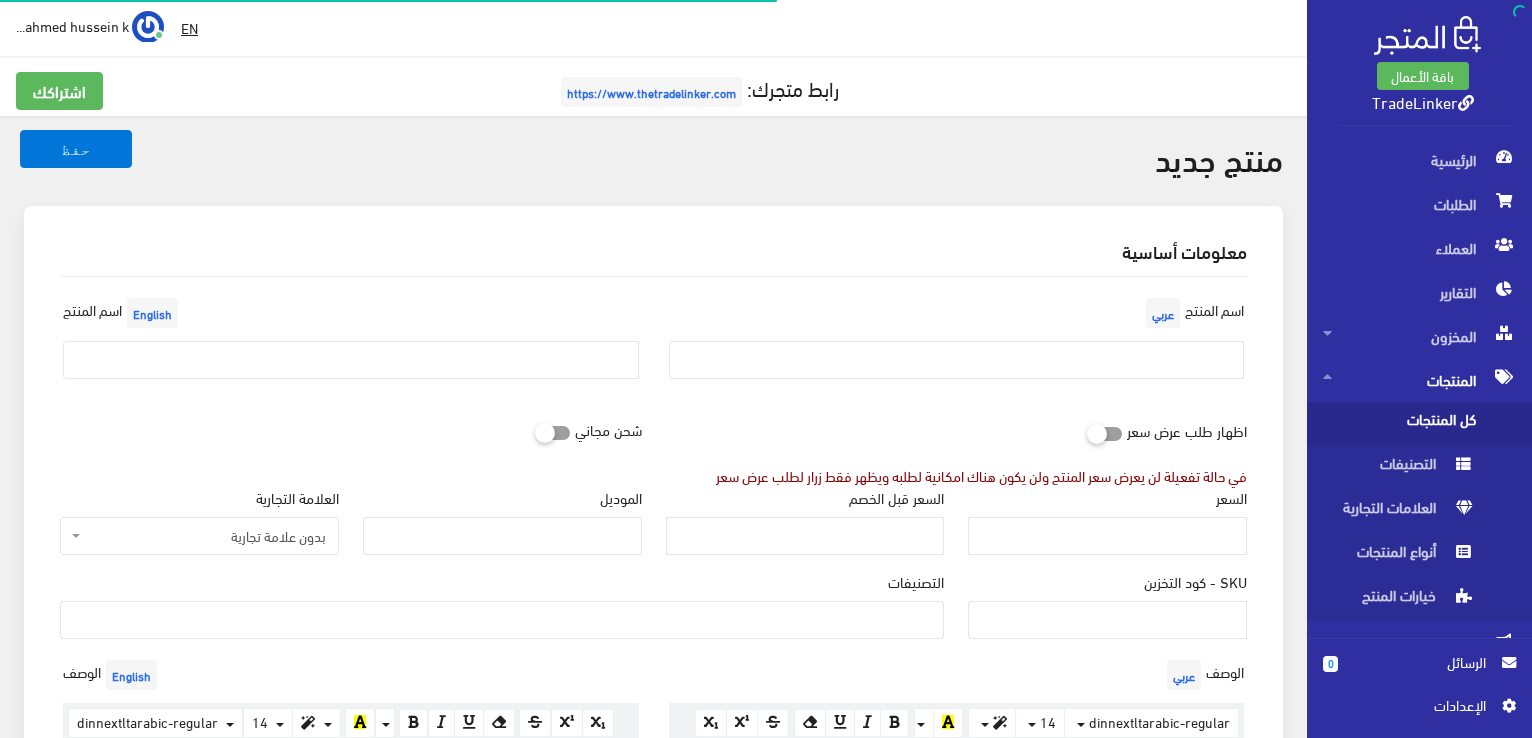 select 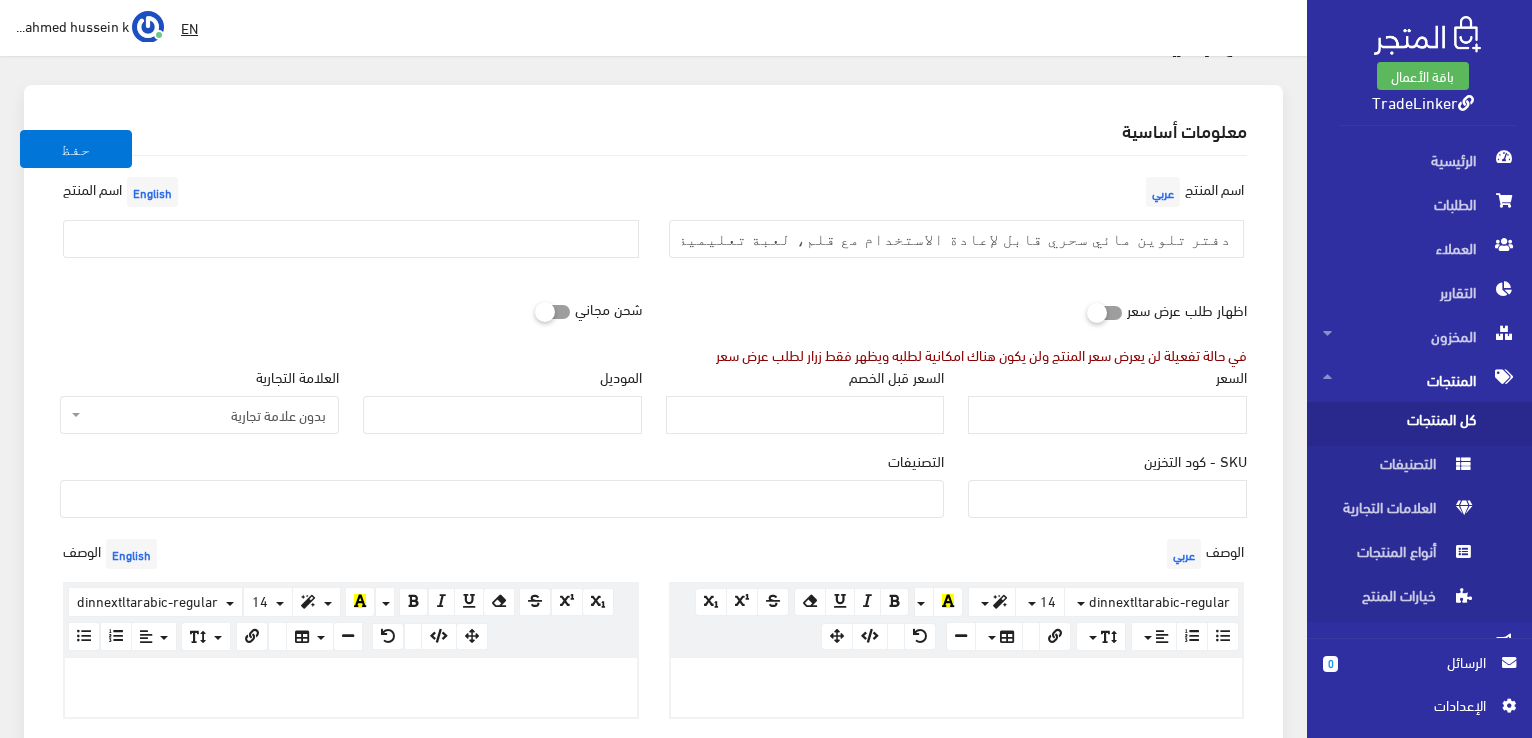 scroll, scrollTop: 200, scrollLeft: 0, axis: vertical 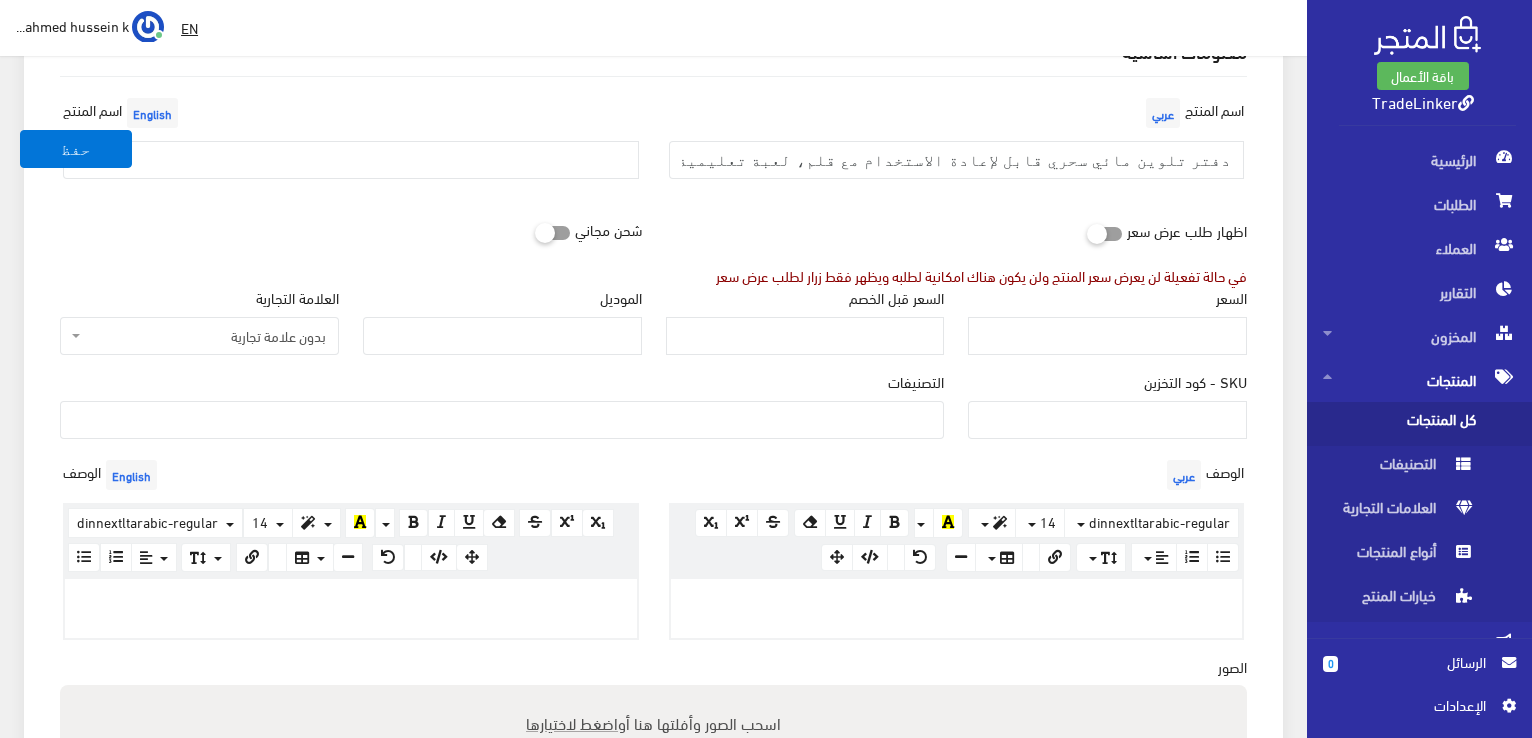 type on "دفتر تلوين مائي سحري قابل لإعادة الاستخدام مع قلم، لعبة تعليمية ومسلية للأطفال" 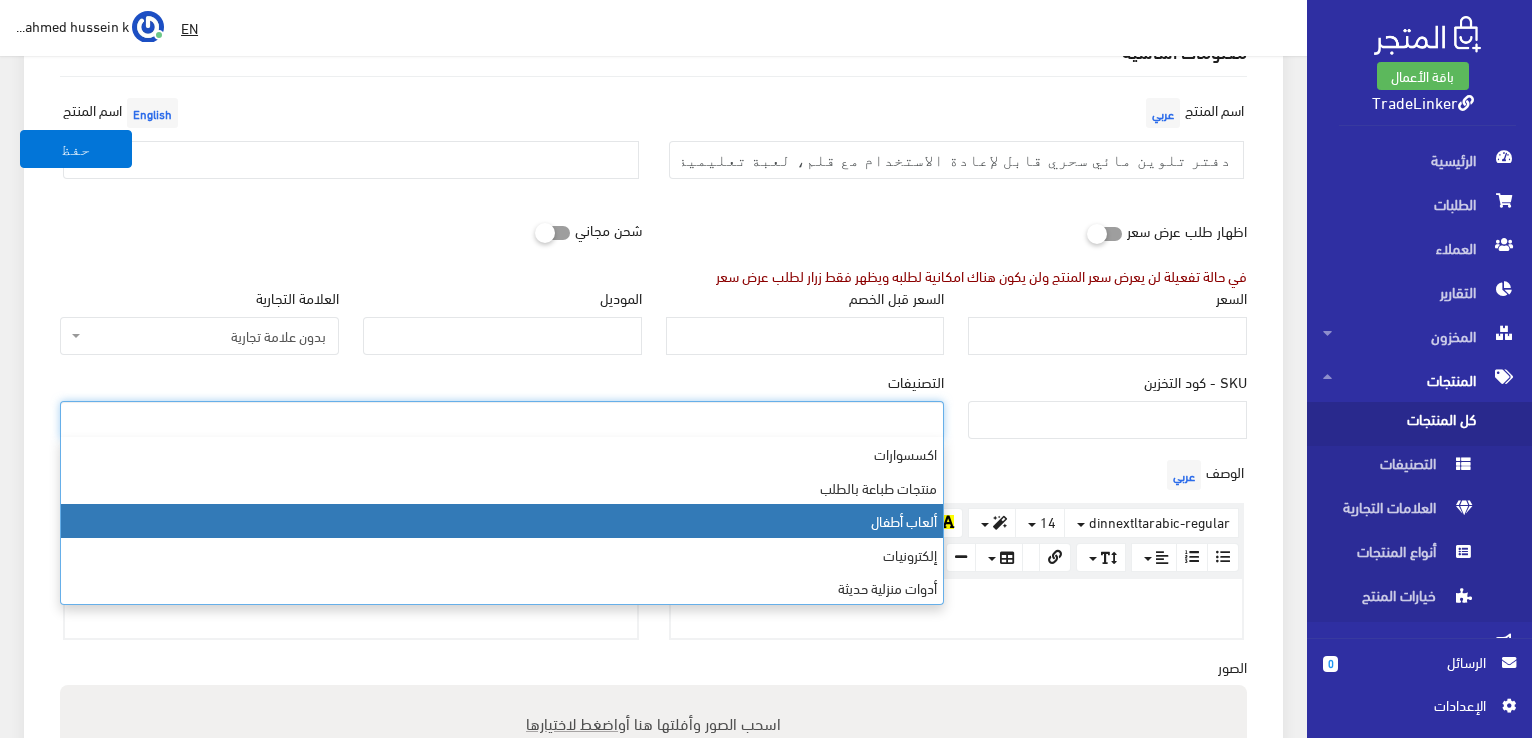 select on "11" 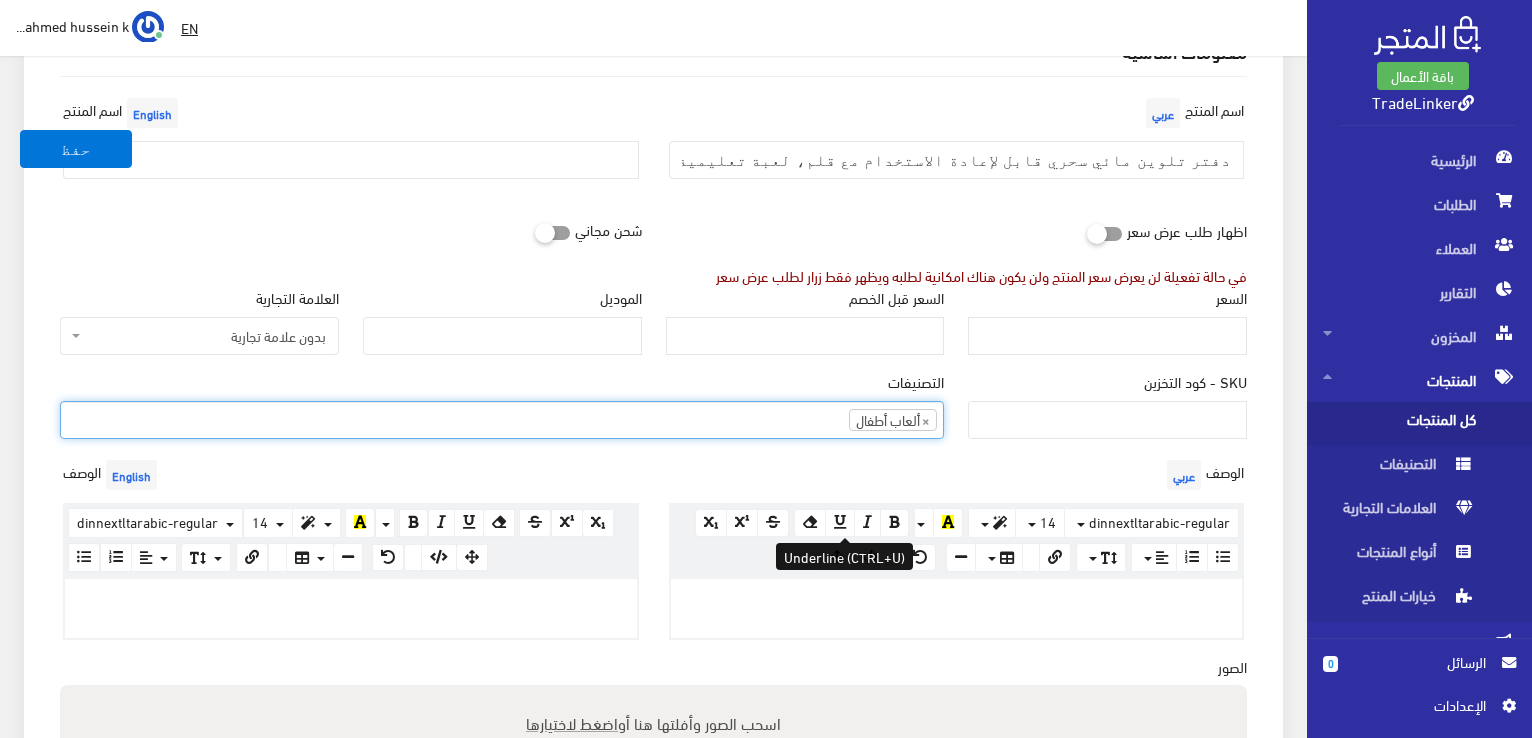 scroll, scrollTop: 48, scrollLeft: 0, axis: vertical 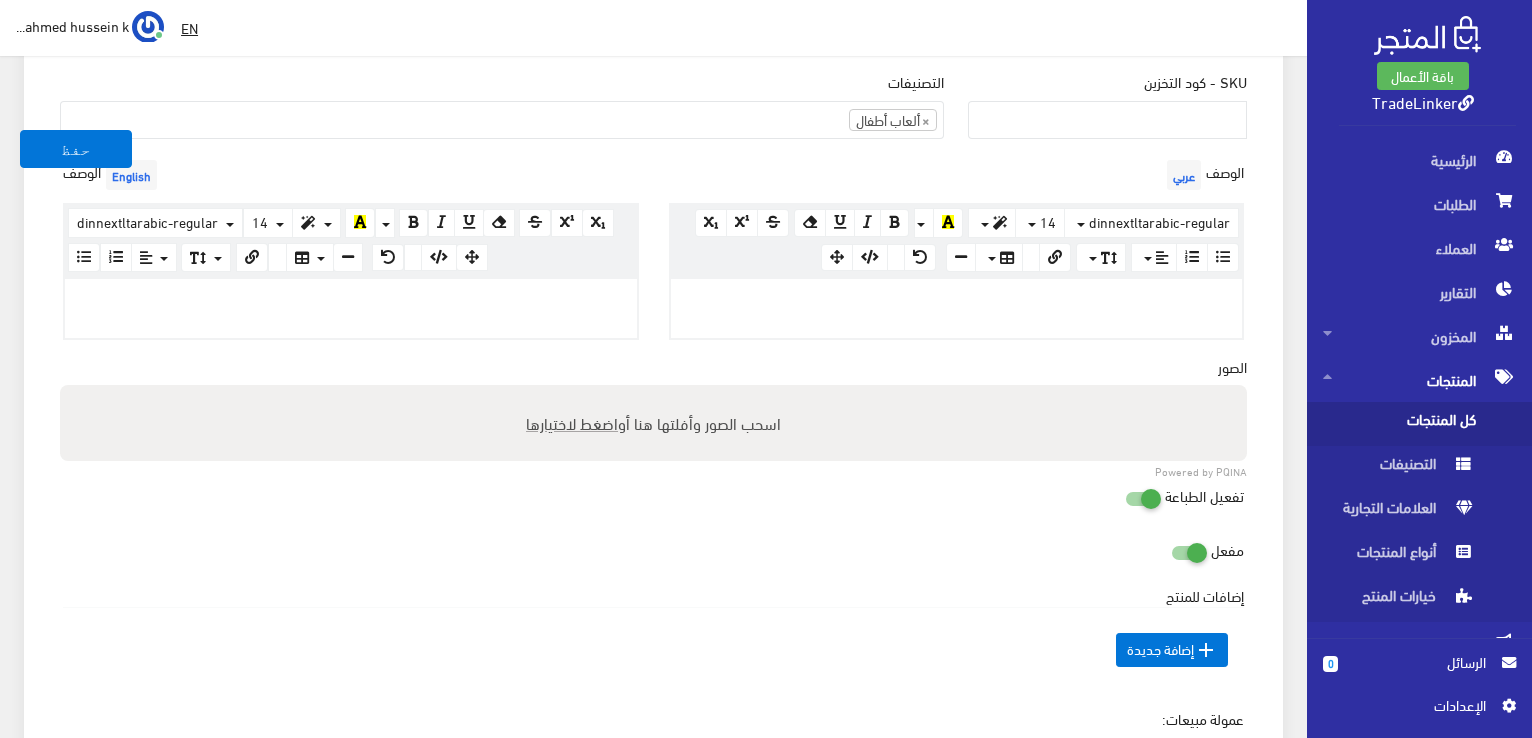 paste 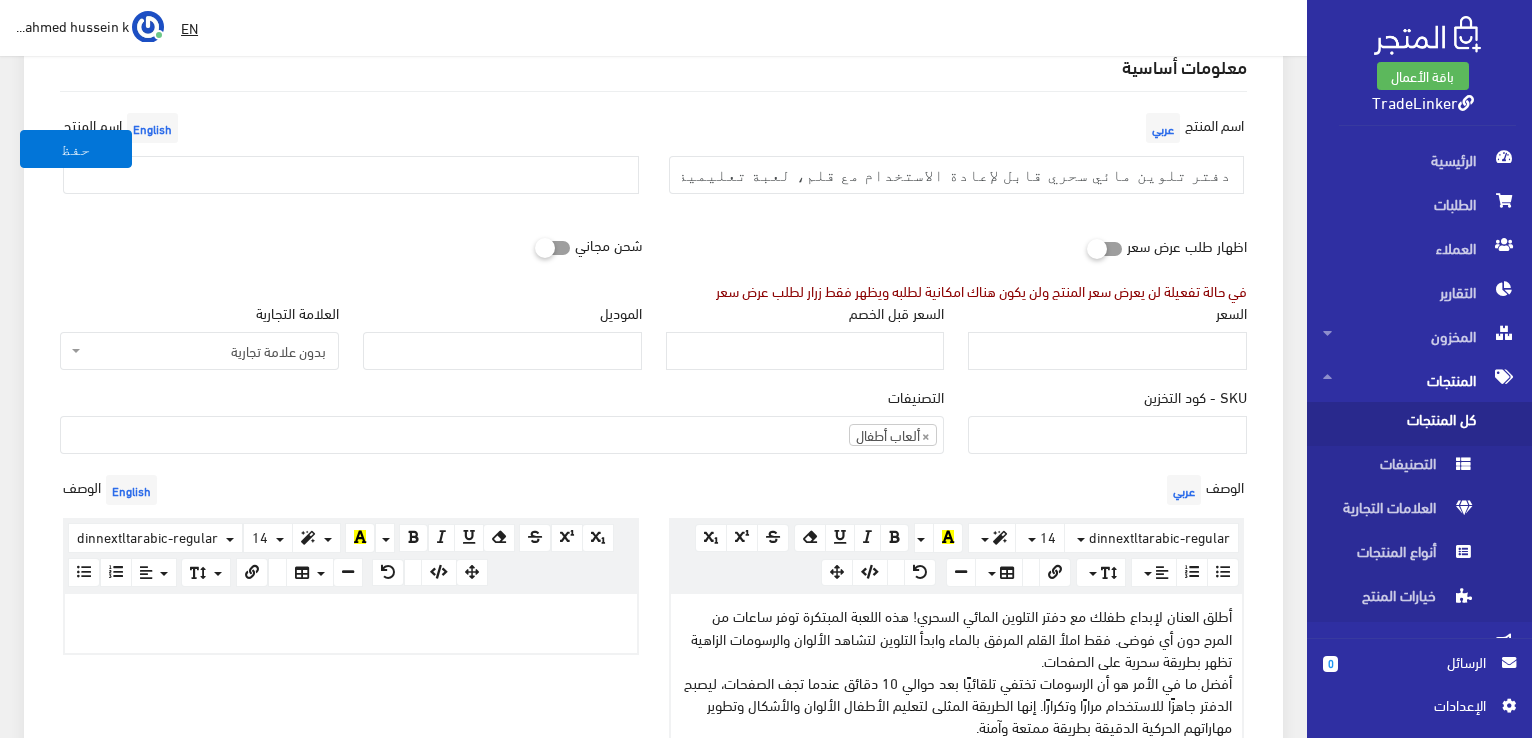 scroll, scrollTop: 100, scrollLeft: 0, axis: vertical 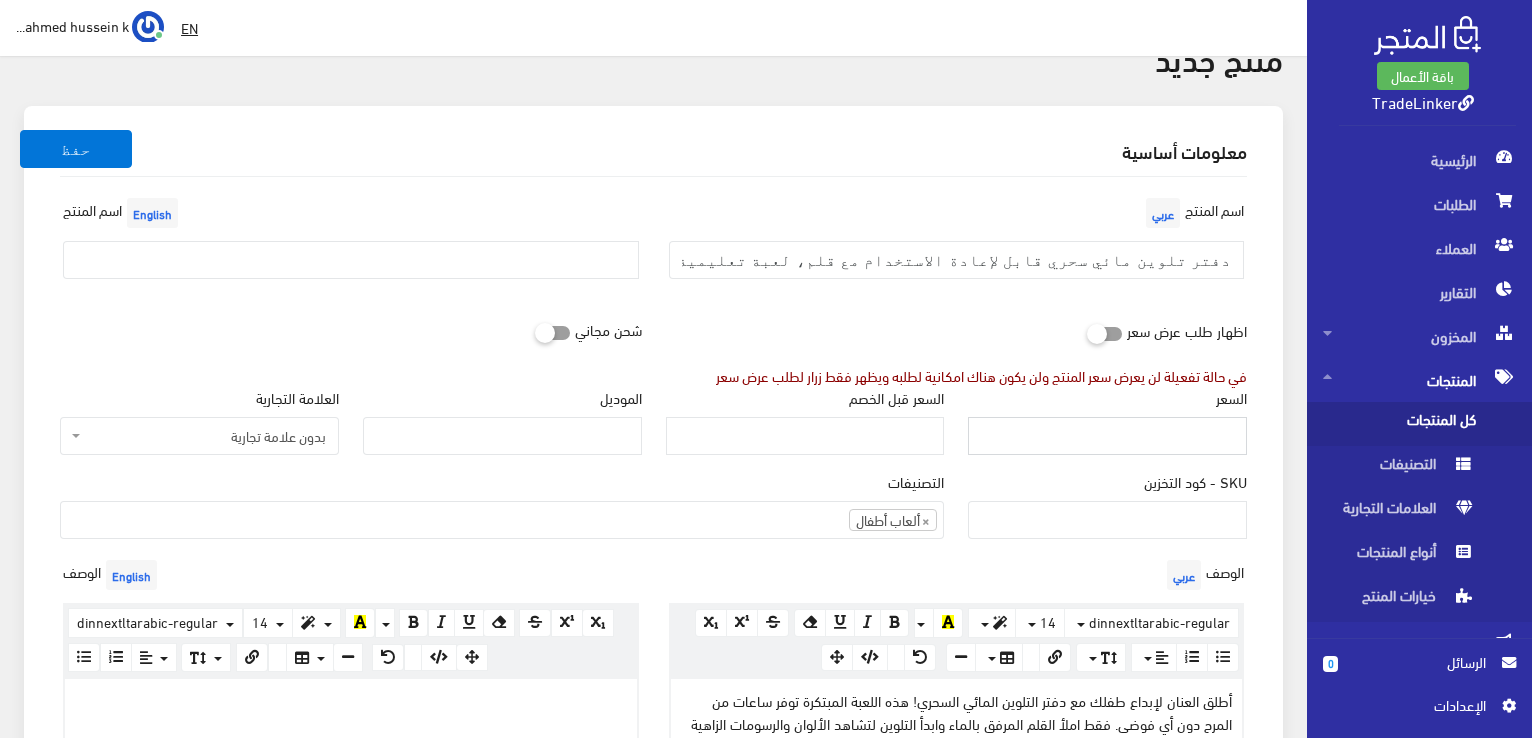 click on "السعر" at bounding box center [1107, 436] 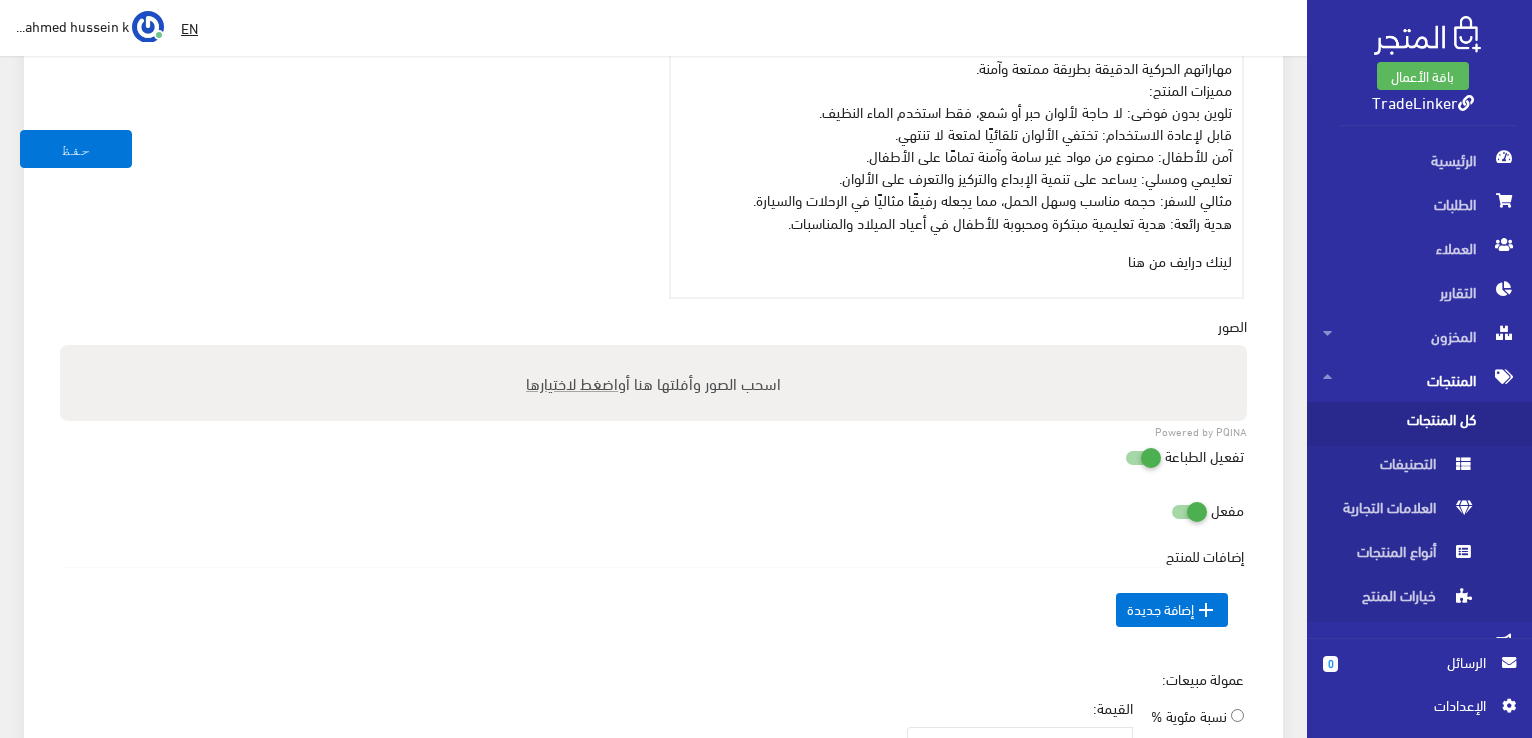 scroll, scrollTop: 900, scrollLeft: 0, axis: vertical 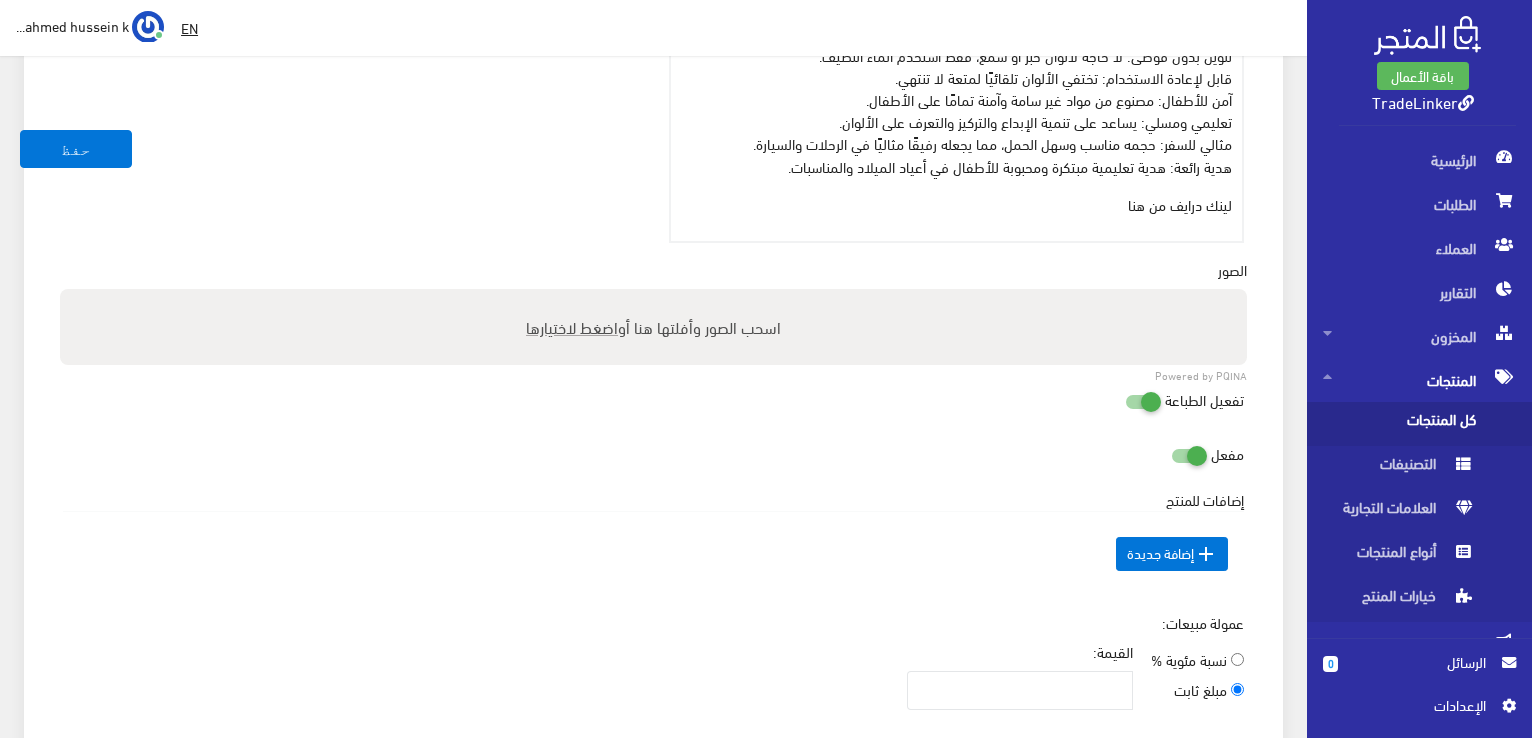 type on "25" 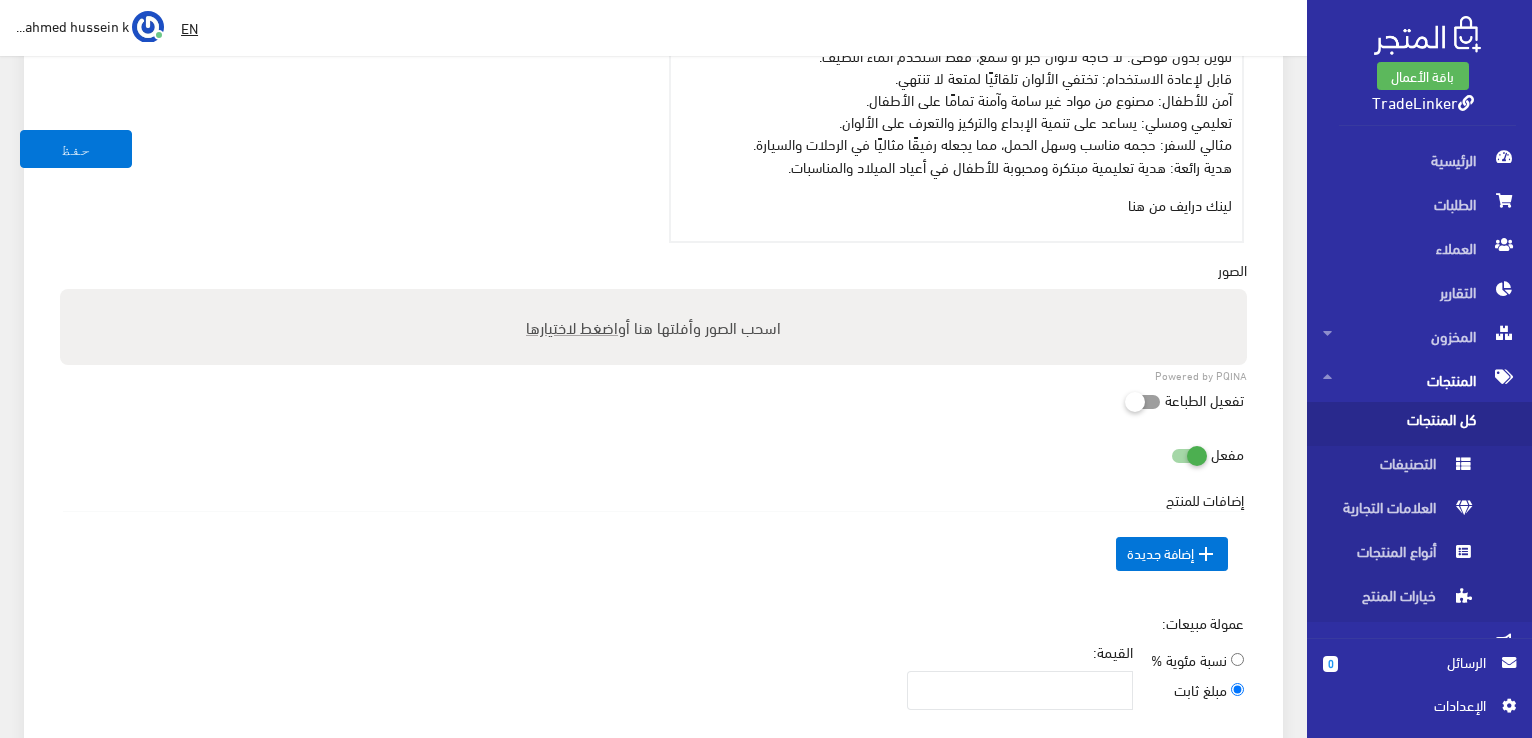 click on "اضغط لاختيارها" at bounding box center [572, 326] 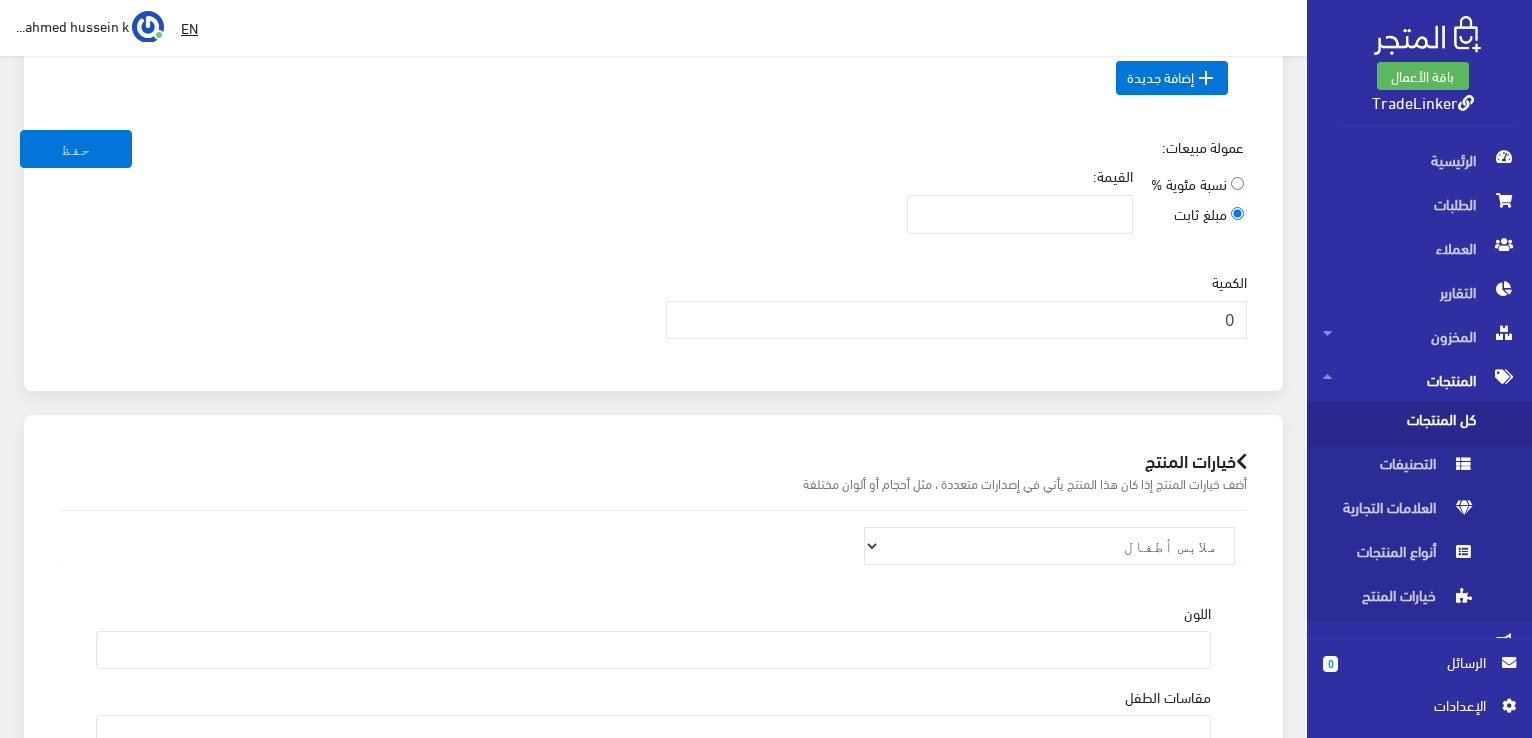 scroll, scrollTop: 1500, scrollLeft: 0, axis: vertical 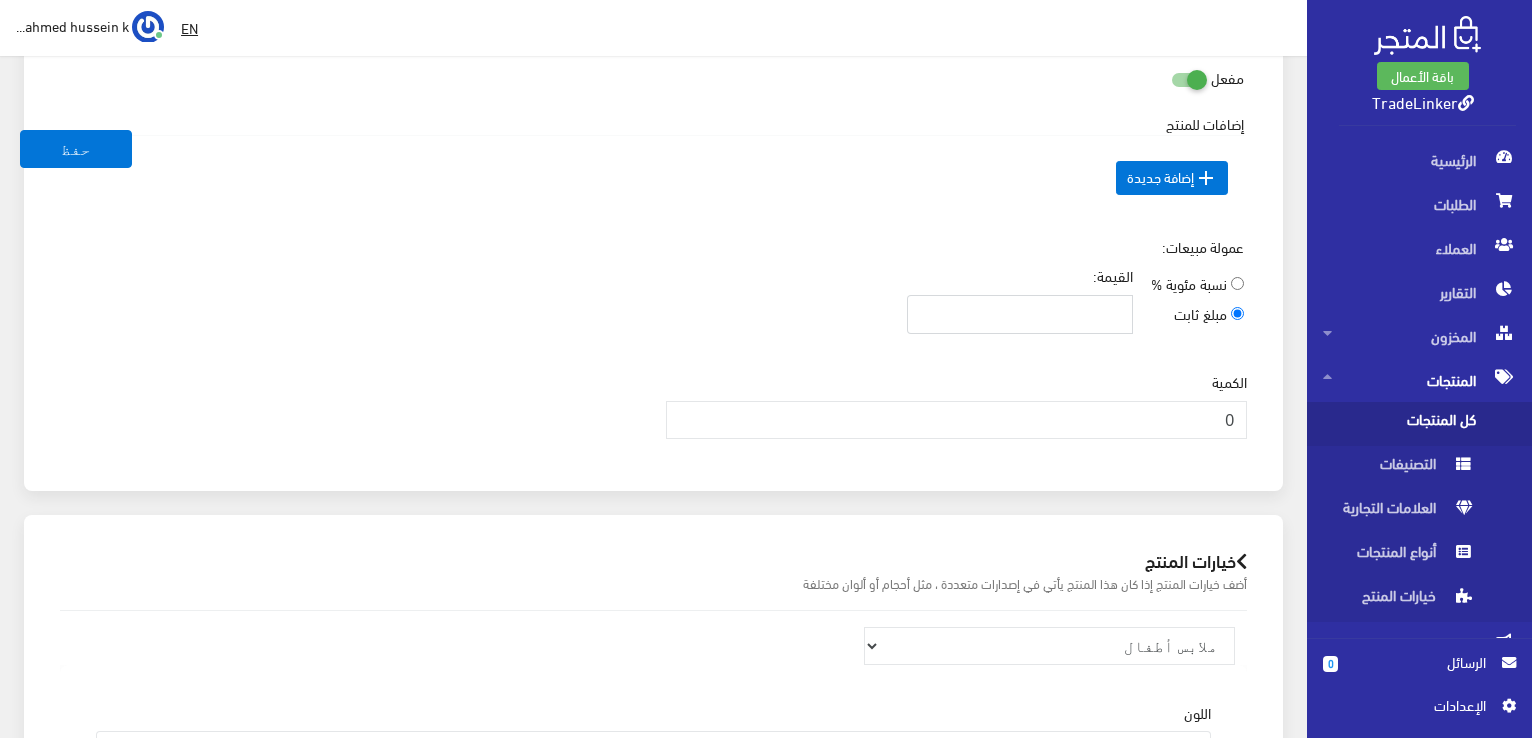 click on "القيمة:" at bounding box center (1020, 314) 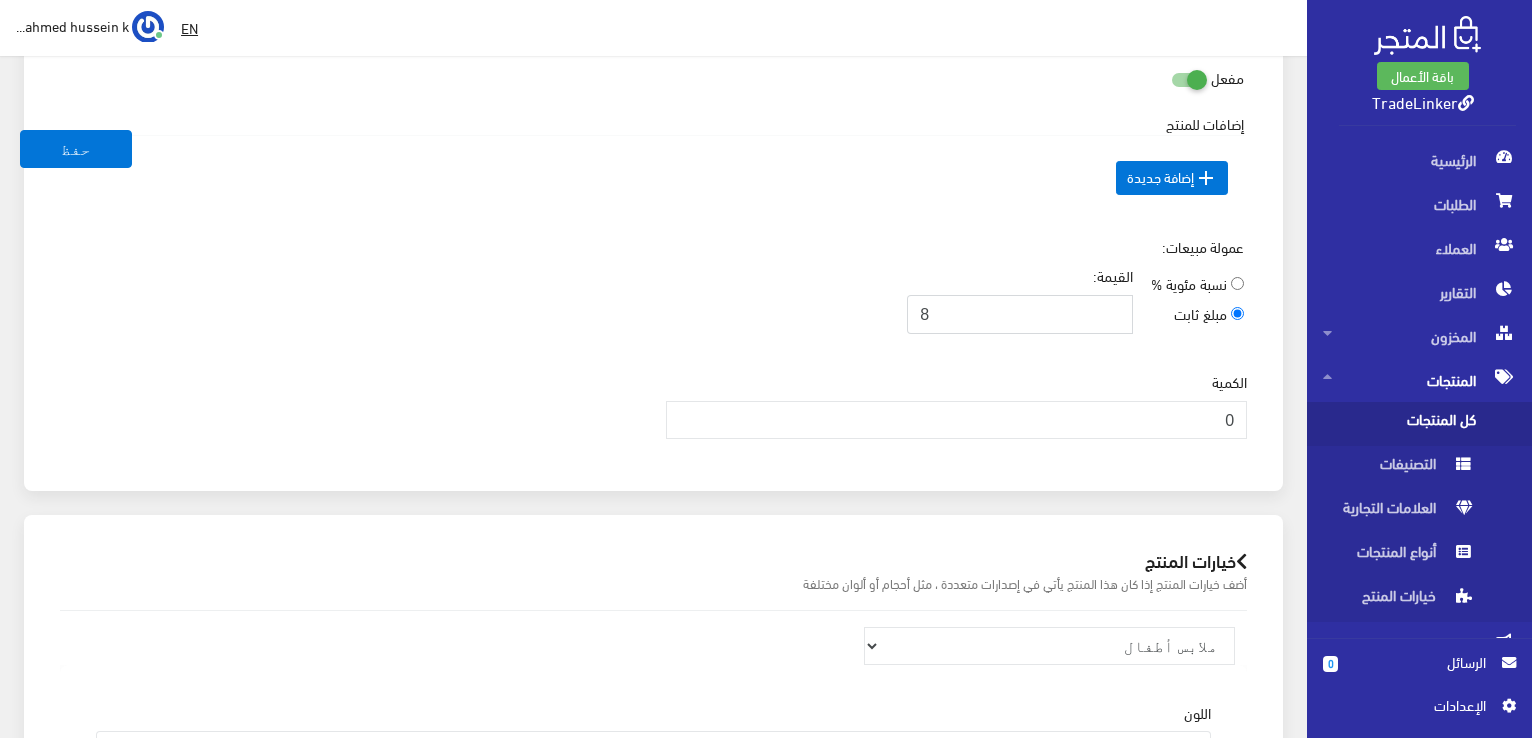 type on "8" 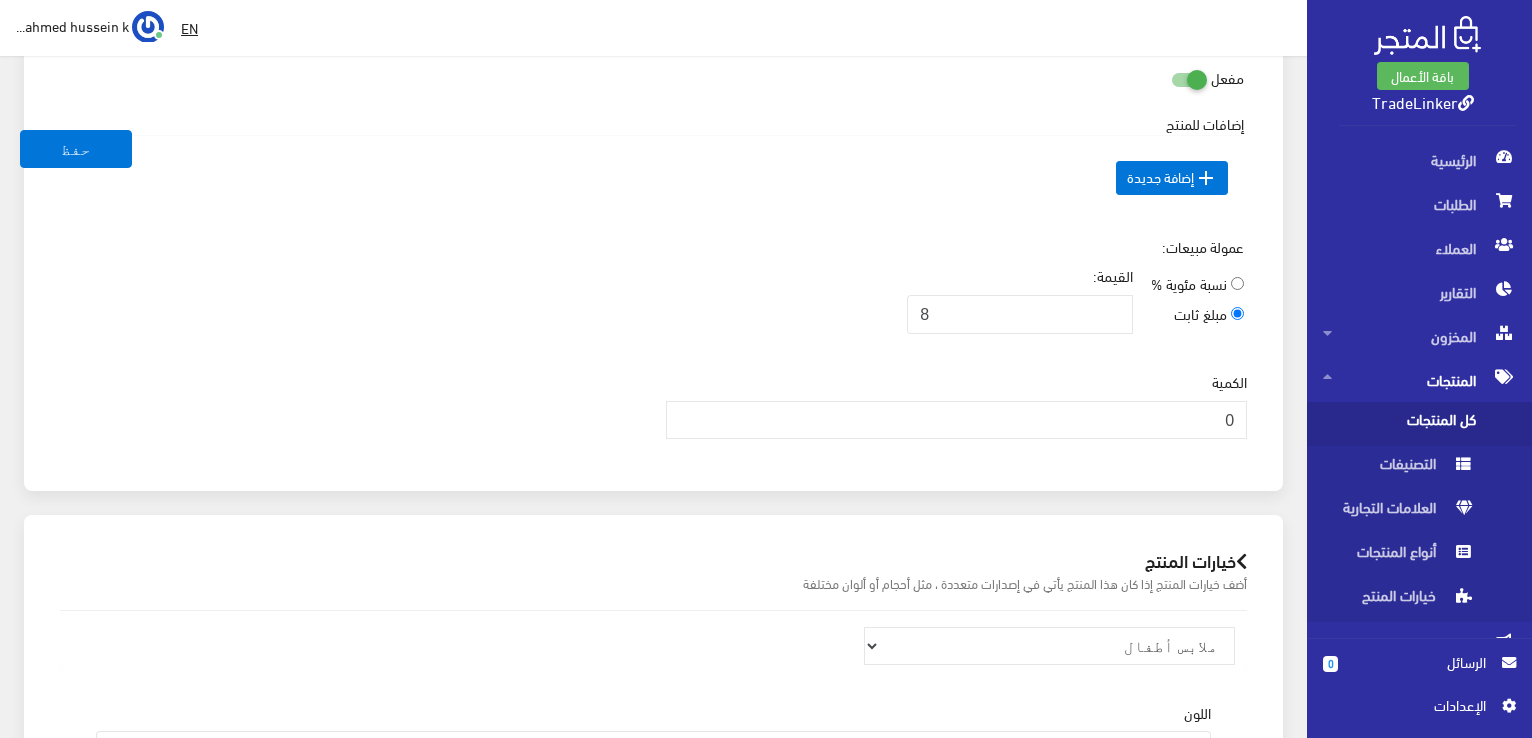 click on "اسم المنتج  عربي
دفتر تلوين مائي سحري قابل لإعادة الاستخدام مع قلم، لعبة تعليمية ومسلية للأطفال
اسم المنتج  English
اظهار طلب عرض سعر
شحن مجاني" at bounding box center (653, -376) 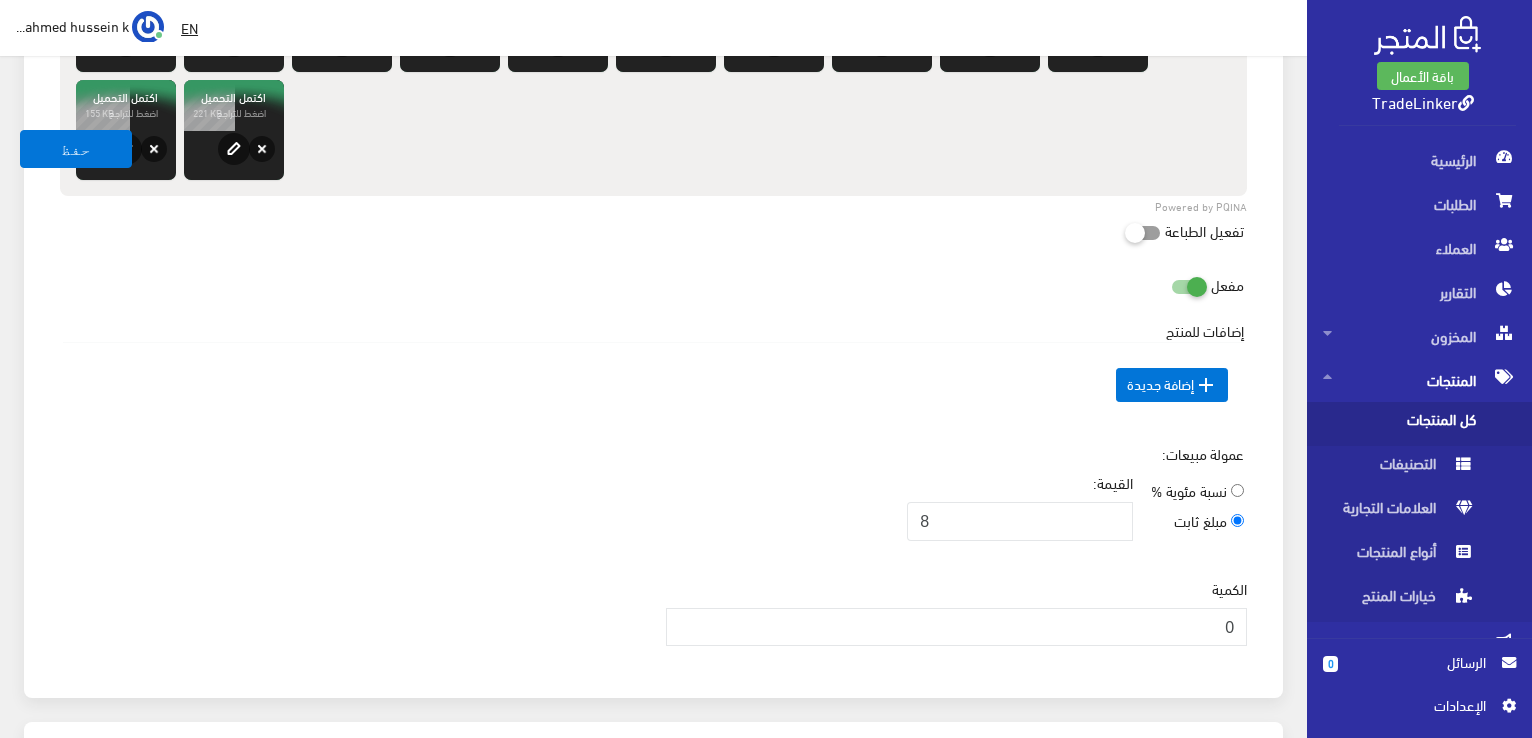 scroll, scrollTop: 1300, scrollLeft: 0, axis: vertical 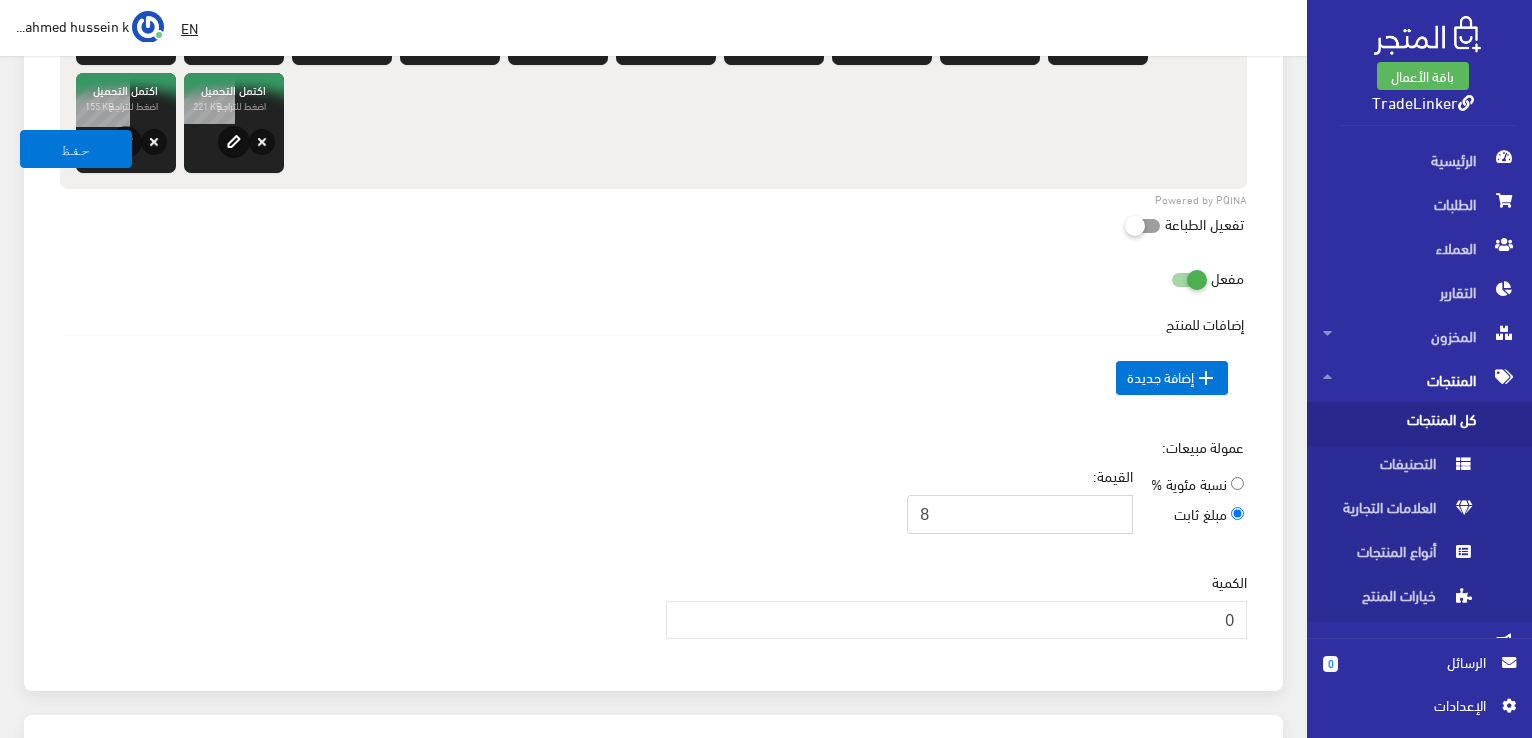 drag, startPoint x: 950, startPoint y: 509, endPoint x: 930, endPoint y: 509, distance: 20 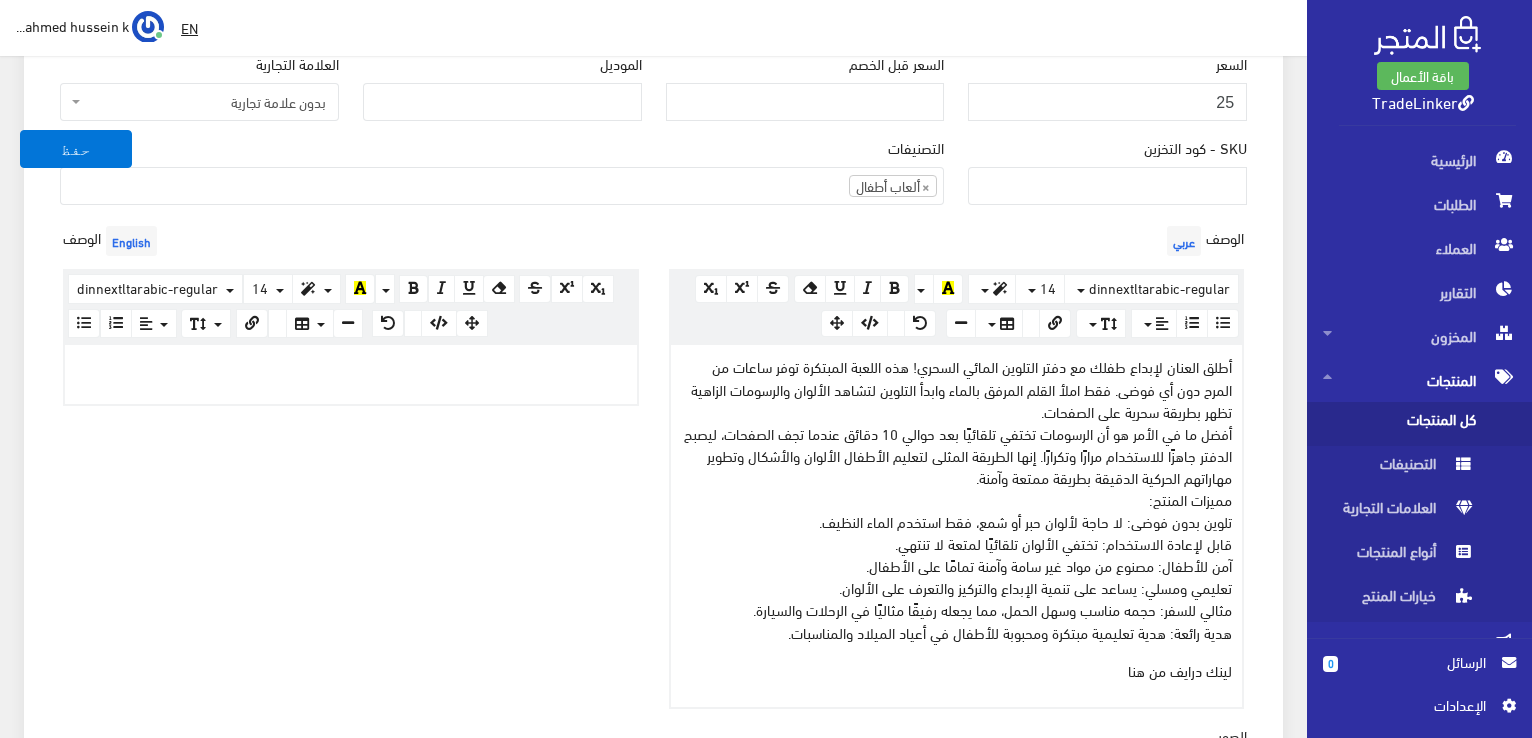 scroll, scrollTop: 400, scrollLeft: 0, axis: vertical 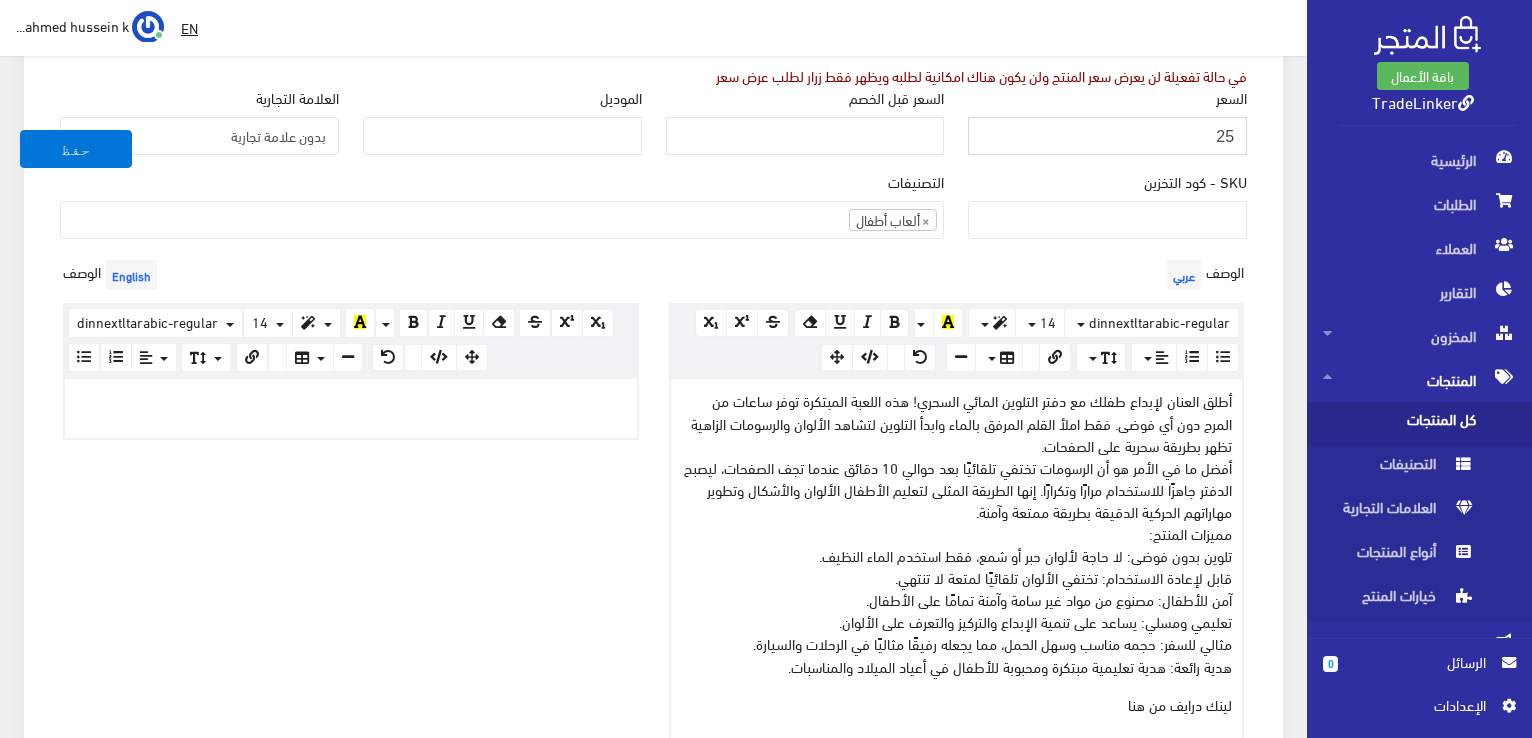 click on "25" at bounding box center [1107, 136] 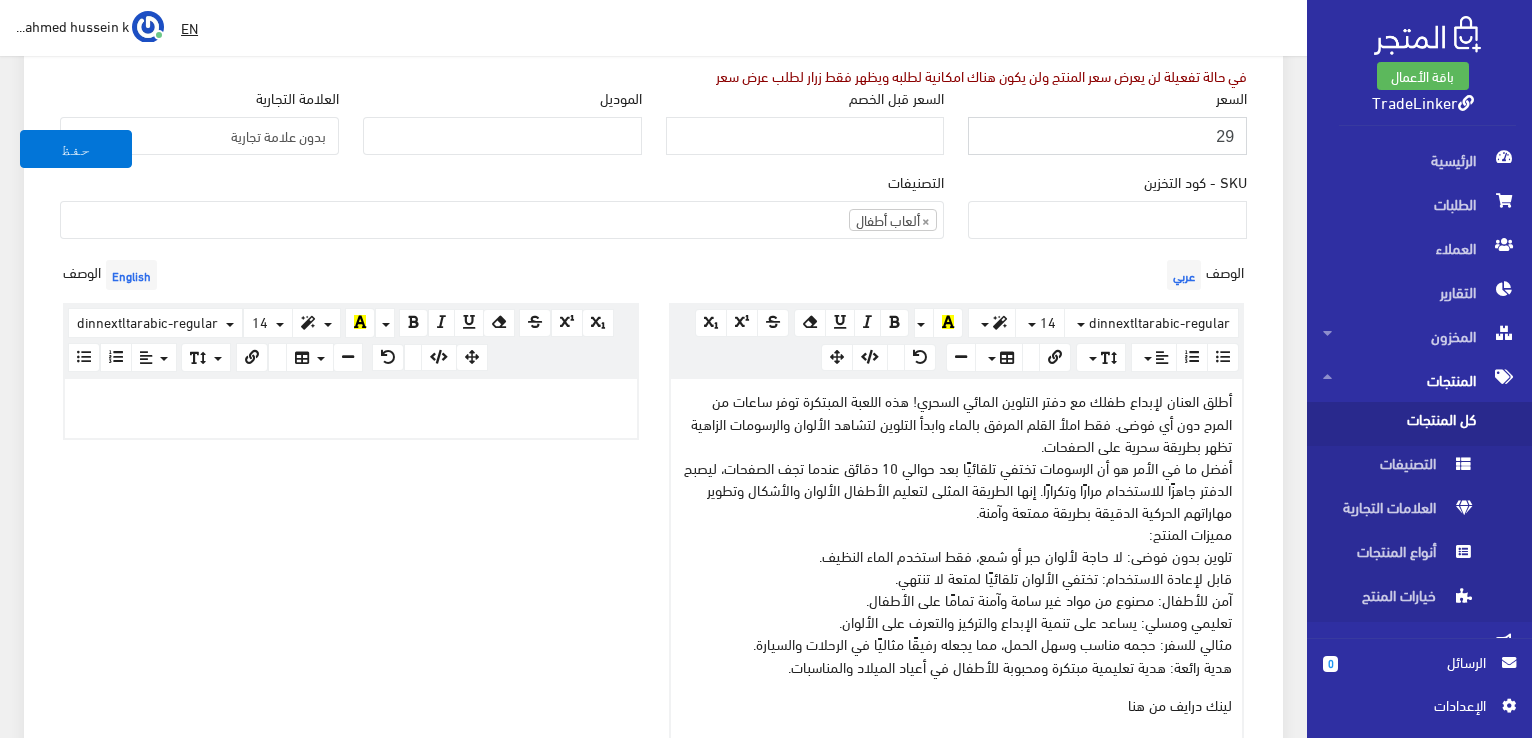 type on "29" 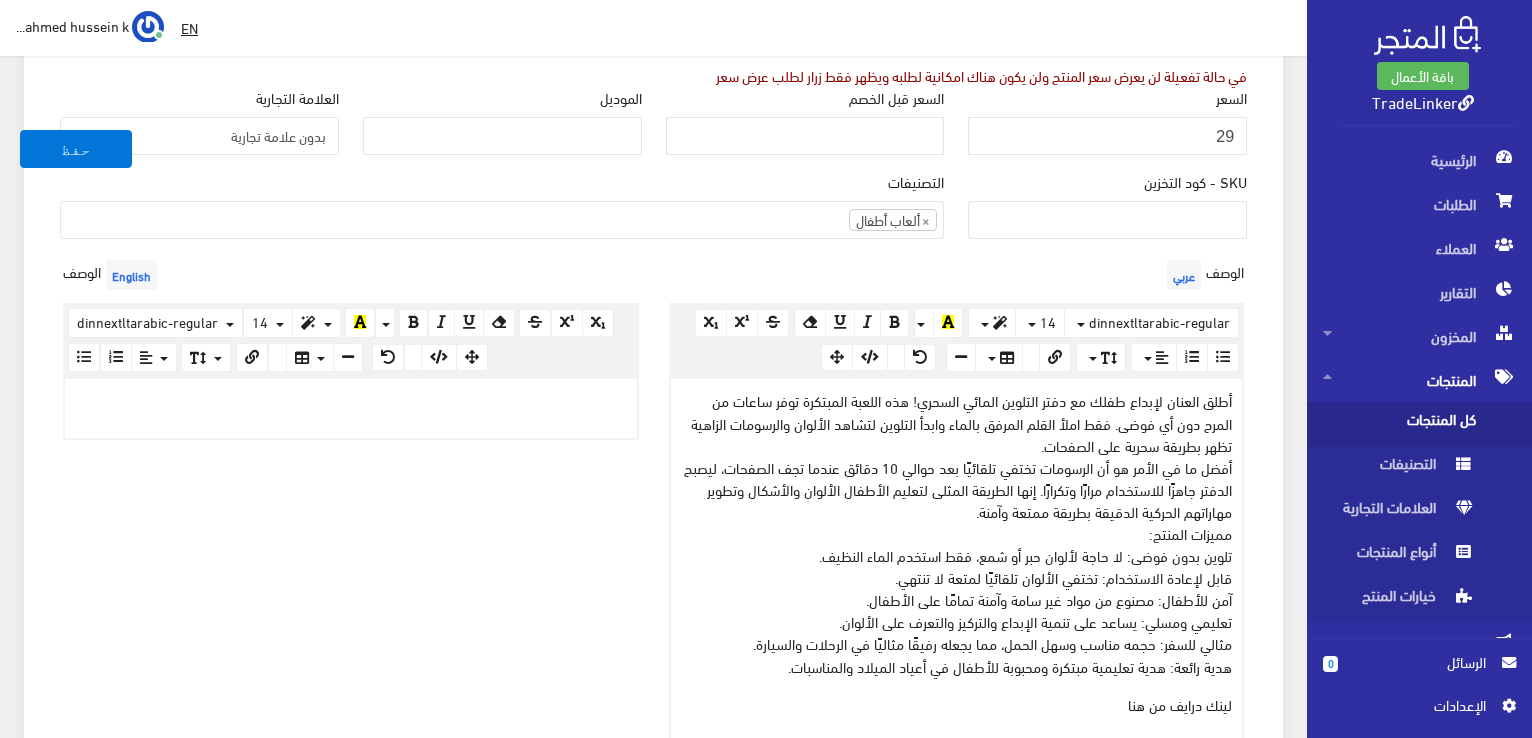 click on "معلومات أساسية
اسم المنتج  عربي
دفتر تلوين مائي سحري قابل لإعادة الاستخدام مع قلم، لعبة تعليمية ومسلية للأطفال
اسم المنتج  English
اظهار طلب عرض سعر" at bounding box center [653, 698] 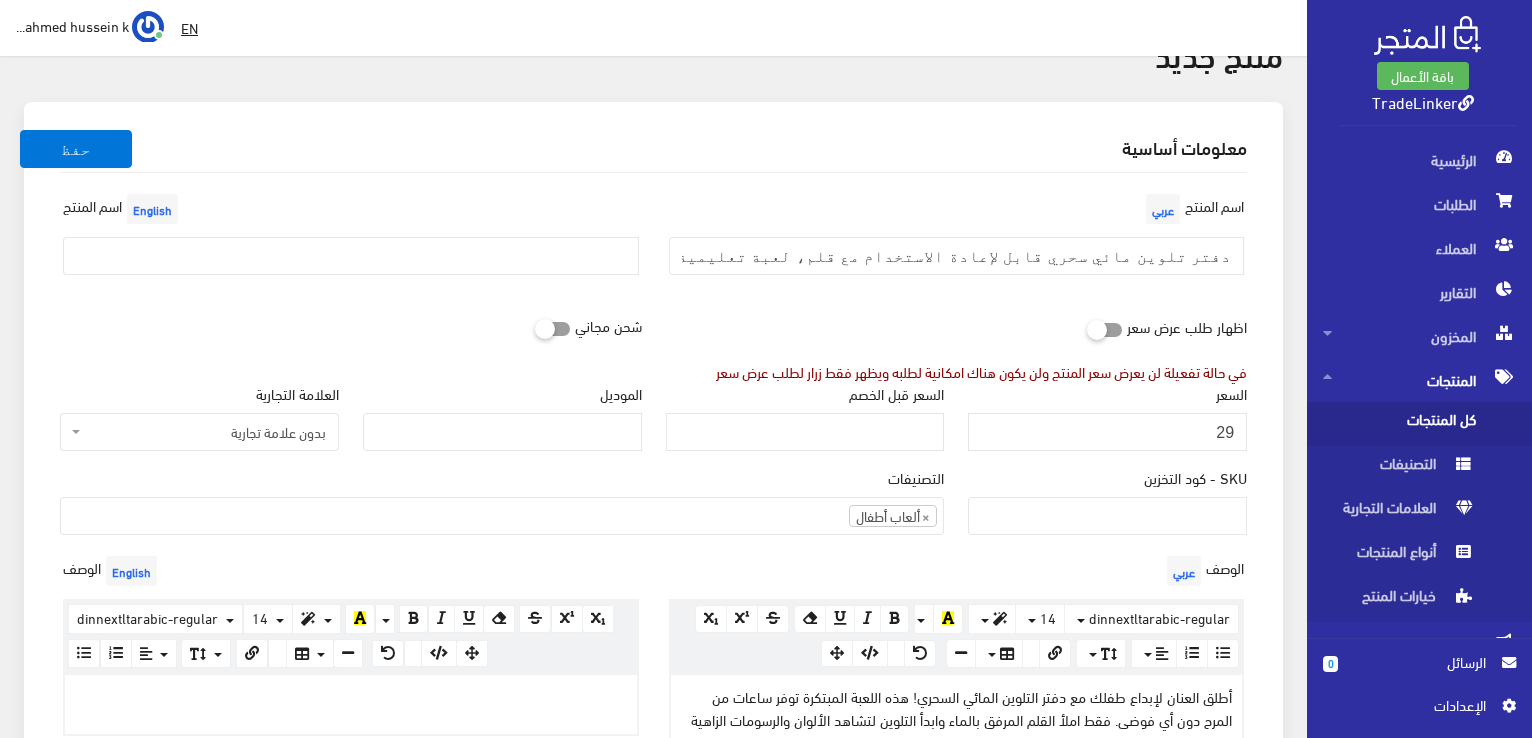 scroll, scrollTop: 100, scrollLeft: 0, axis: vertical 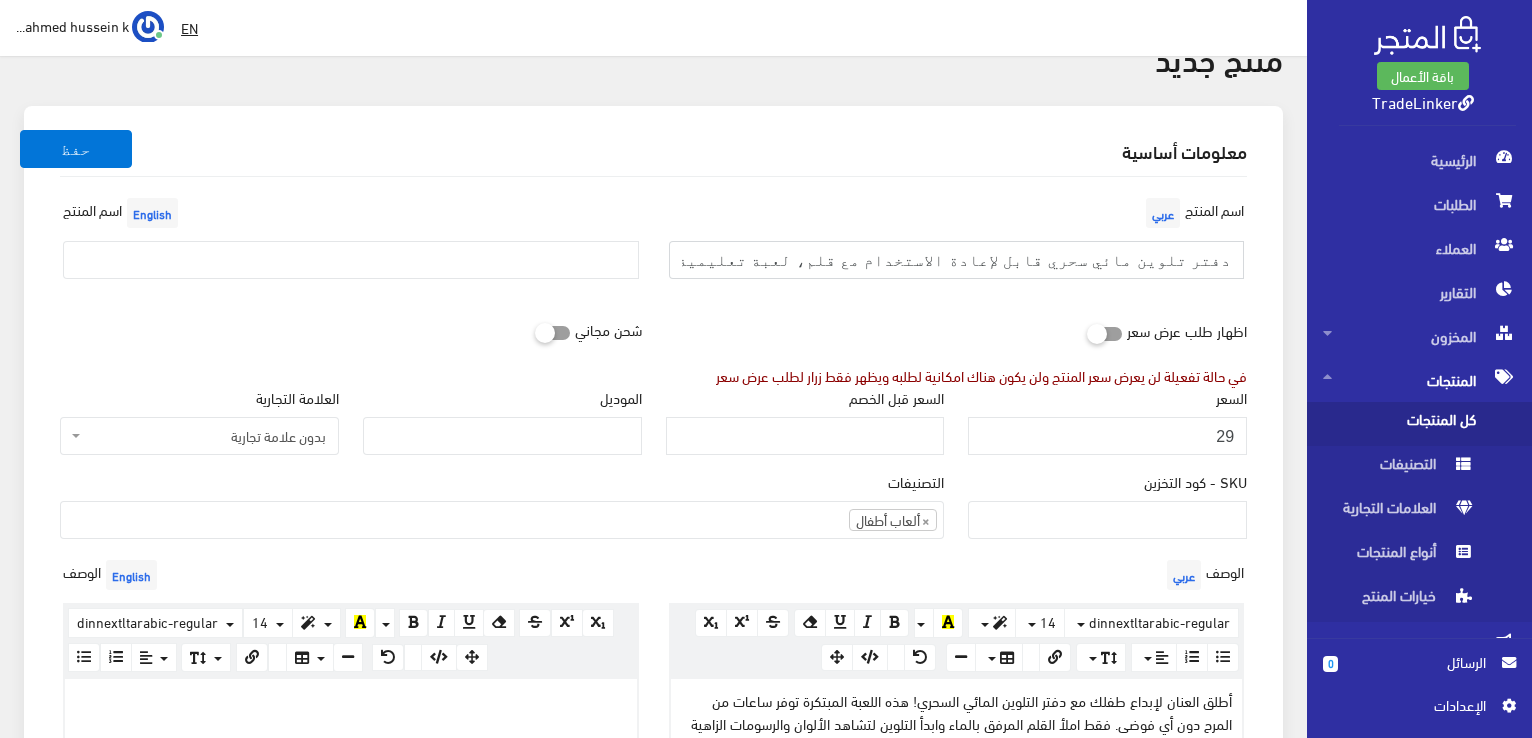 click on "دفتر تلوين مائي سحري قابل لإعادة الاستخدام مع قلم، لعبة تعليمية ومسلية للأطفال" at bounding box center [957, 260] 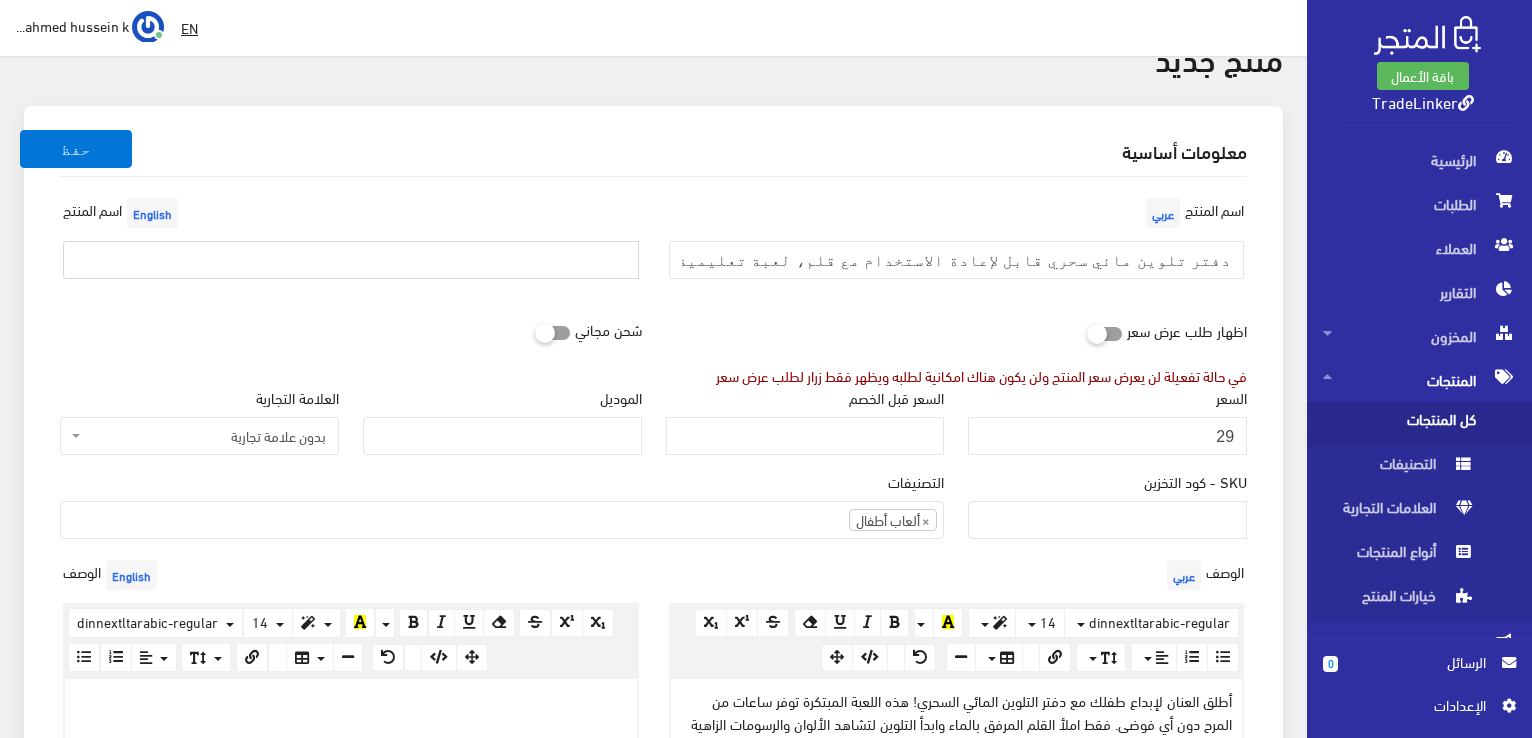 paste on "دفتر تلوين مائي سحري قابل لإعادة الاستخدام مع قلم، لعبة تعليمية ومسلية للأطفال" 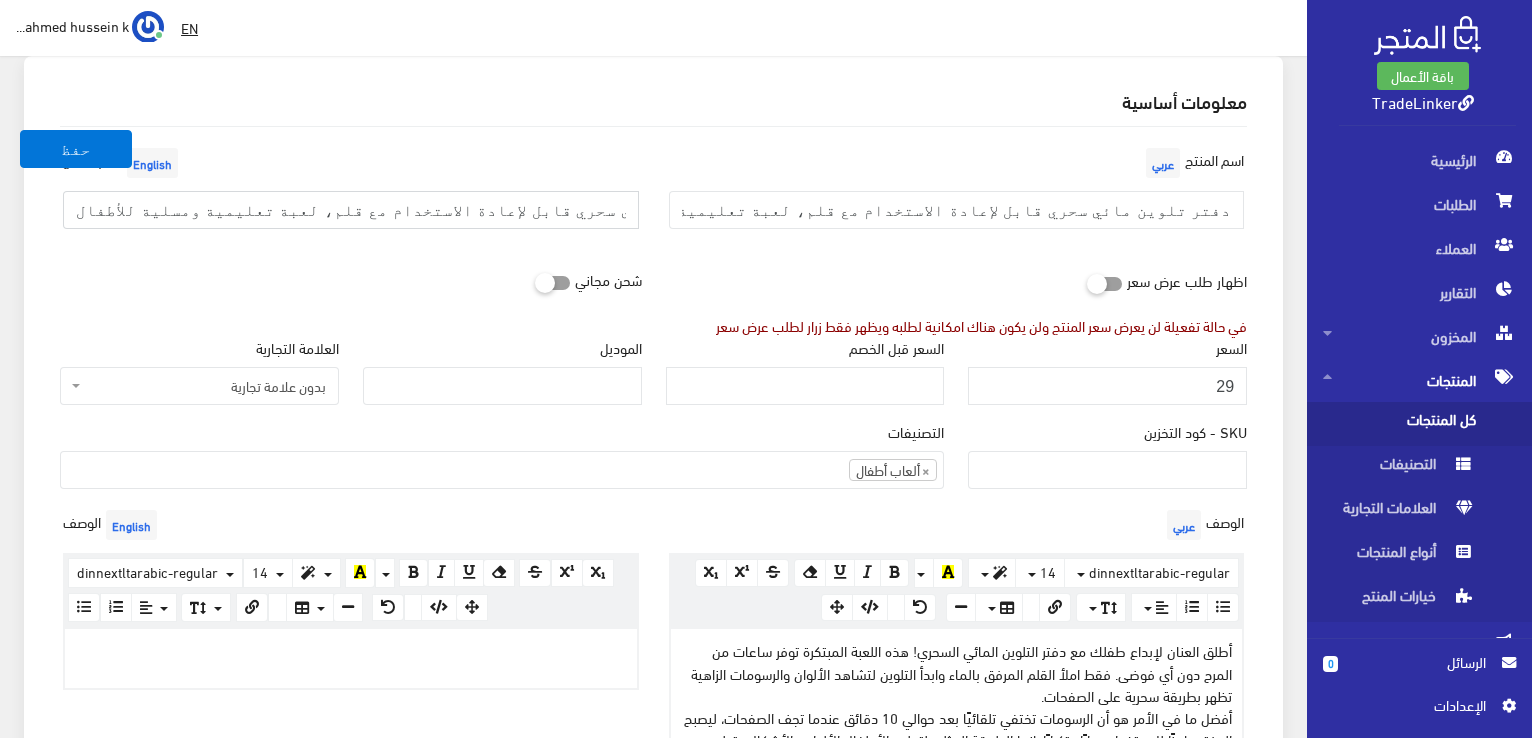 scroll, scrollTop: 450, scrollLeft: 0, axis: vertical 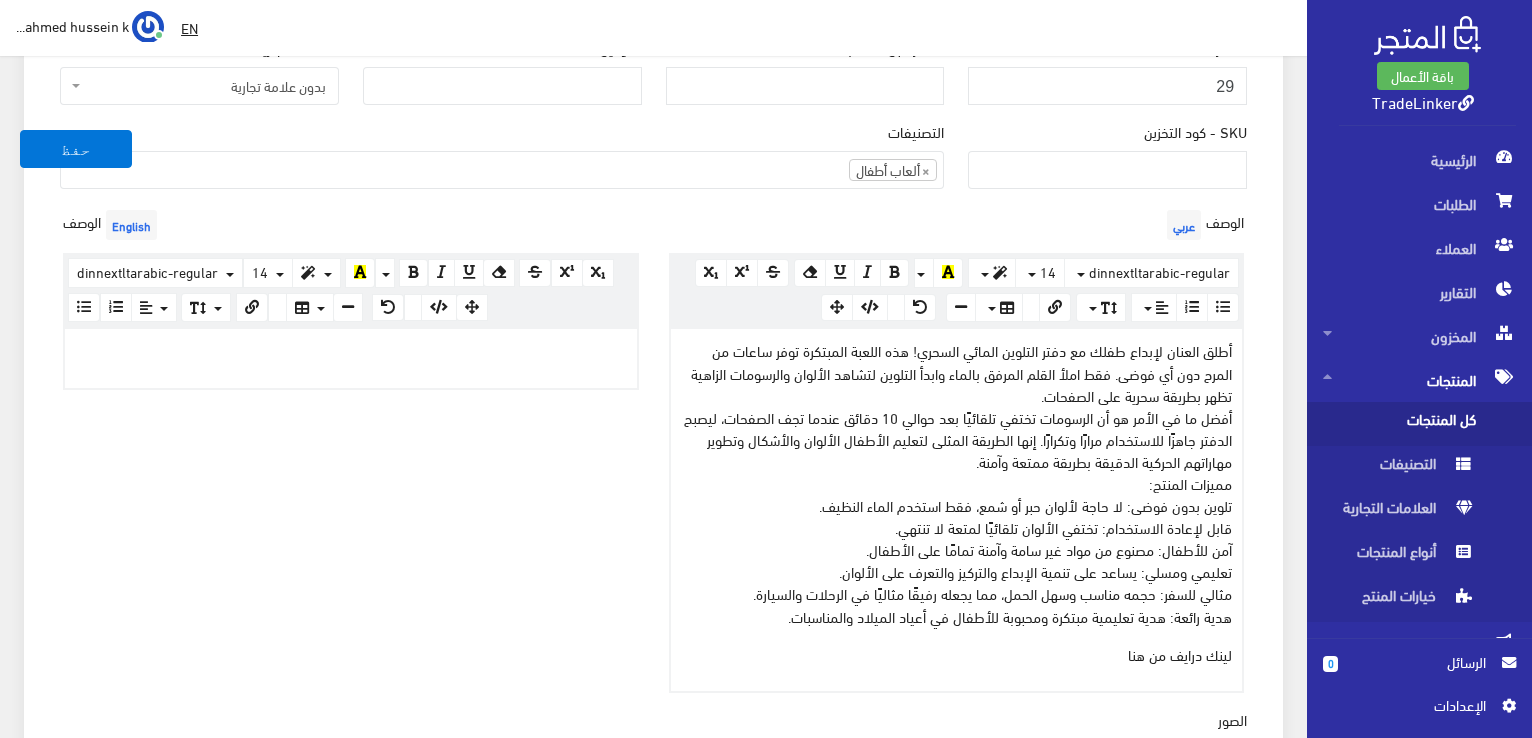 type on "دفتر تلوين مائي سحري قابل لإعادة الاستخدام مع قلم، لعبة تعليمية ومسلية للأطفال" 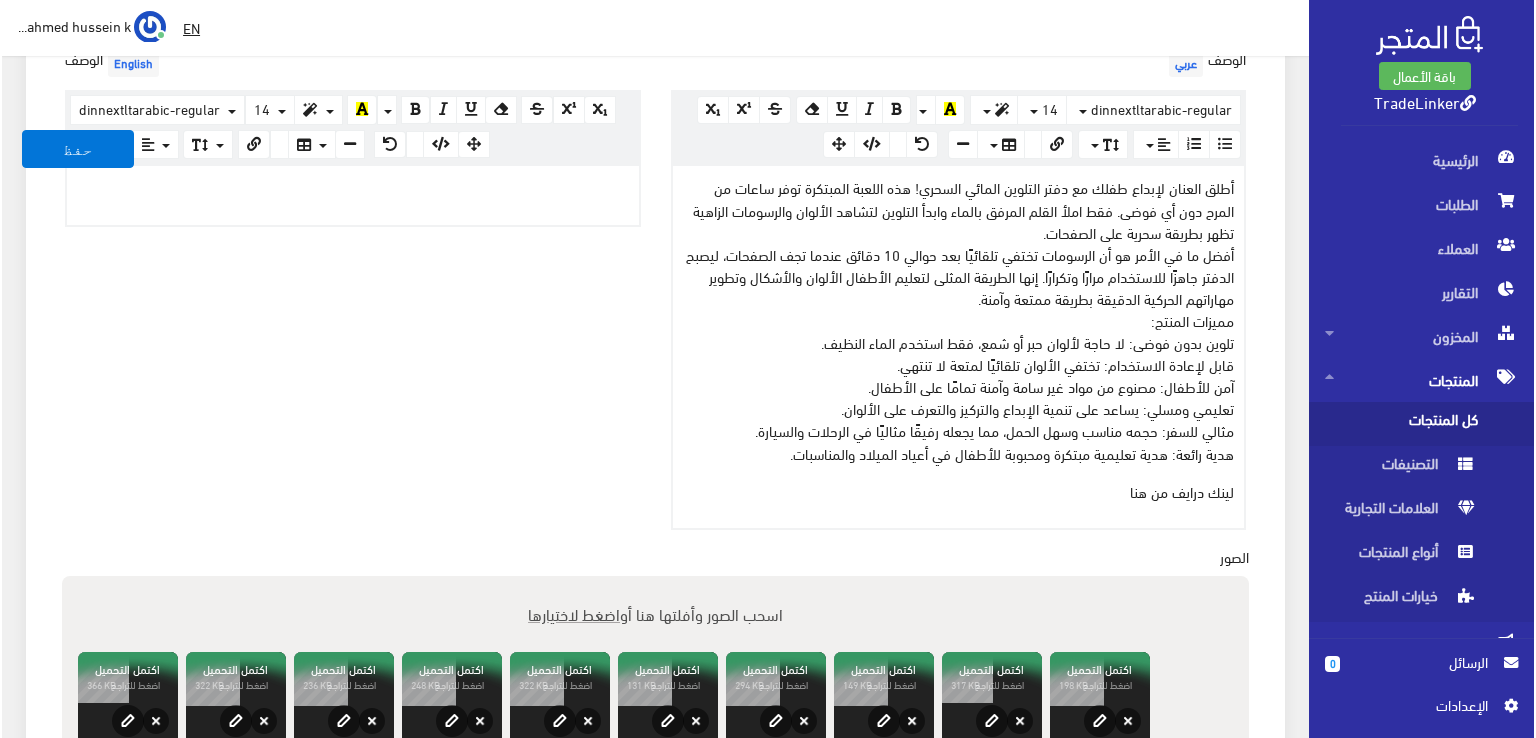 scroll, scrollTop: 600, scrollLeft: 0, axis: vertical 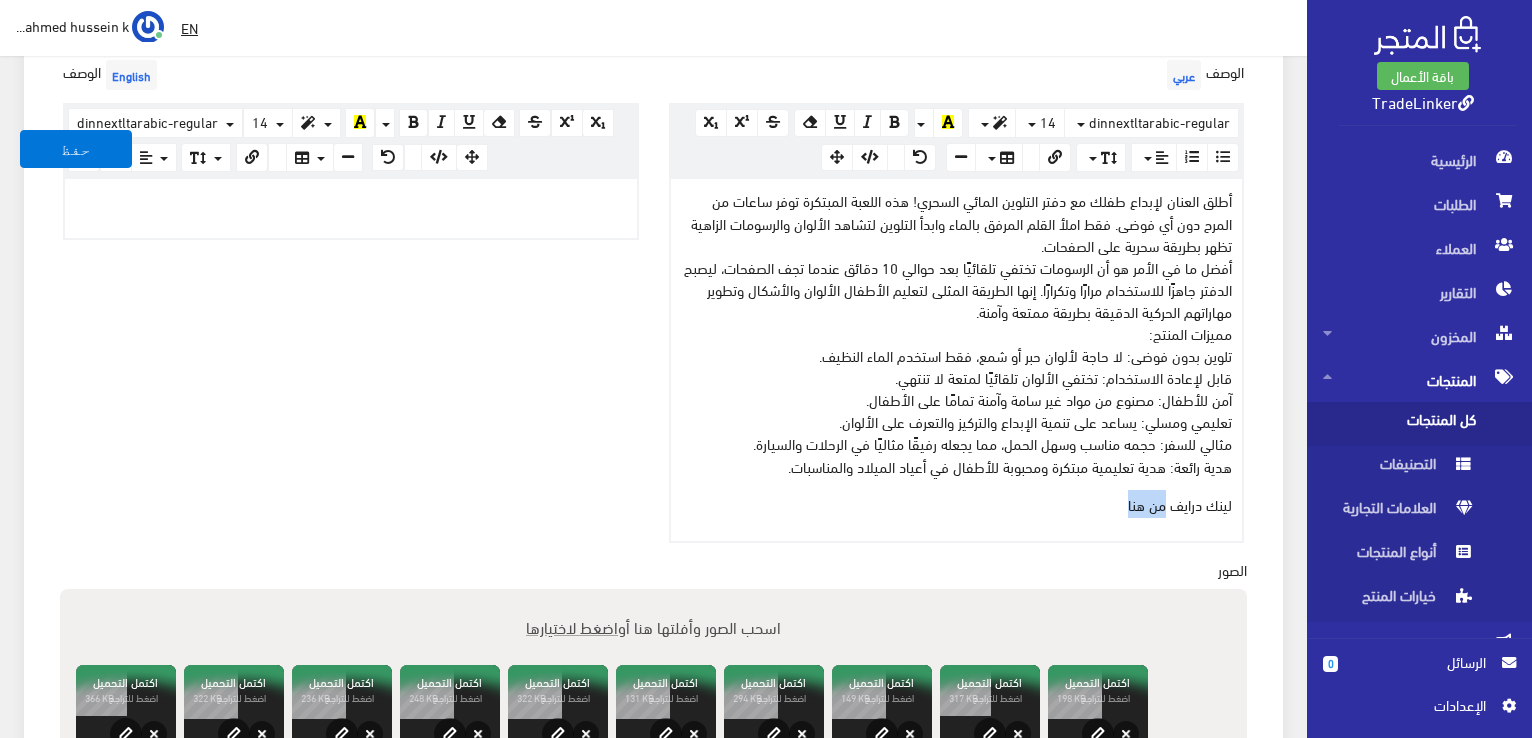 drag, startPoint x: 1129, startPoint y: 505, endPoint x: 1167, endPoint y: 506, distance: 38.013157 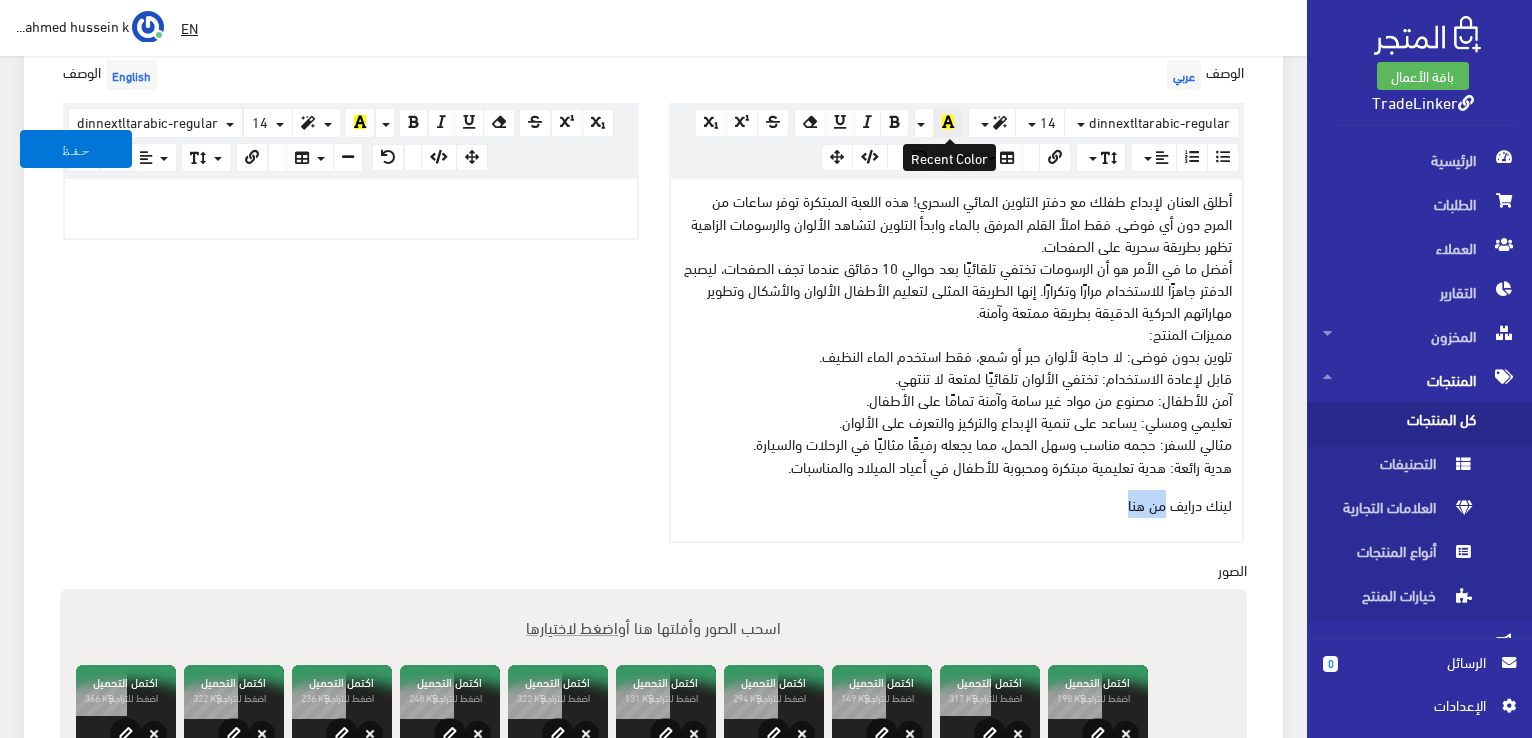 click at bounding box center [948, 122] 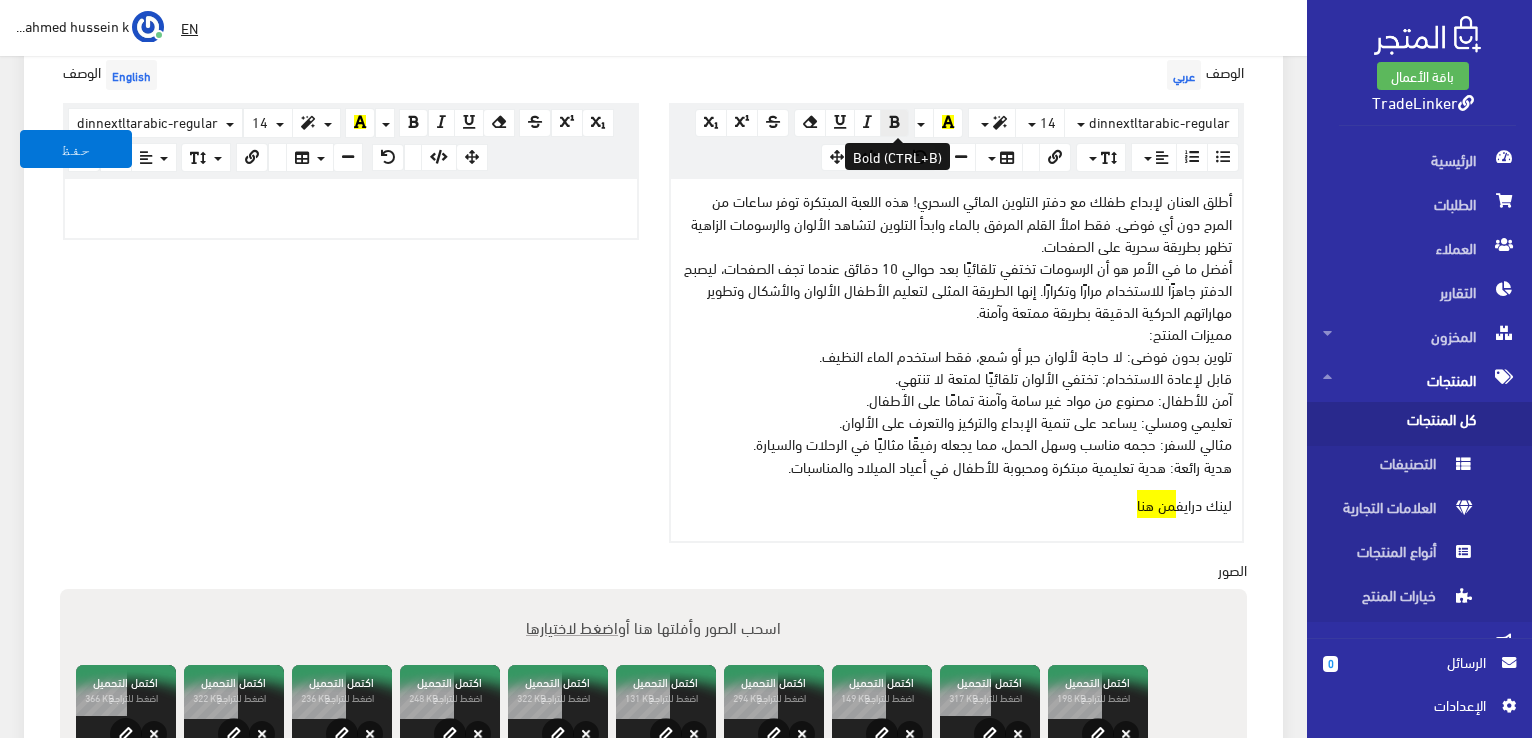 click at bounding box center (894, 123) 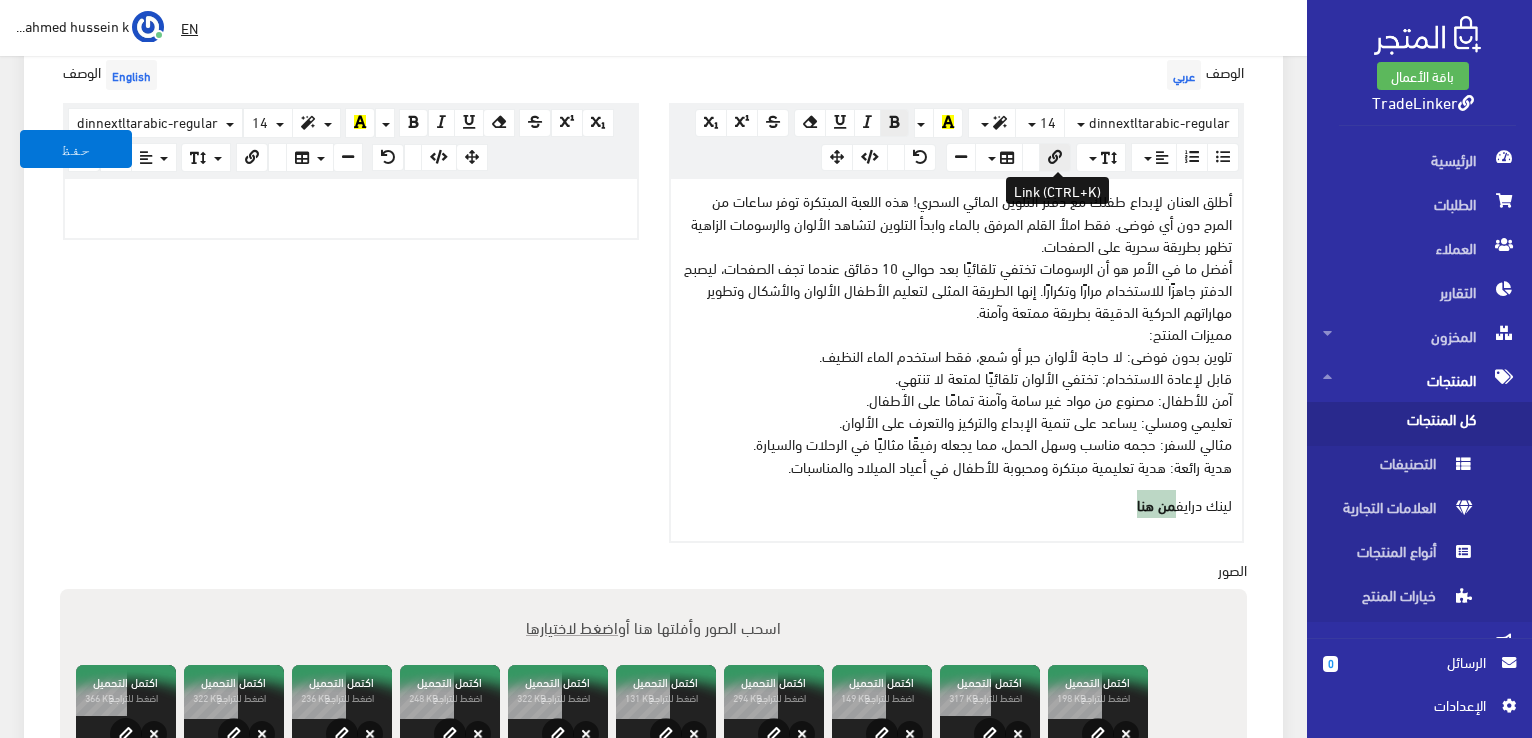 click at bounding box center [1055, 157] 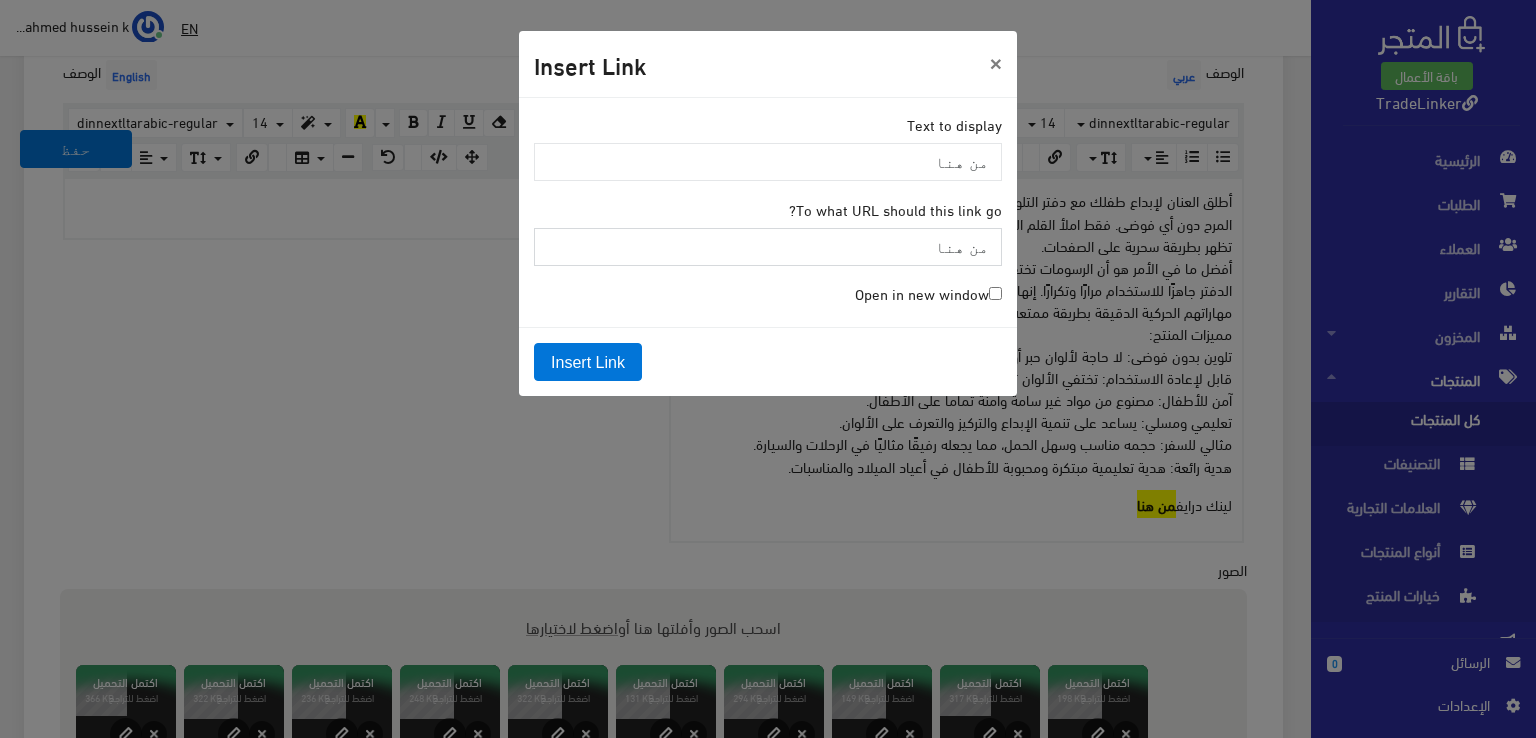 paste on "https://drive.google.com/drive/folders/1OwA4VvNvPlnzSRZ58KiXg4jIUd5kz_Zx?usp=drive_link" 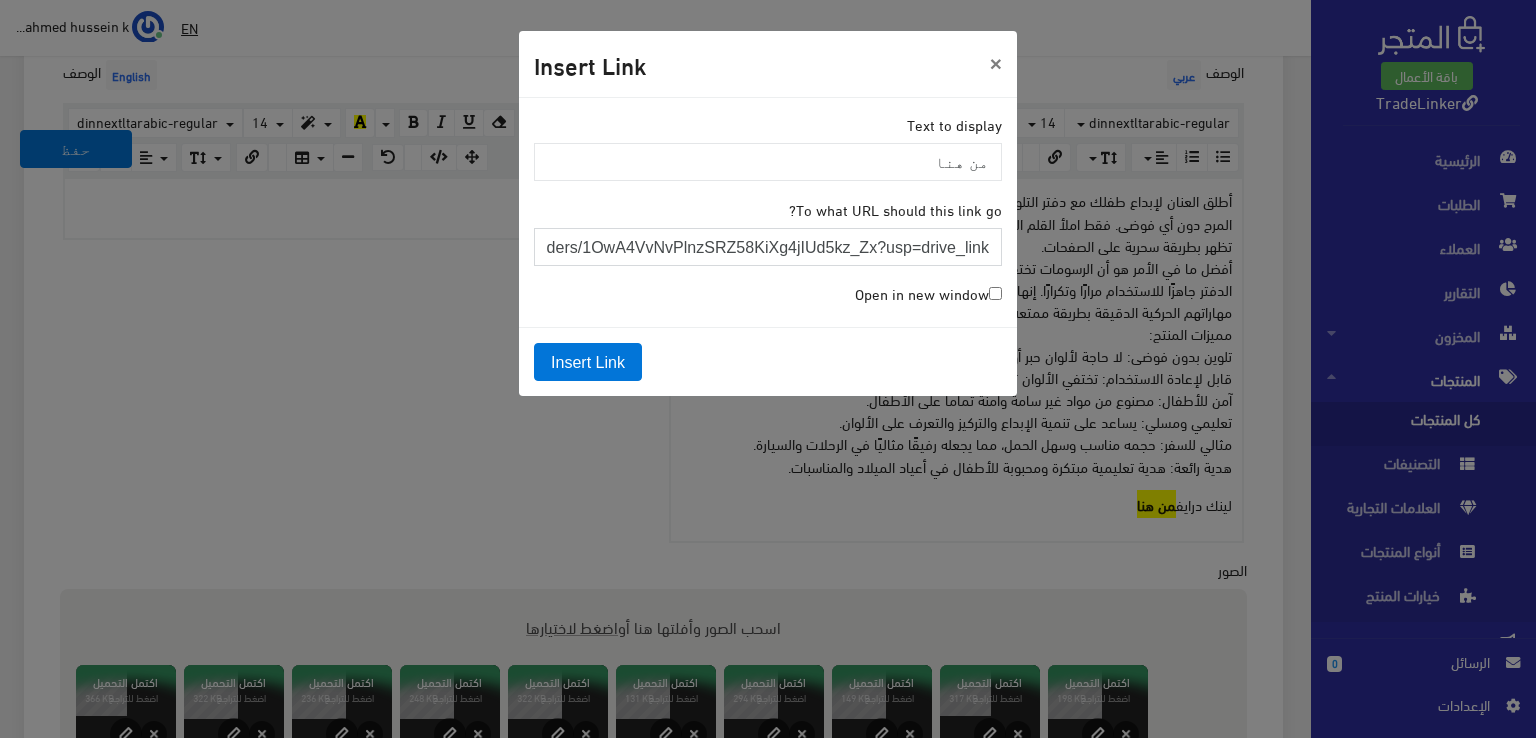 scroll, scrollTop: 0, scrollLeft: -223, axis: horizontal 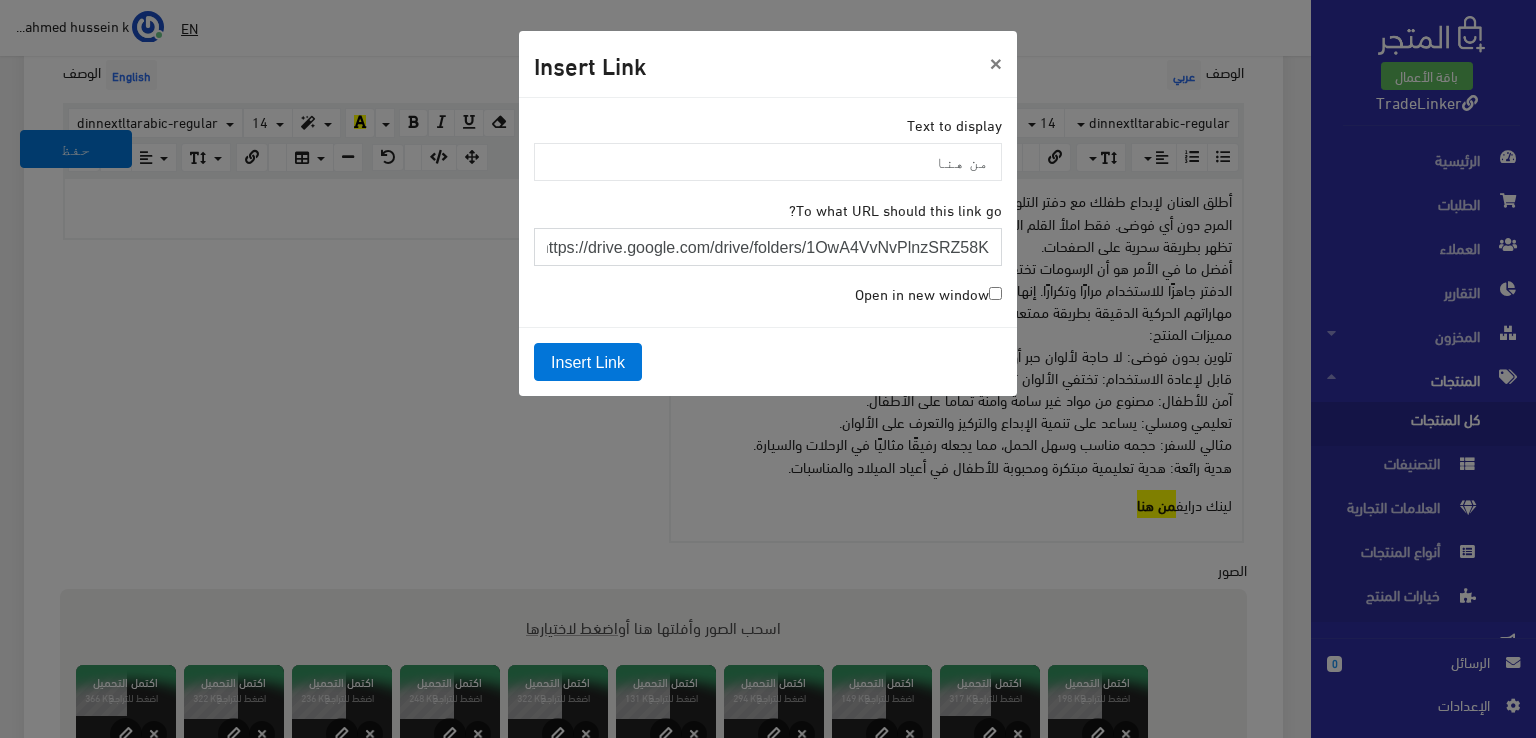 type on "https://drive.google.com/drive/folders/1OwA4VvNvPlnzSRZ58KiXg4jIUd5kz_Zx?usp=drive_link" 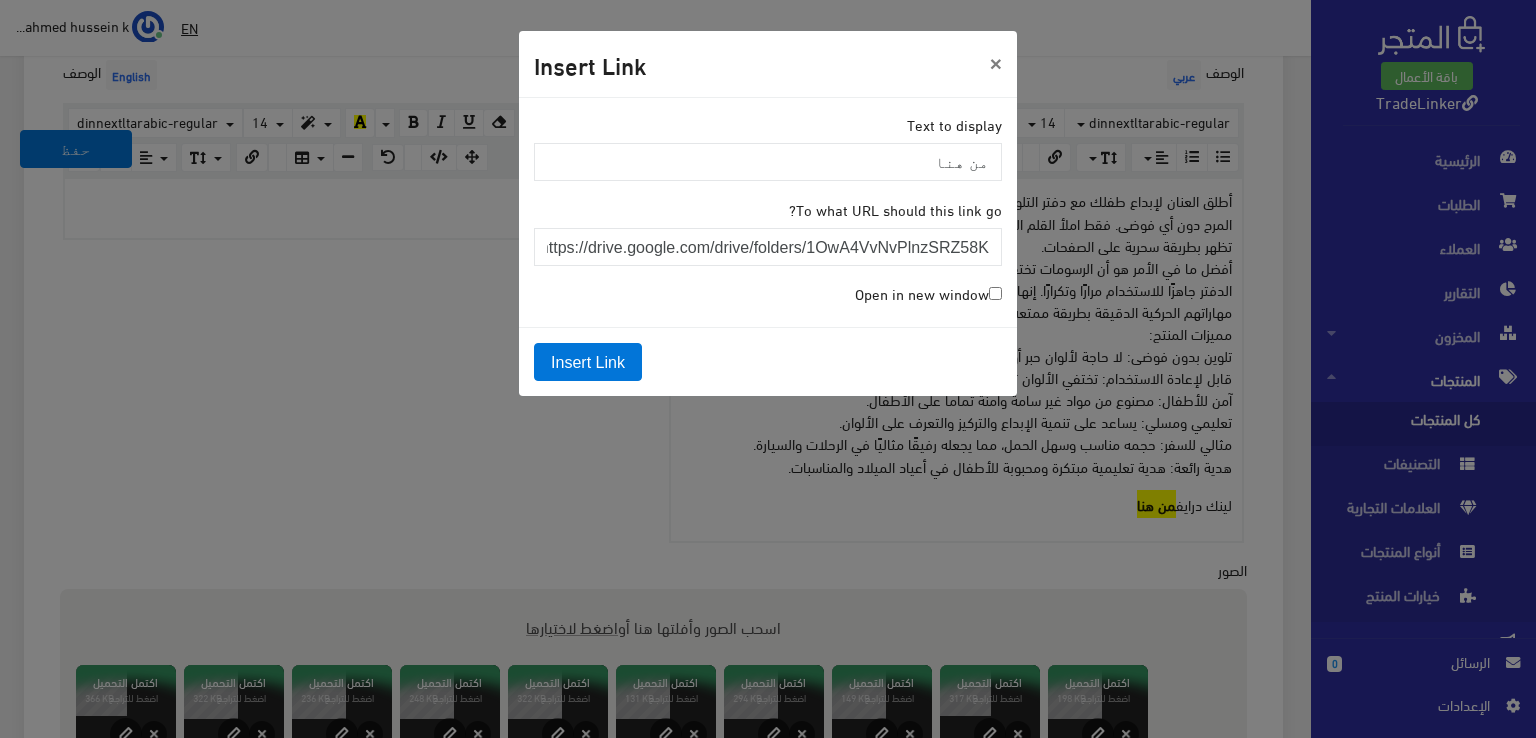 click on "Open in new window" at bounding box center [995, 293] 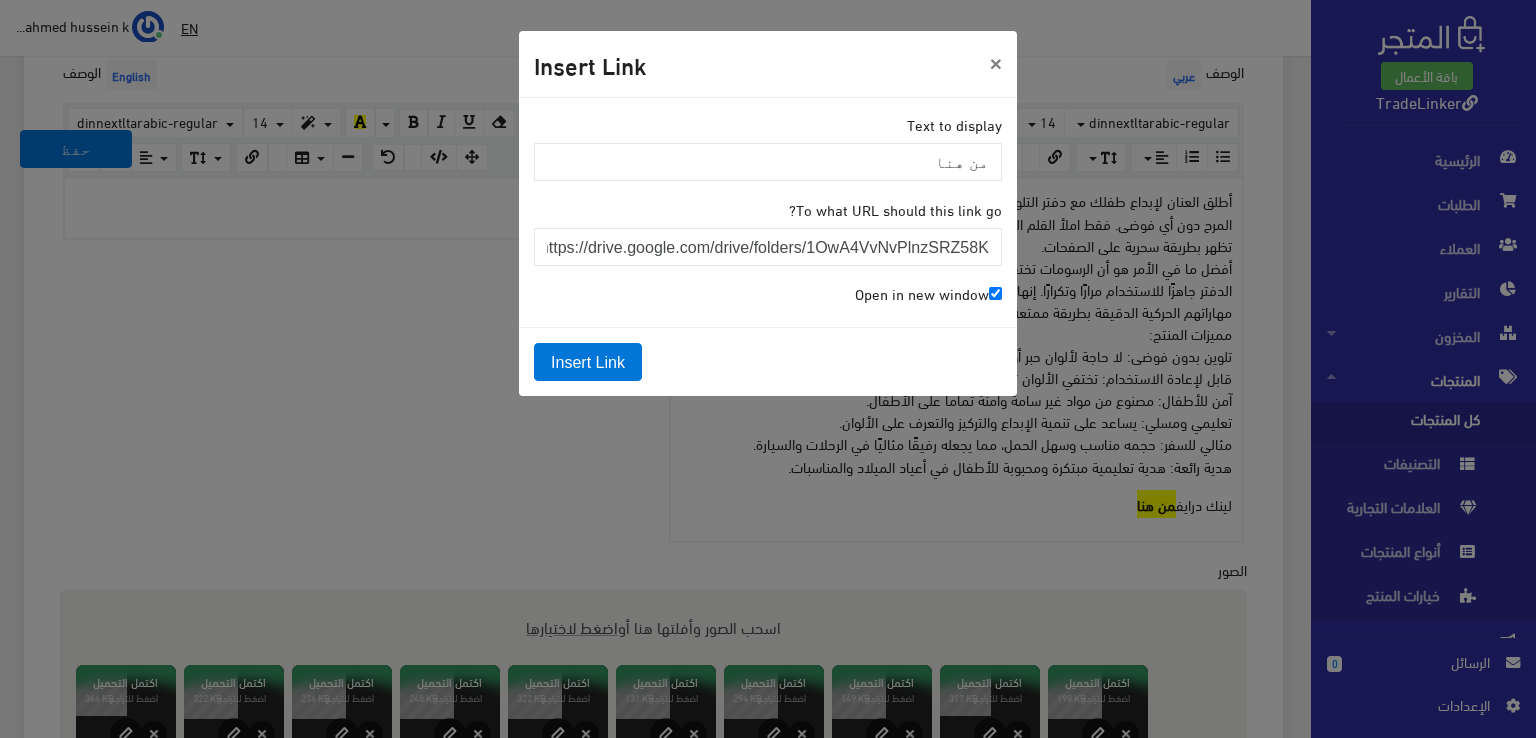 scroll, scrollTop: 0, scrollLeft: 0, axis: both 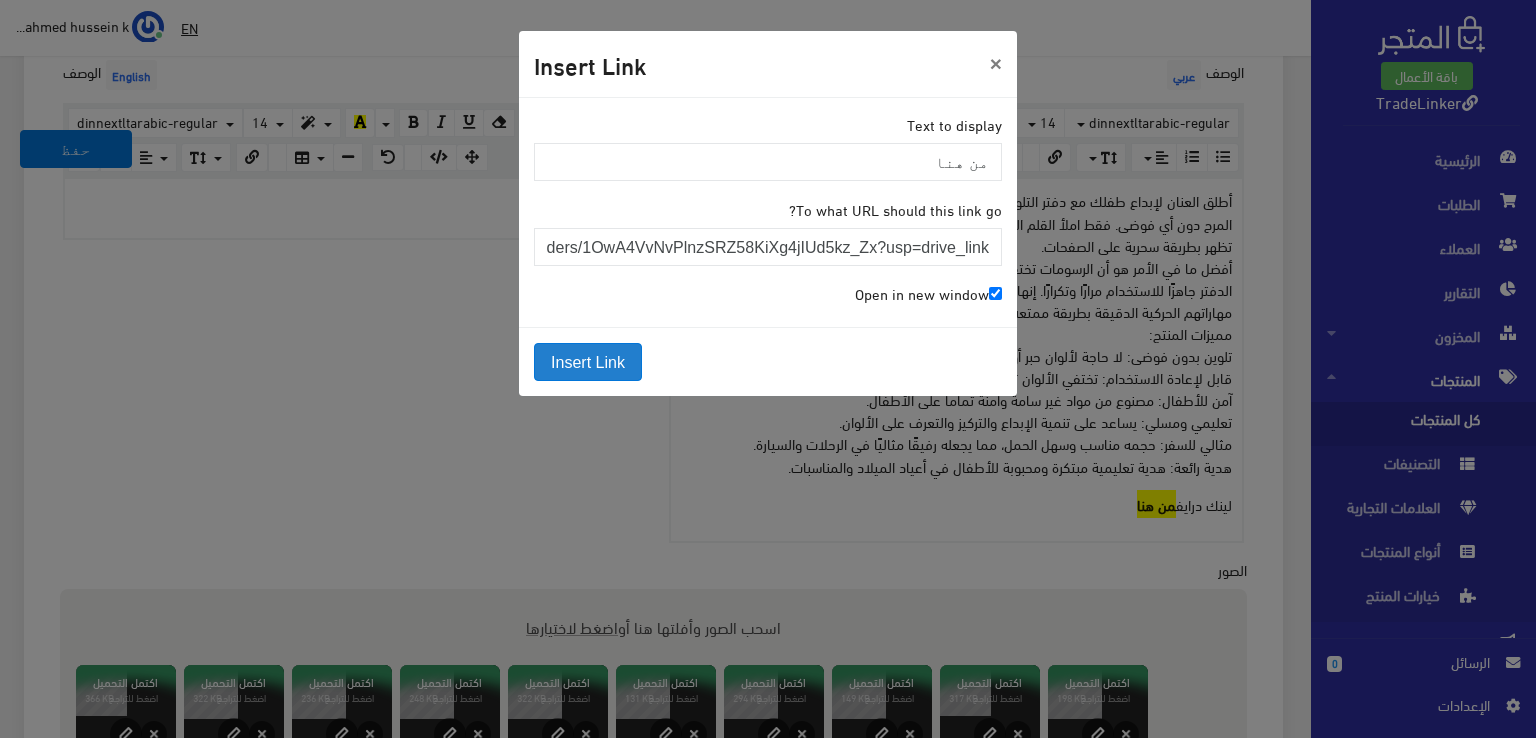 click on "Insert Link" at bounding box center (588, 362) 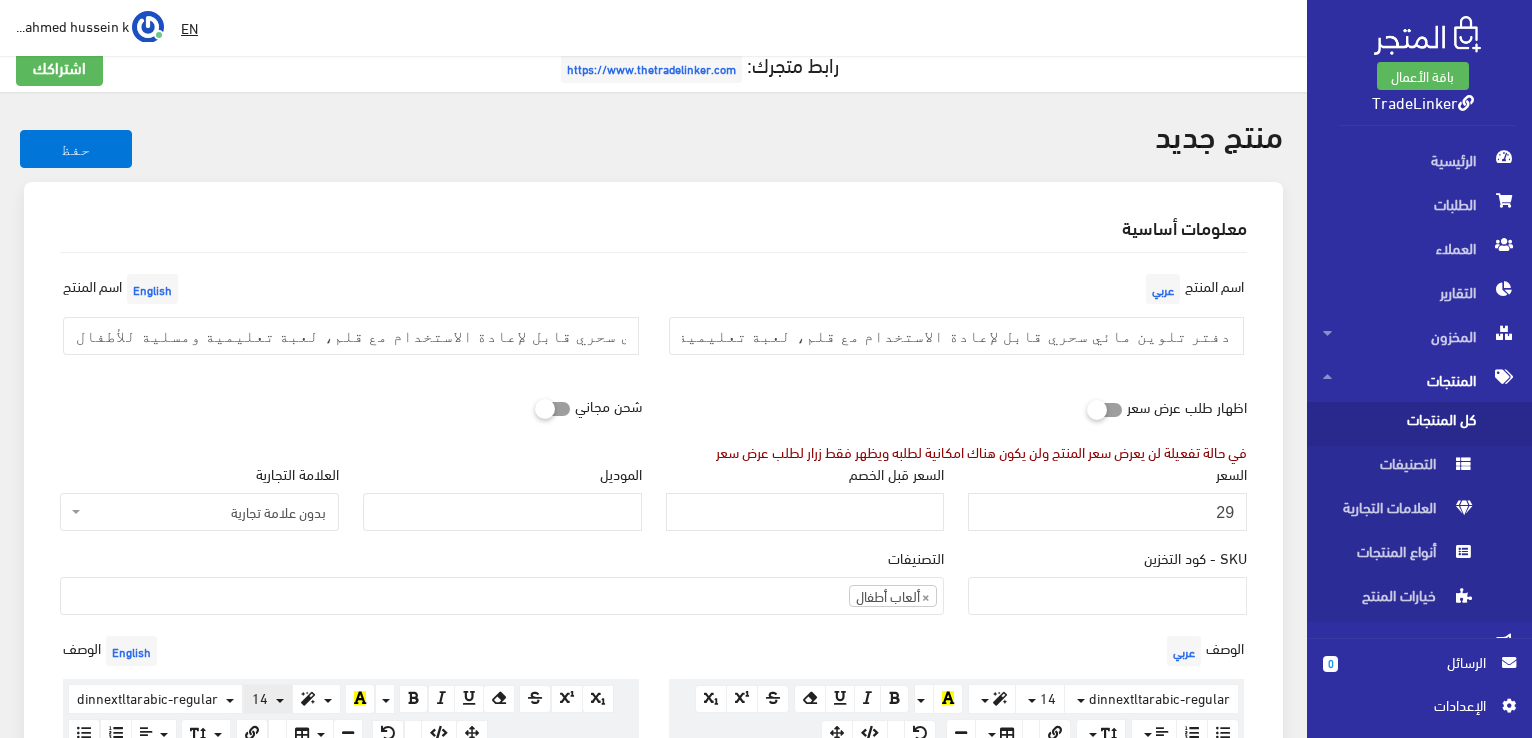 scroll, scrollTop: 0, scrollLeft: 0, axis: both 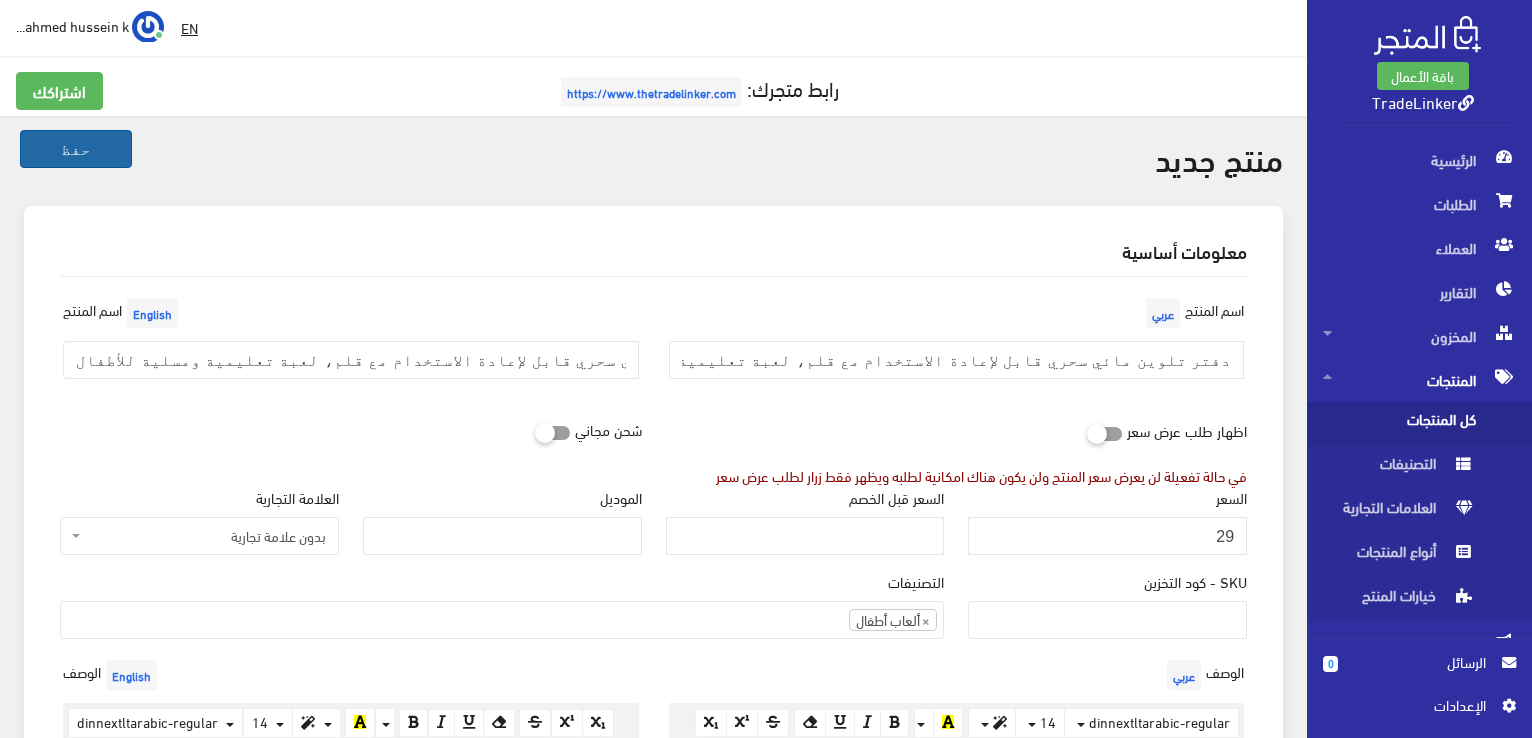 click on "حفظ" at bounding box center (76, 149) 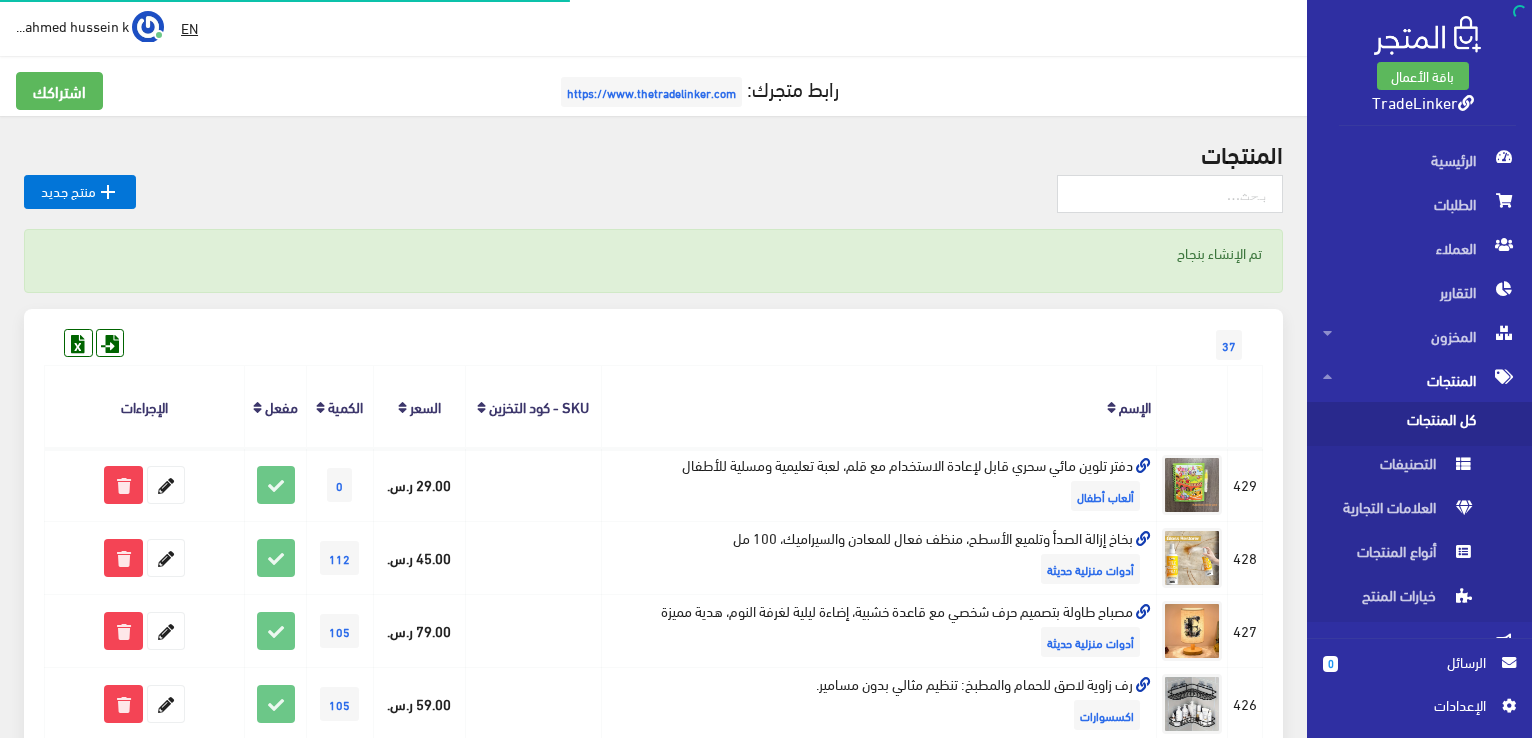 scroll, scrollTop: 0, scrollLeft: 0, axis: both 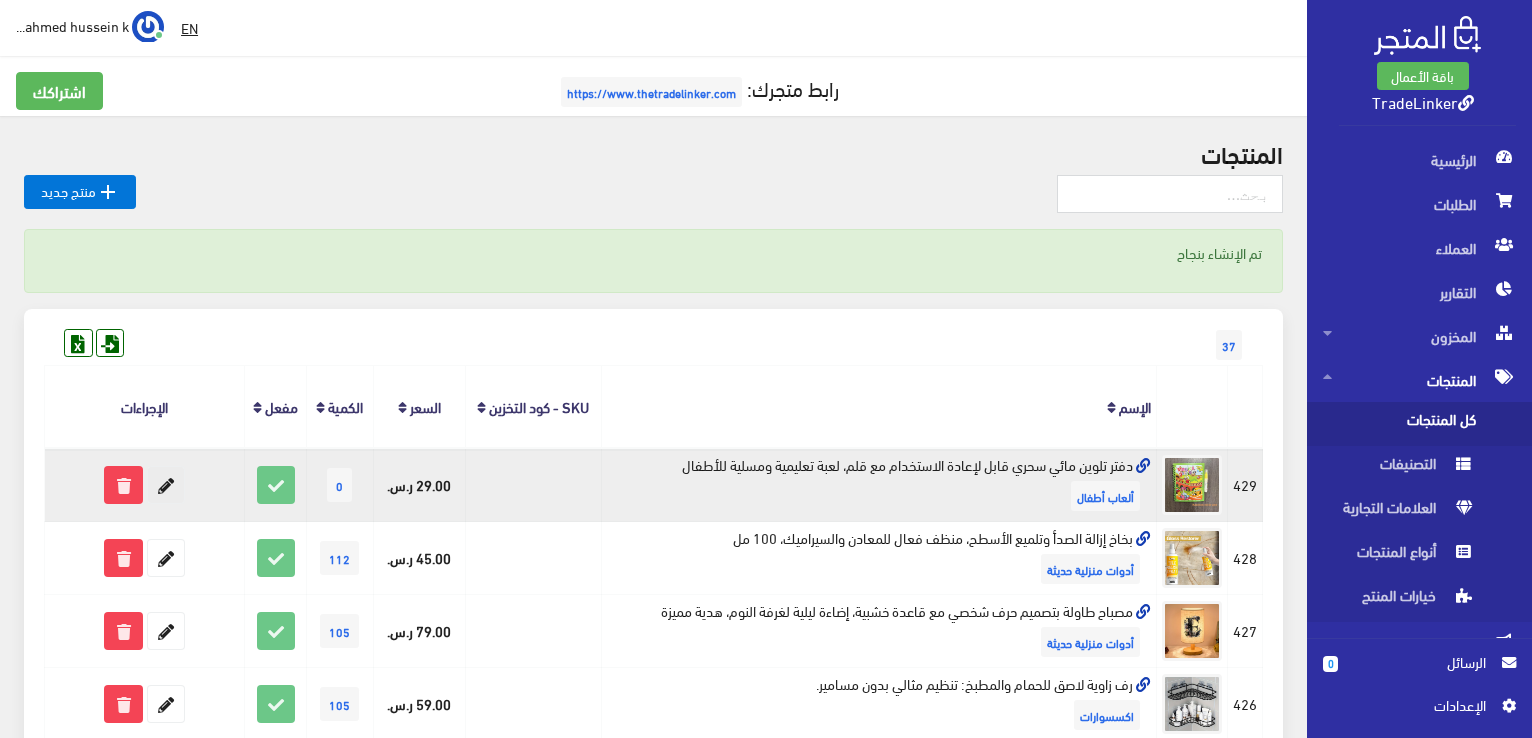 click at bounding box center (166, 485) 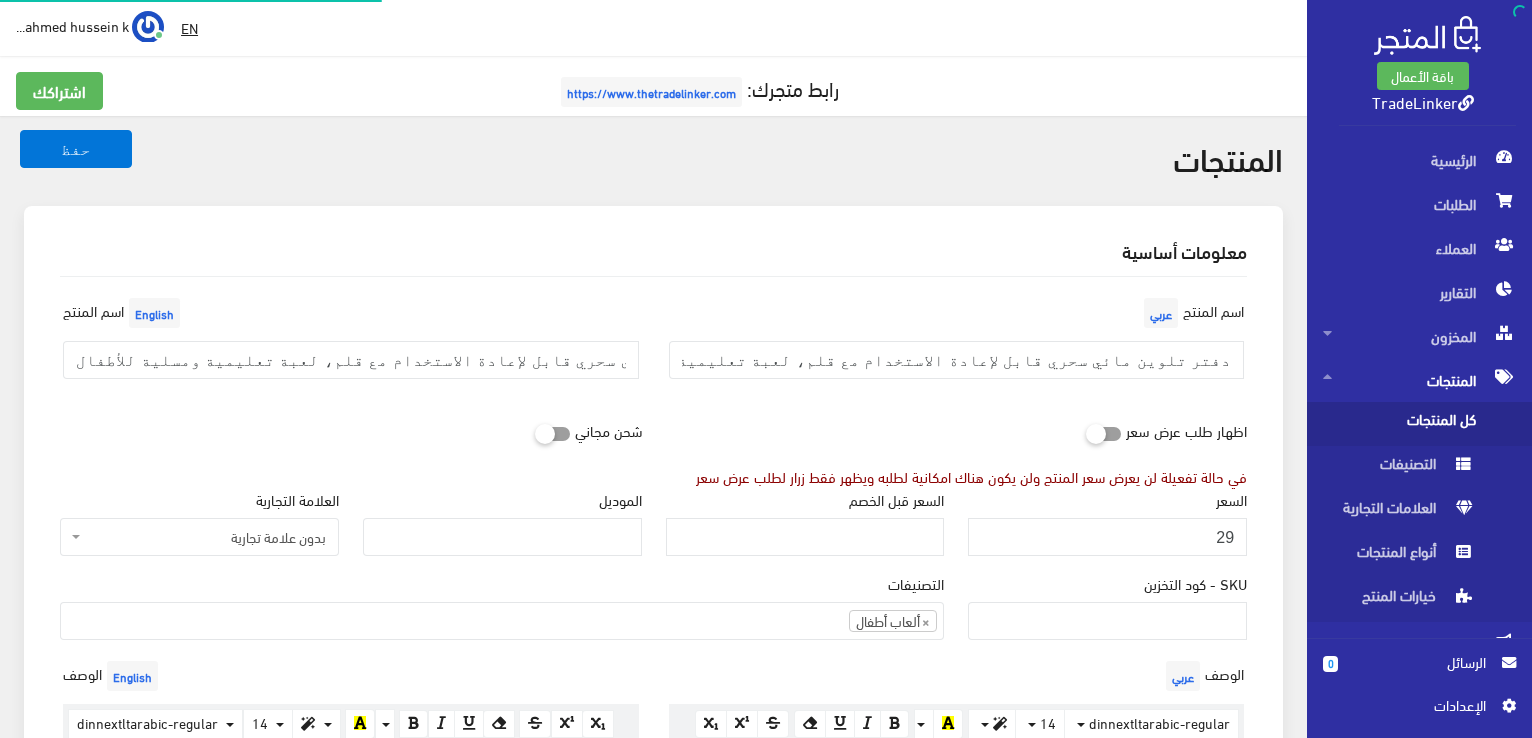 select 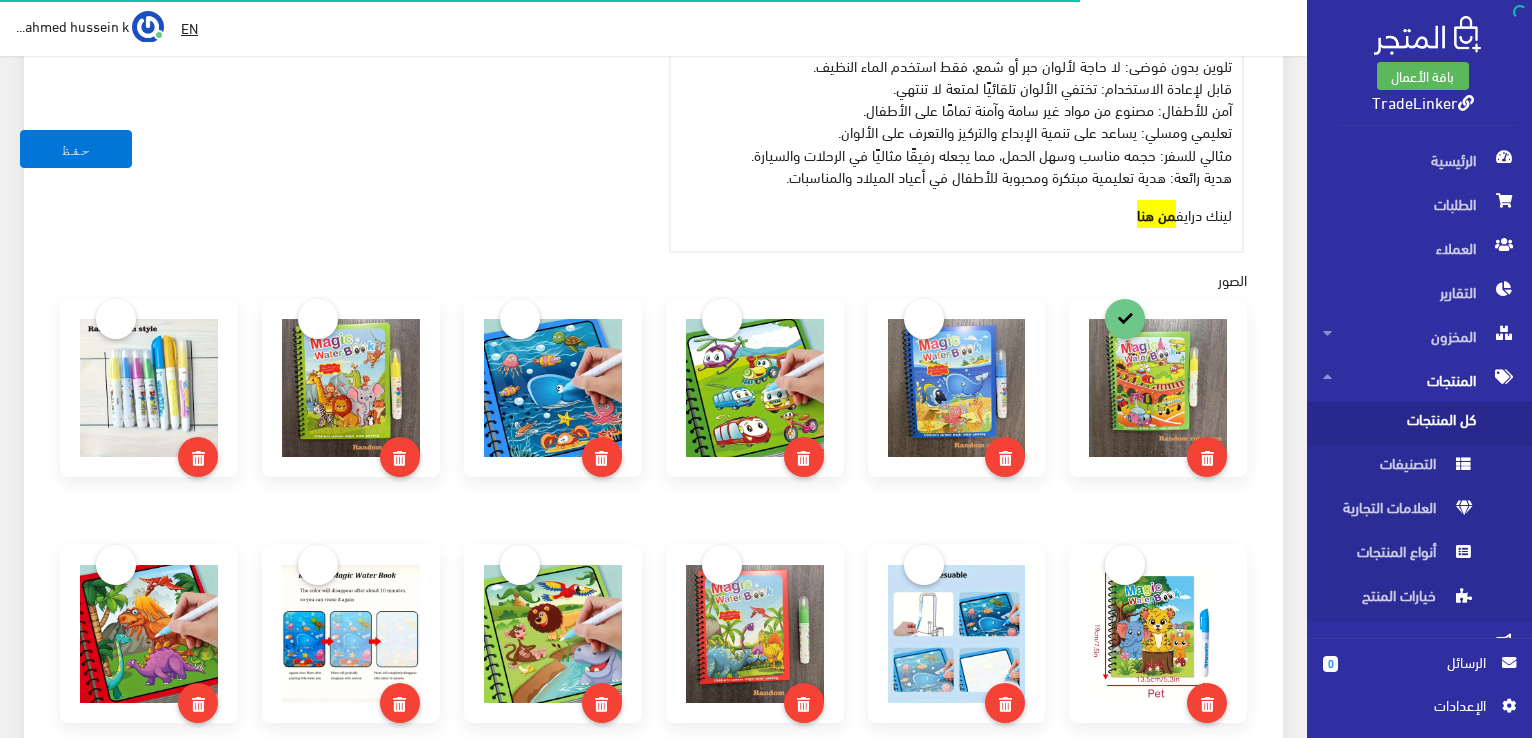 scroll, scrollTop: 900, scrollLeft: 0, axis: vertical 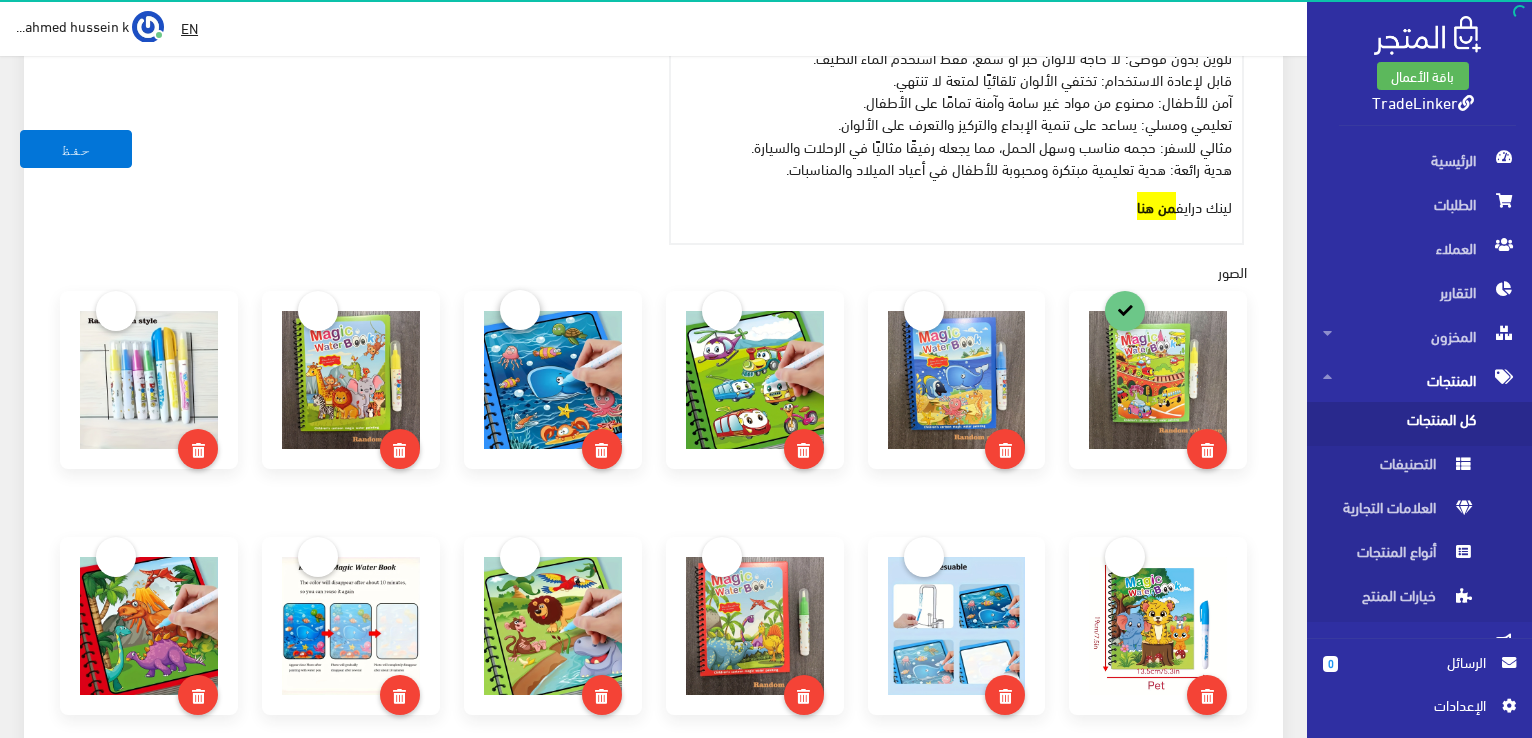 click at bounding box center (520, 310) 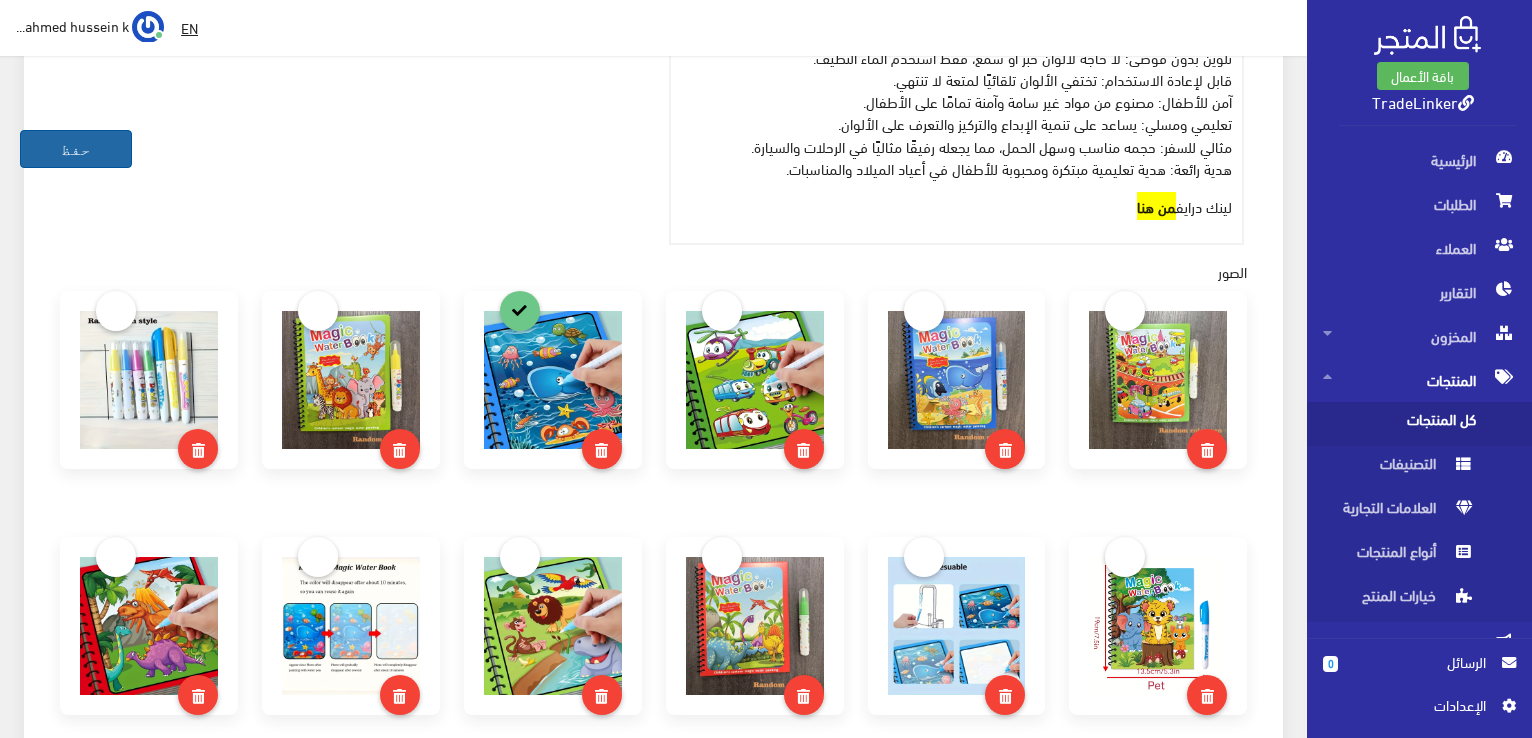 click on "حفظ" at bounding box center [76, 149] 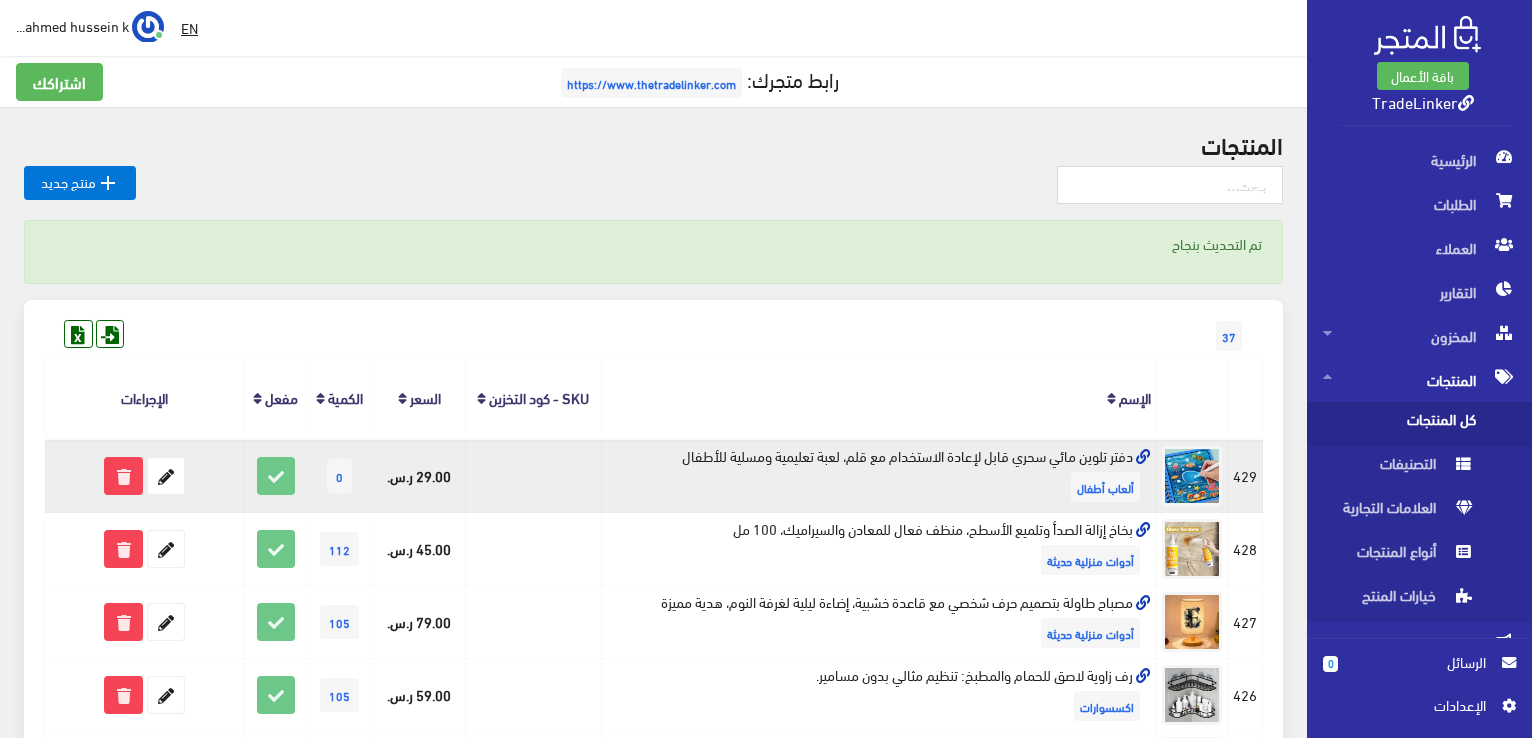 scroll, scrollTop: 0, scrollLeft: 0, axis: both 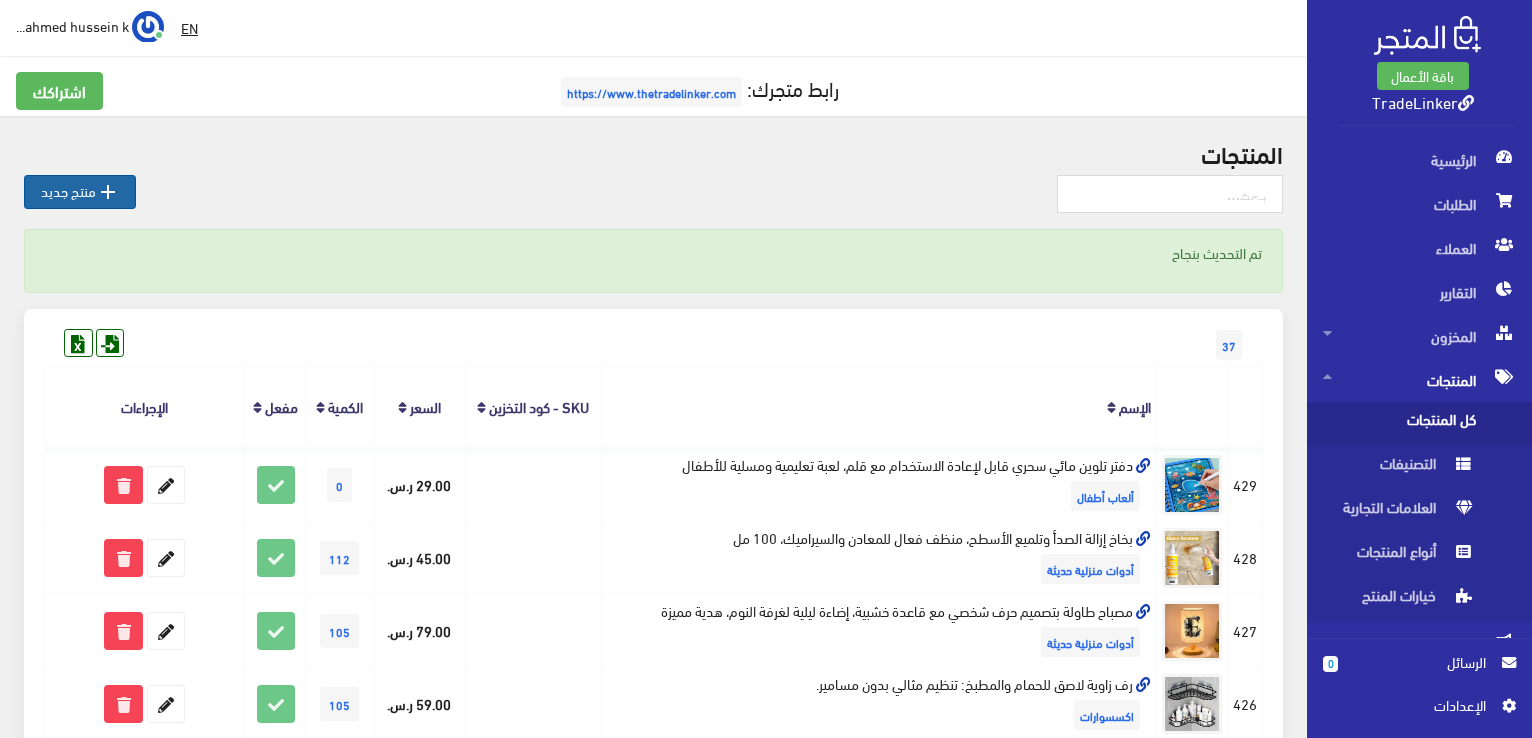 click on "" at bounding box center [108, 192] 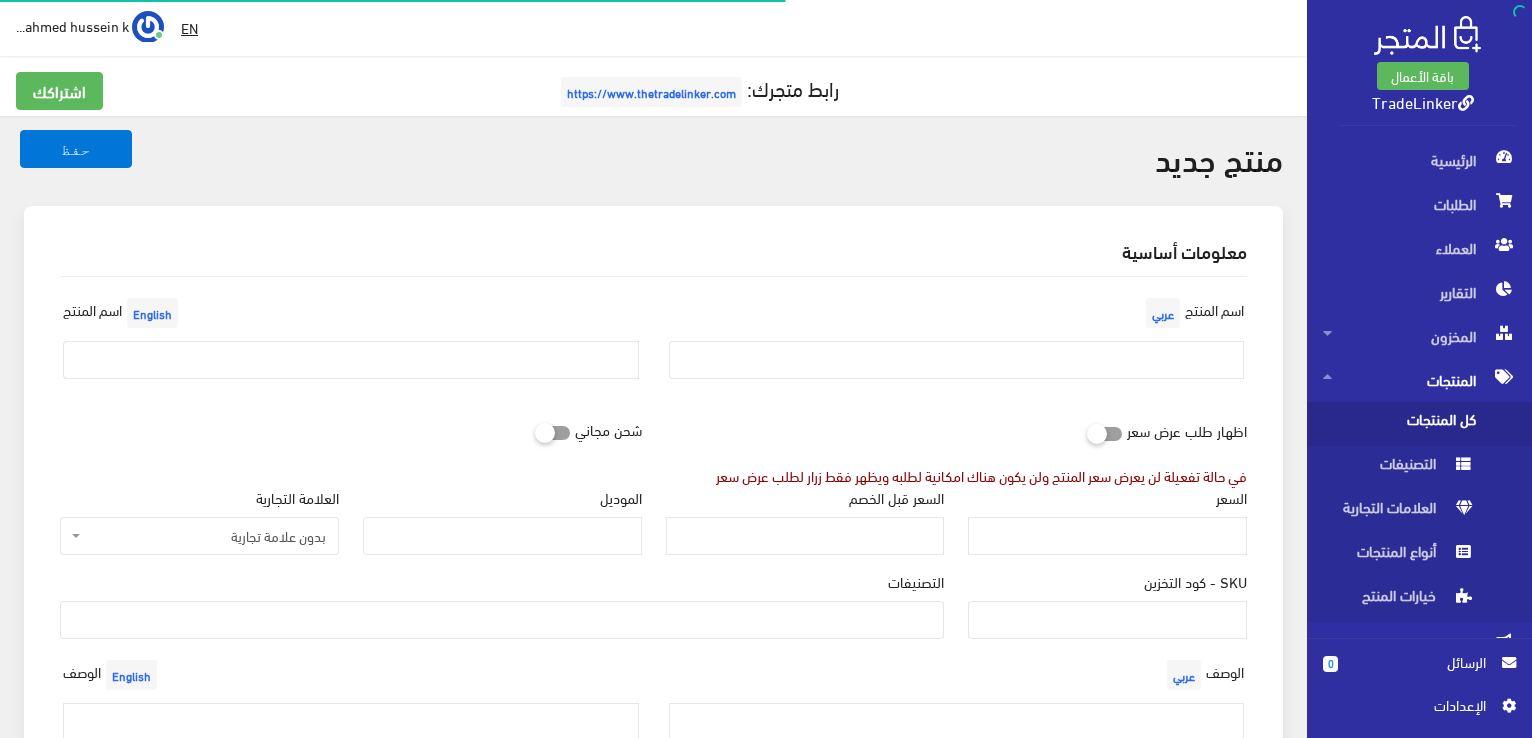 select 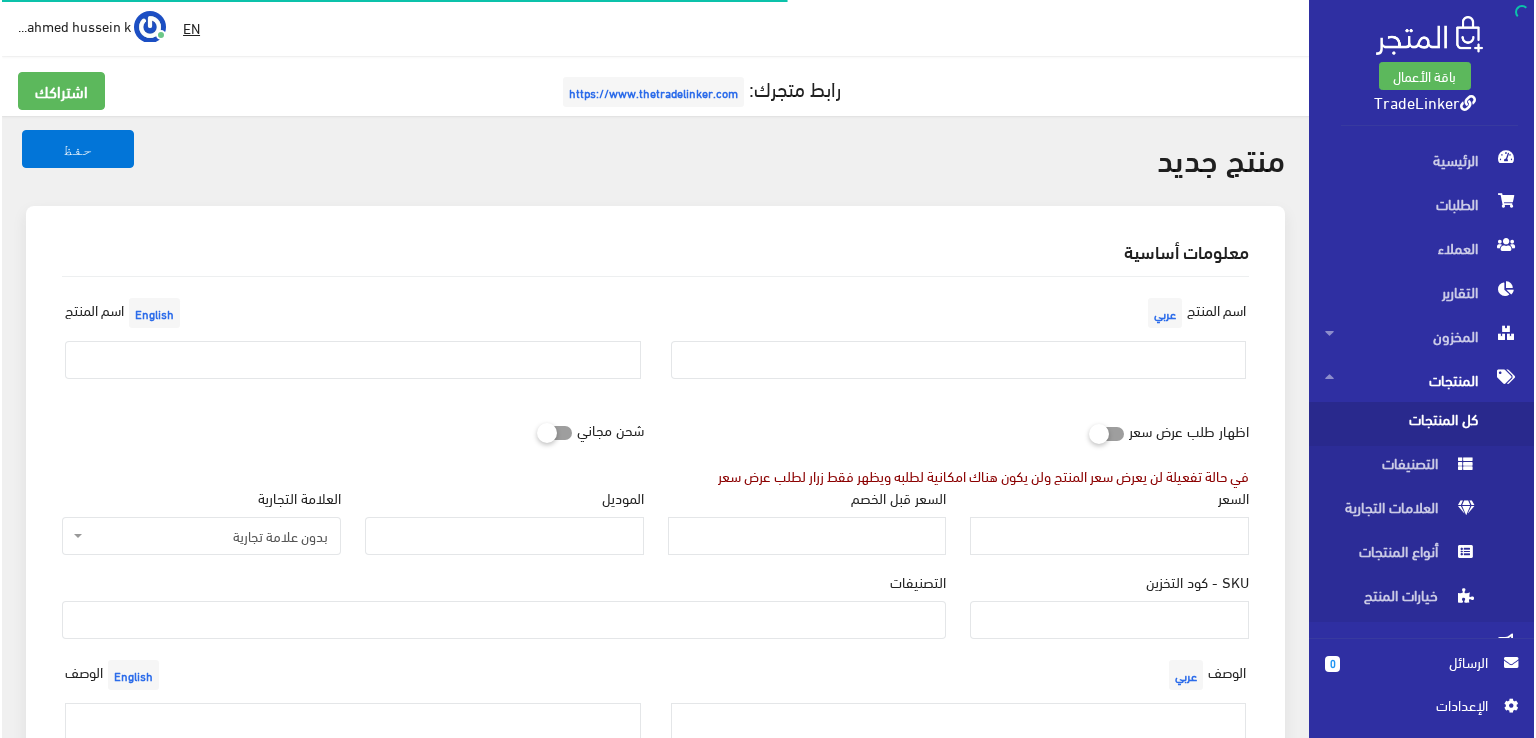 scroll, scrollTop: 0, scrollLeft: 0, axis: both 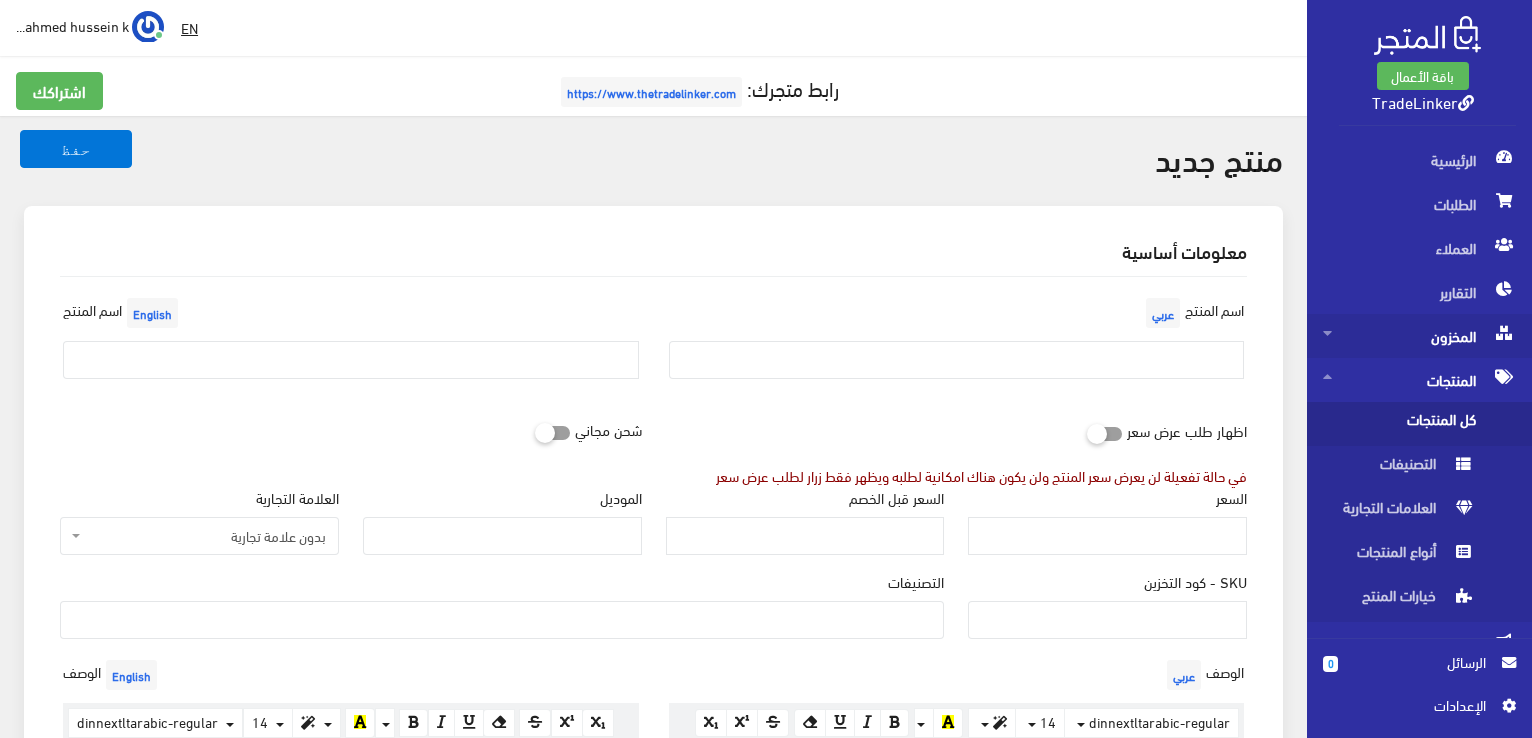 click on "المخزون" at bounding box center (1419, 336) 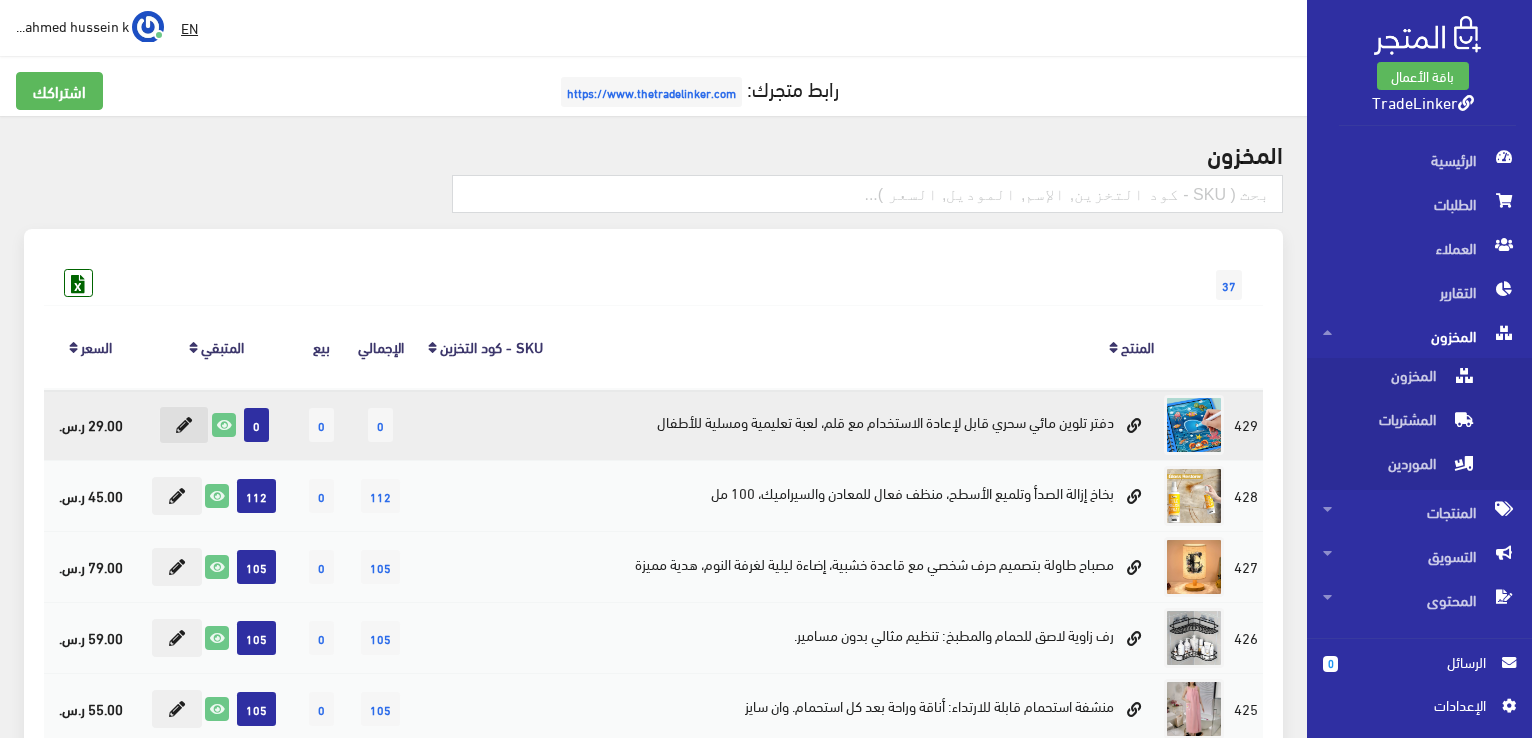 click at bounding box center (184, 425) 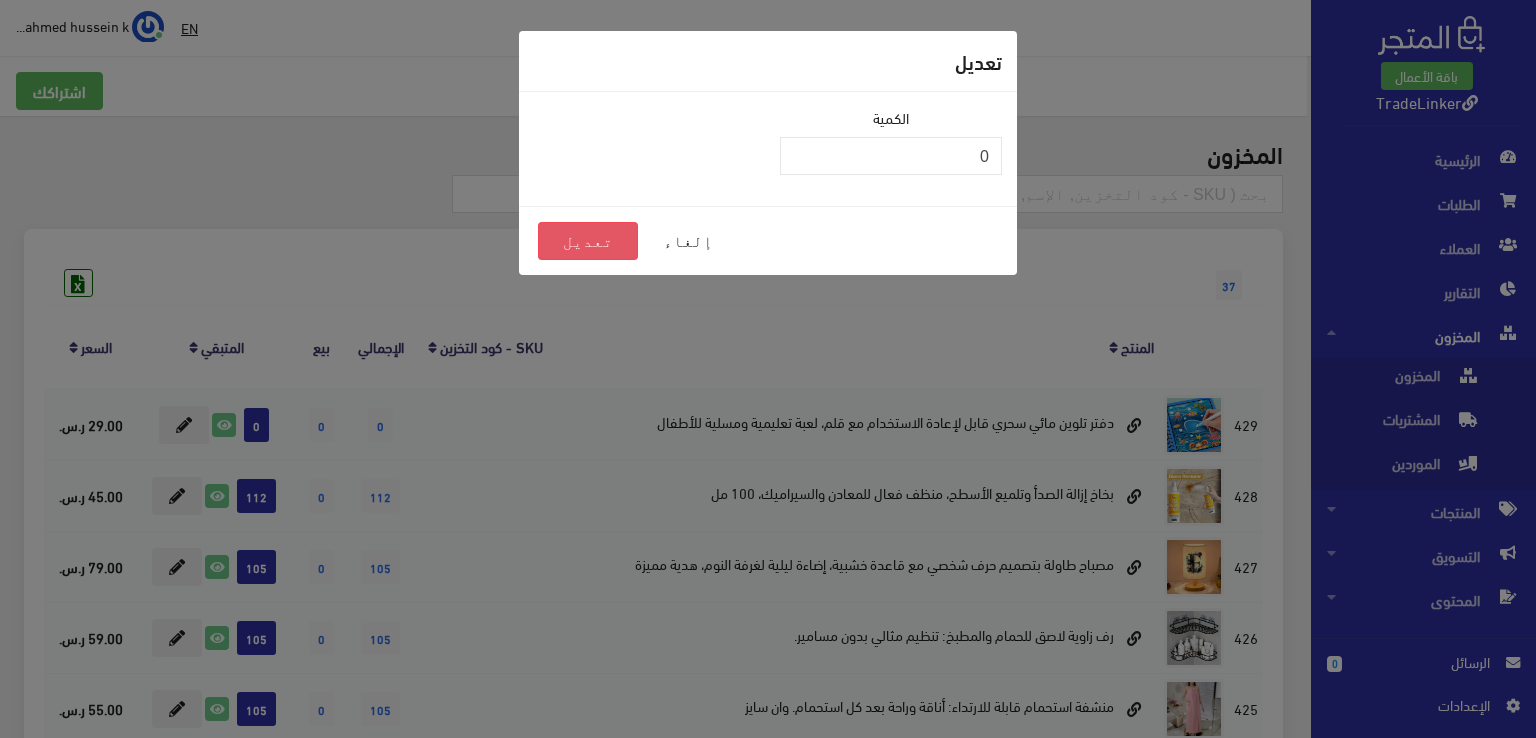 click on "تعديل" at bounding box center [588, 241] 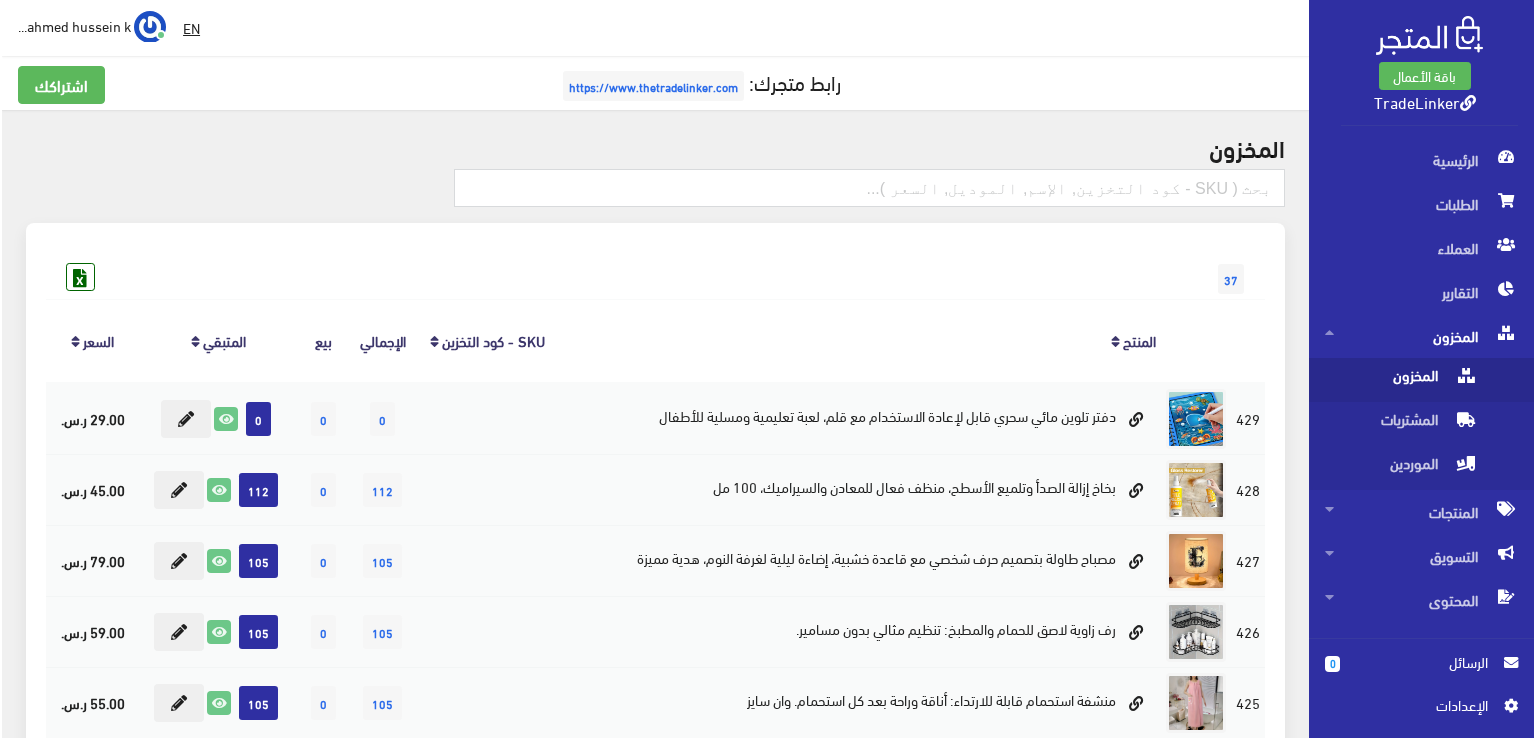 scroll, scrollTop: 0, scrollLeft: 0, axis: both 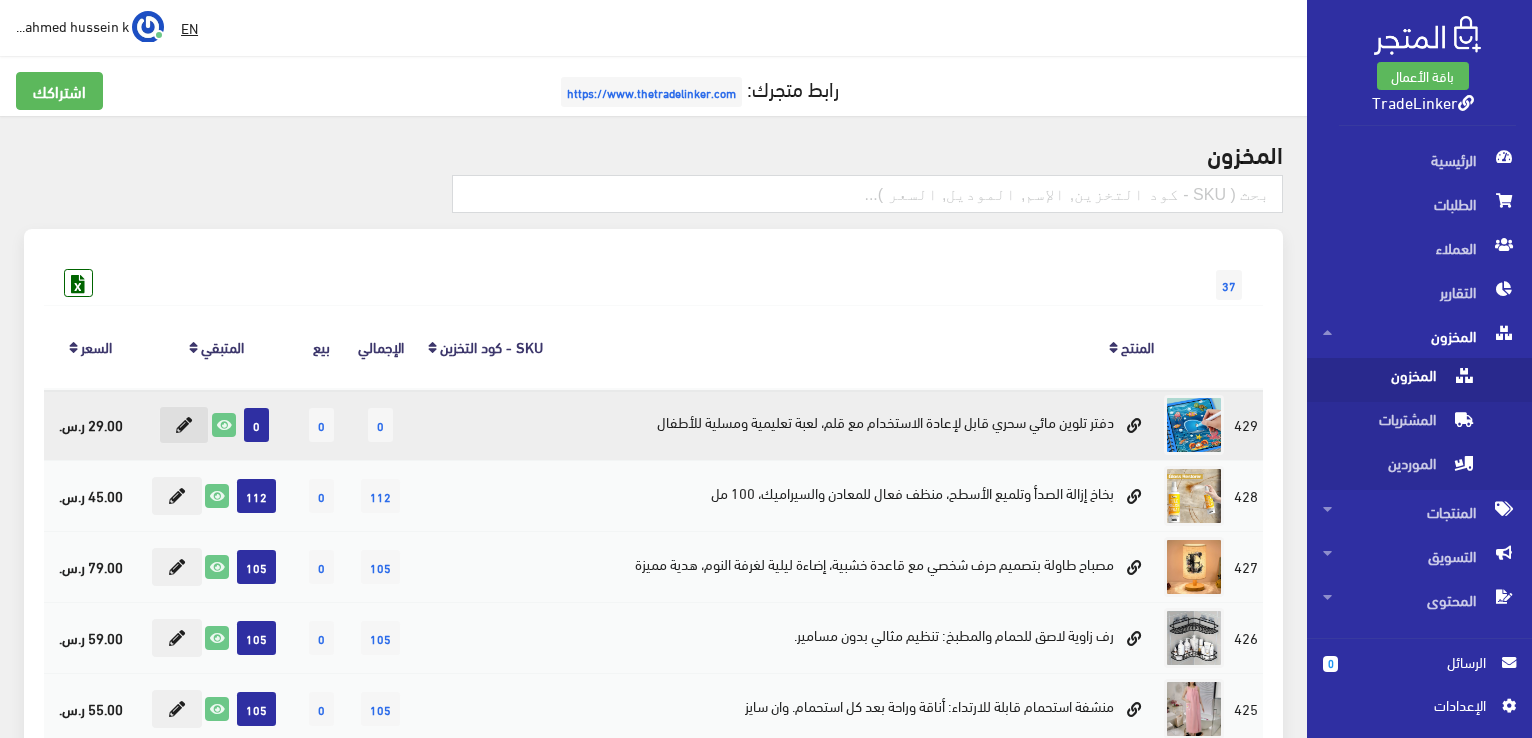 click at bounding box center (184, 425) 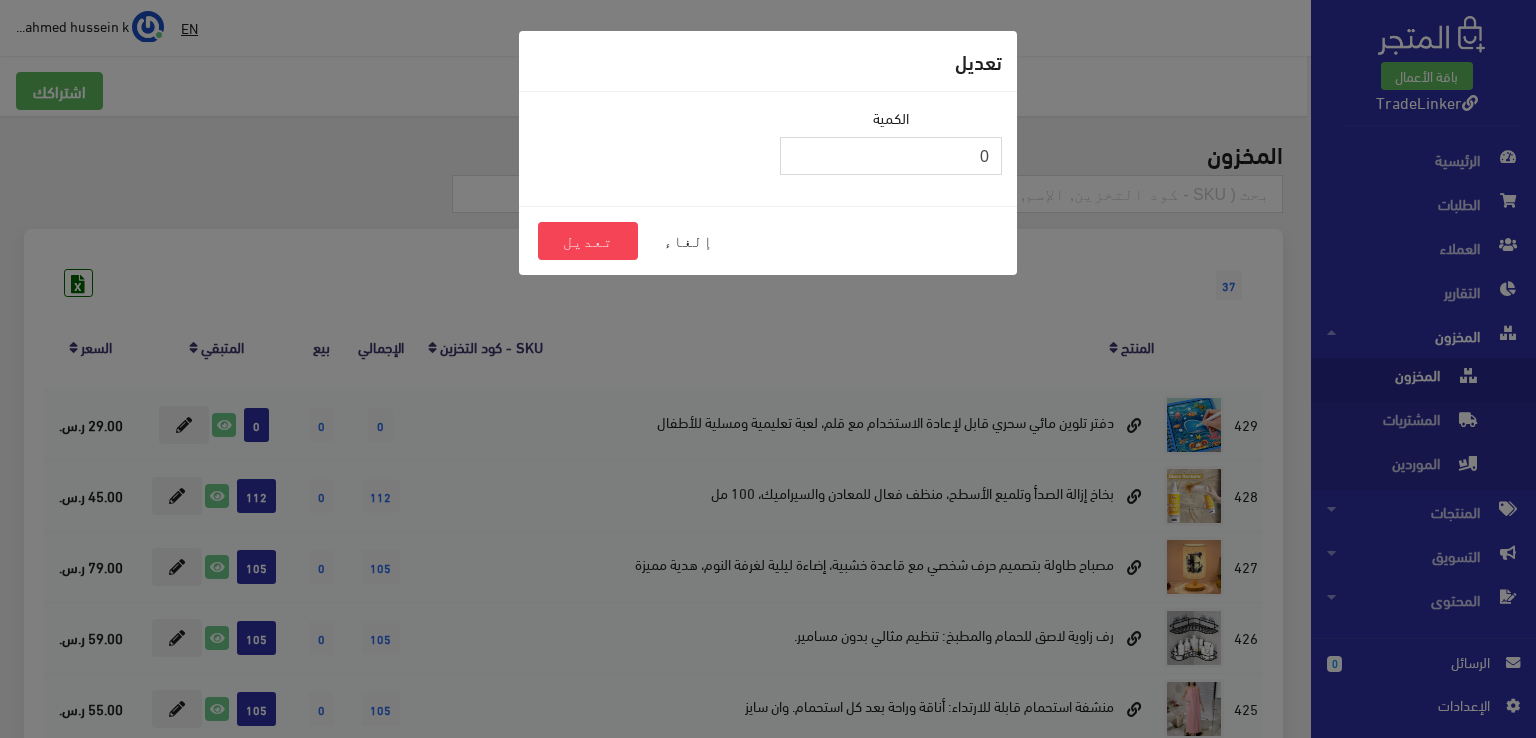 click on "0" at bounding box center [891, 156] 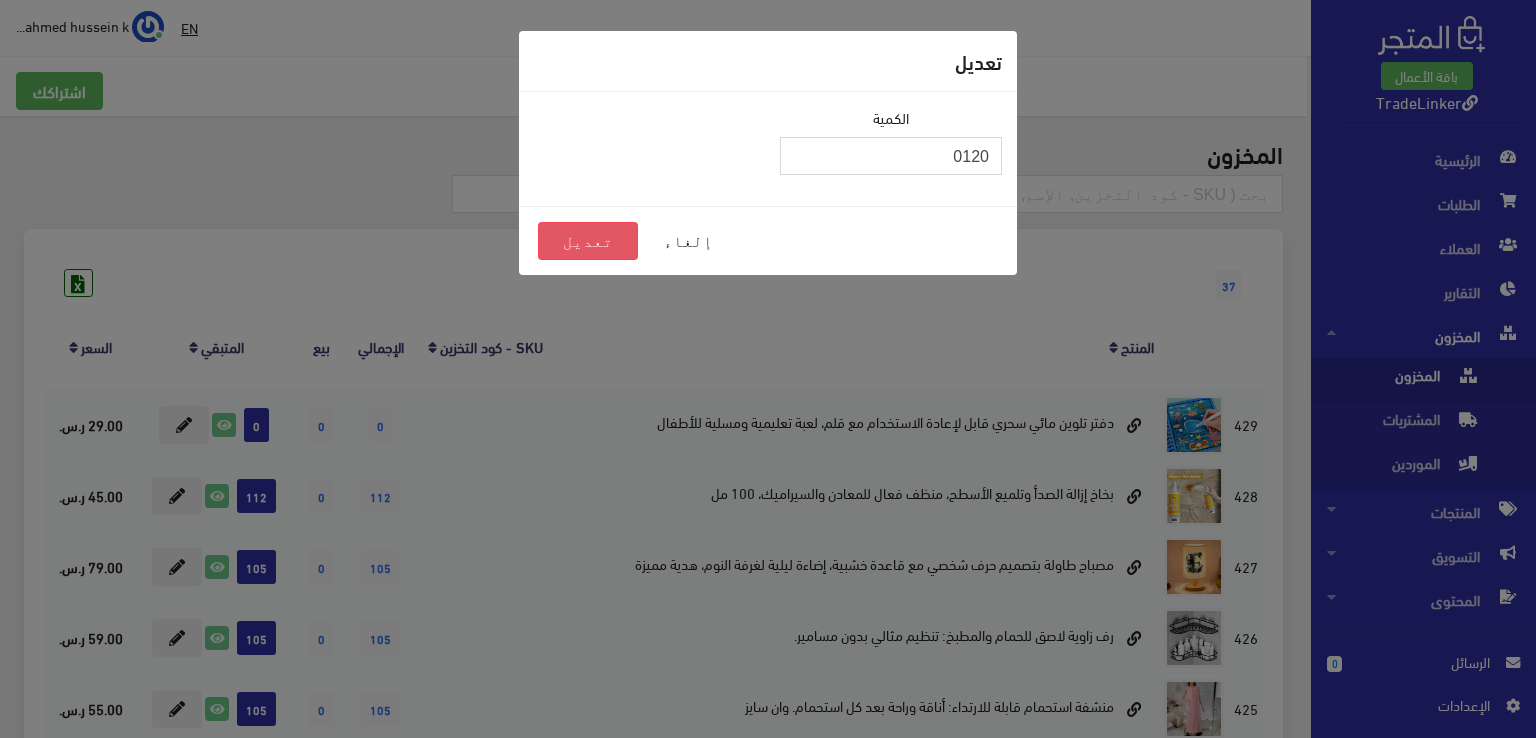 type on "0120" 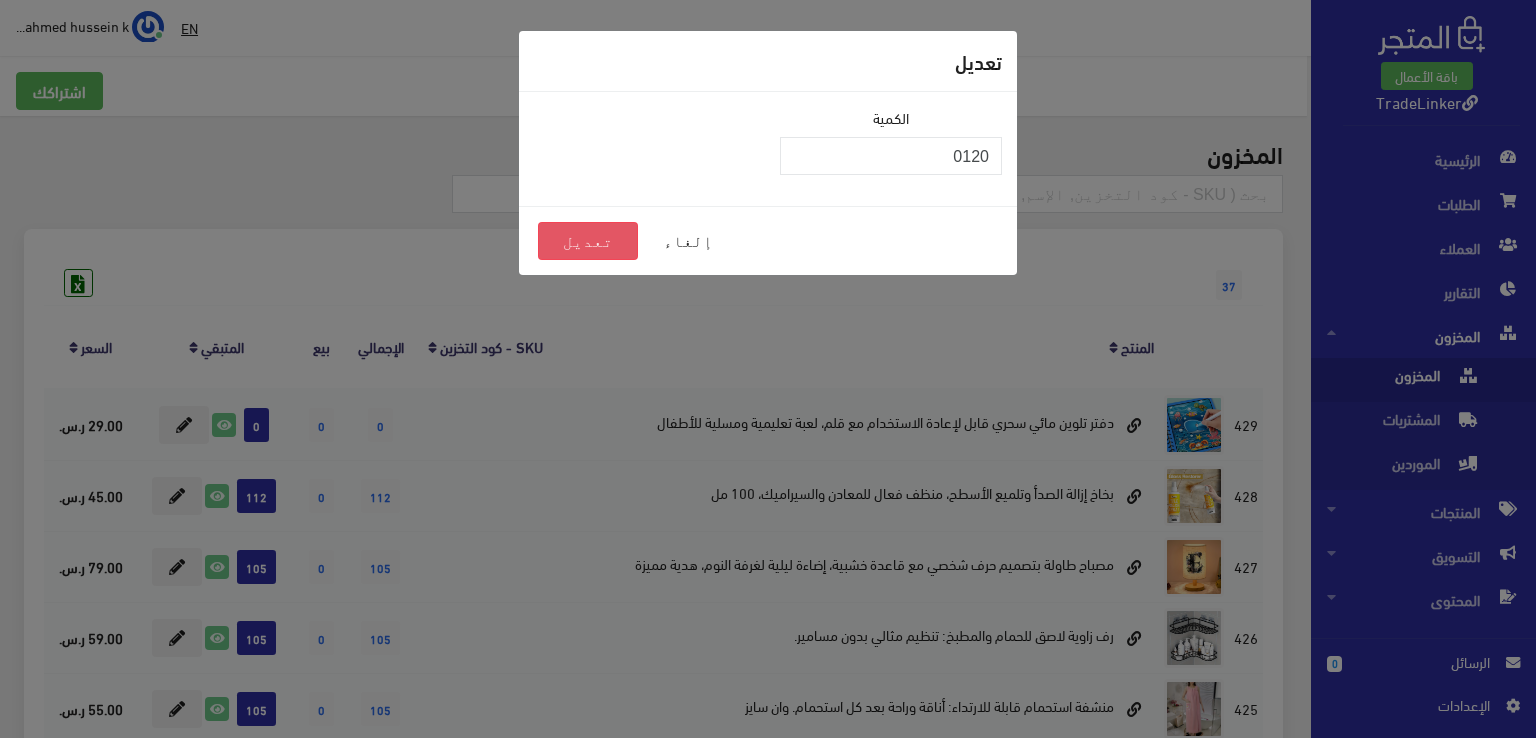 click on "تعديل" at bounding box center [588, 241] 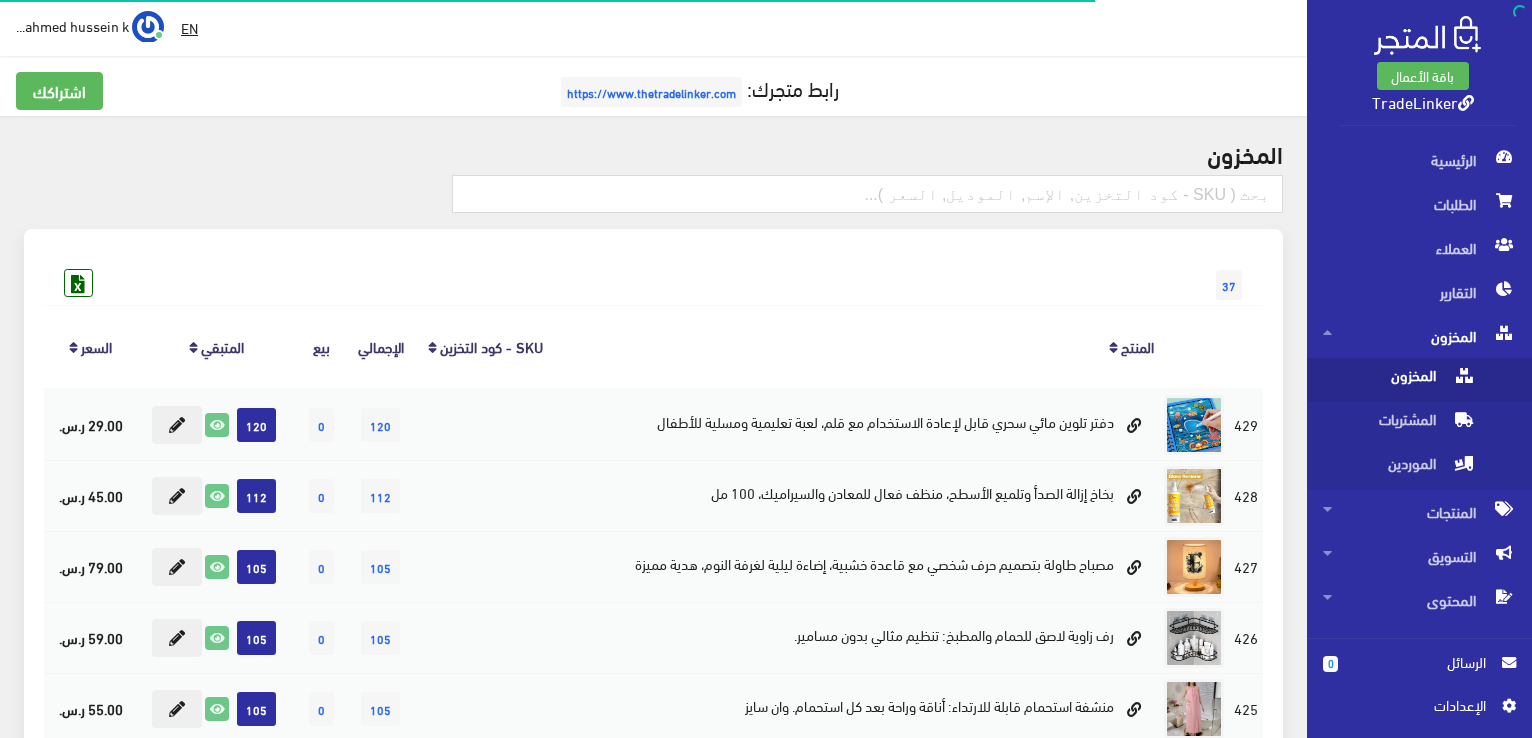 scroll, scrollTop: 0, scrollLeft: 0, axis: both 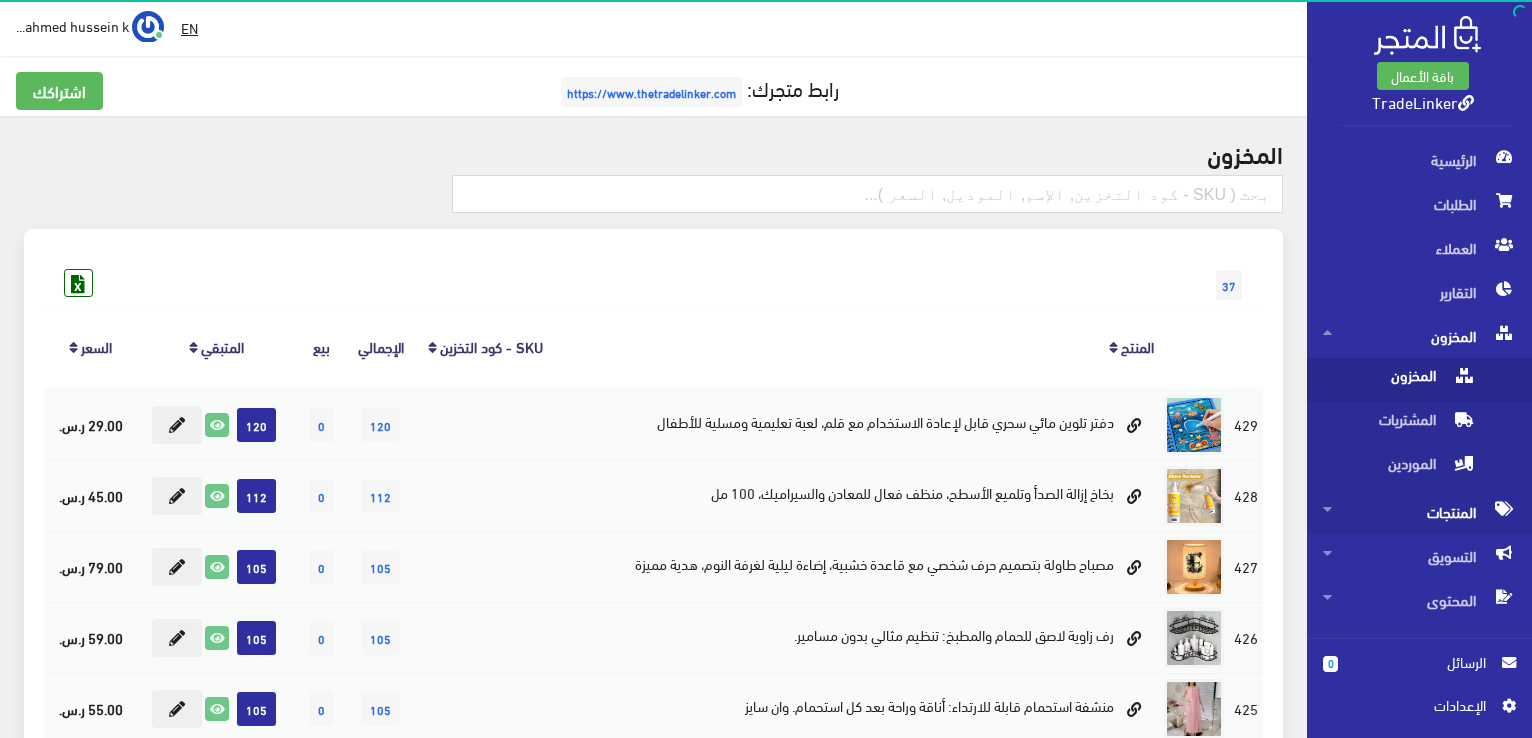 click on "المنتجات" at bounding box center (1419, 512) 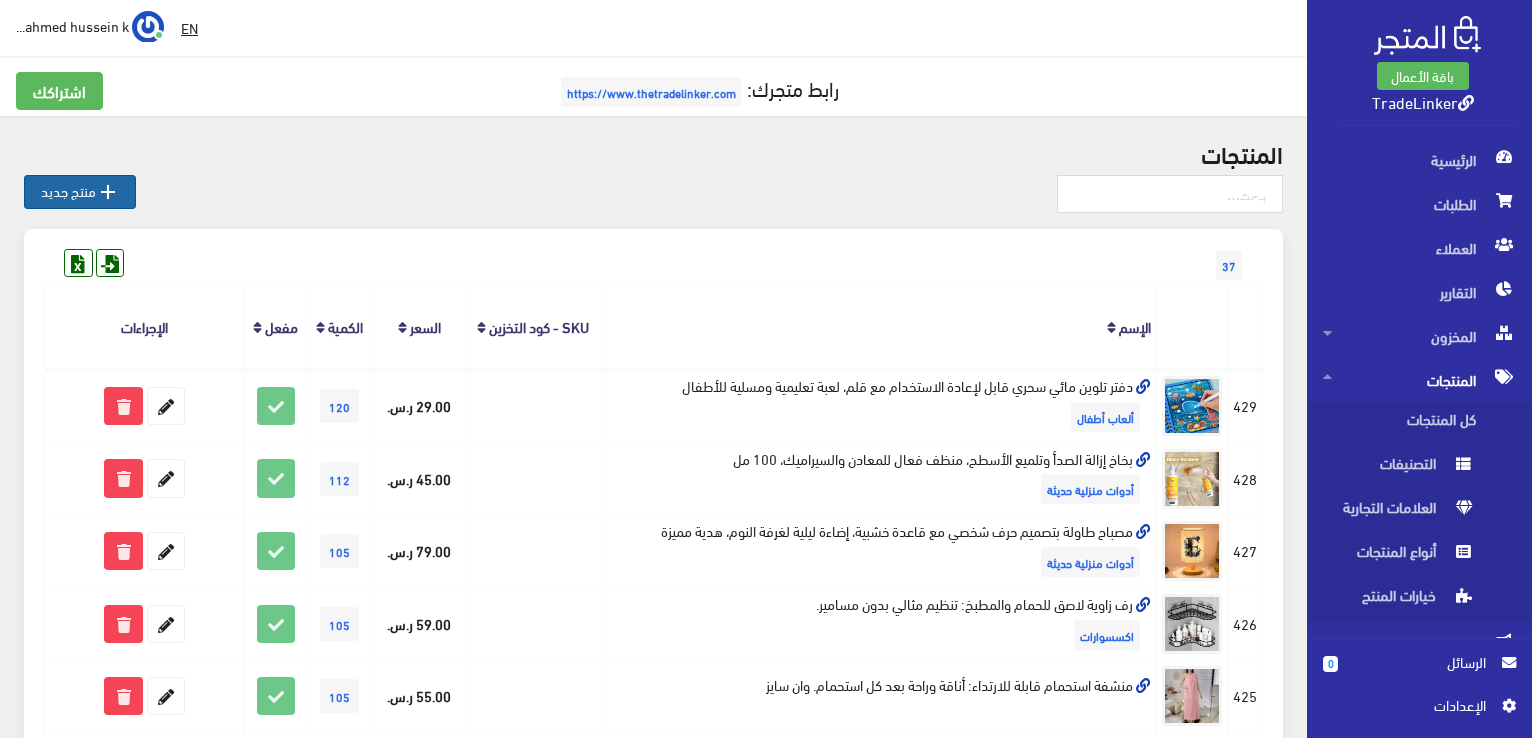 click on "  منتج جديد" at bounding box center (80, 192) 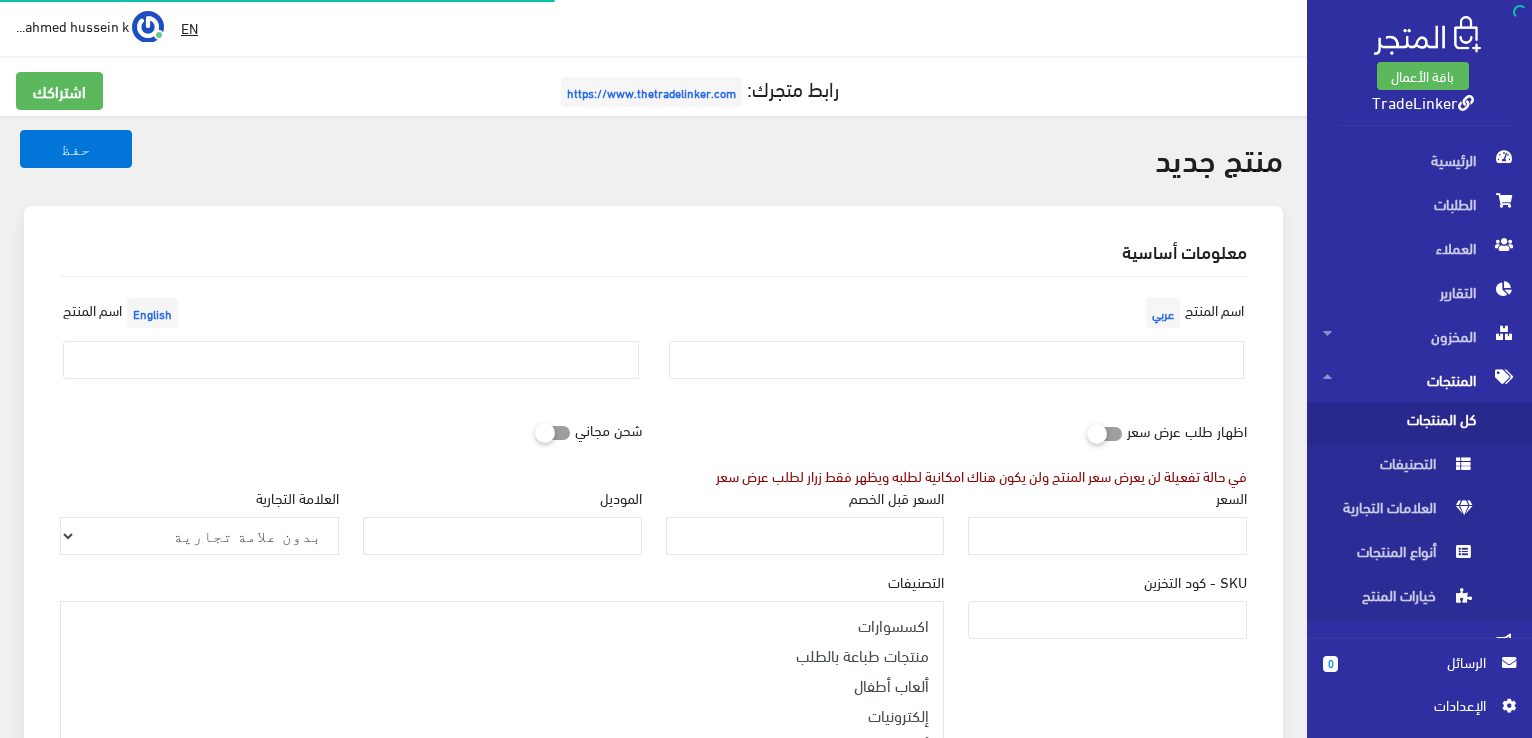 select 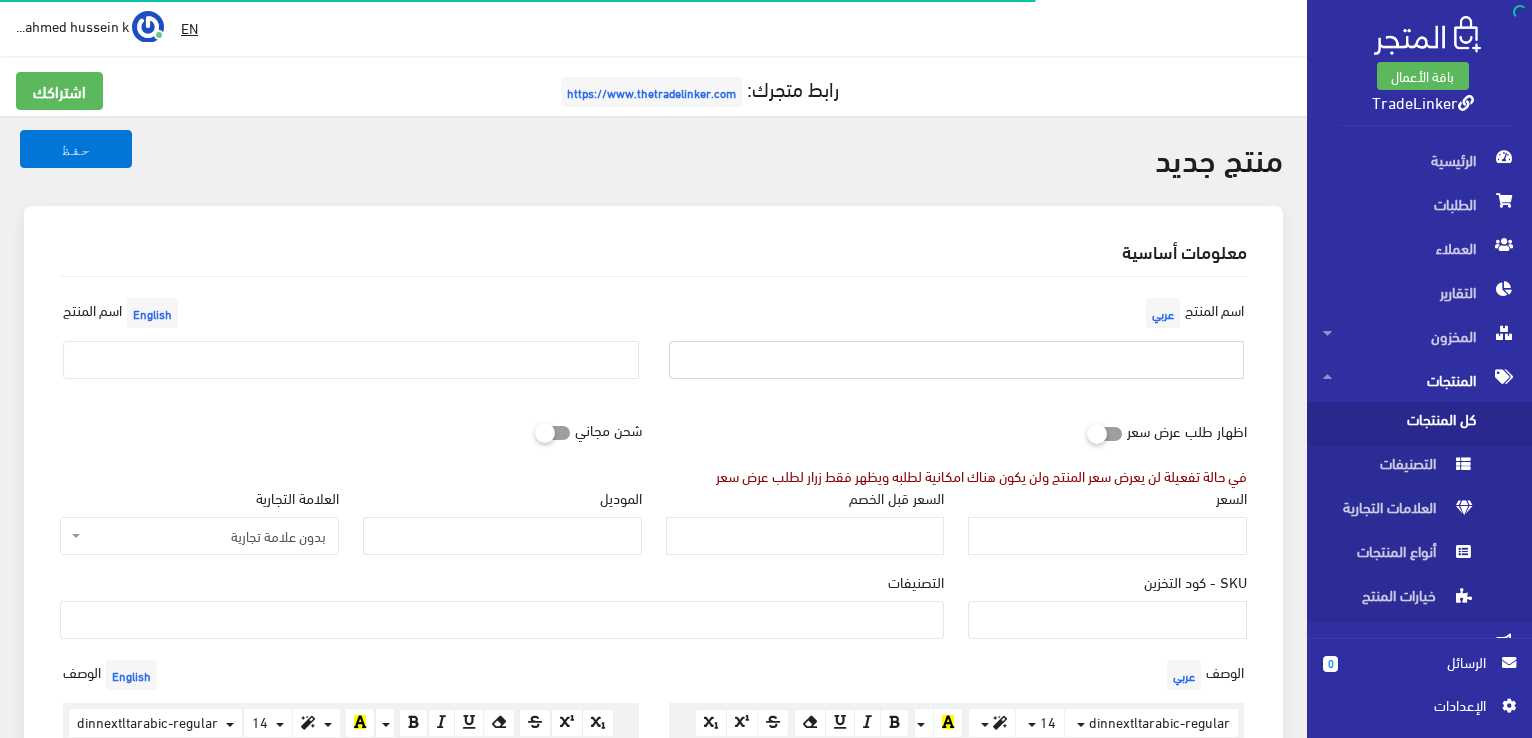 click at bounding box center (957, 360) 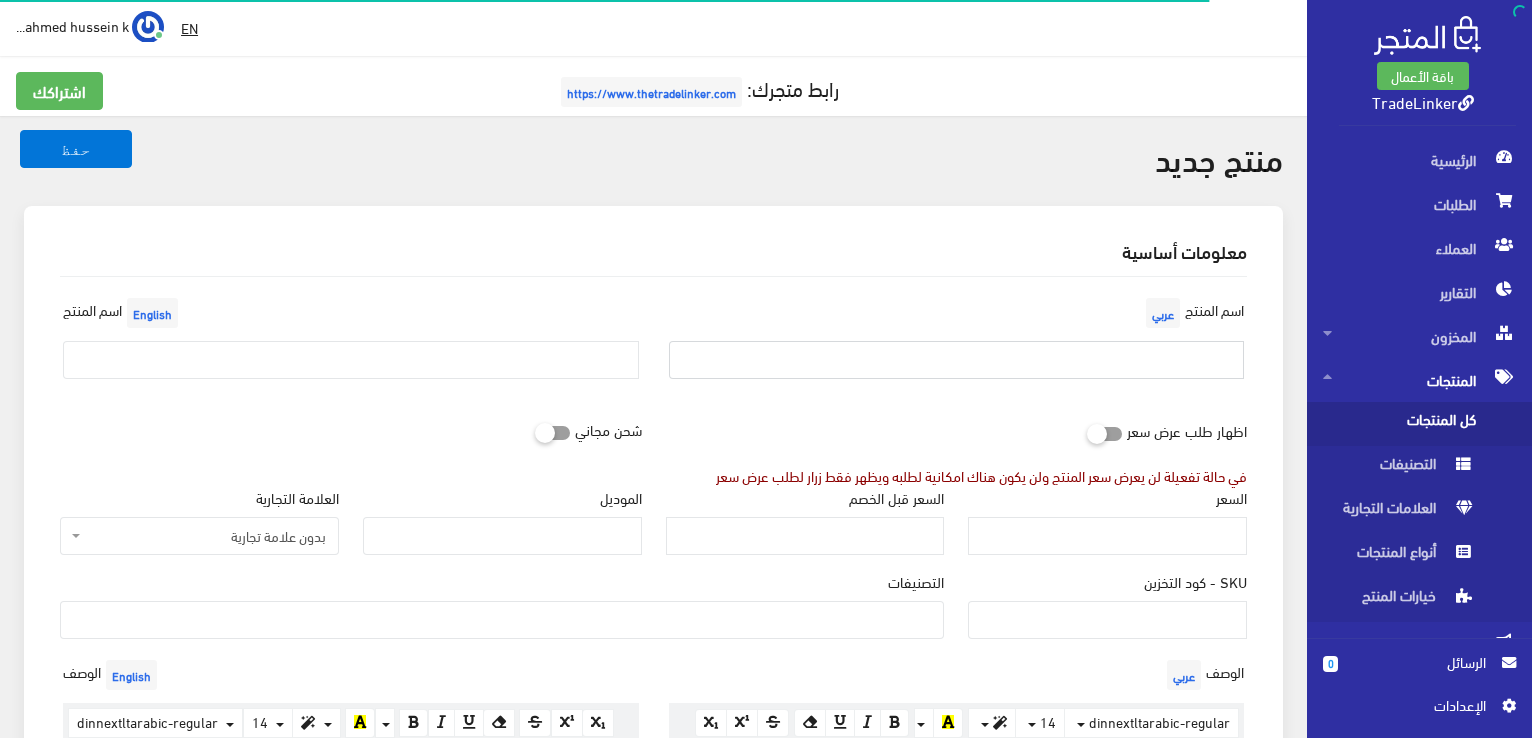 paste on "لوحة اسم شخصية مضيئة بإضاءة LED، ديكور حائط أو طاولة بتصميم حرف واسم مخصص، هدية فريدة" 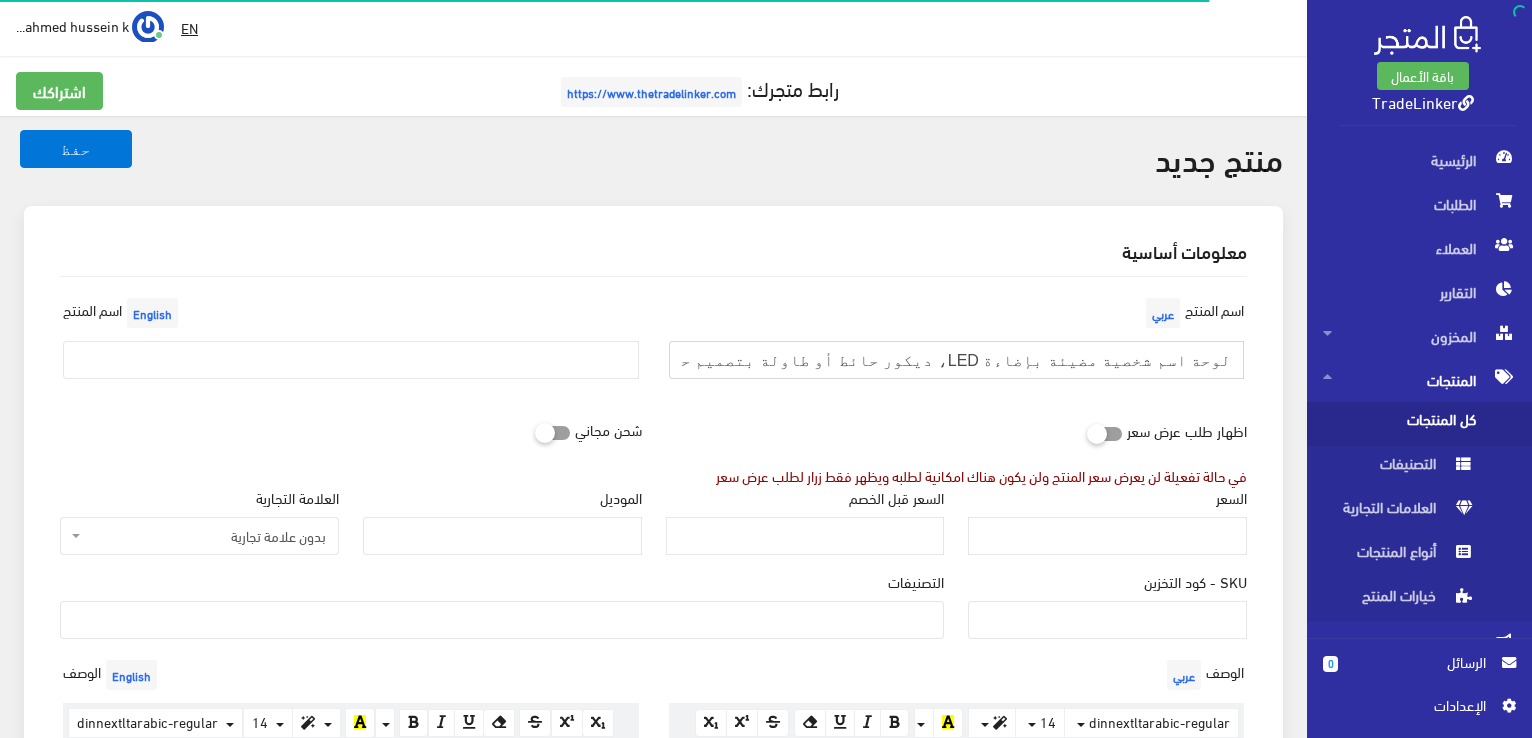 scroll, scrollTop: 0, scrollLeft: -110, axis: horizontal 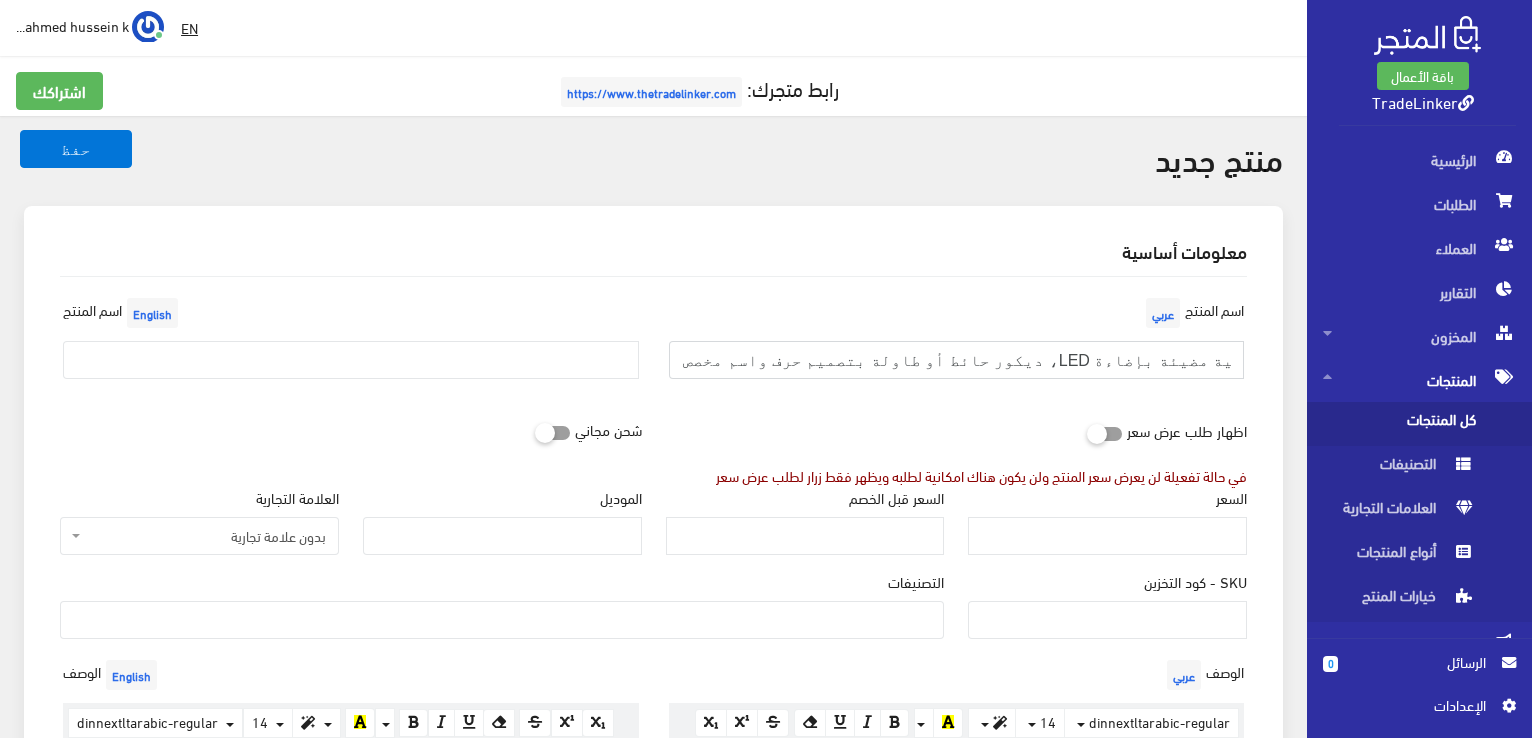 type on "لوحة اسم شخصية مضيئة بإضاءة LED، ديكور حائط أو طاولة بتصميم حرف واسم مخصص، هدية فريدة" 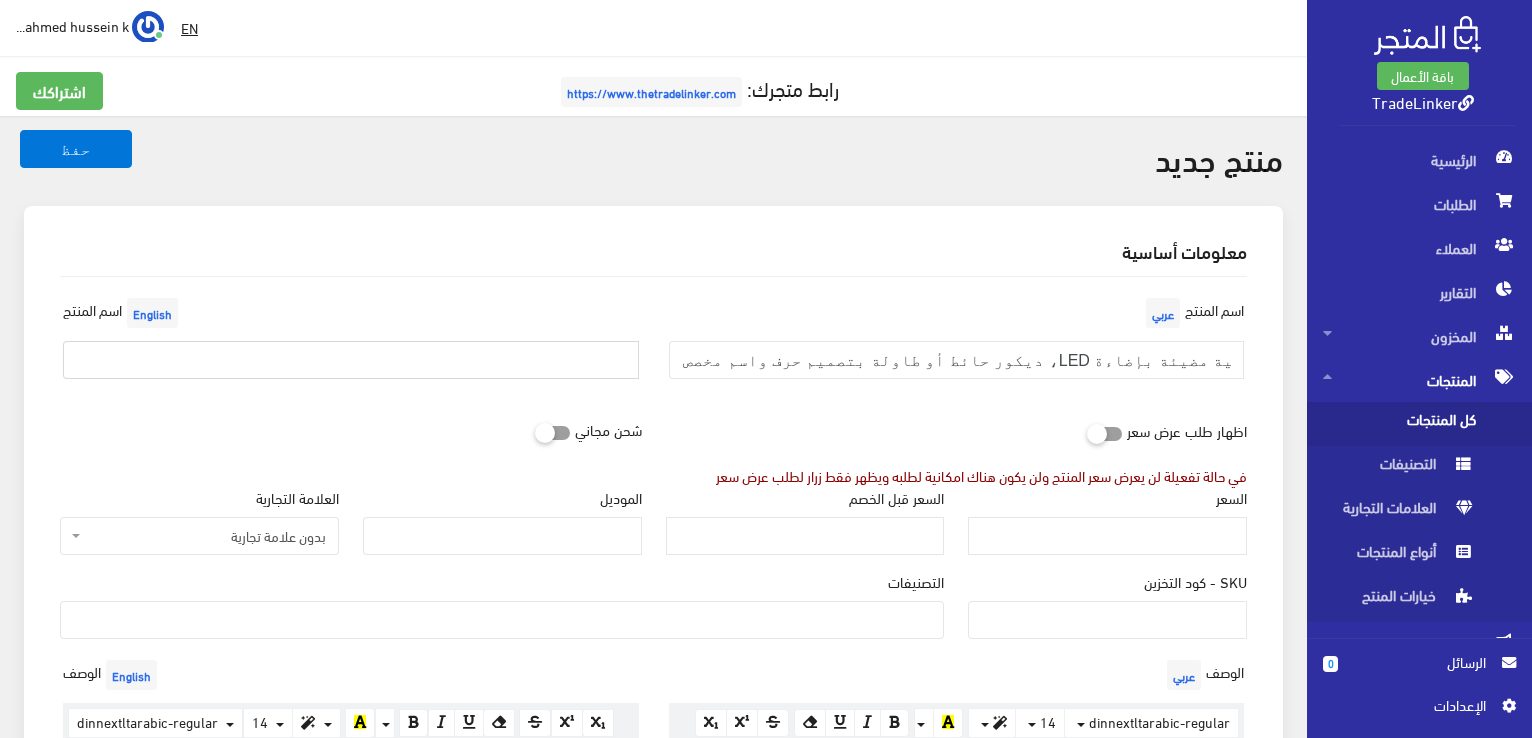 click at bounding box center (351, 360) 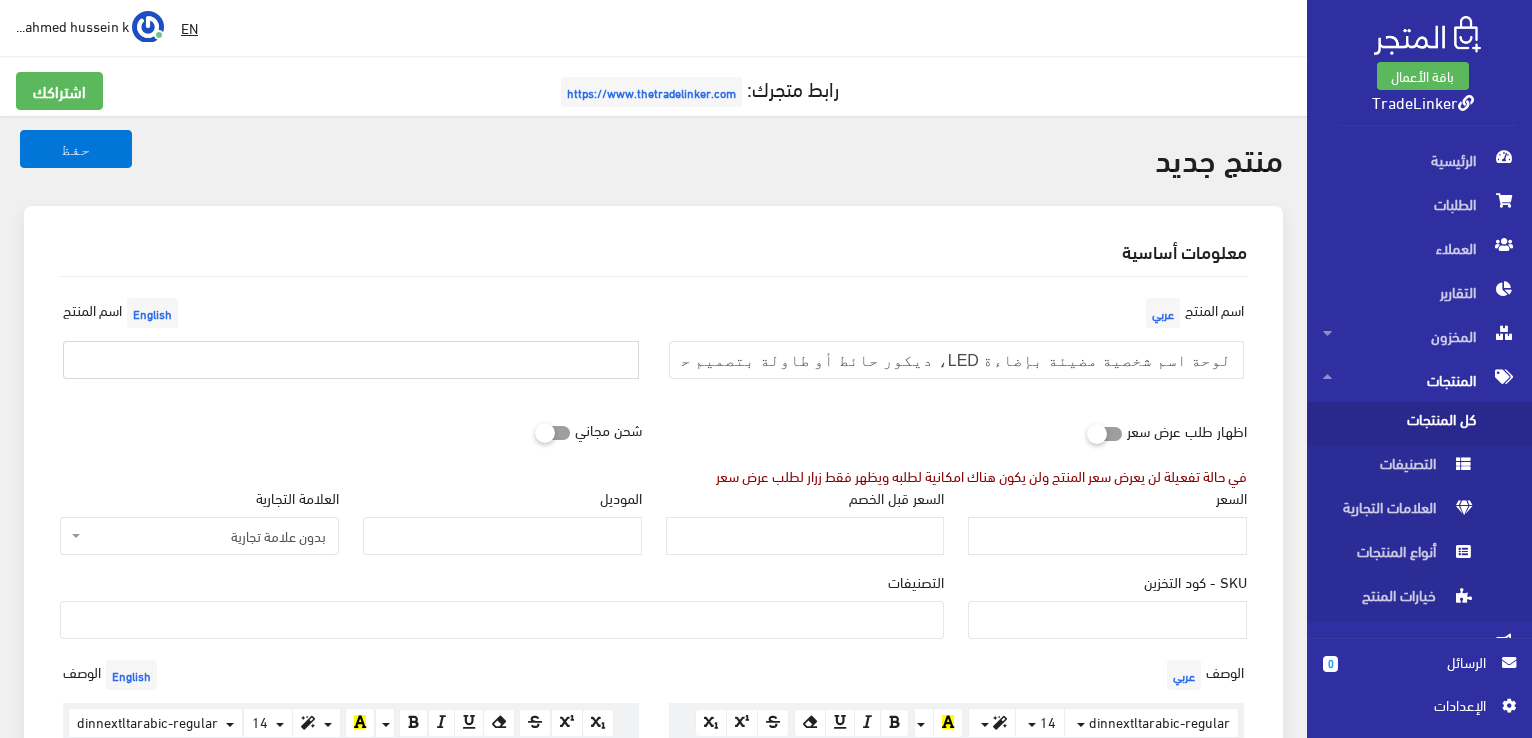 paste on "لوحة اسم شخصية مضيئة بإضاءة LED، ديكور حائط أو طاولة بتصميم حرف واسم مخصص، هدية فريدة" 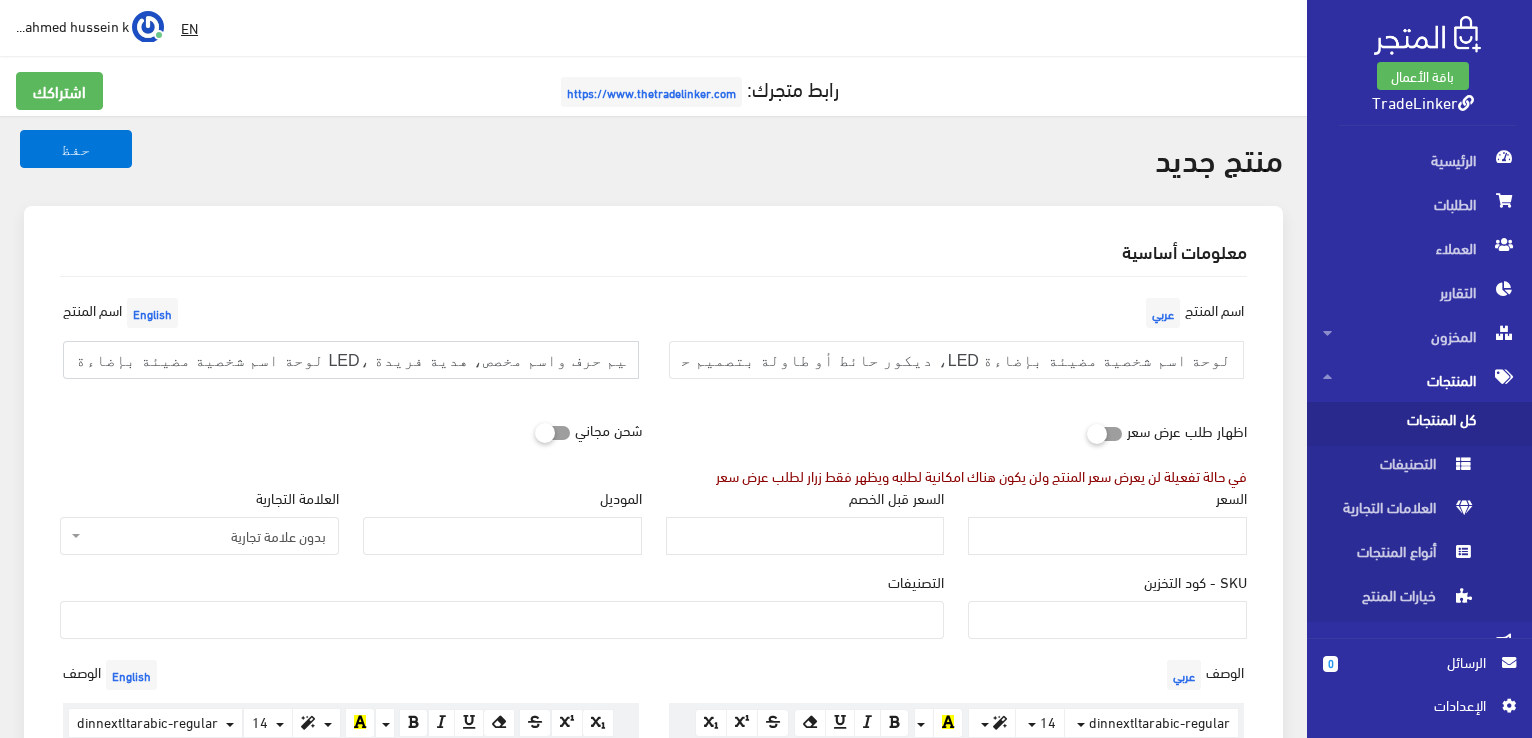 scroll, scrollTop: 0, scrollLeft: 111, axis: horizontal 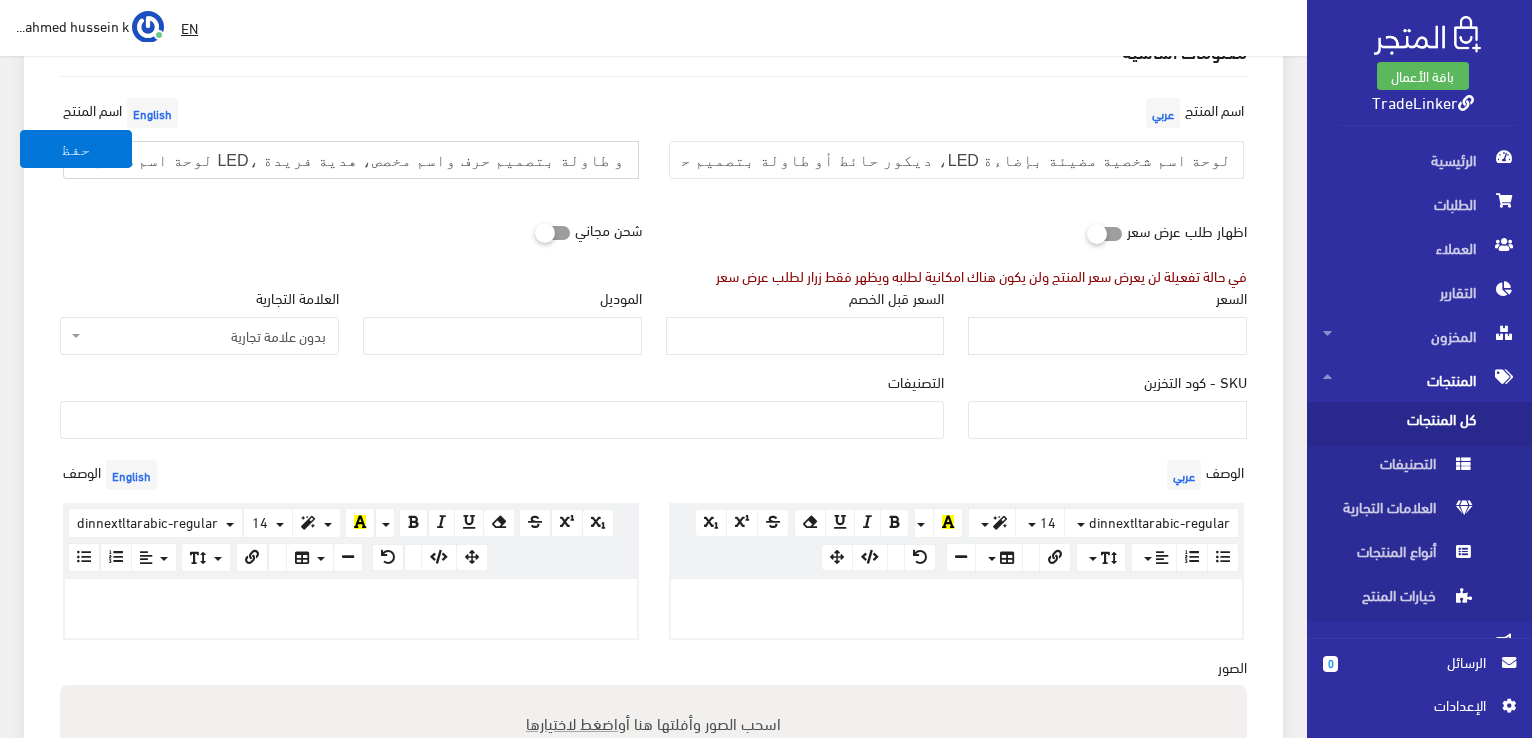 type on "لوحة اسم شخصية مضيئة بإضاءة LED، ديكور حائط أو طاولة بتصميم حرف واسم مخصص، هدية فريدة" 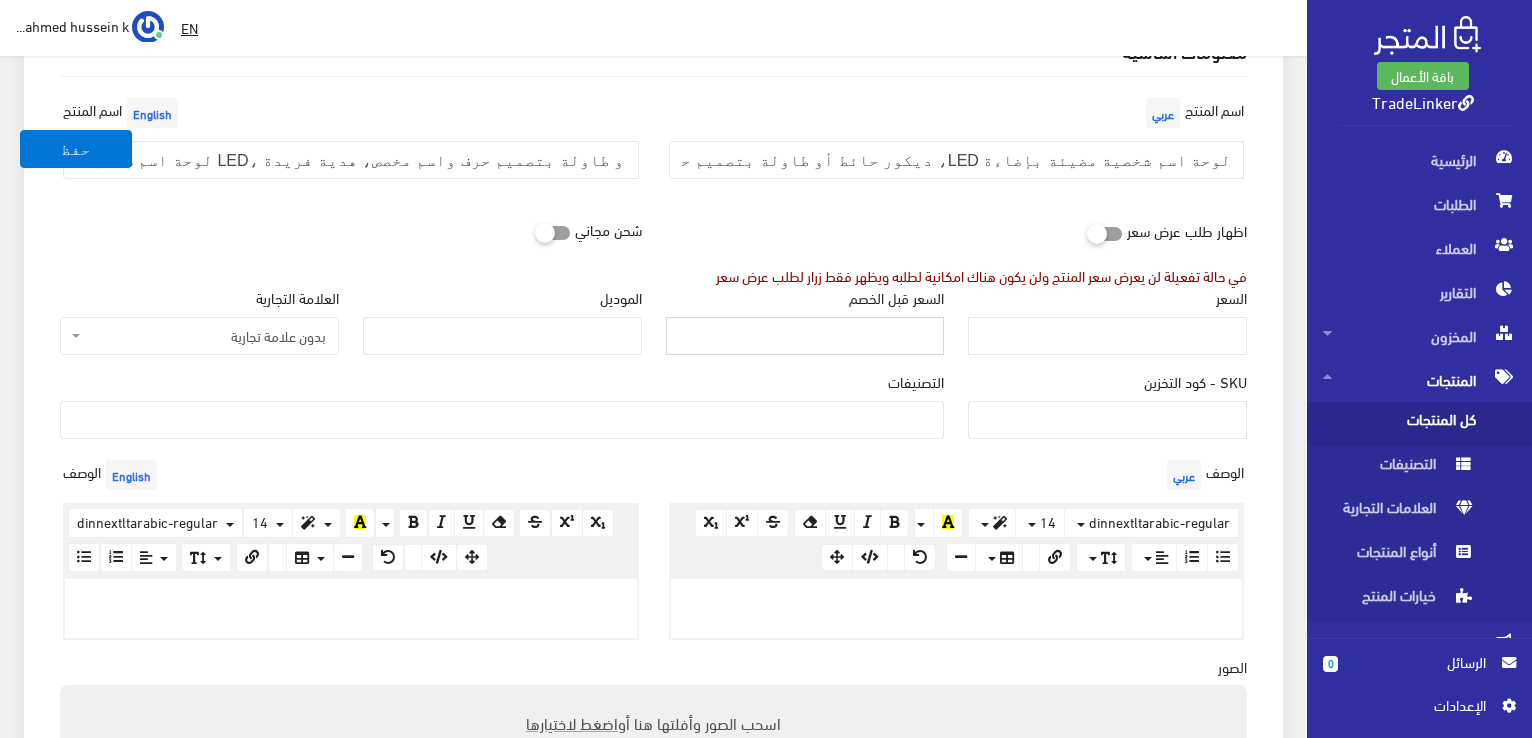 click on "السعر قبل الخصم" at bounding box center [805, 336] 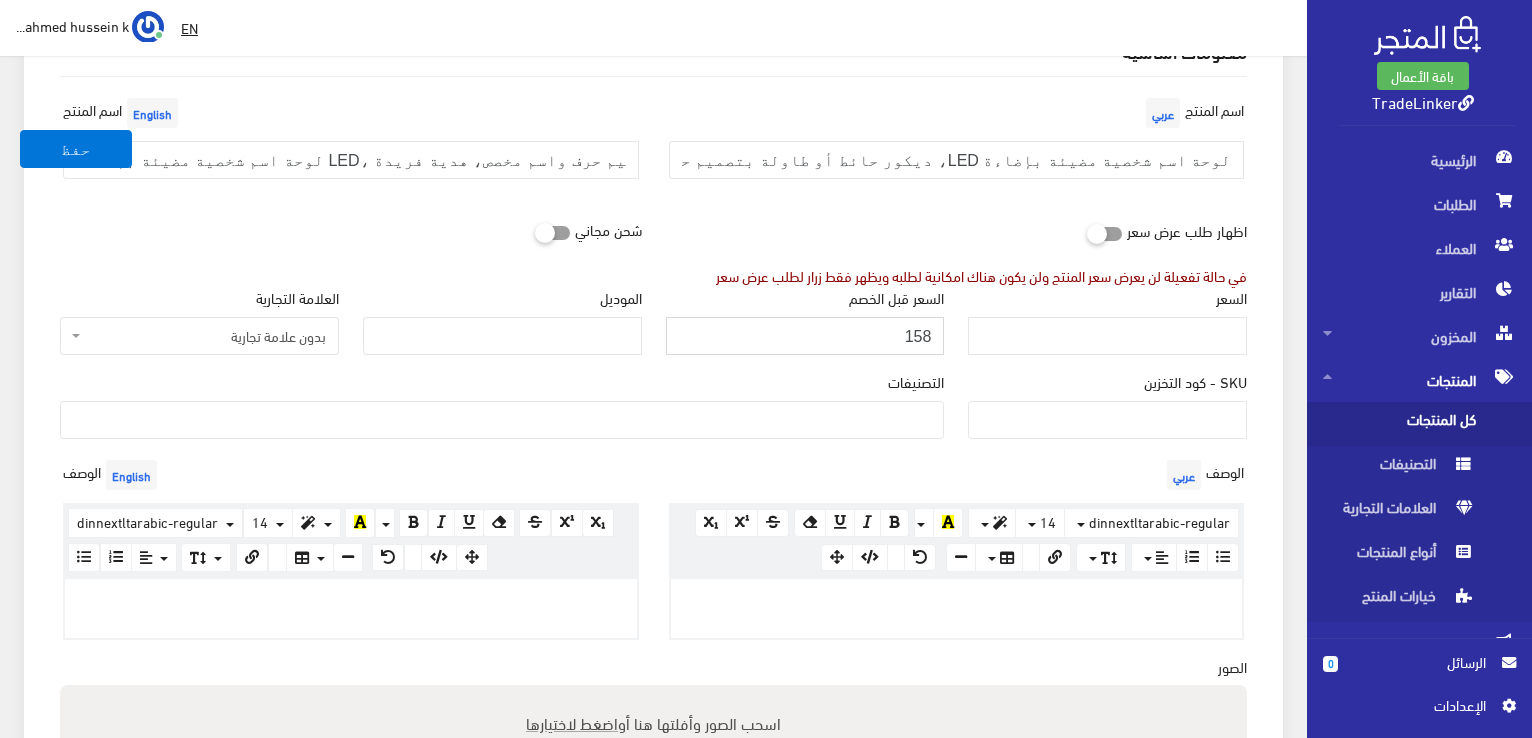 type on "158" 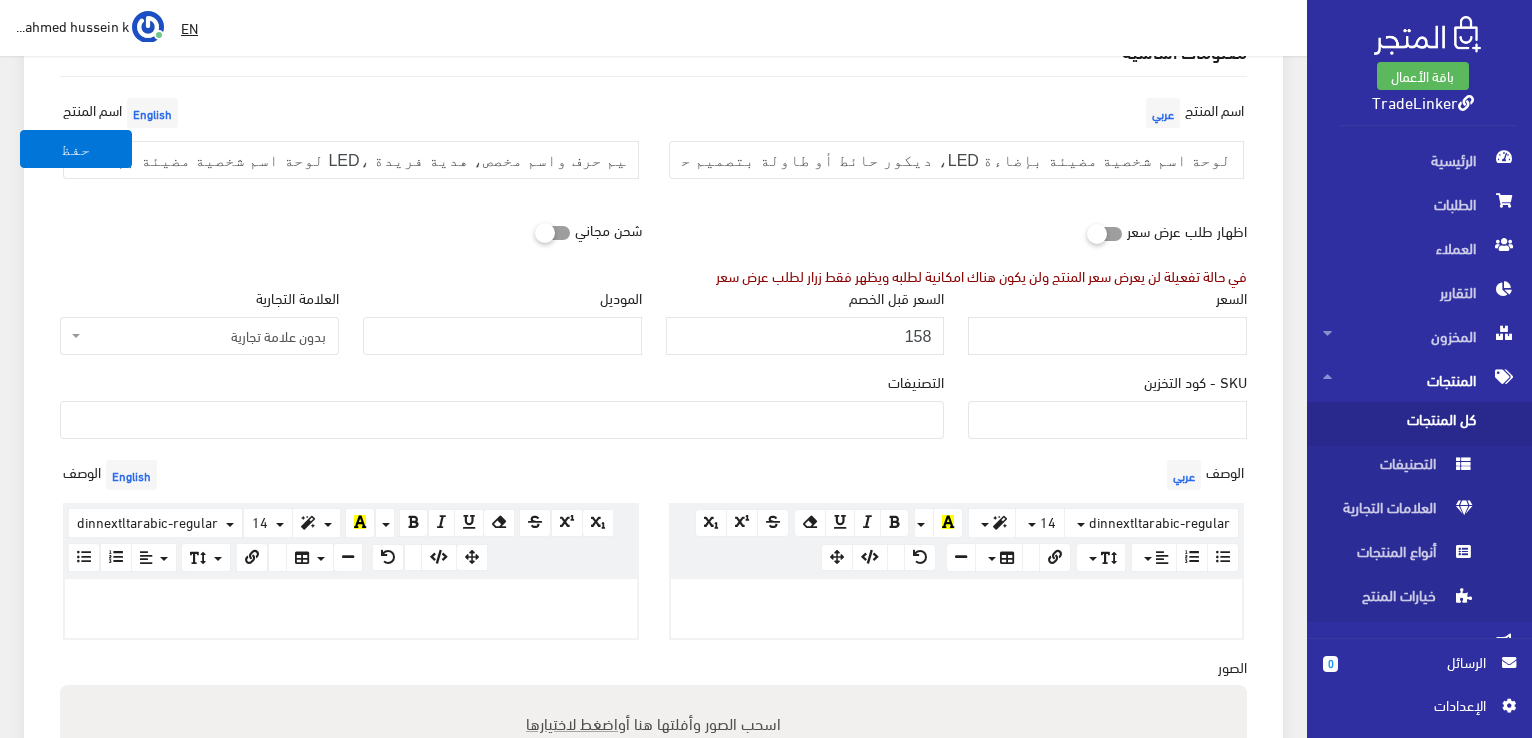 click at bounding box center [502, 418] 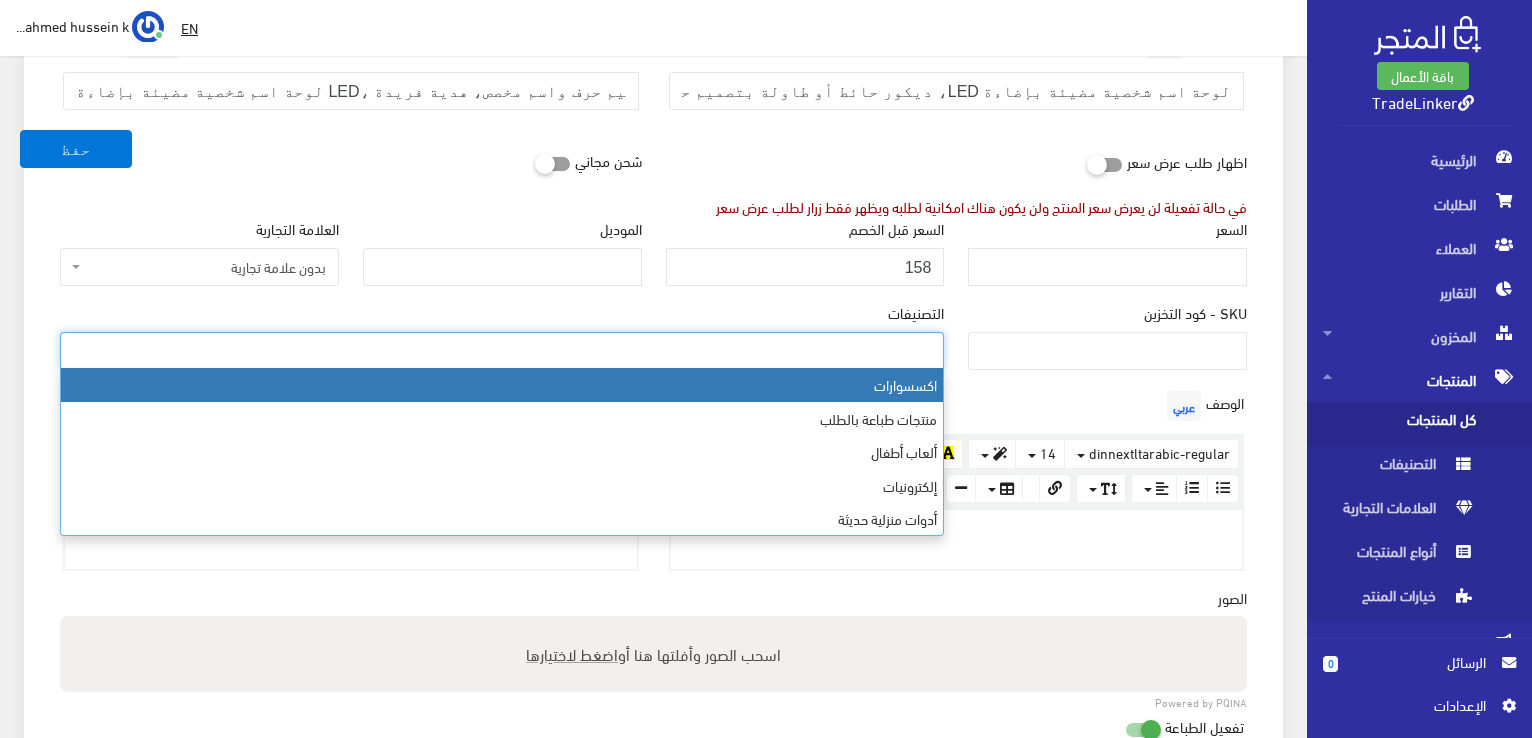 scroll, scrollTop: 300, scrollLeft: 0, axis: vertical 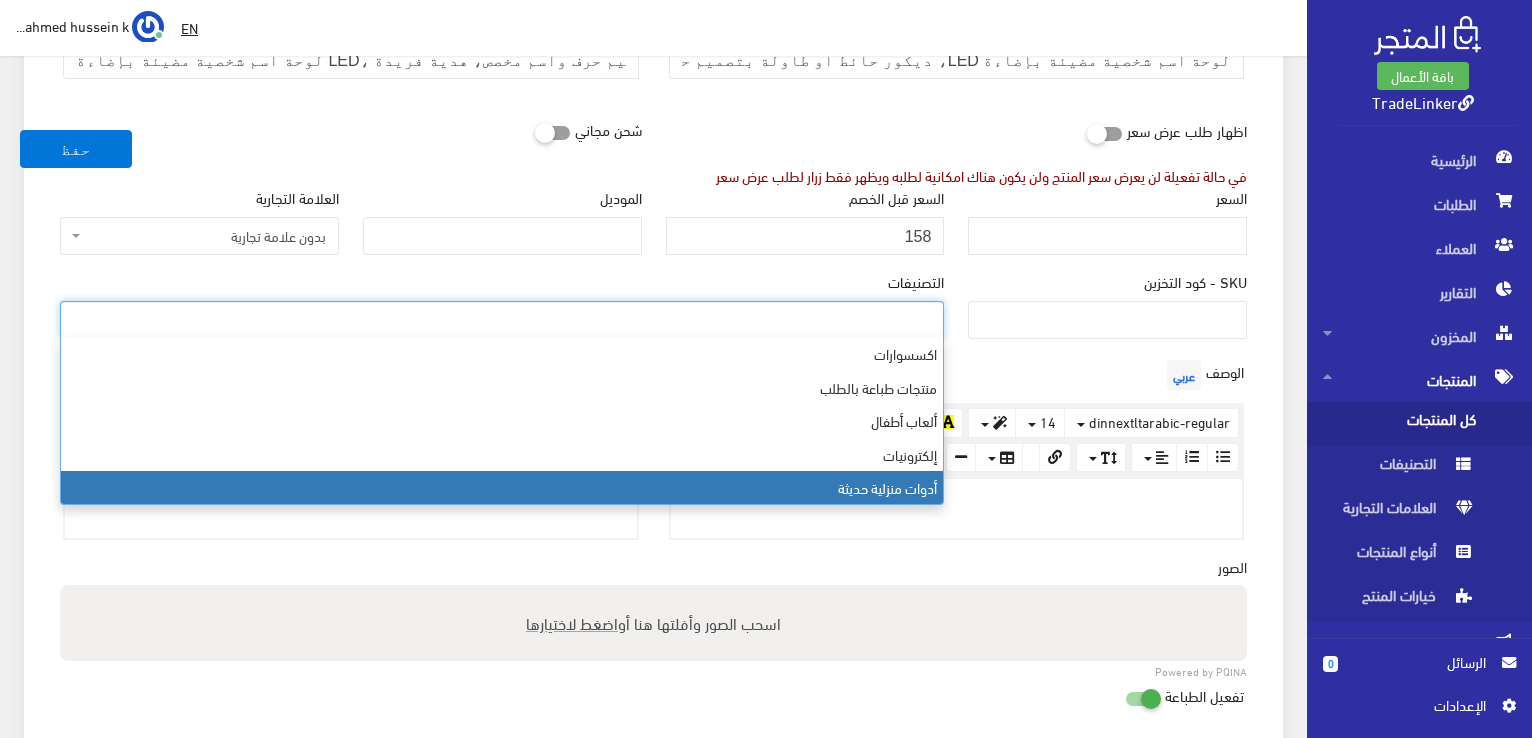 select on "13" 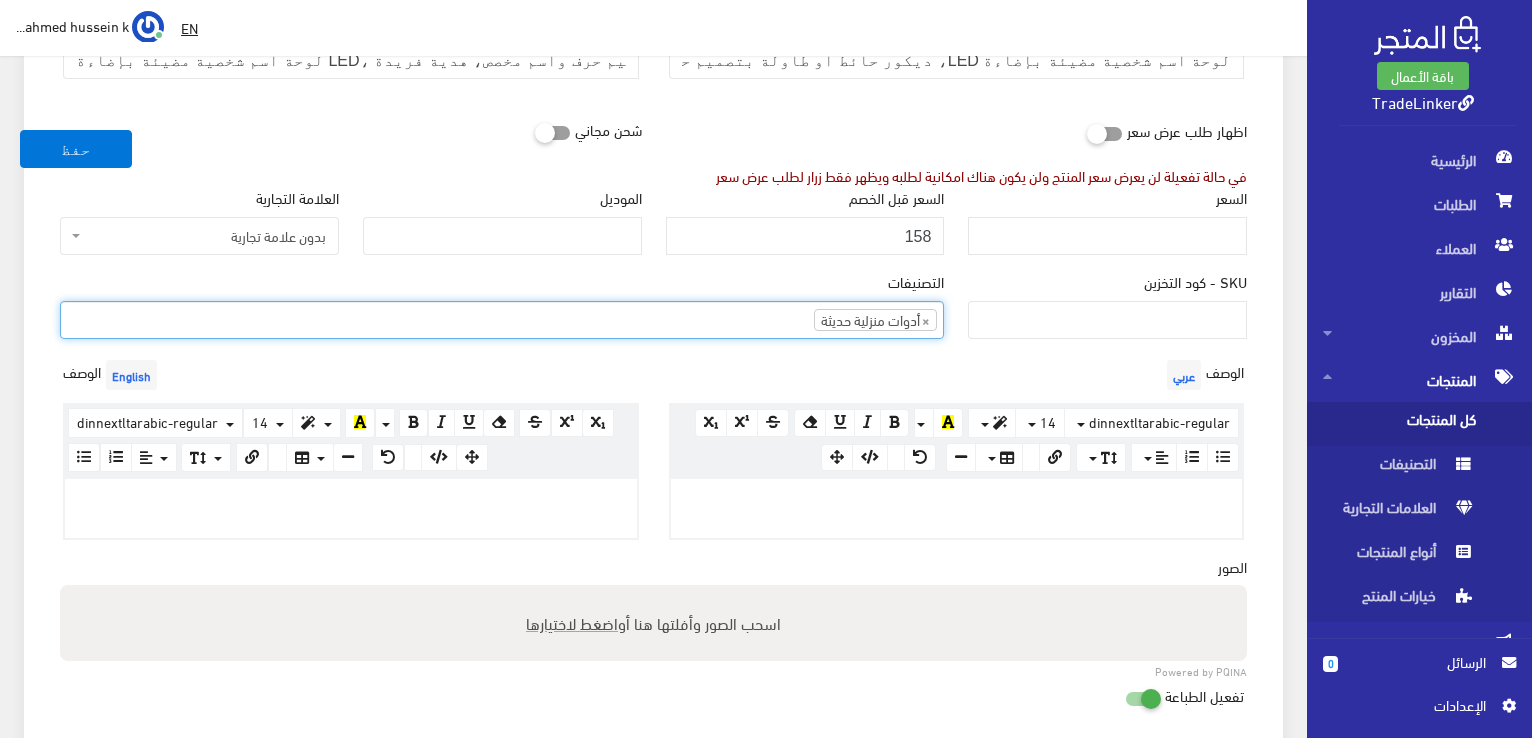 scroll, scrollTop: 96, scrollLeft: 0, axis: vertical 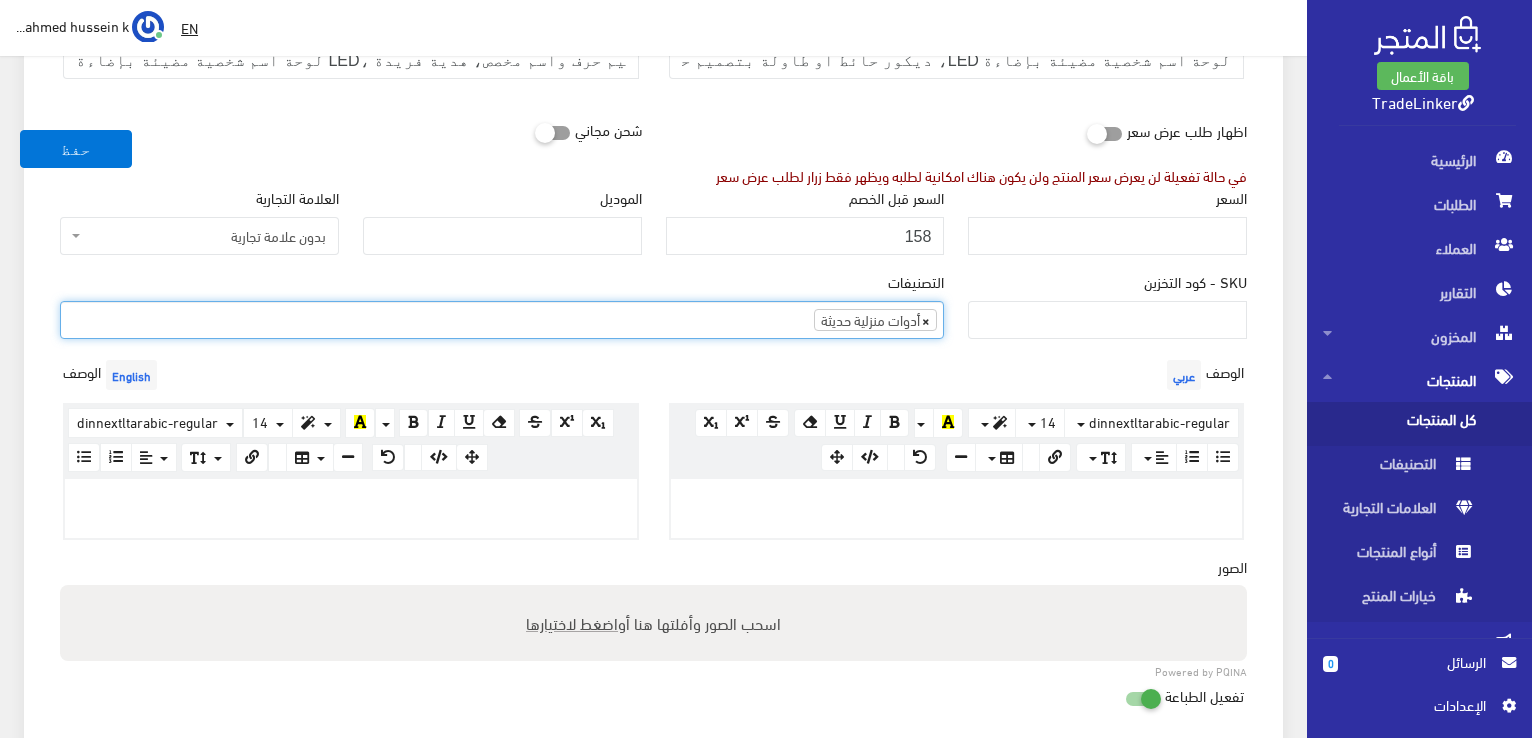 click on "×" at bounding box center [926, 320] 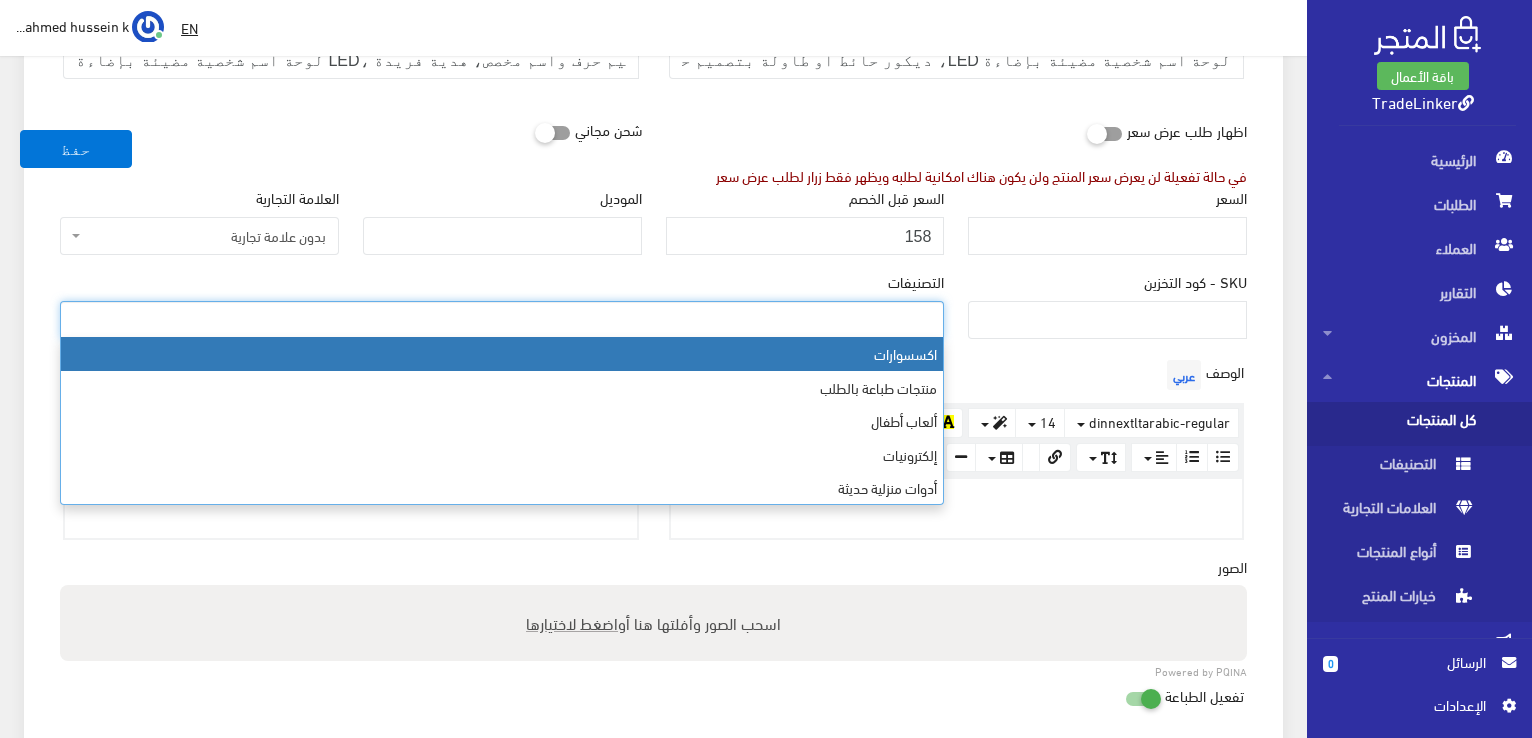 click at bounding box center (502, 318) 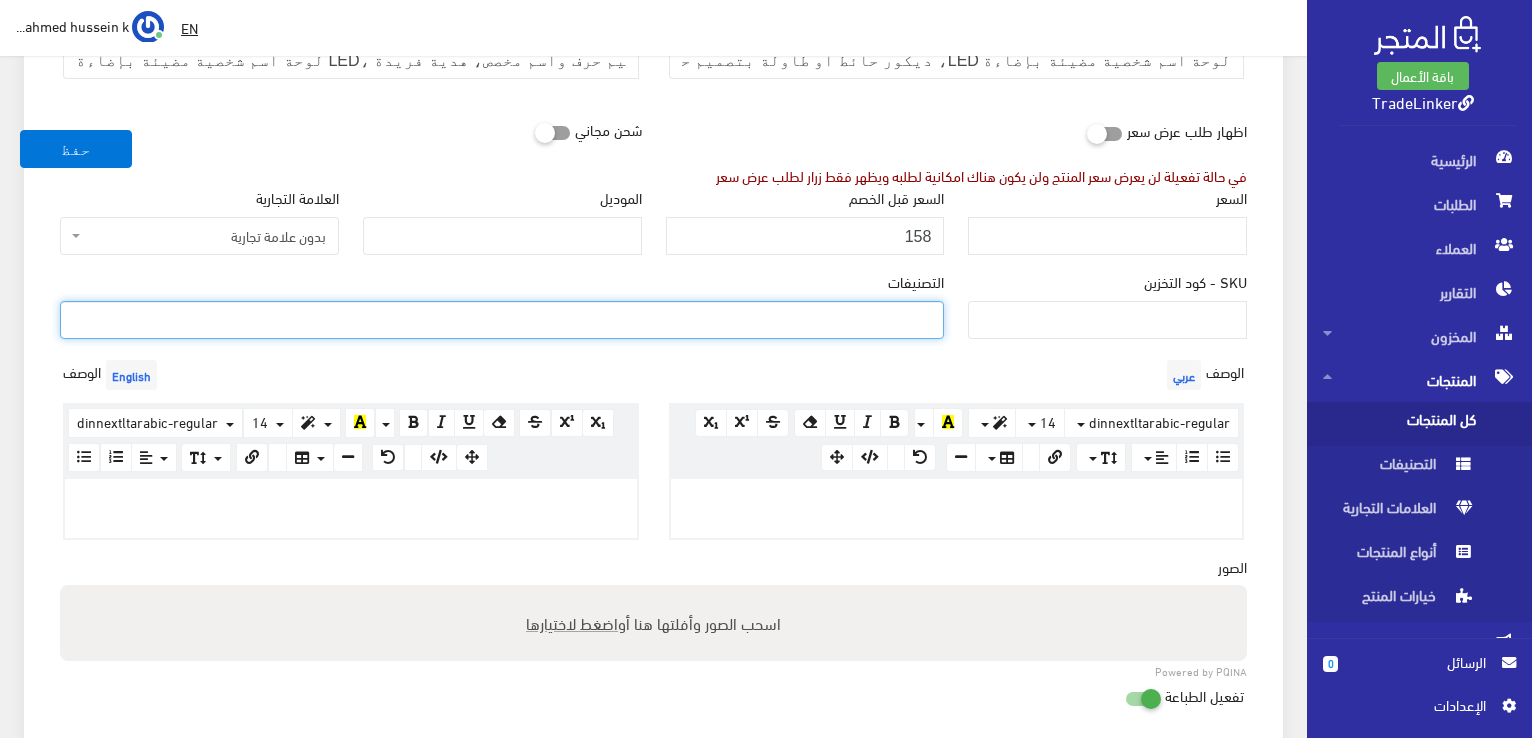 click at bounding box center (502, 318) 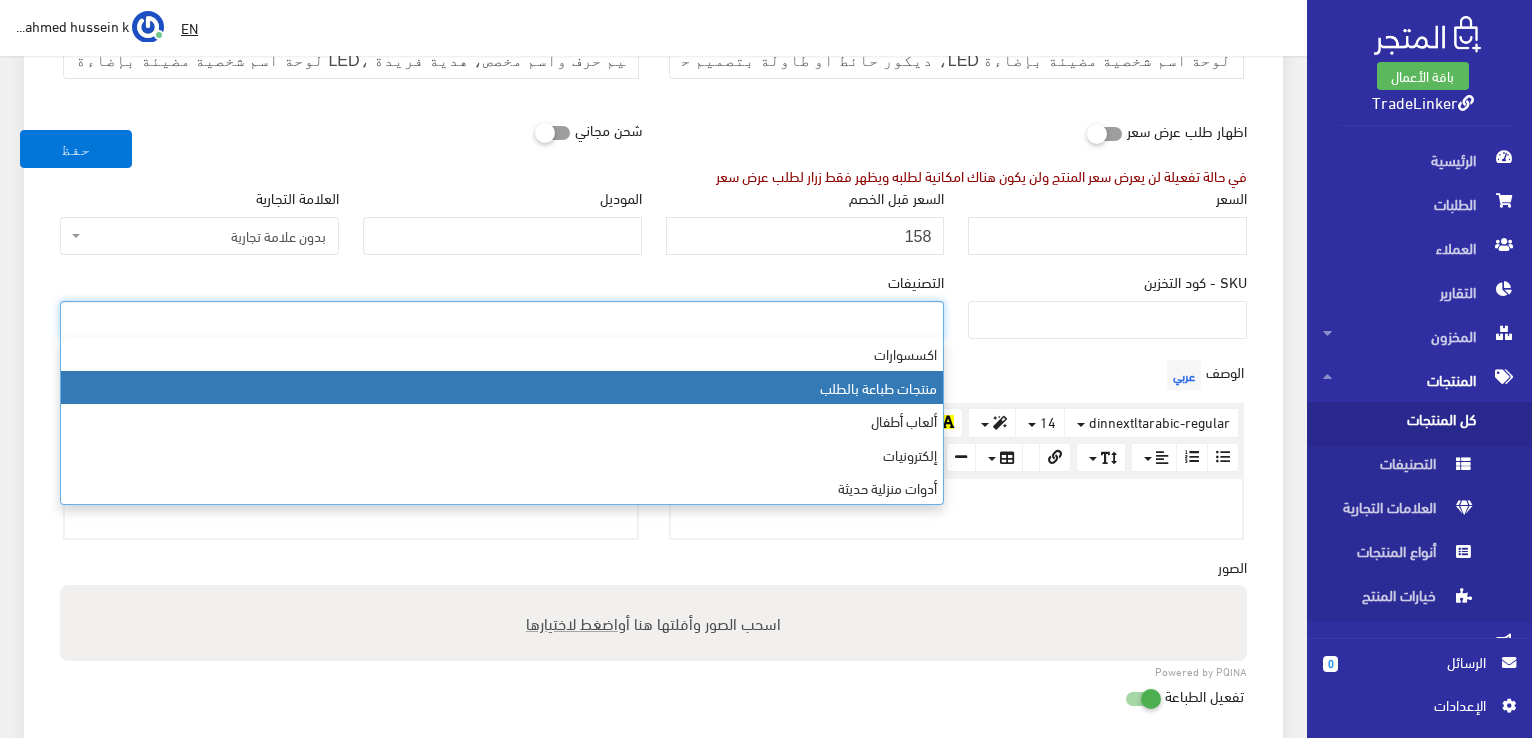 select on "3" 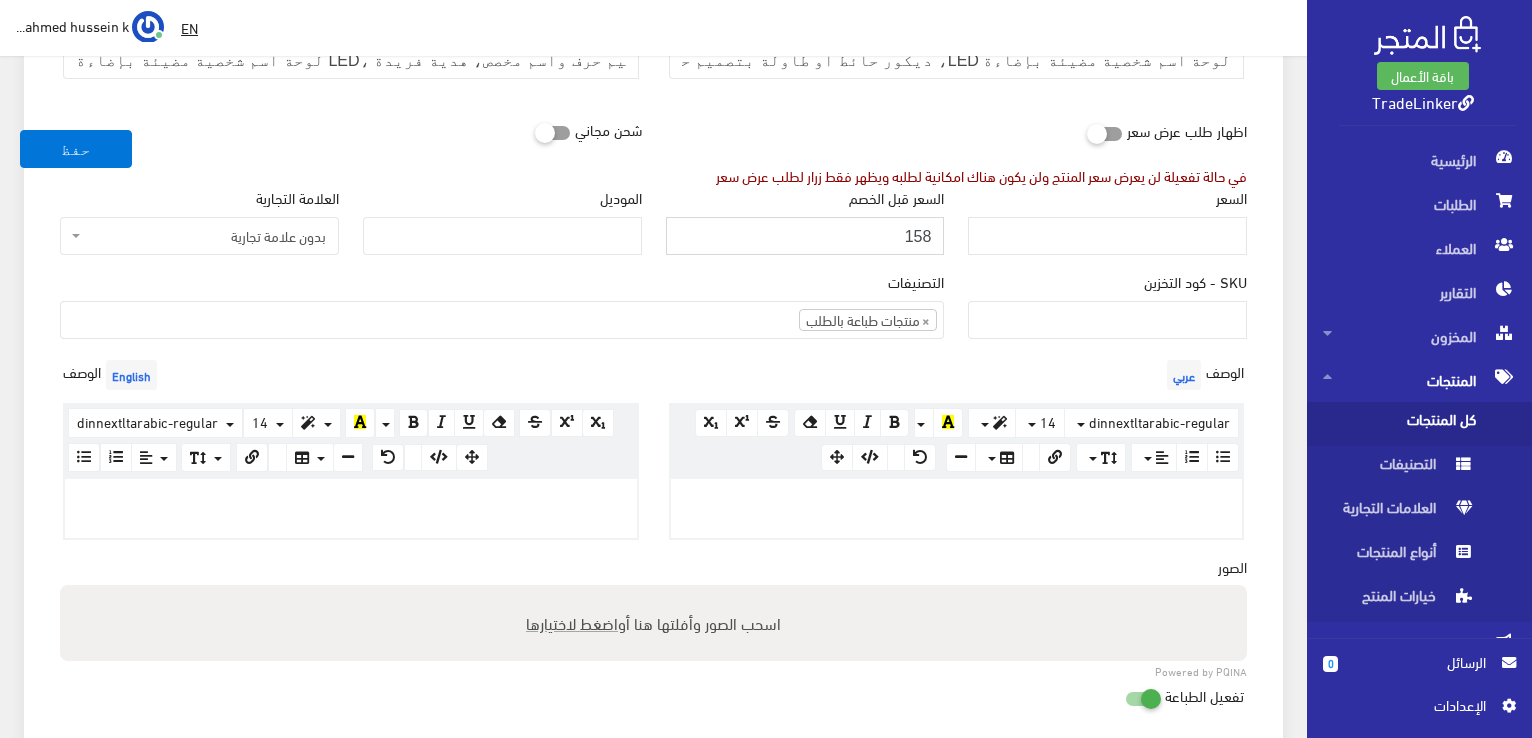 scroll, scrollTop: 0, scrollLeft: 0, axis: both 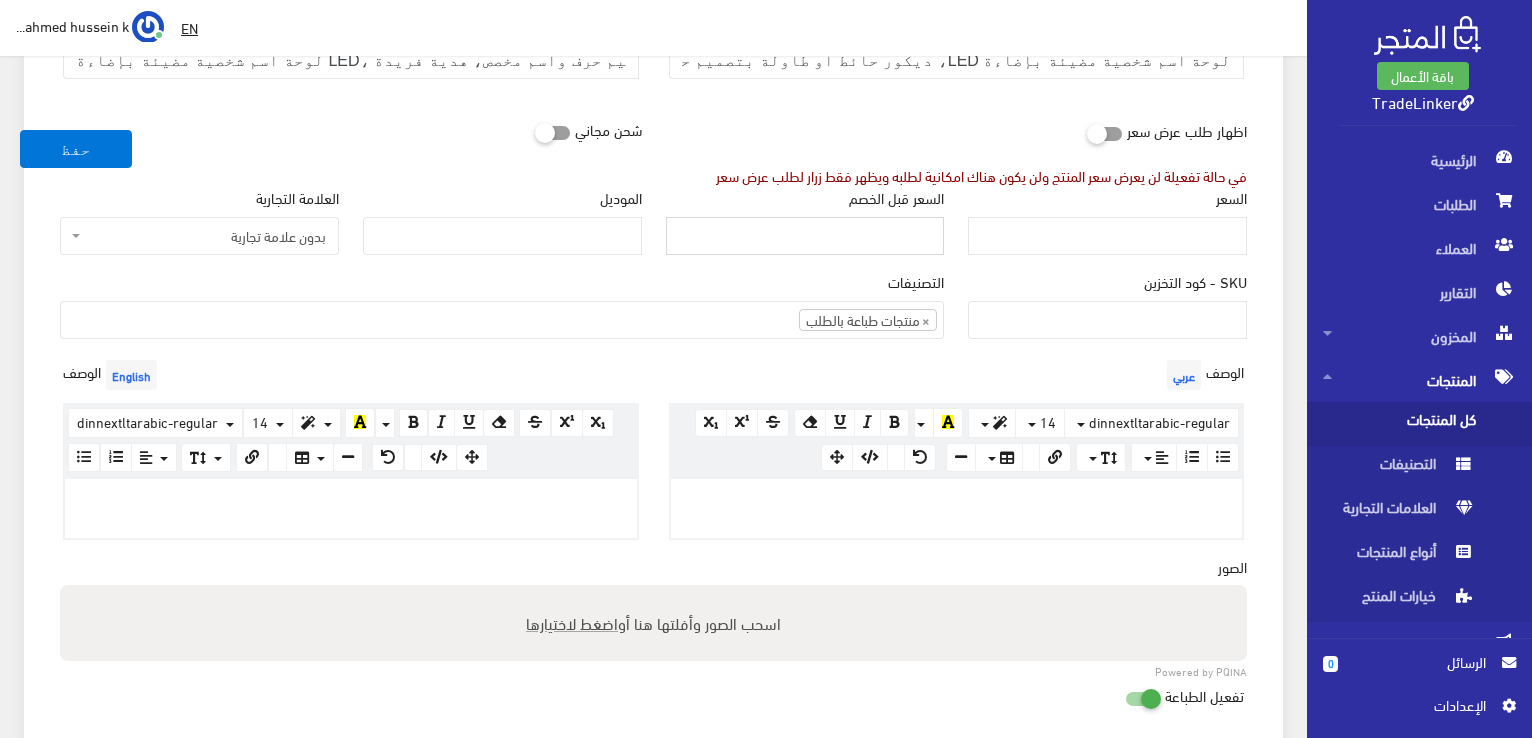 type 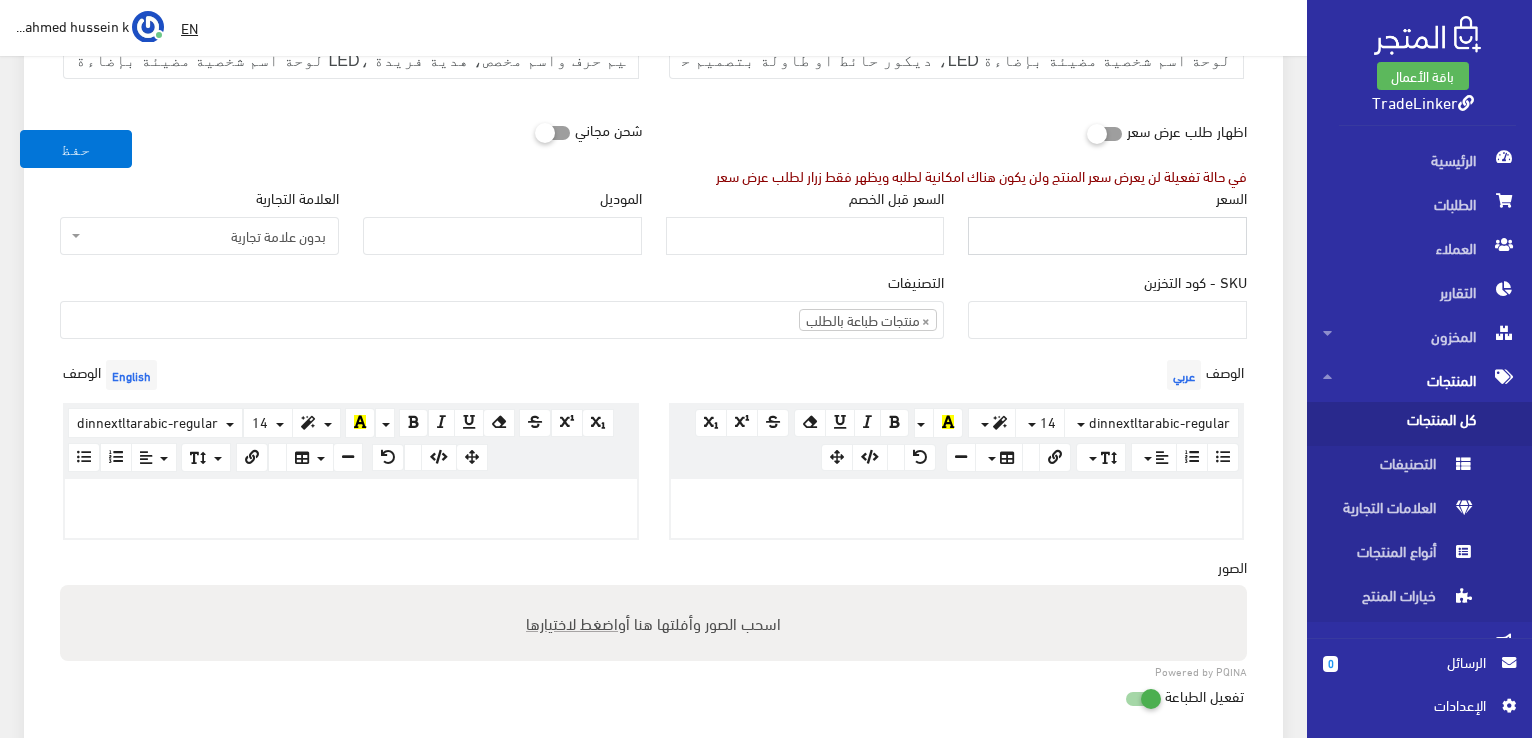 drag, startPoint x: 1178, startPoint y: 212, endPoint x: 1120, endPoint y: 241, distance: 64.84597 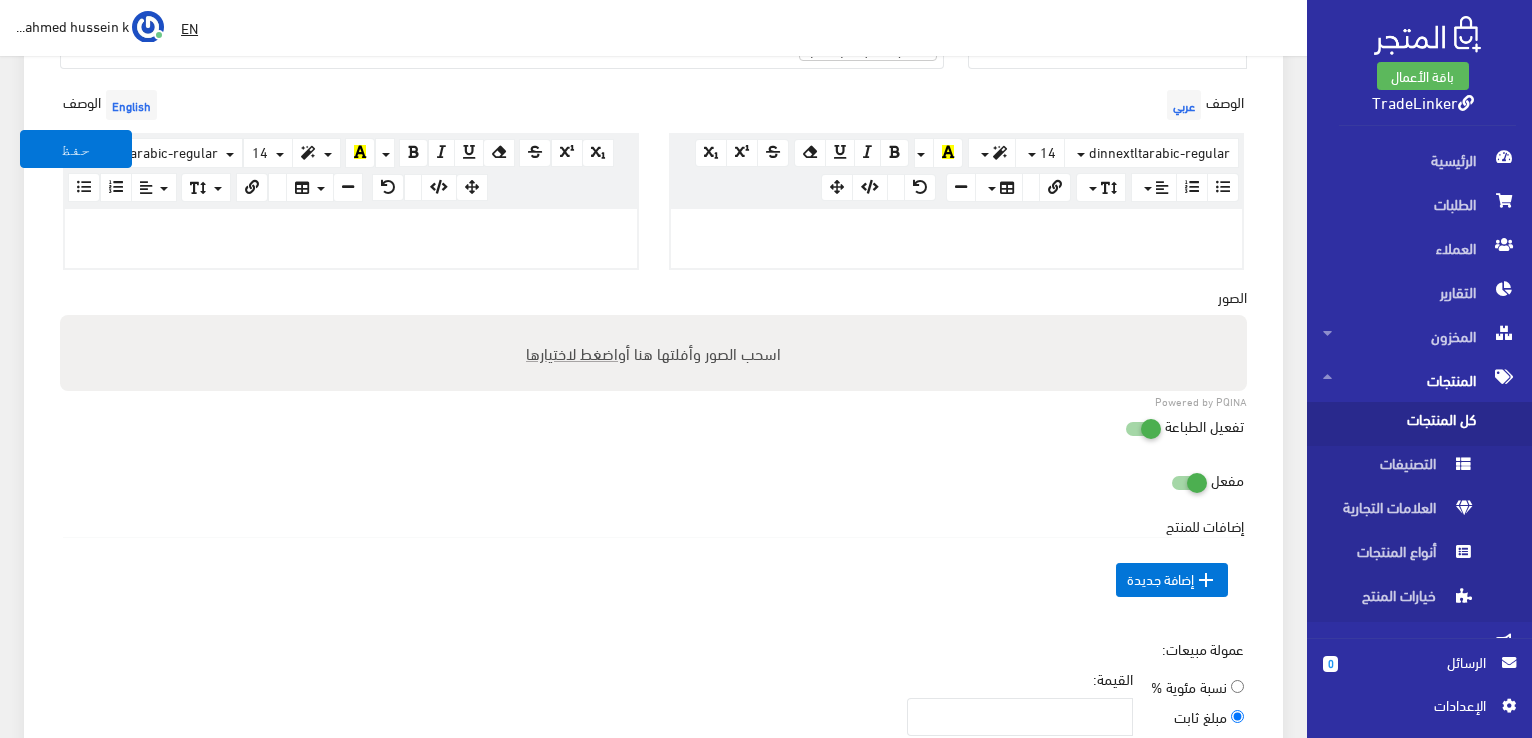 scroll, scrollTop: 600, scrollLeft: 0, axis: vertical 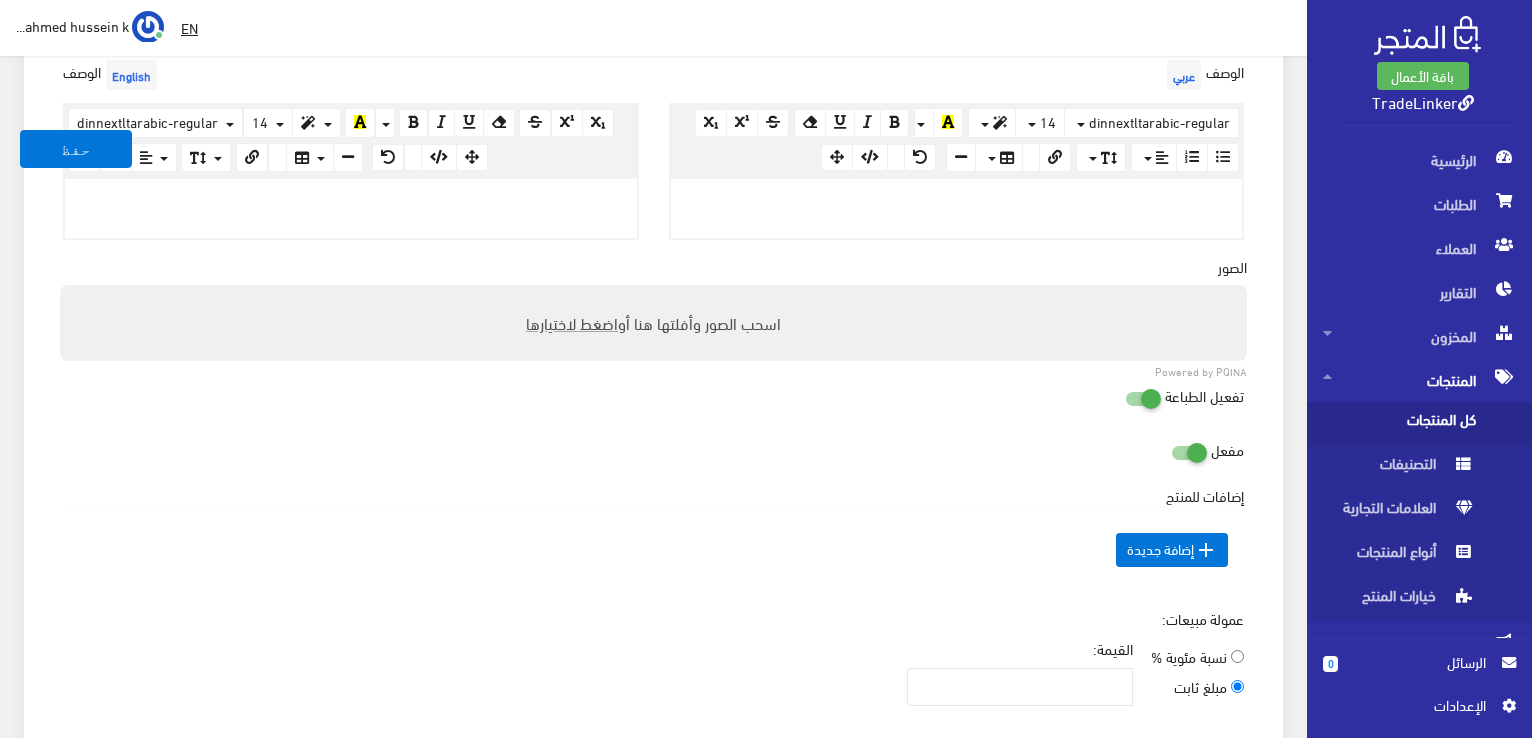 type on "158" 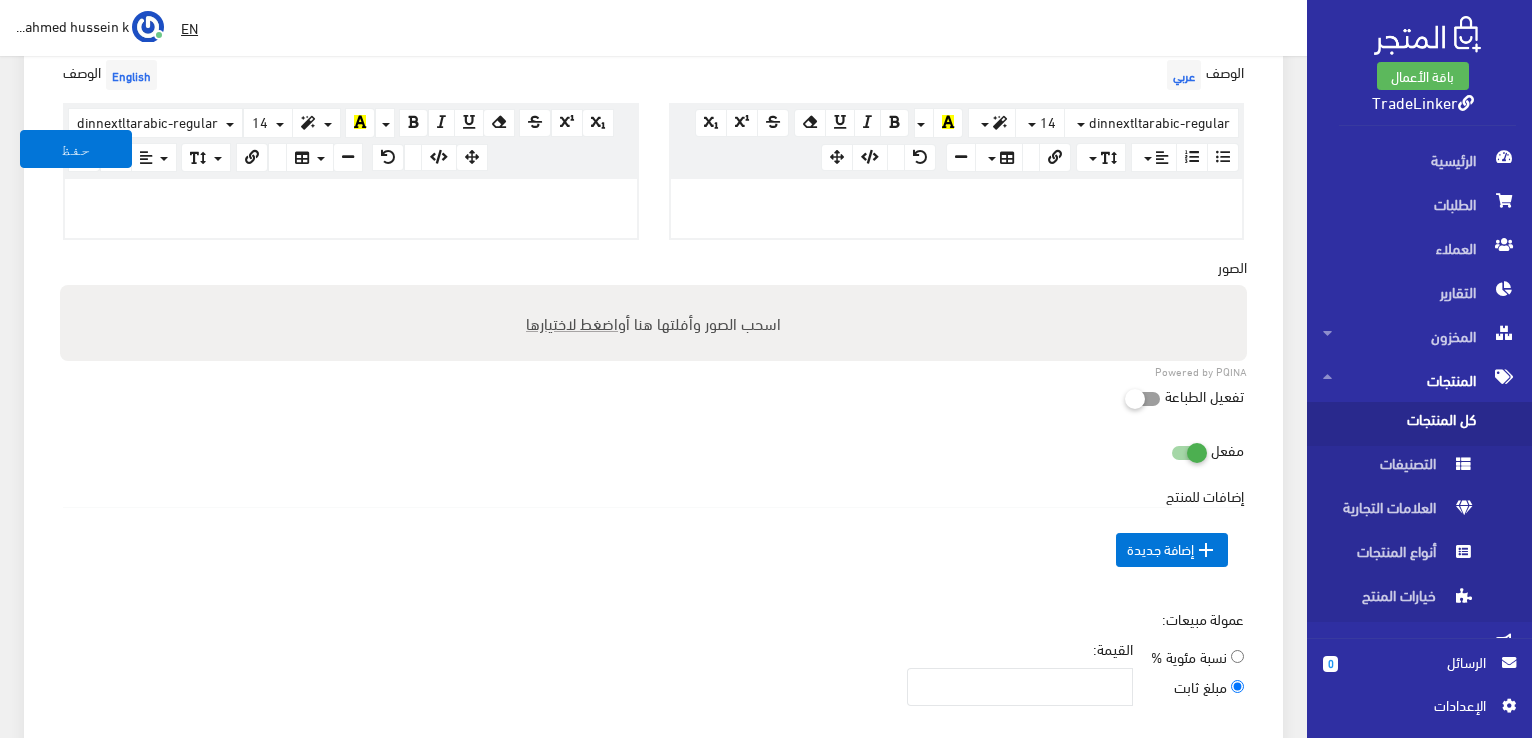 click at bounding box center [1125, 398] 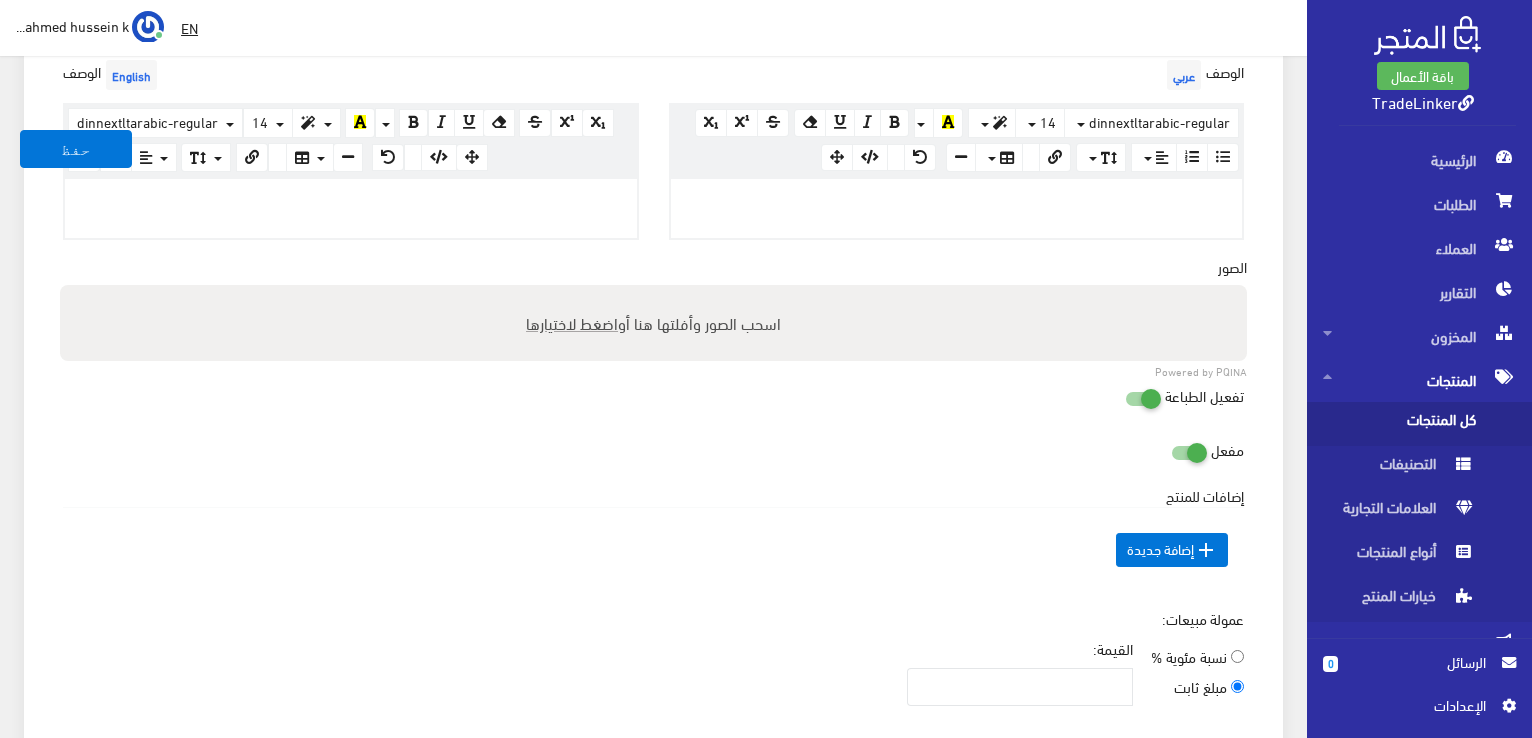 click on "اضغط لاختيارها" at bounding box center (572, 322) 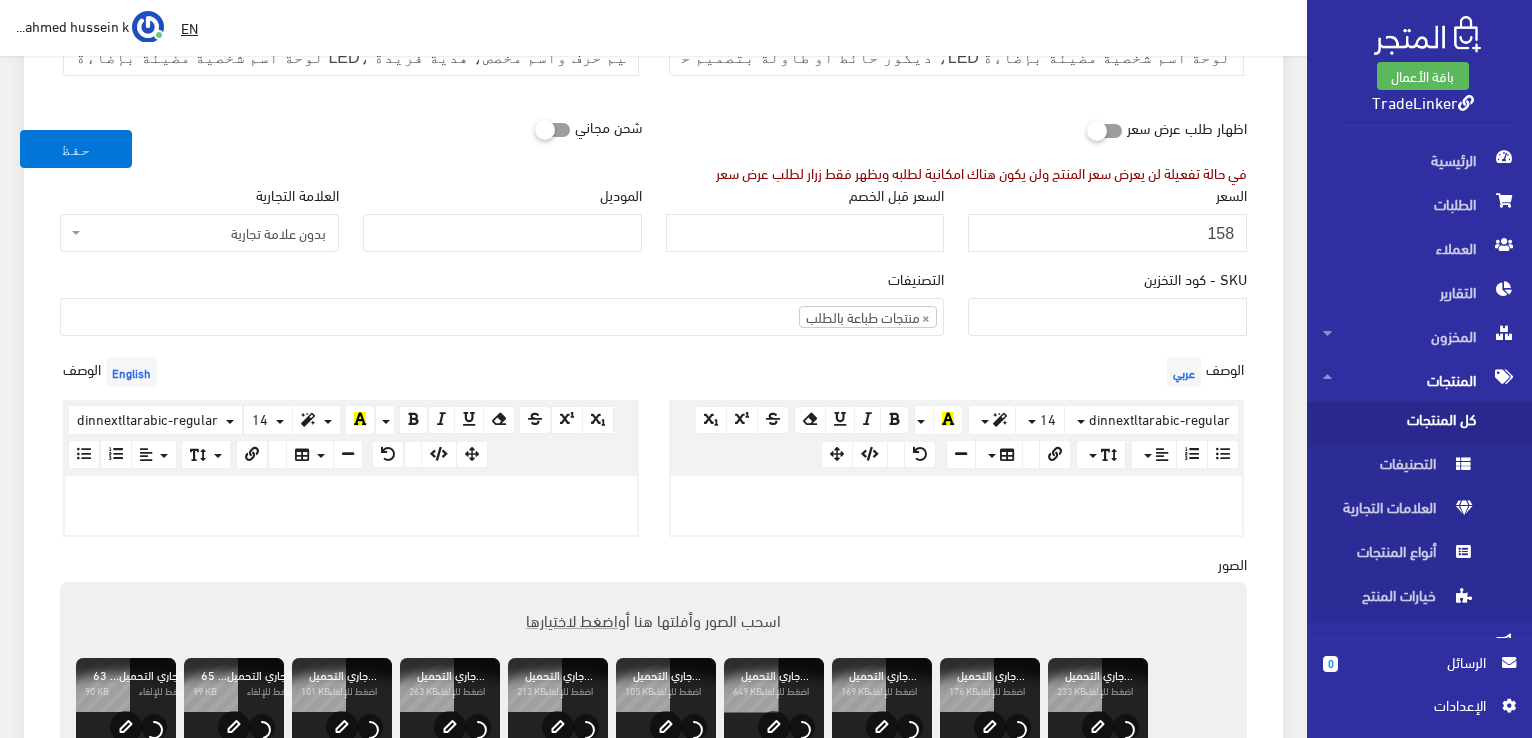 scroll, scrollTop: 200, scrollLeft: 0, axis: vertical 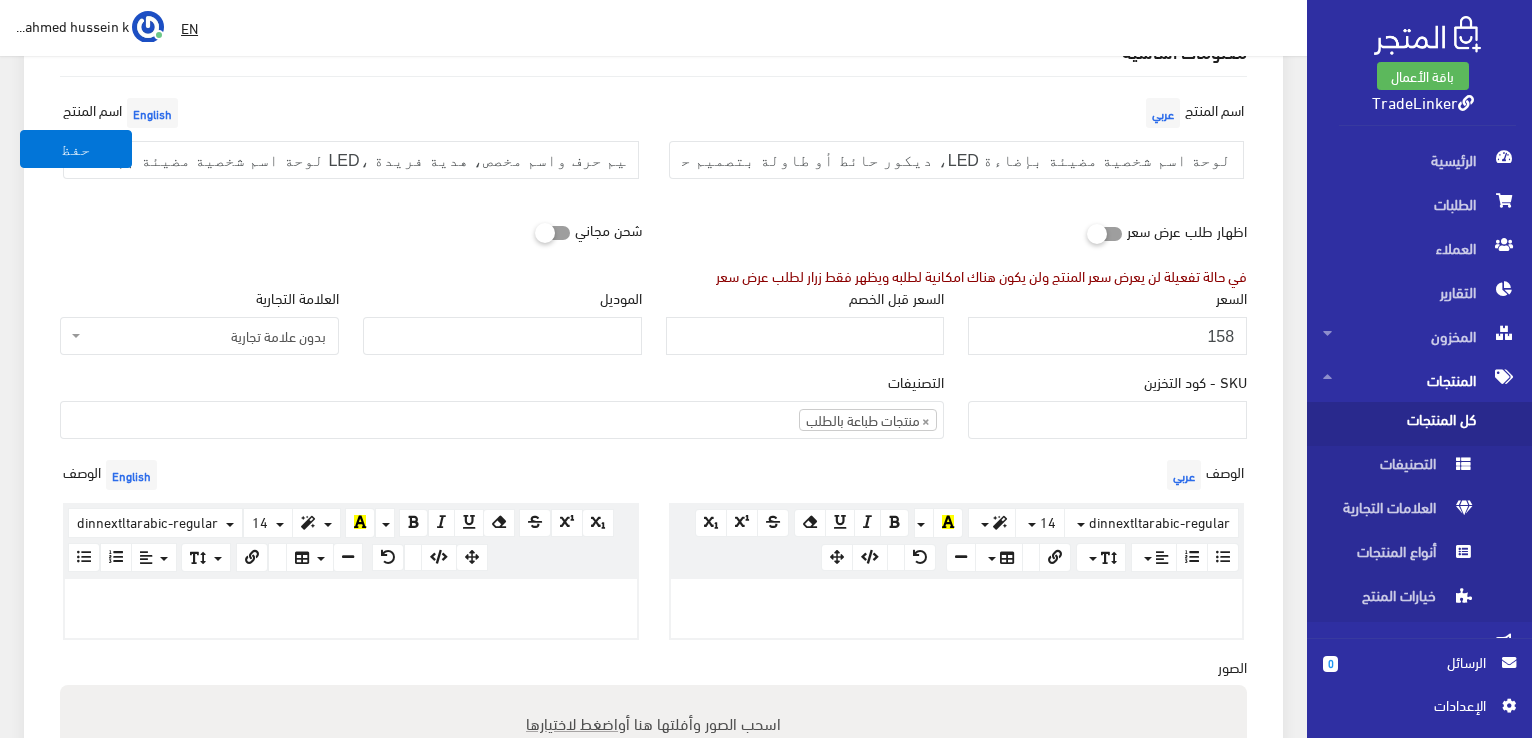 click at bounding box center [957, 600] 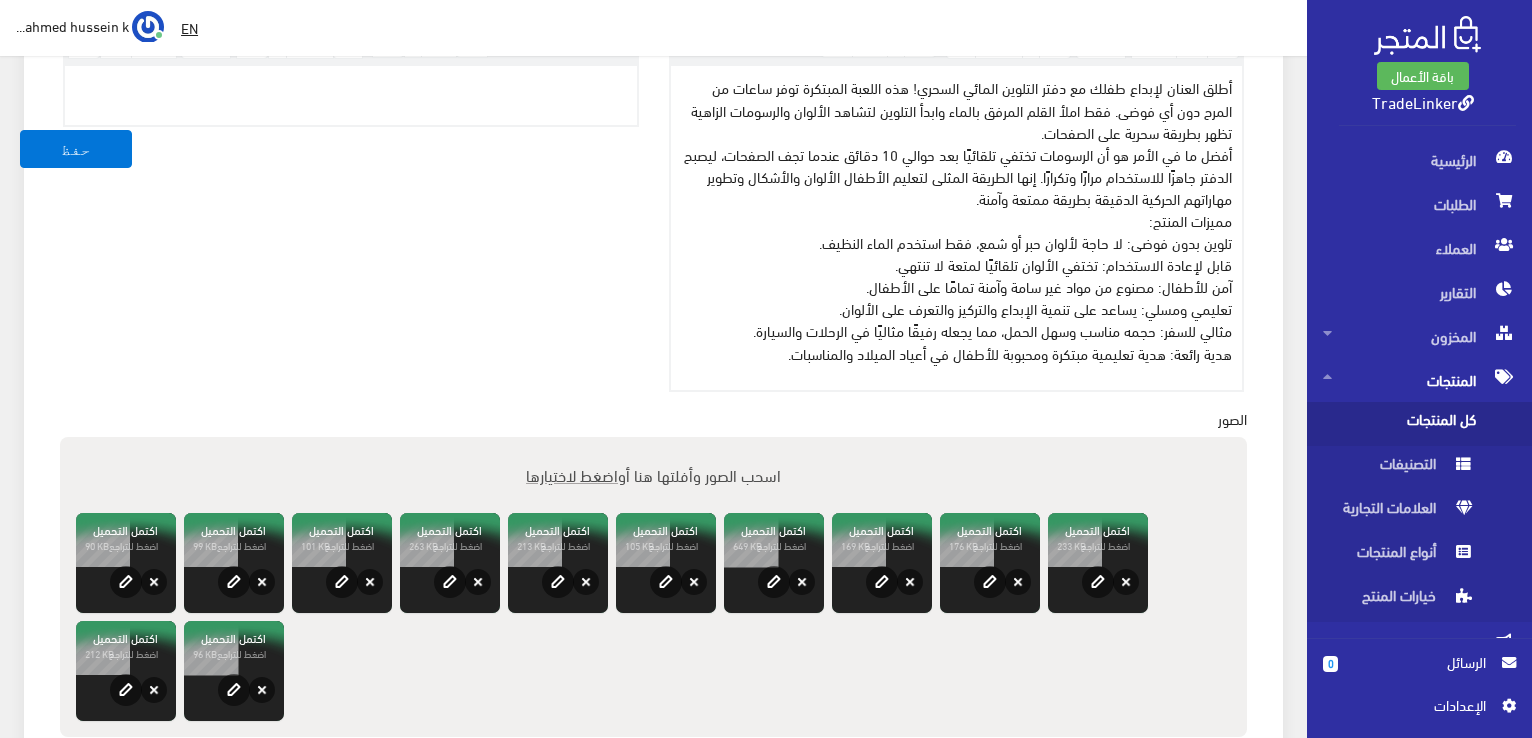 scroll, scrollTop: 718, scrollLeft: 0, axis: vertical 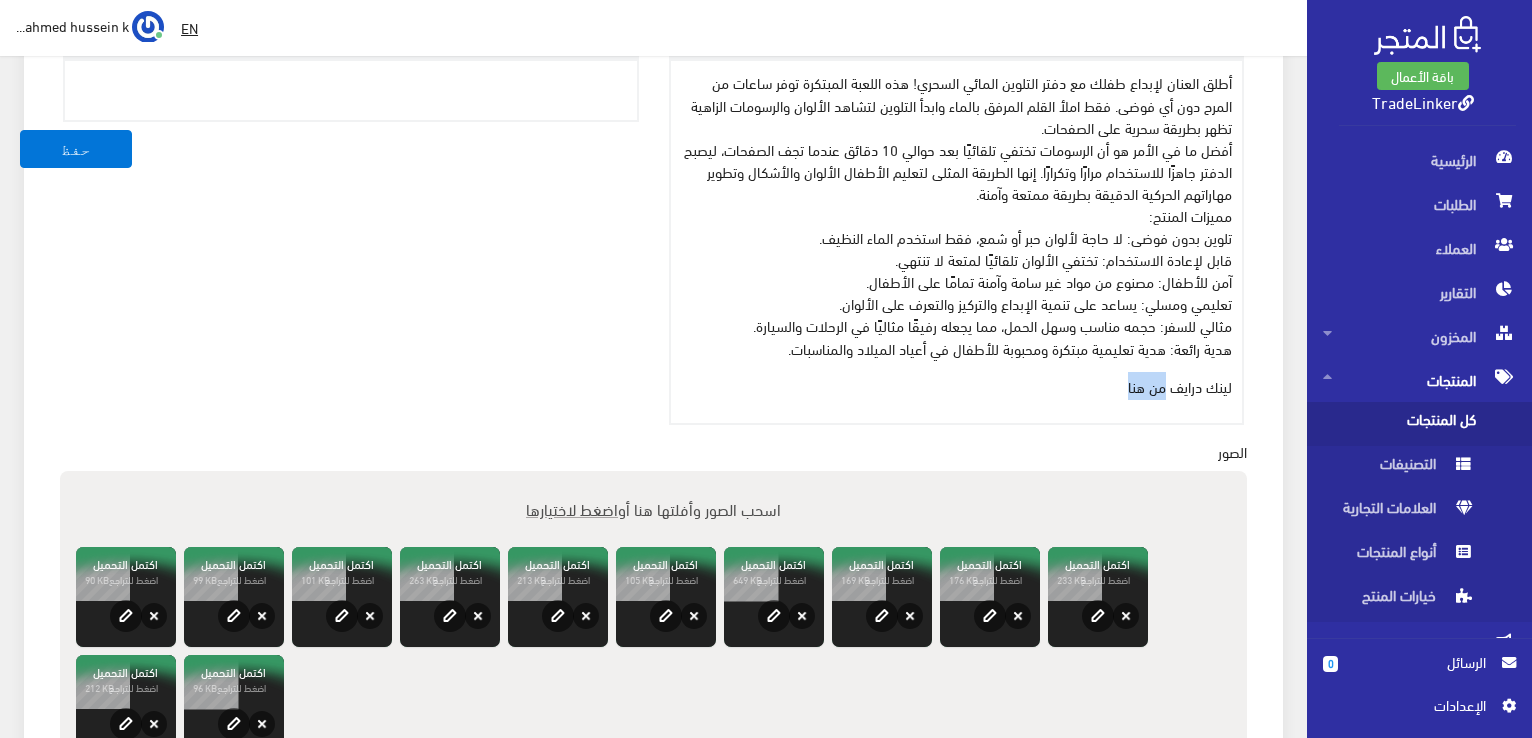 drag, startPoint x: 1124, startPoint y: 387, endPoint x: 1166, endPoint y: 385, distance: 42.047592 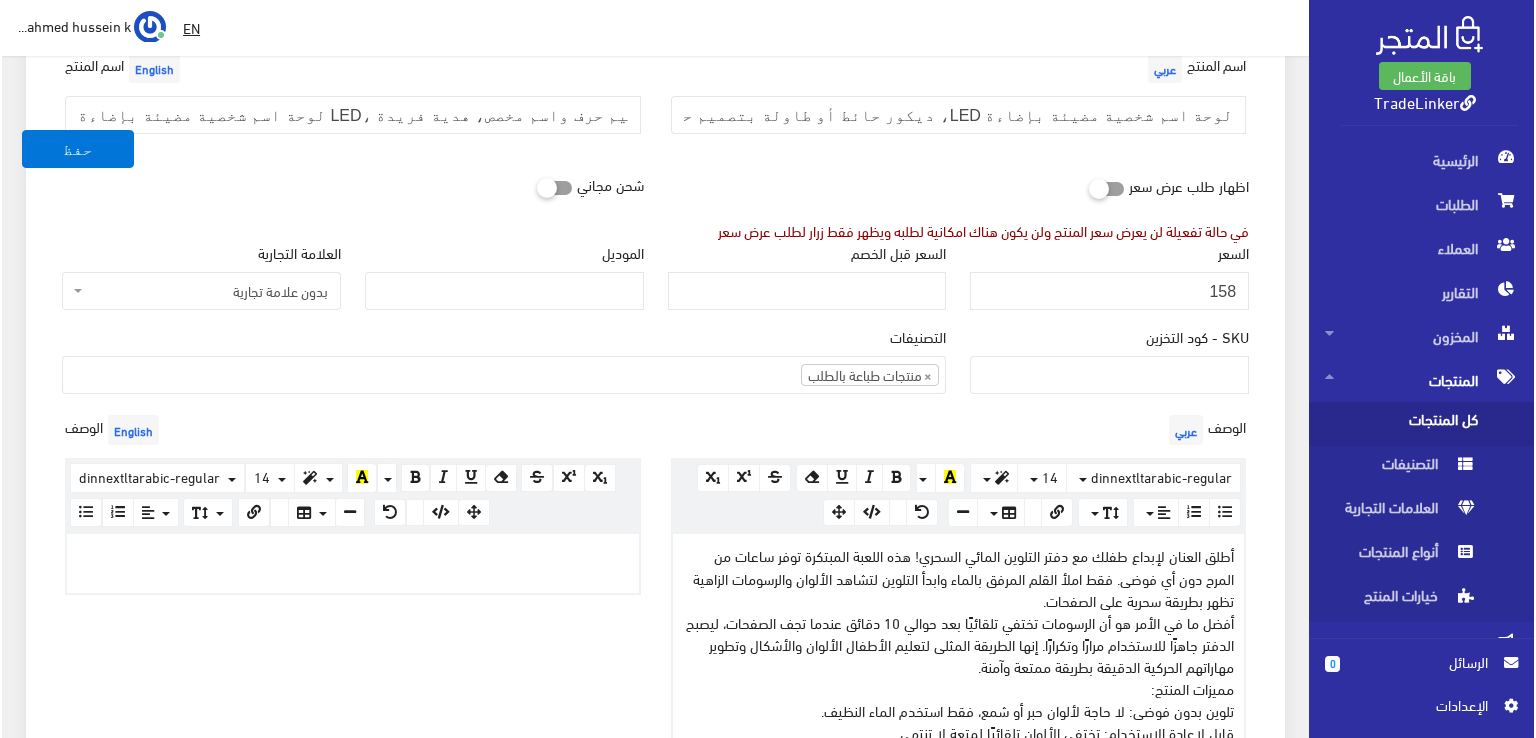 scroll, scrollTop: 418, scrollLeft: 0, axis: vertical 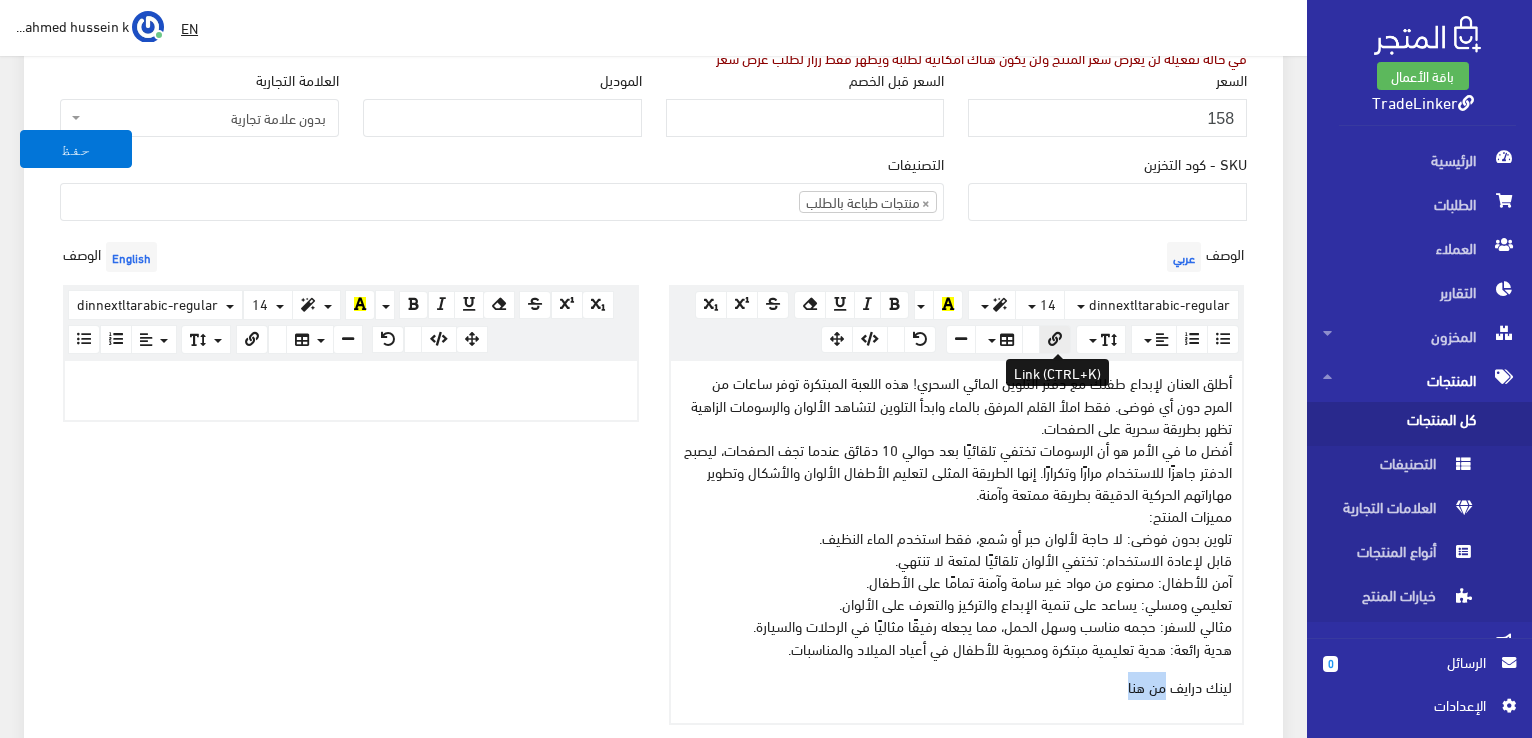 click at bounding box center (1055, 340) 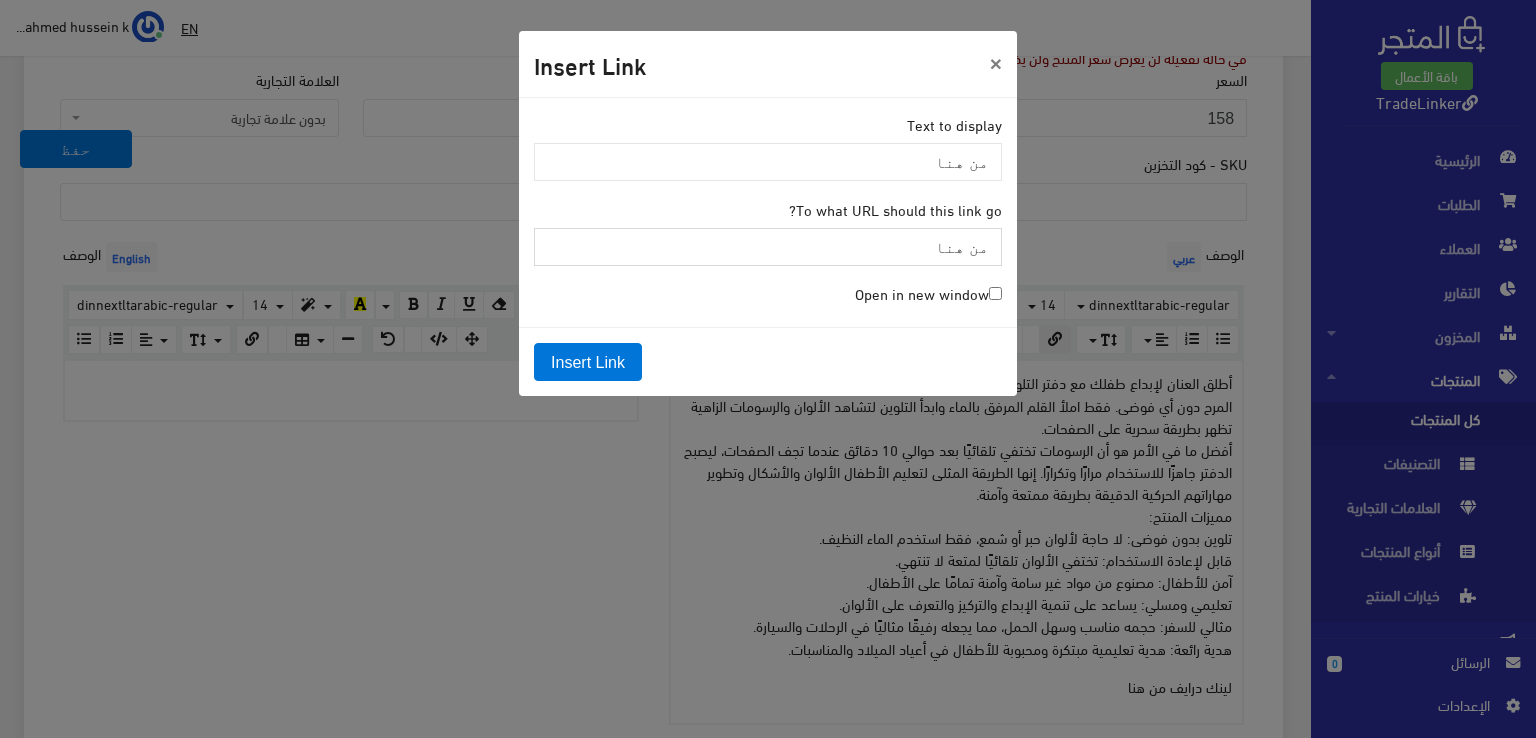 paste on "https://drive.google.com/drive/folders/16Vjv9Wg6N96el8Sb5QFqIi60BD_OjIfy?usp=drive_link" 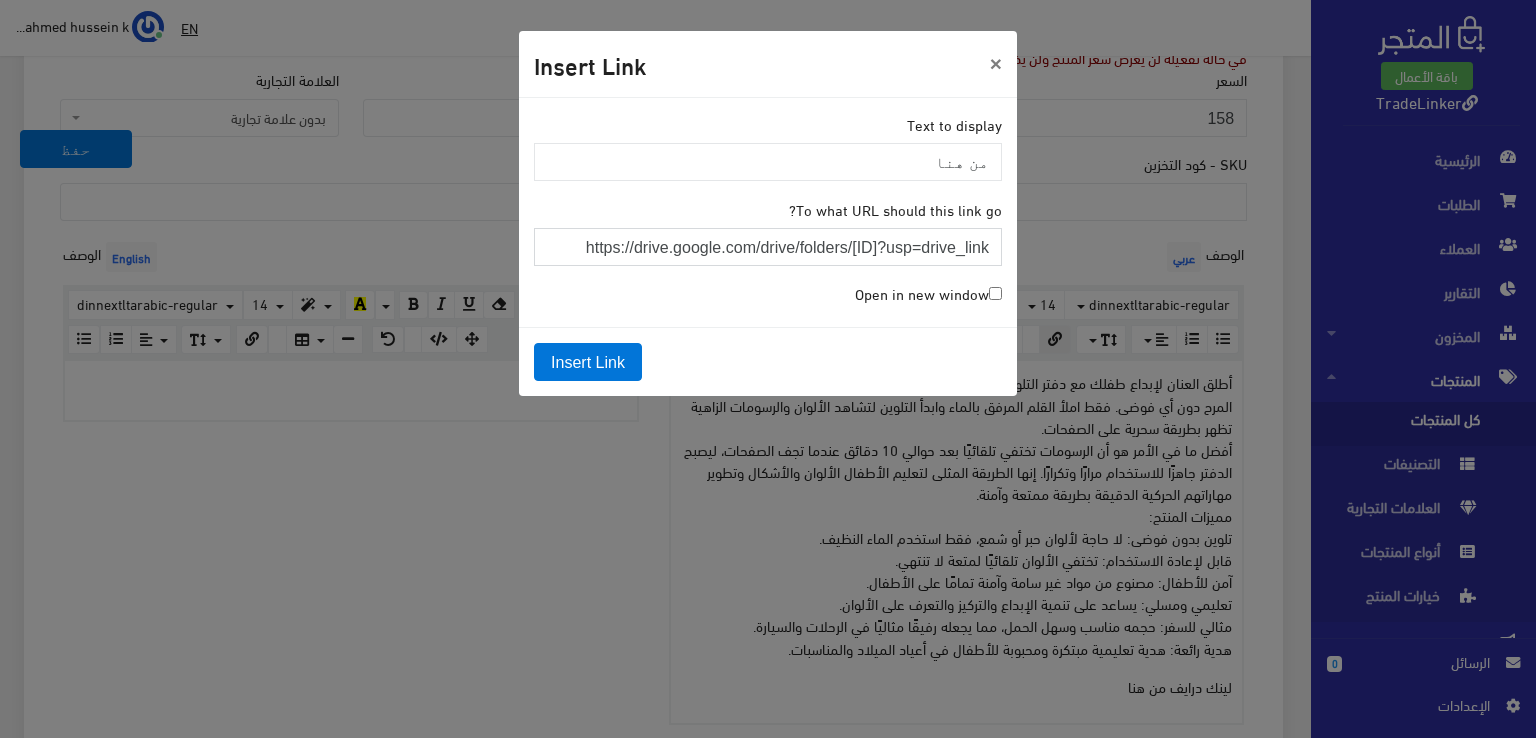 scroll, scrollTop: 0, scrollLeft: -216, axis: horizontal 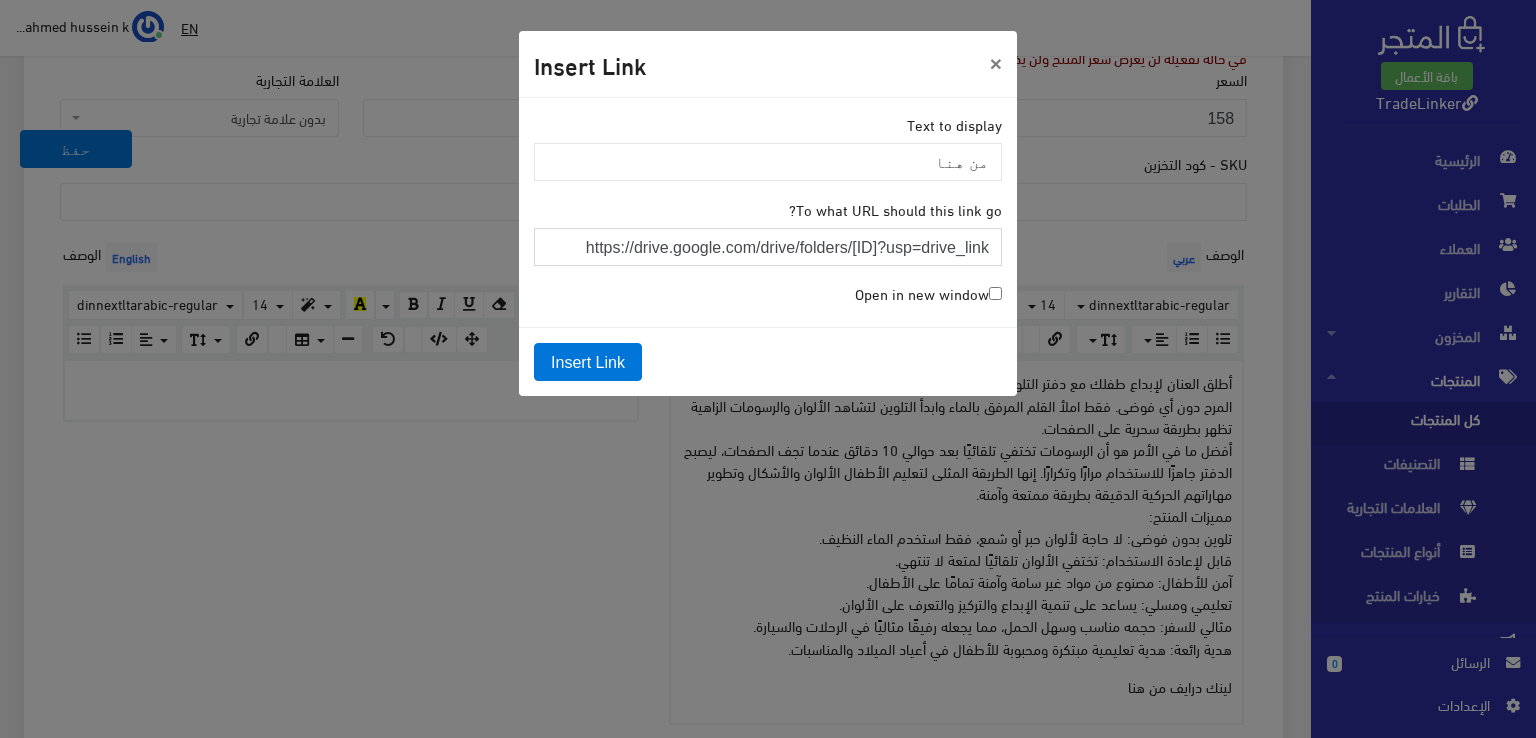 type on "https://drive.google.com/drive/folders/16Vjv9Wg6N96el8Sb5QFqIi60BD_OjIfy?usp=drive_link" 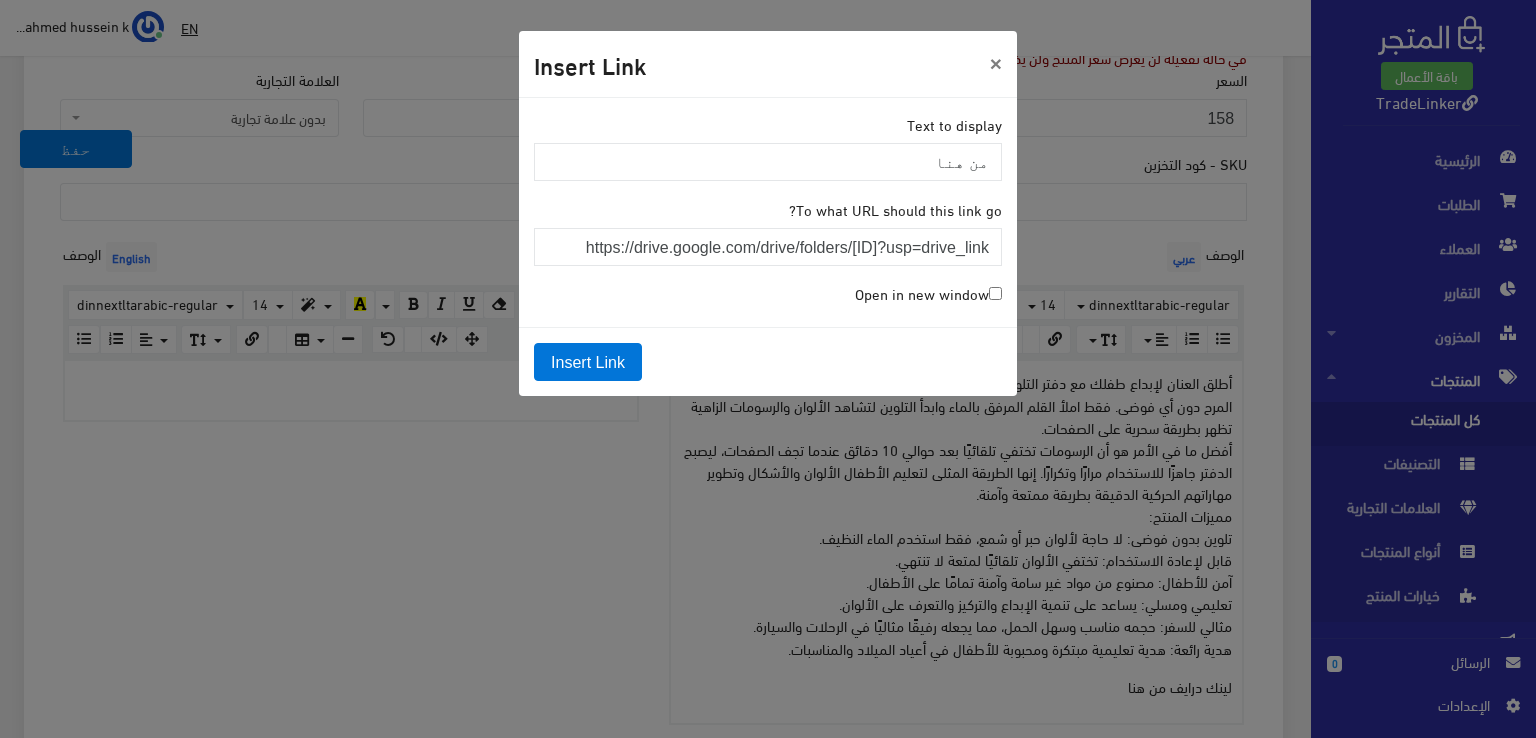 click on "Open in new window" at bounding box center (995, 293) 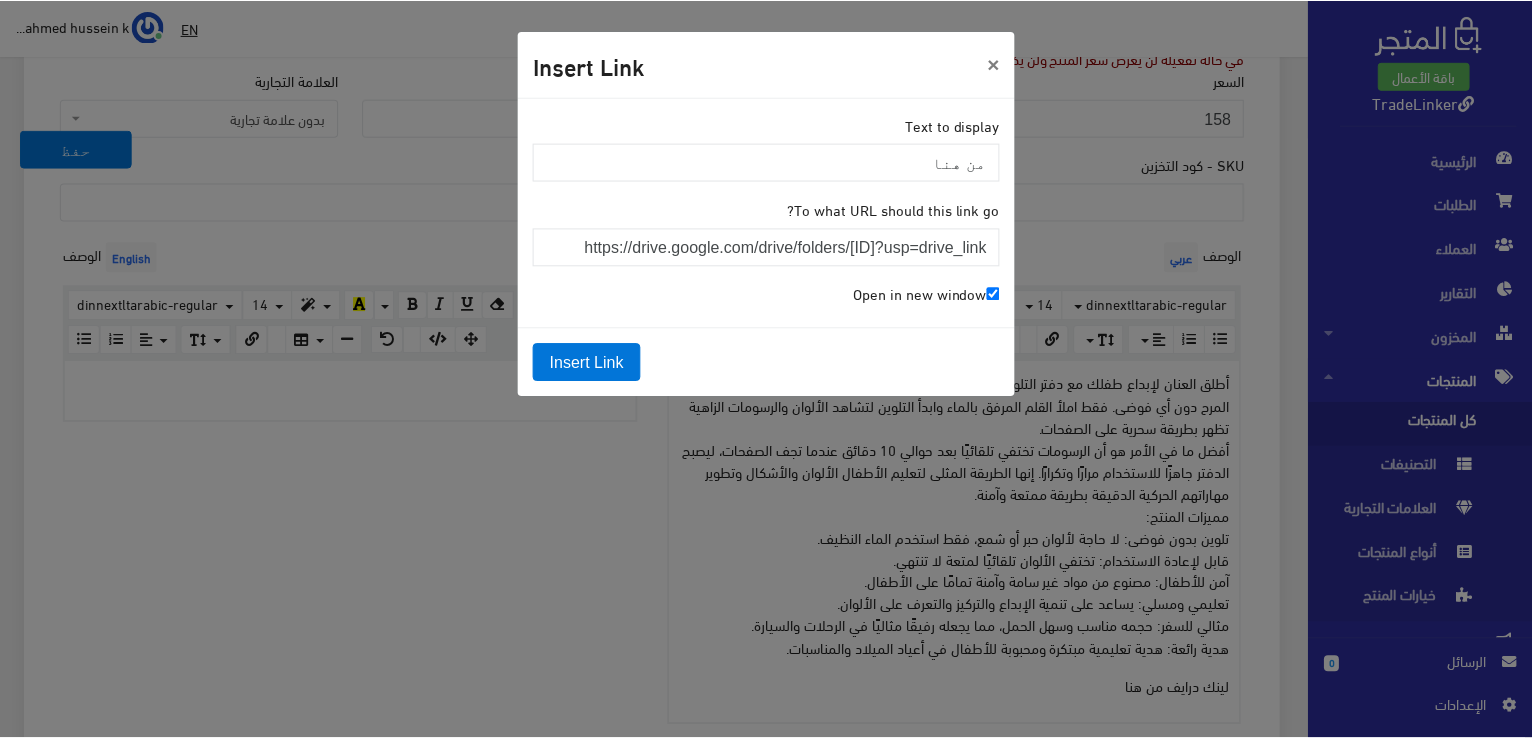 scroll, scrollTop: 0, scrollLeft: 0, axis: both 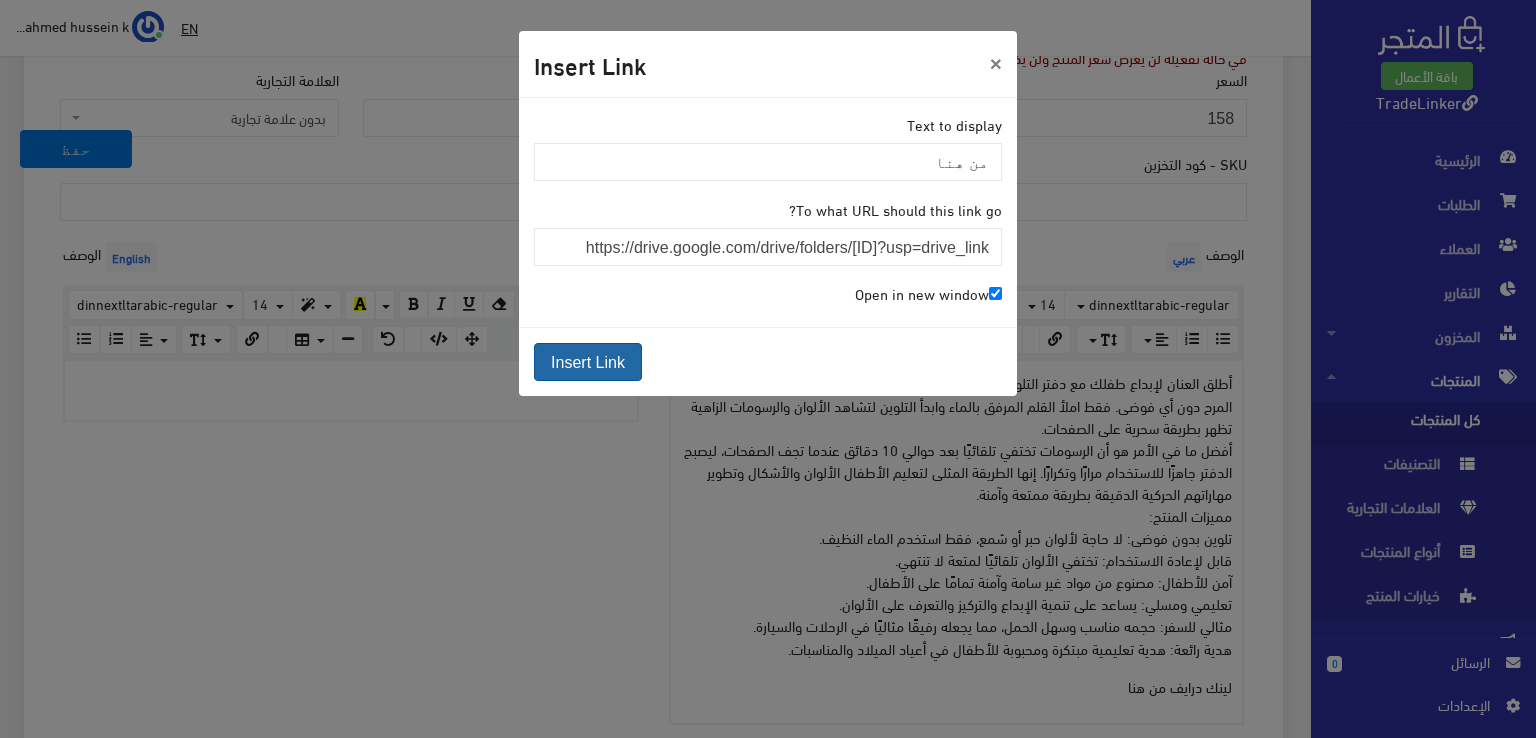 click on "Insert Link" at bounding box center (588, 362) 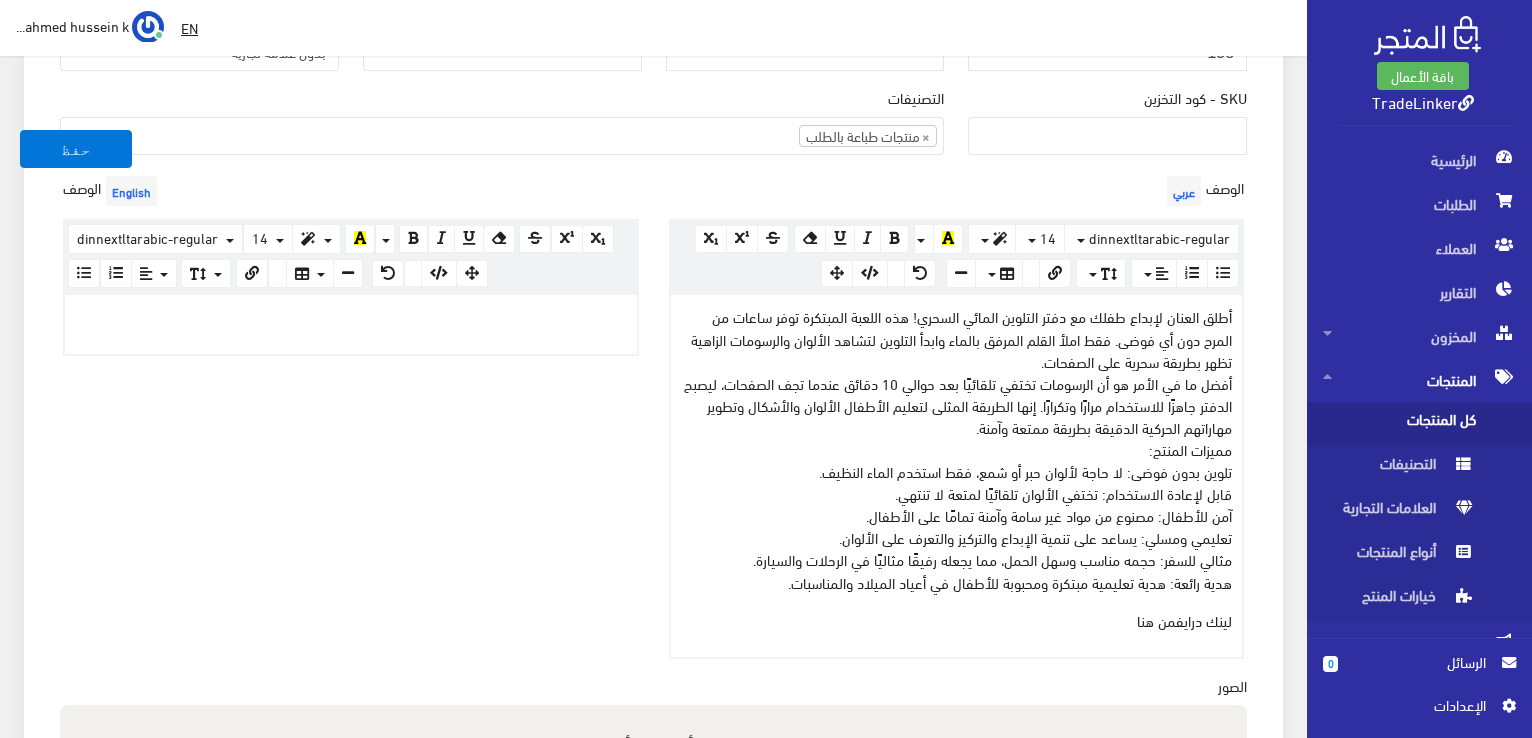 scroll, scrollTop: 618, scrollLeft: 0, axis: vertical 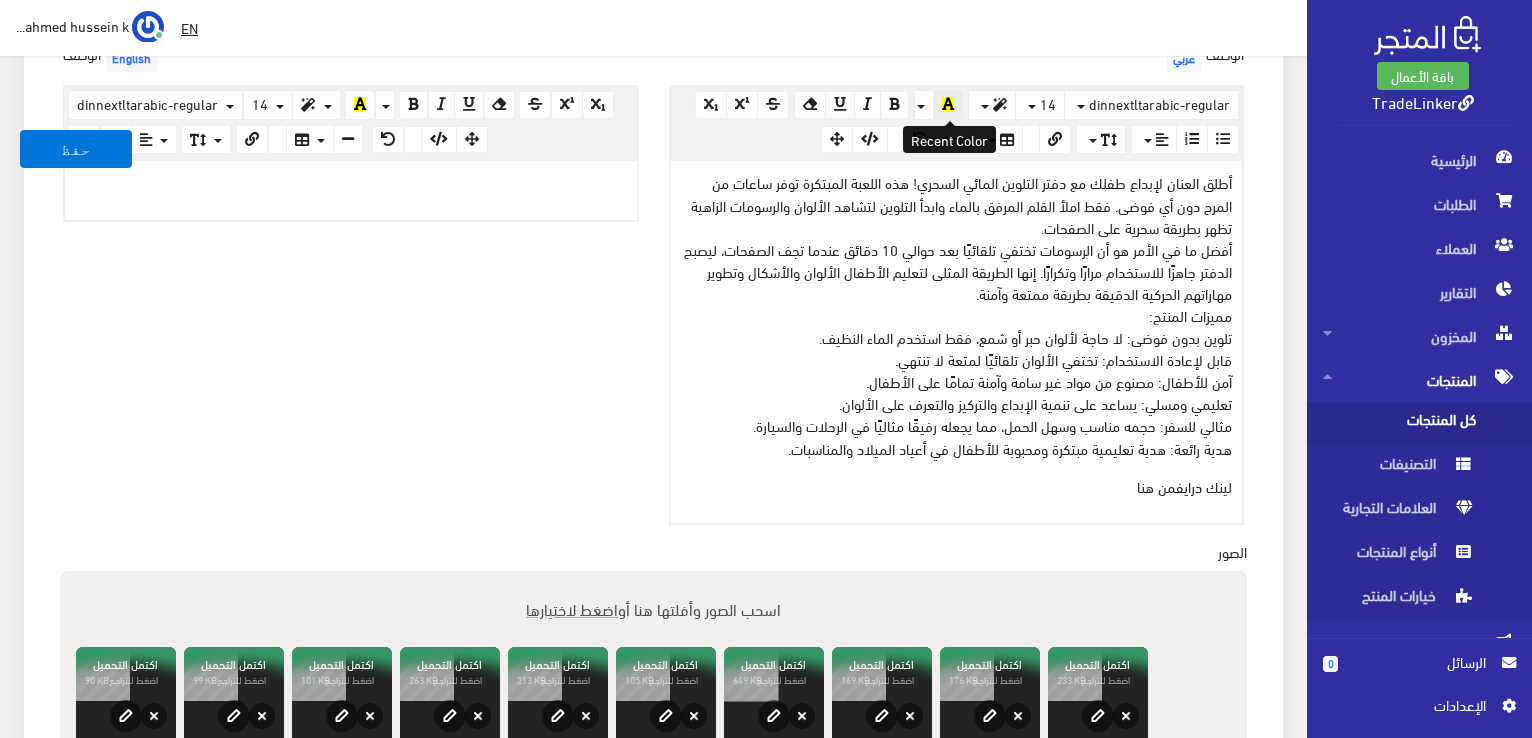 click at bounding box center [948, 104] 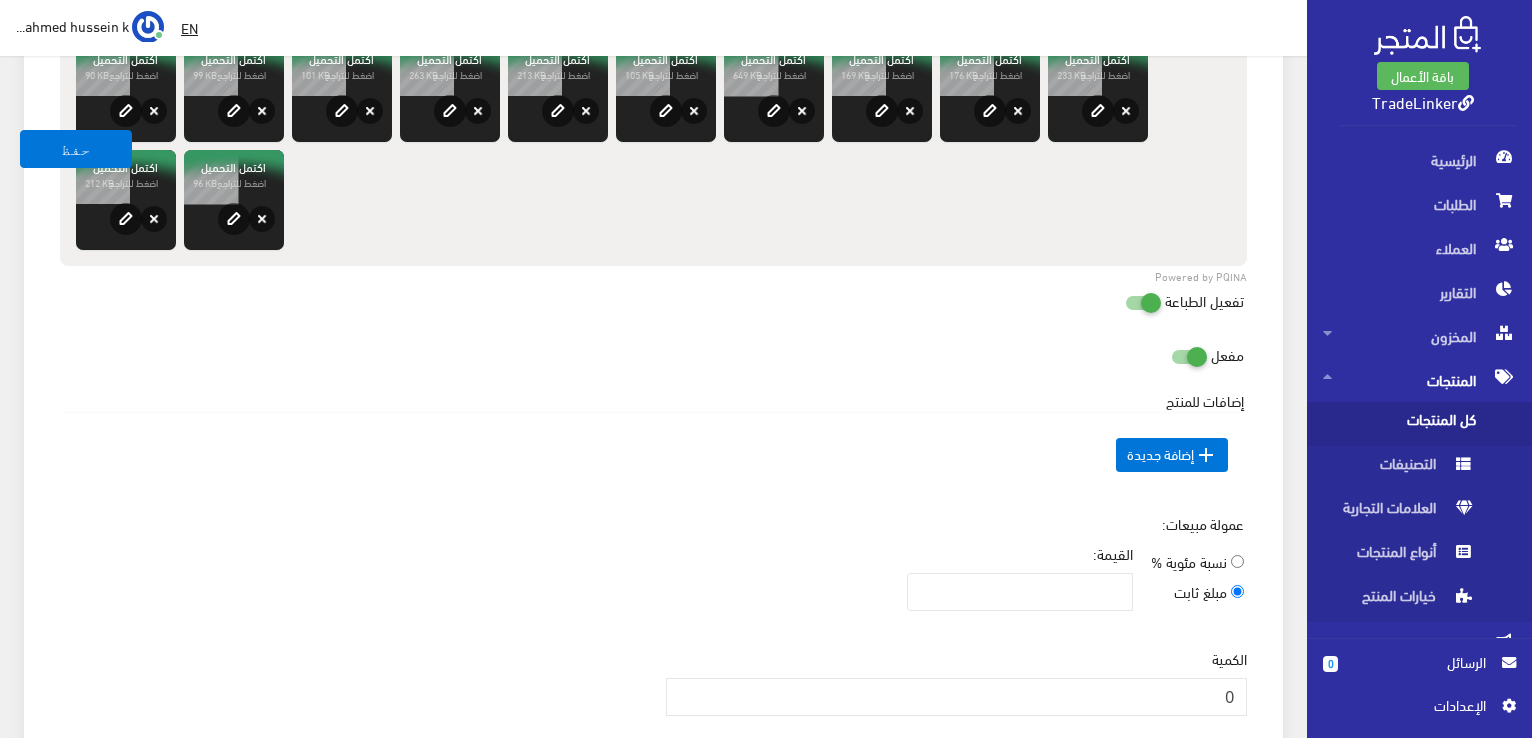 scroll, scrollTop: 1418, scrollLeft: 0, axis: vertical 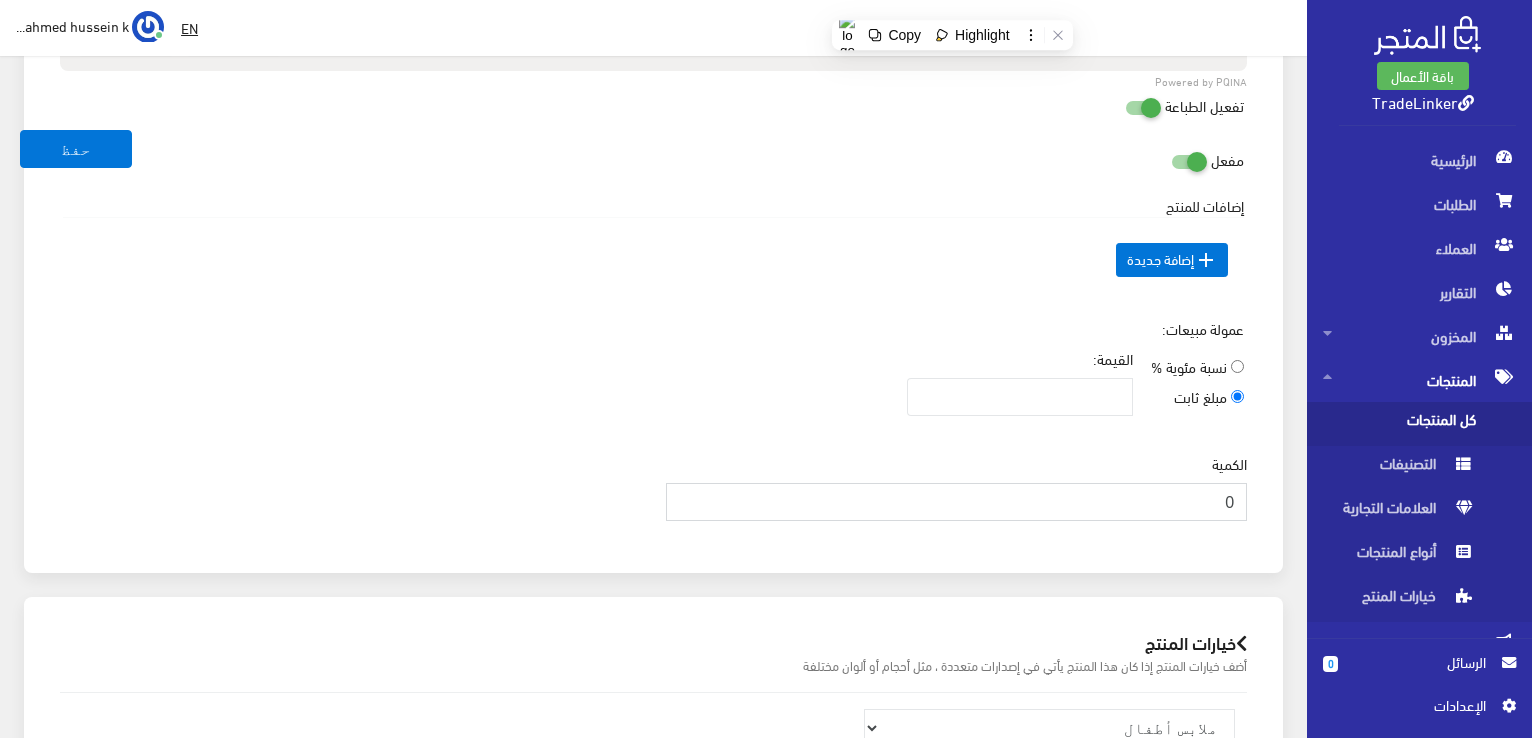 drag, startPoint x: 1206, startPoint y: 500, endPoint x: 1276, endPoint y: 489, distance: 70.85902 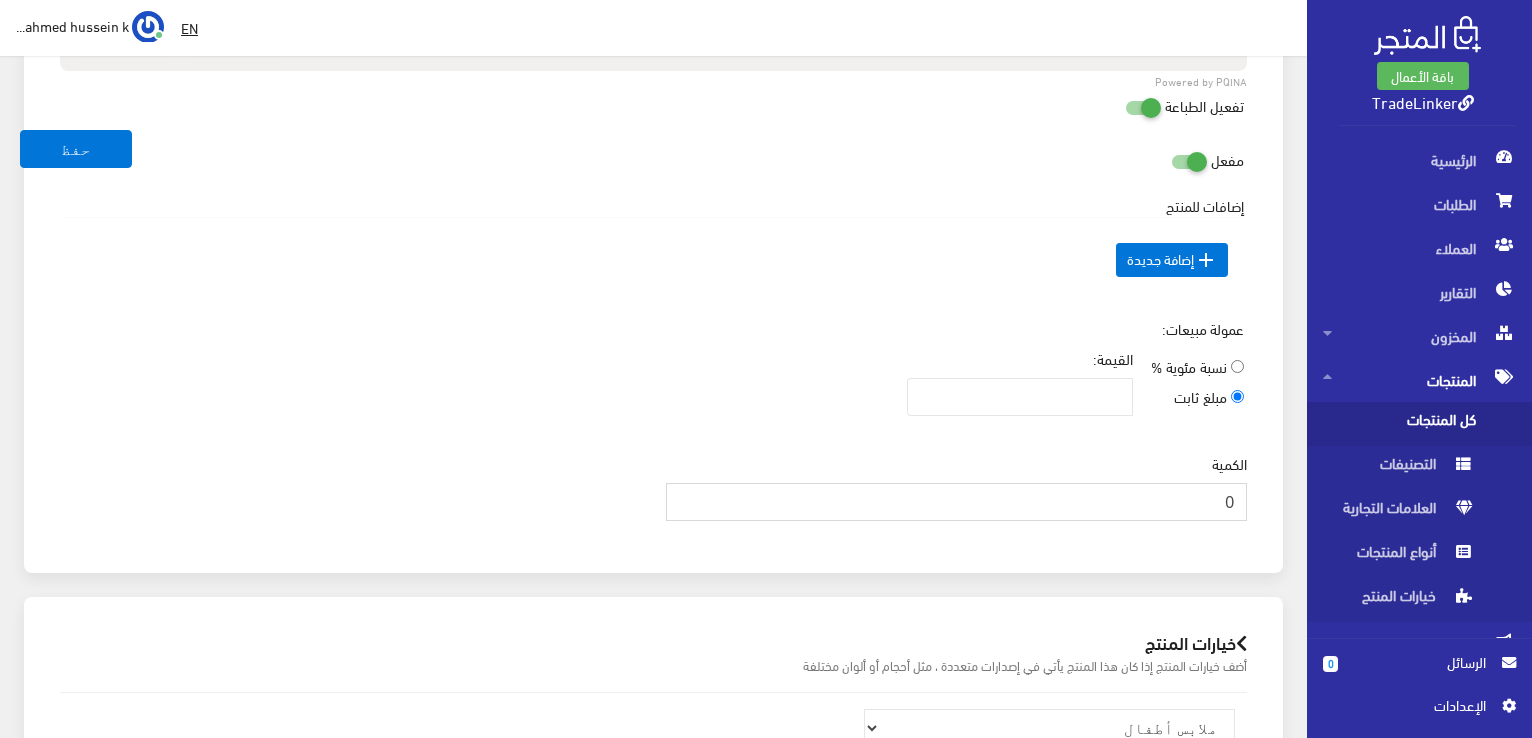 type on "35" 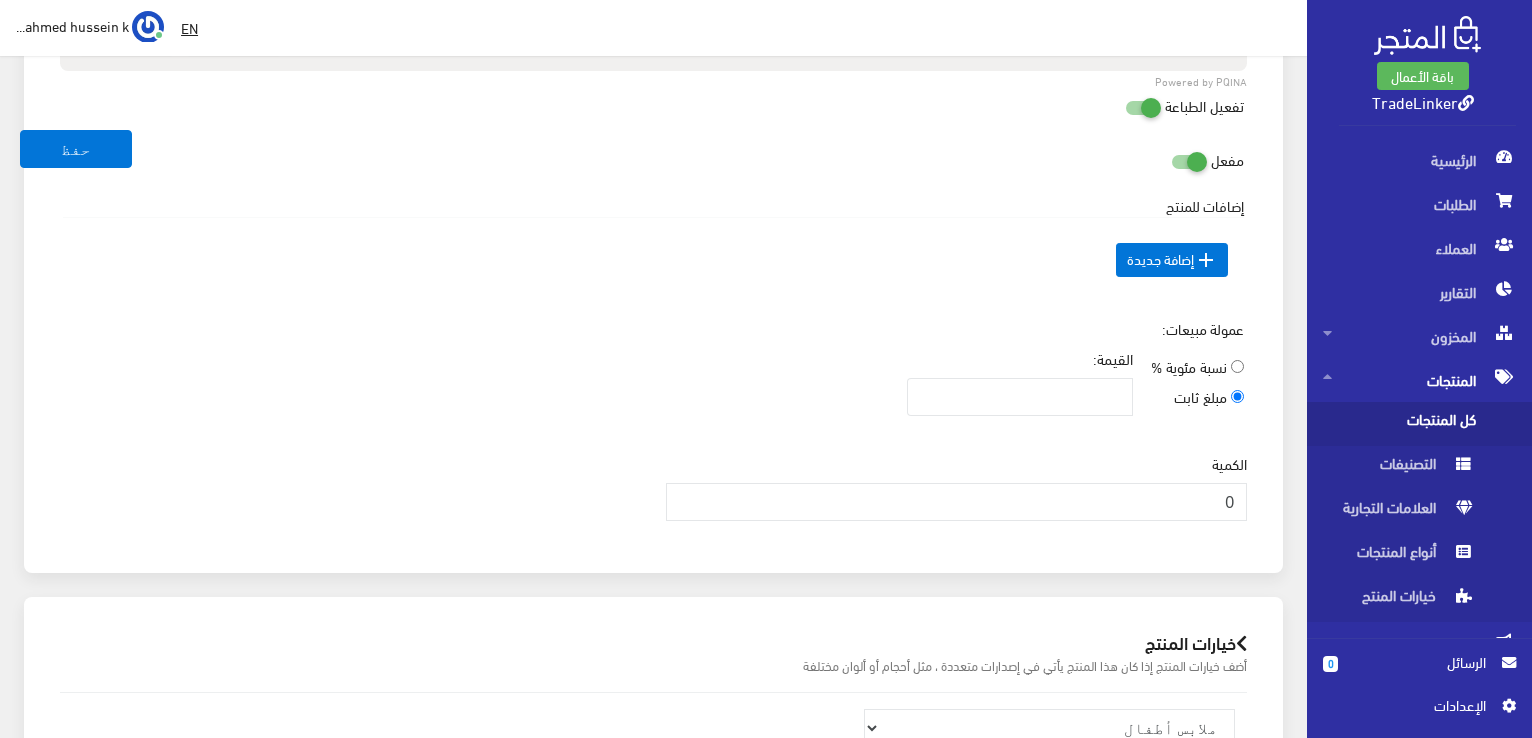 click on "اسم المنتج  عربي
لوحة اسم شخصية مضيئة بإضاءة LED، ديكور حائط أو طاولة بتصميم حرف واسم مخصص، هدية فريدة
اسم المنتج  English
لوحة اسم شخصية مضيئة بإضاءة LED، ديكور حائط أو طاولة بتصميم حرف واسم مخصص، هدية فريدة
اظهار طلب عرض سعر" at bounding box center (653, -294) 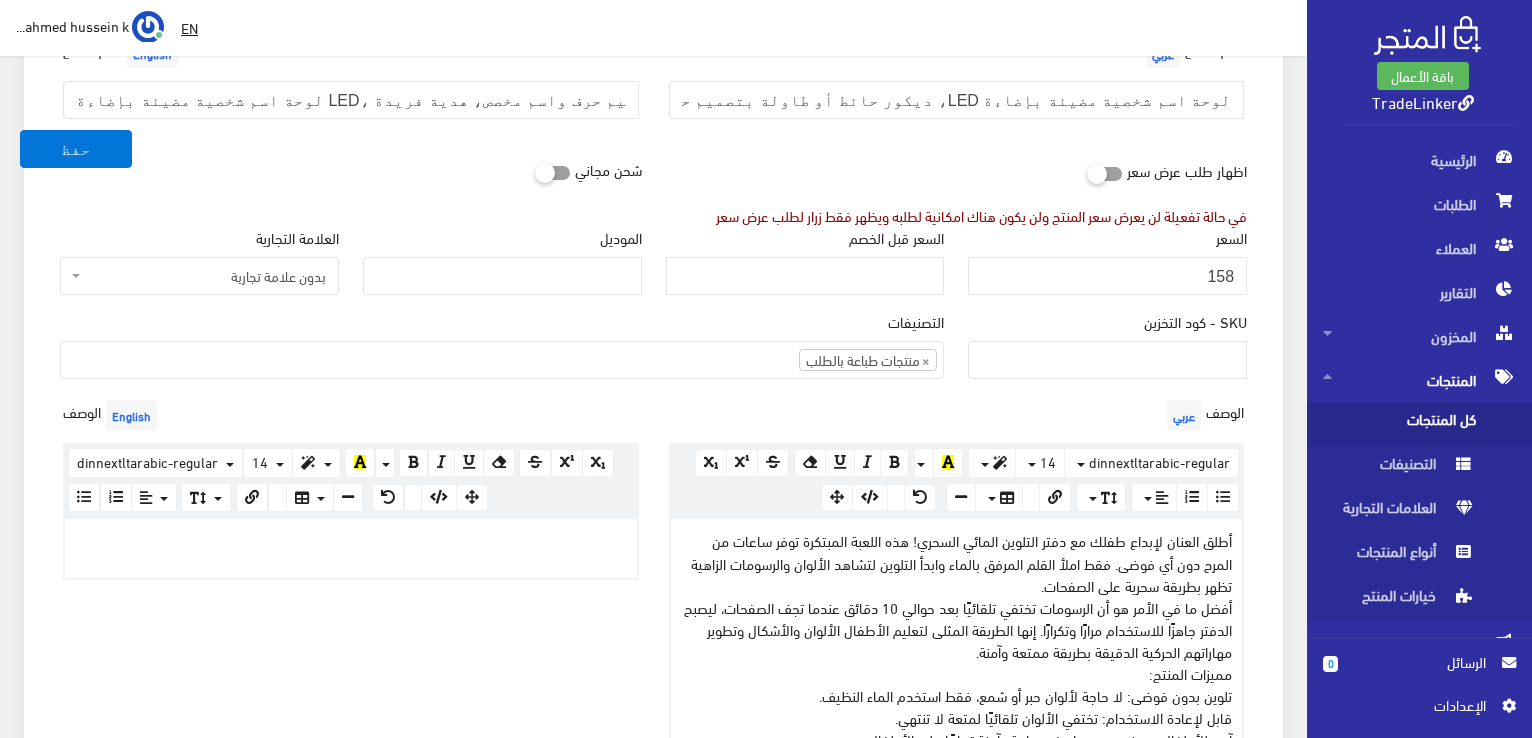 scroll, scrollTop: 418, scrollLeft: 0, axis: vertical 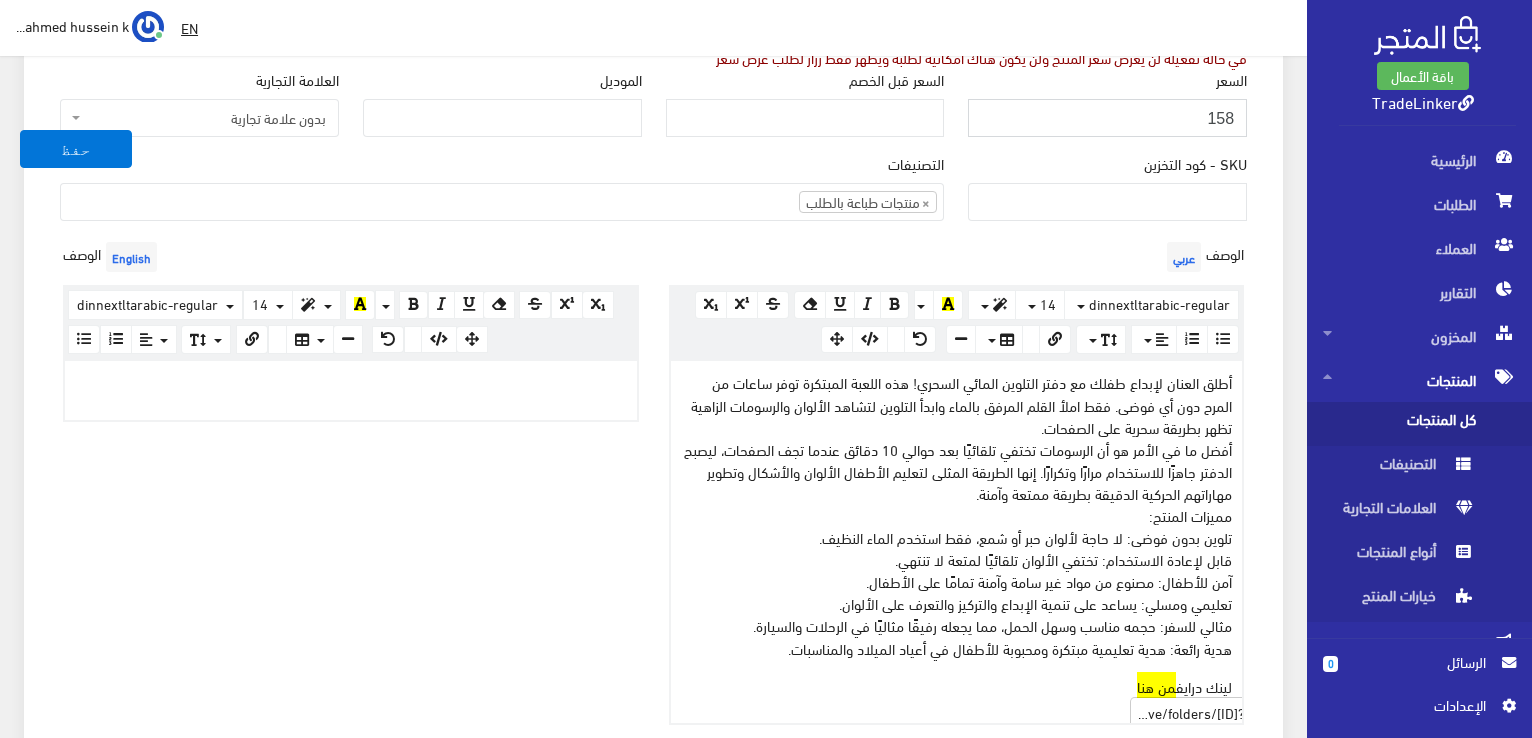 drag, startPoint x: 1217, startPoint y: 117, endPoint x: 1252, endPoint y: 119, distance: 35.057095 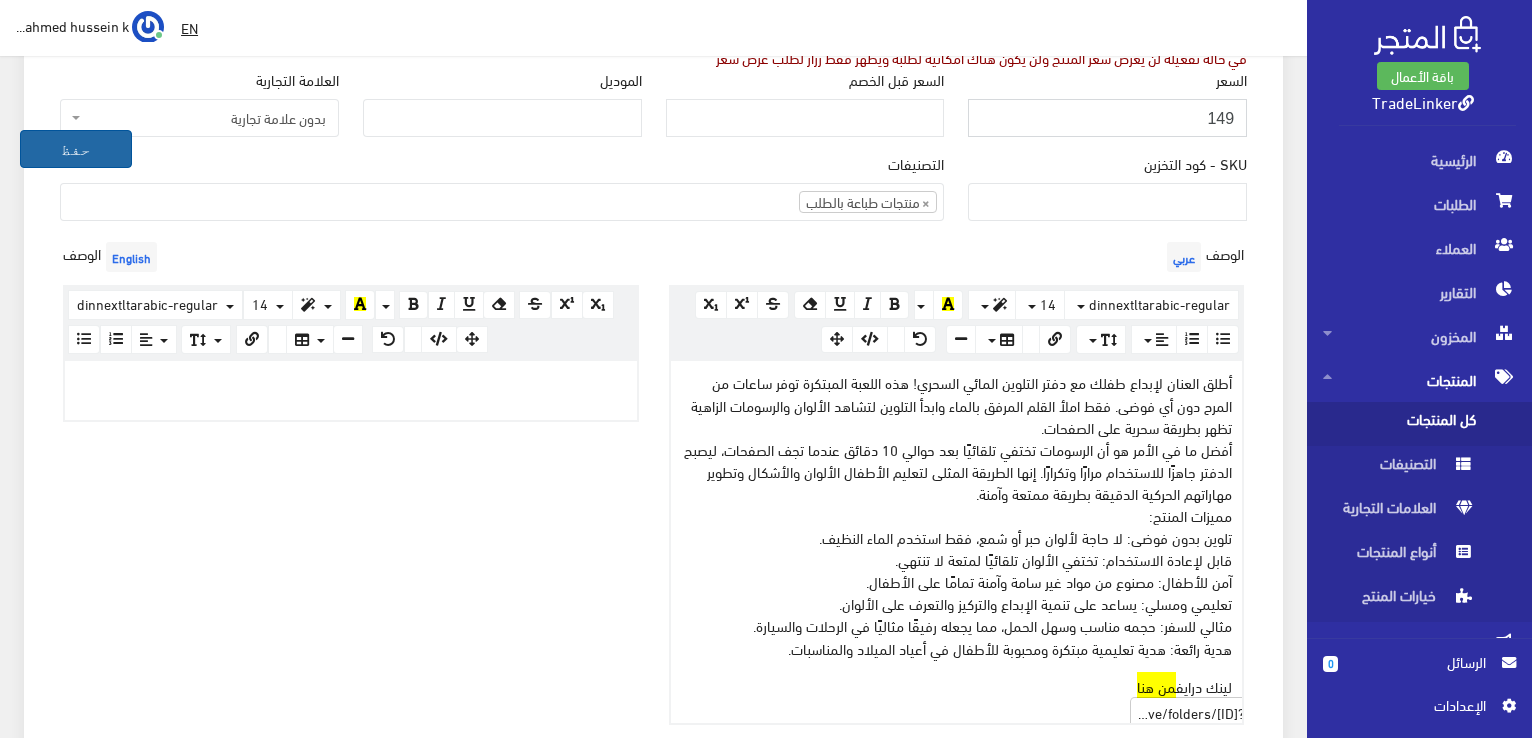 type on "149" 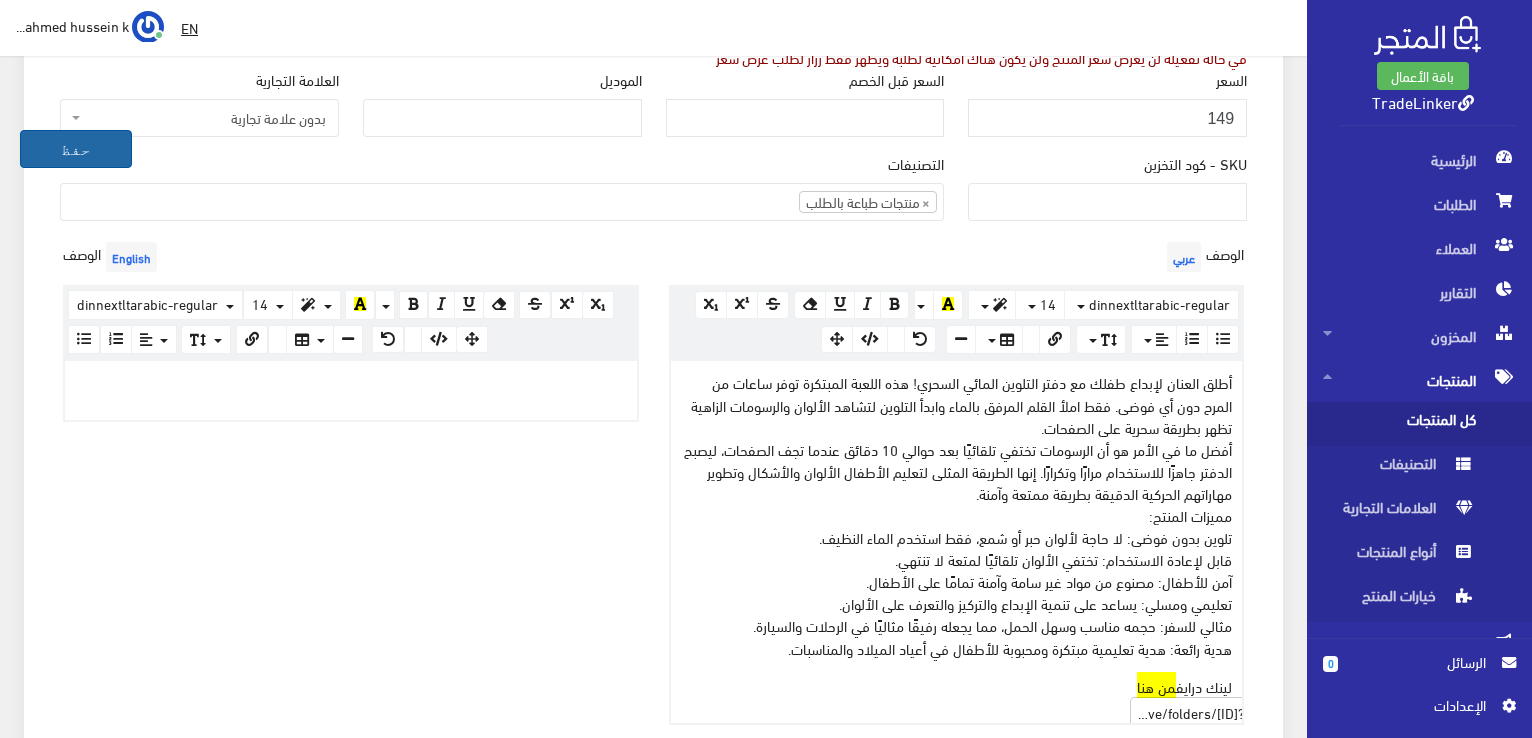 click on "حفظ" at bounding box center (76, 149) 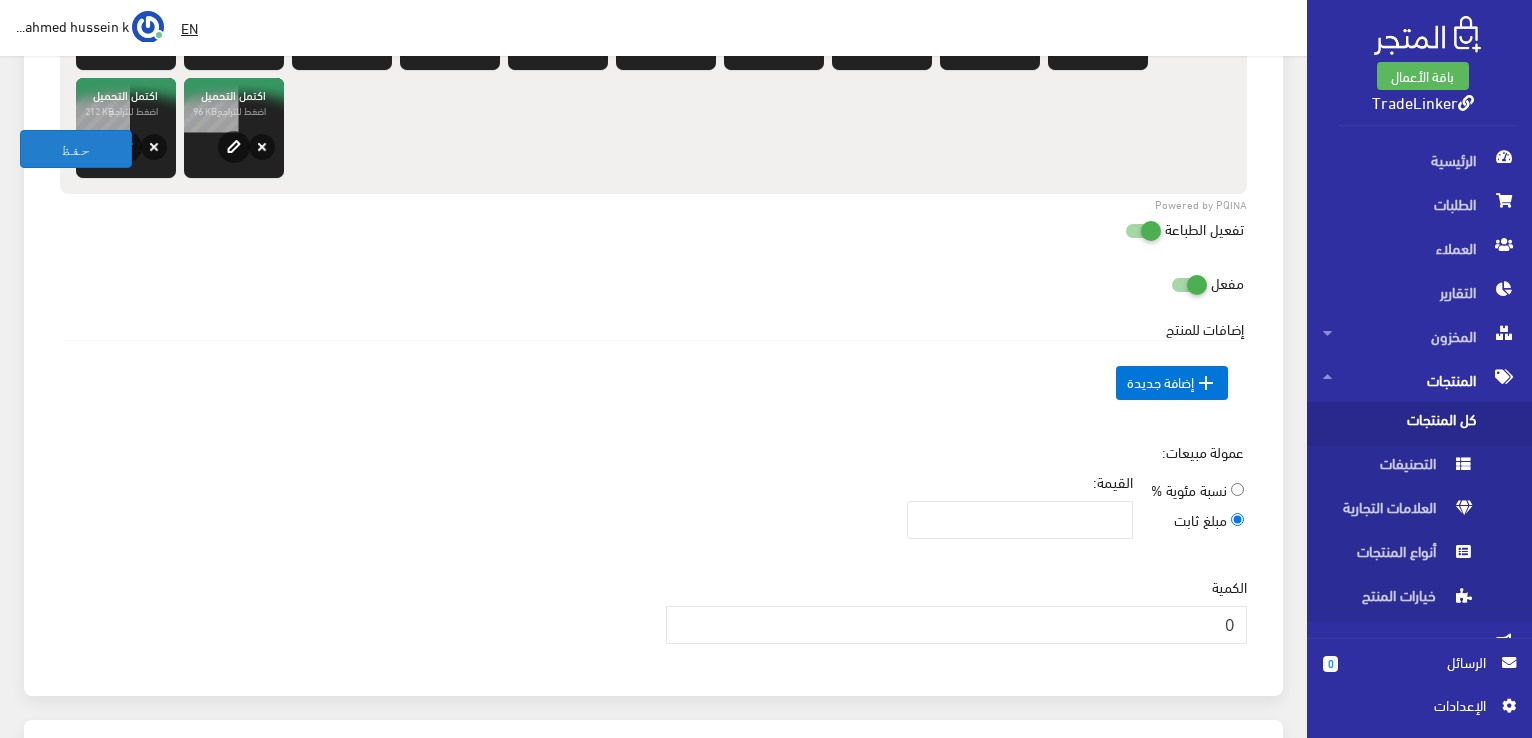 scroll, scrollTop: 1418, scrollLeft: 0, axis: vertical 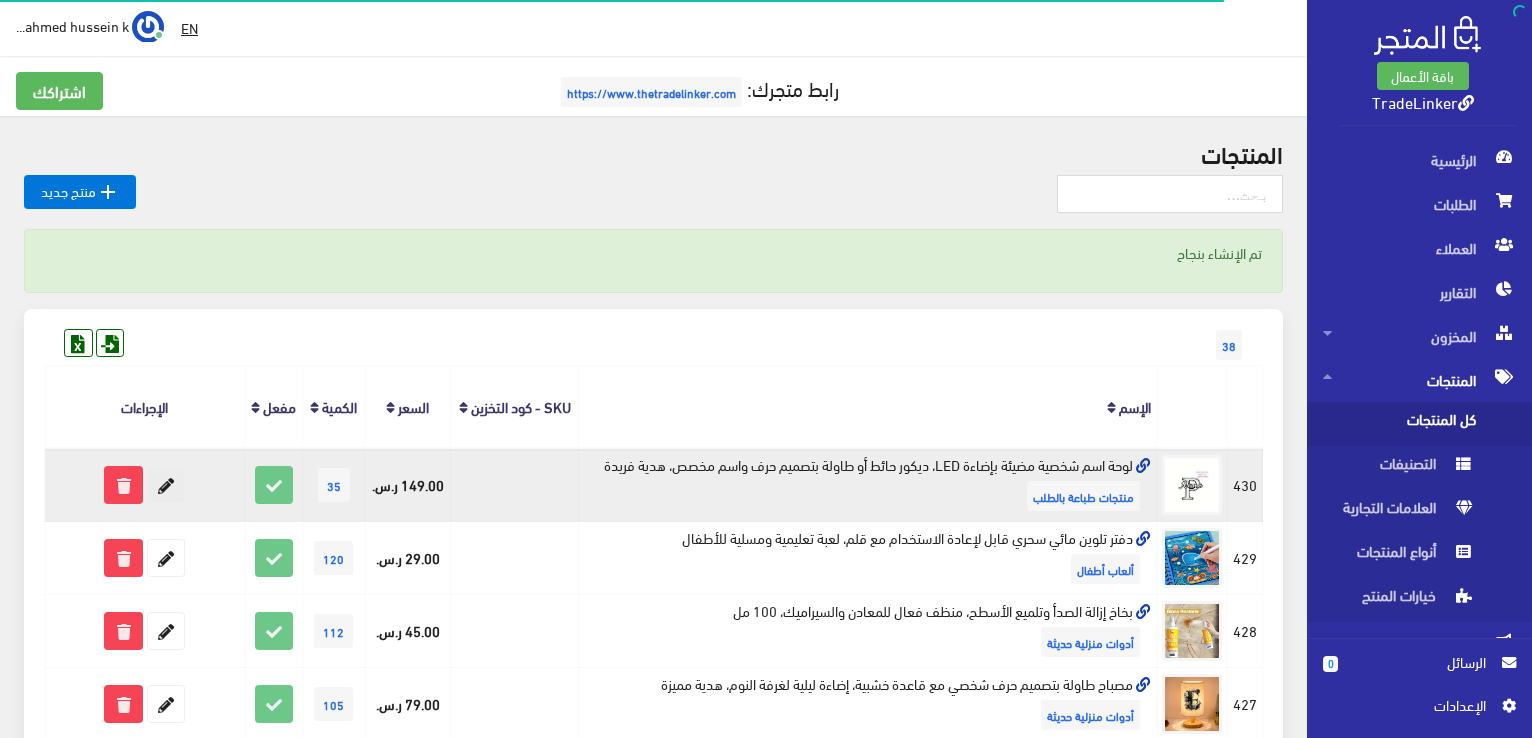 click at bounding box center [166, 485] 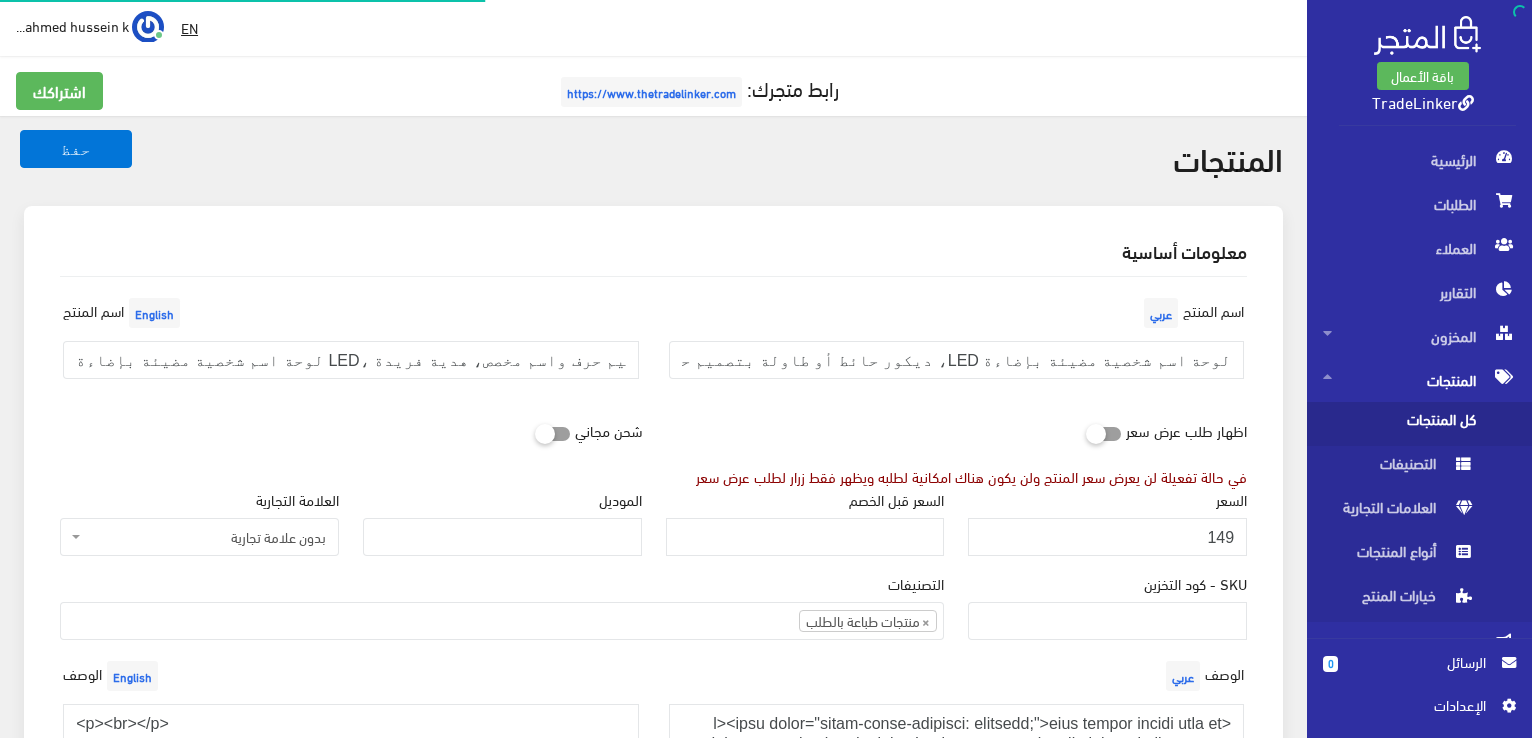 select 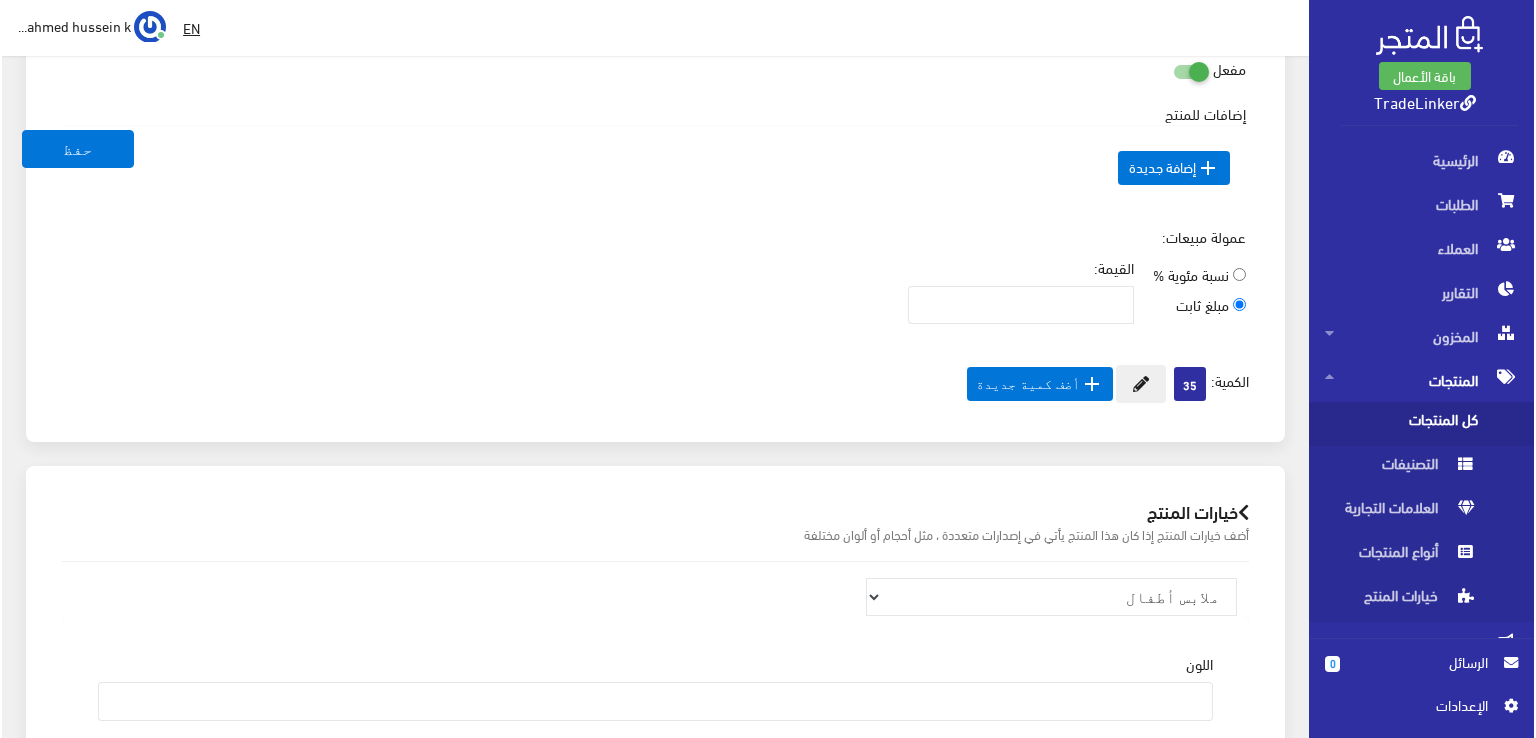 scroll, scrollTop: 1800, scrollLeft: 0, axis: vertical 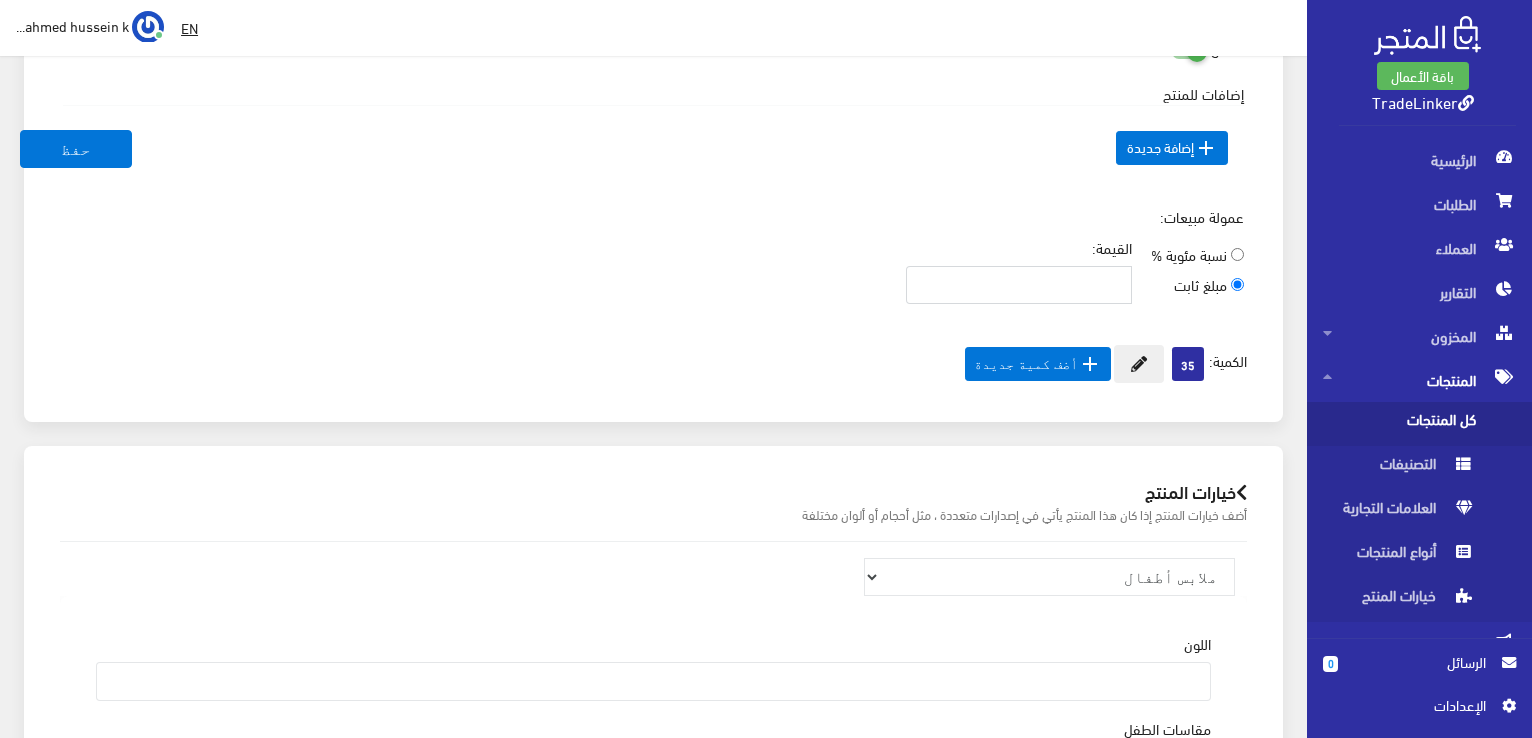 click on "القيمة:" at bounding box center [1019, 285] 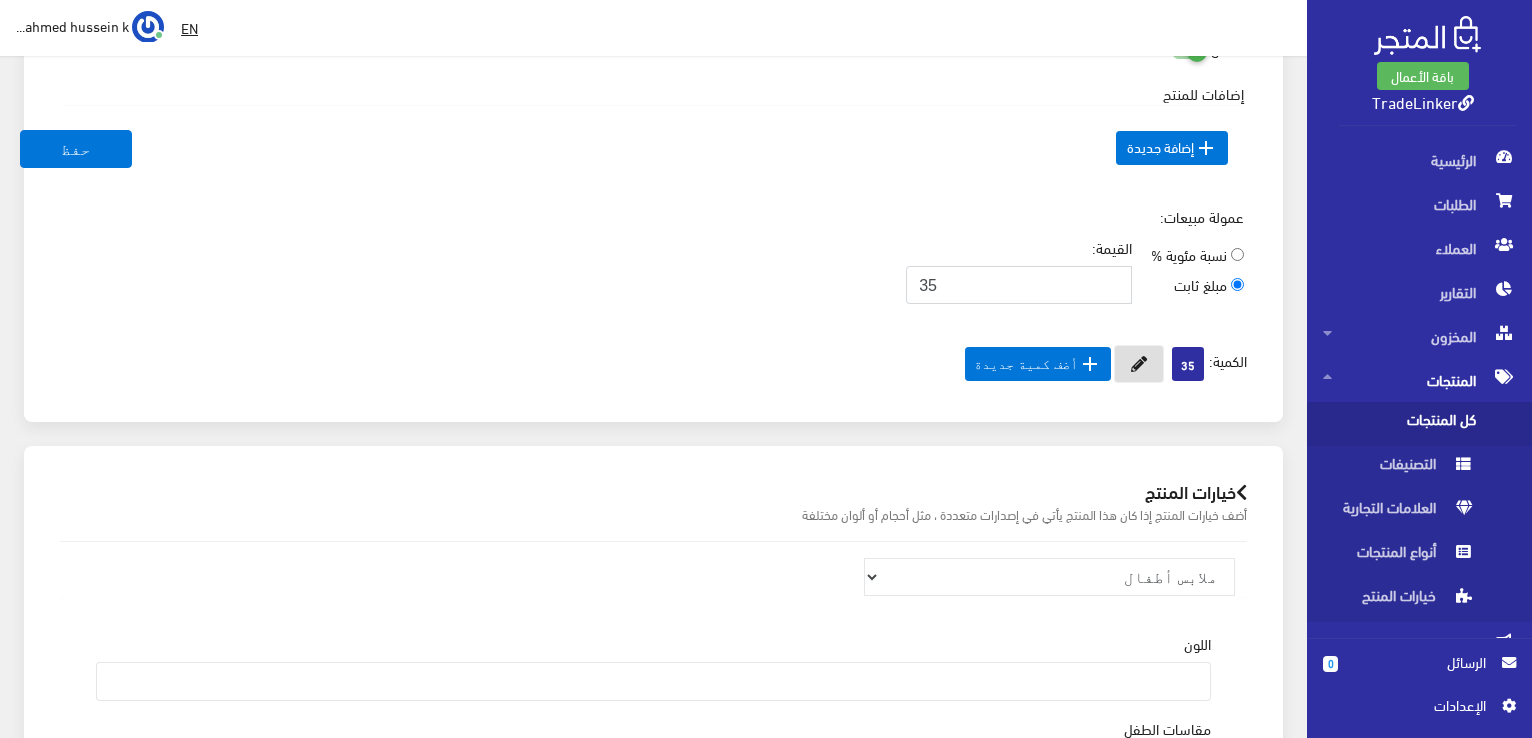 type on "35" 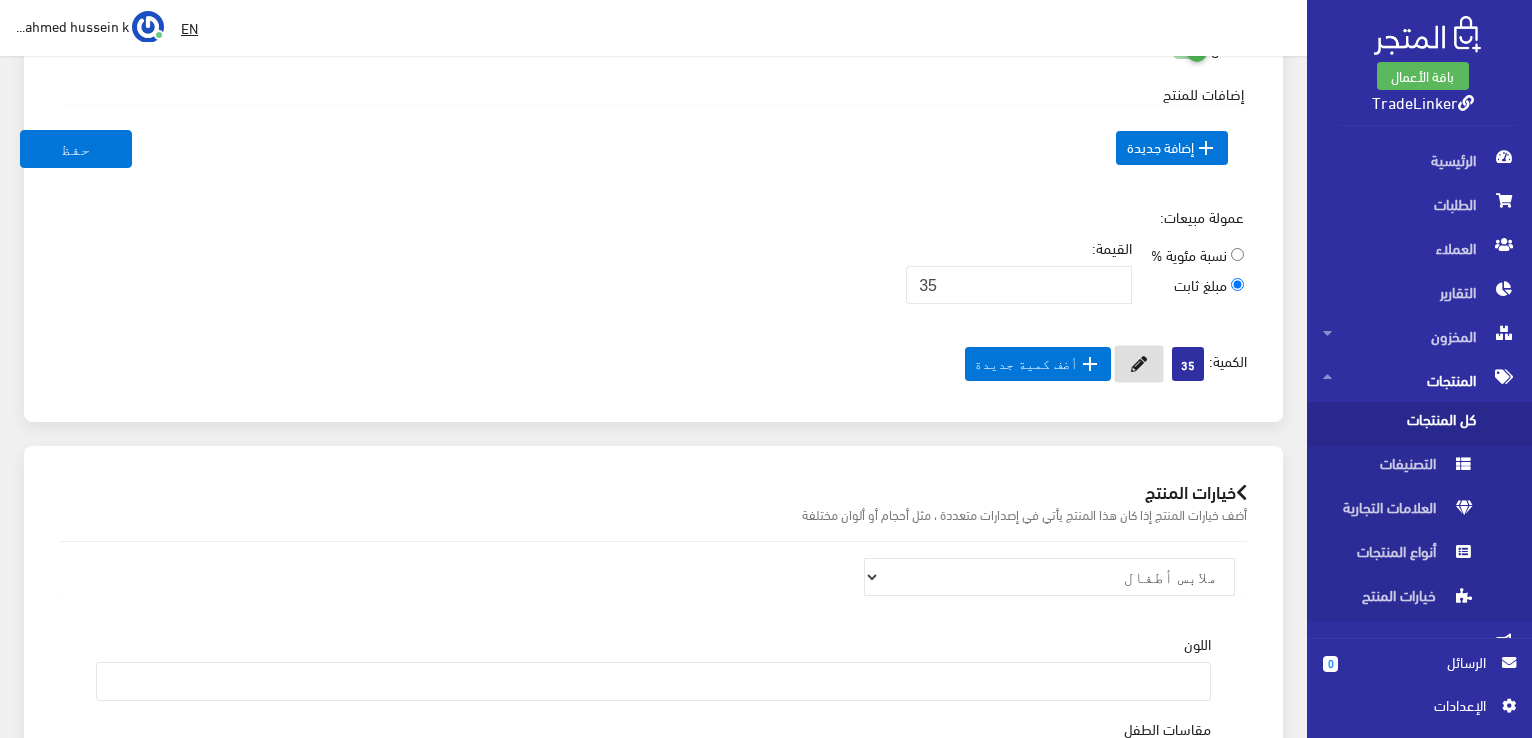 click at bounding box center [1139, 364] 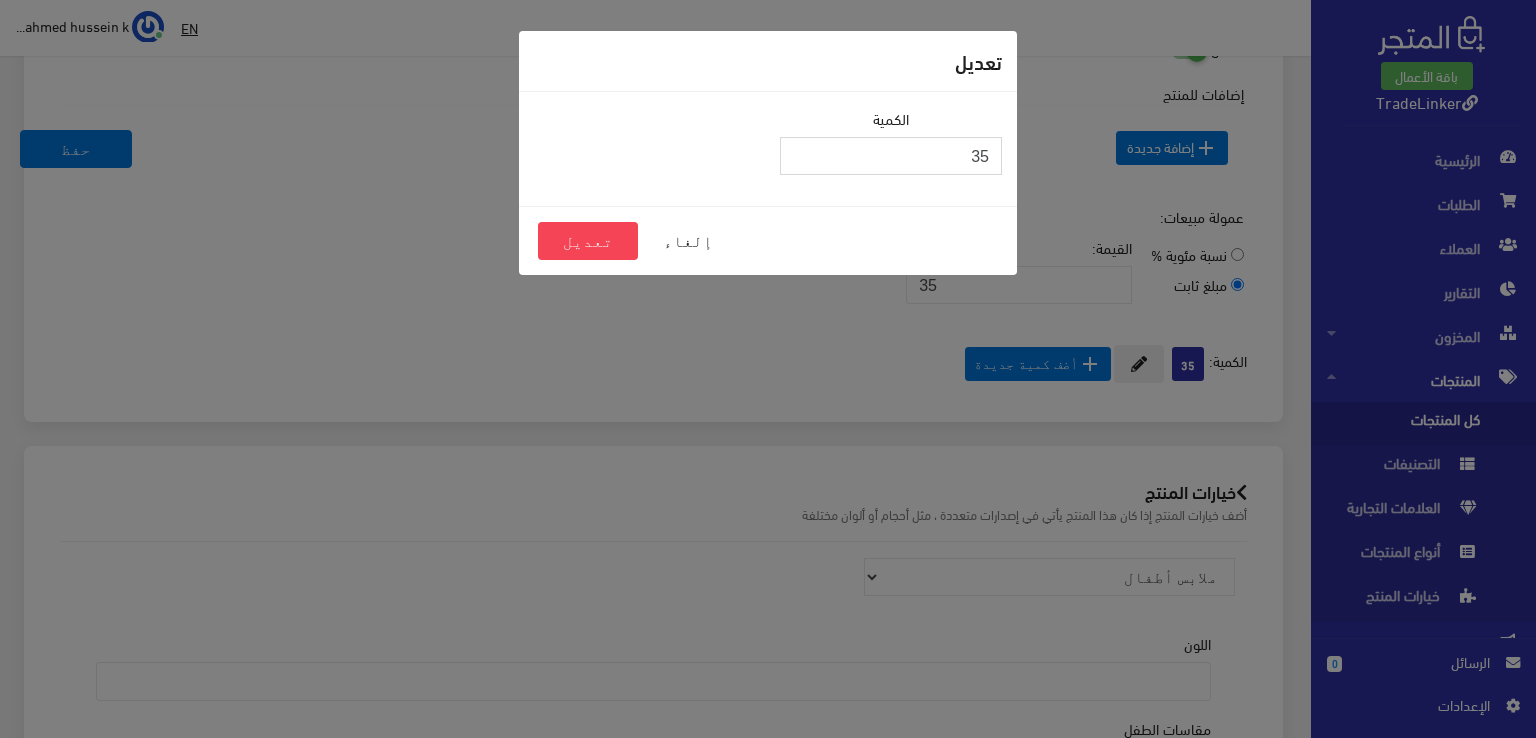 click on "35" at bounding box center (891, 156) 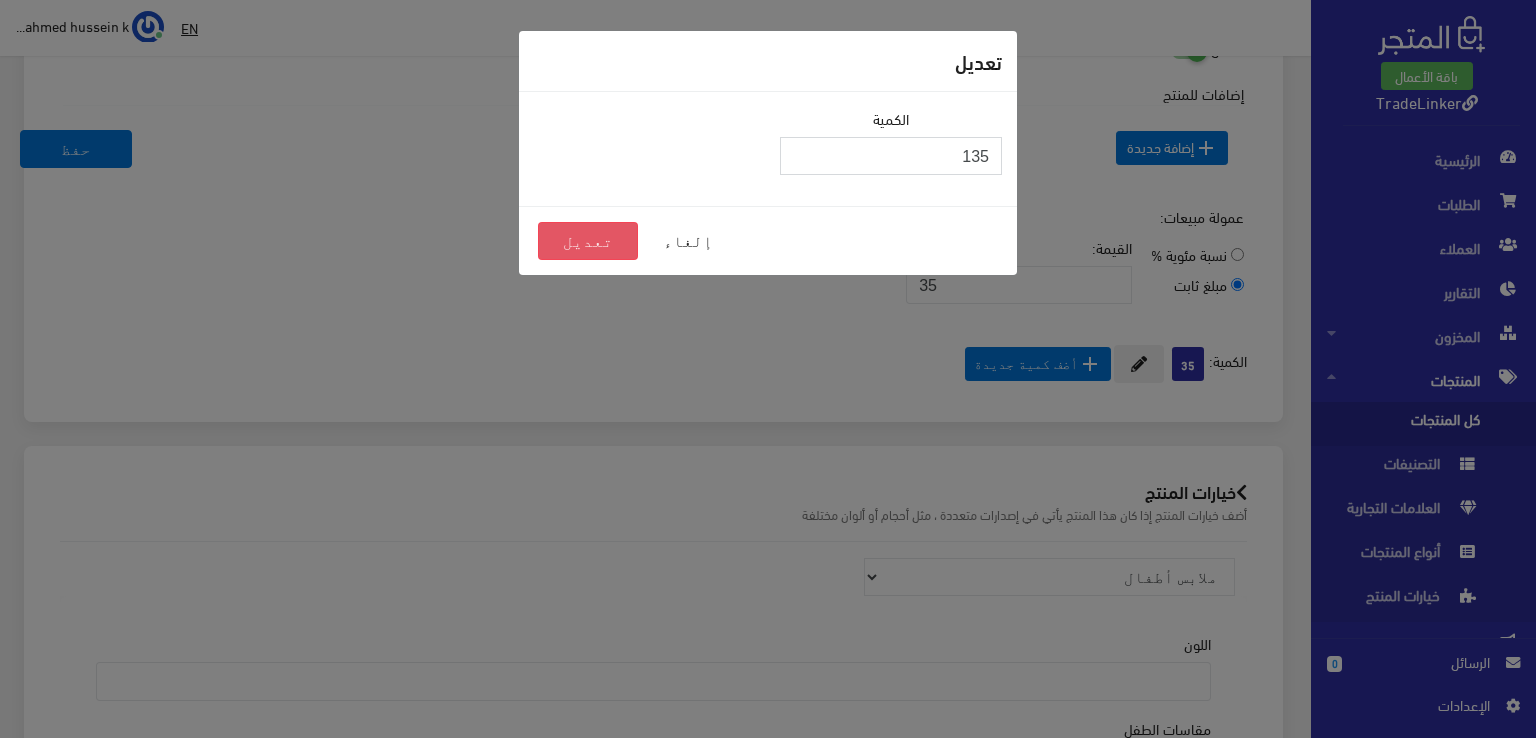 type on "135" 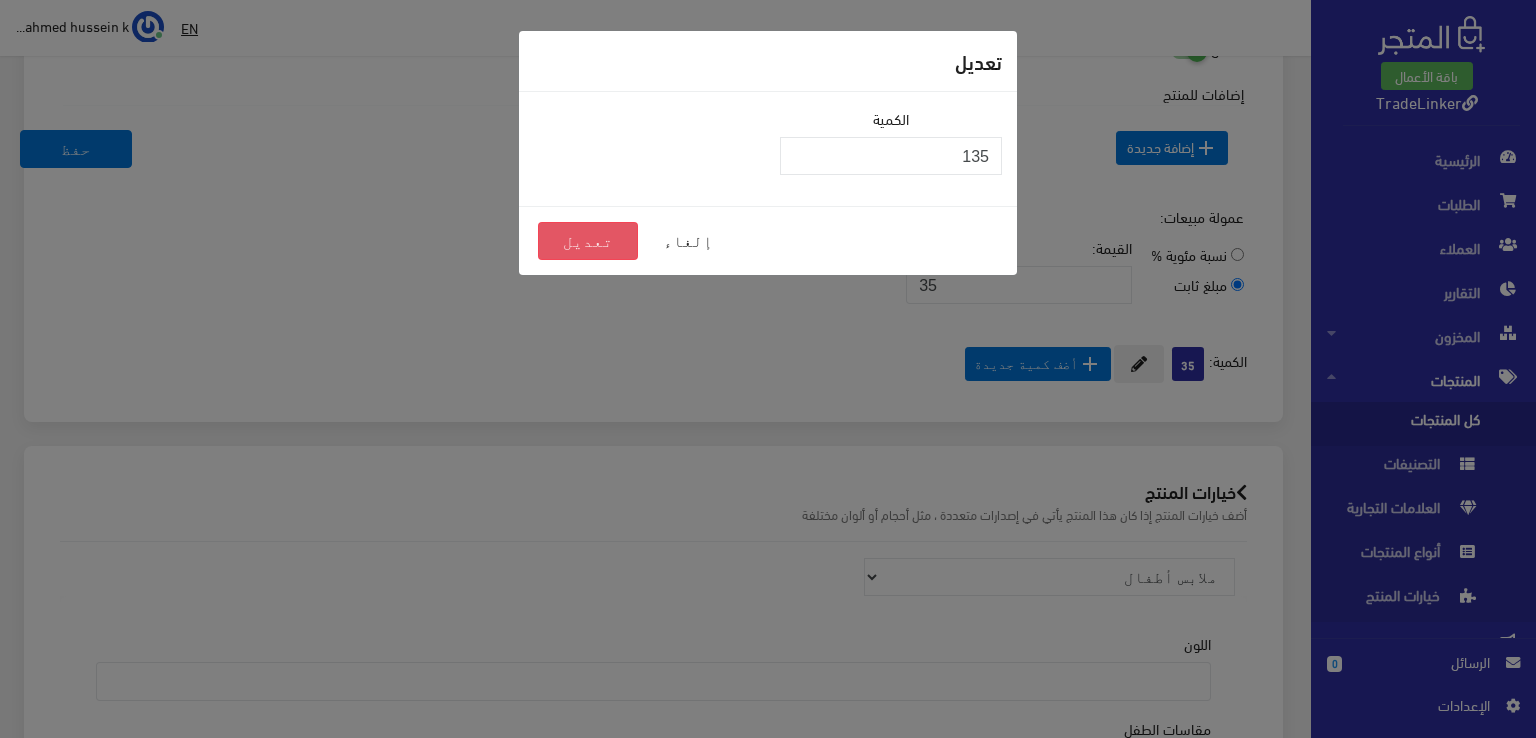click on "تعديل" at bounding box center [588, 241] 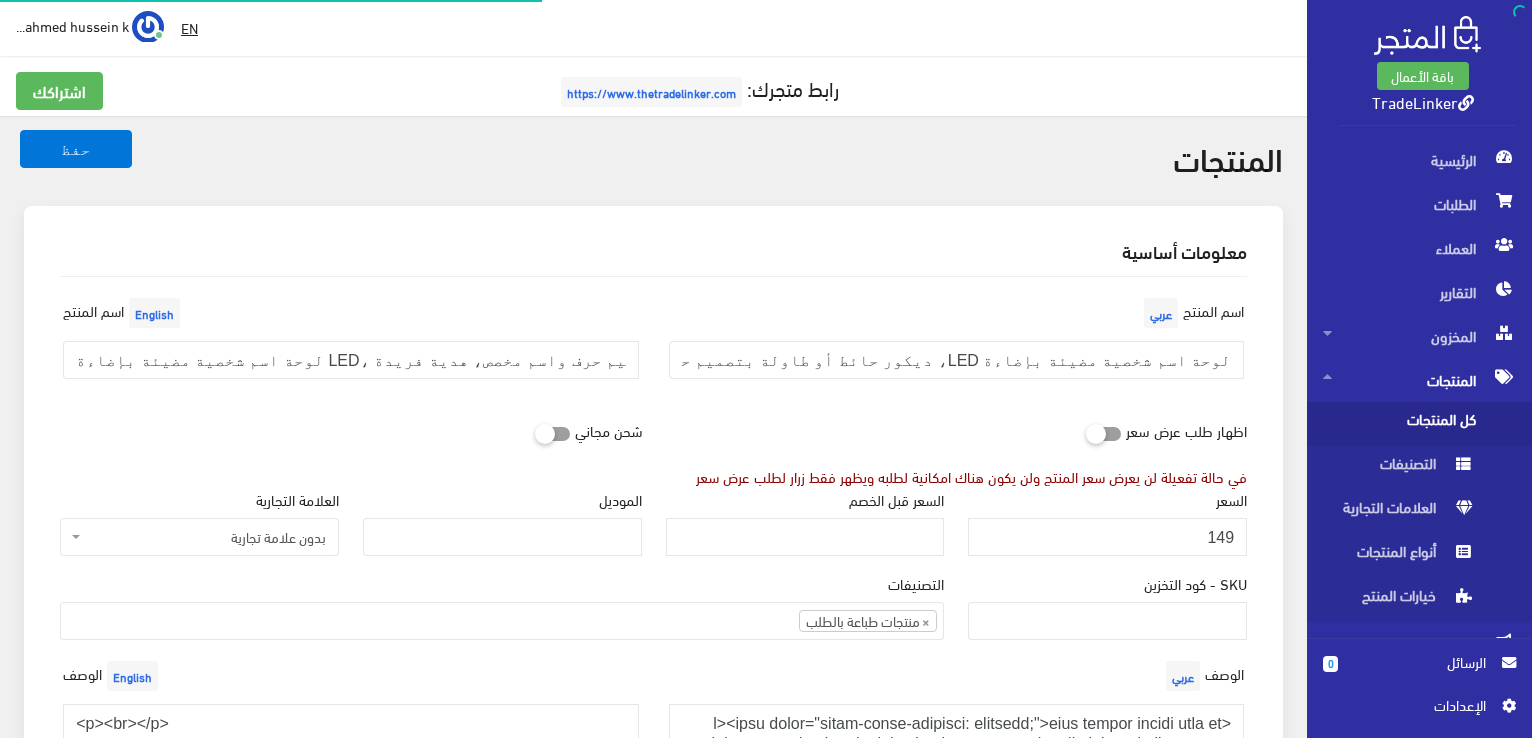 select 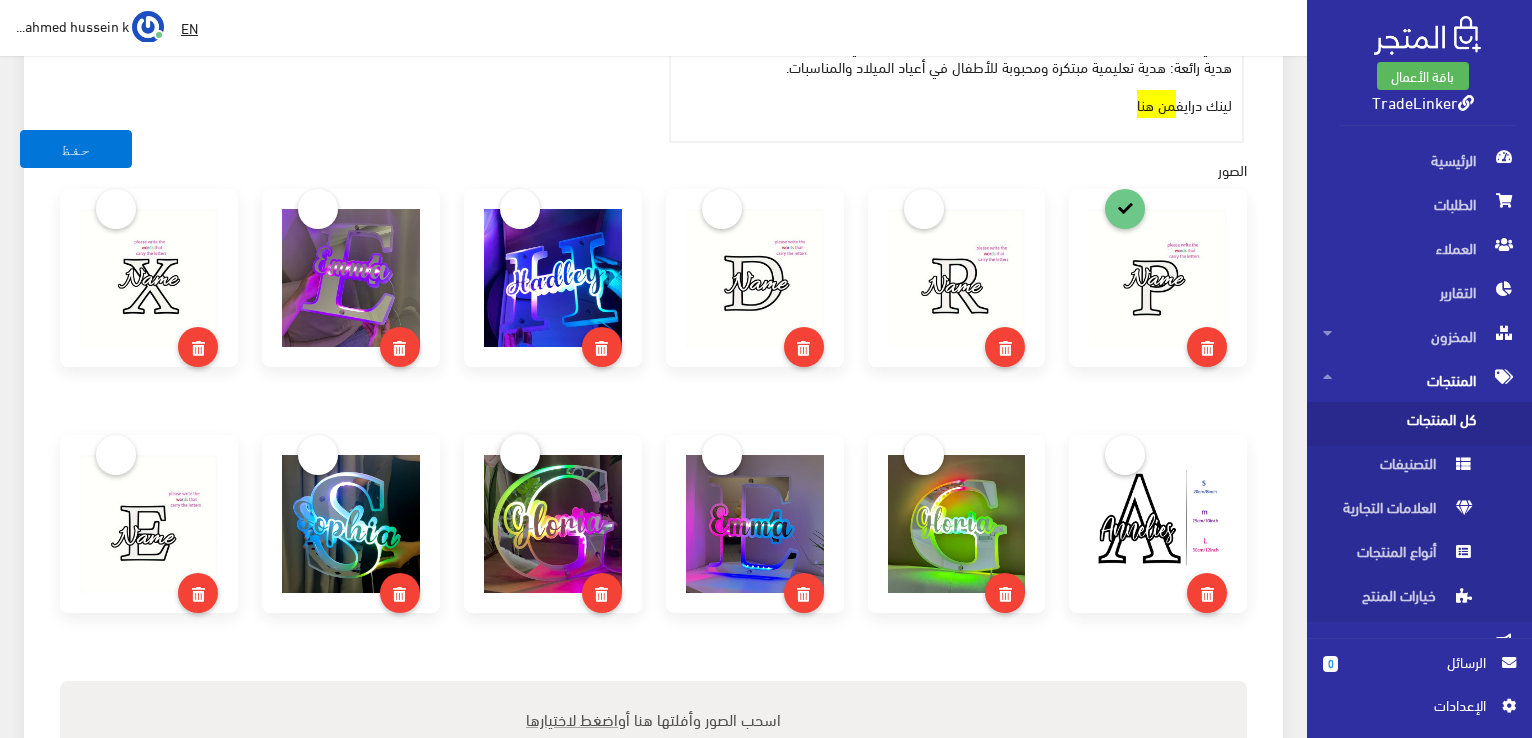 scroll, scrollTop: 1000, scrollLeft: 0, axis: vertical 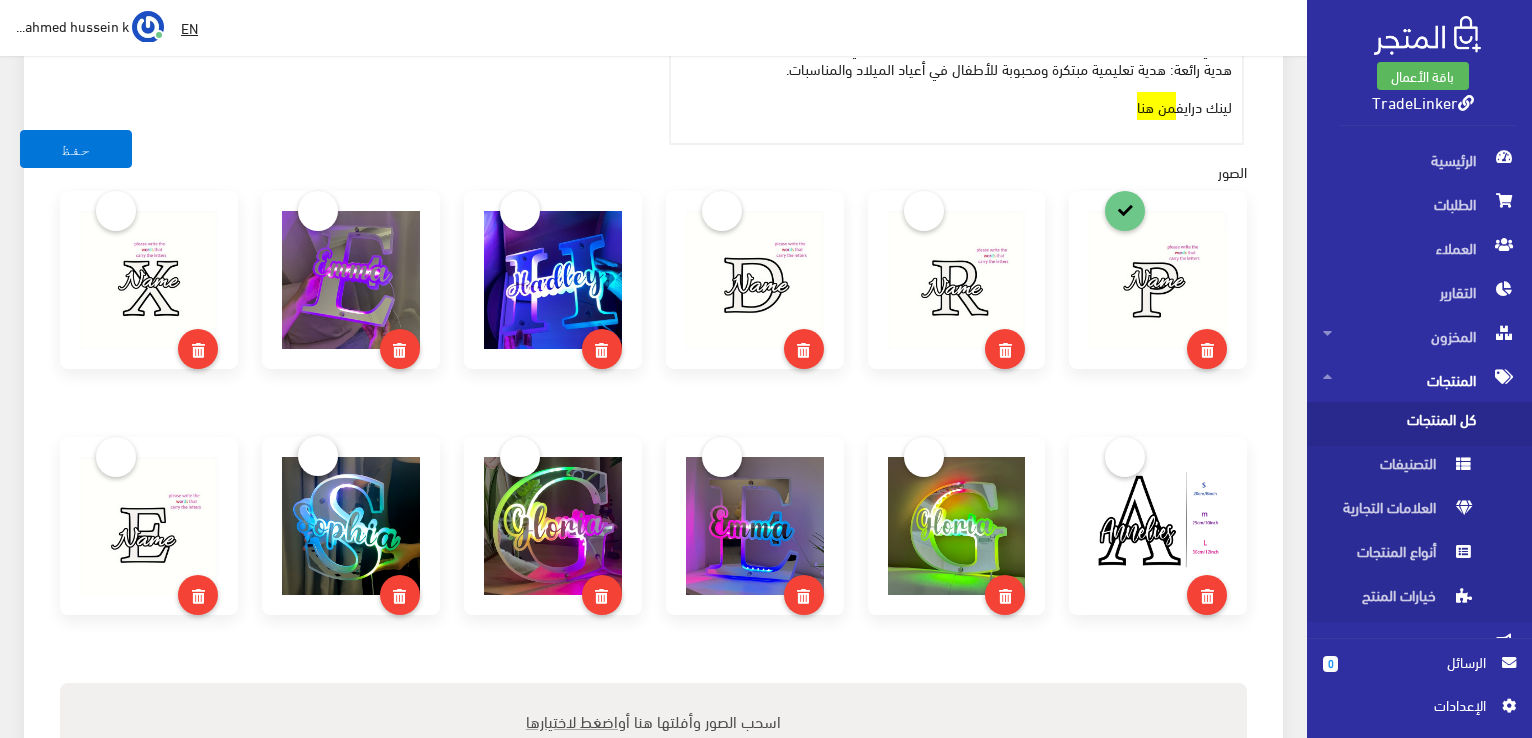 click at bounding box center [318, 456] 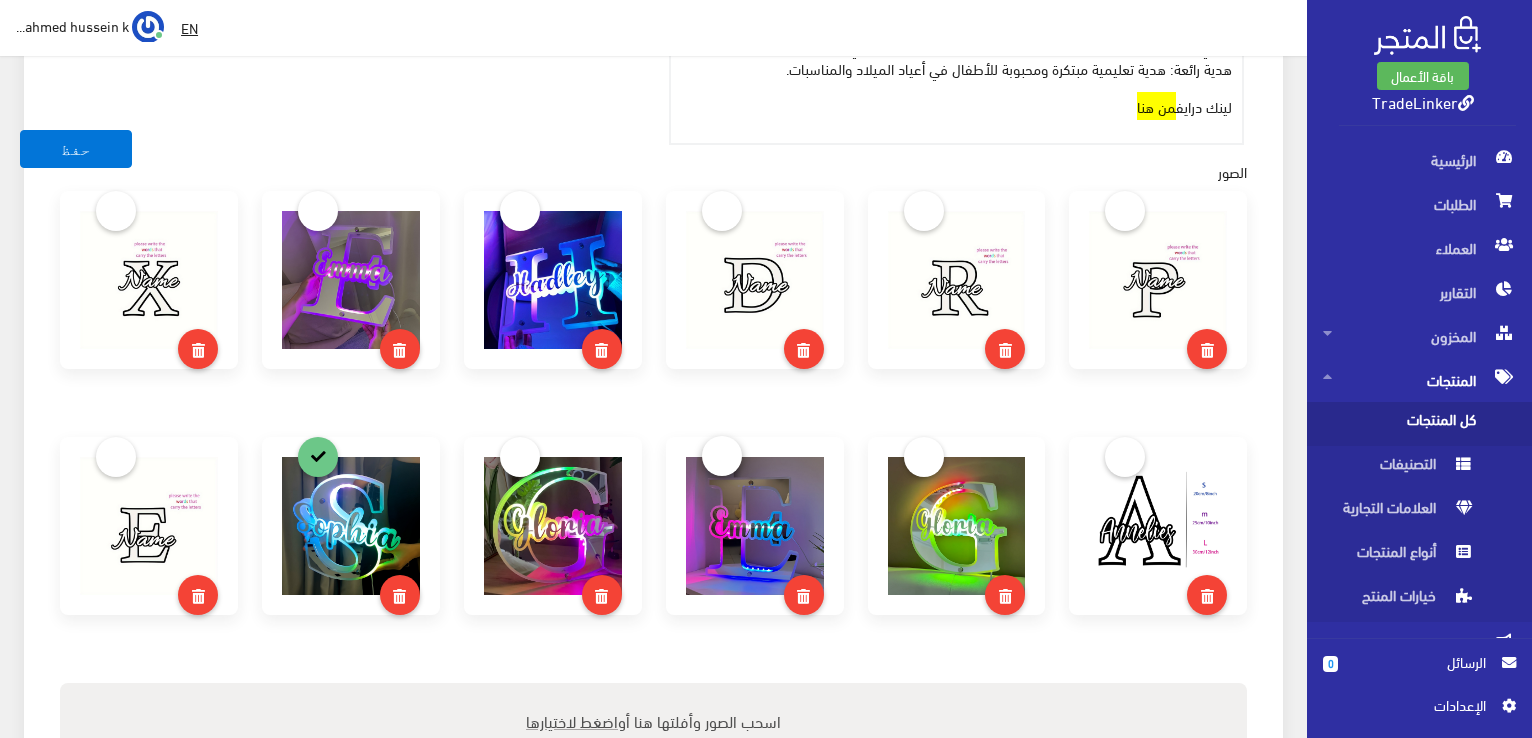 click at bounding box center (722, 456) 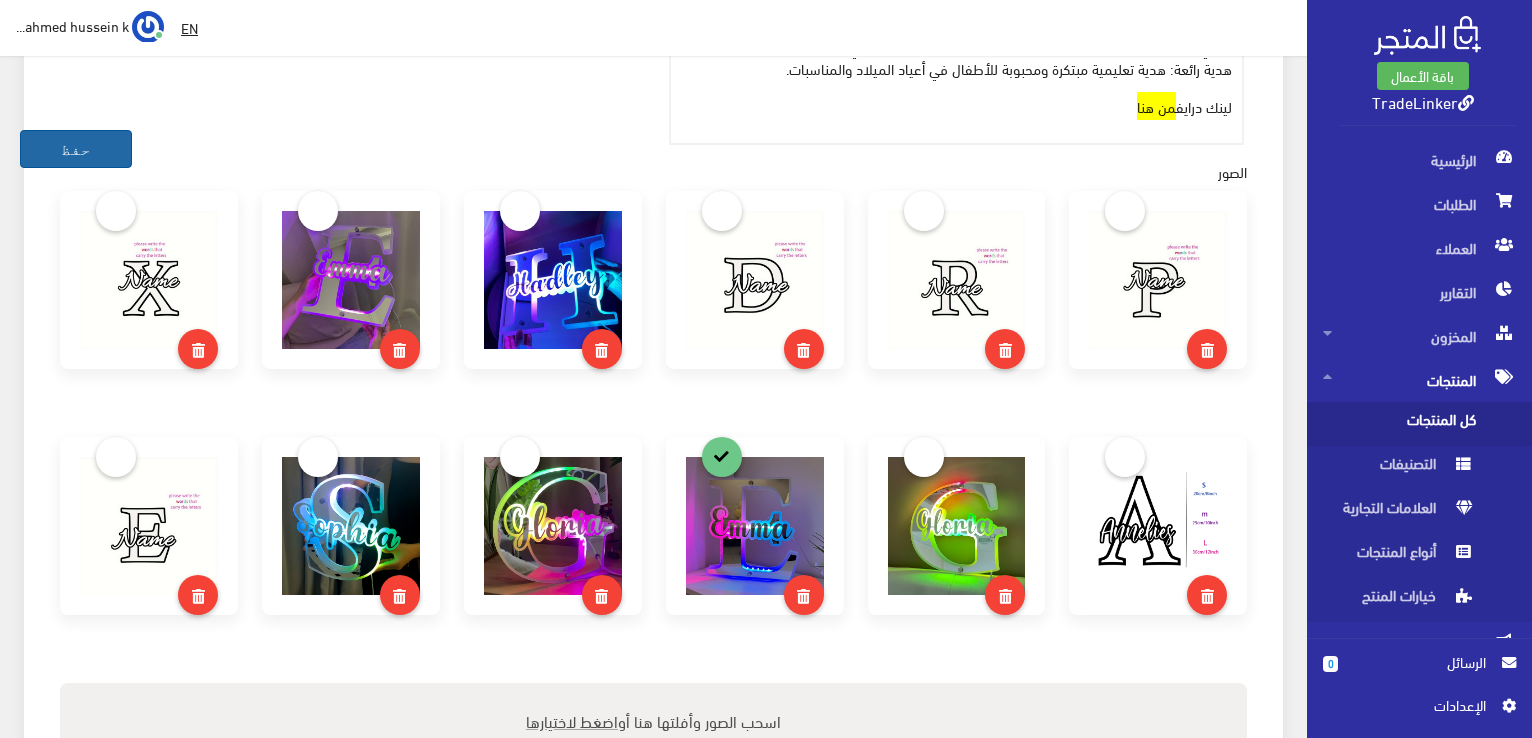 click on "حفظ" at bounding box center (76, 149) 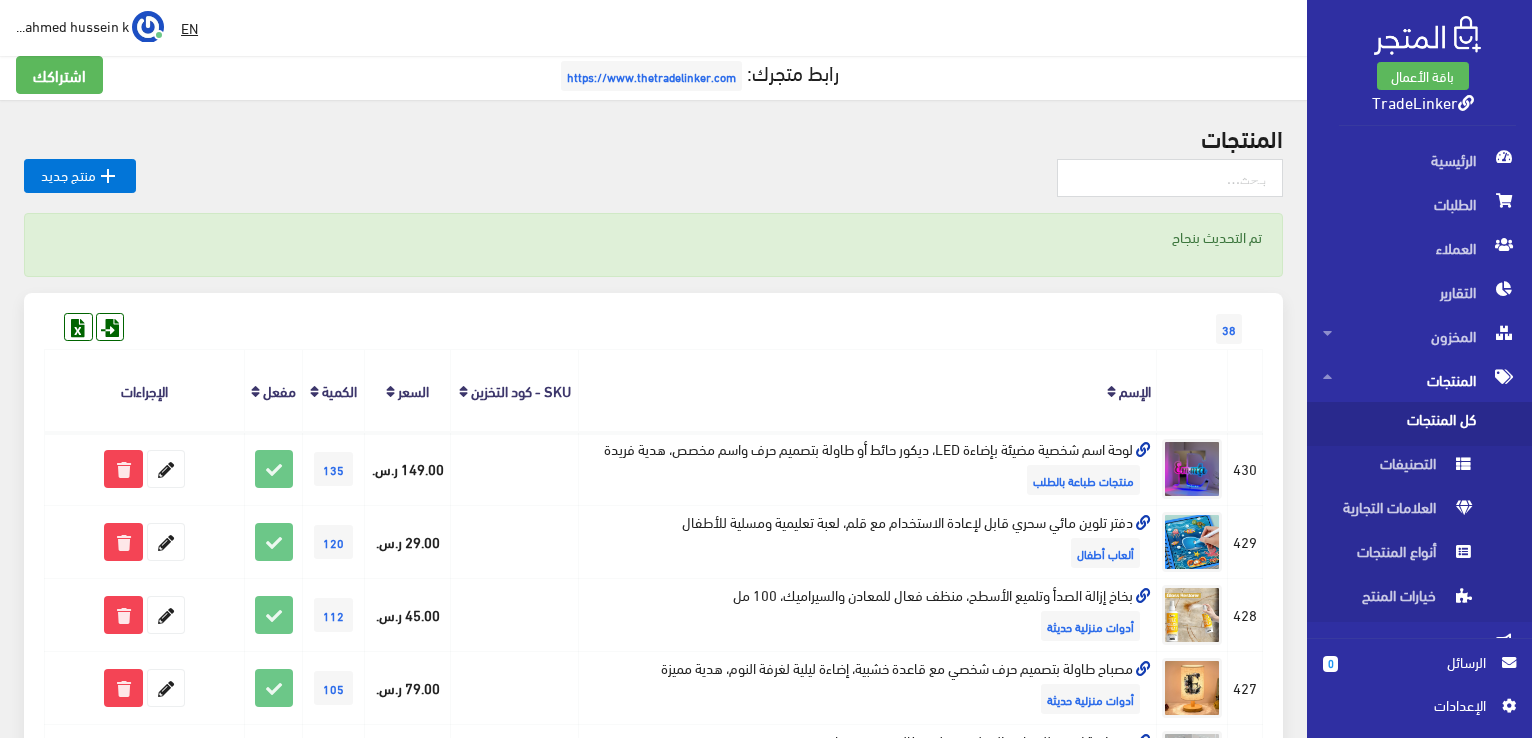 scroll, scrollTop: 0, scrollLeft: 0, axis: both 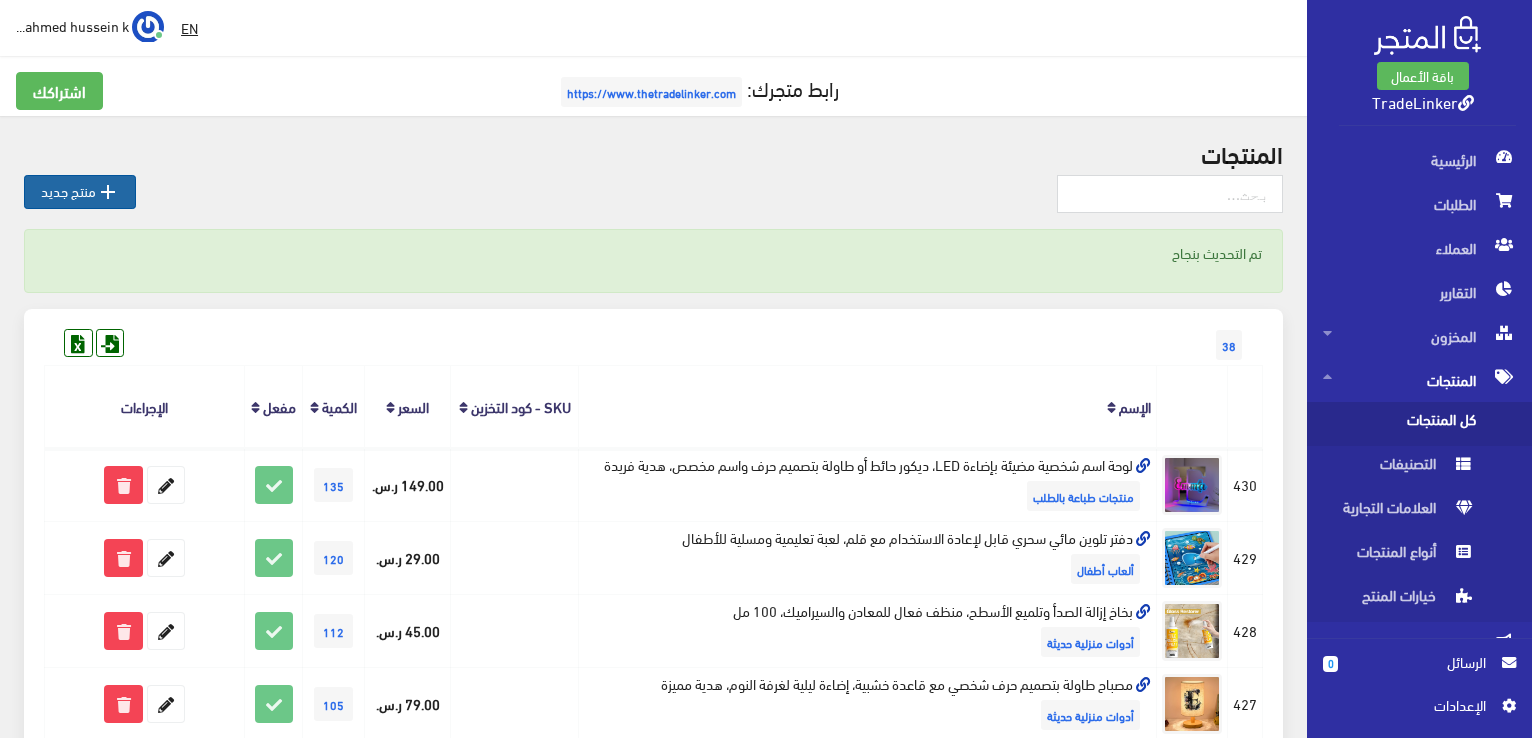 click on "  منتج جديد" at bounding box center [80, 192] 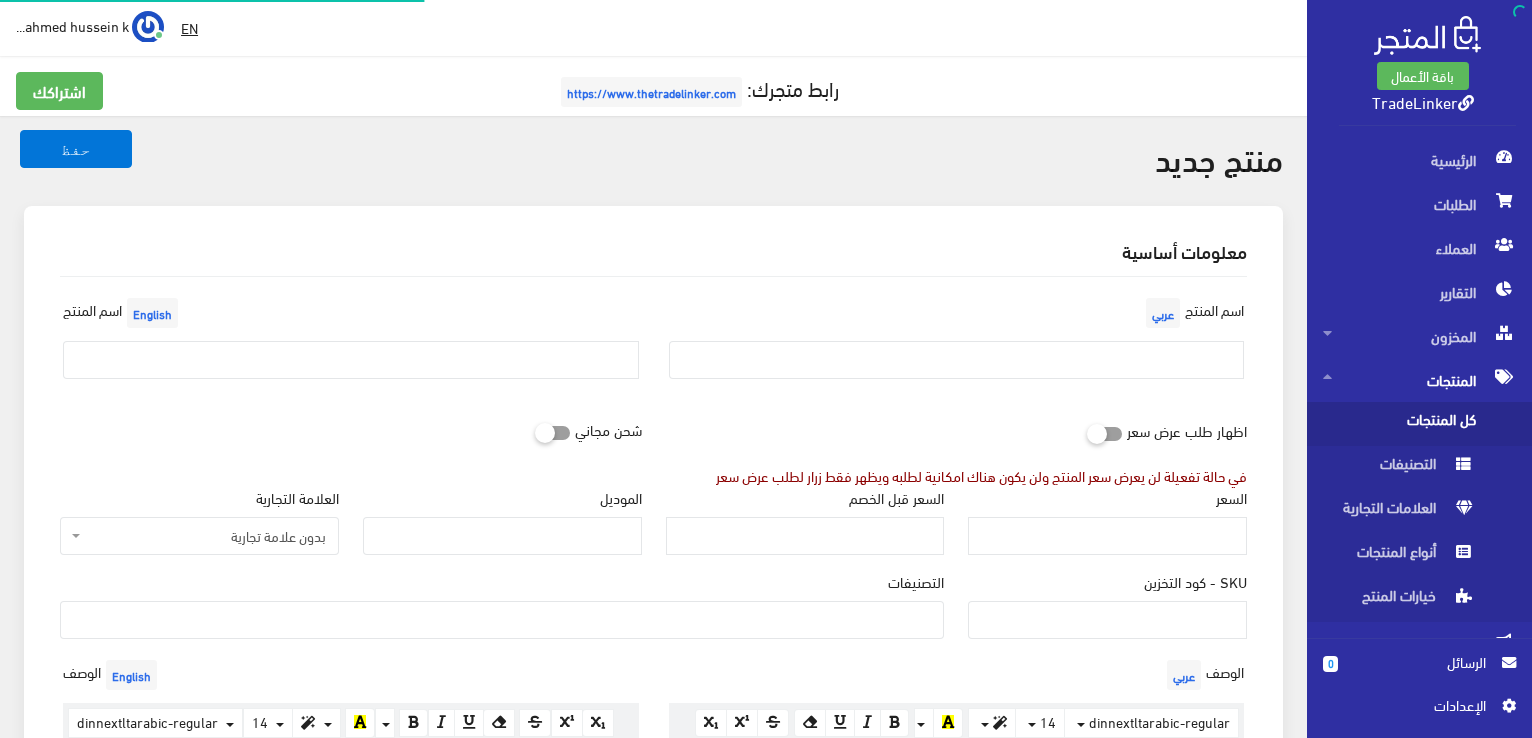 select 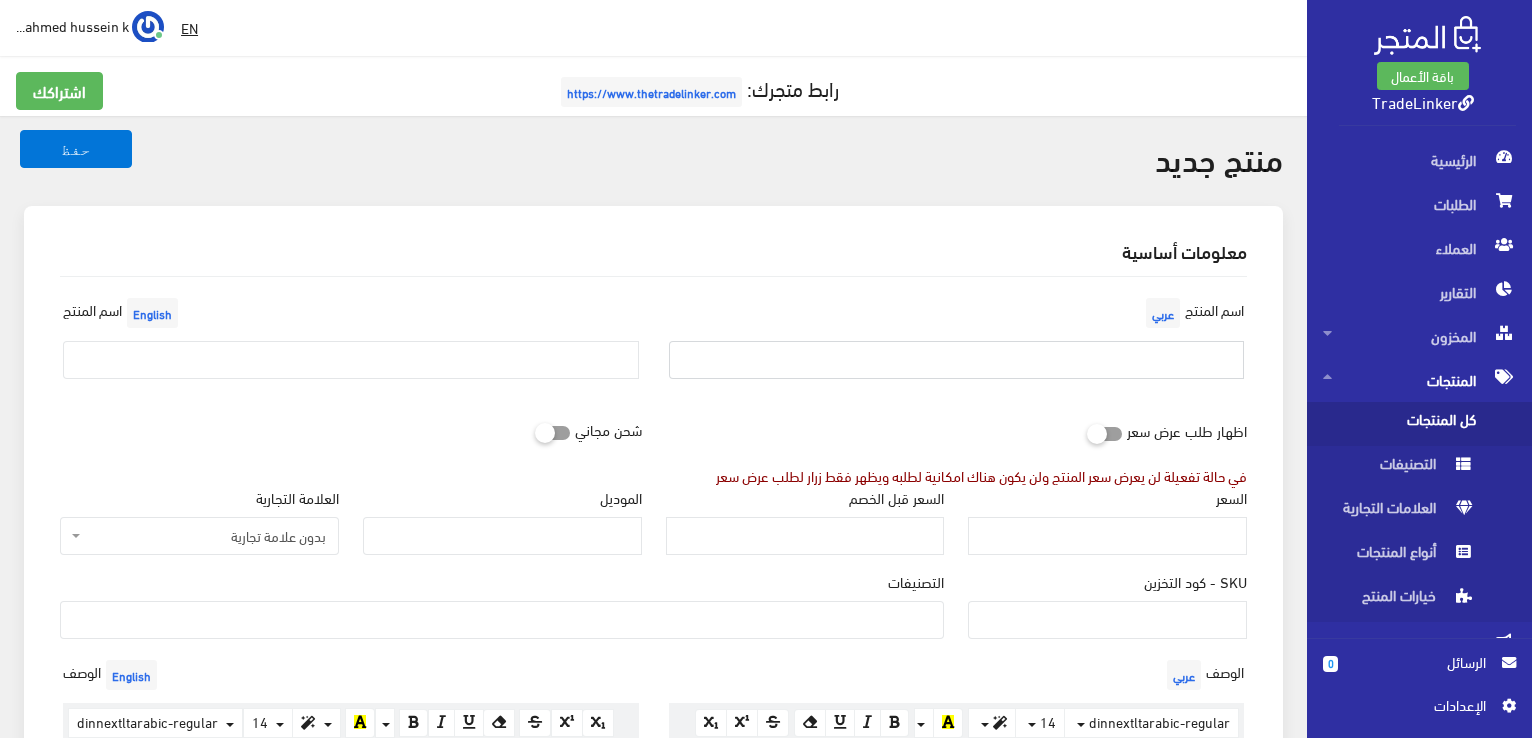 paste on "كيس غسيل الأحذية للغسالة، شبكة حماية وتجفيف الأحذية، قابل لإعادة الاستخدام" 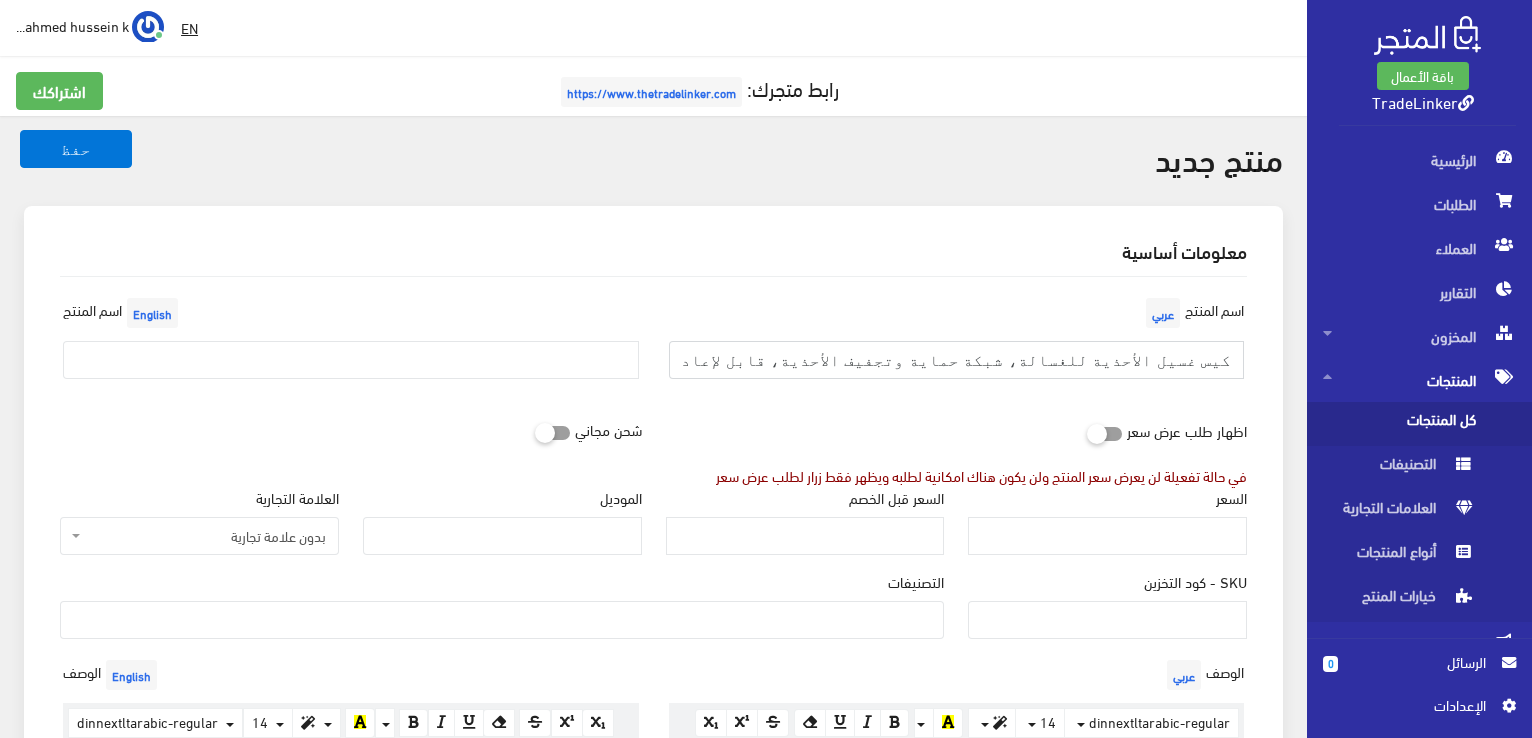 type on "كيس غسيل الأحذية للغسالة، شبكة حماية وتجفيف الأحذية، قابل لإعادة الاستخدام" 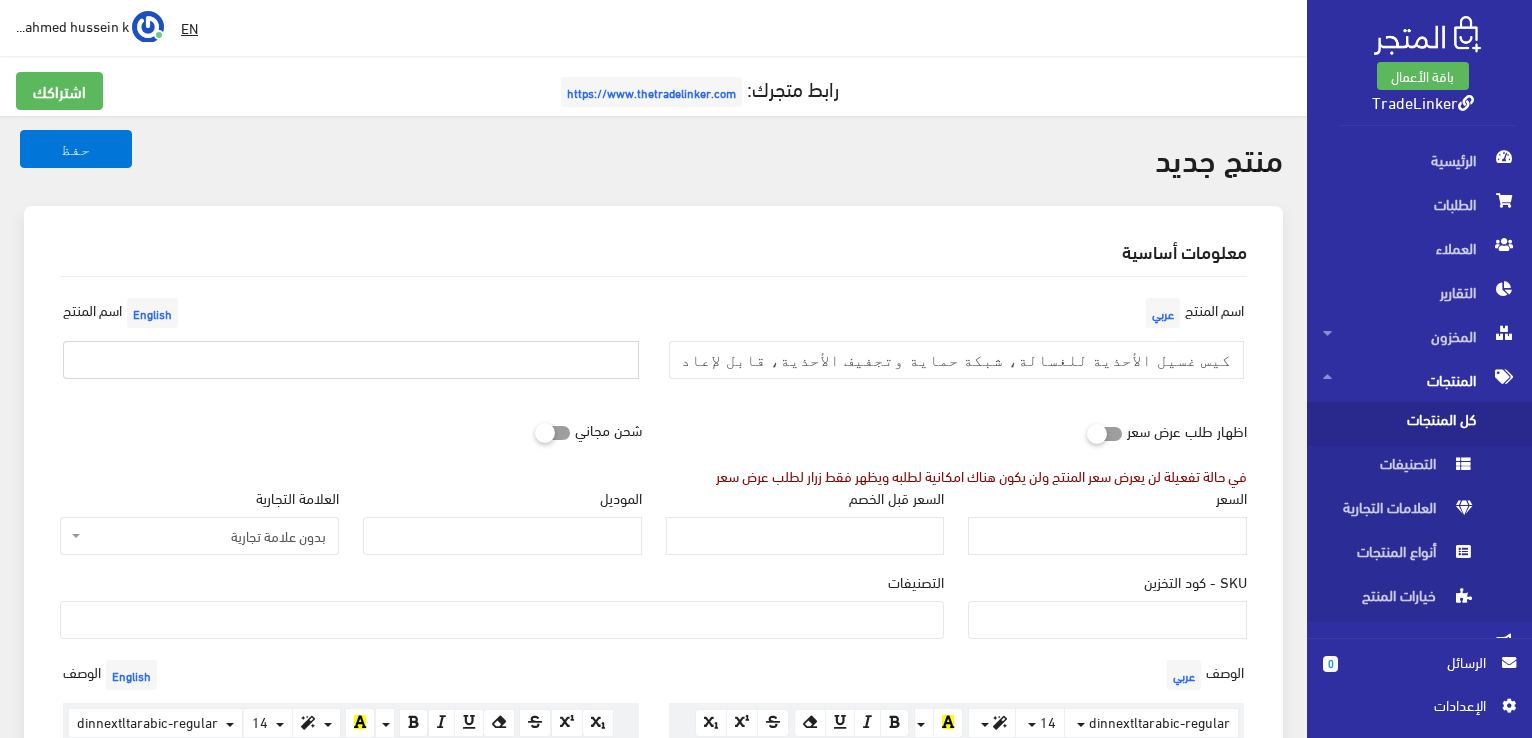 paste on "كيس غسيل الأحذية للغسالة، شبكة حماية وتجفيف الأحذية، قابل لإعادة الاستخدام" 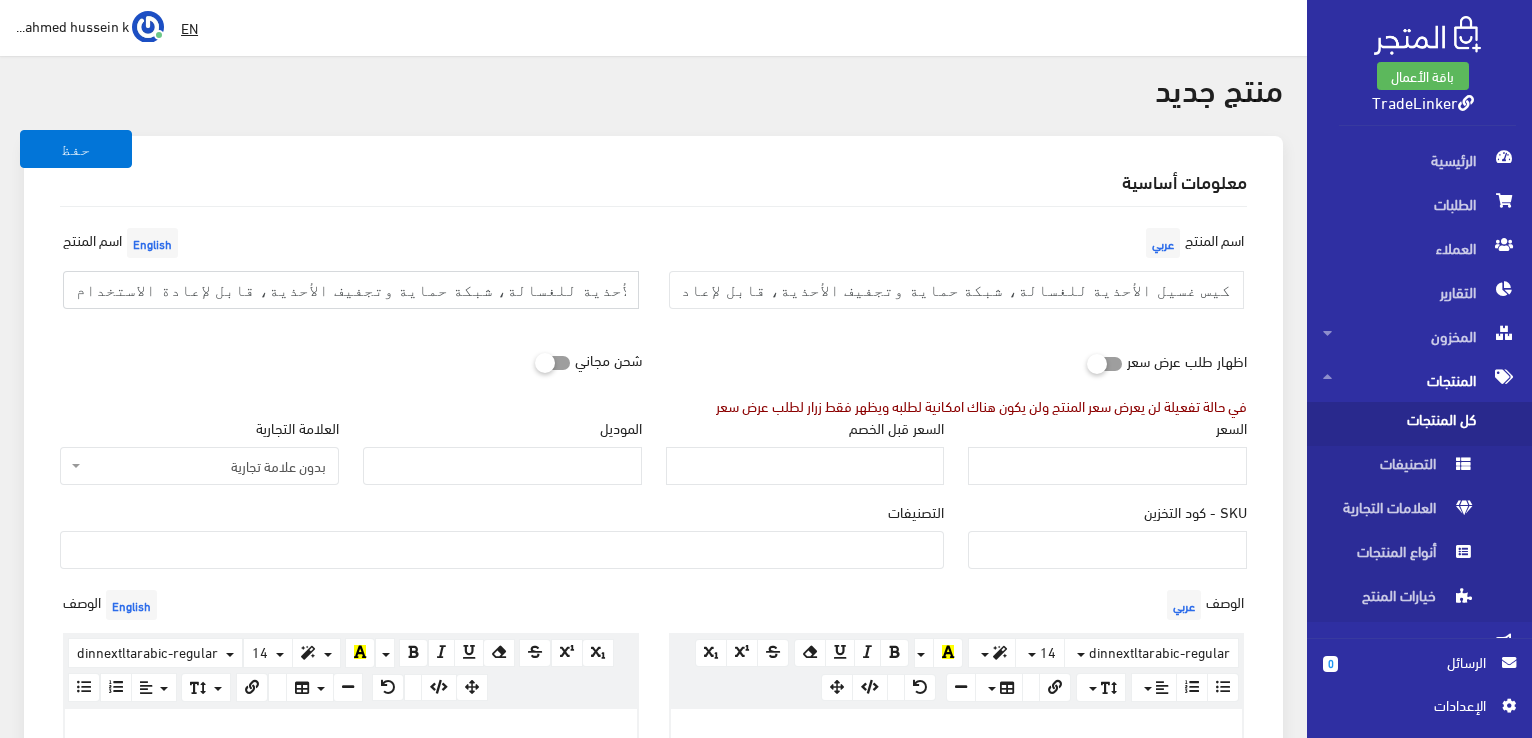 scroll, scrollTop: 100, scrollLeft: 0, axis: vertical 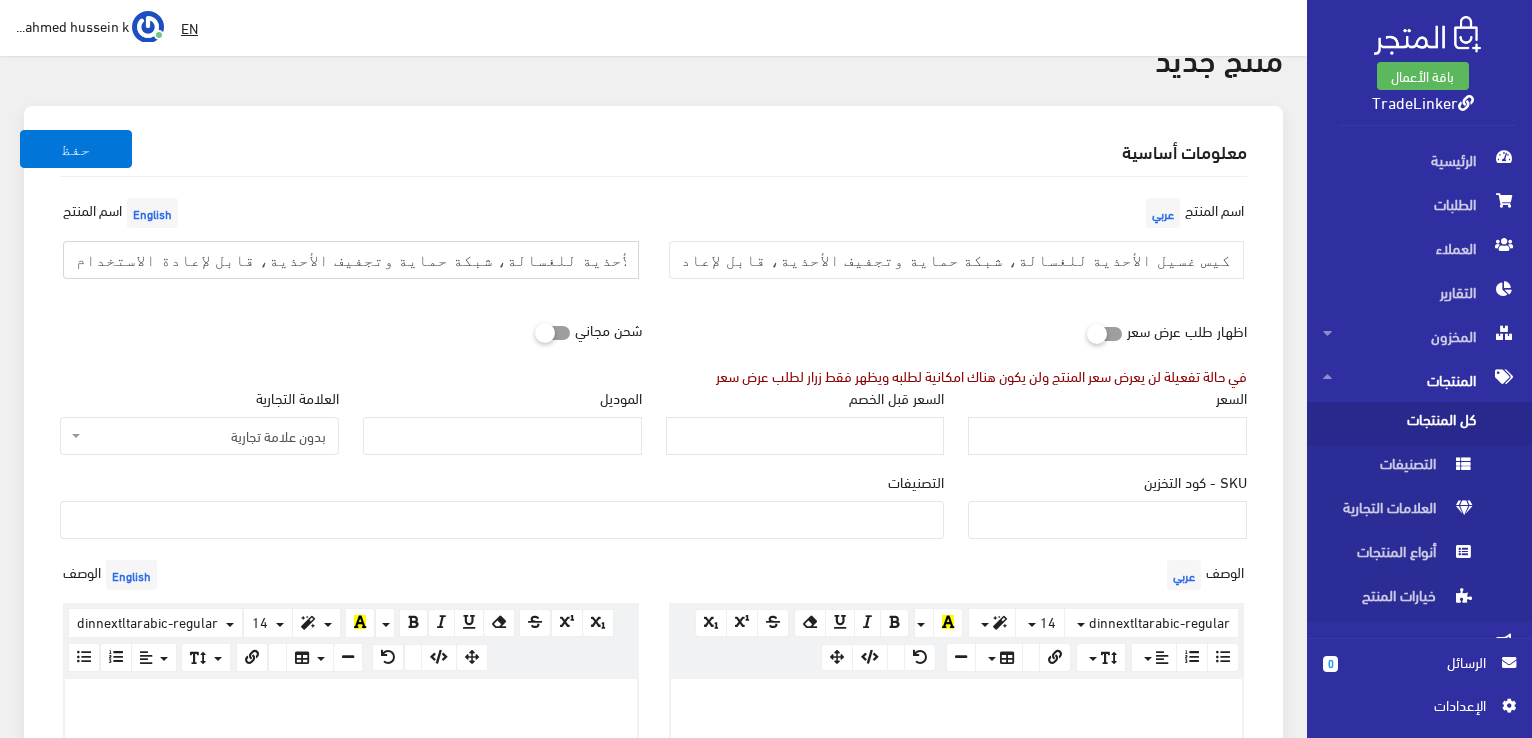 type on "كيس غسيل الأحذية للغسالة، شبكة حماية وتجفيف الأحذية، قابل لإعادة الاستخدام" 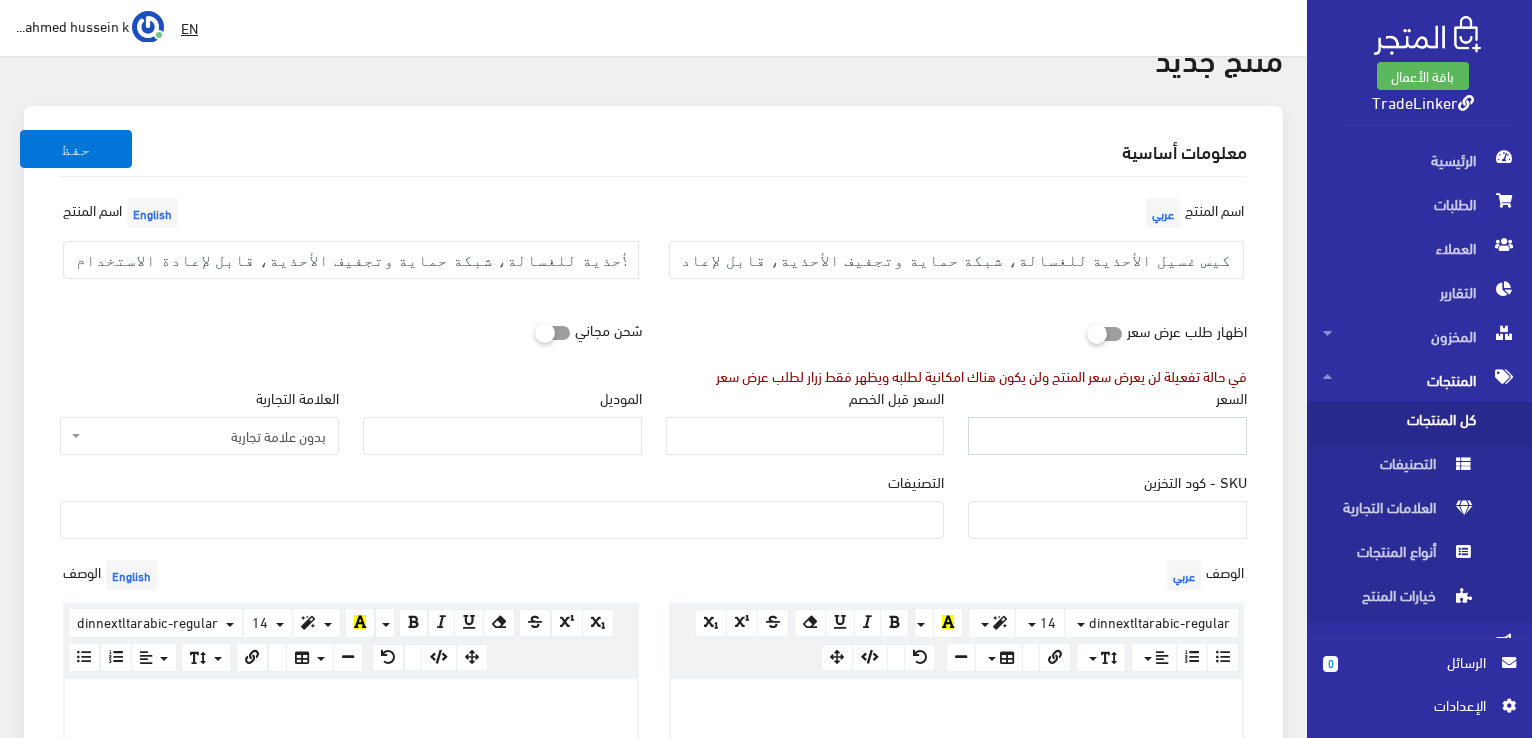 click on "السعر" at bounding box center (1107, 436) 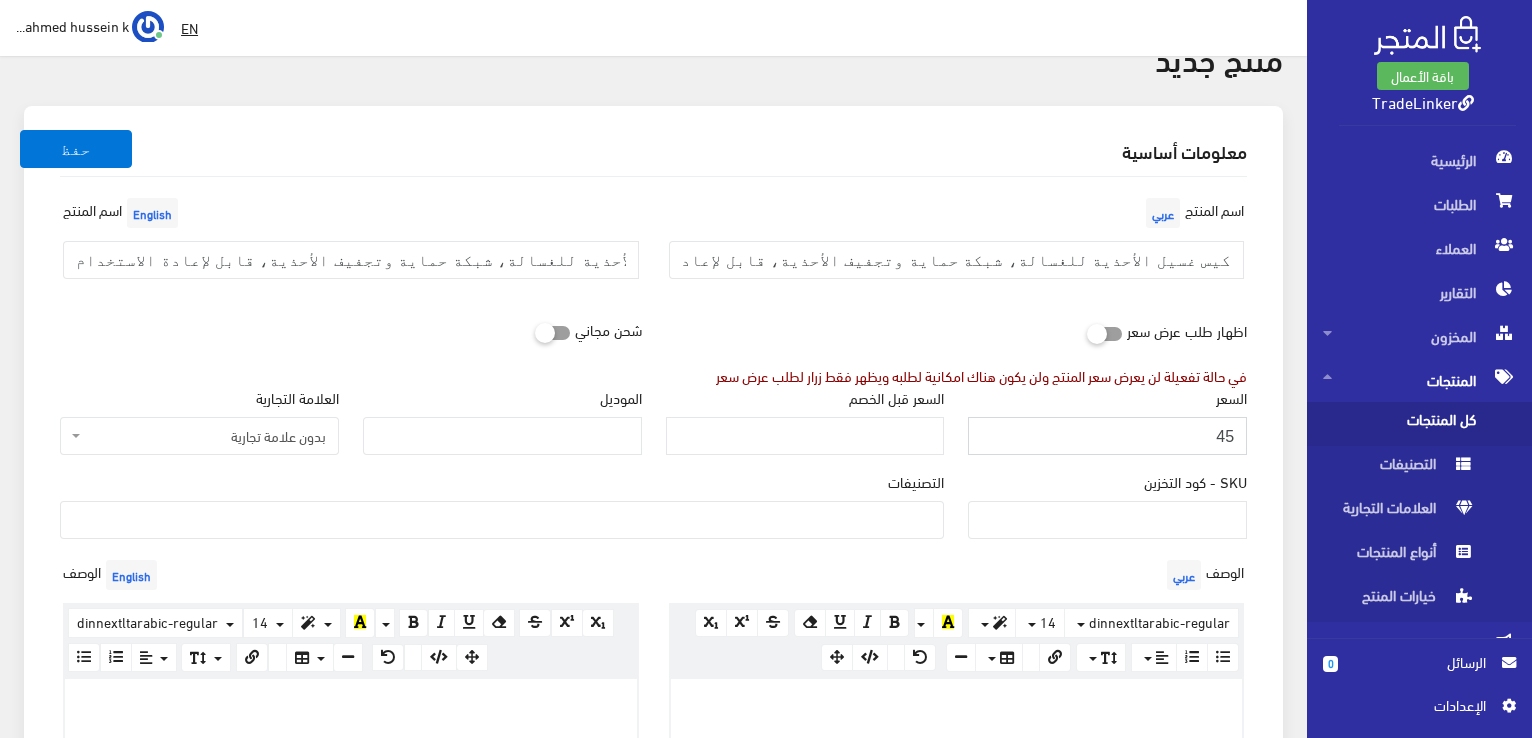 drag, startPoint x: 1221, startPoint y: 437, endPoint x: 1244, endPoint y: 438, distance: 23.021729 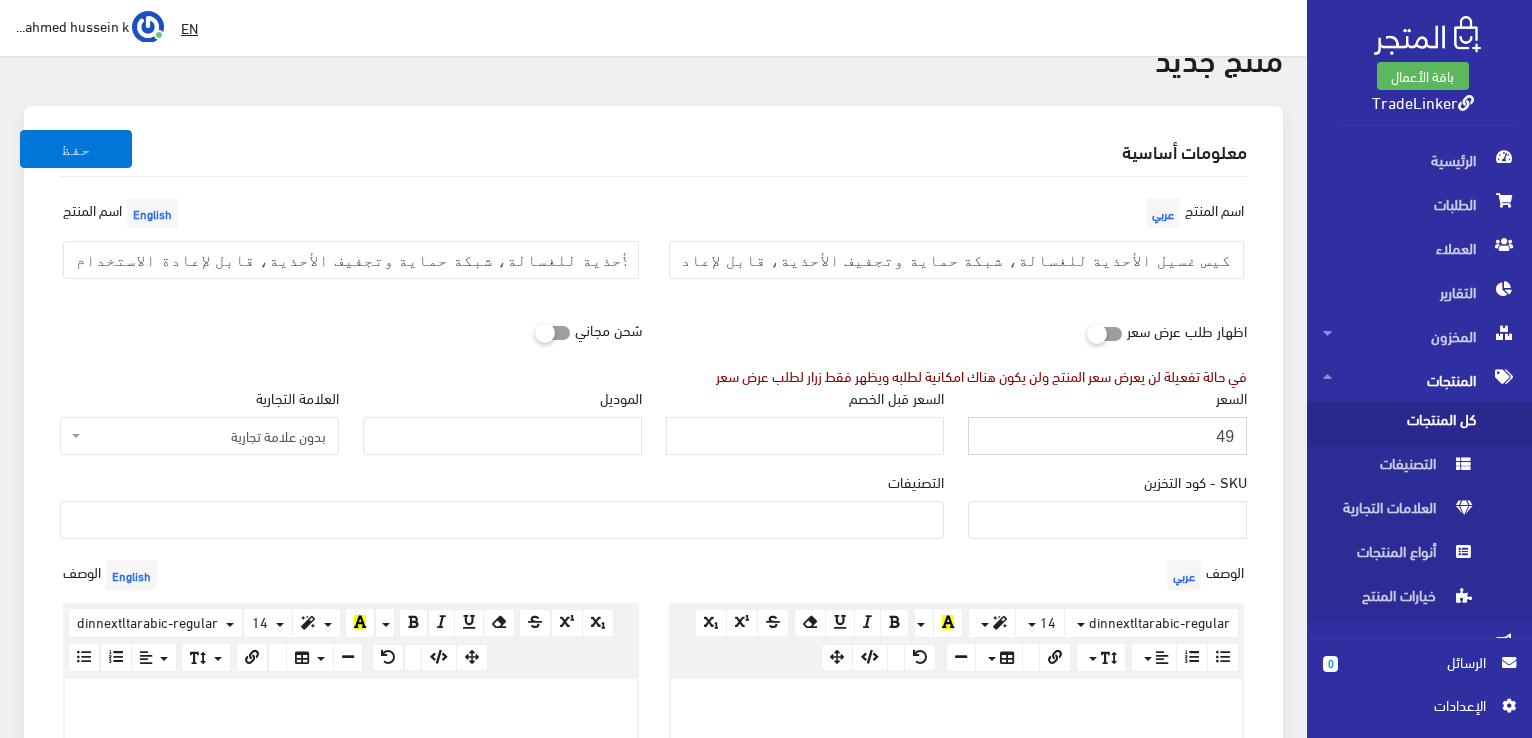 type on "49" 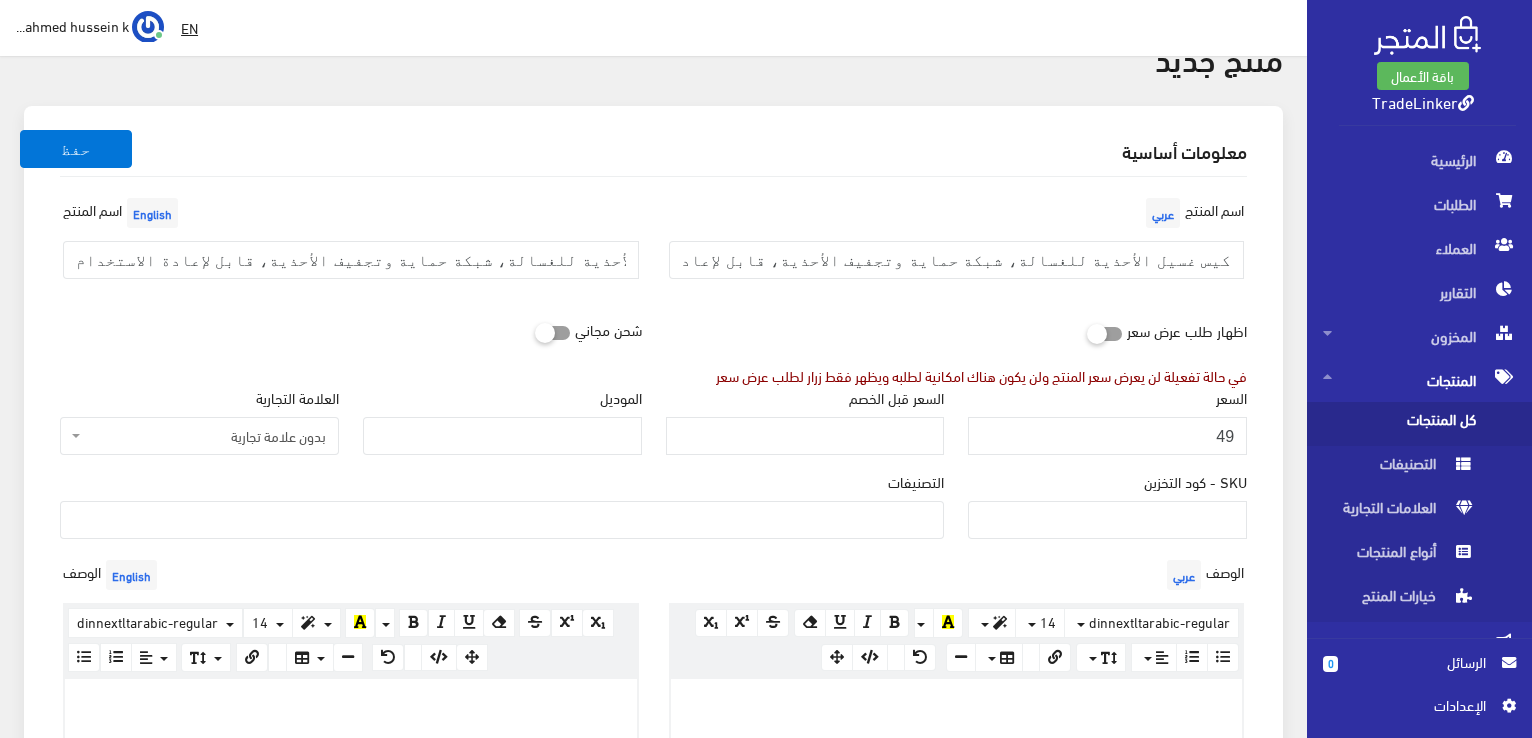 click on "منتج جديد
حفظ
معلومات أساسية
اسم المنتج  عربي
English" at bounding box center (653, 1009) 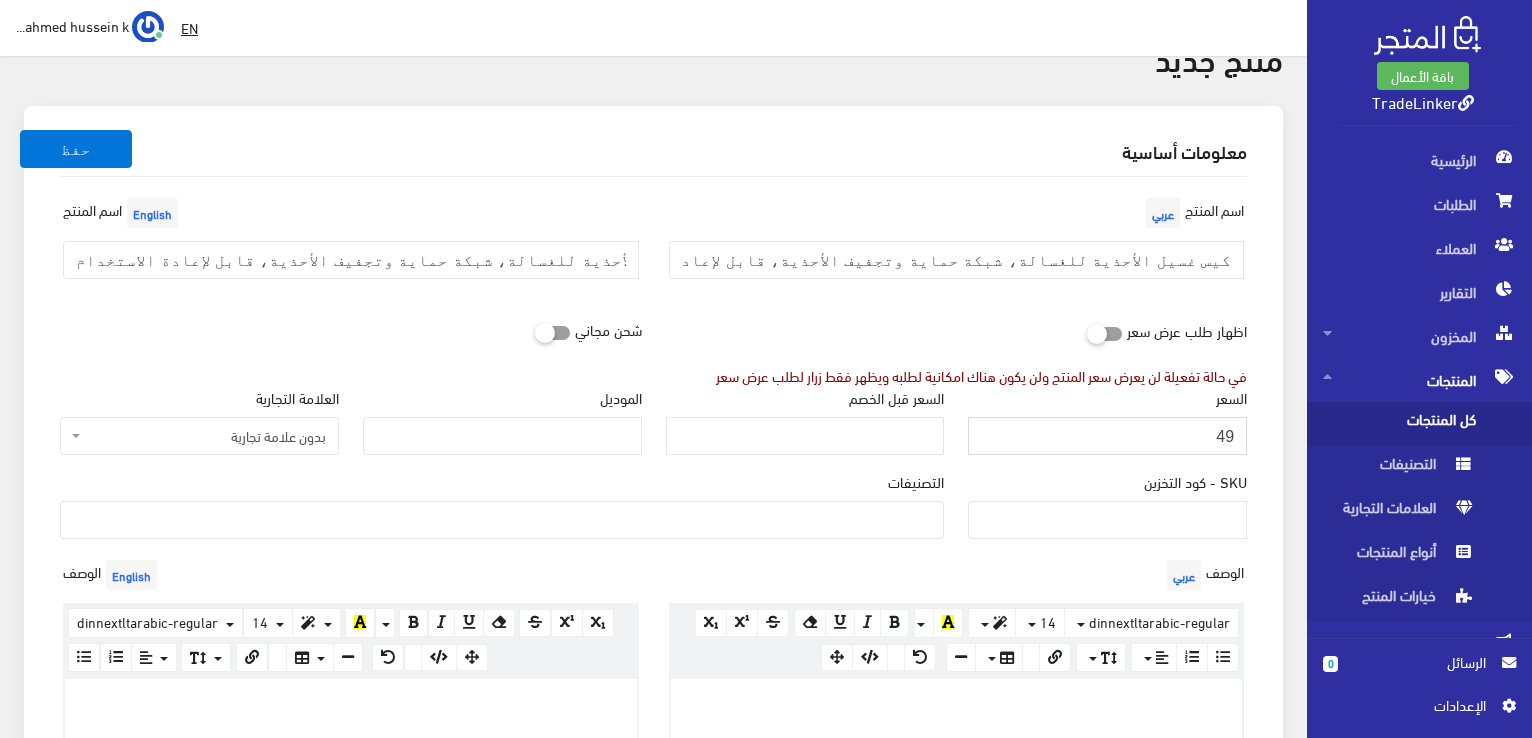click on "49" at bounding box center [1107, 436] 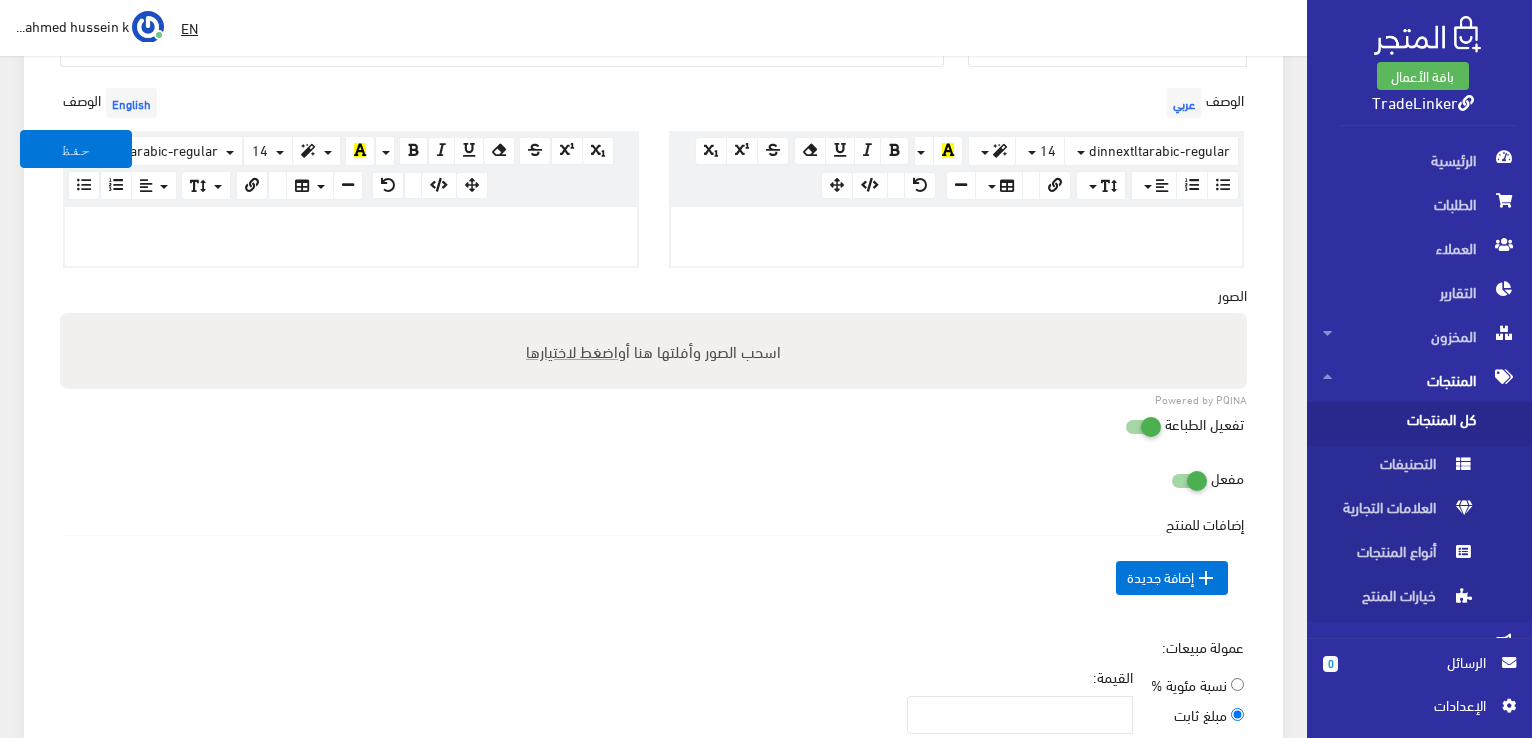 scroll, scrollTop: 600, scrollLeft: 0, axis: vertical 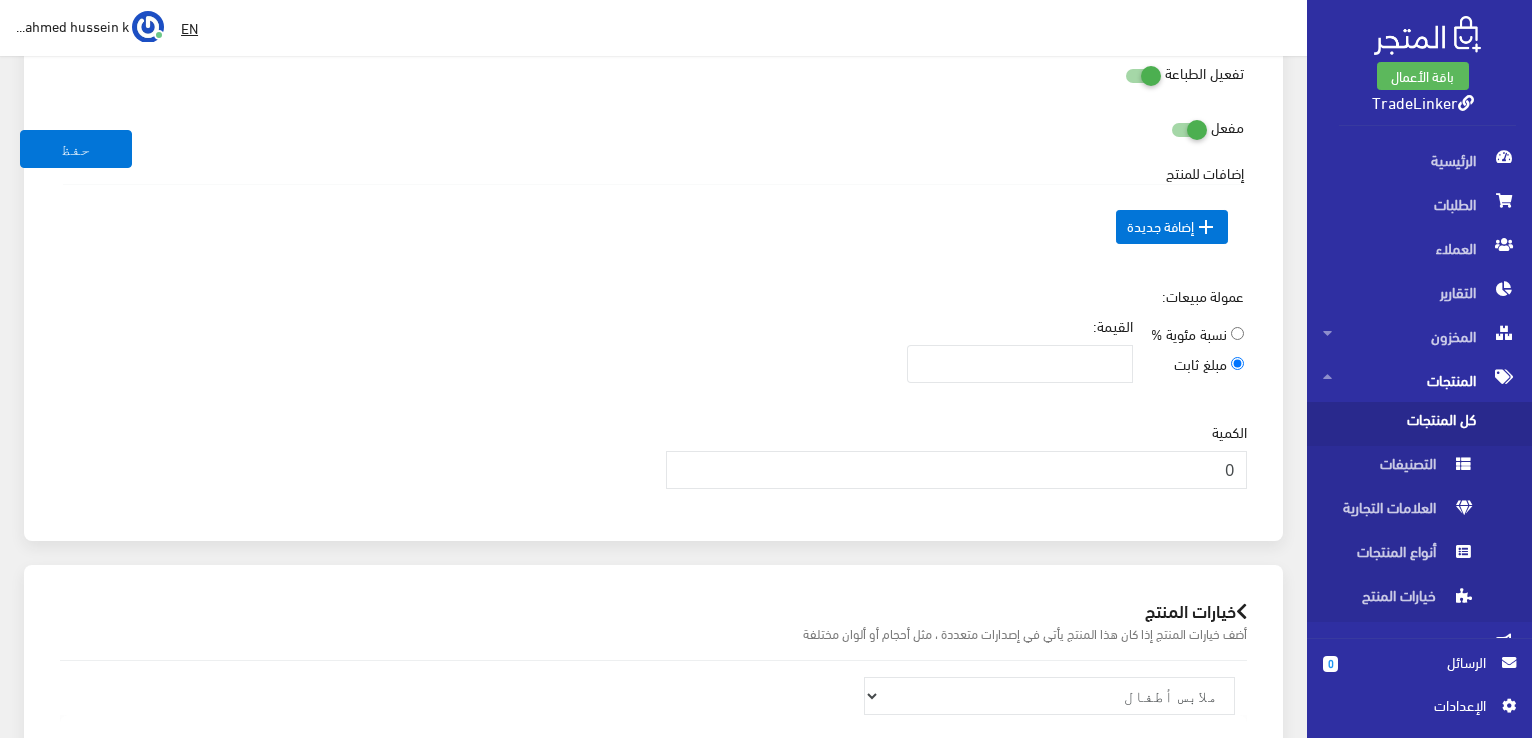 click on "القيمة:" at bounding box center [1020, 349] 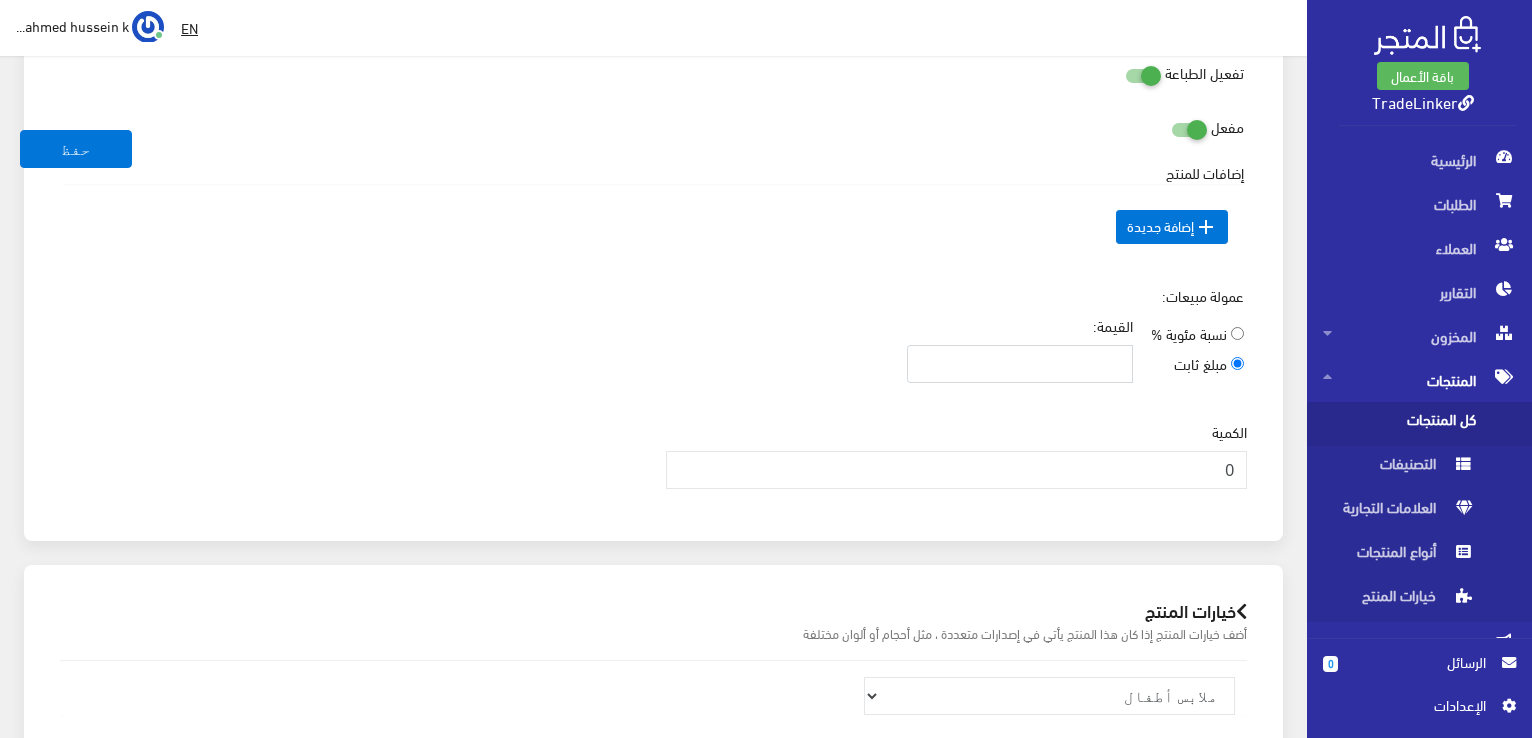 click on "القيمة:" at bounding box center [1020, 364] 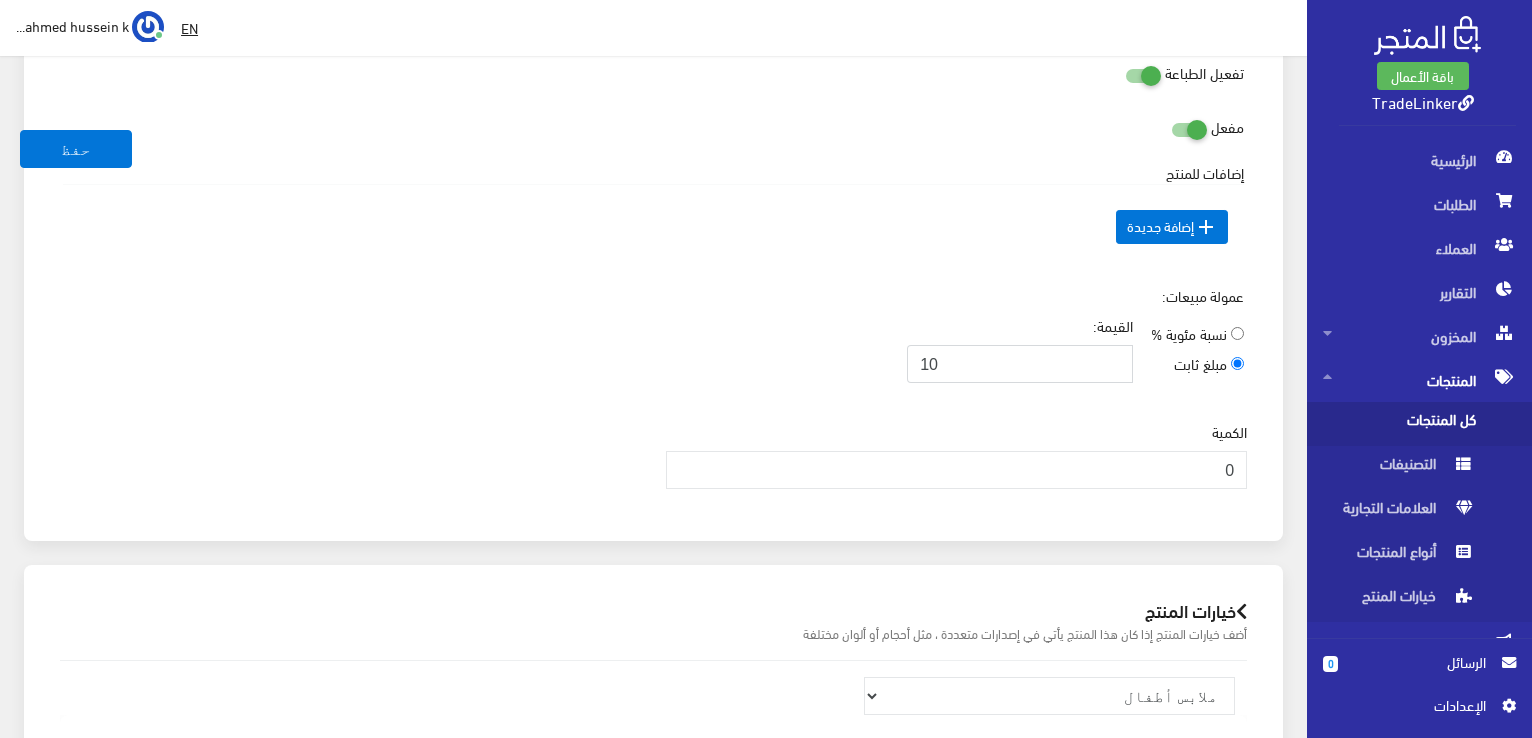 type on "10" 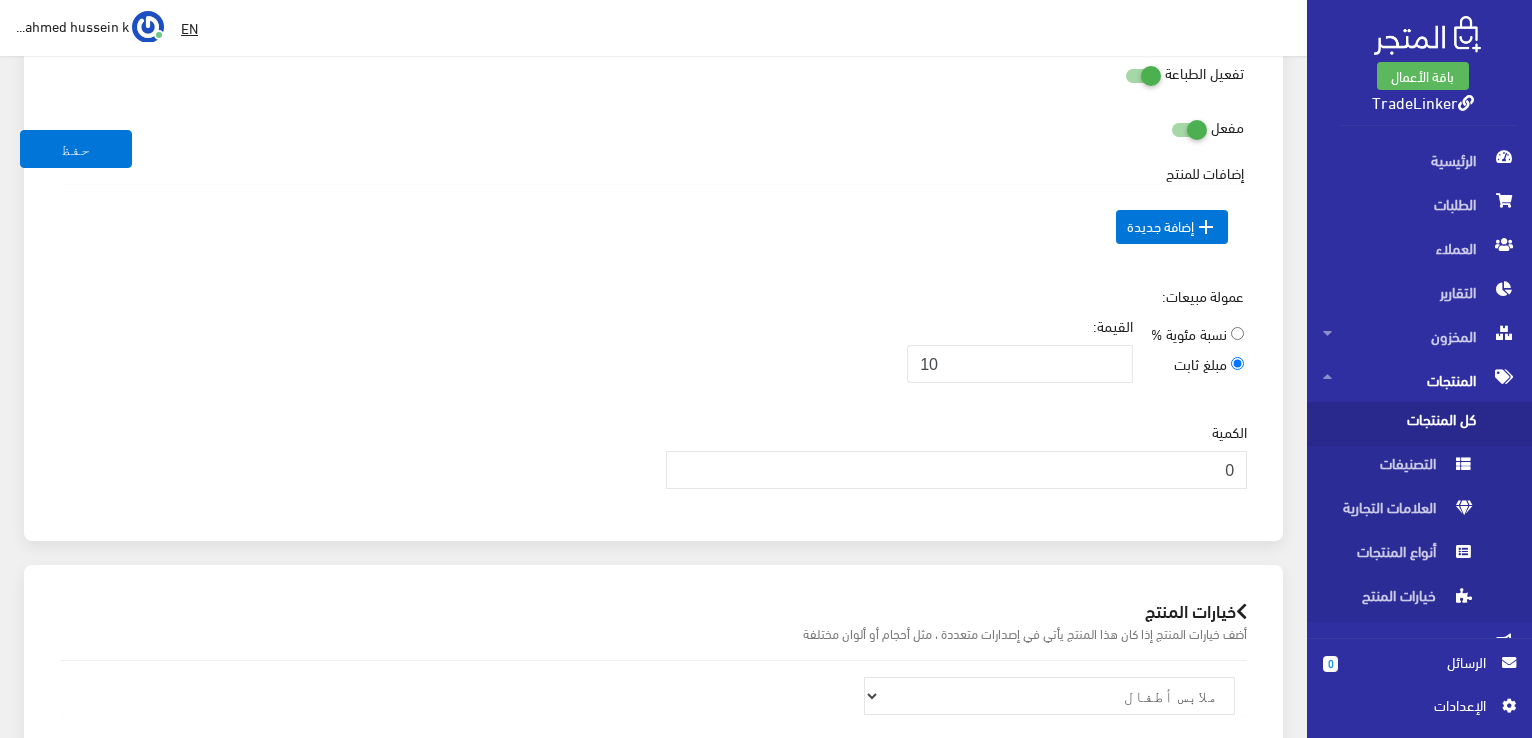 click on "عمولة مبيعات:
نسبة مئوية %
مبلغ ثابت
القيمة:
10" at bounding box center (653, 342) 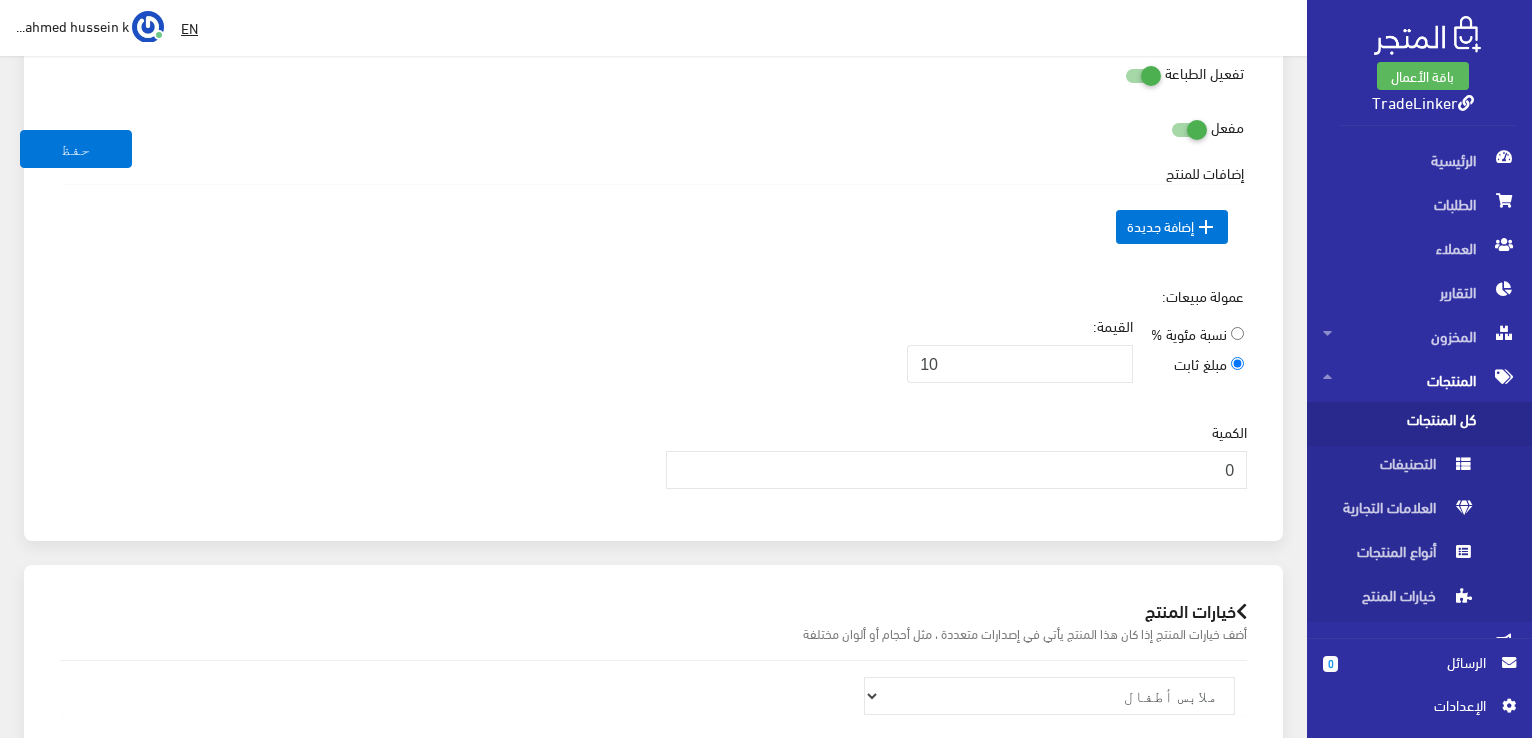 click on " إضافة جديدة" at bounding box center [653, 227] 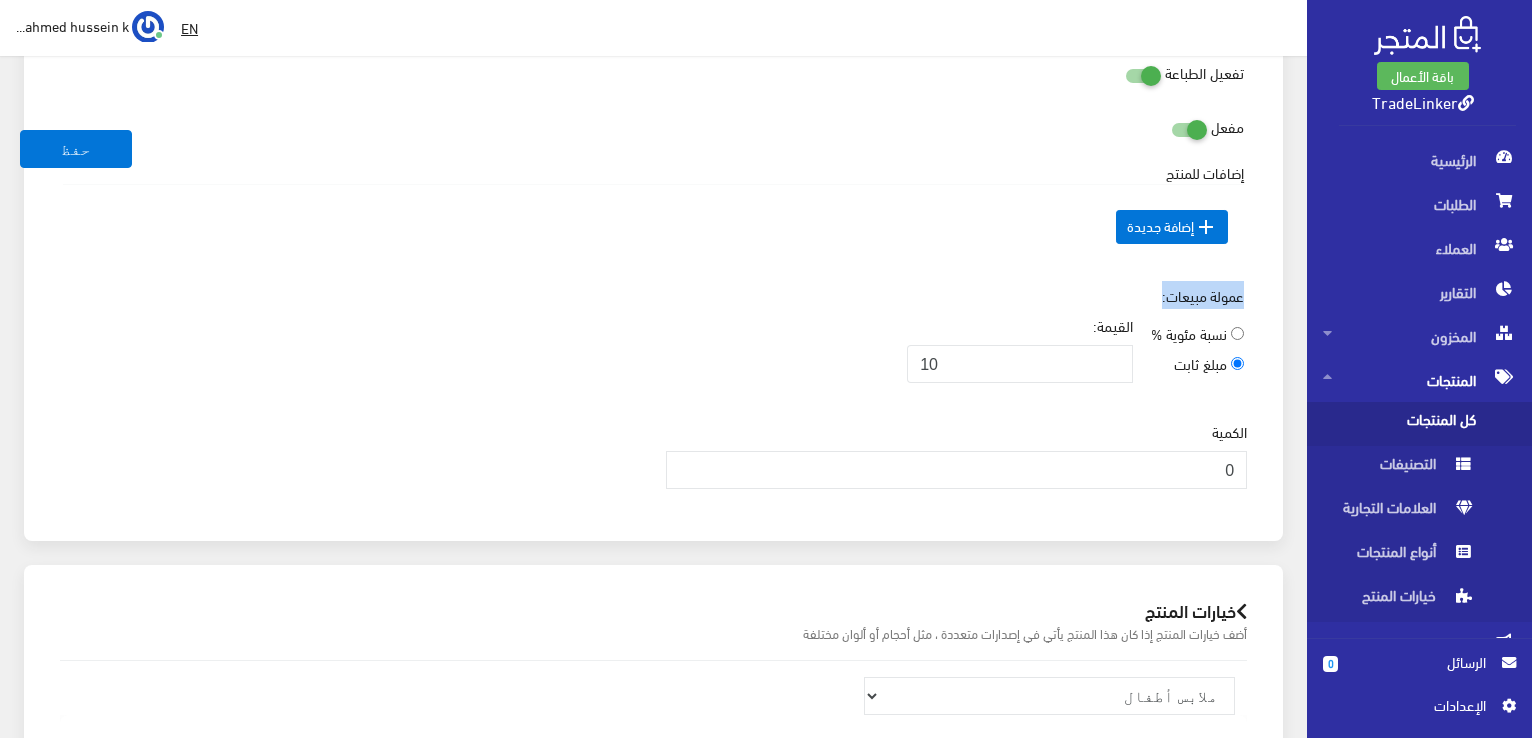 drag, startPoint x: 893, startPoint y: 271, endPoint x: 918, endPoint y: 321, distance: 55.9017 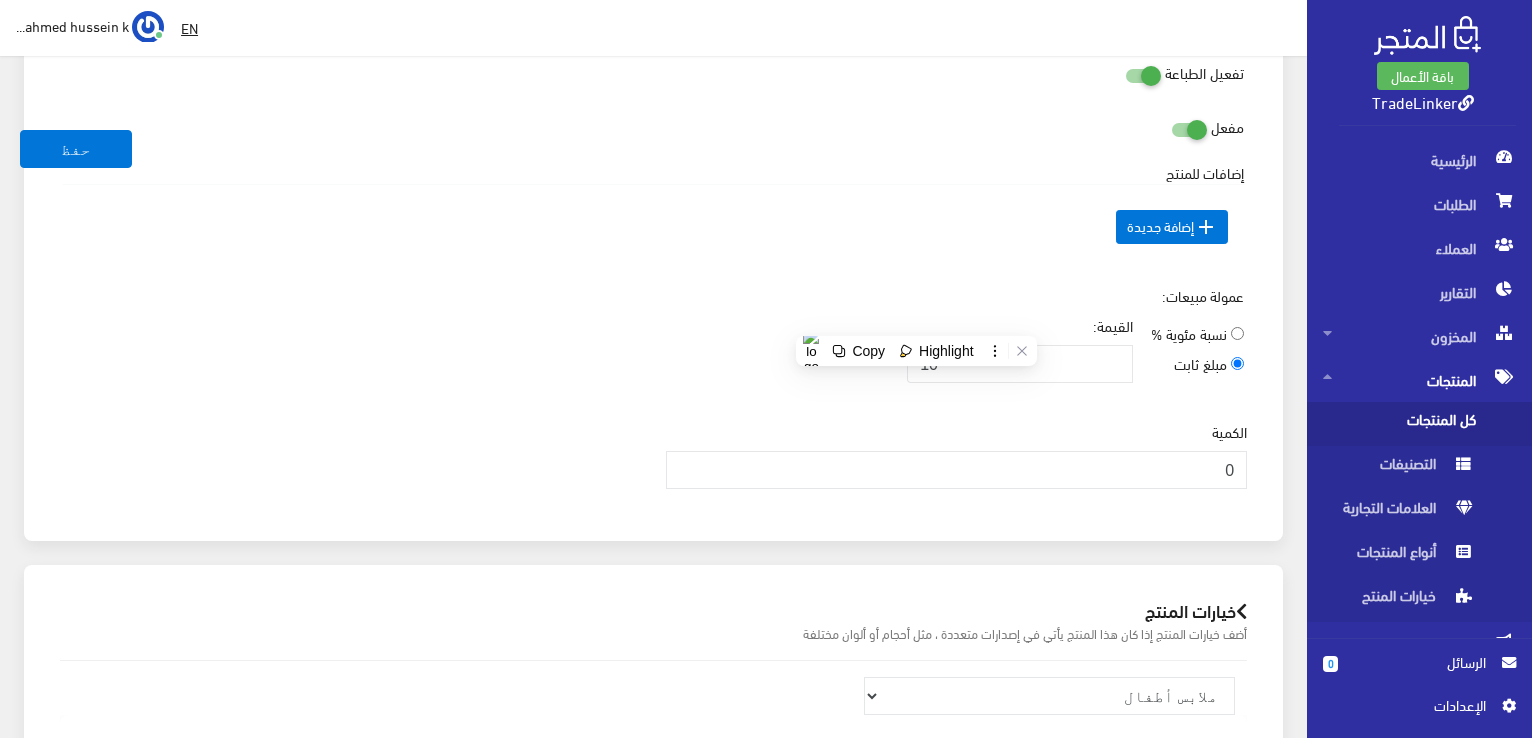 click on "عمولة مبيعات:
نسبة مئوية %
مبلغ ثابت
القيمة:
10" at bounding box center (653, 342) 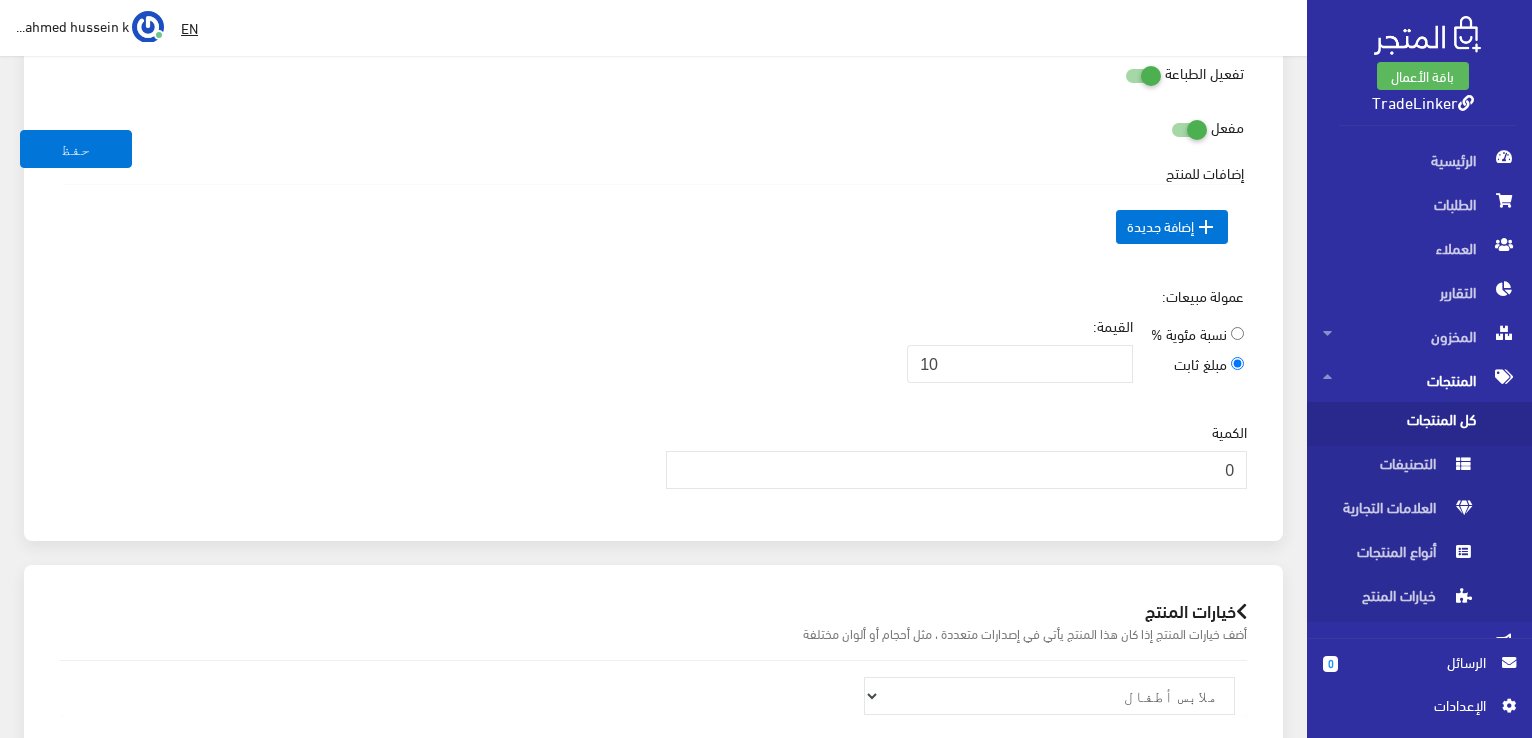 drag, startPoint x: 919, startPoint y: 282, endPoint x: 865, endPoint y: 292, distance: 54.91812 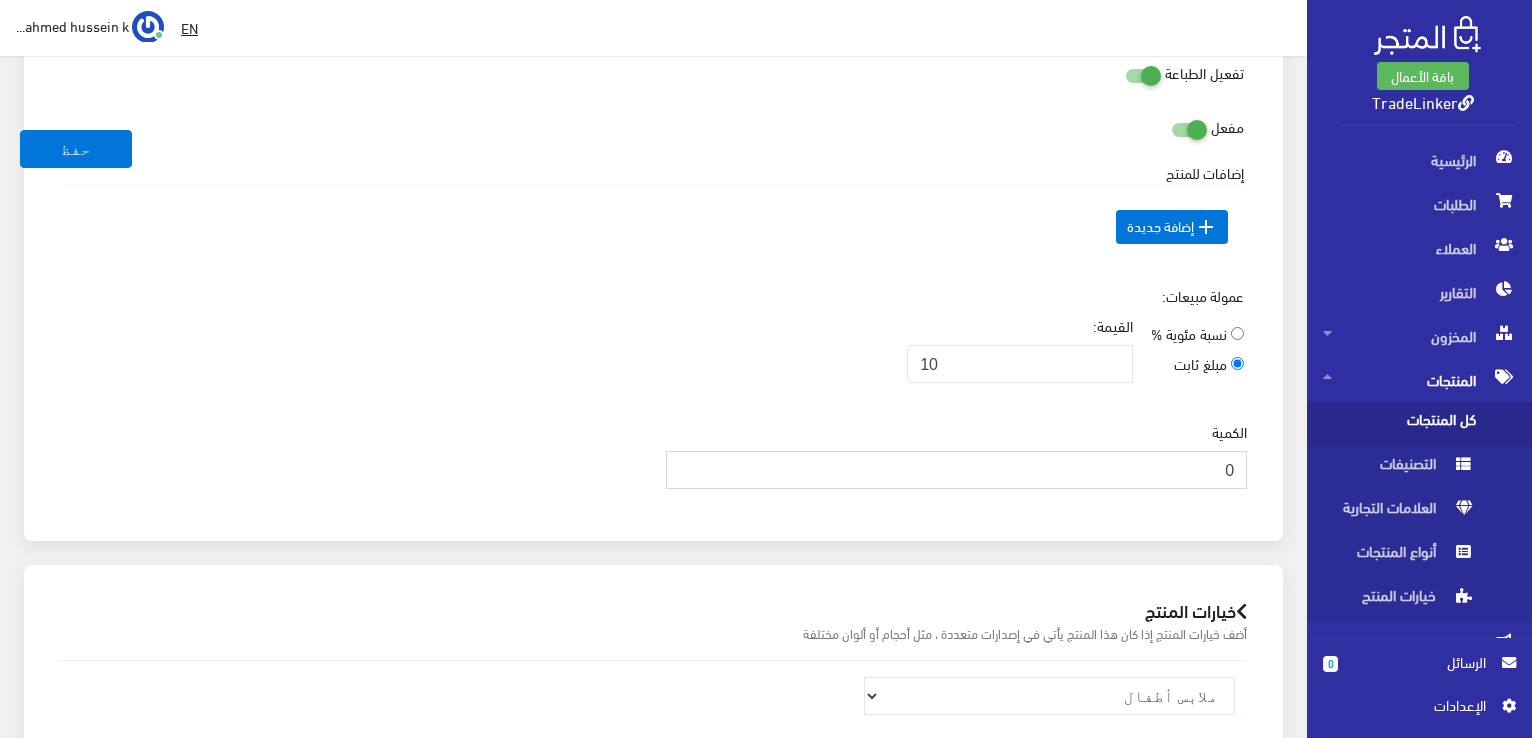 click on "0" at bounding box center [957, 470] 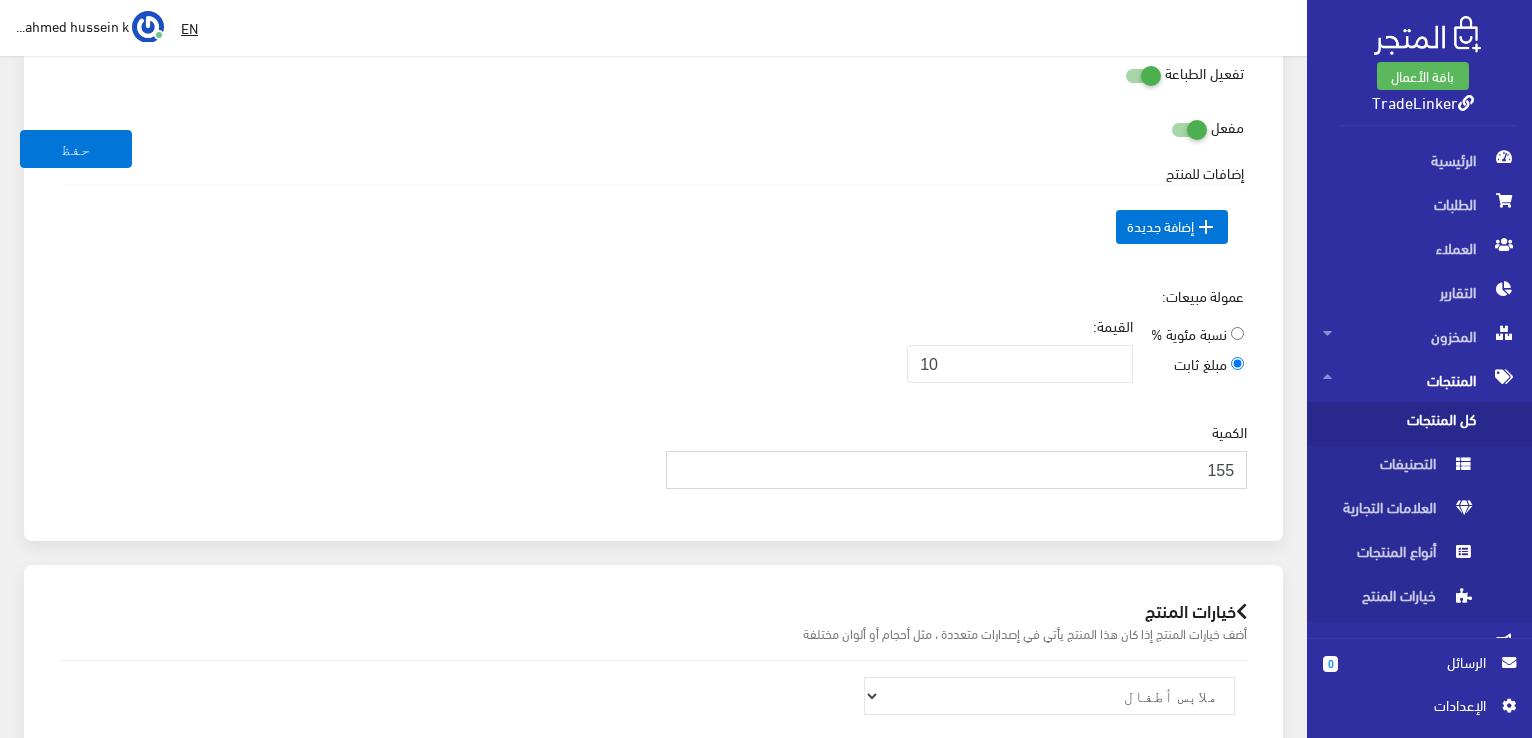 type on "155" 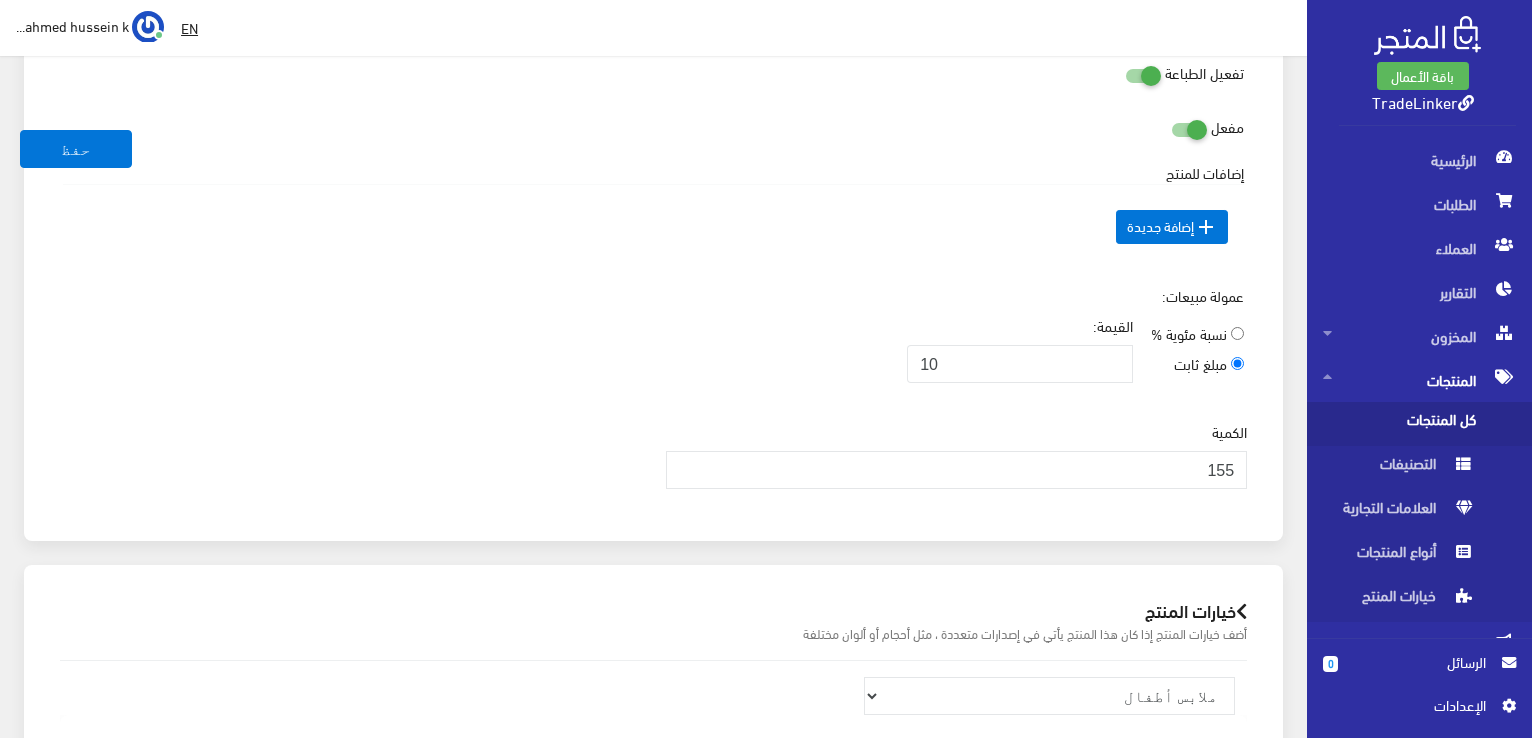 click on " إضافة جديدة" at bounding box center (653, 227) 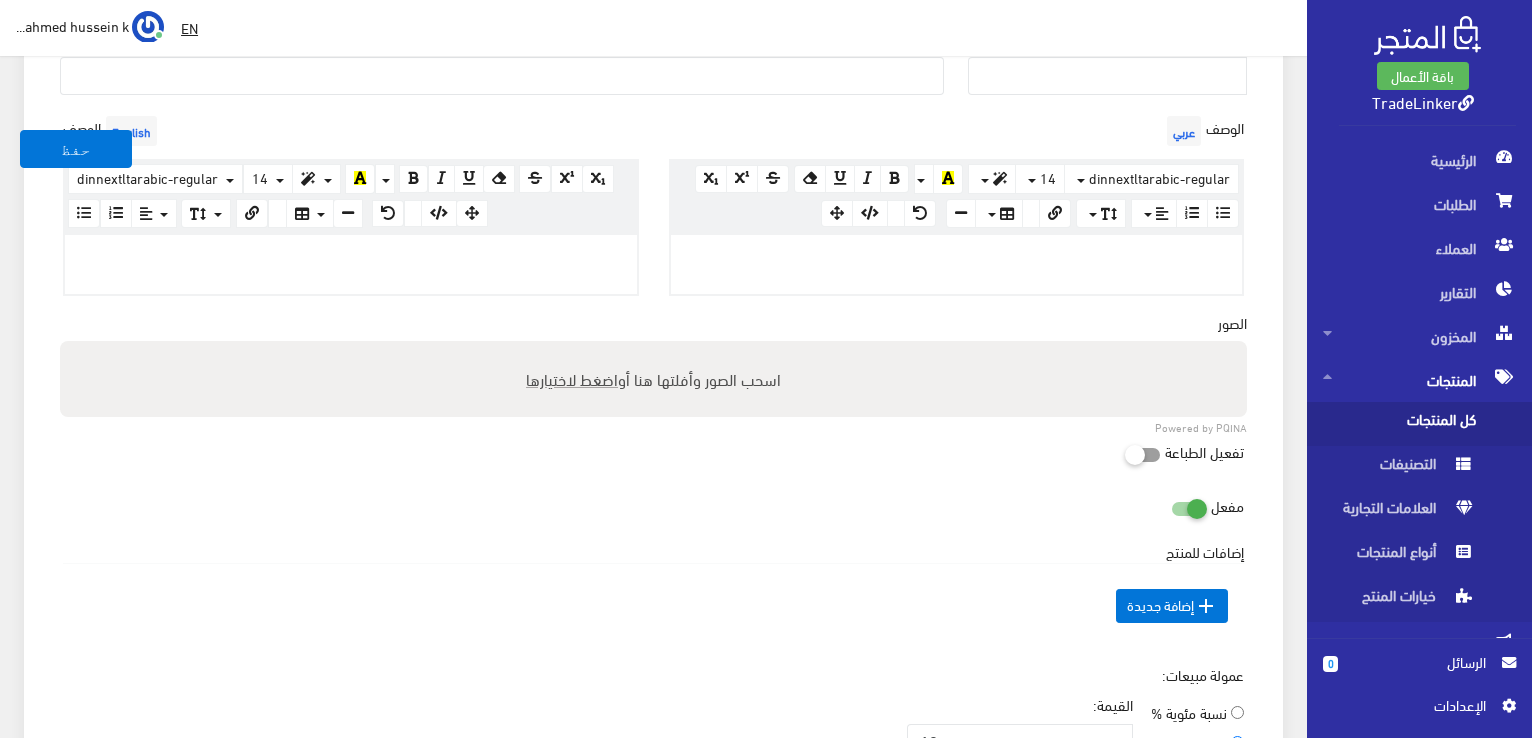 scroll, scrollTop: 523, scrollLeft: 0, axis: vertical 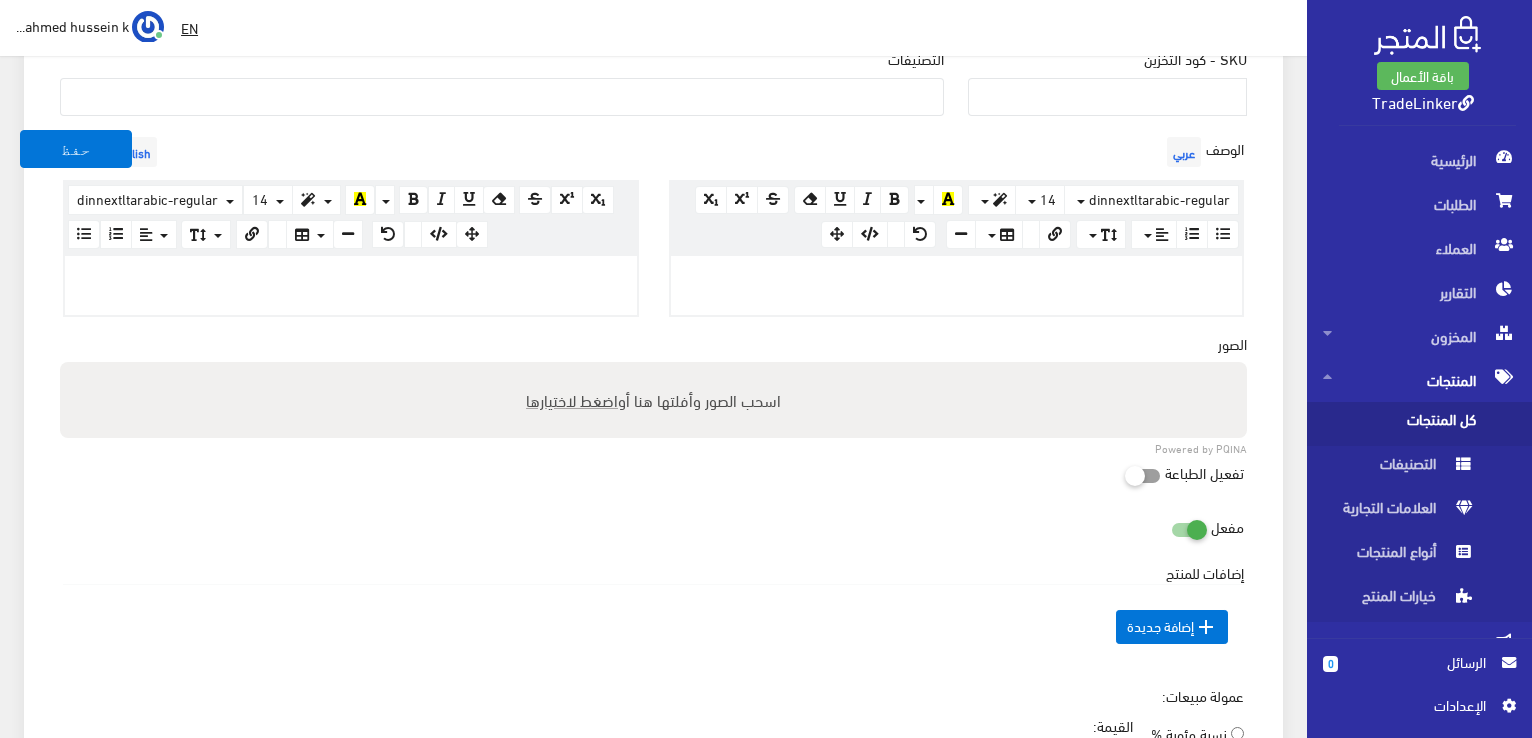 click on "اسحب الصور وأفلتها هنا أو  اضغط لاختيارها" at bounding box center [653, 400] 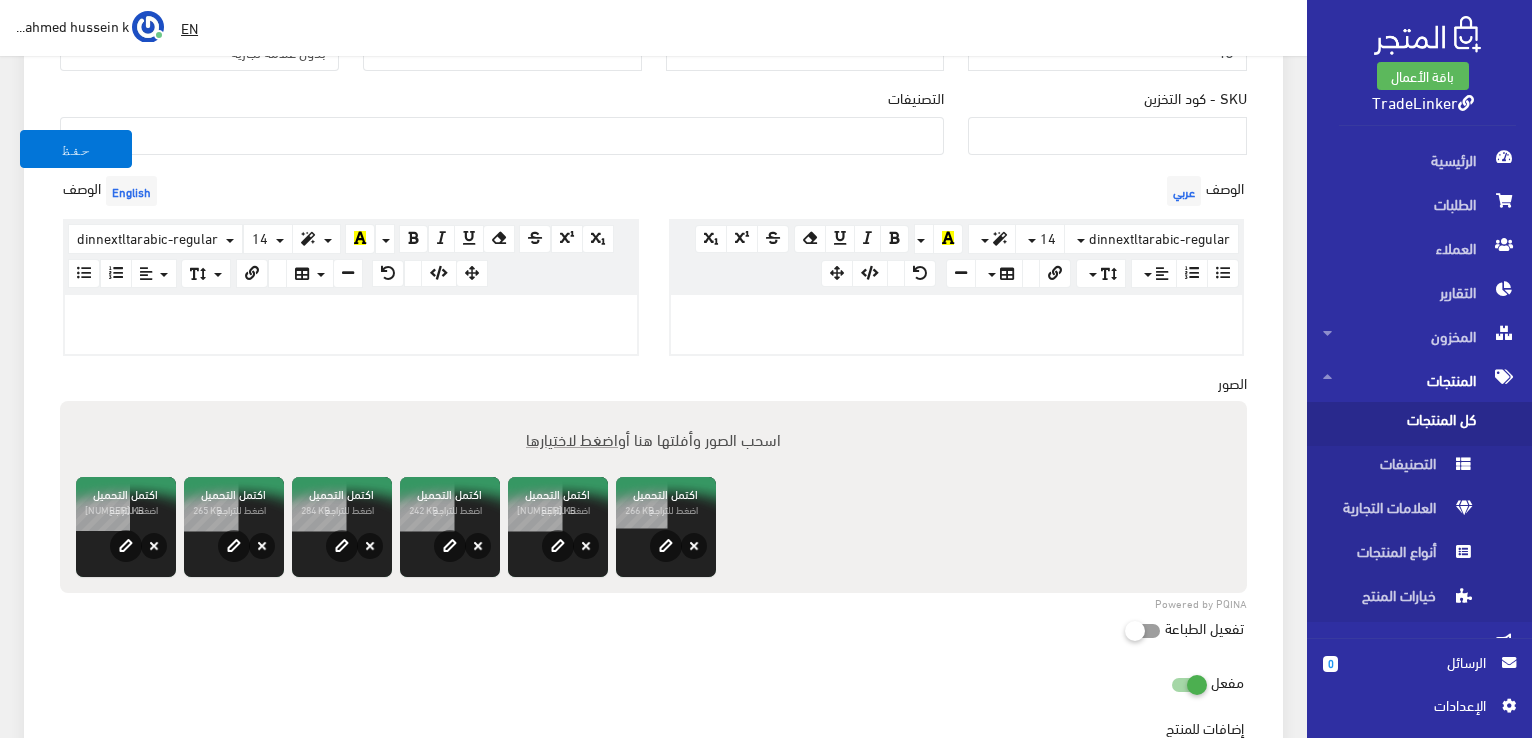 scroll, scrollTop: 423, scrollLeft: 0, axis: vertical 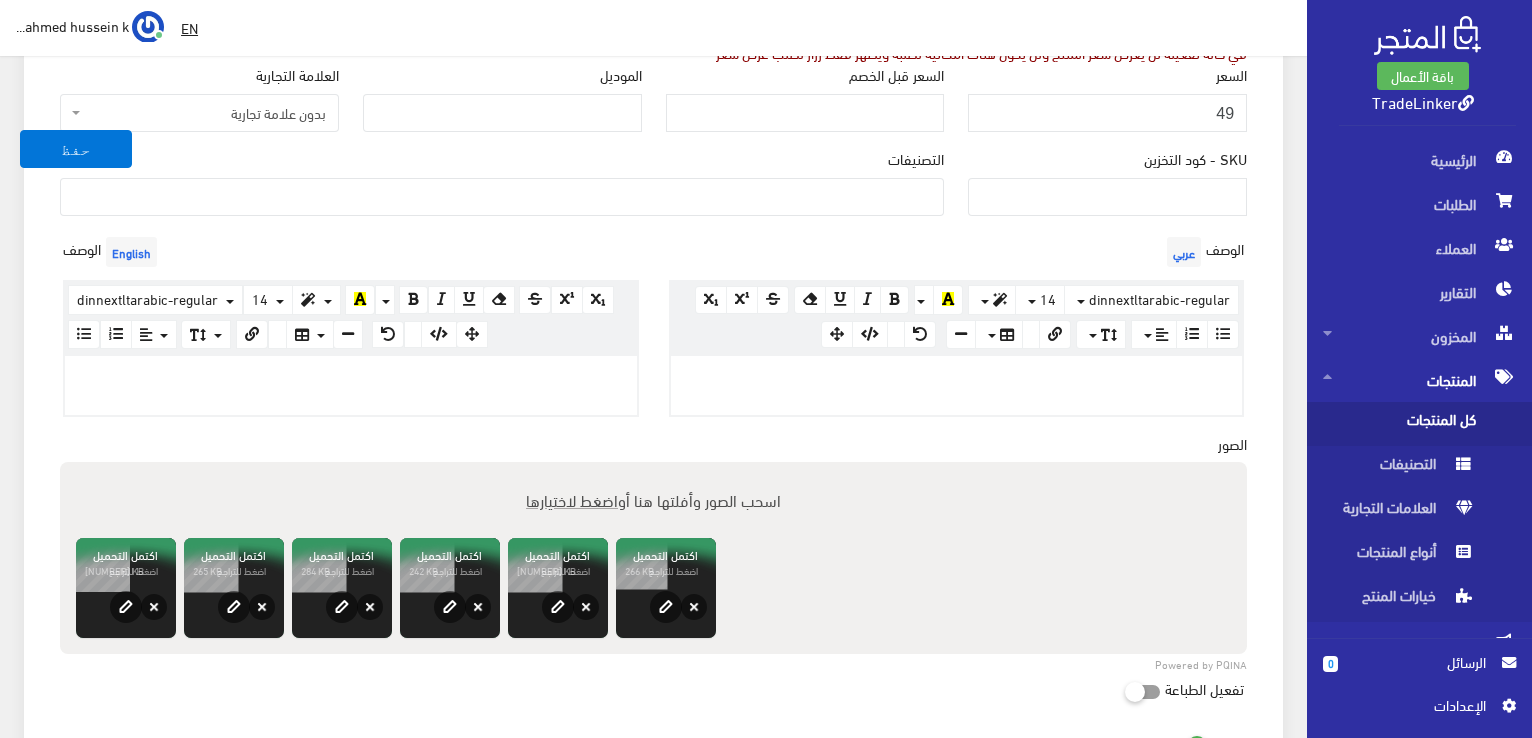 paste 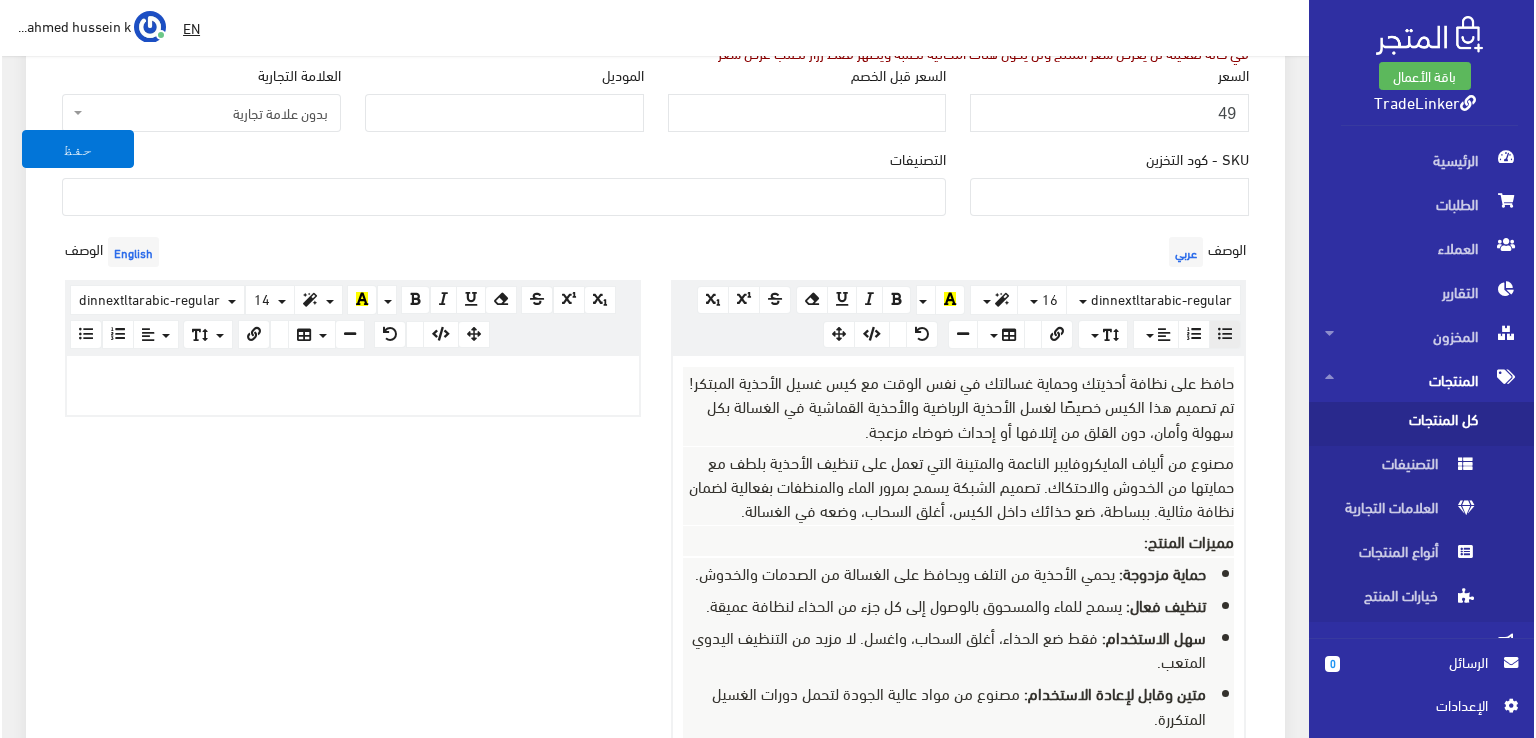 scroll, scrollTop: 466, scrollLeft: 0, axis: vertical 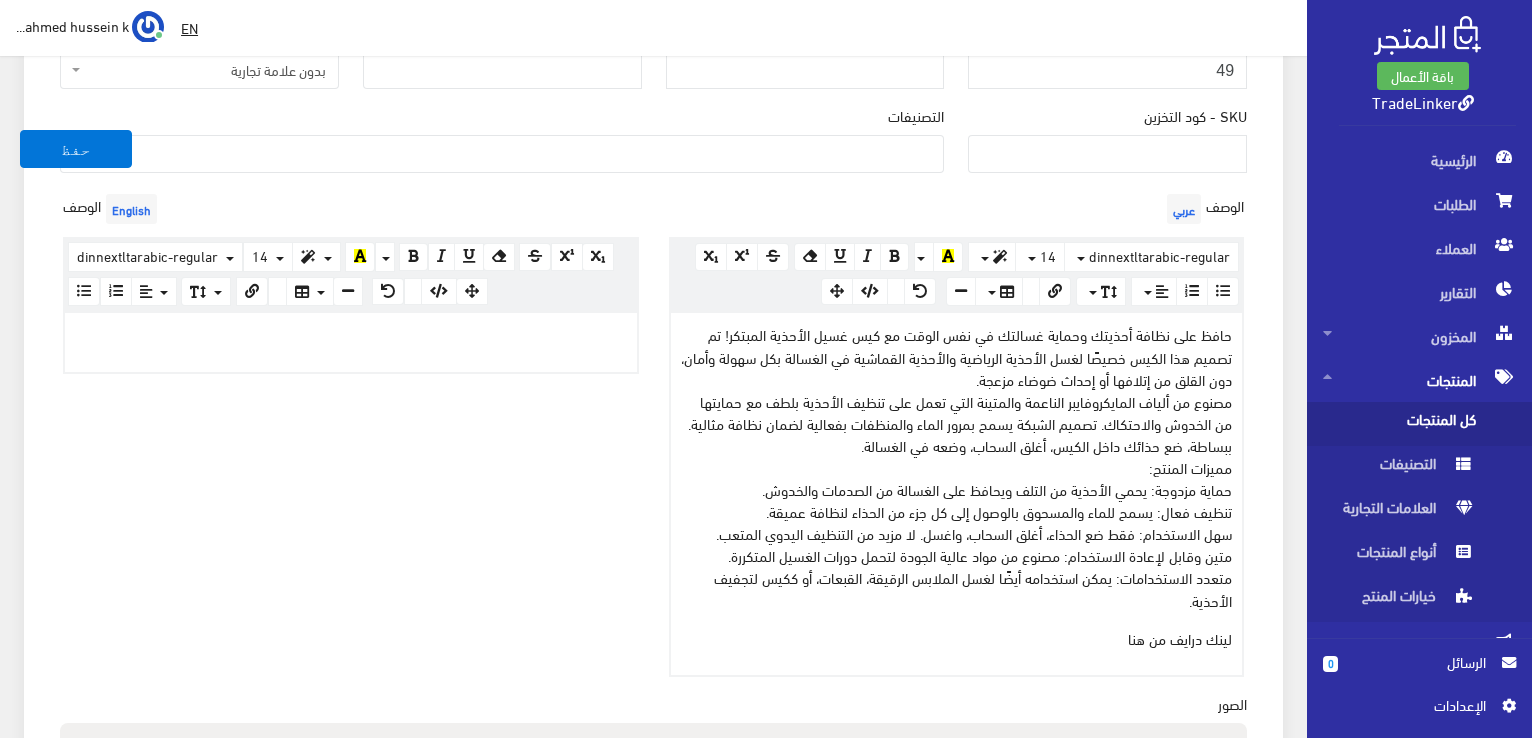 drag, startPoint x: 1126, startPoint y: 633, endPoint x: 1166, endPoint y: 638, distance: 40.311287 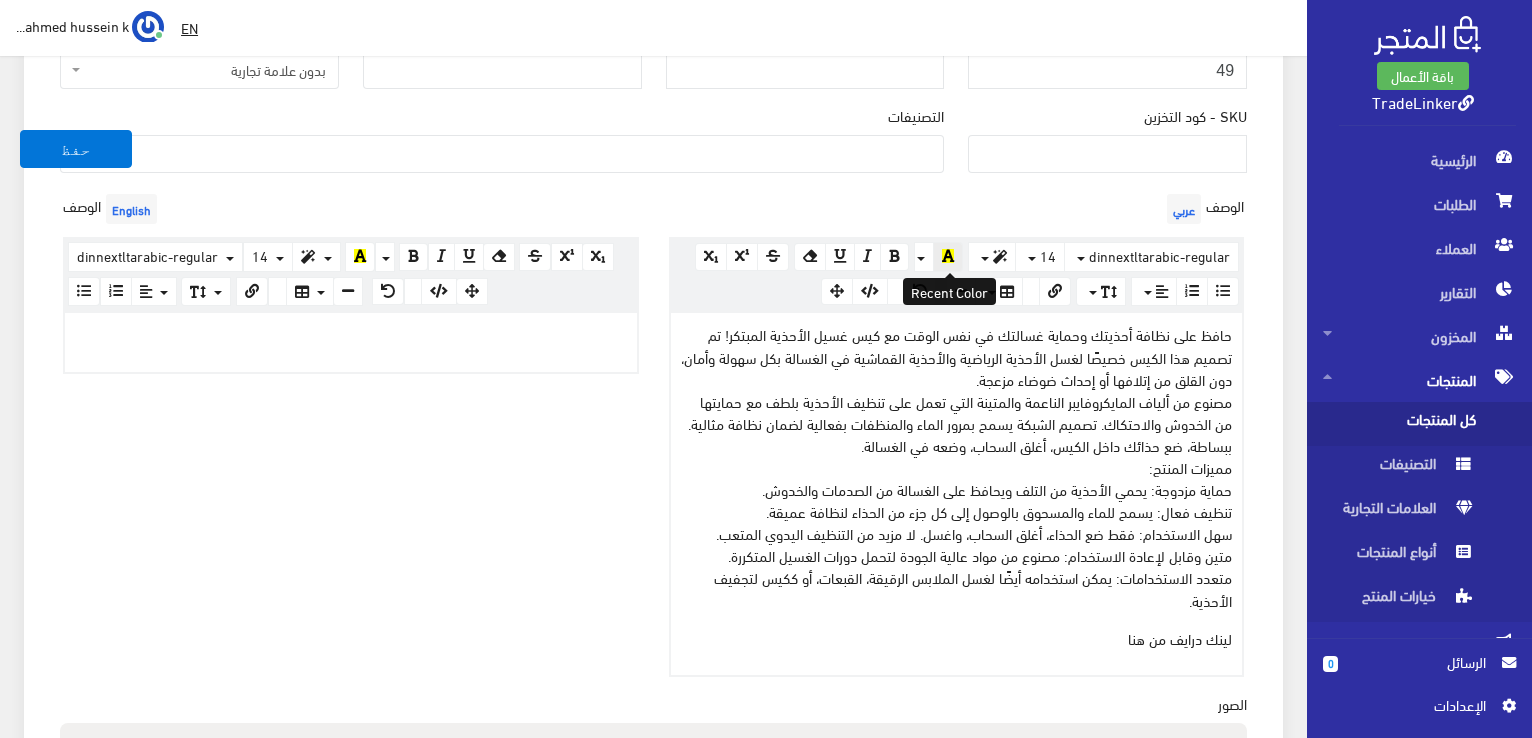 click at bounding box center [948, 257] 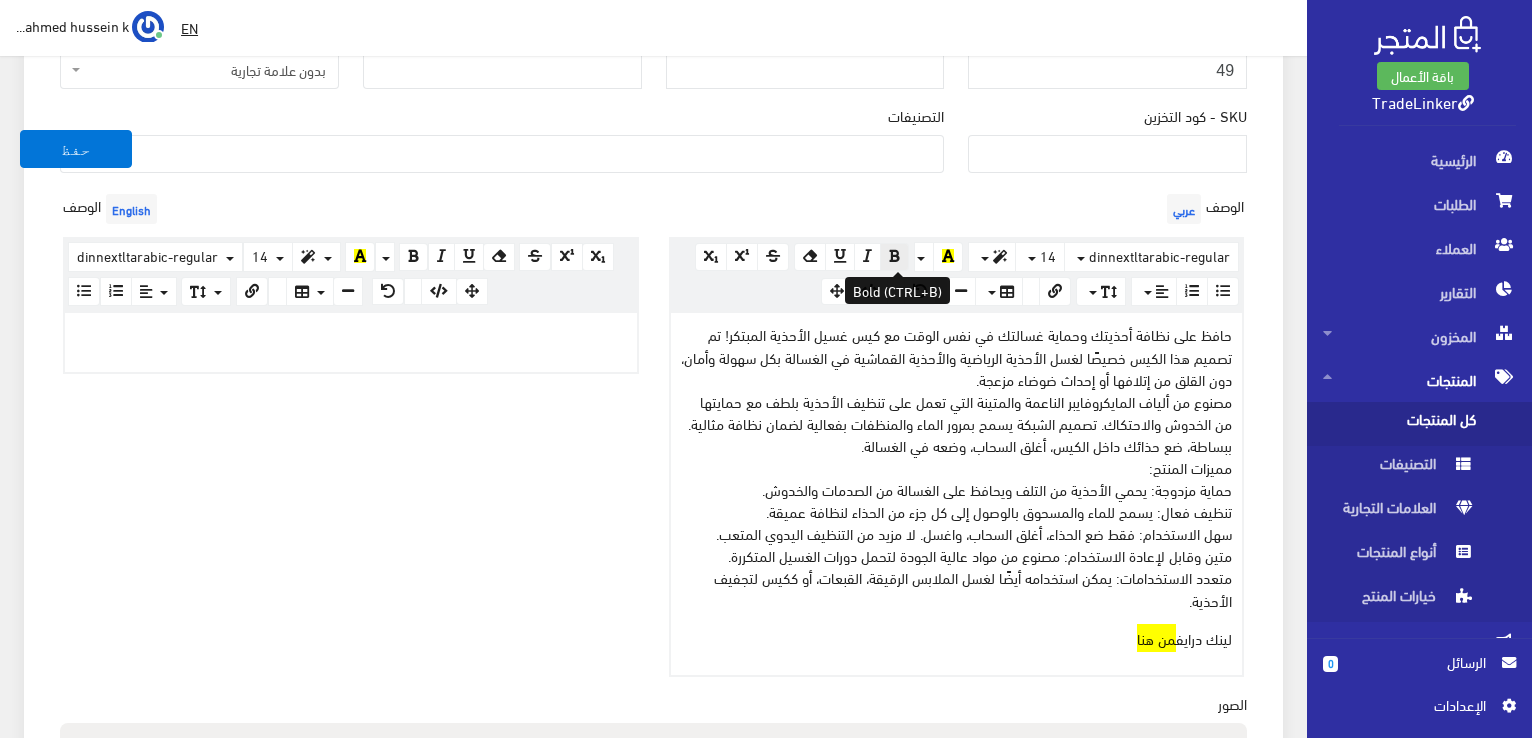 click at bounding box center [894, 256] 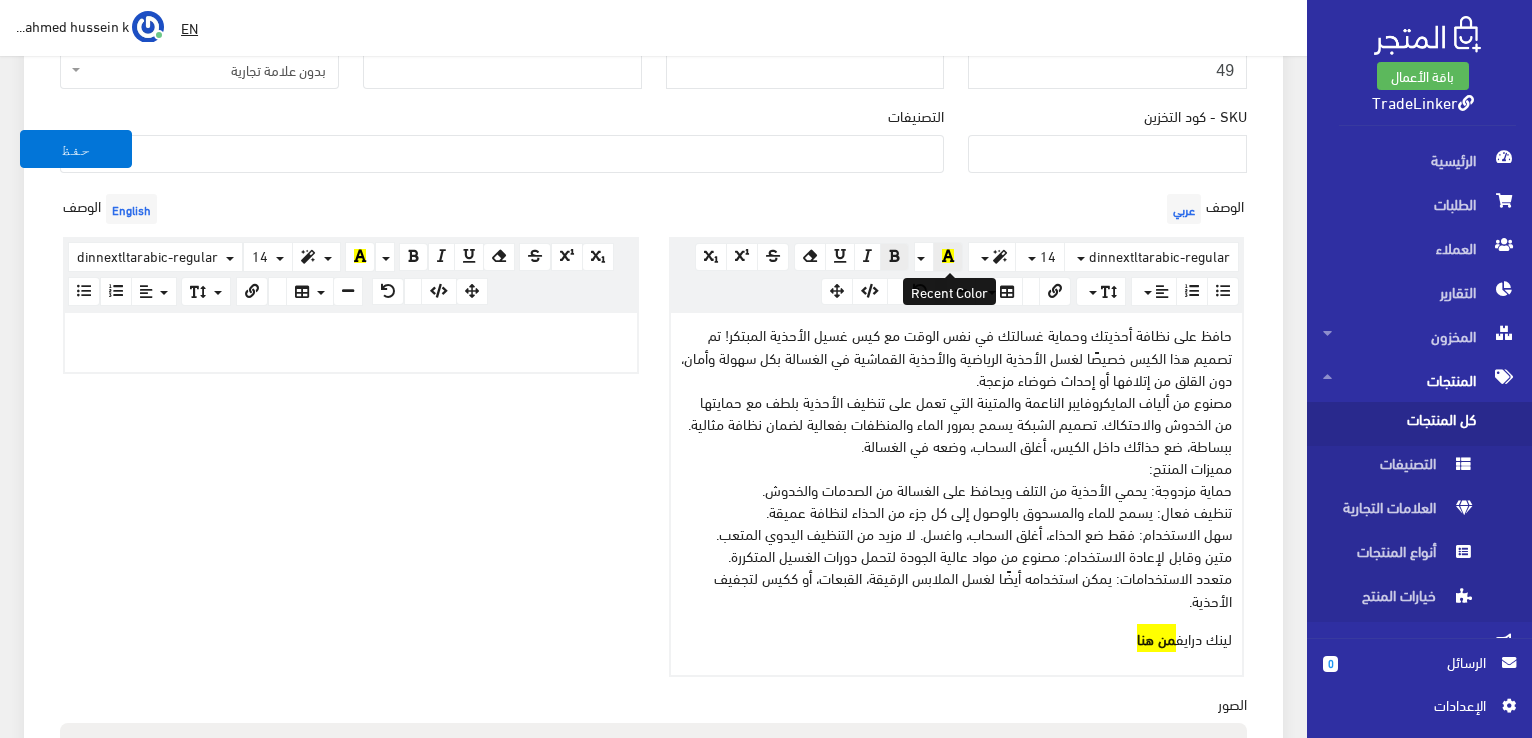 click at bounding box center [948, 256] 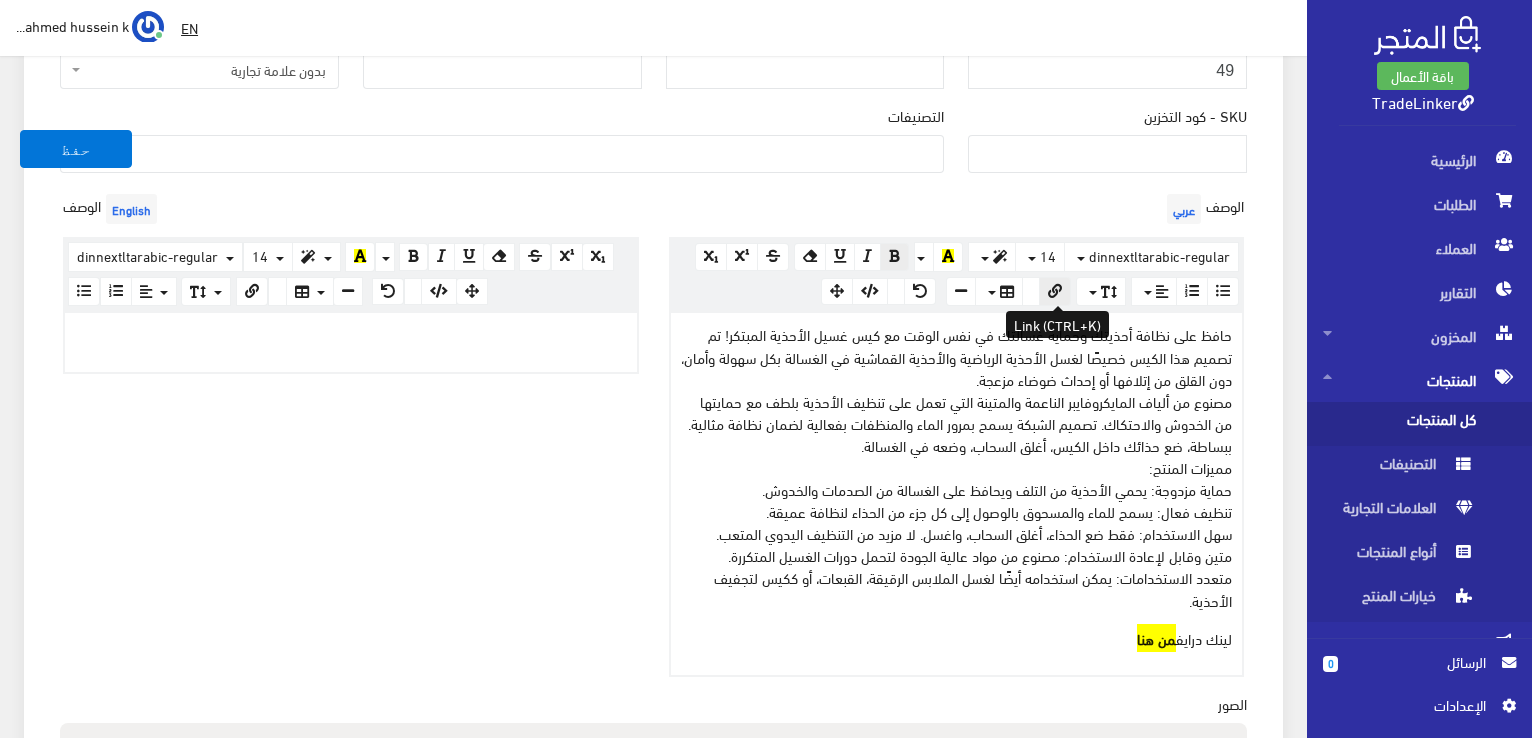 click at bounding box center [1055, 292] 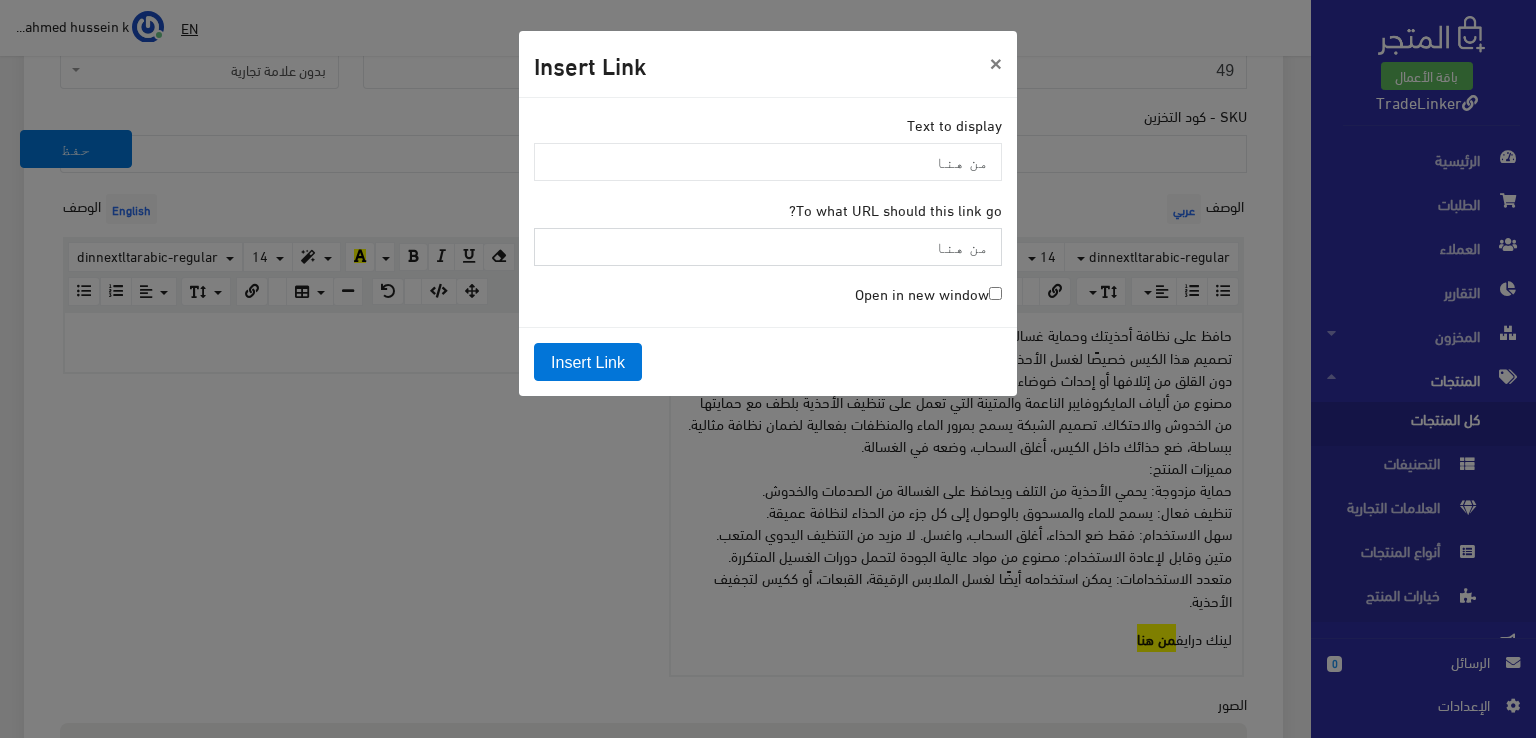 paste on "https://drive.google.com/drive/folders/1QqpiZtDrFpjdC3VDtQkm4HkmJTSvysvq?usp=drive_link" 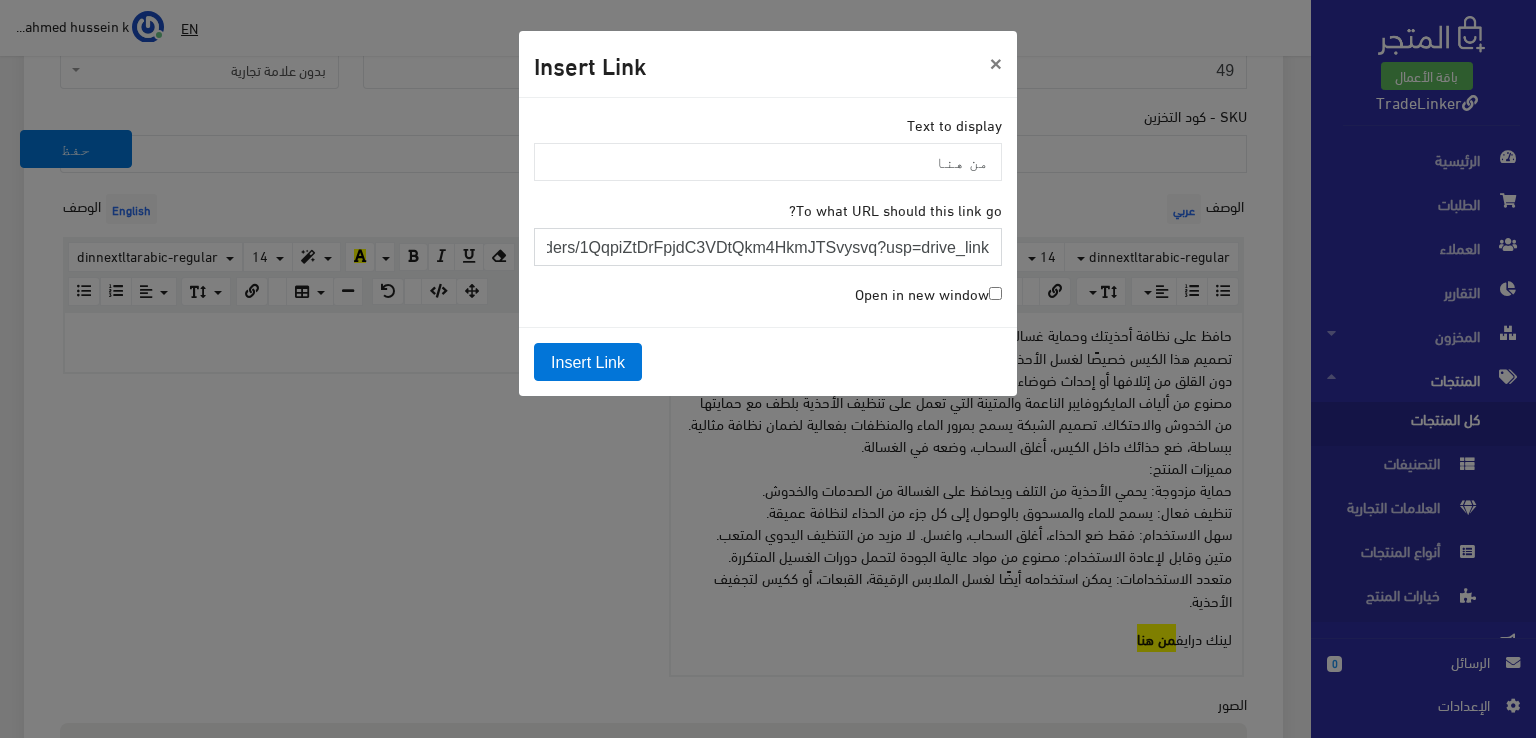scroll, scrollTop: 0, scrollLeft: -232, axis: horizontal 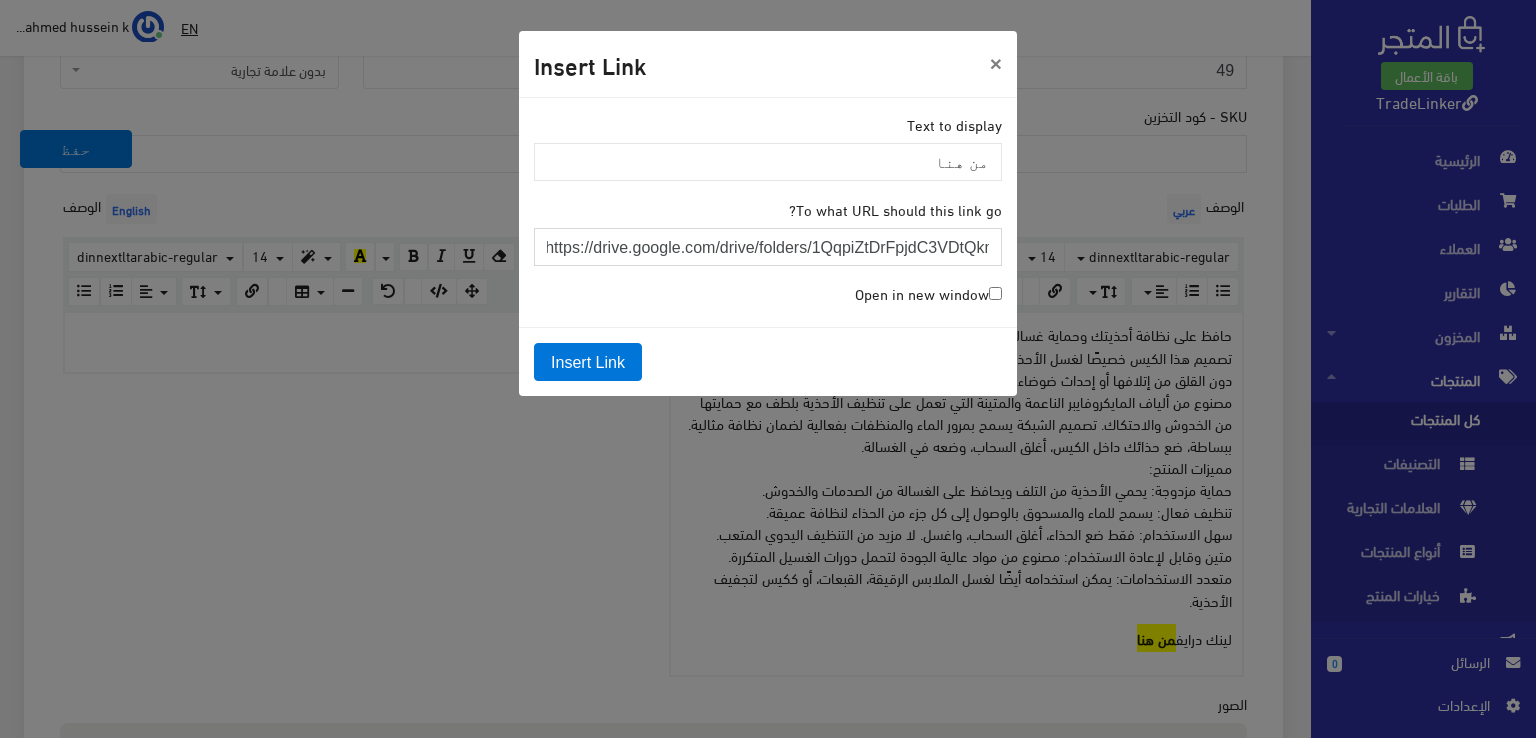 type on "https://drive.google.com/drive/folders/1QqpiZtDrFpjdC3VDtQkm4HkmJTSvysvq?usp=drive_link" 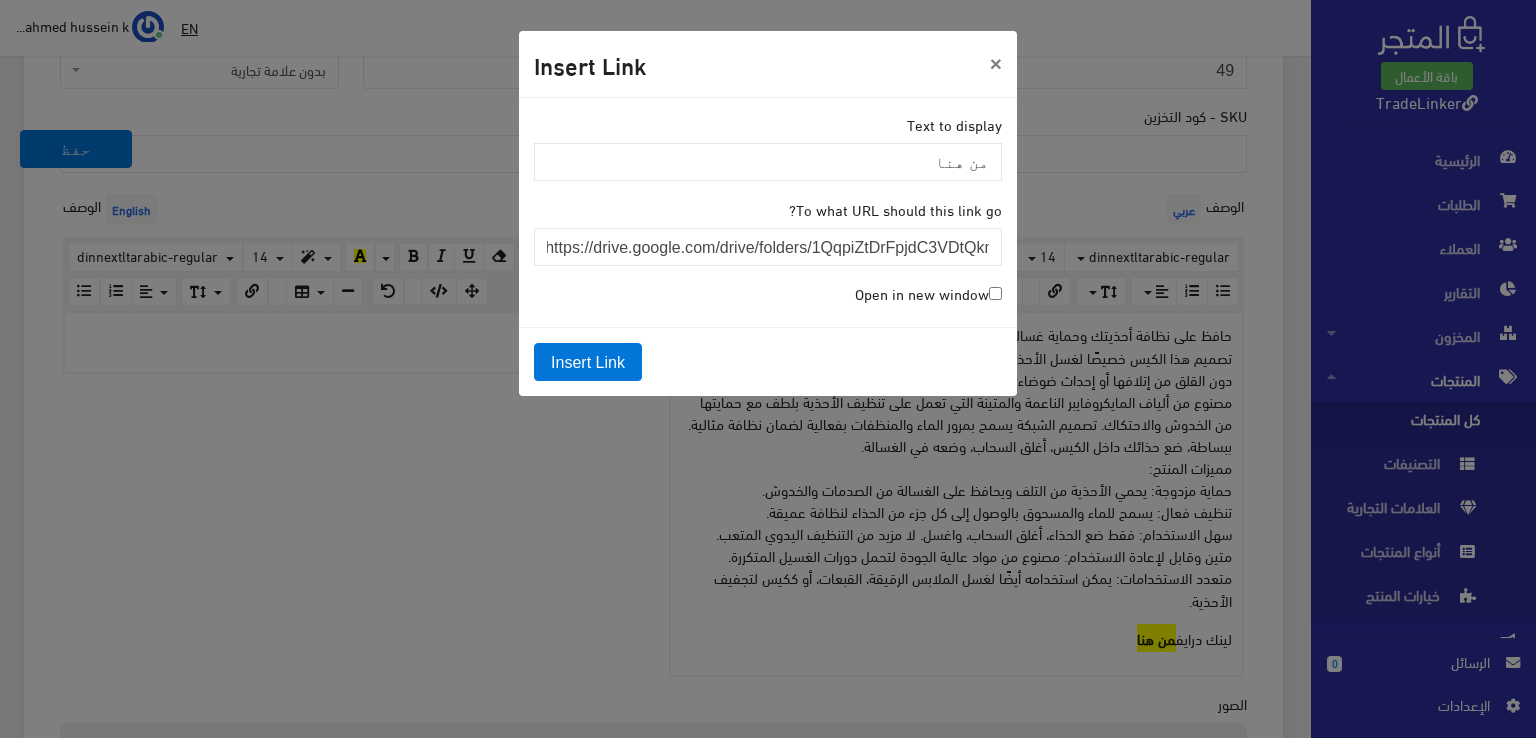 click on "Open in new window" at bounding box center (995, 293) 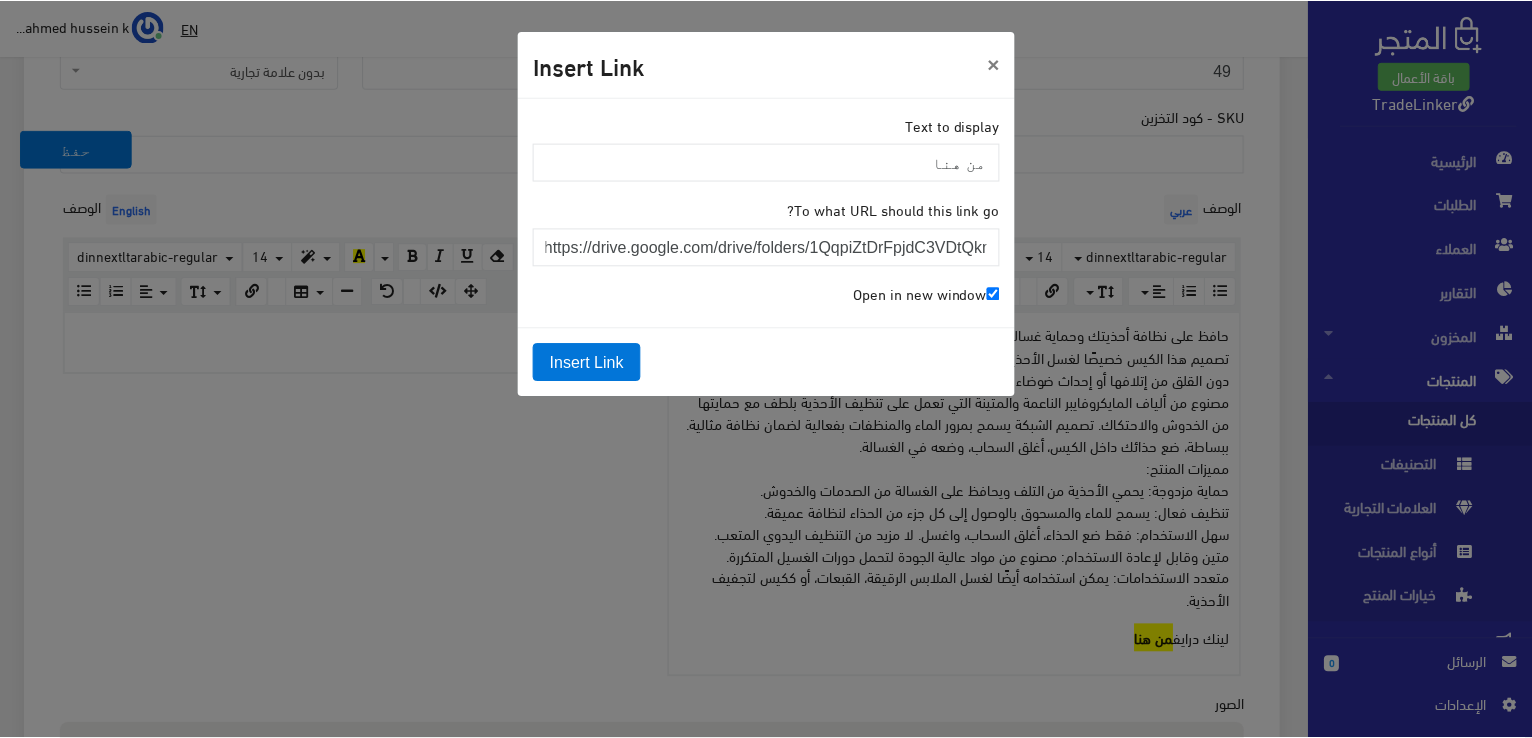scroll, scrollTop: 0, scrollLeft: 0, axis: both 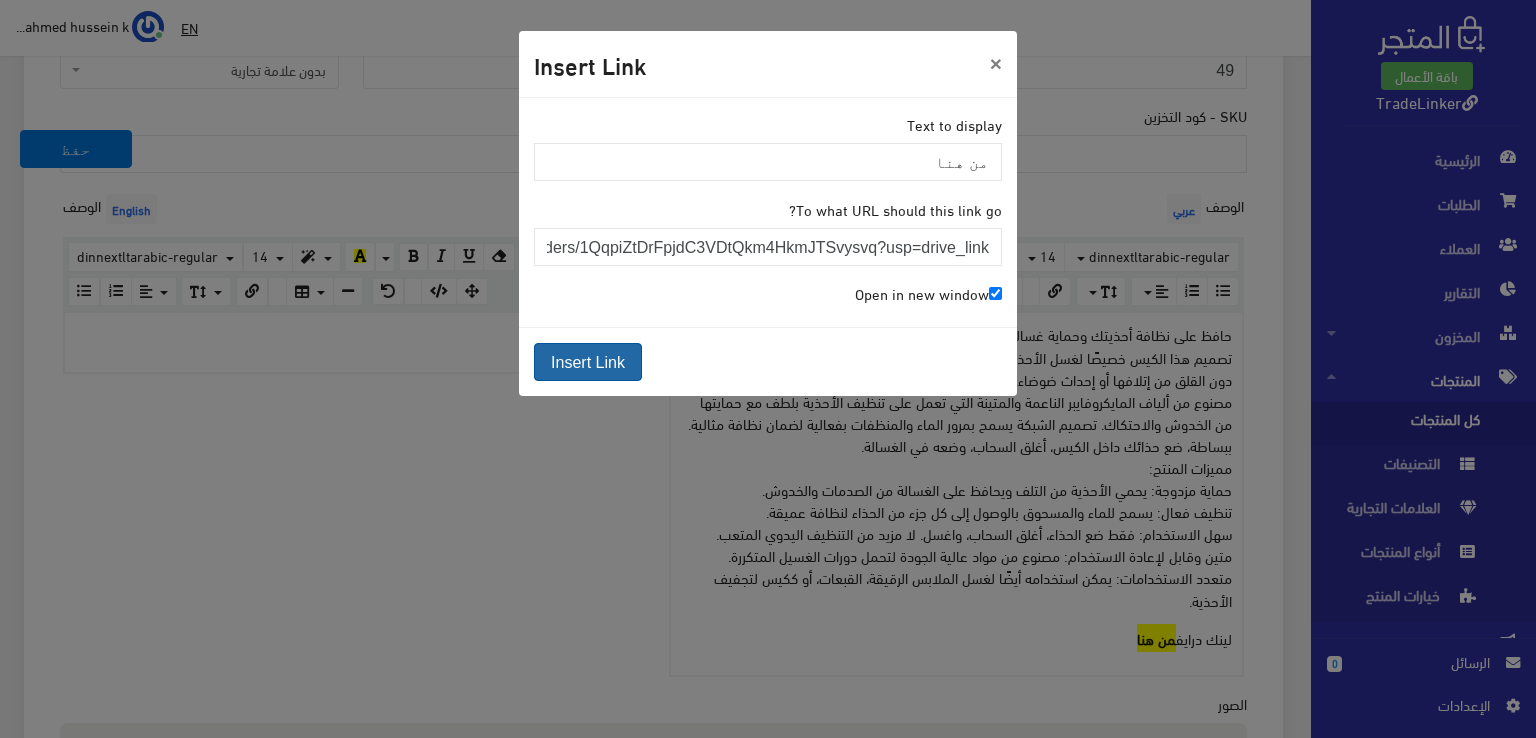 click on "Insert Link" at bounding box center (588, 362) 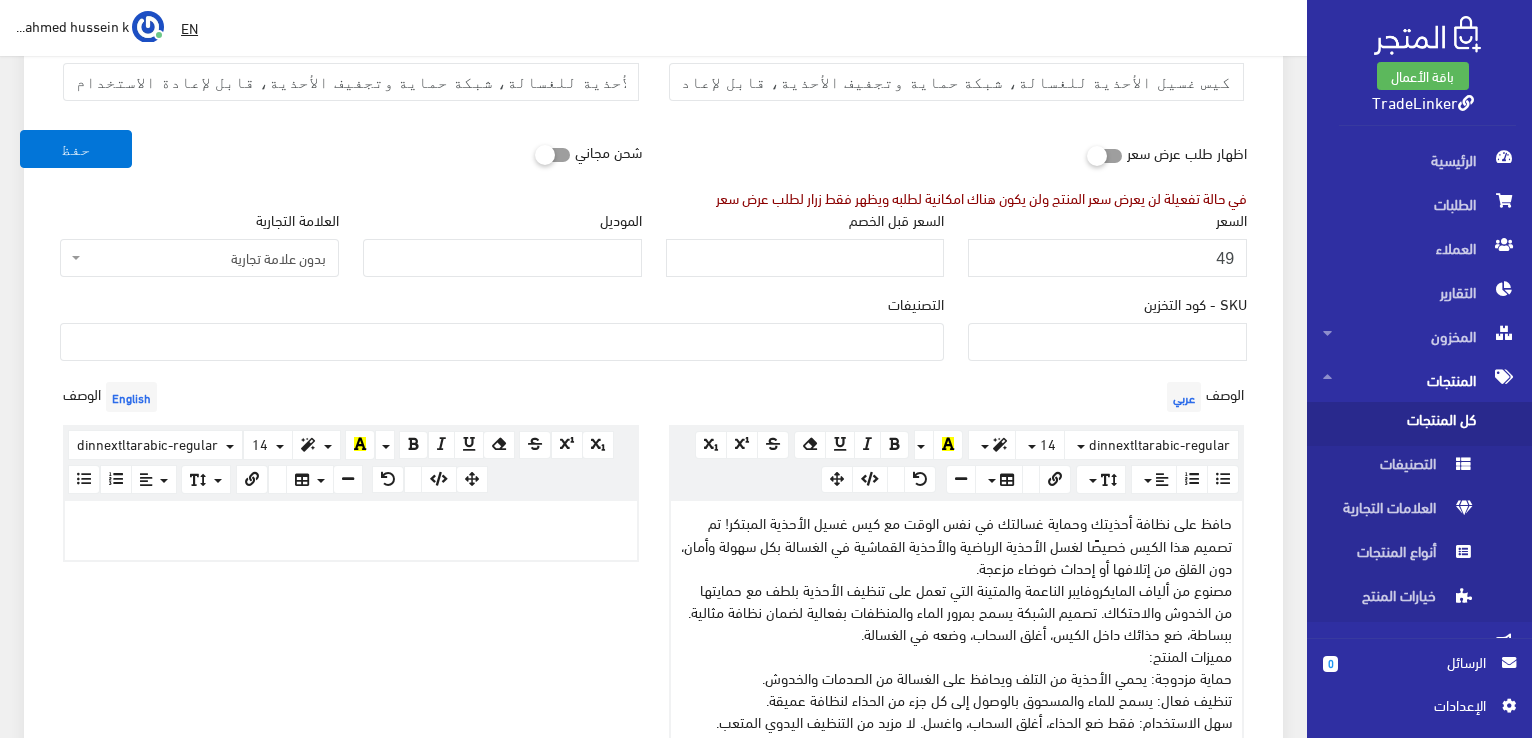 scroll, scrollTop: 166, scrollLeft: 0, axis: vertical 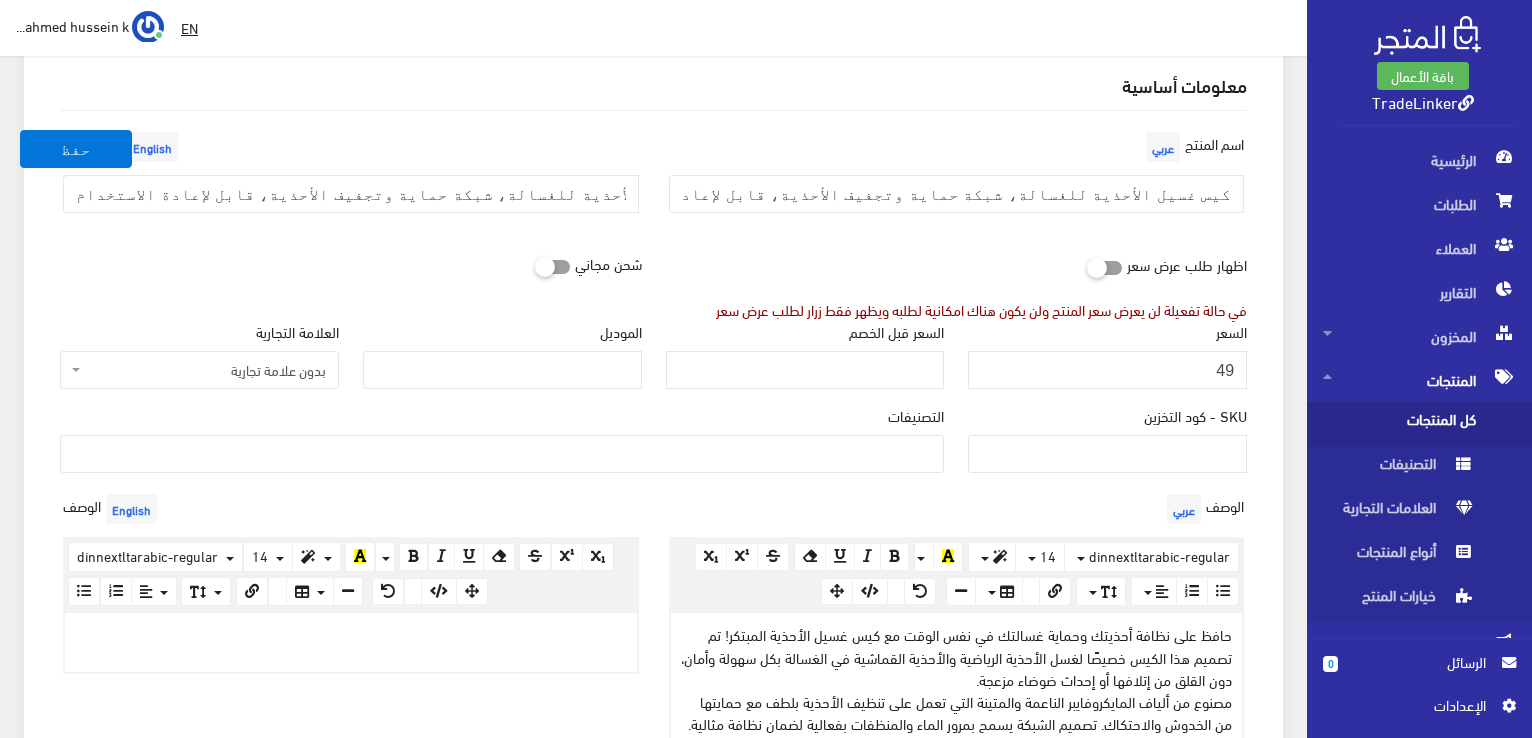 click at bounding box center (502, 454) 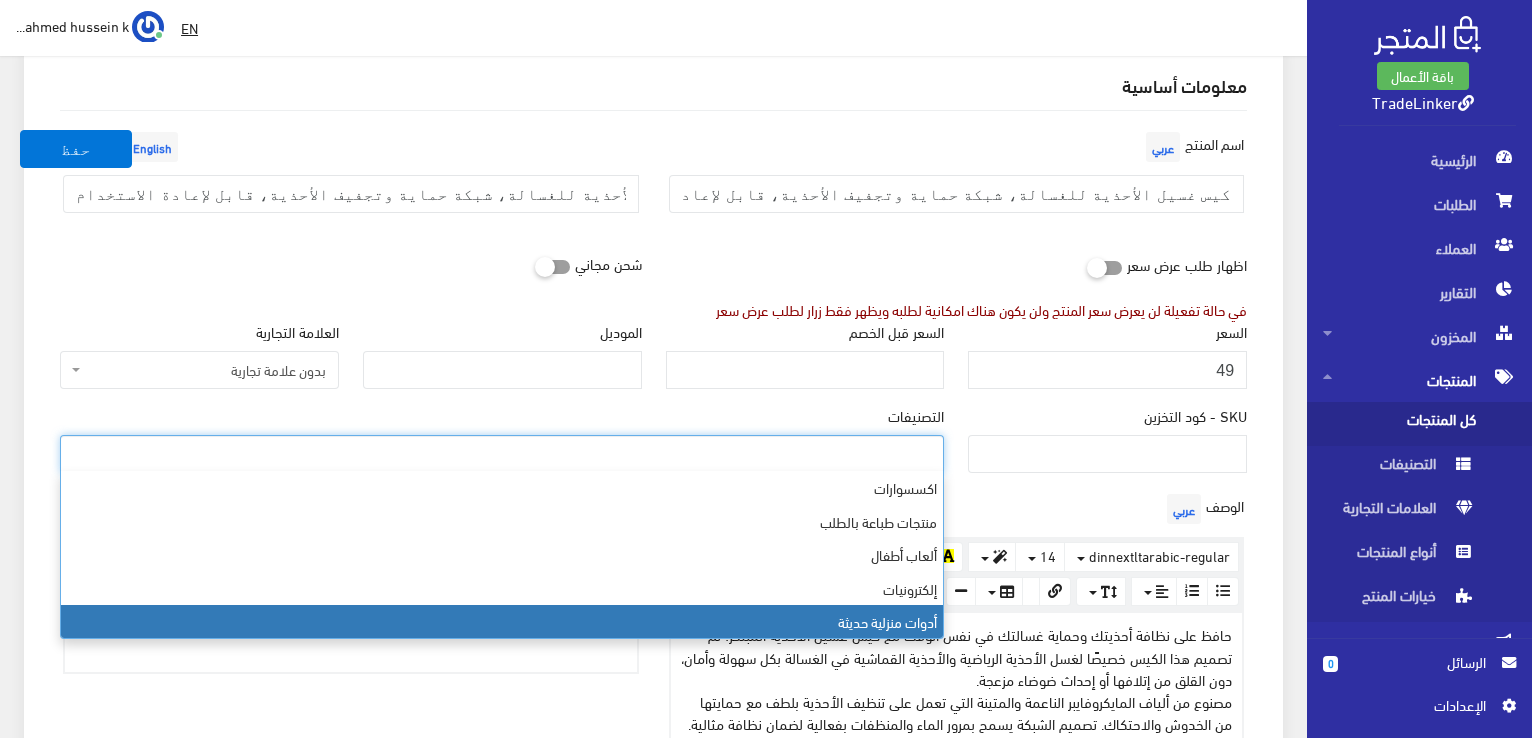 select on "13" 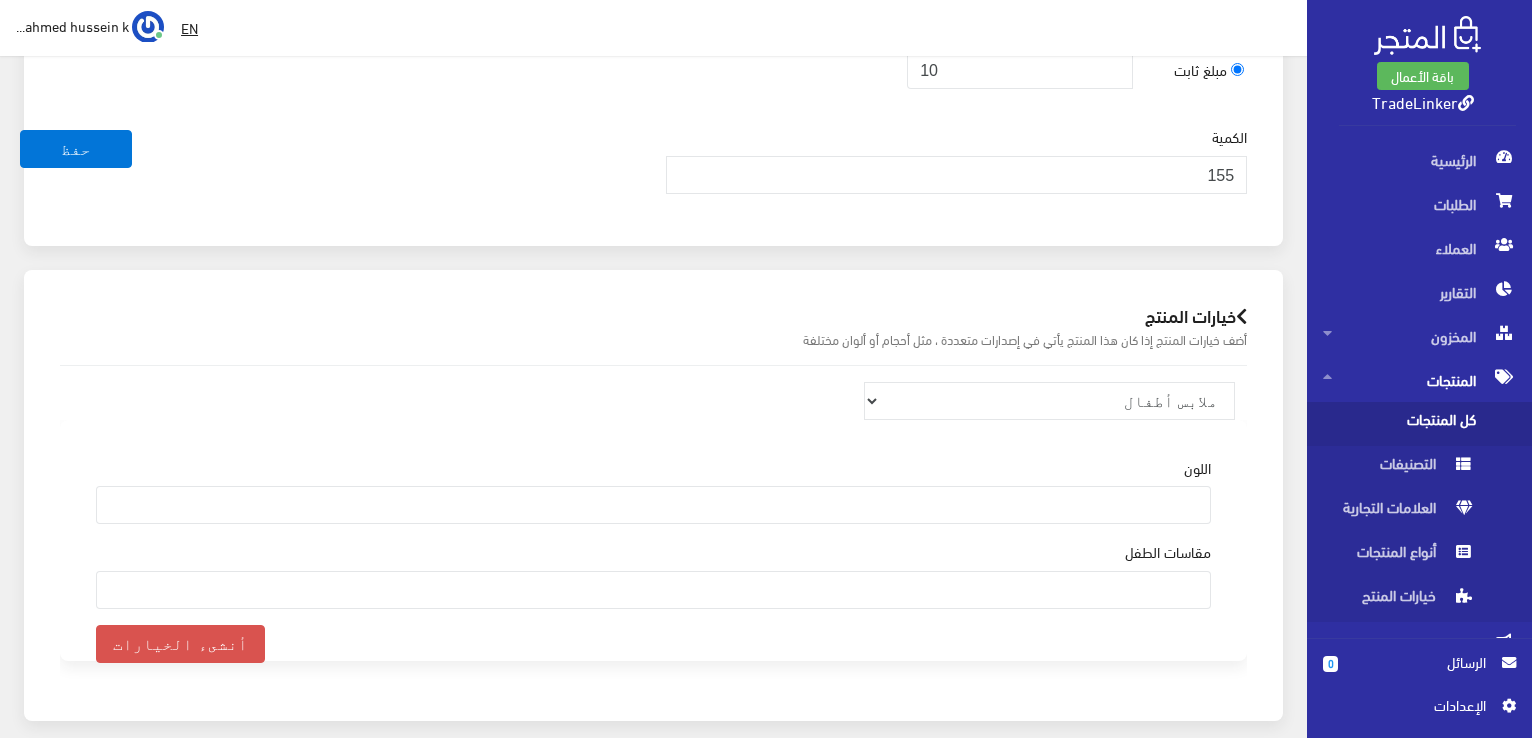 scroll, scrollTop: 1800, scrollLeft: 0, axis: vertical 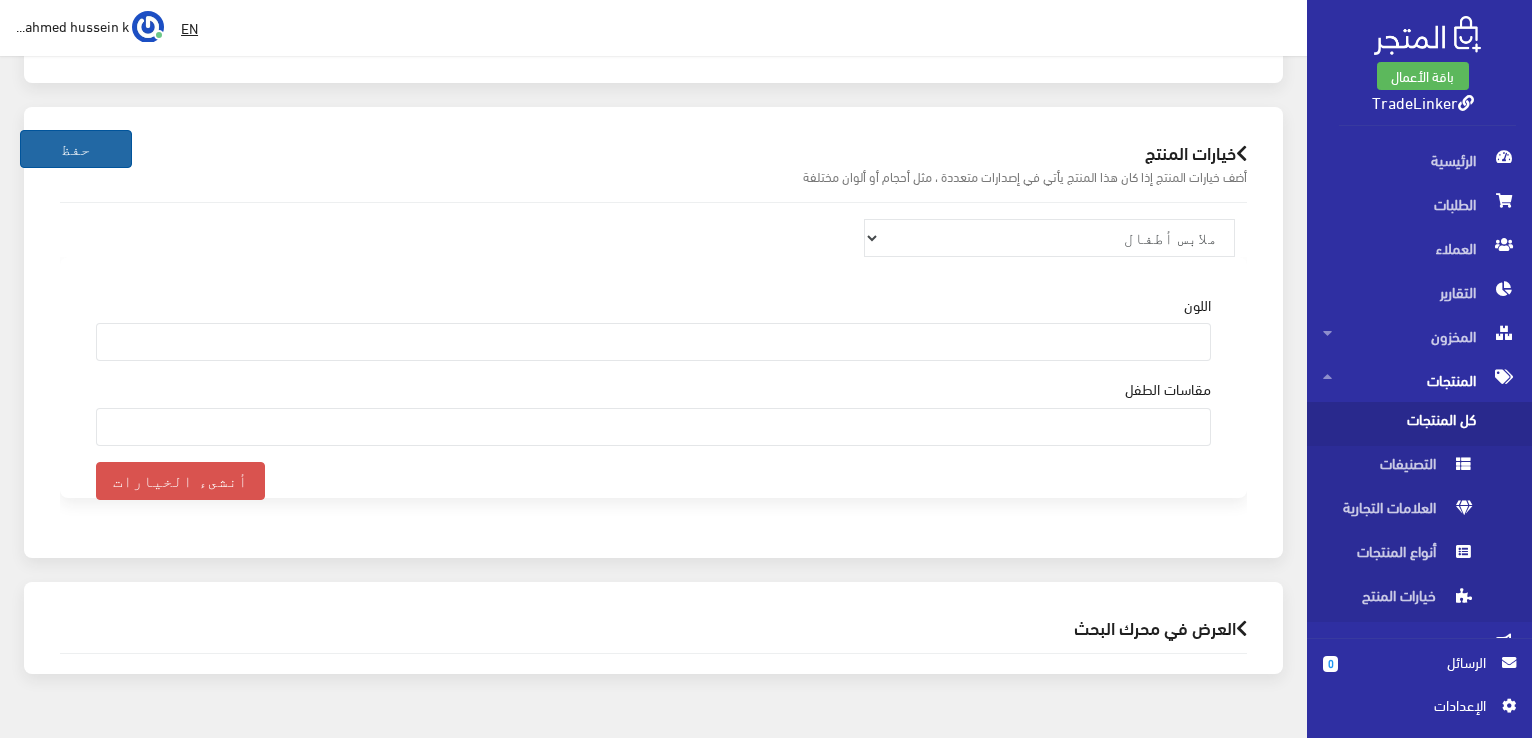 click on "حفظ" at bounding box center [76, 149] 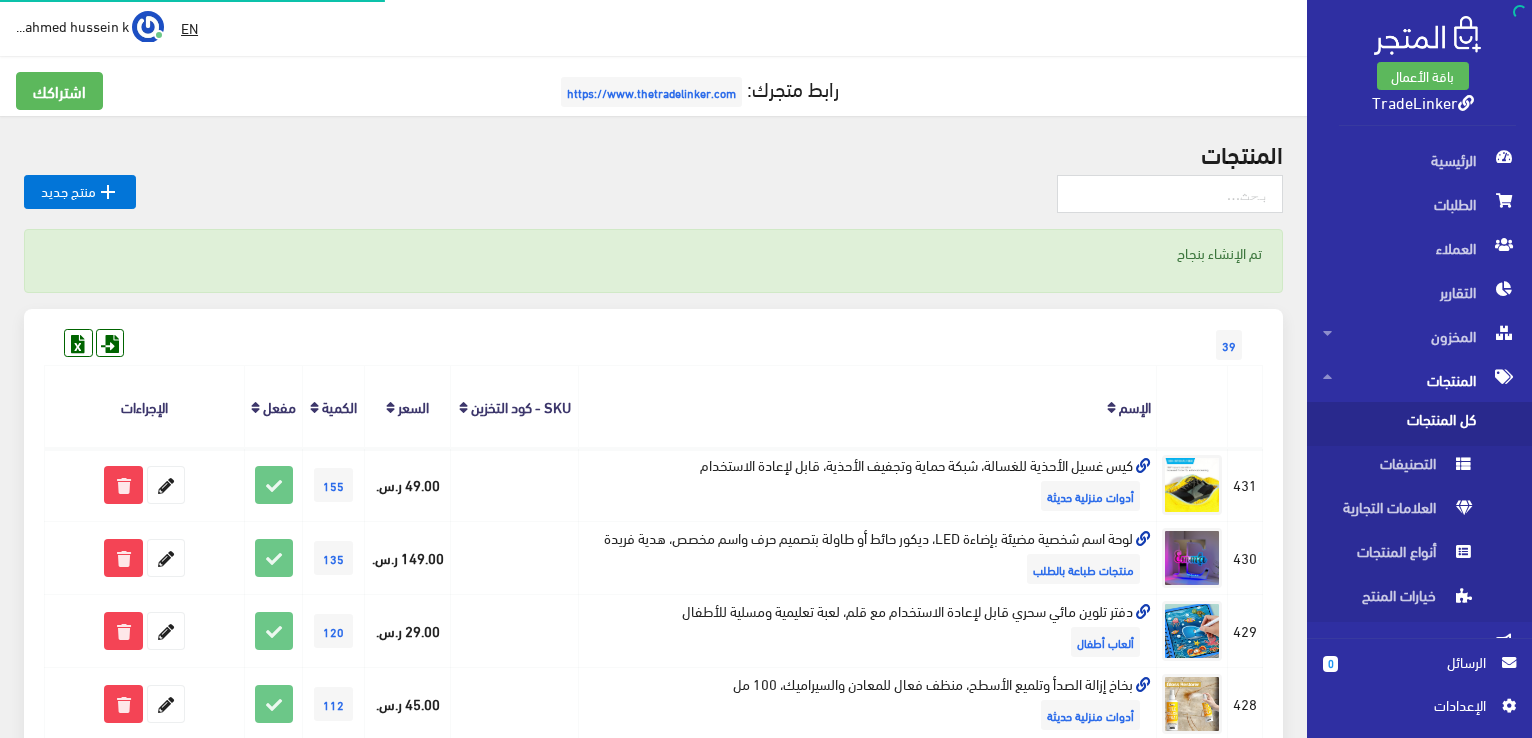 scroll, scrollTop: 0, scrollLeft: 0, axis: both 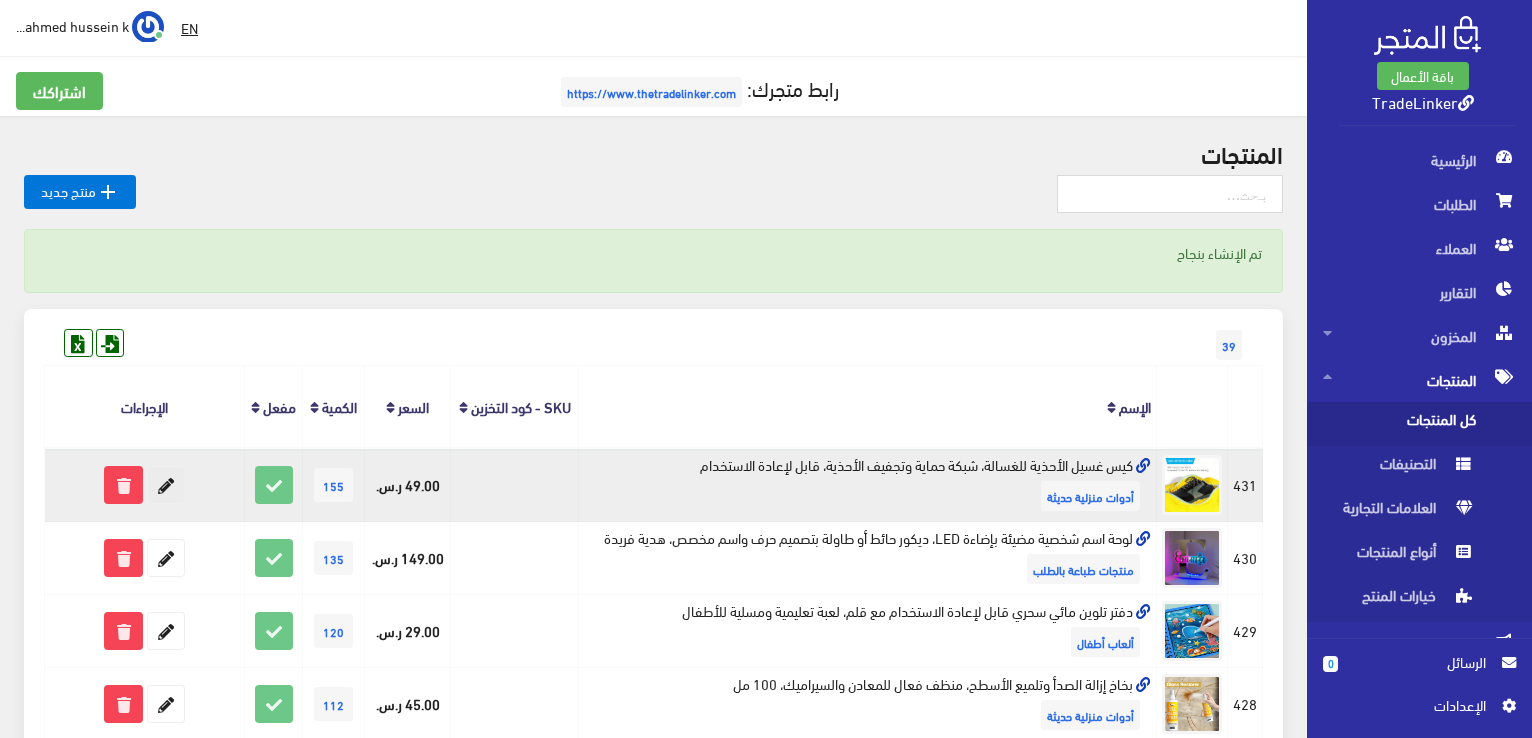 click at bounding box center (166, 485) 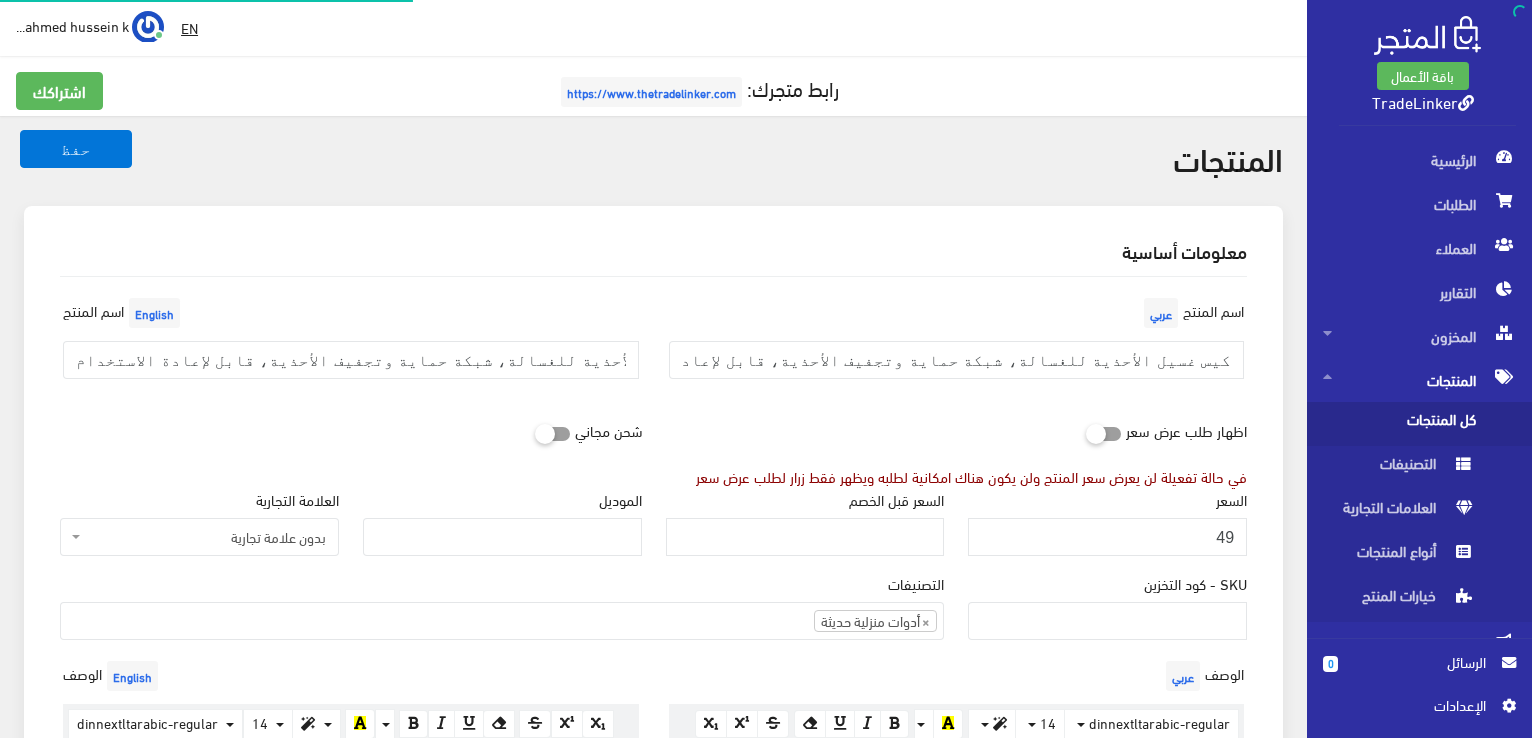 select 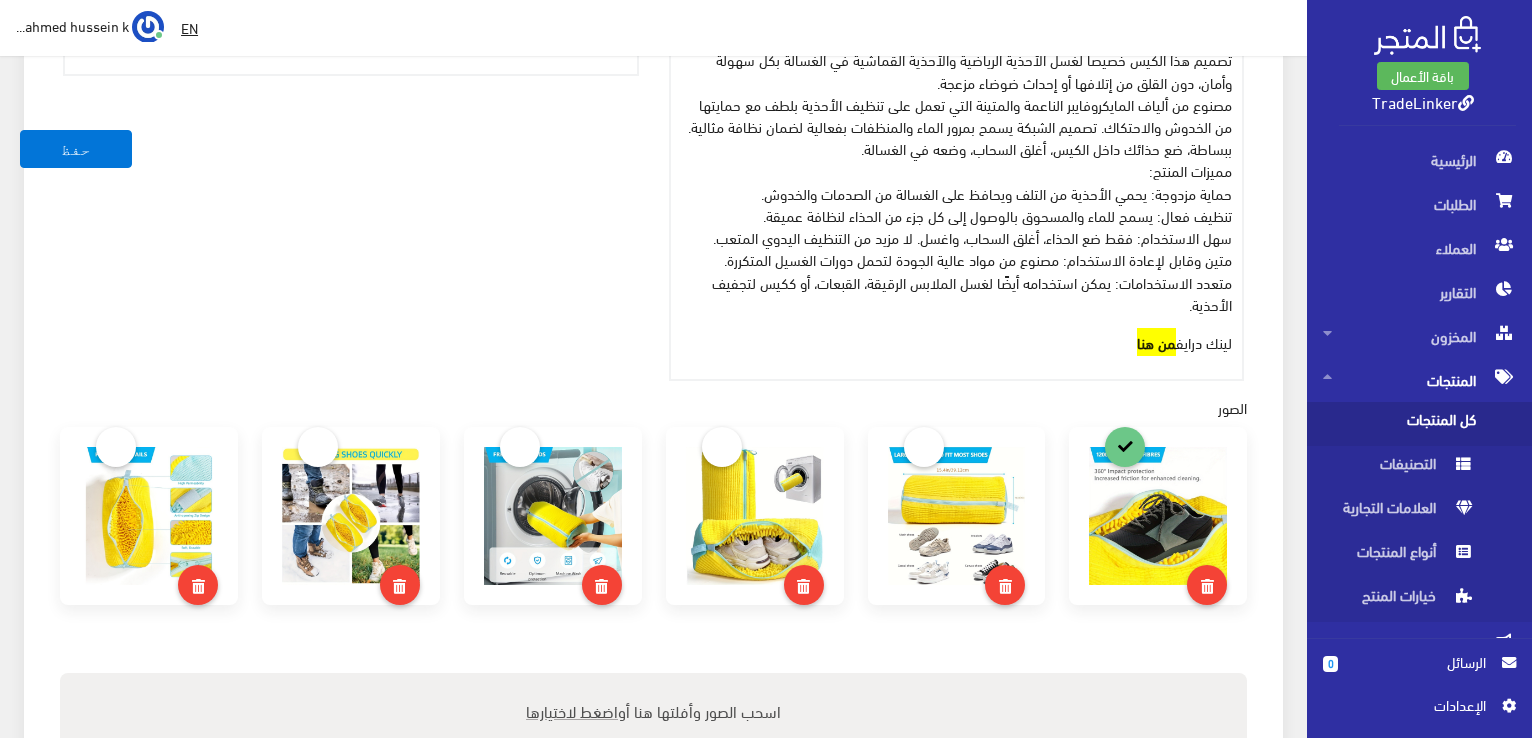 scroll, scrollTop: 800, scrollLeft: 0, axis: vertical 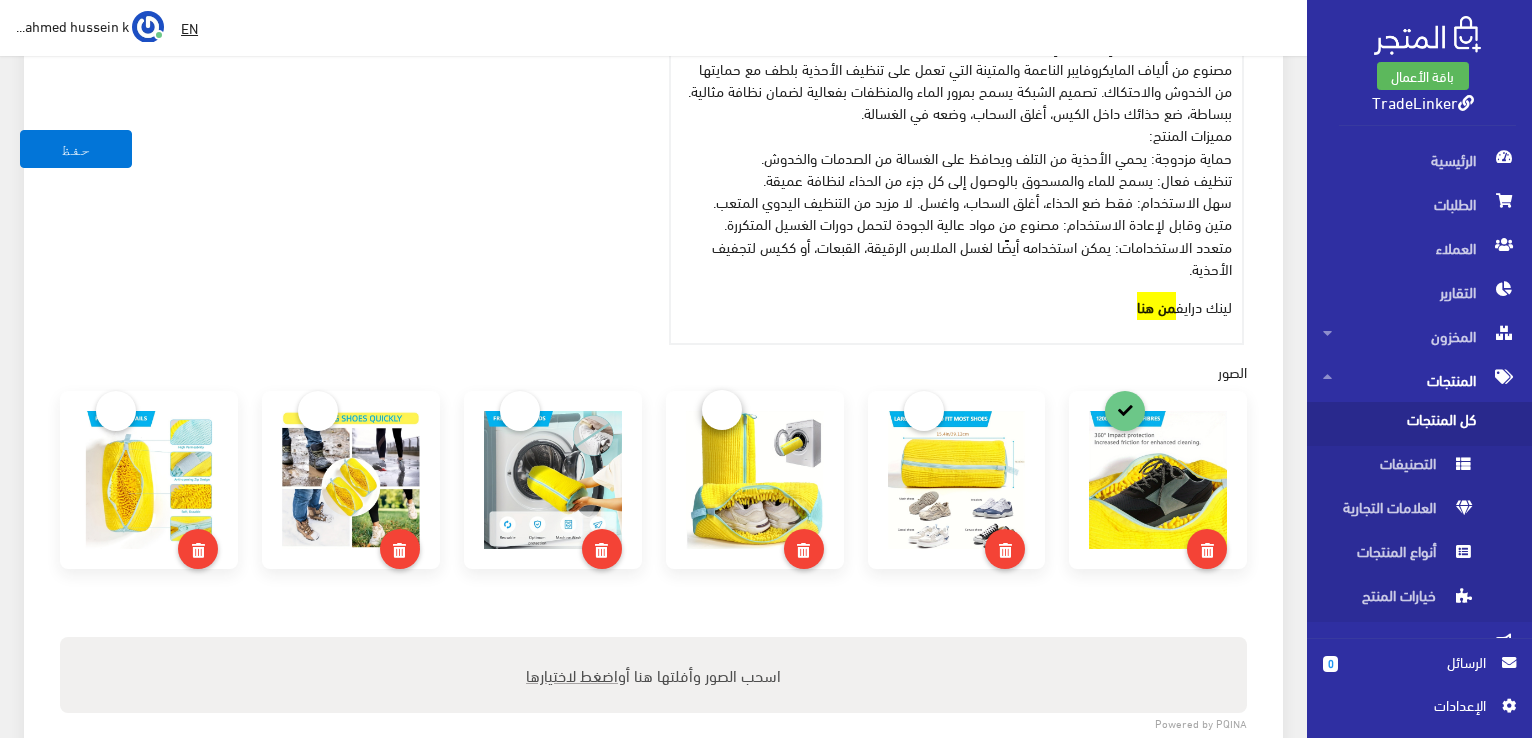 click at bounding box center [722, 410] 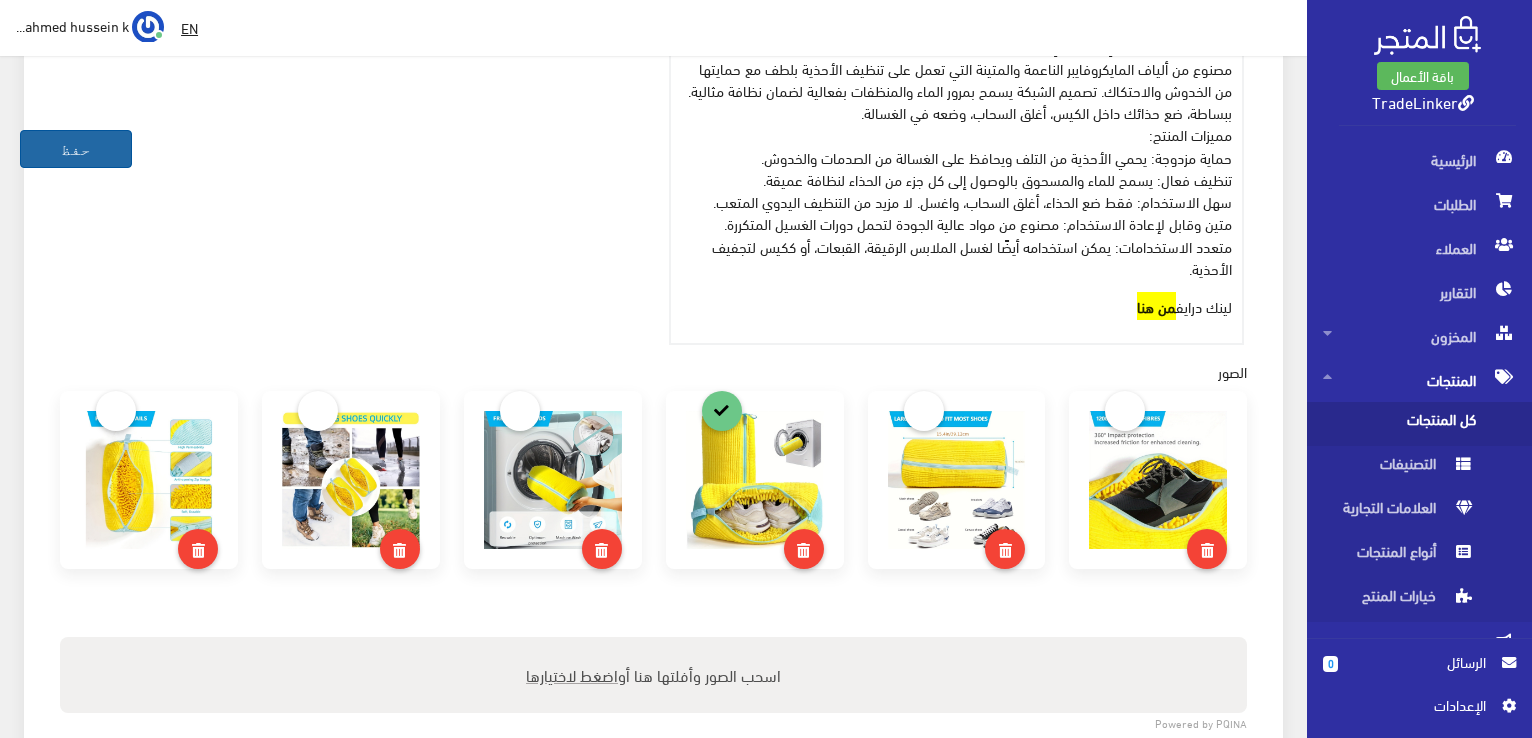 click on "حفظ" at bounding box center (76, 149) 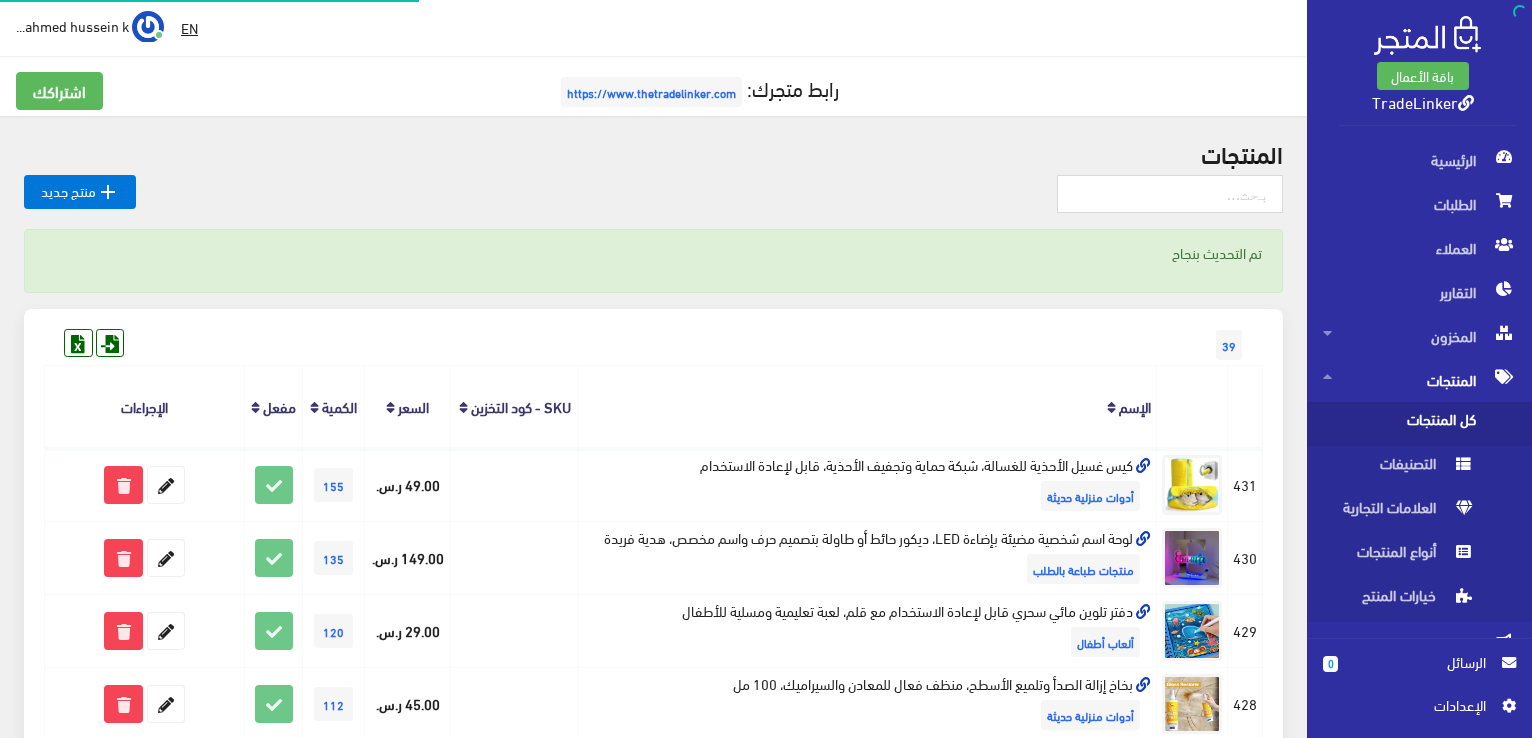 scroll, scrollTop: 0, scrollLeft: 0, axis: both 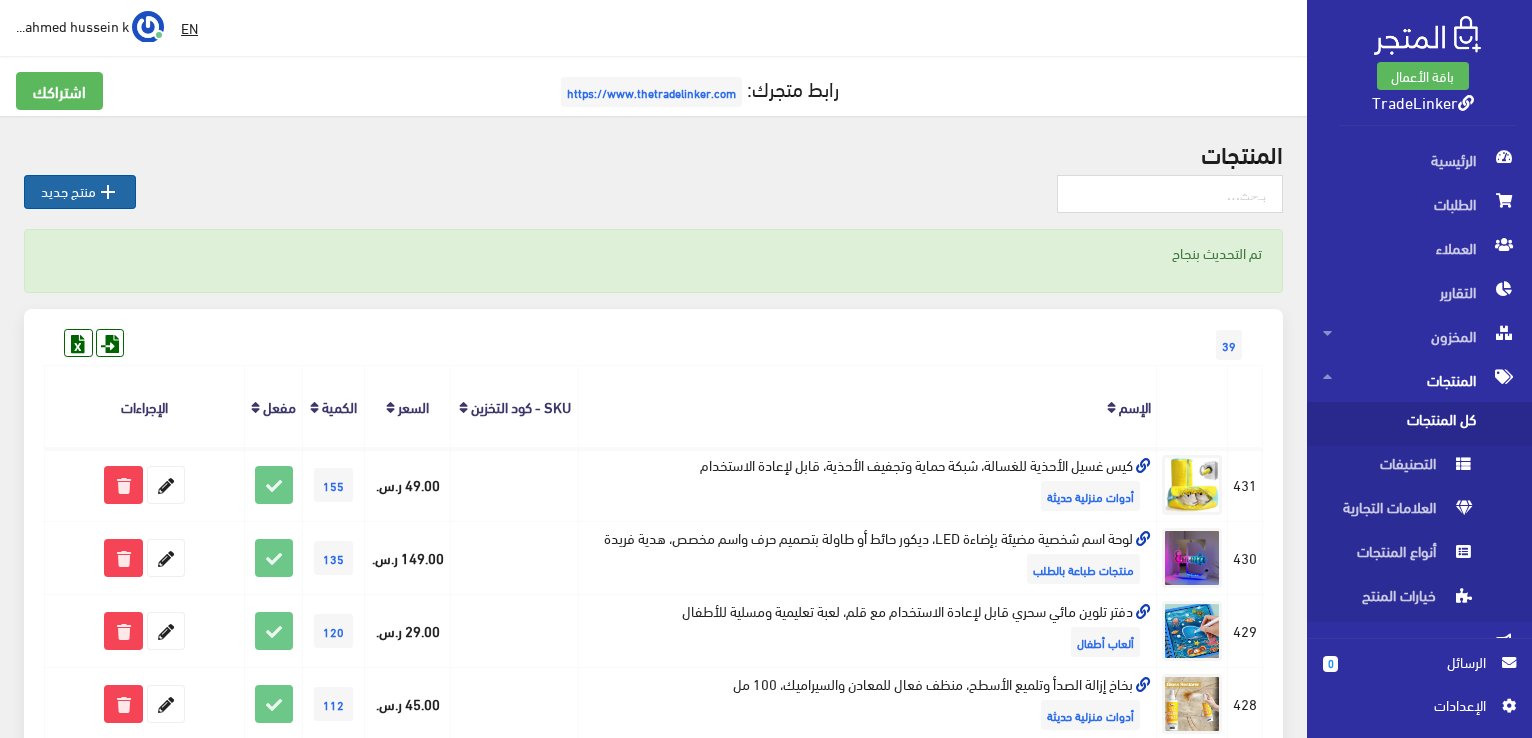 click on "  منتج جديد" at bounding box center [80, 192] 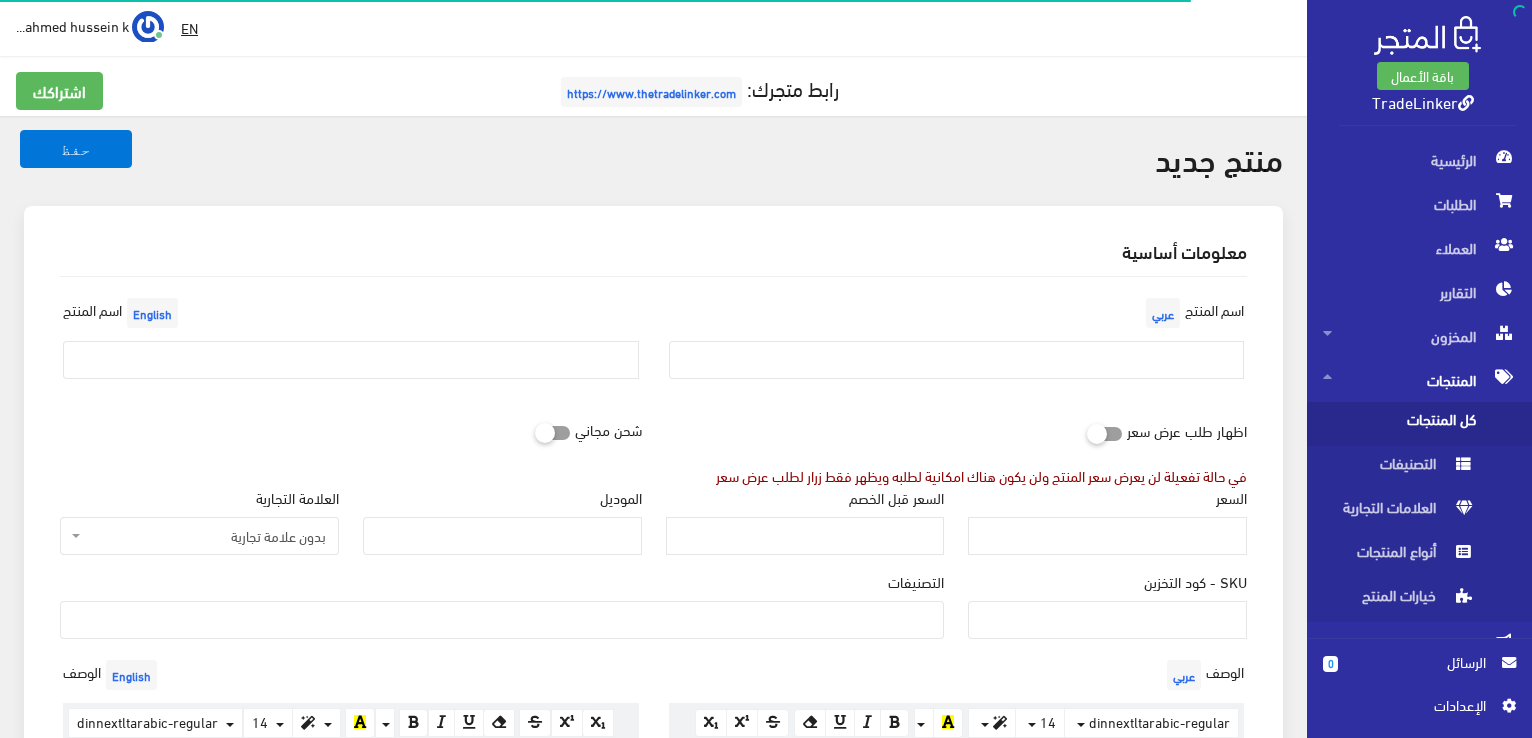 select 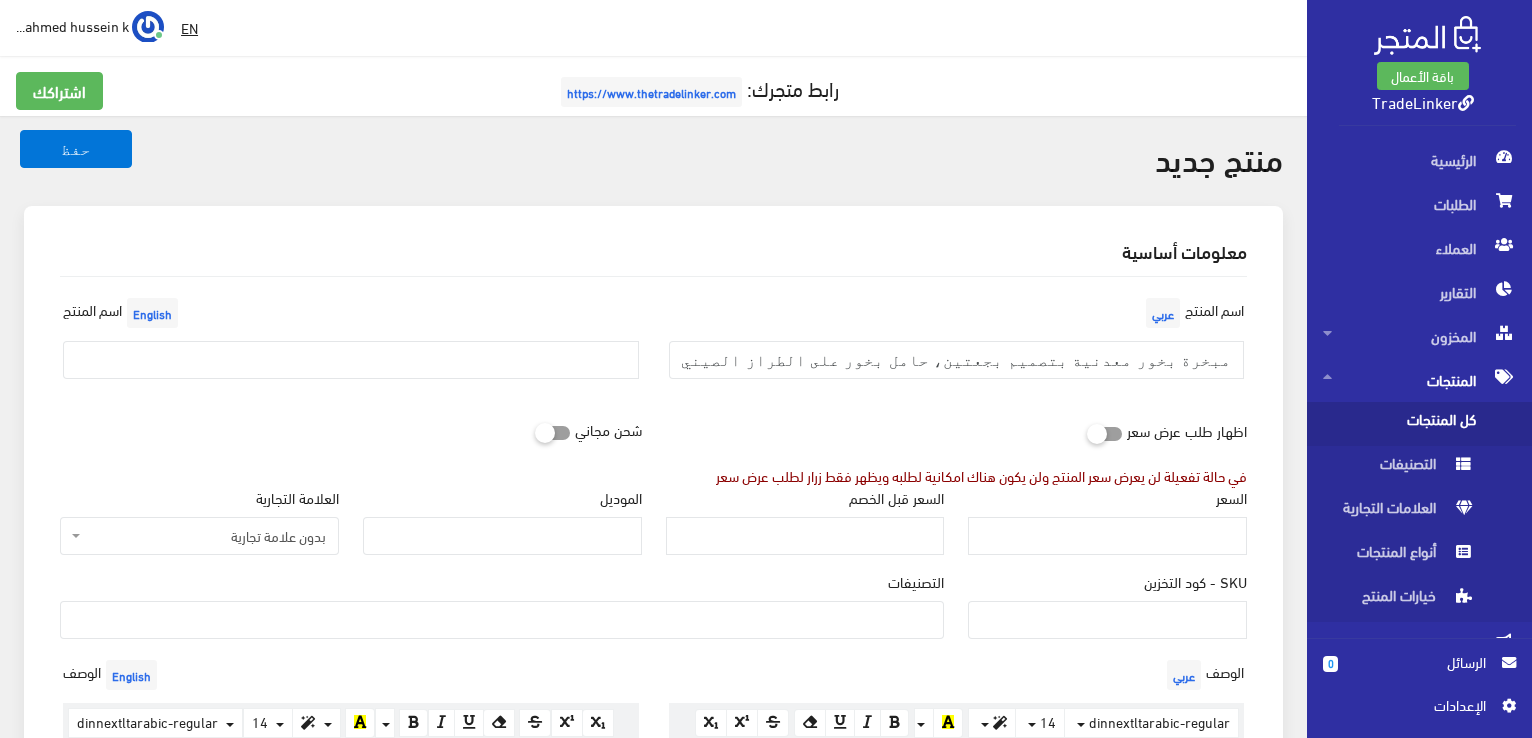 scroll, scrollTop: 0, scrollLeft: -90, axis: horizontal 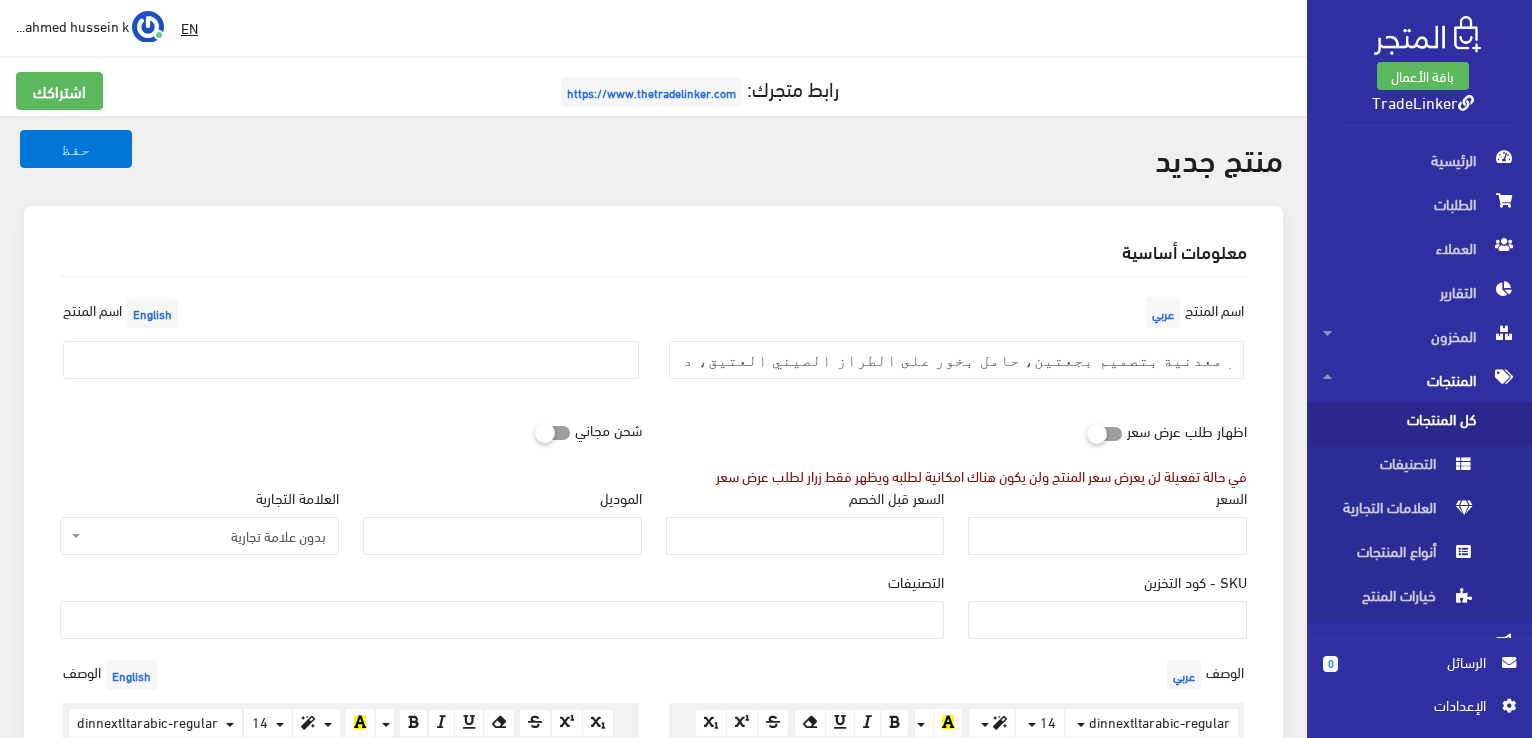 type on "مبخرة بخور معدنية بتصميم بجعتين، حامل بخور على الطراز الصيني العتيق، ديكور منزلي وتحفة فنية" 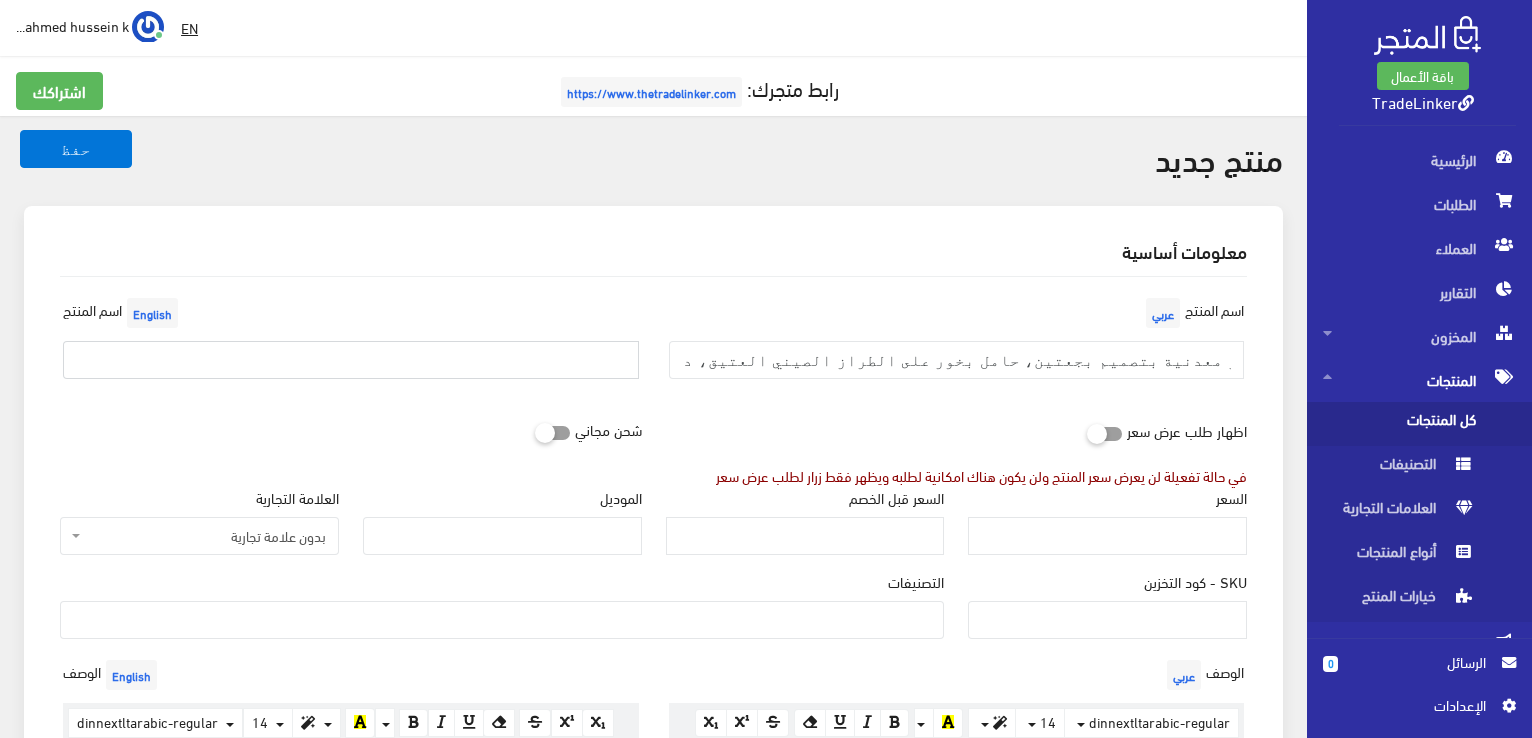 scroll, scrollTop: 0, scrollLeft: 0, axis: both 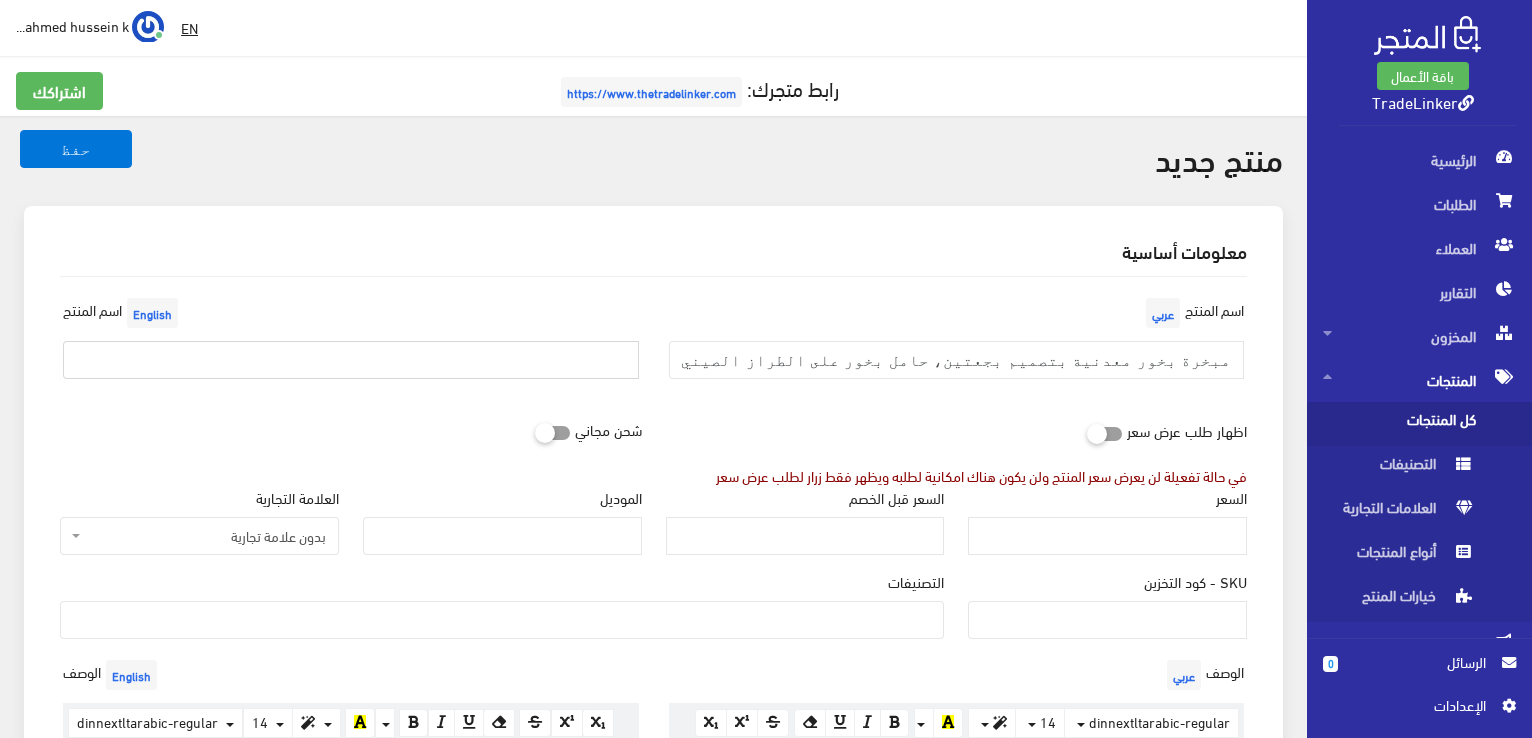 paste on "مبخرة بخور معدنية بتصميم بجعتين، حامل بخور على الطراز الصيني العتيق، ديكور منزلي وتحفة فنية" 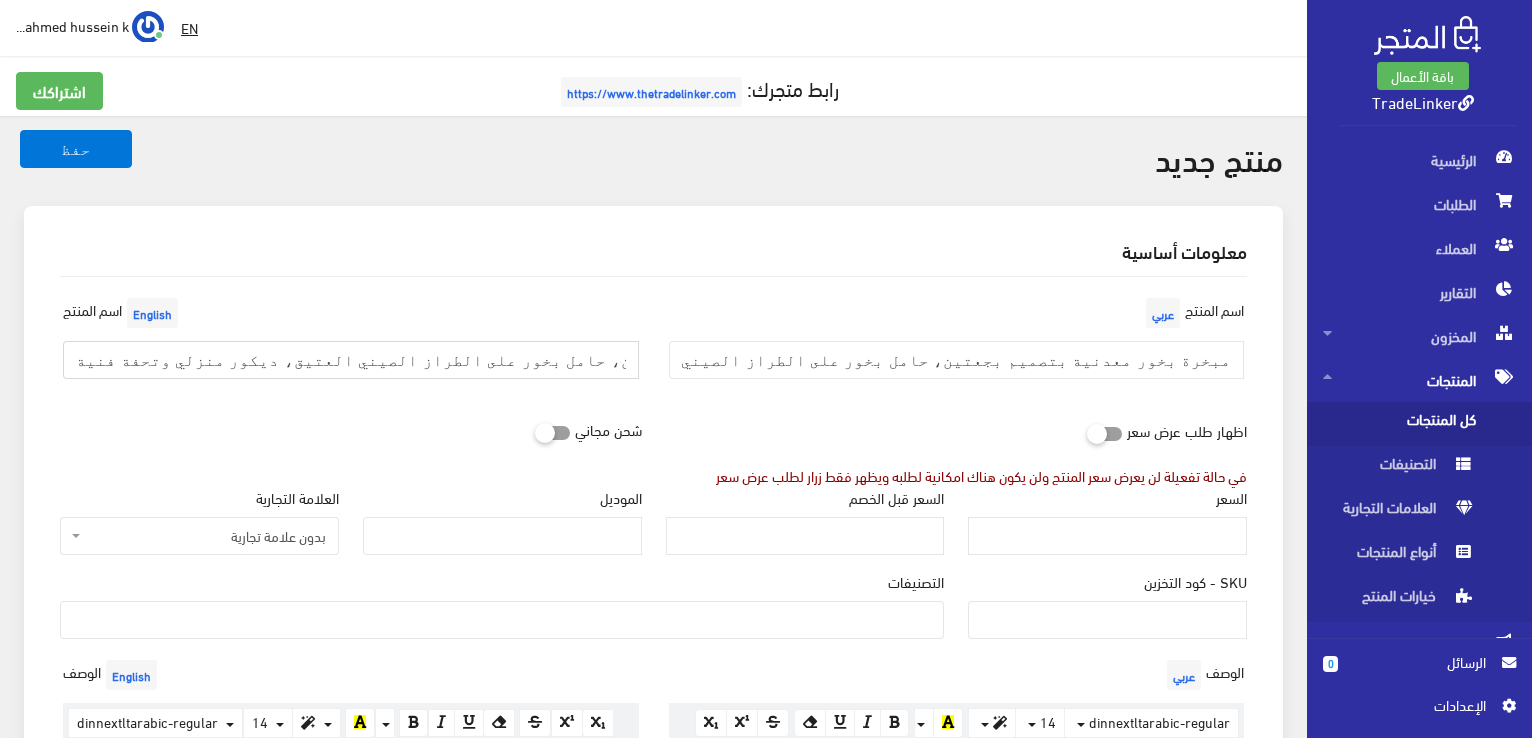 scroll, scrollTop: 0, scrollLeft: 91, axis: horizontal 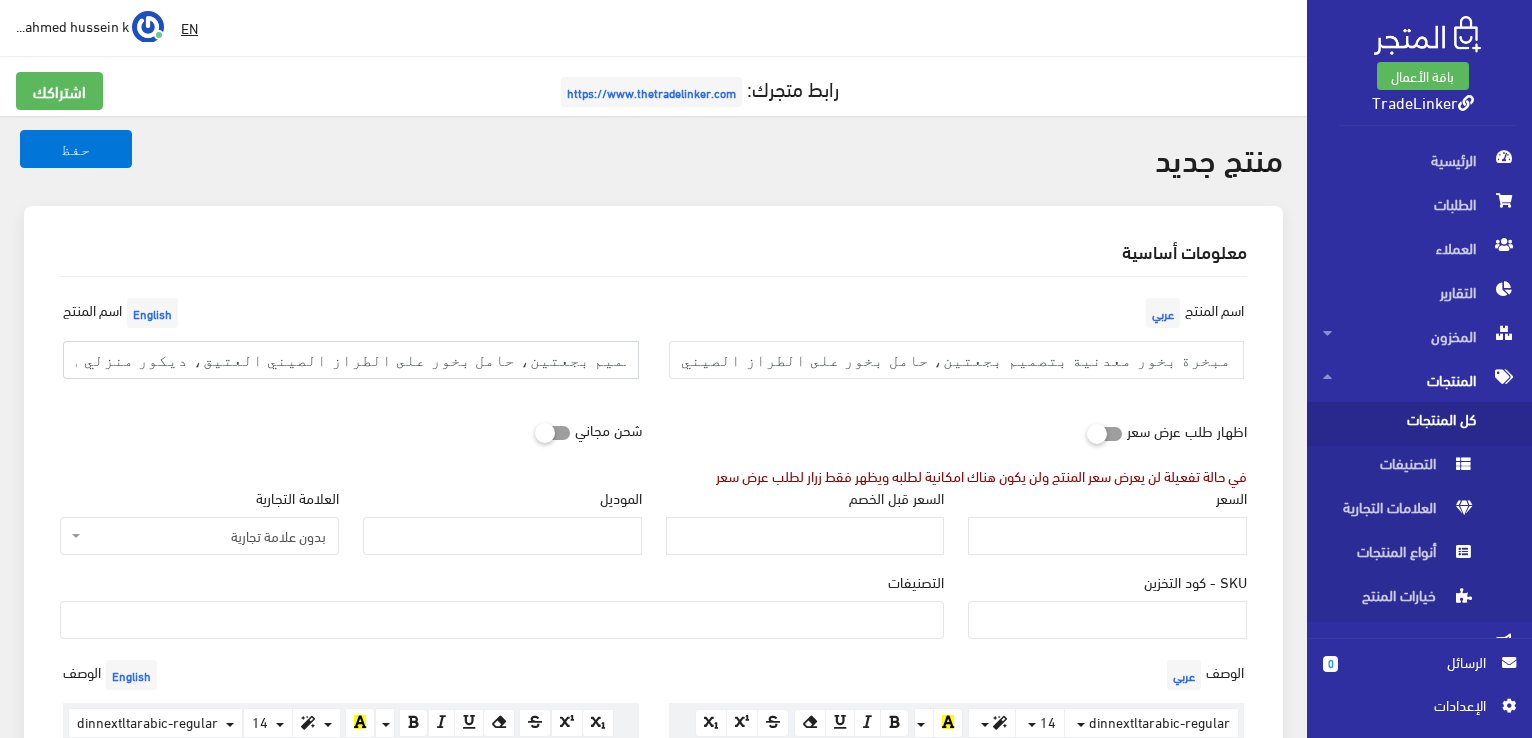 type on "مبخرة بخور معدنية بتصميم بجعتين، حامل بخور على الطراز الصيني العتيق، ديكور منزلي وتحفة فنية" 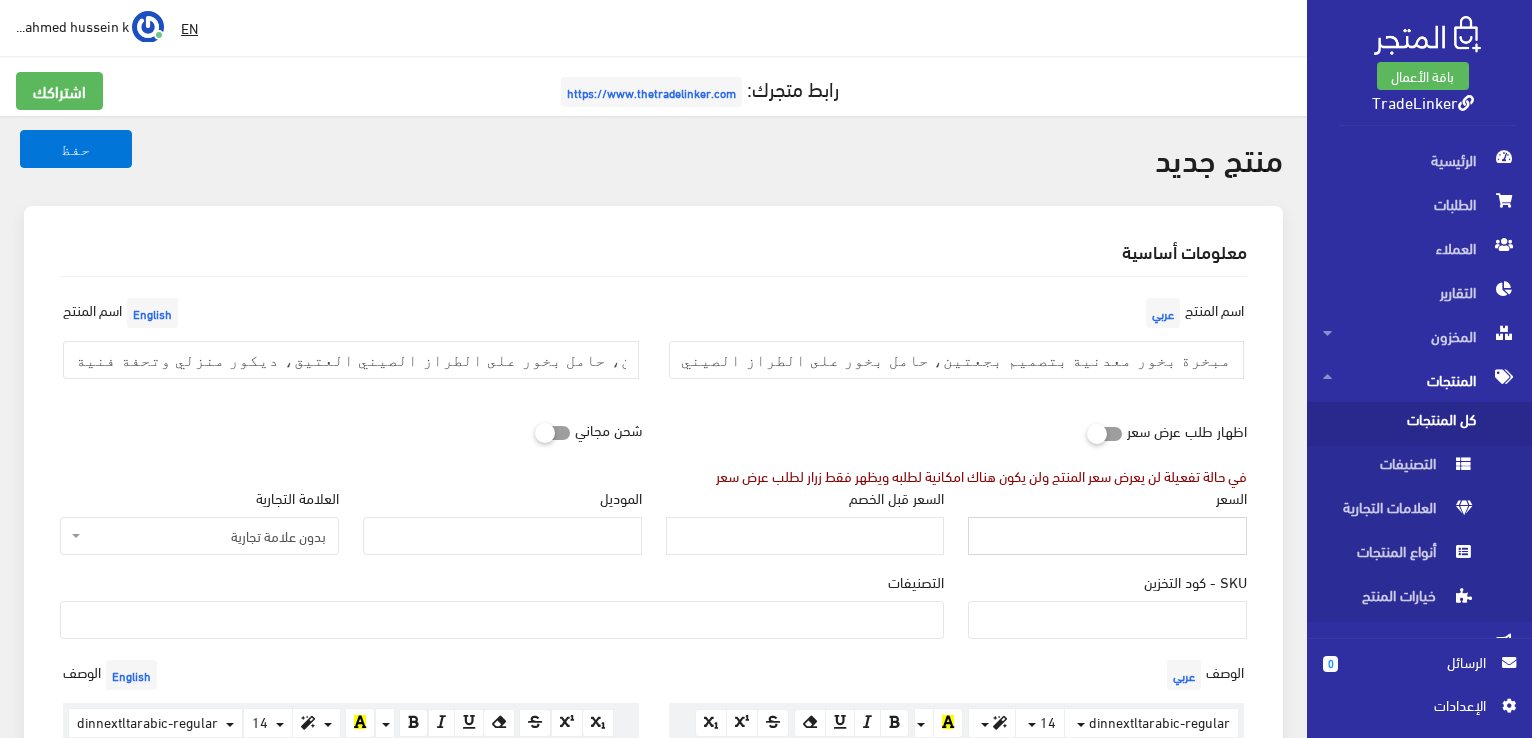 click on "السعر" at bounding box center (1107, 536) 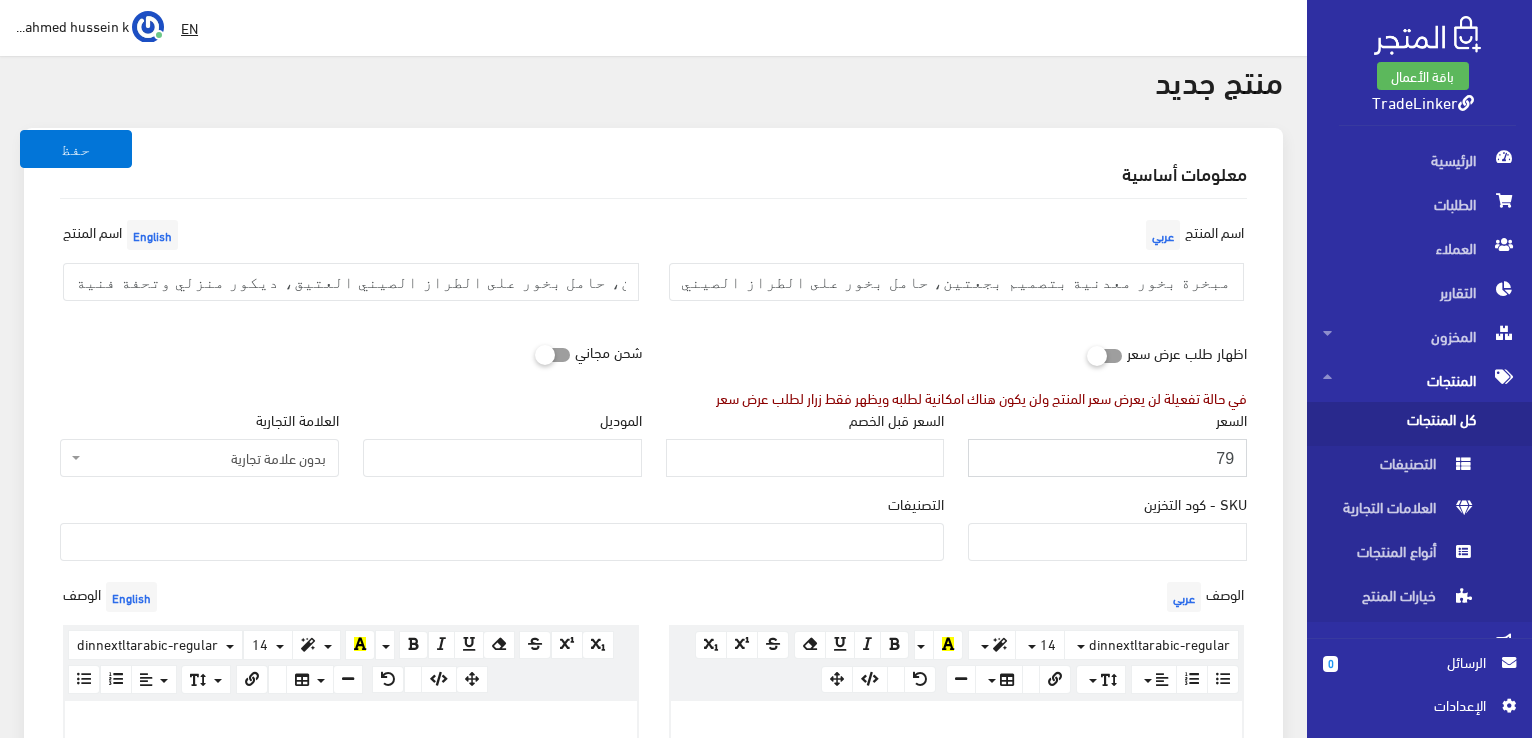 scroll, scrollTop: 200, scrollLeft: 0, axis: vertical 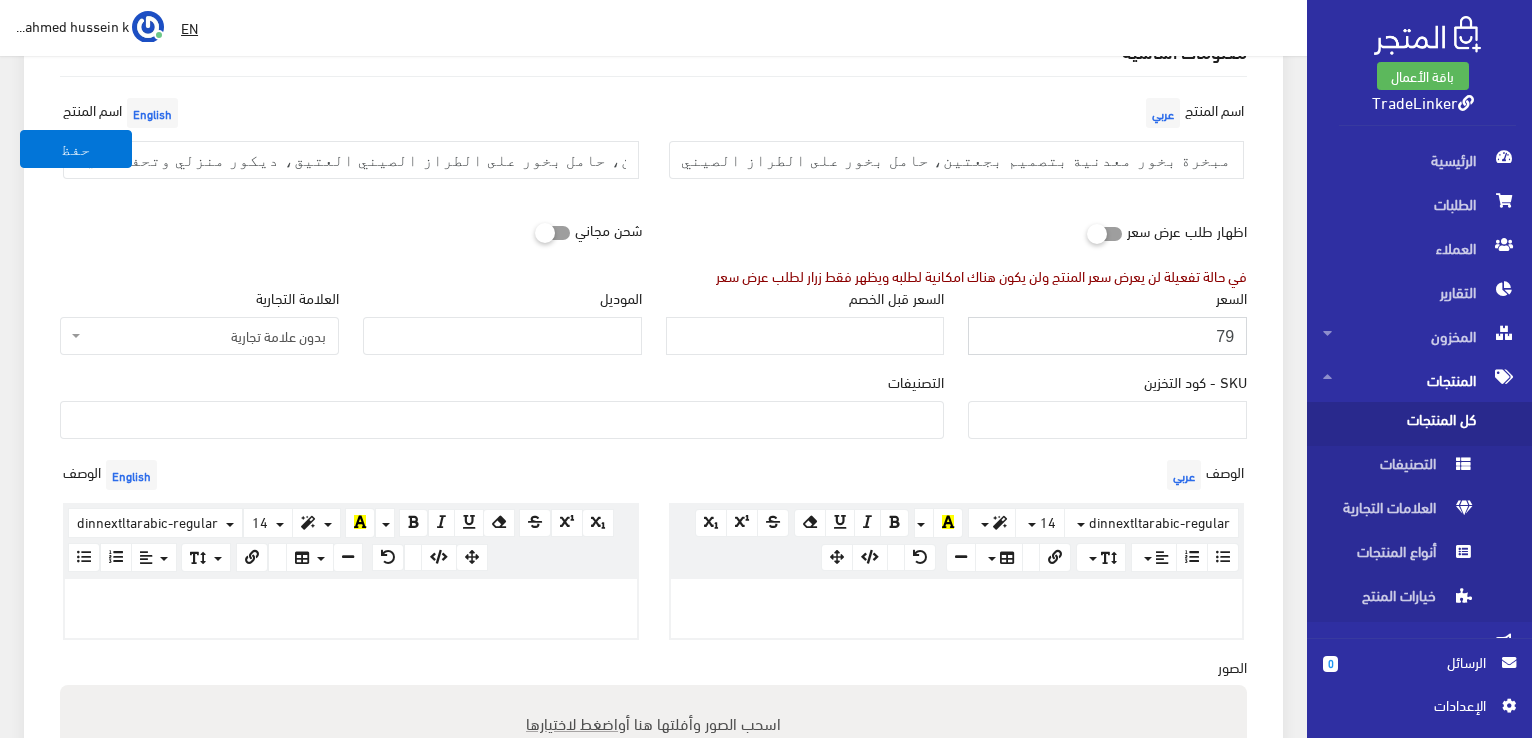 type on "79" 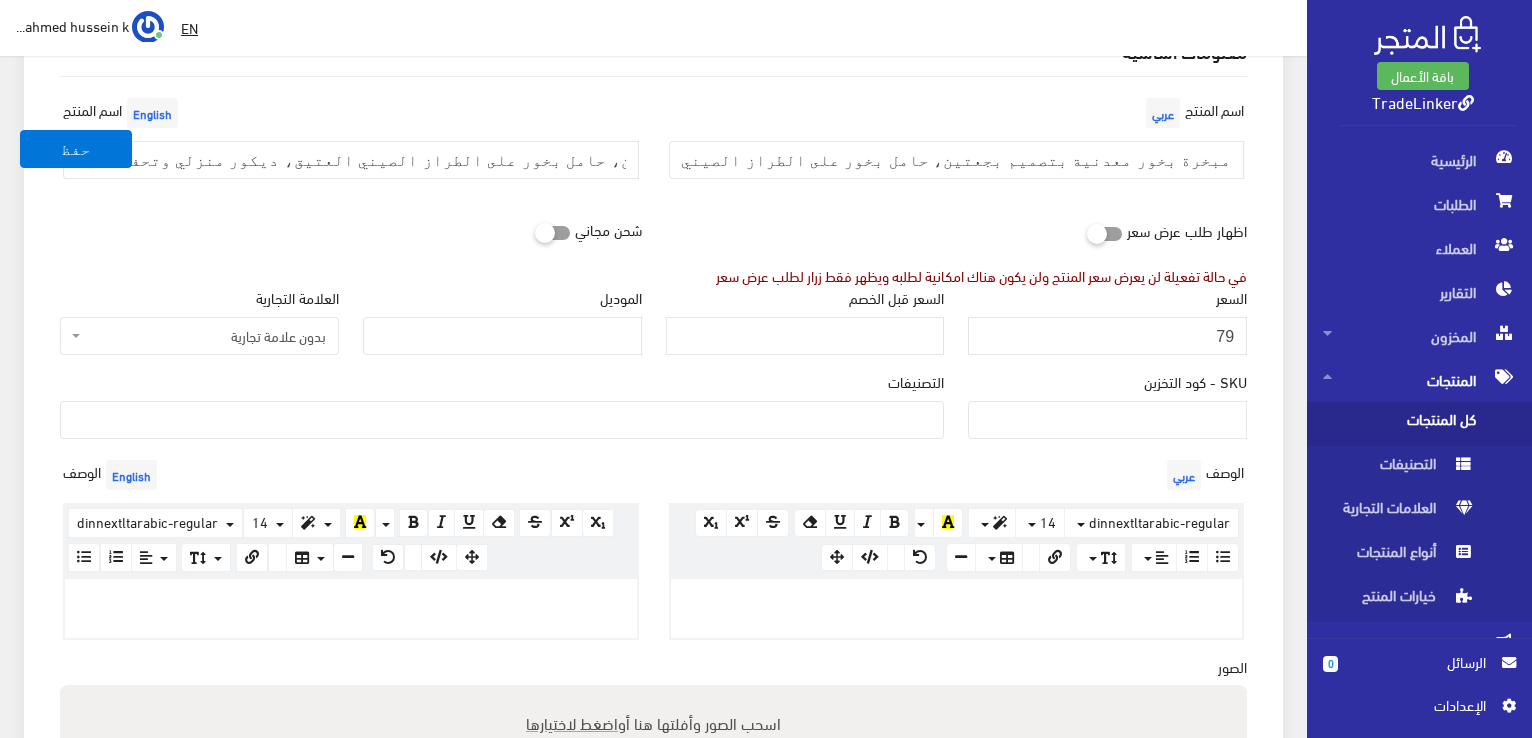click at bounding box center (502, 418) 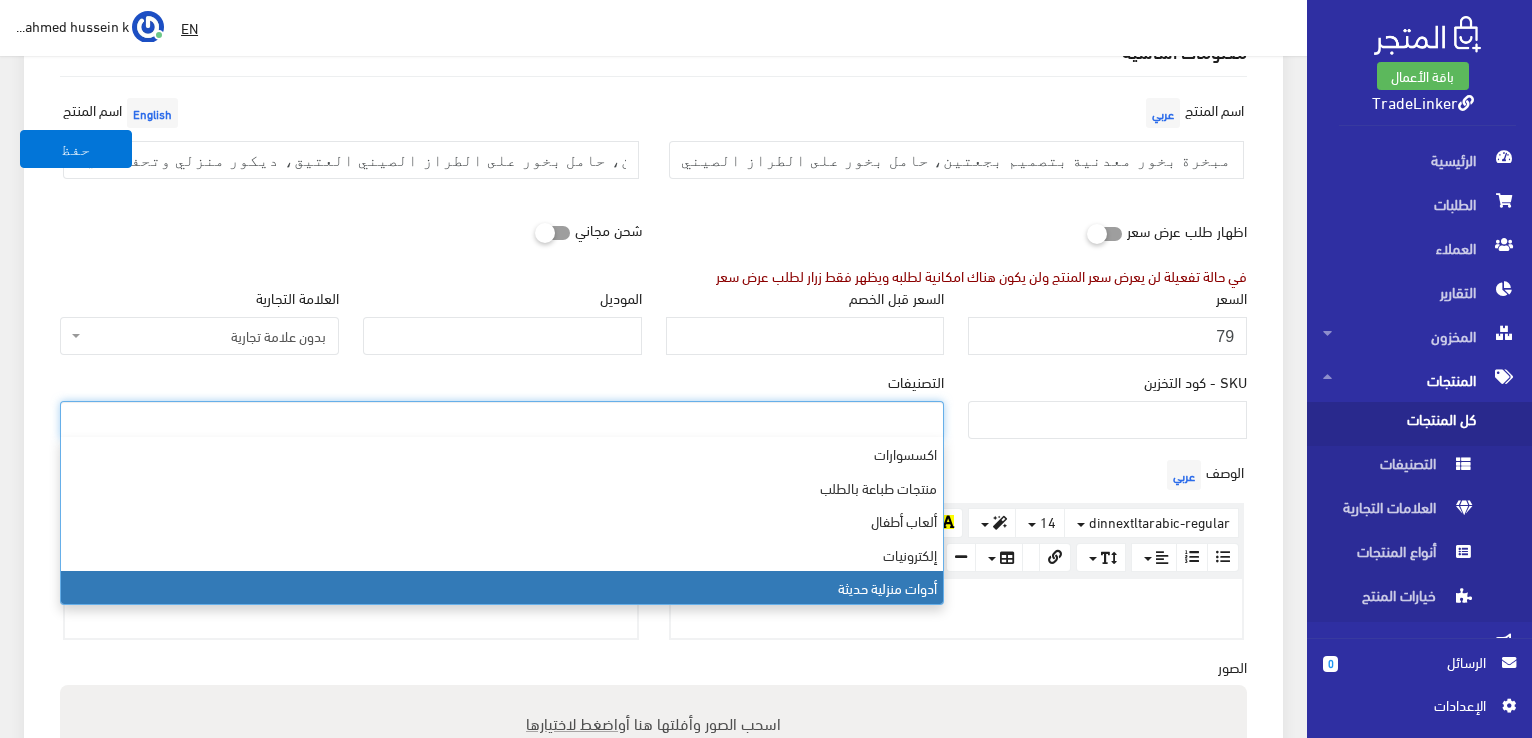 select on "13" 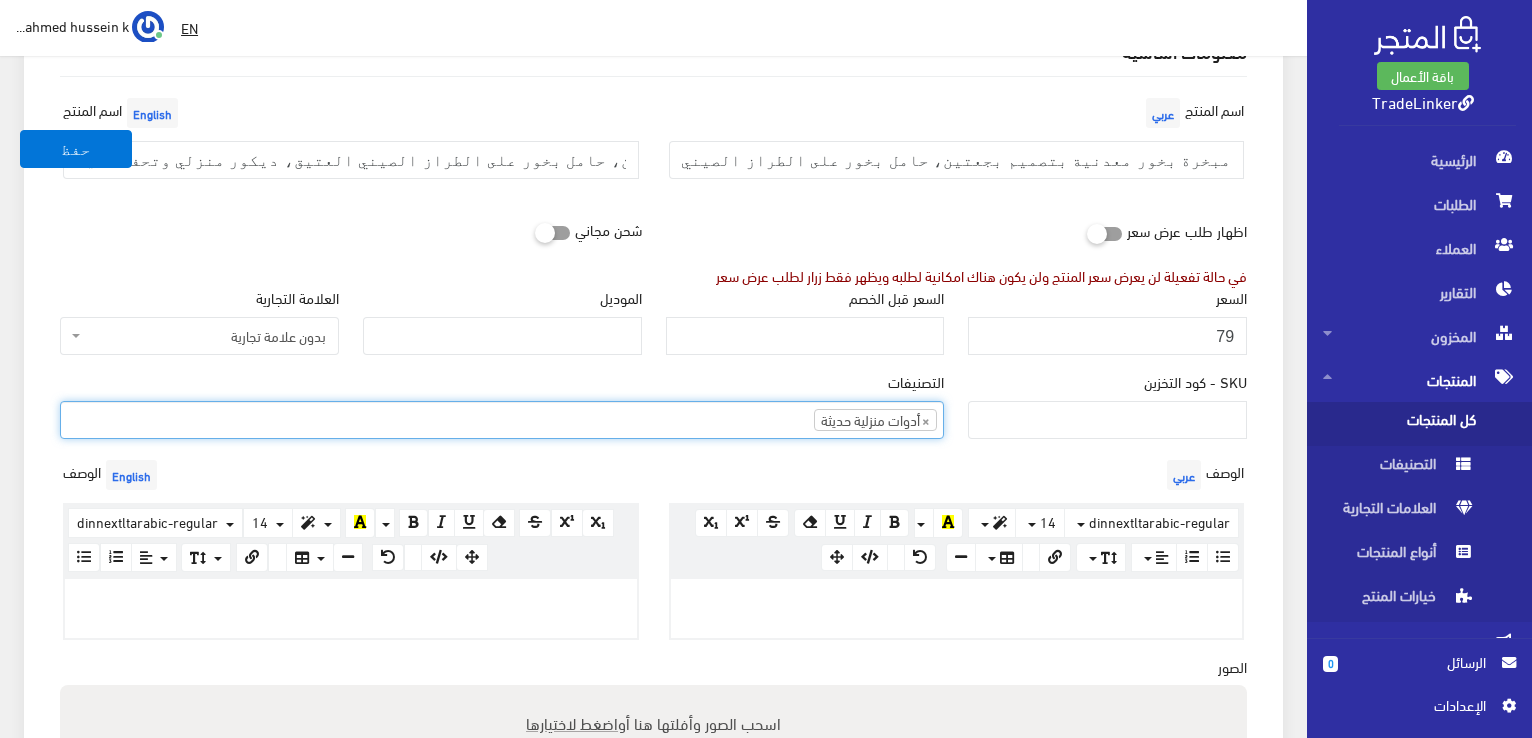 scroll, scrollTop: 96, scrollLeft: 0, axis: vertical 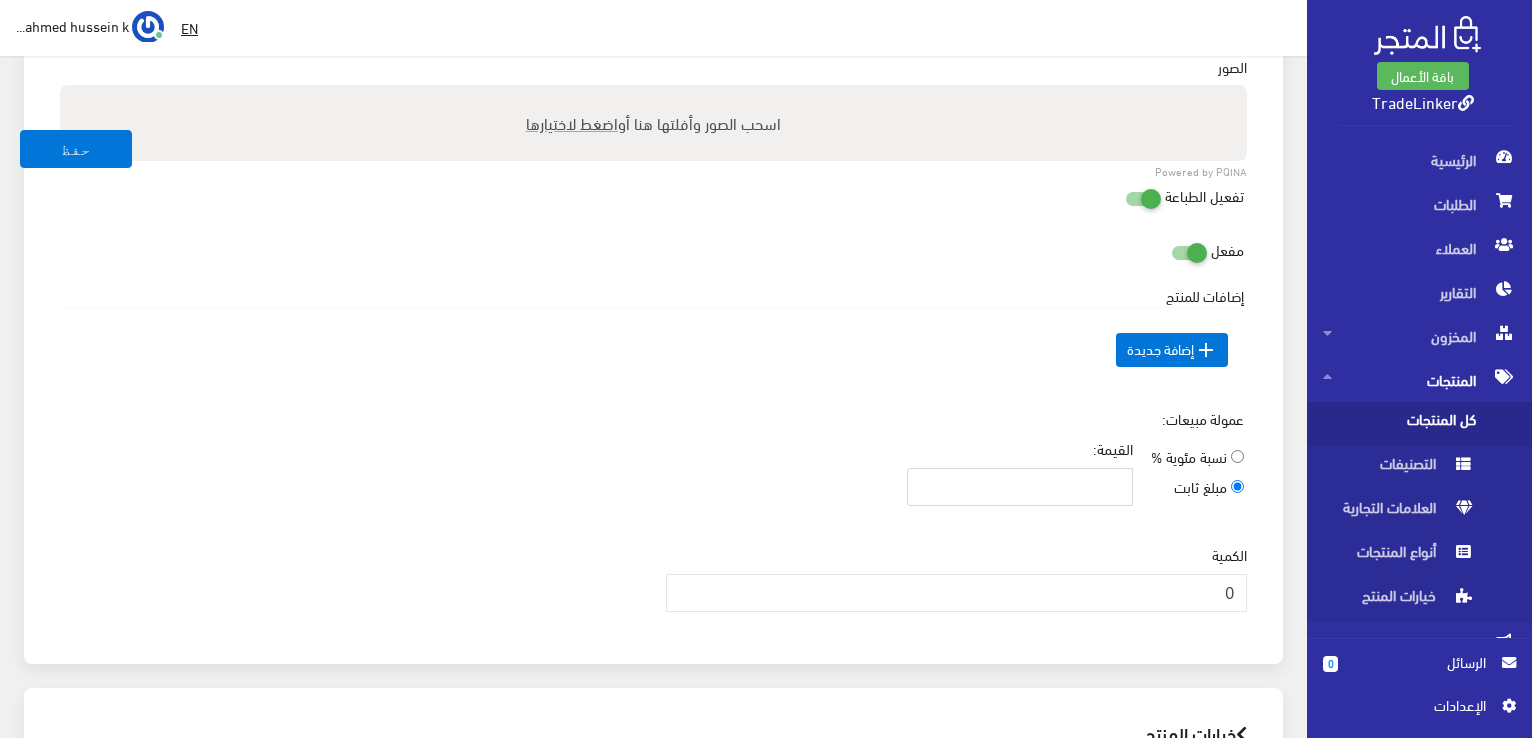 click on "القيمة:" at bounding box center (1020, 487) 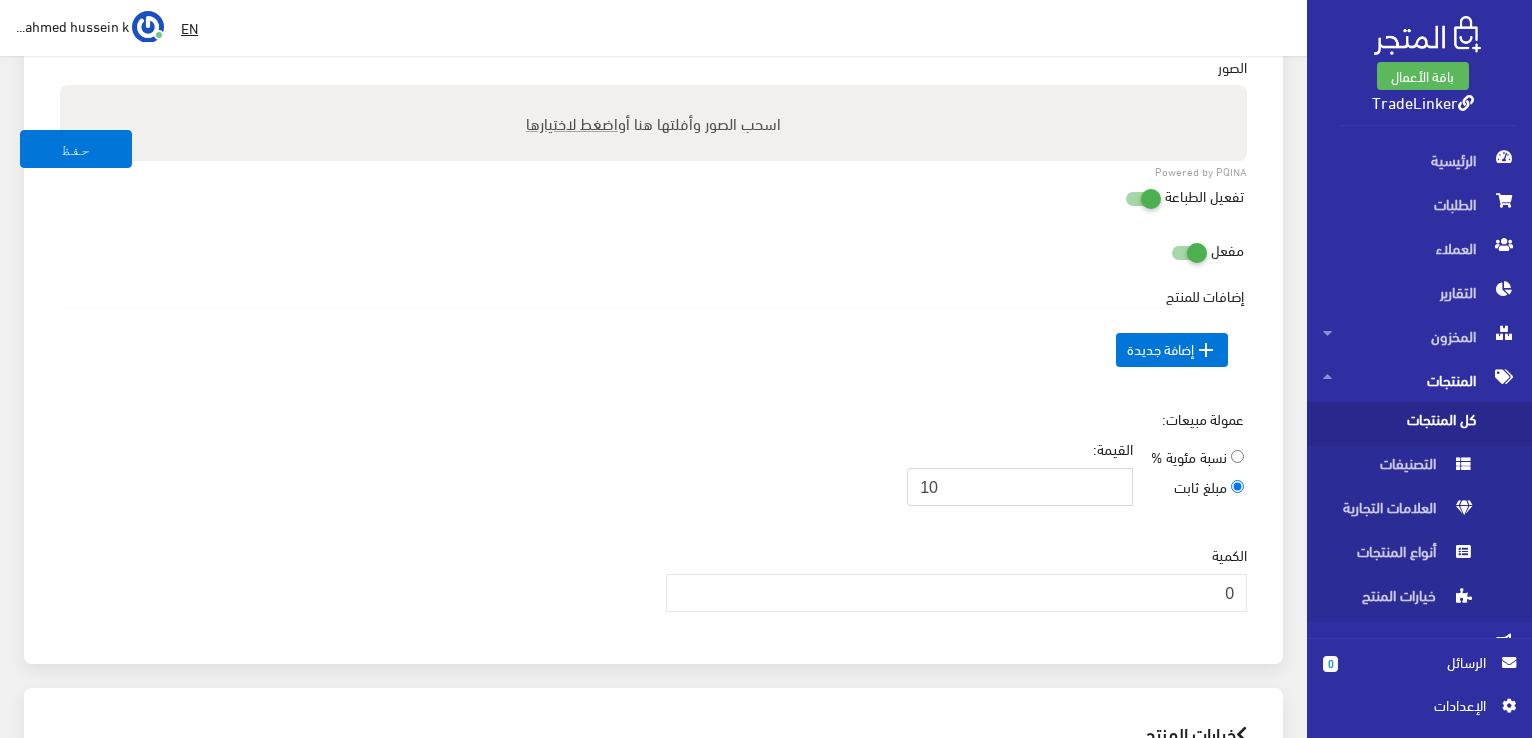 click on "10" at bounding box center [1020, 487] 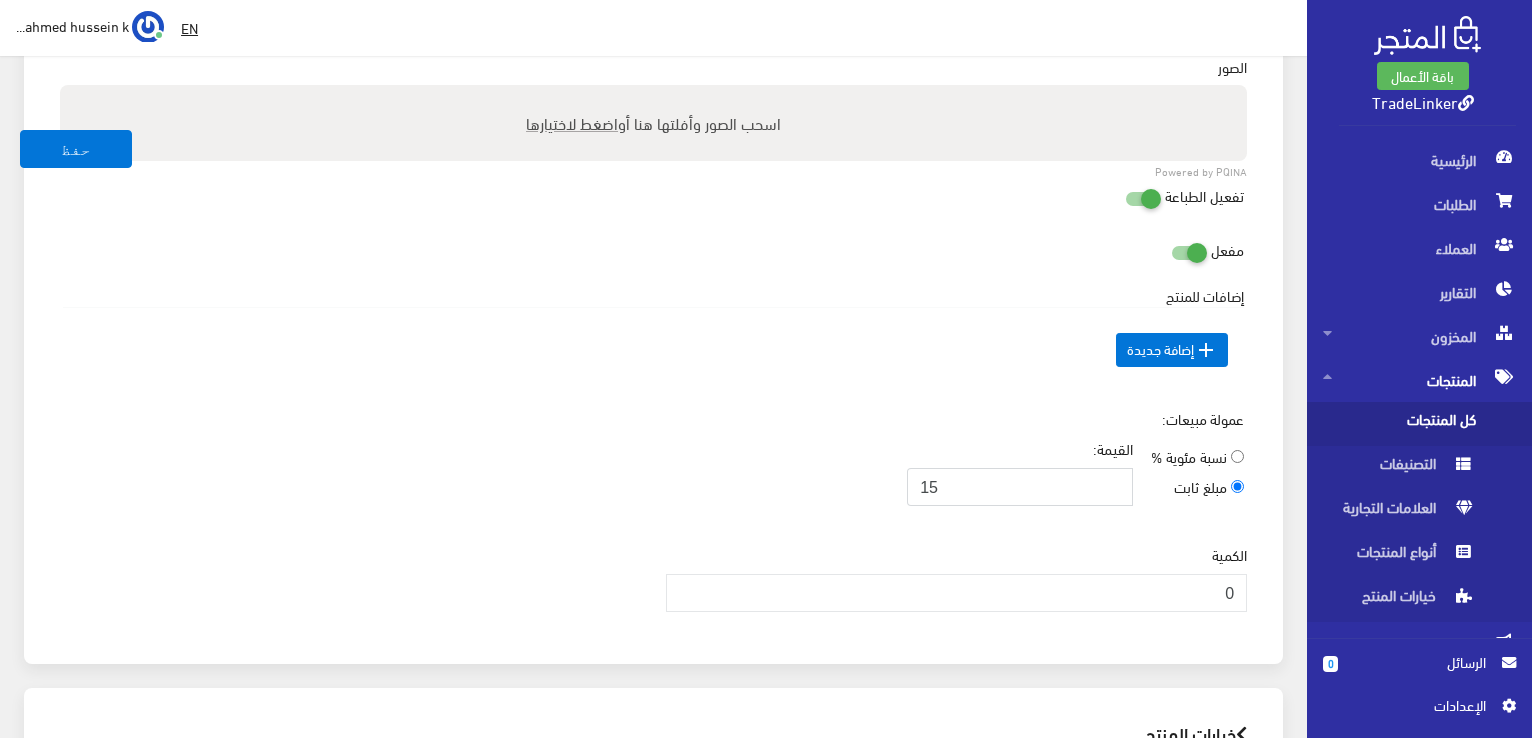 type on "15" 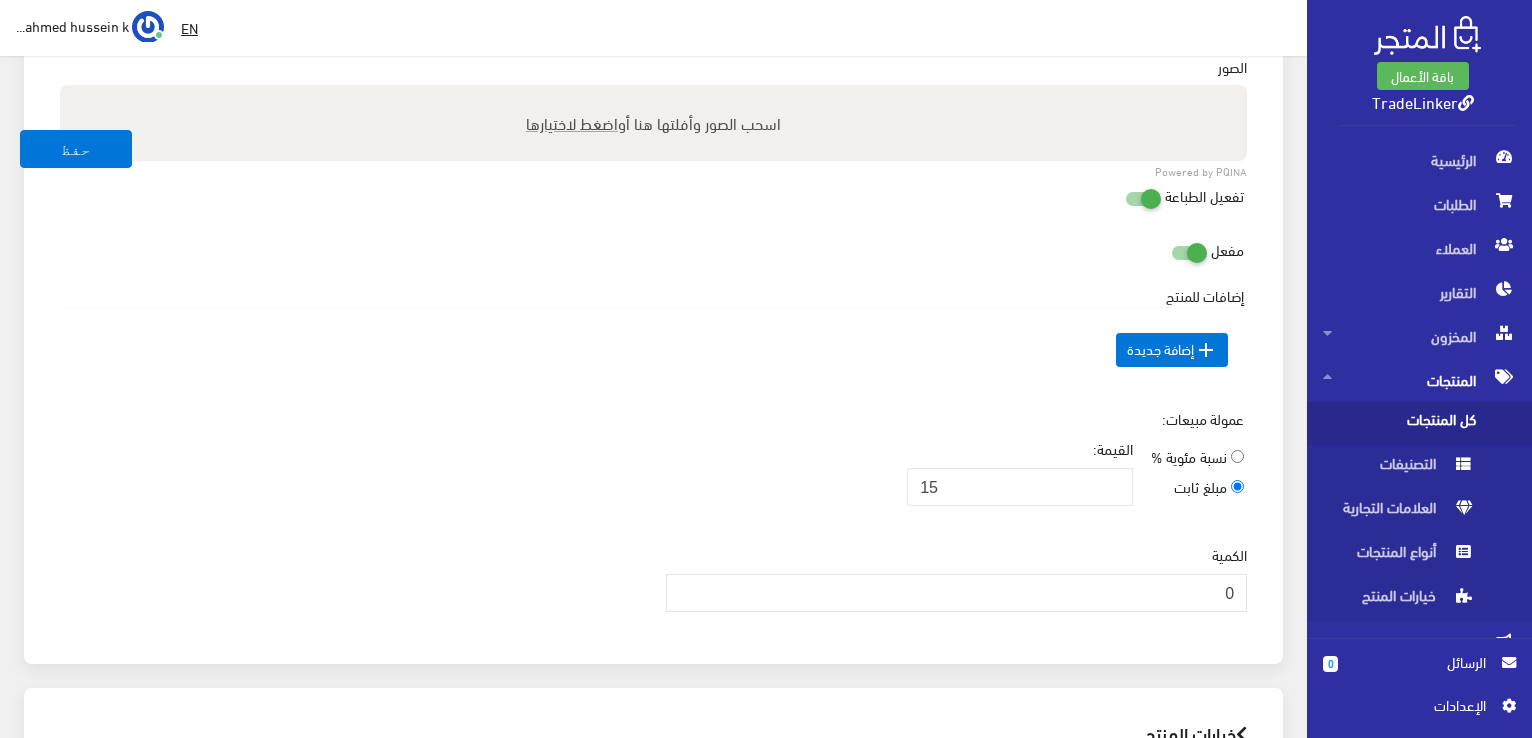 click on "عمولة مبيعات:
نسبة مئوية %
مبلغ ثابت
القيمة:
15" at bounding box center [653, 465] 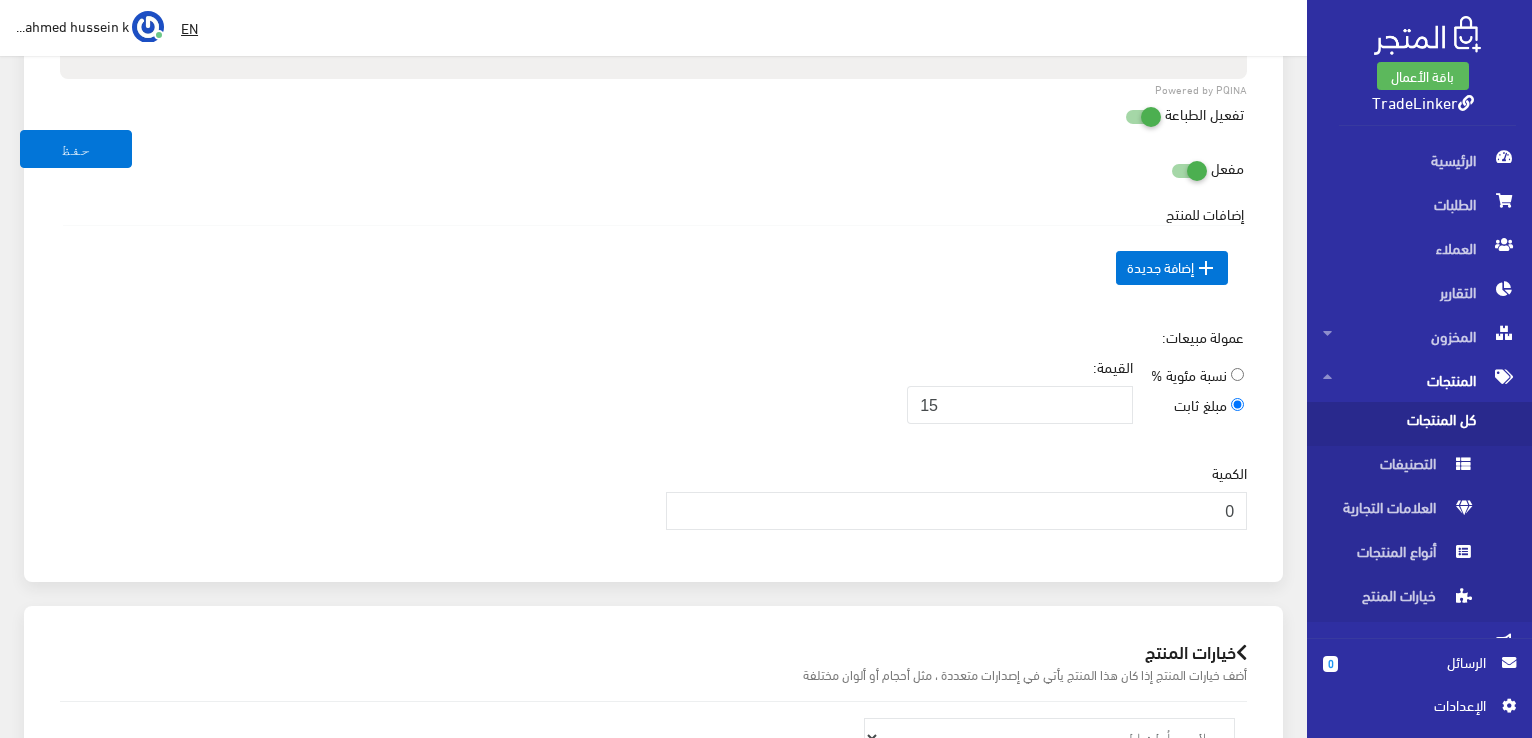 scroll, scrollTop: 1000, scrollLeft: 0, axis: vertical 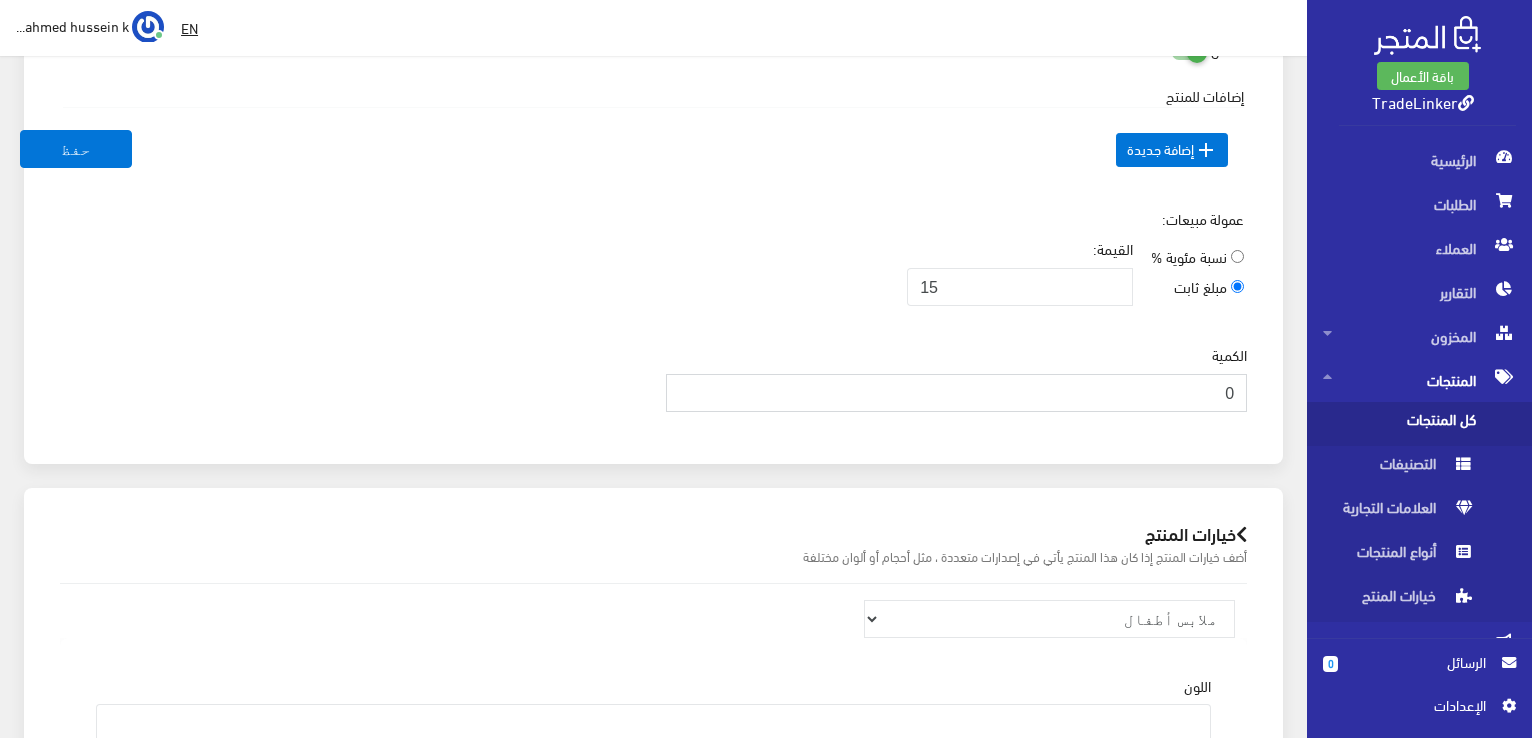click on "0" at bounding box center [957, 393] 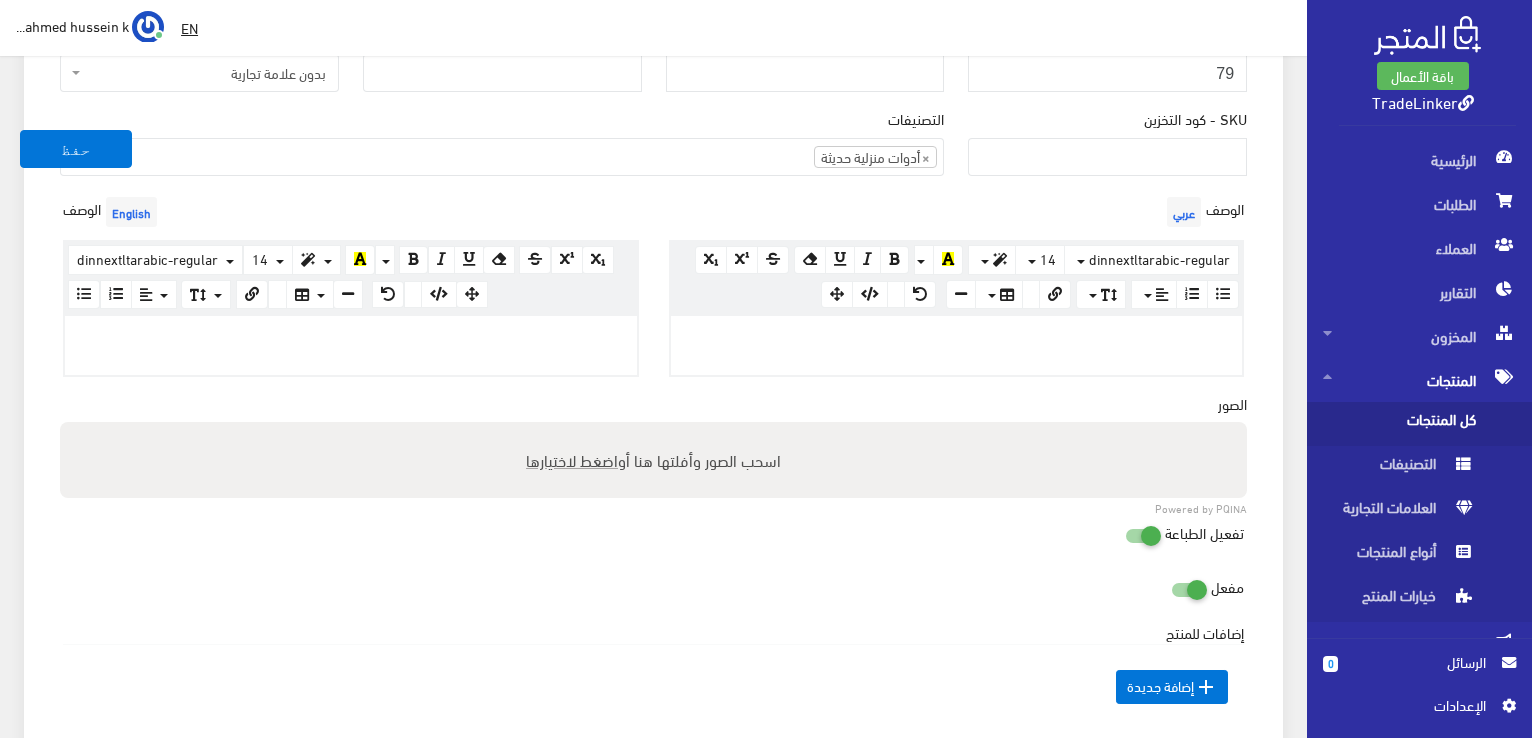 scroll, scrollTop: 400, scrollLeft: 0, axis: vertical 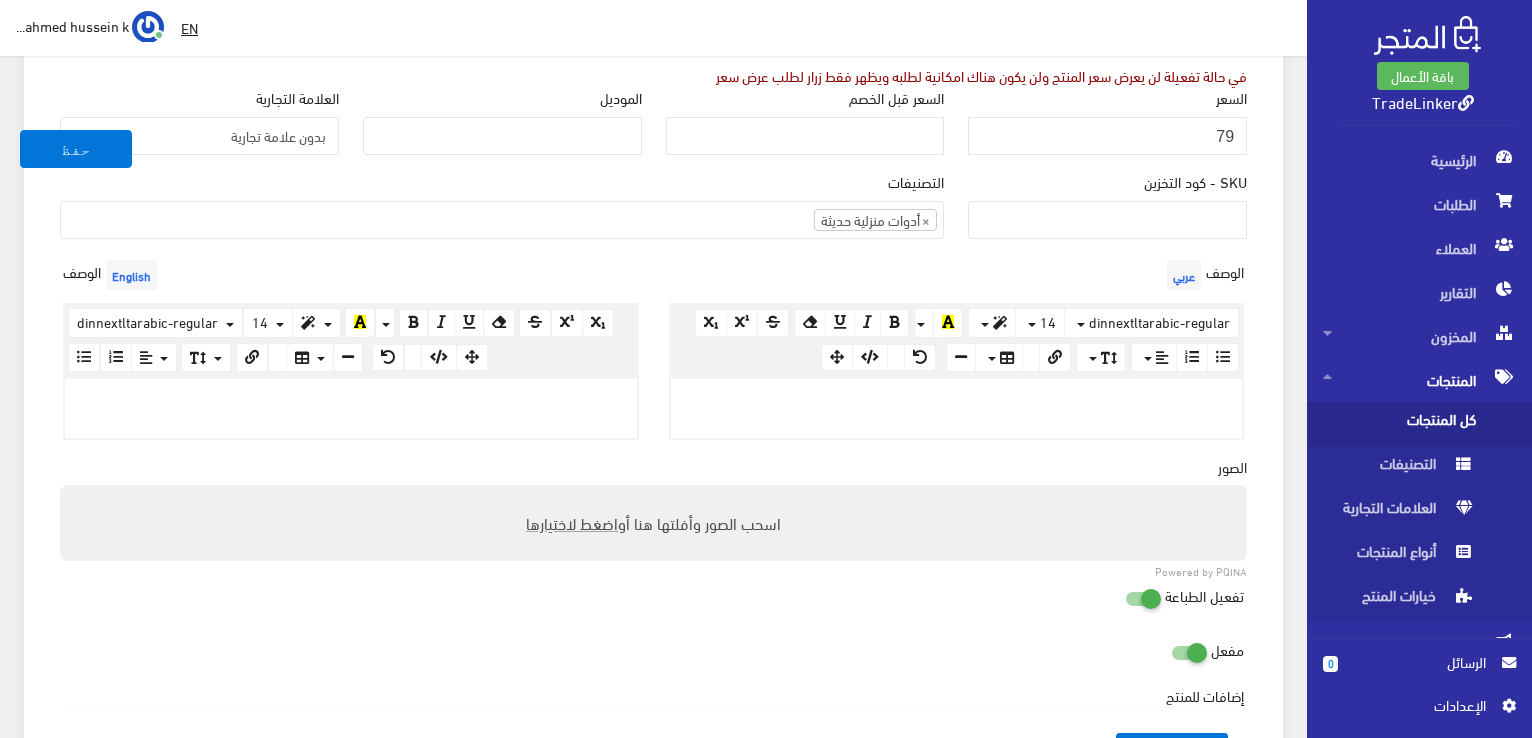 type on "115" 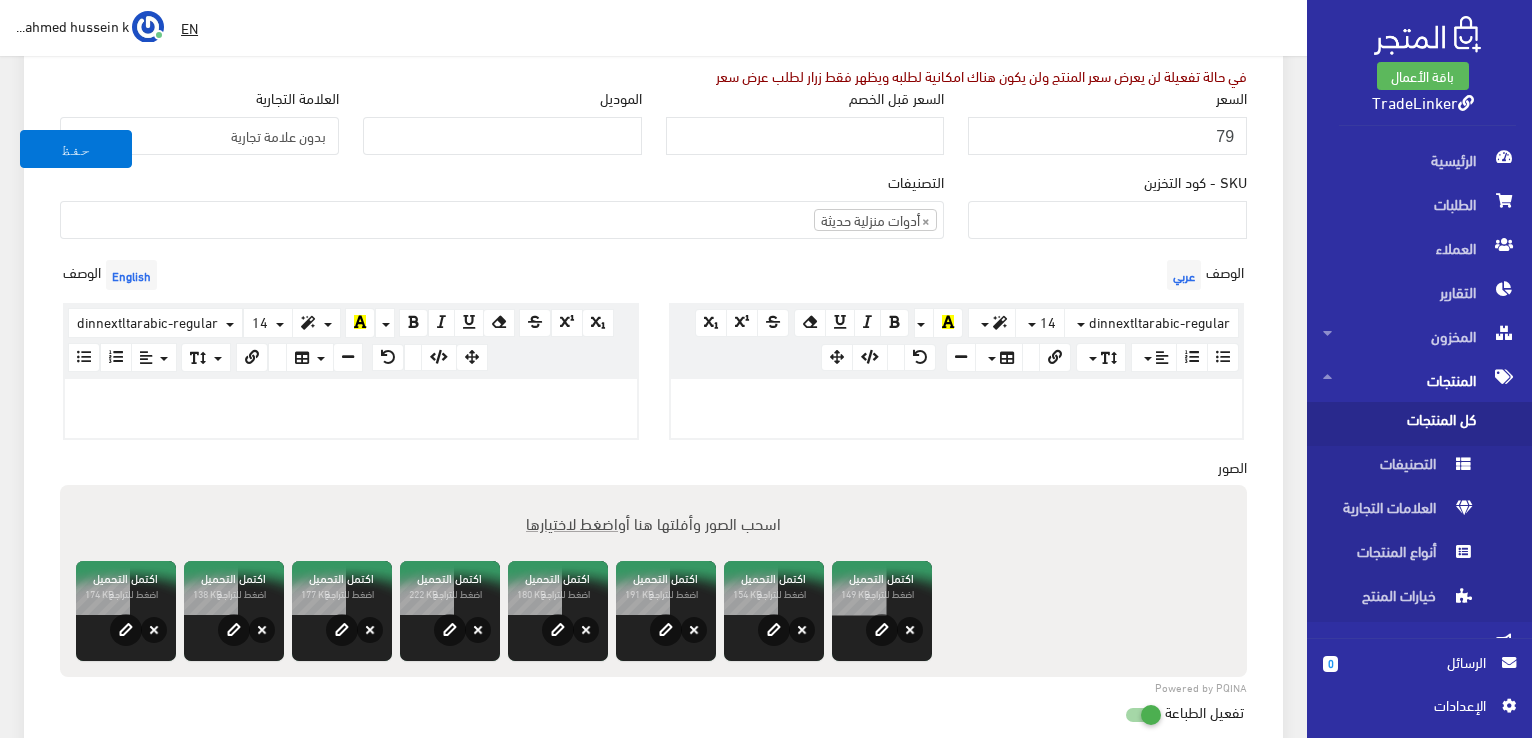 paste 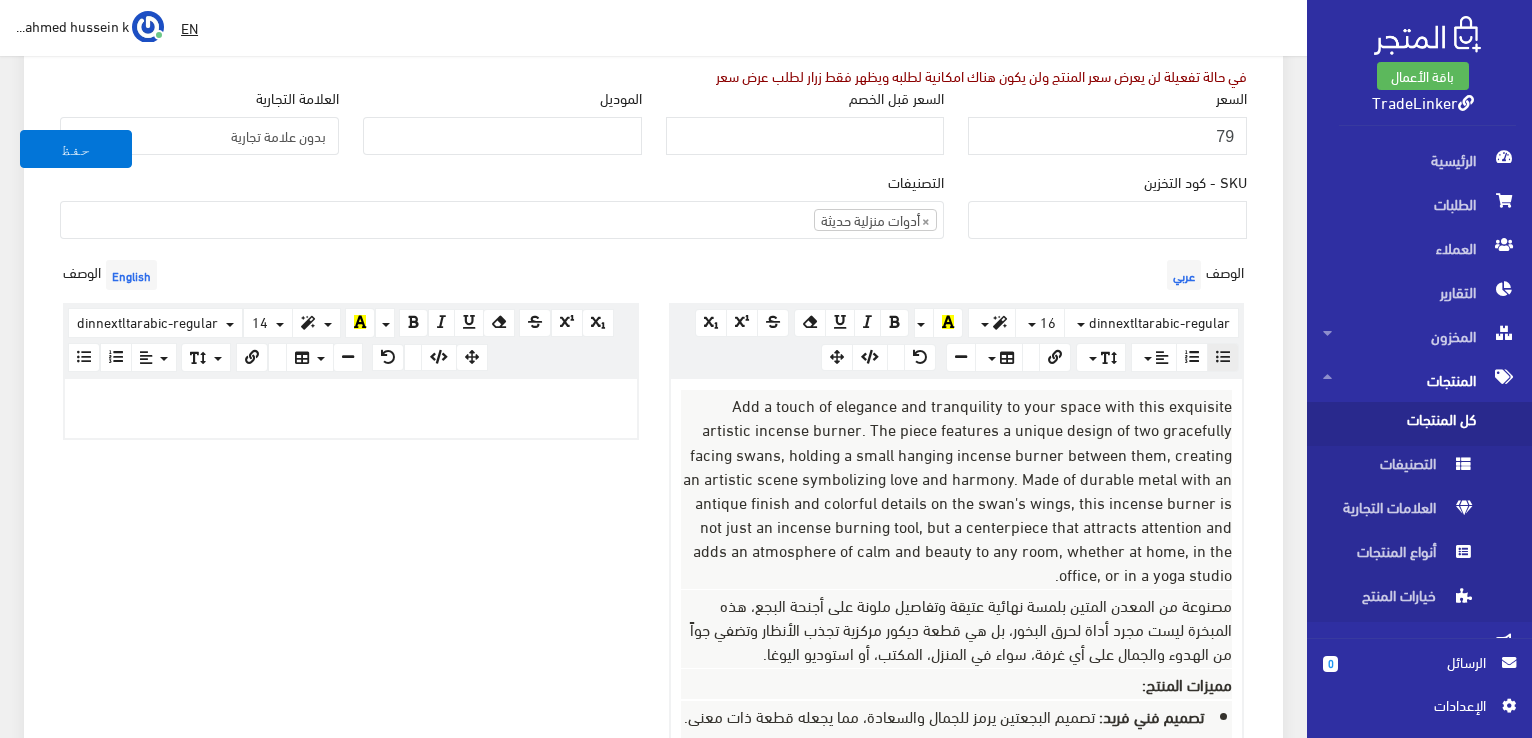 scroll, scrollTop: 442, scrollLeft: 0, axis: vertical 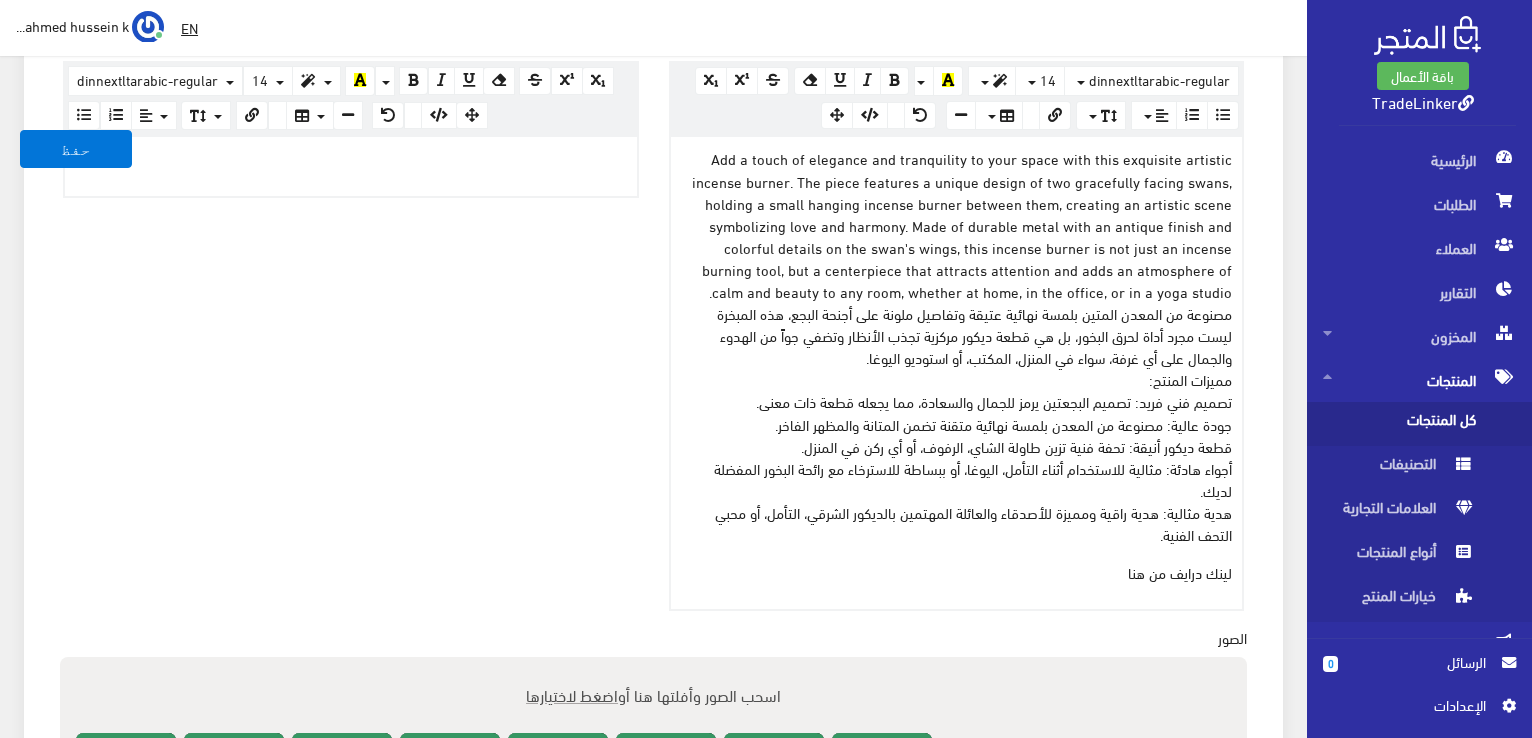 drag, startPoint x: 1113, startPoint y: 459, endPoint x: 1164, endPoint y: 467, distance: 51.62364 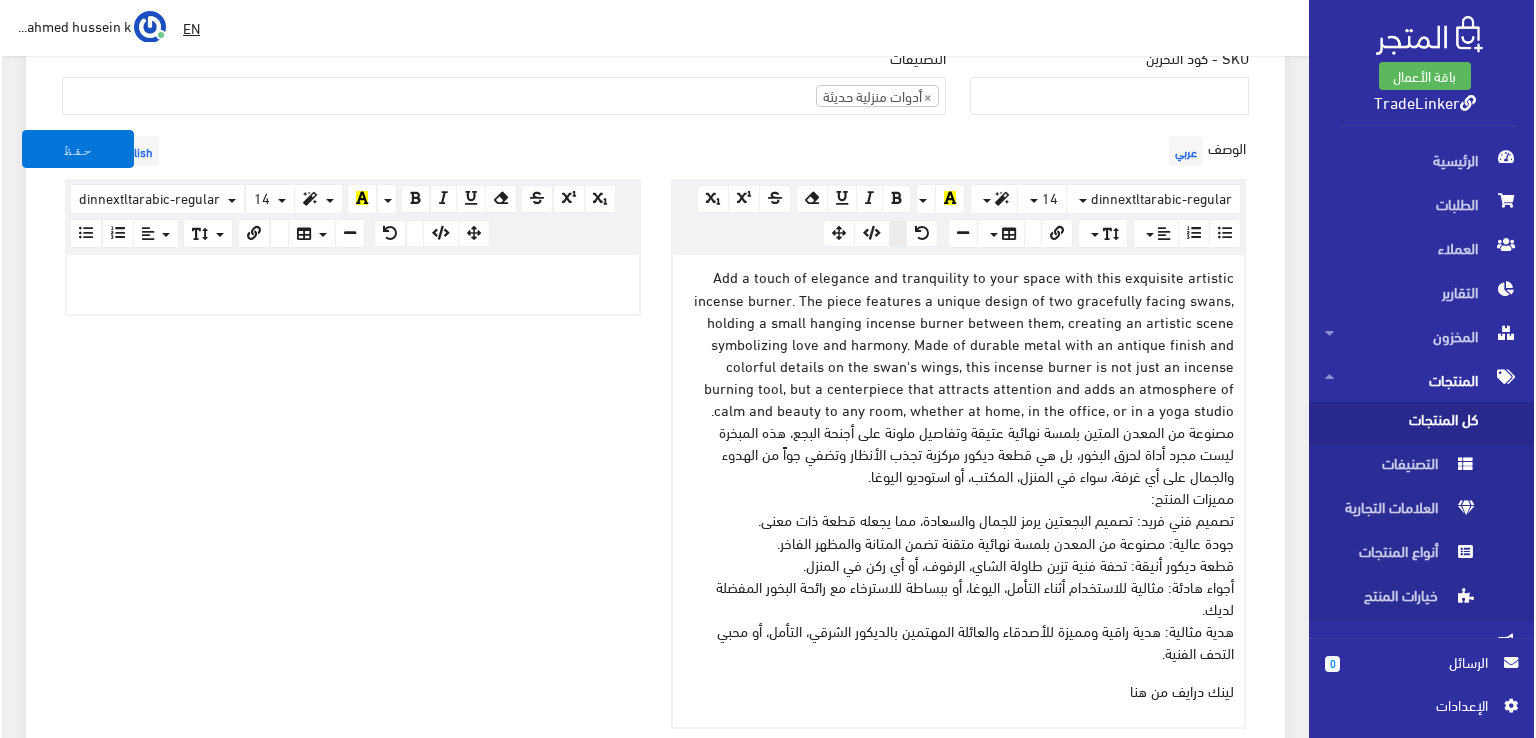 scroll, scrollTop: 442, scrollLeft: 0, axis: vertical 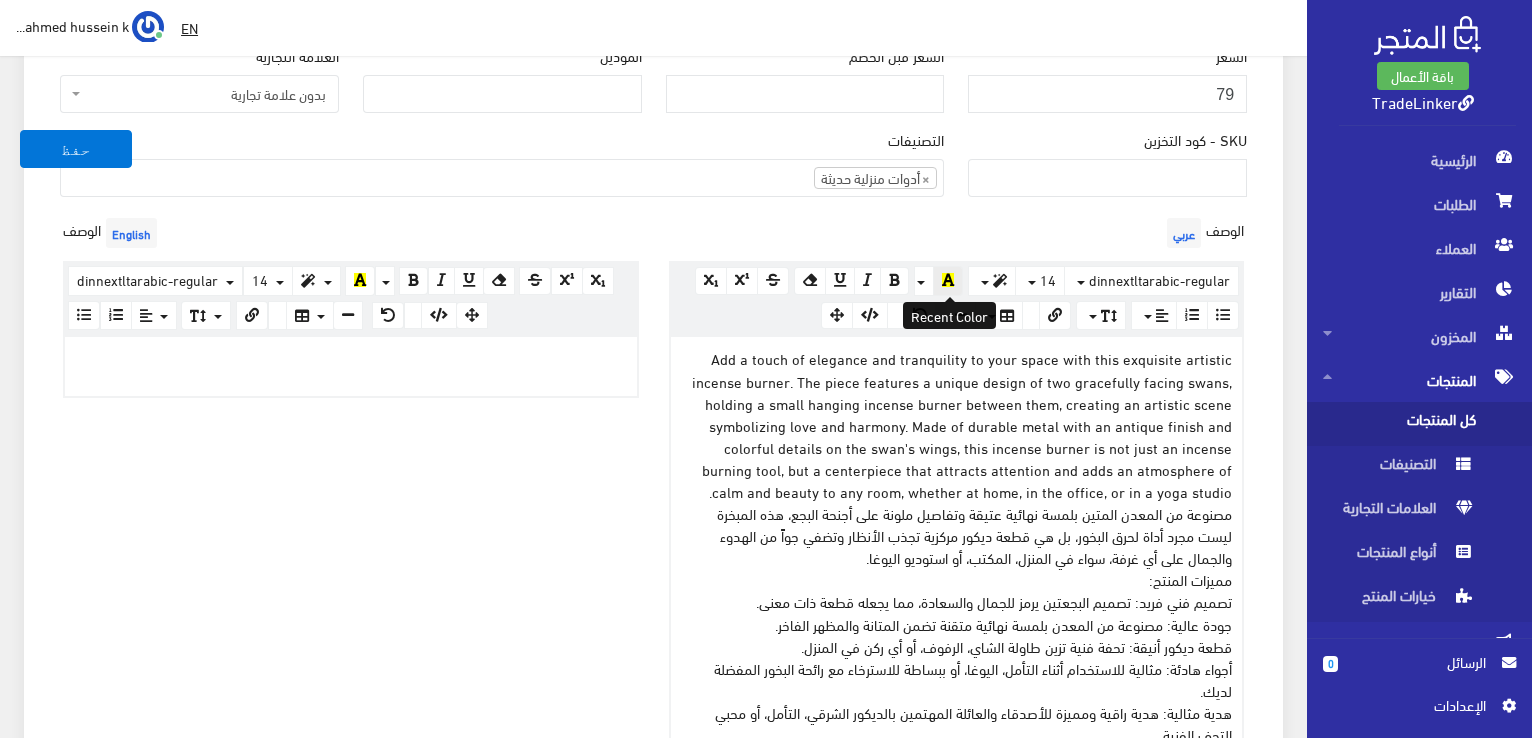click at bounding box center [948, 281] 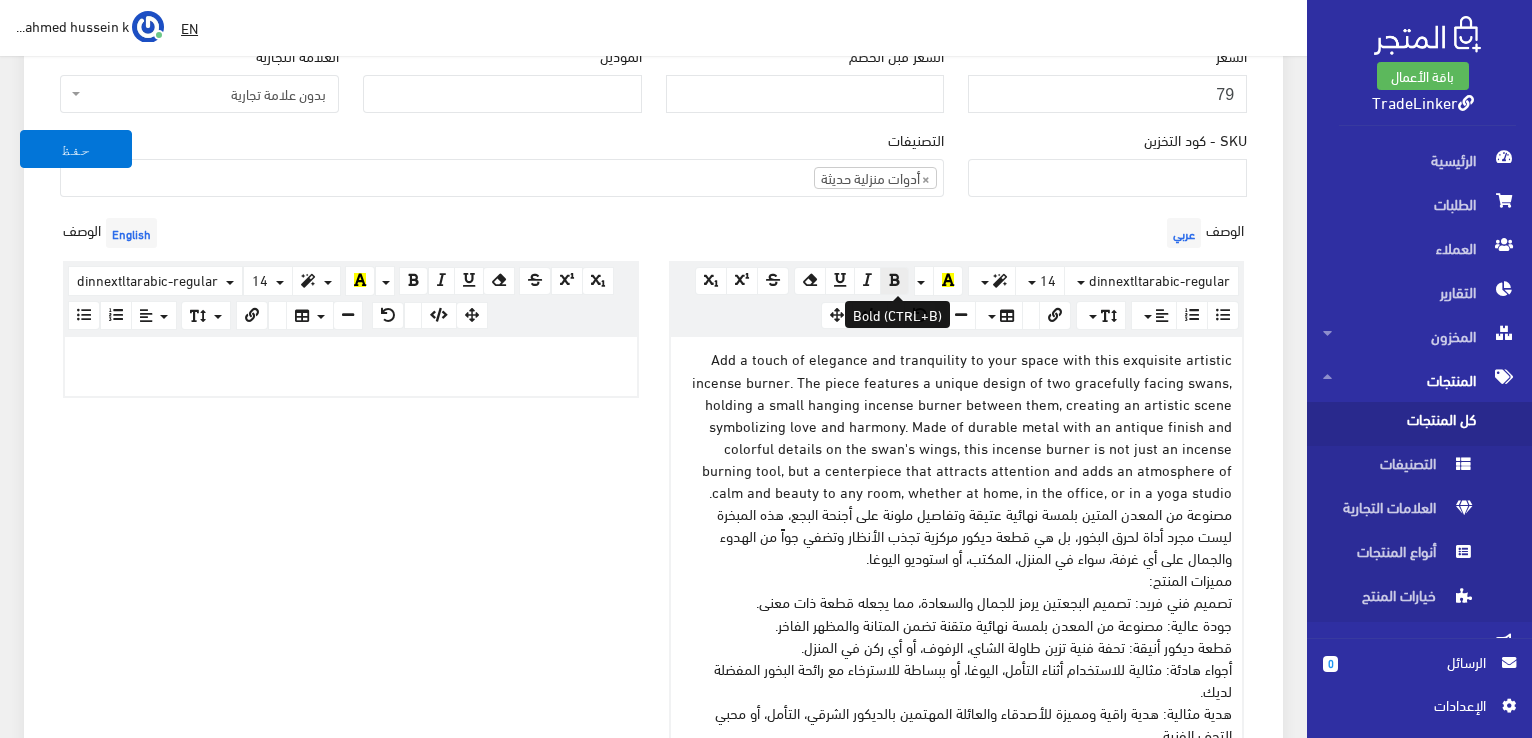 click at bounding box center (894, 280) 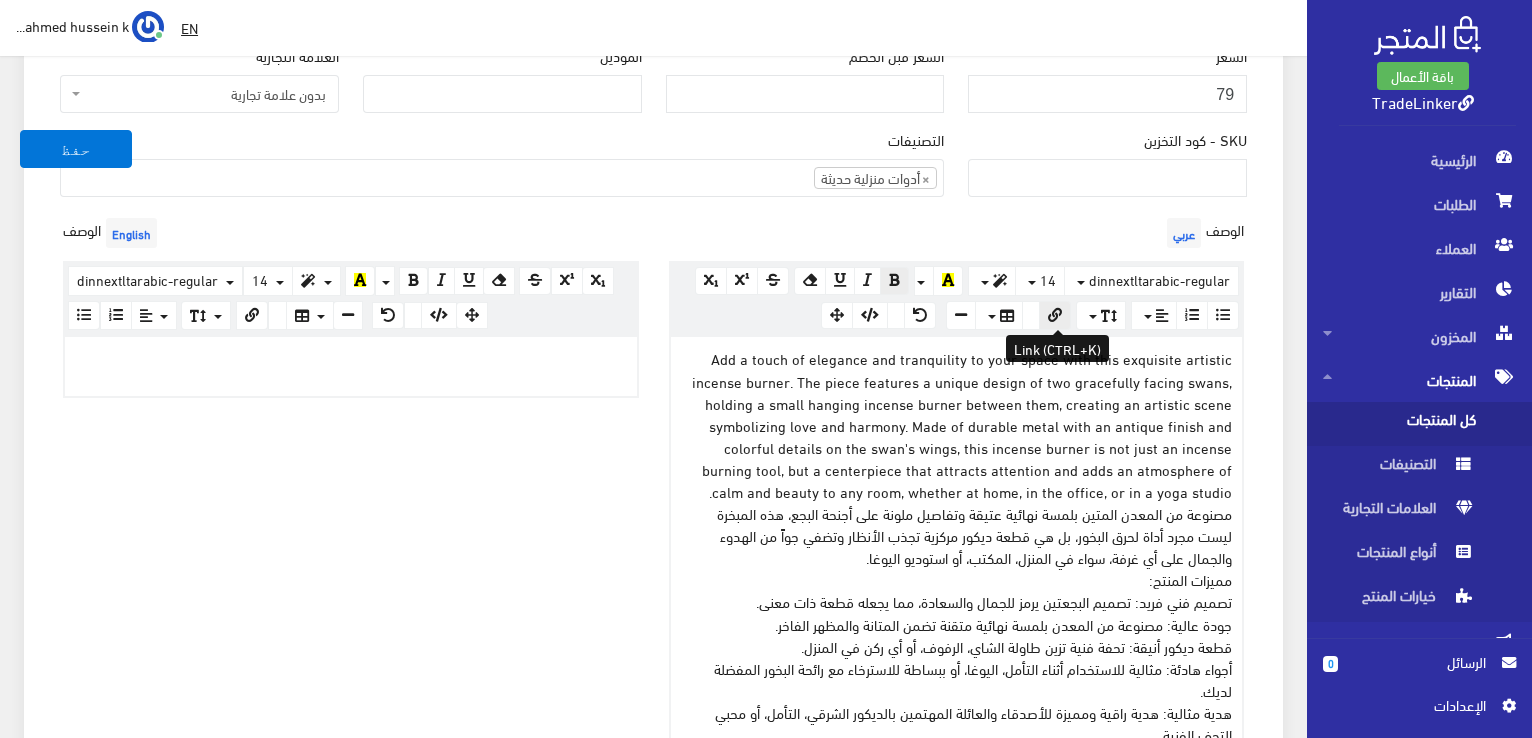 click at bounding box center (1055, 315) 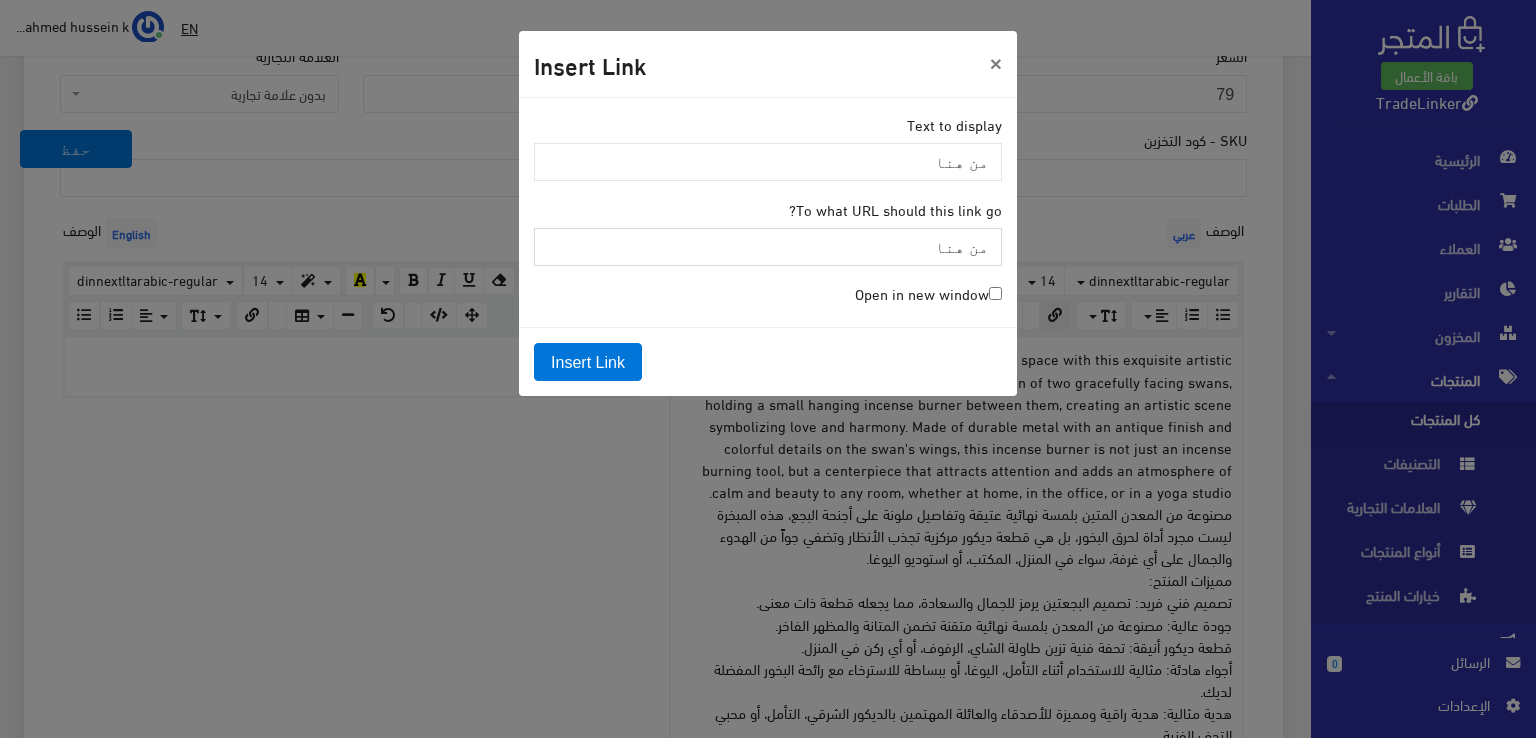 paste on "https://drive.google.com/drive/folders/1I54JkYkVqoX31_PMJcb4ivv77ZSrAtz_?usp=drive_link" 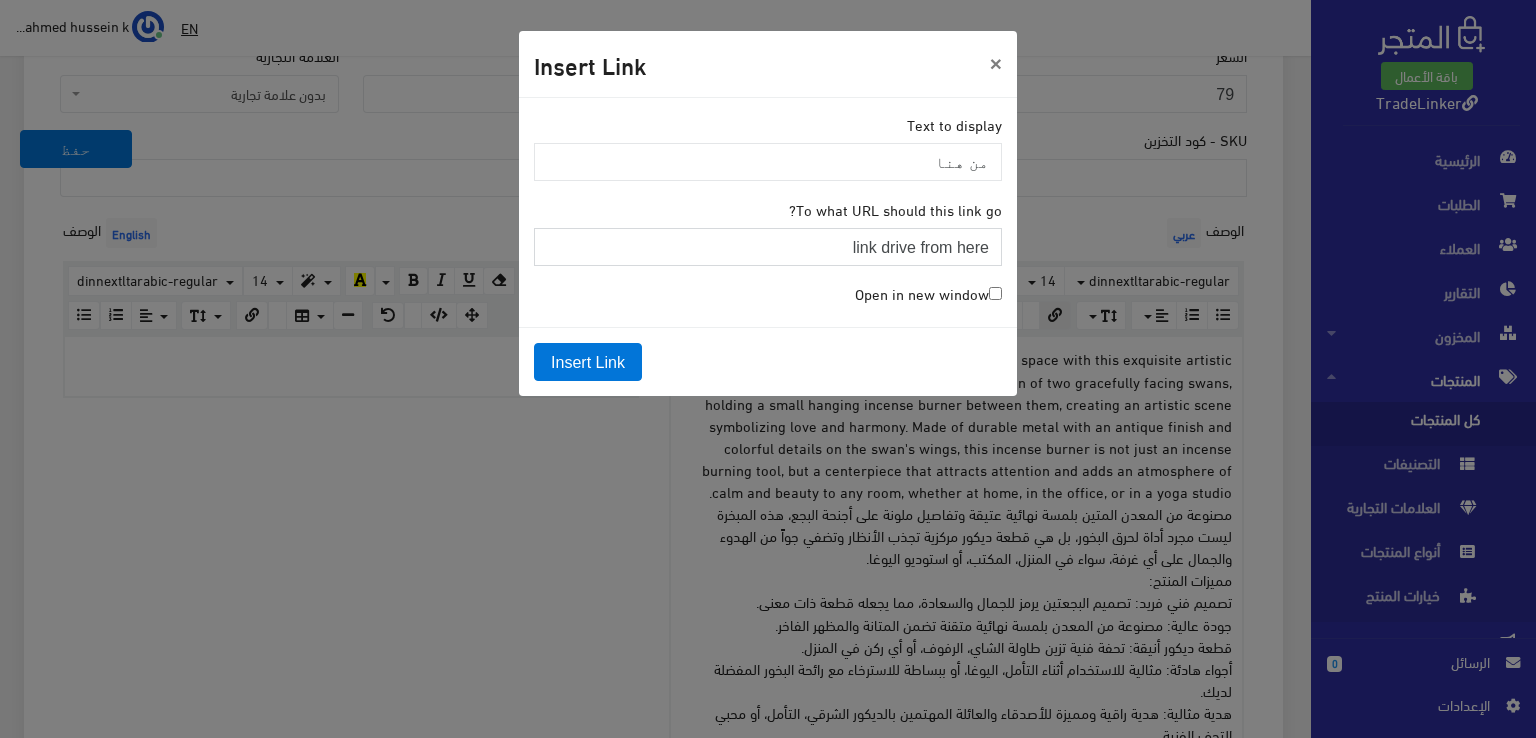scroll, scrollTop: 0, scrollLeft: -210, axis: horizontal 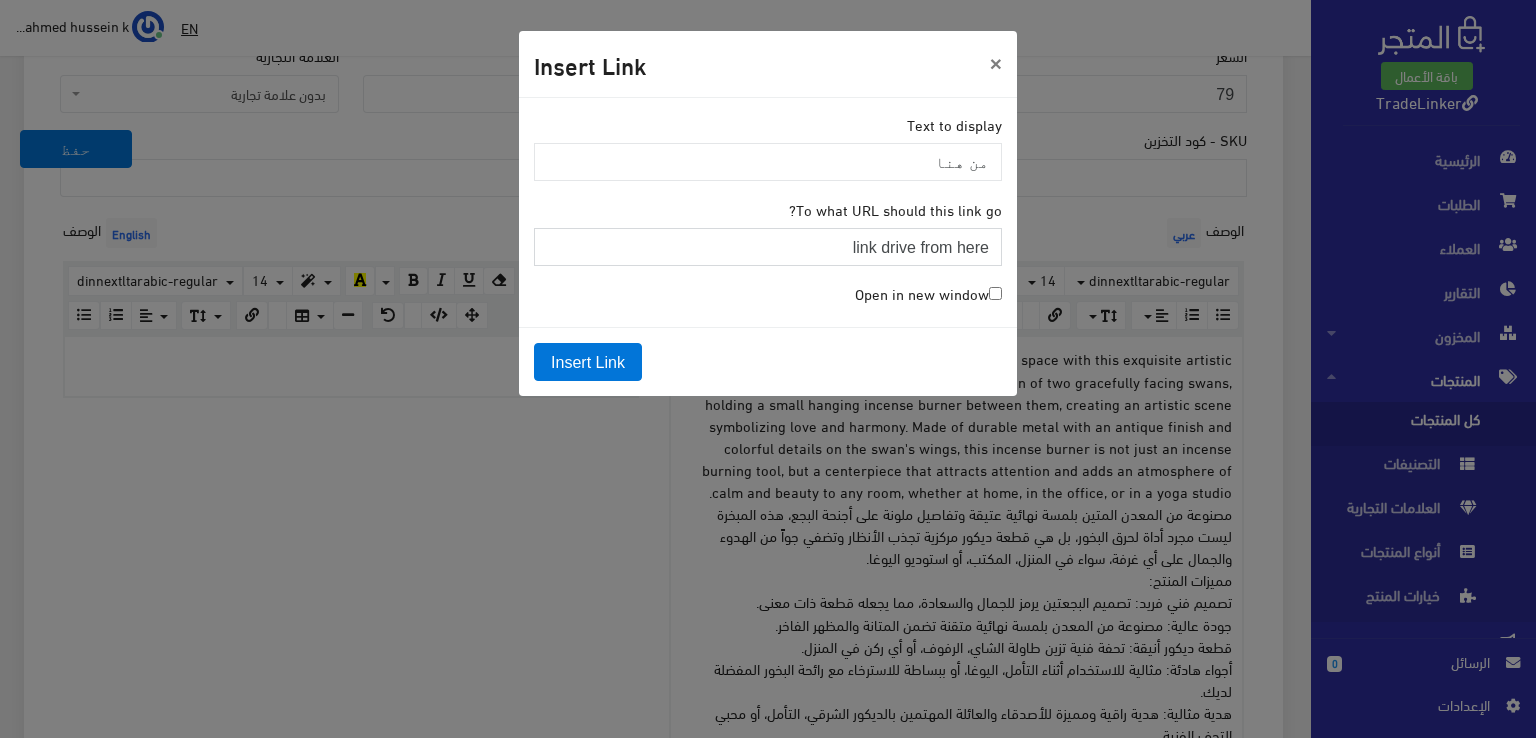 type on "https://drive.google.com/drive/folders/1I54JkYkVqoX31_PMJcb4ivv77ZSrAtz_?usp=drive_link" 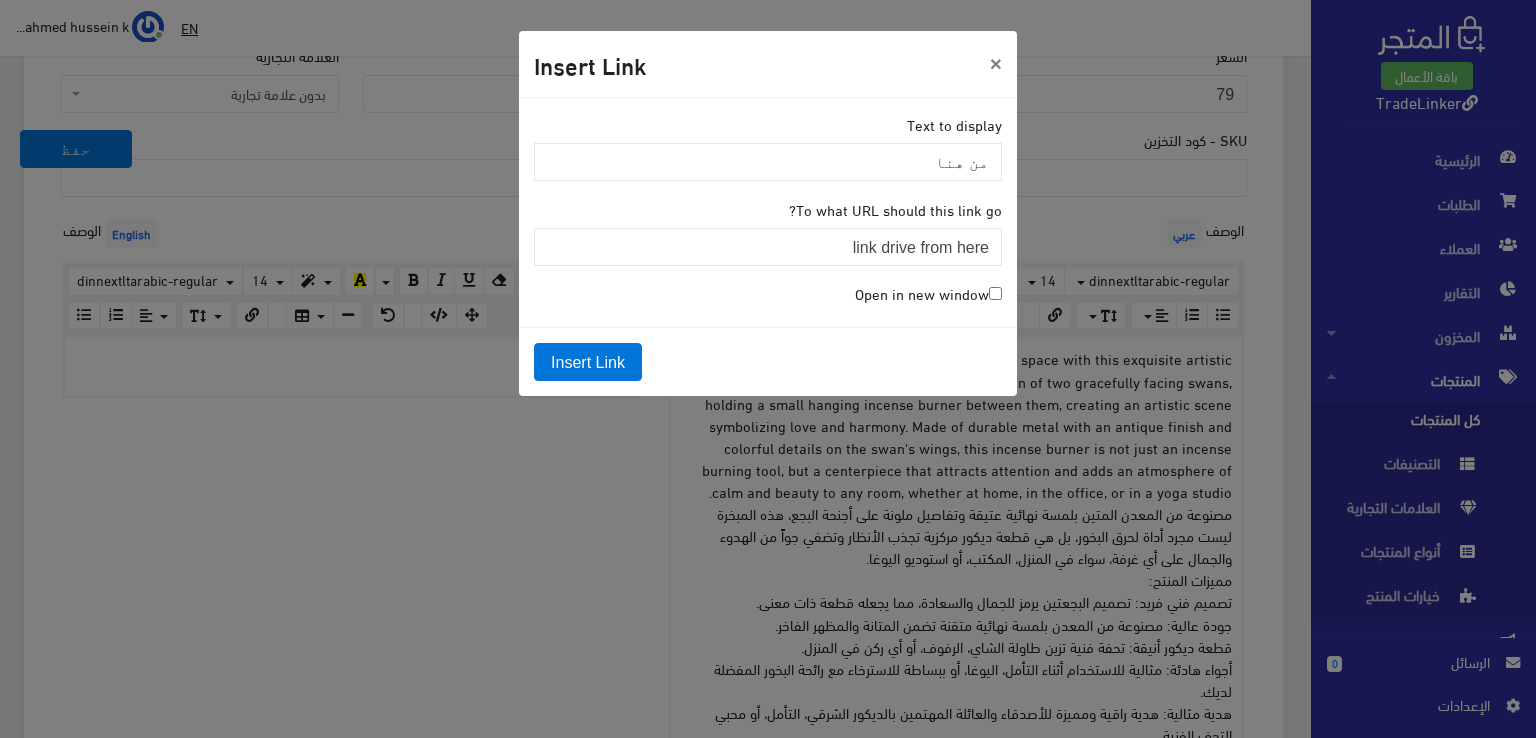 click on "Open in new window" at bounding box center [995, 293] 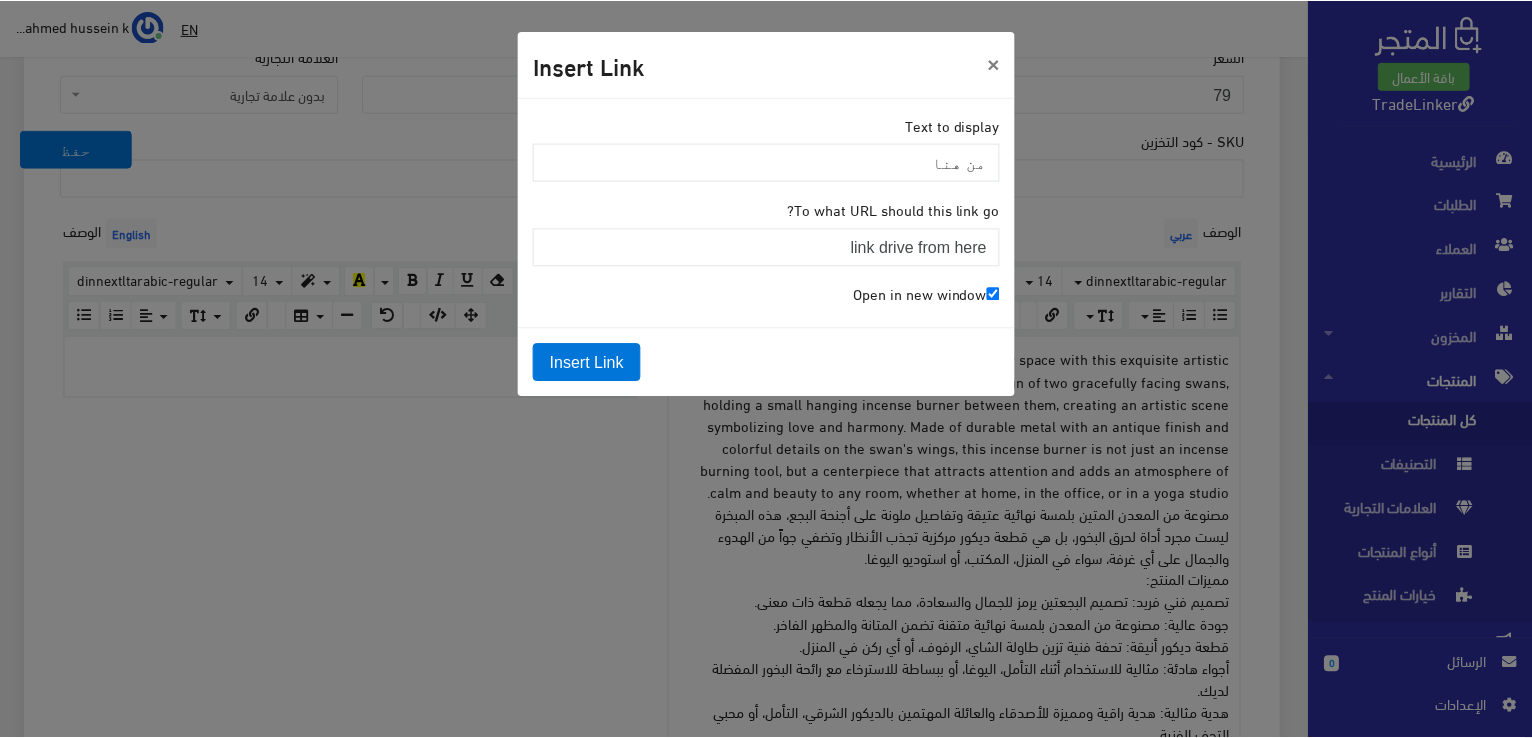scroll, scrollTop: 0, scrollLeft: 0, axis: both 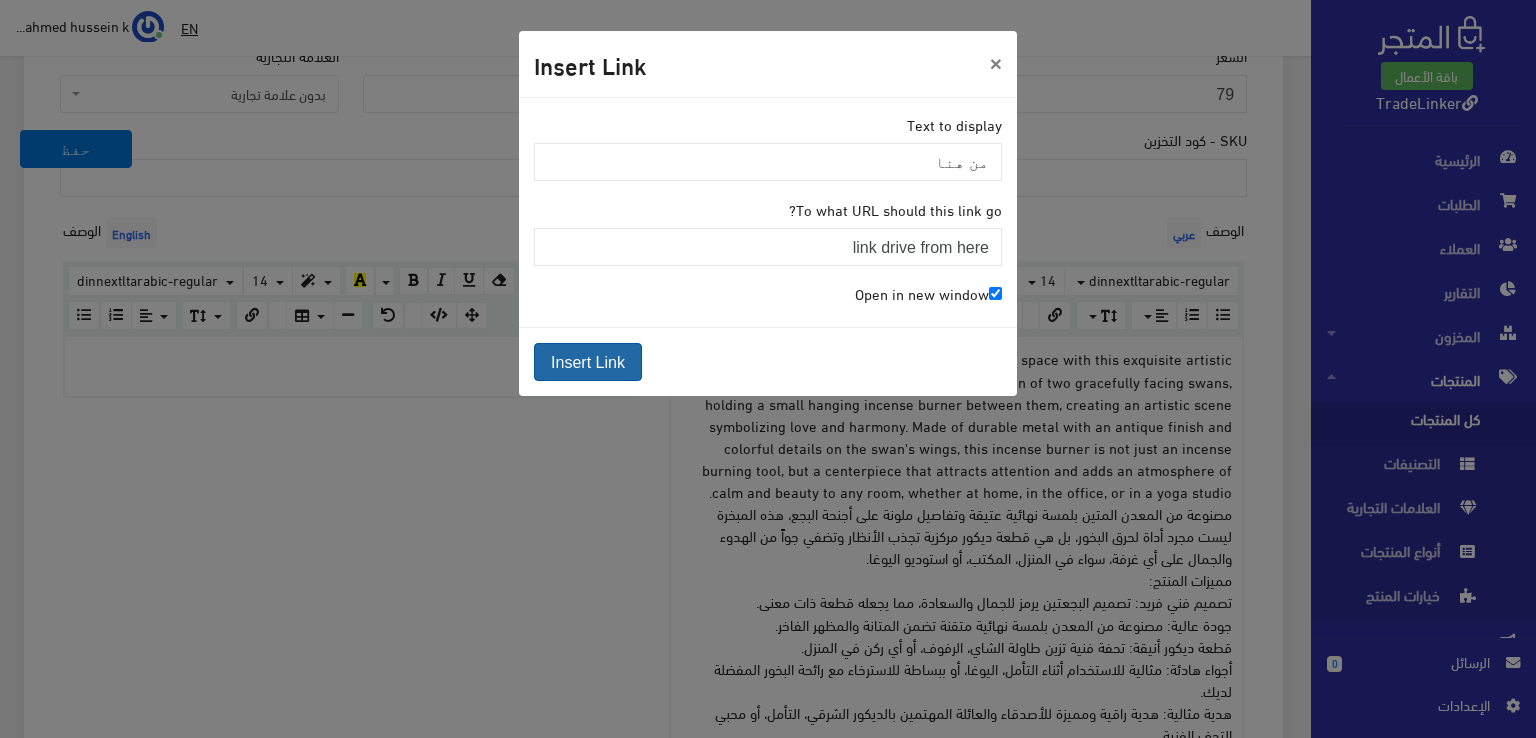 click on "Insert Link" at bounding box center [588, 362] 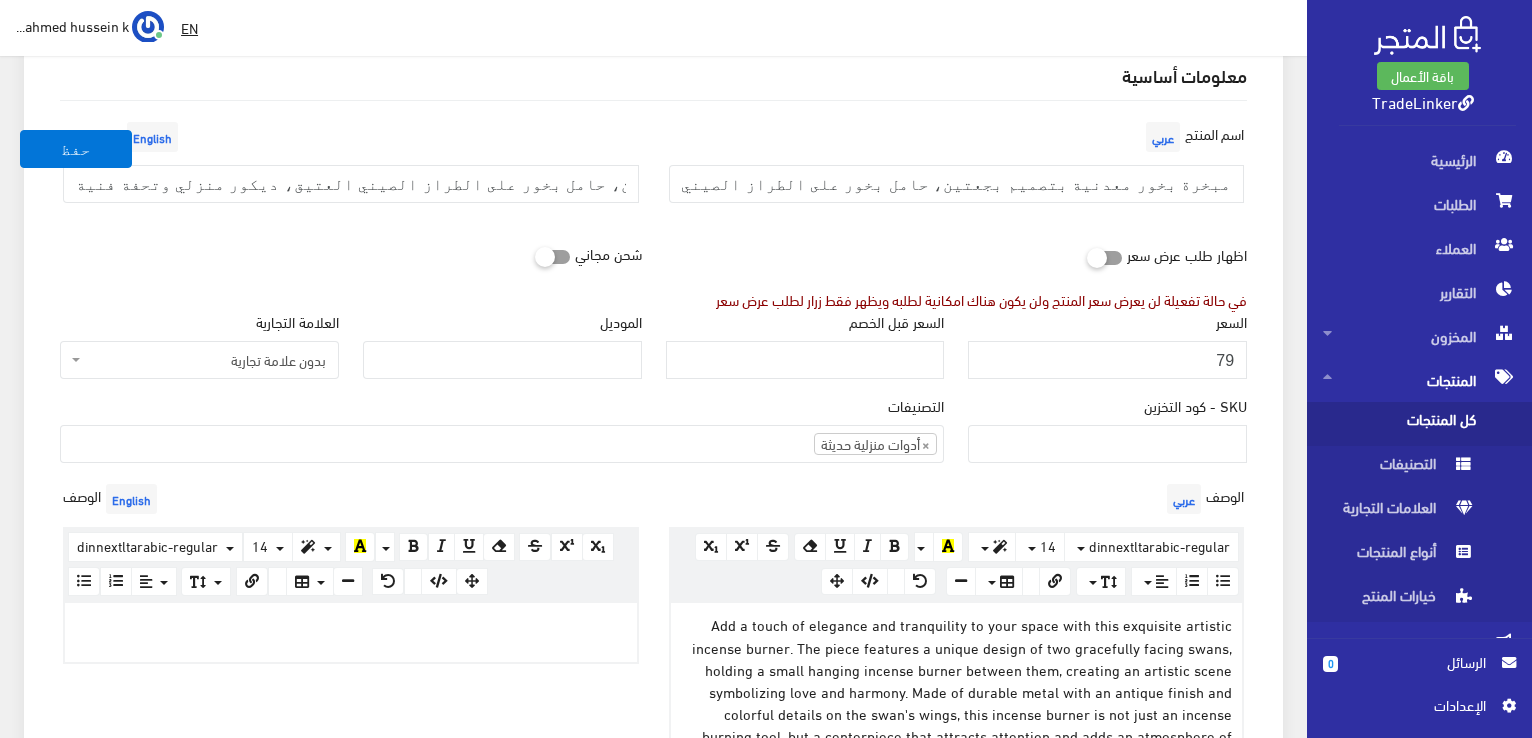 scroll, scrollTop: 142, scrollLeft: 0, axis: vertical 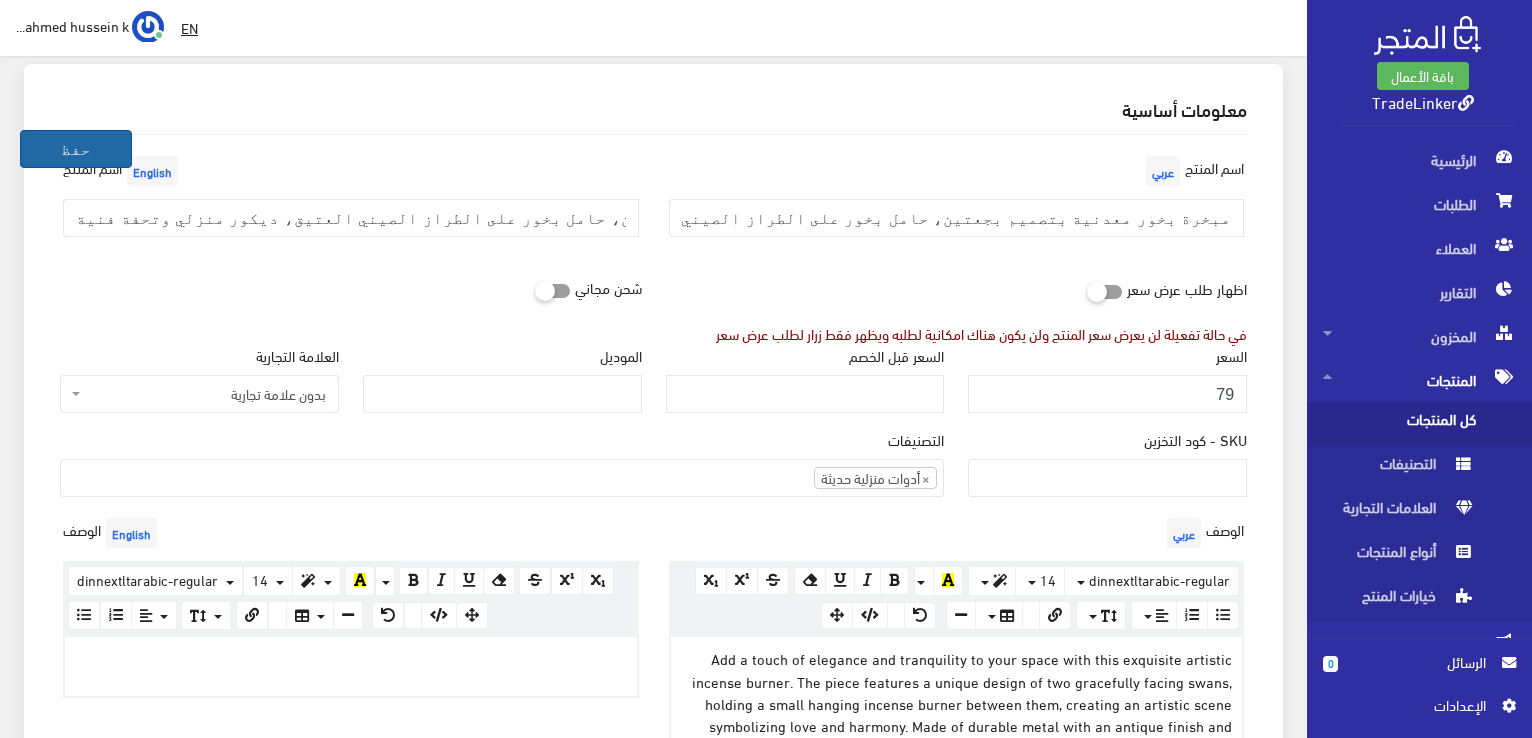 click on "حفظ" at bounding box center (76, 149) 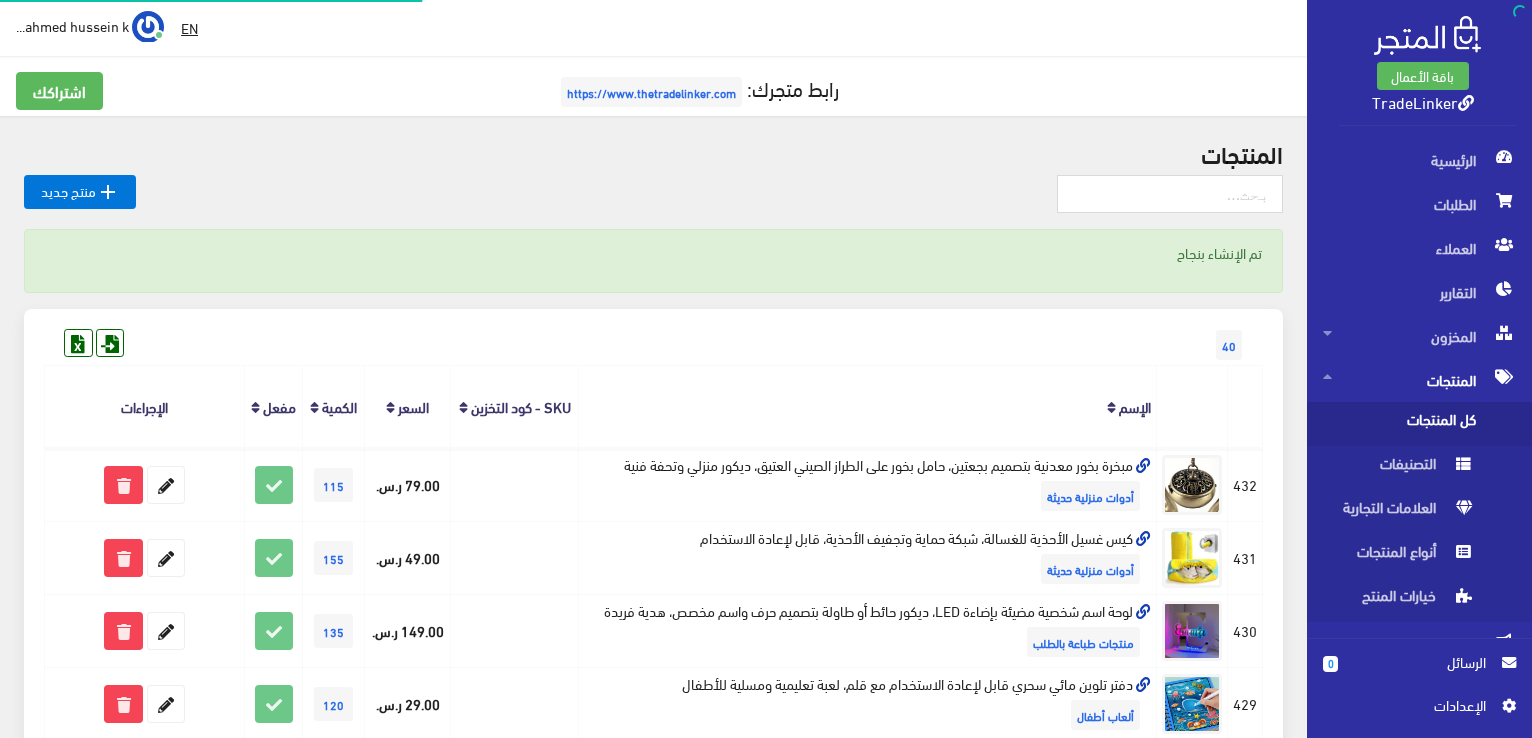 scroll, scrollTop: 0, scrollLeft: 0, axis: both 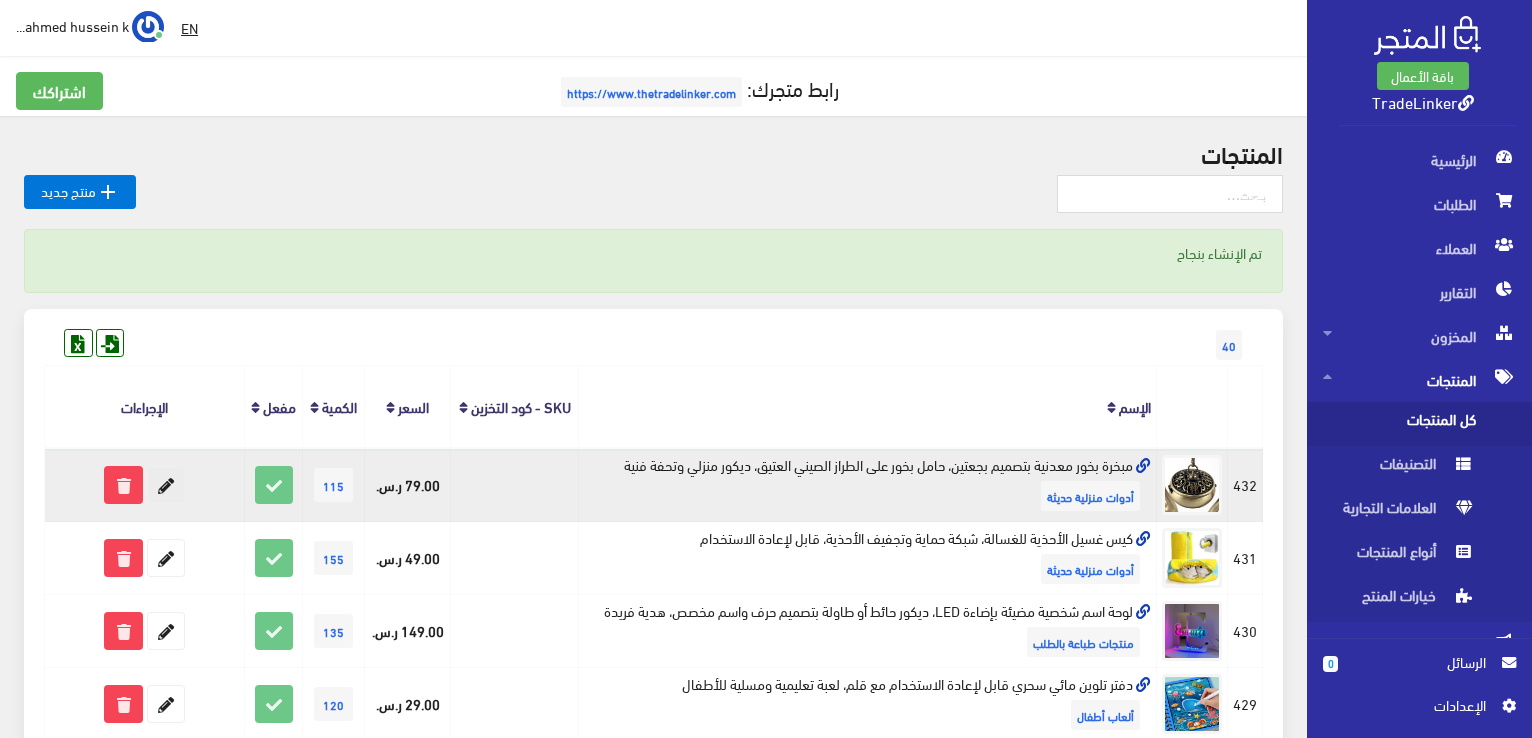click at bounding box center [166, 485] 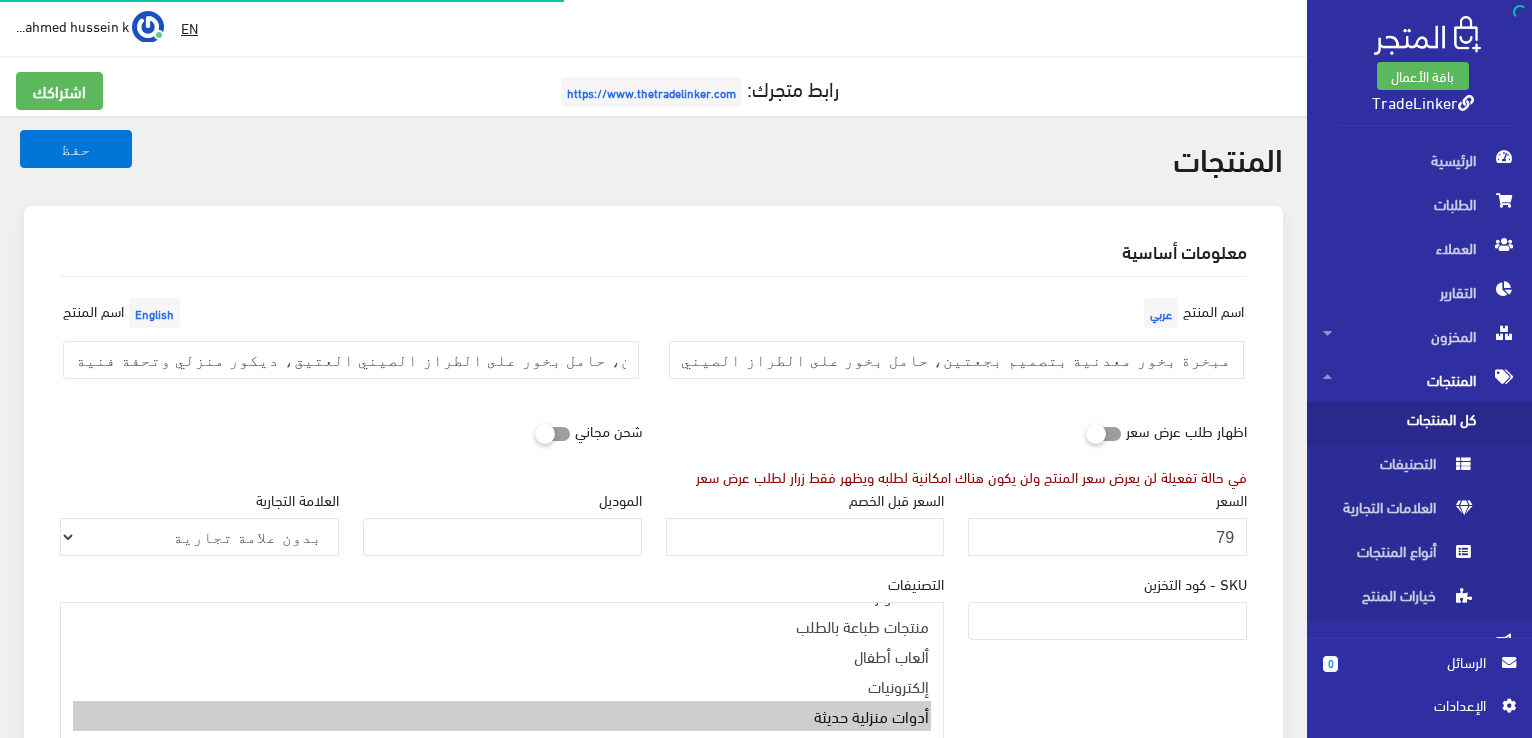 select 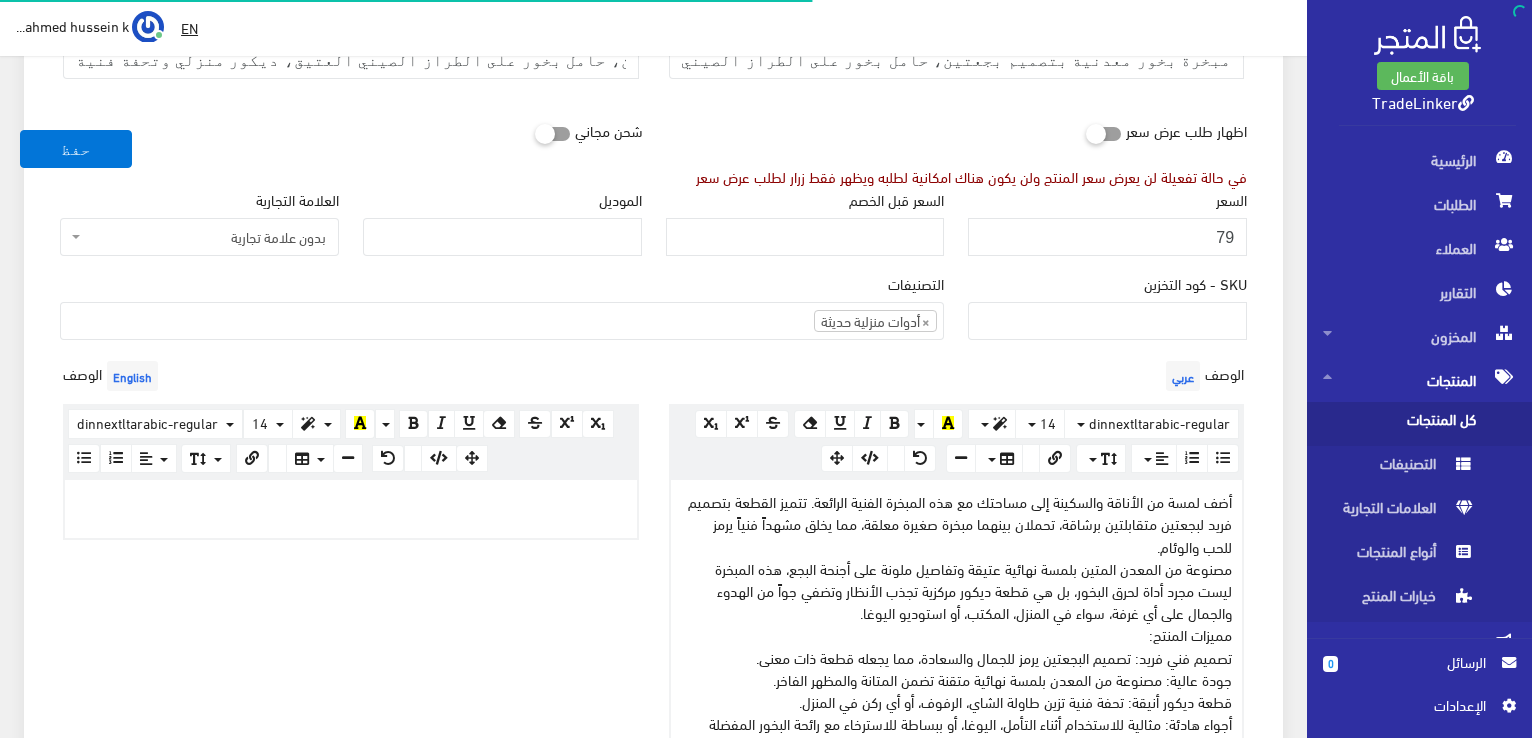 scroll, scrollTop: 300, scrollLeft: 0, axis: vertical 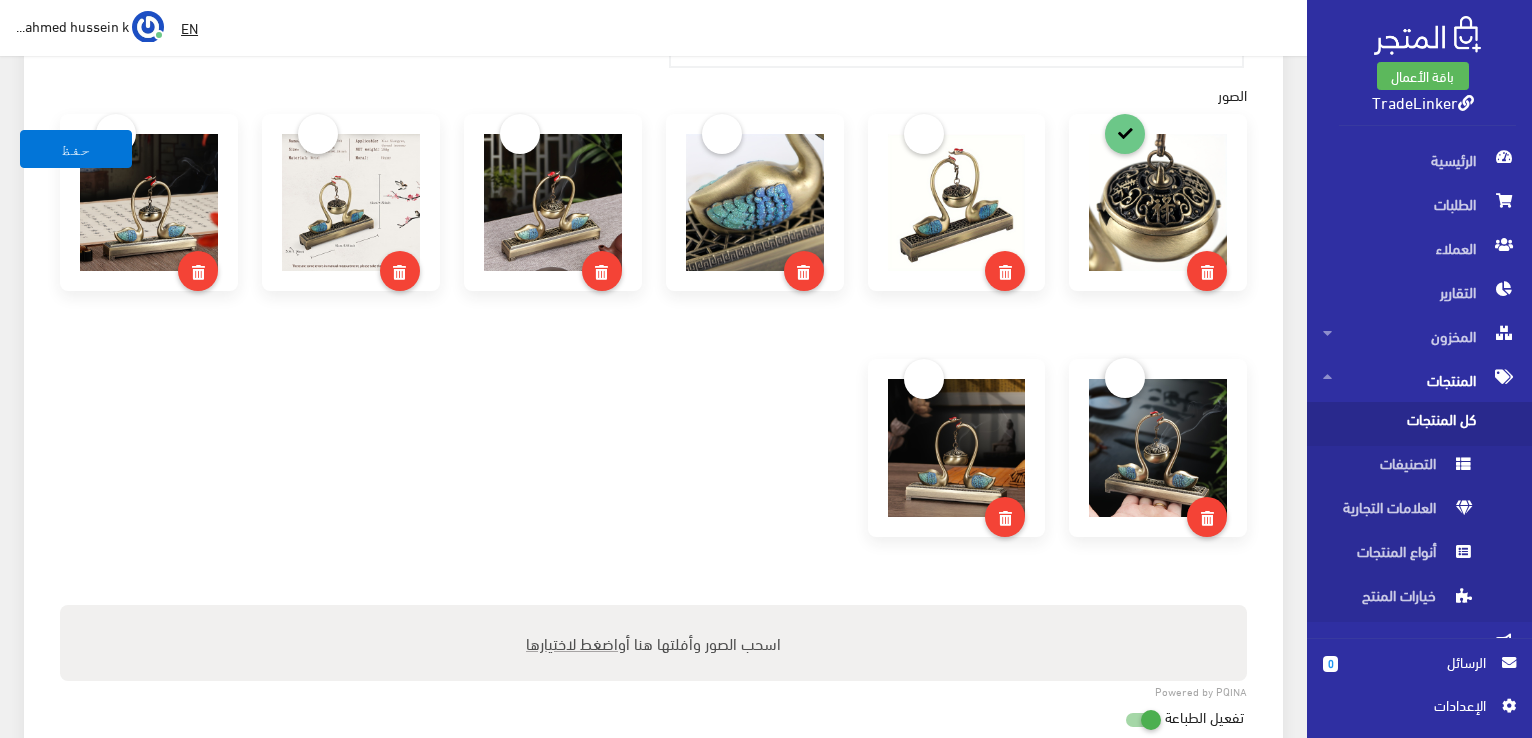 click at bounding box center (1125, 378) 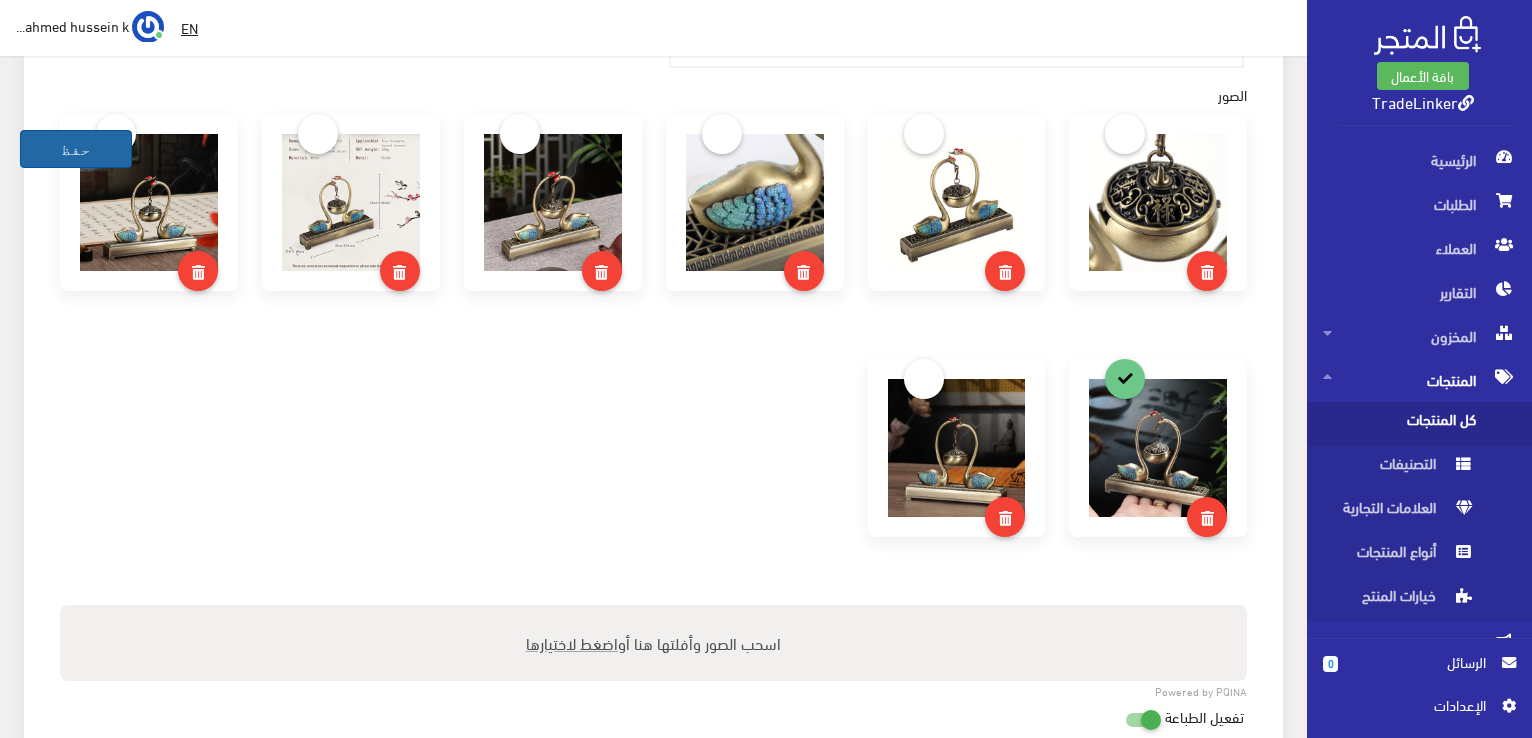 click on "حفظ" at bounding box center (76, 149) 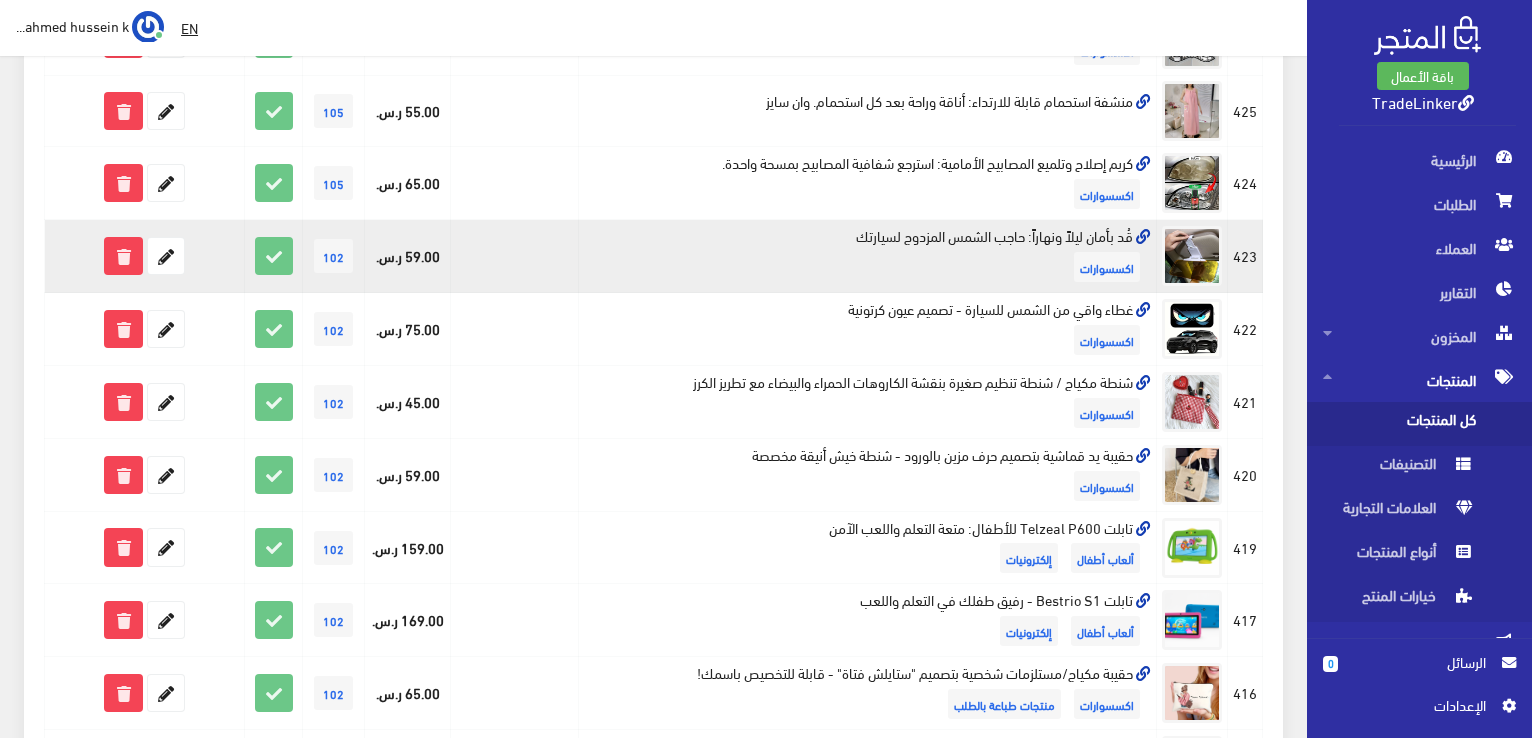 scroll, scrollTop: 1100, scrollLeft: 0, axis: vertical 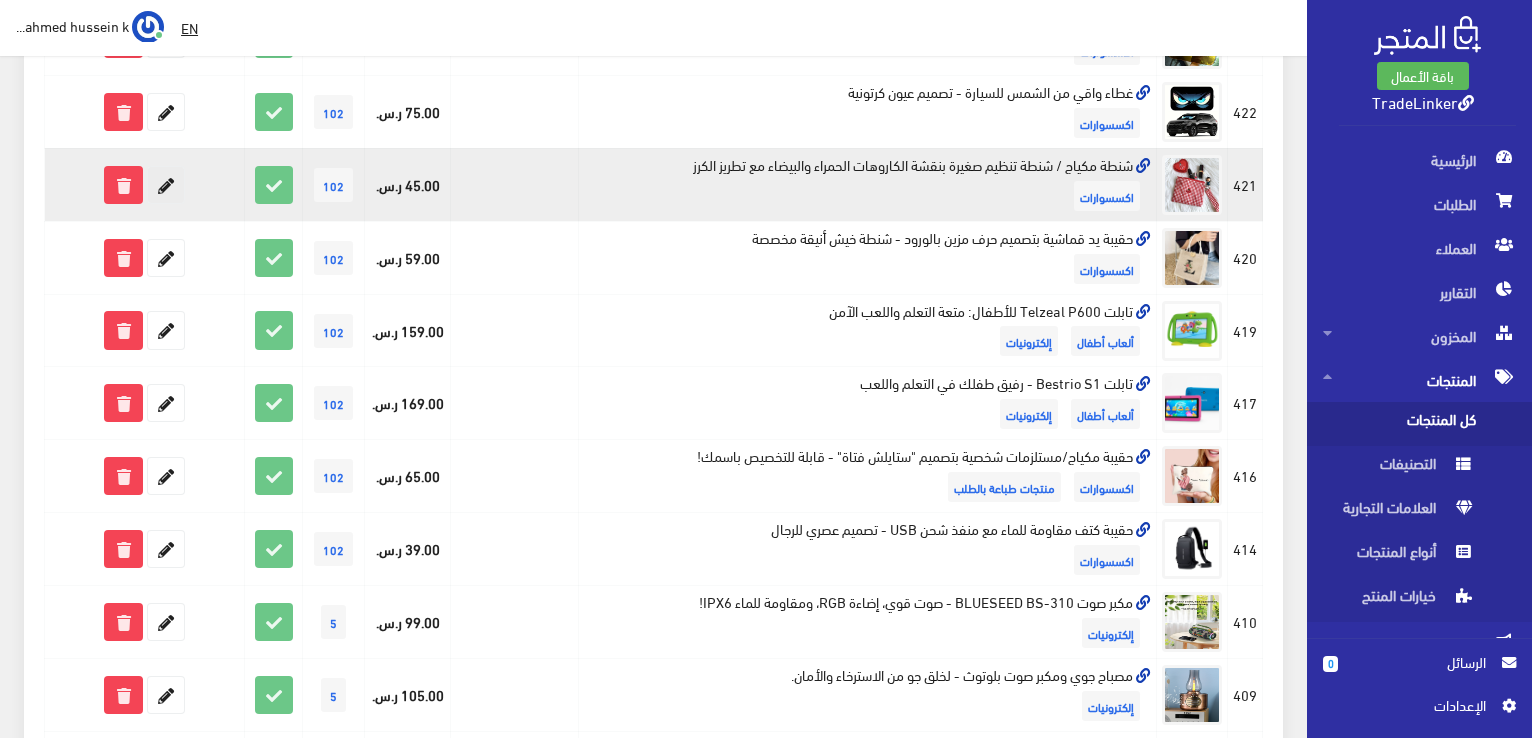 click at bounding box center (166, 185) 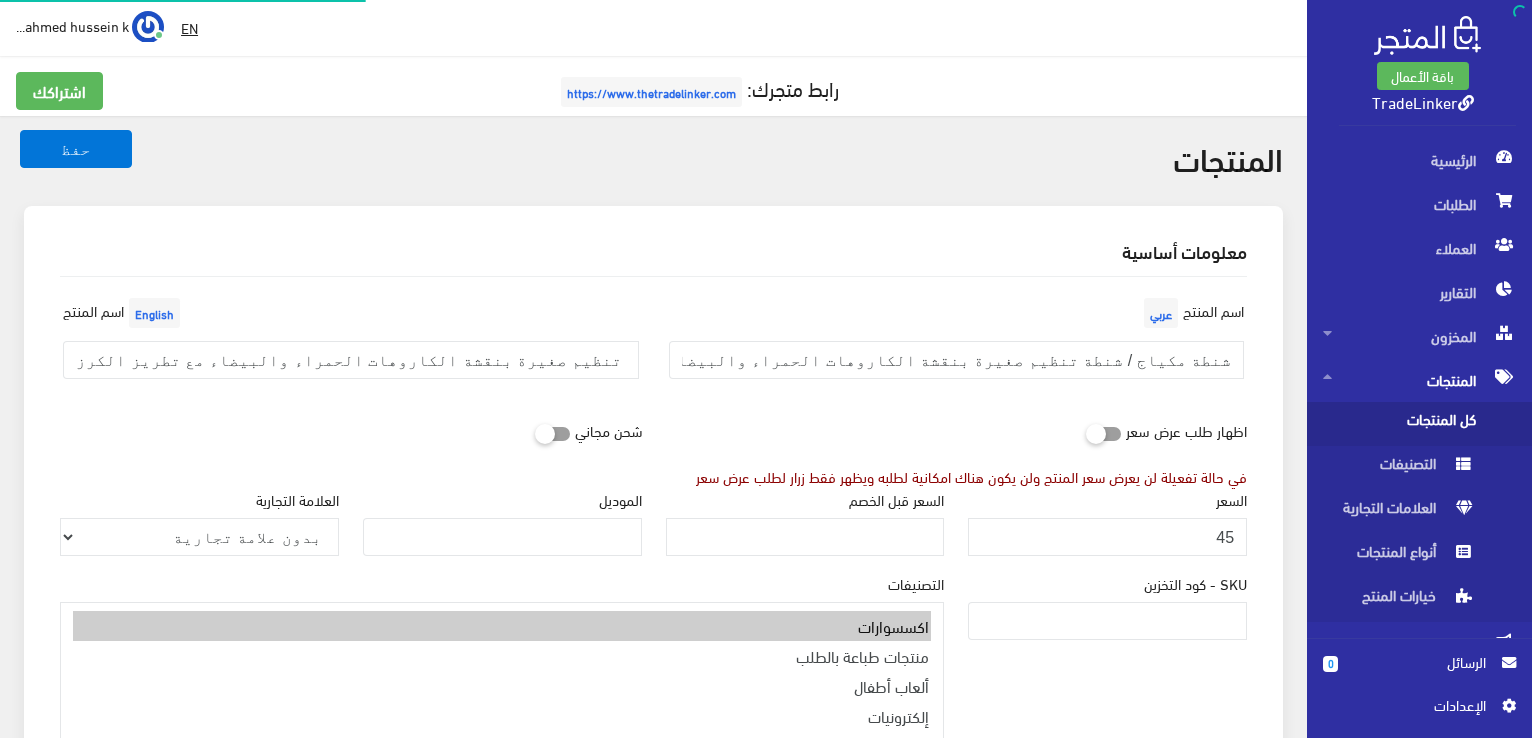 select 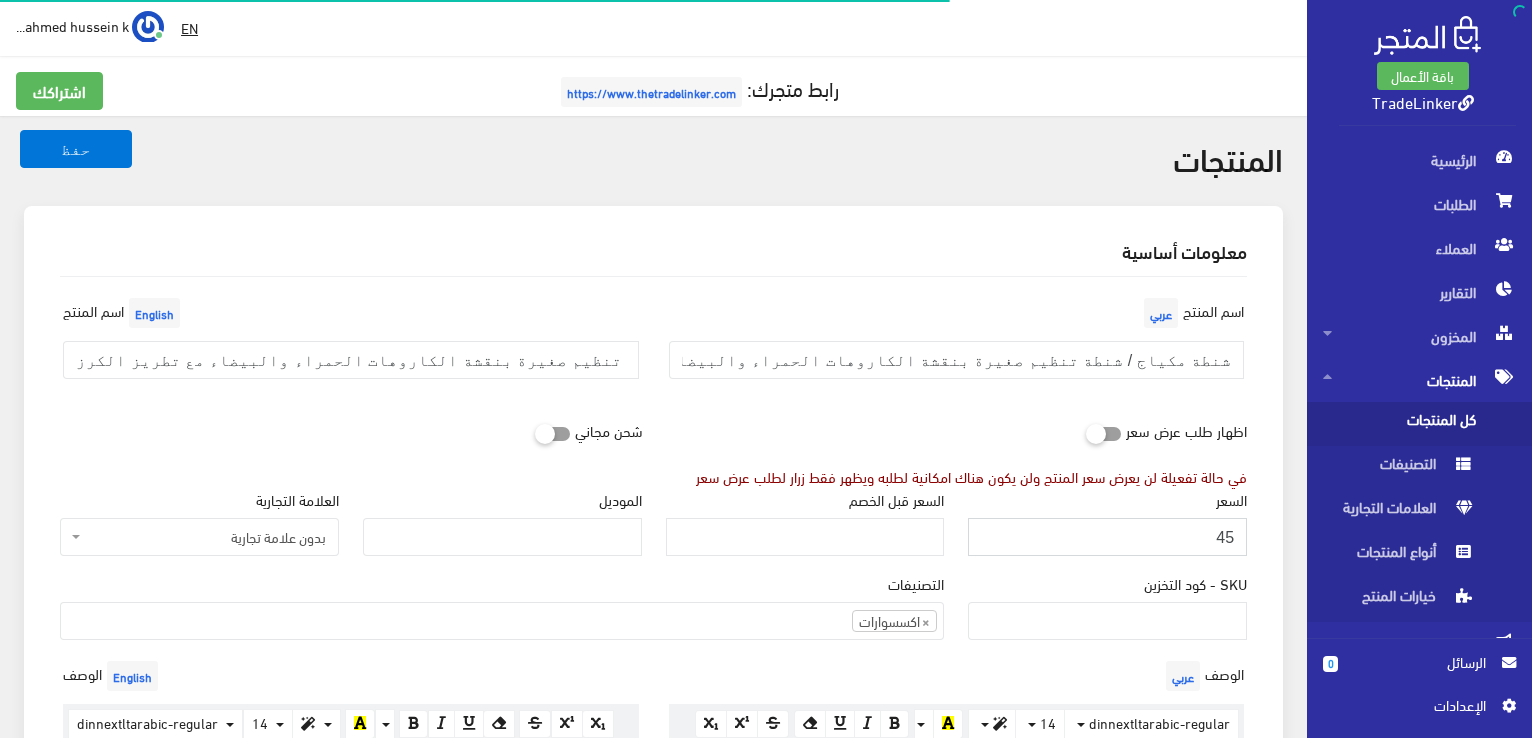 click on "45" at bounding box center [1107, 537] 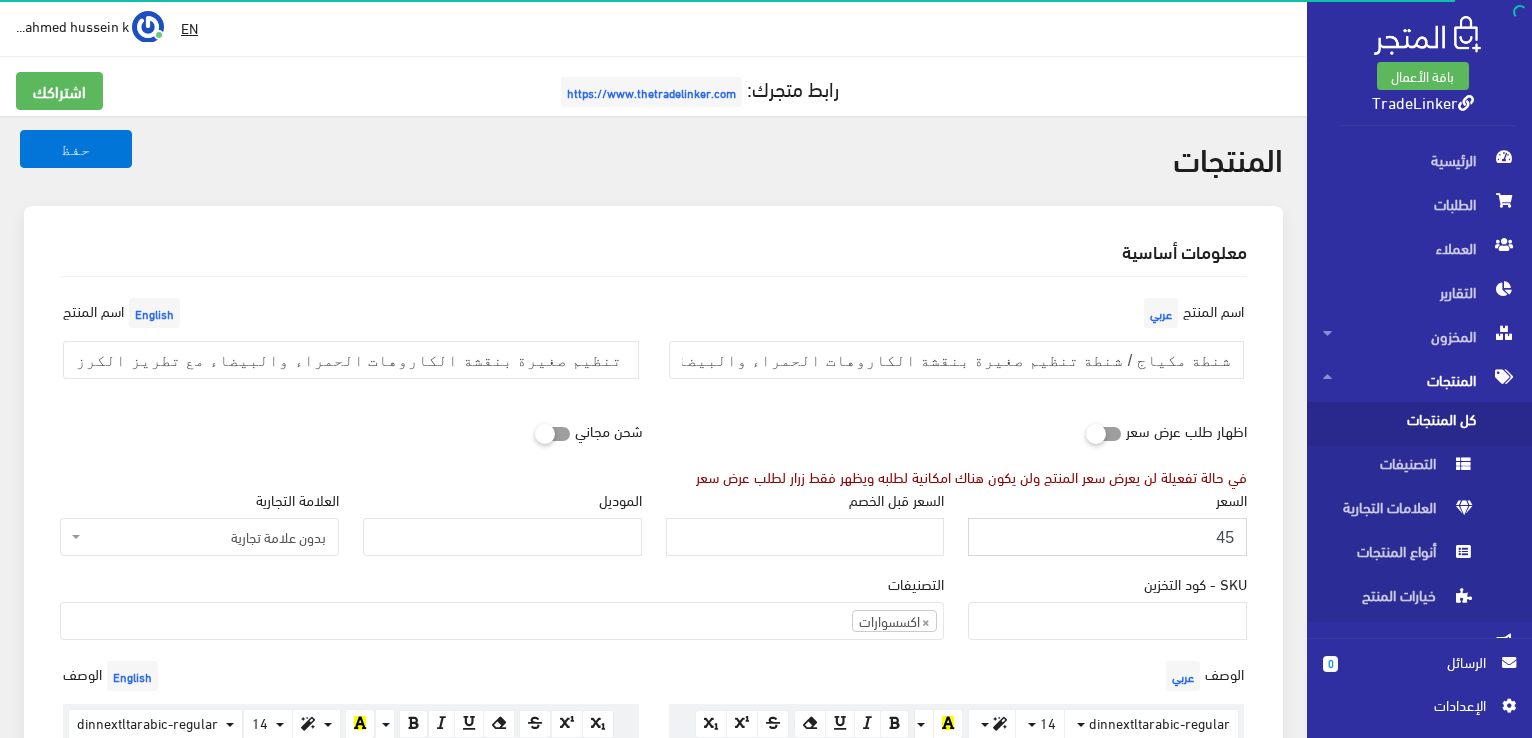 click on "45" at bounding box center [1107, 537] 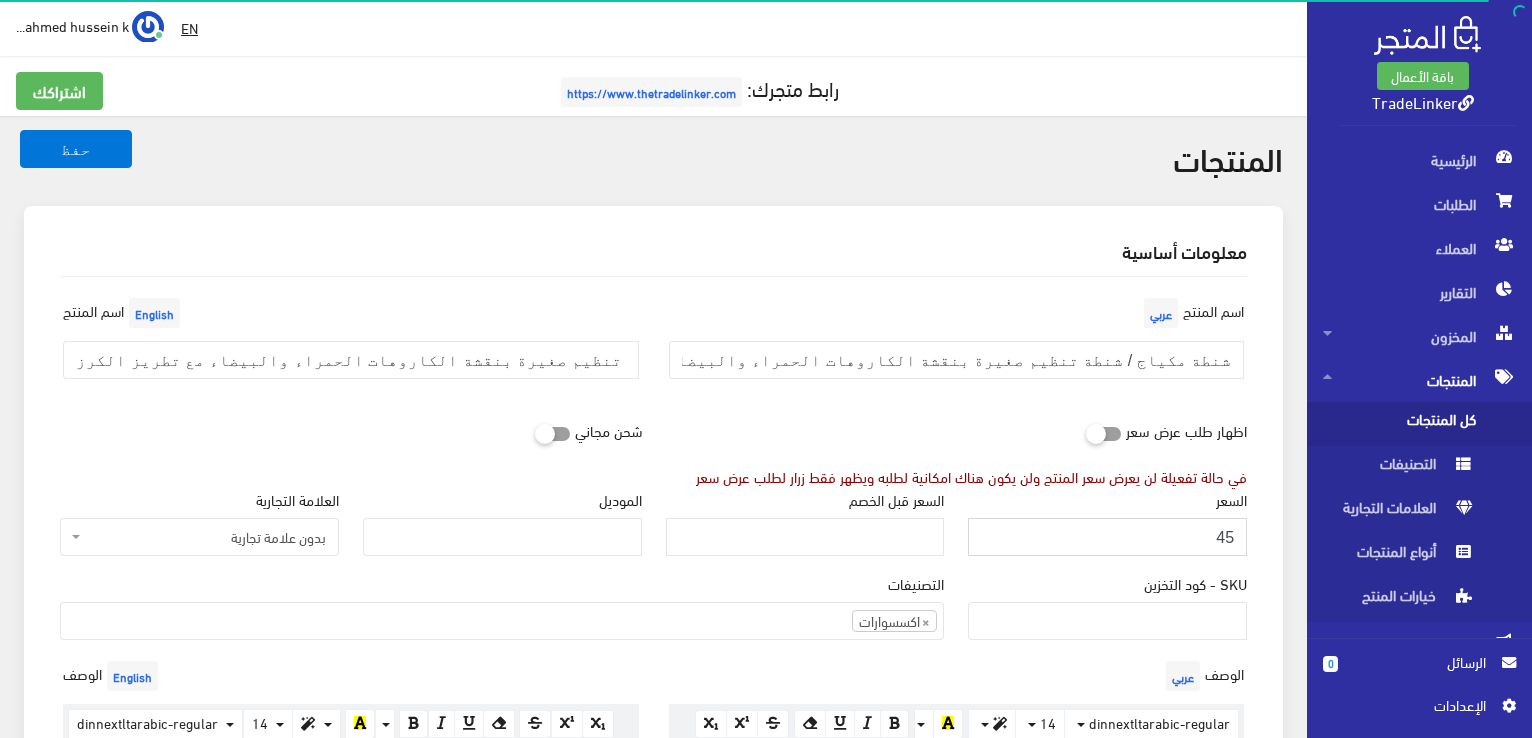 click on "45" at bounding box center (1107, 537) 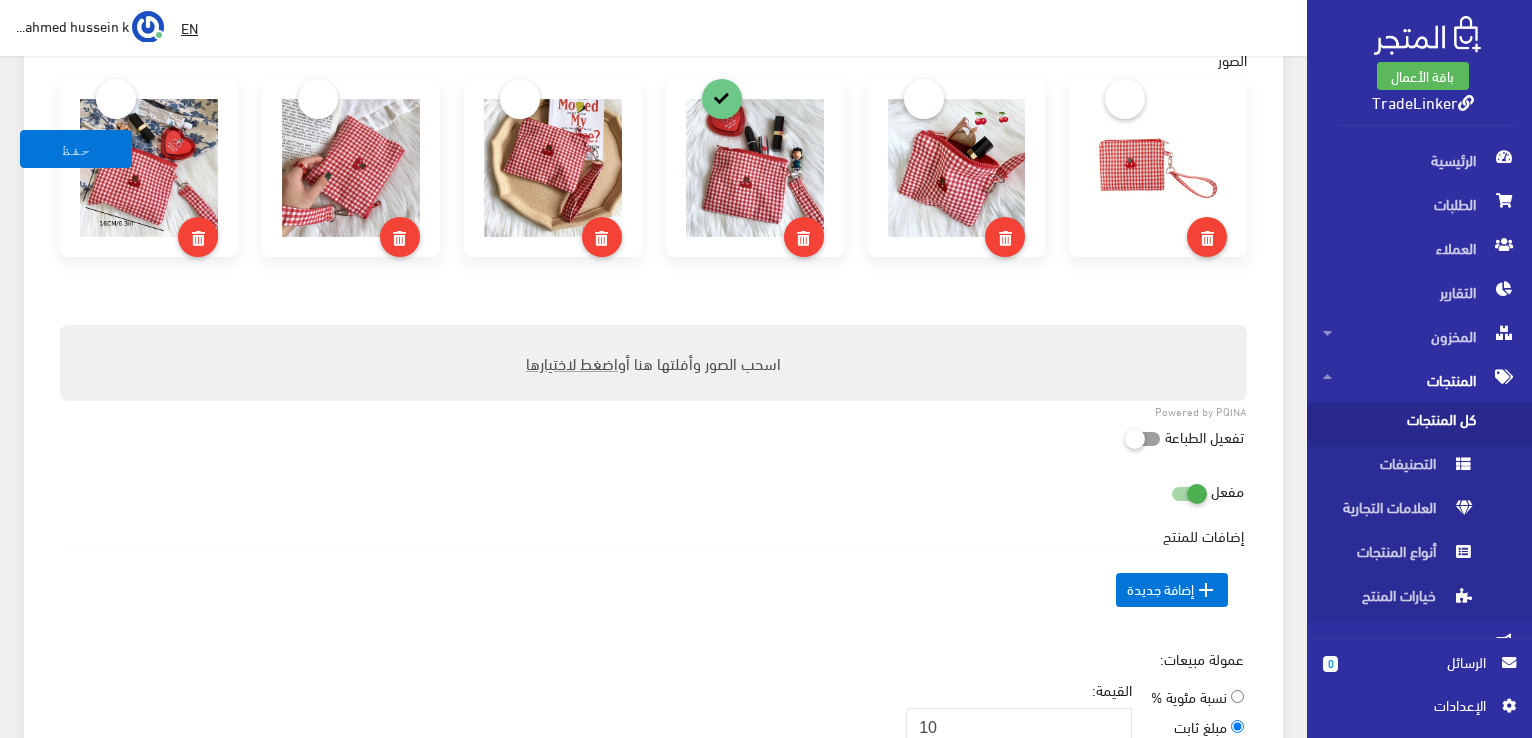 scroll, scrollTop: 1200, scrollLeft: 0, axis: vertical 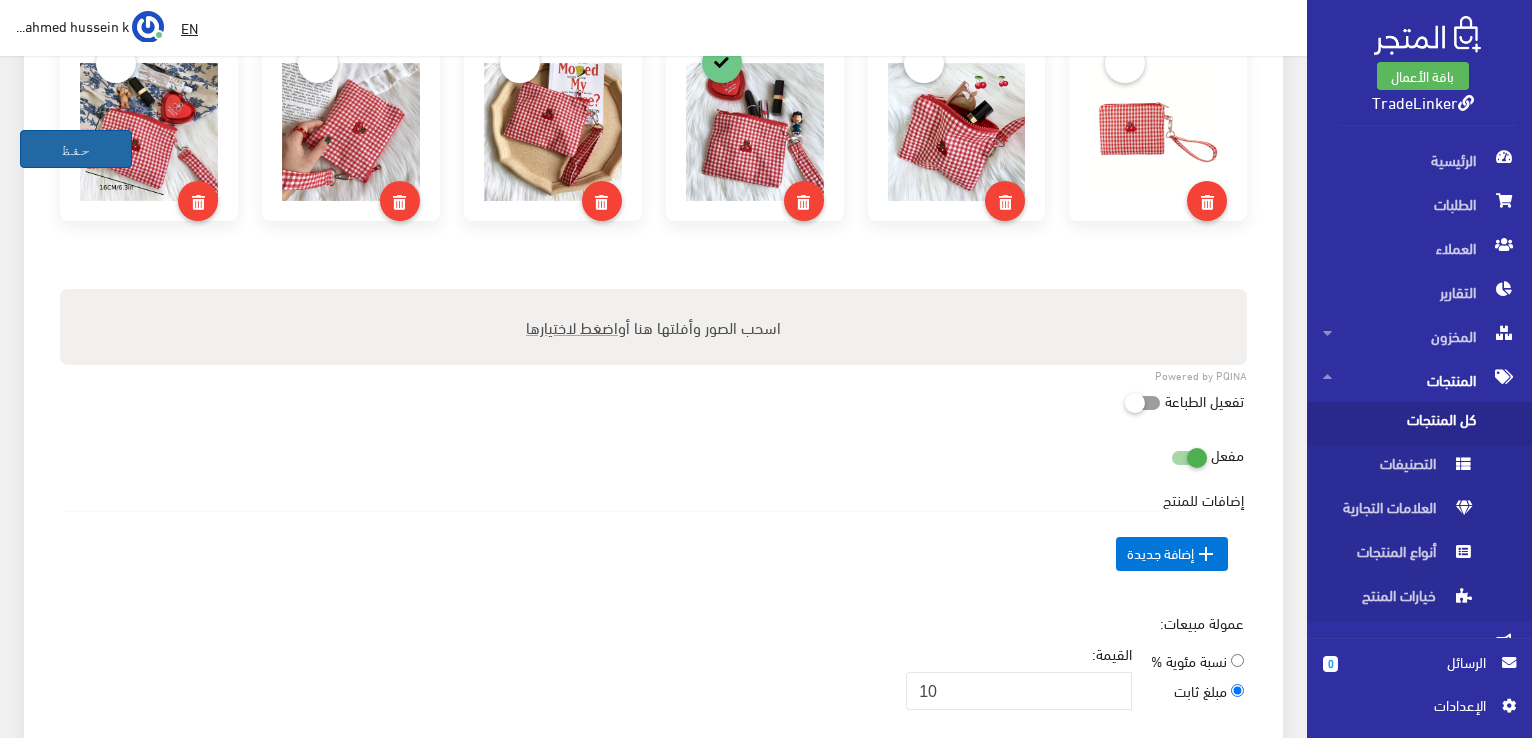 type on "39" 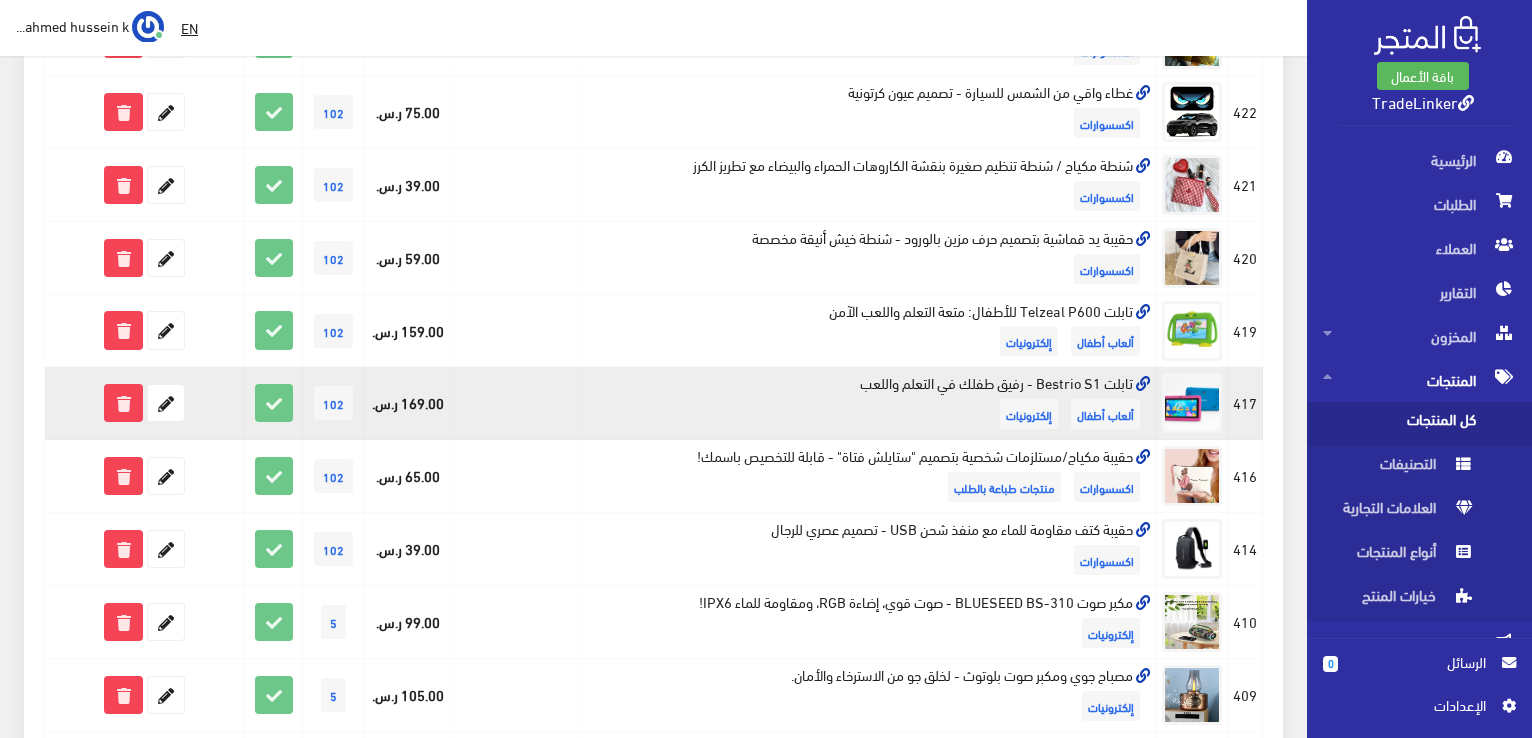 scroll, scrollTop: 1406, scrollLeft: 0, axis: vertical 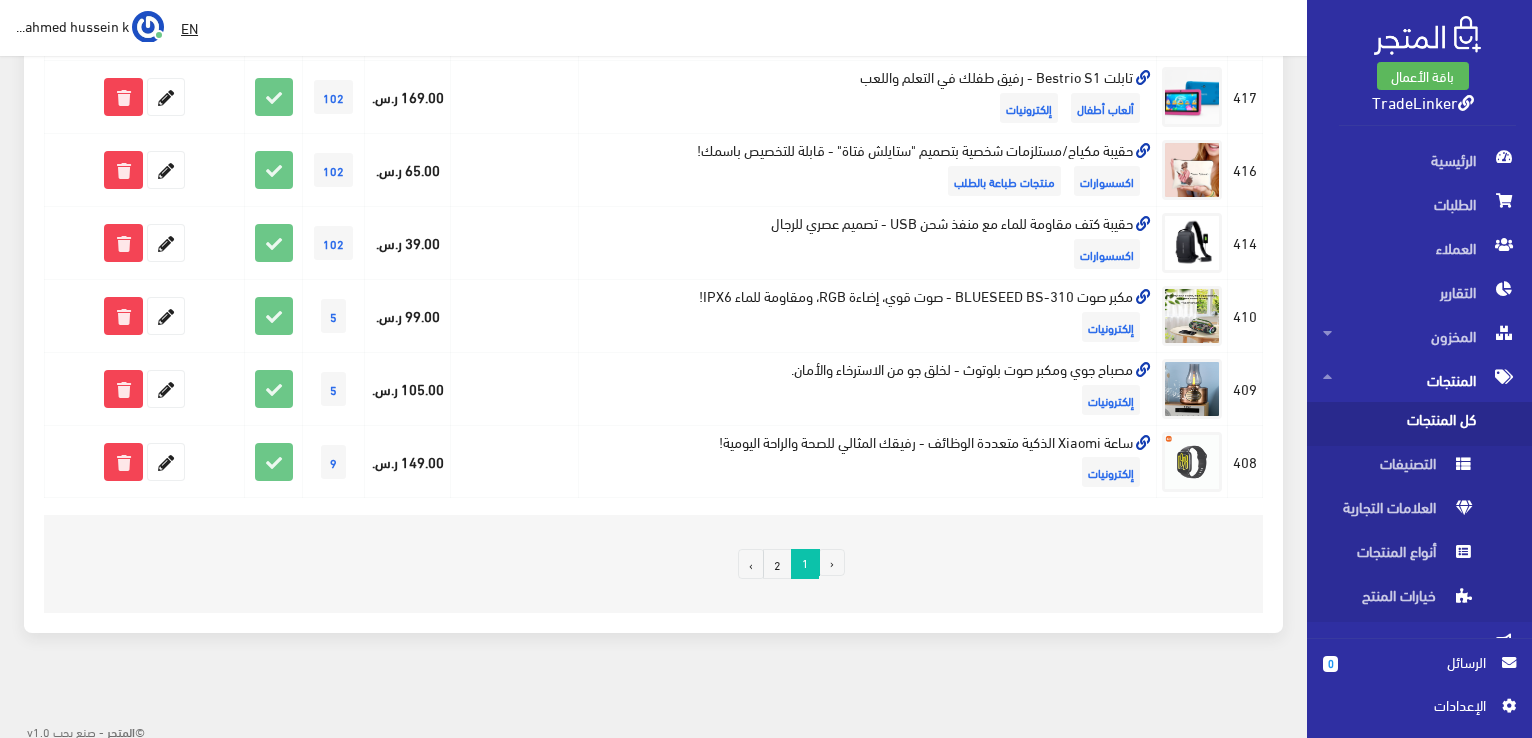 click on "2" at bounding box center [777, 564] 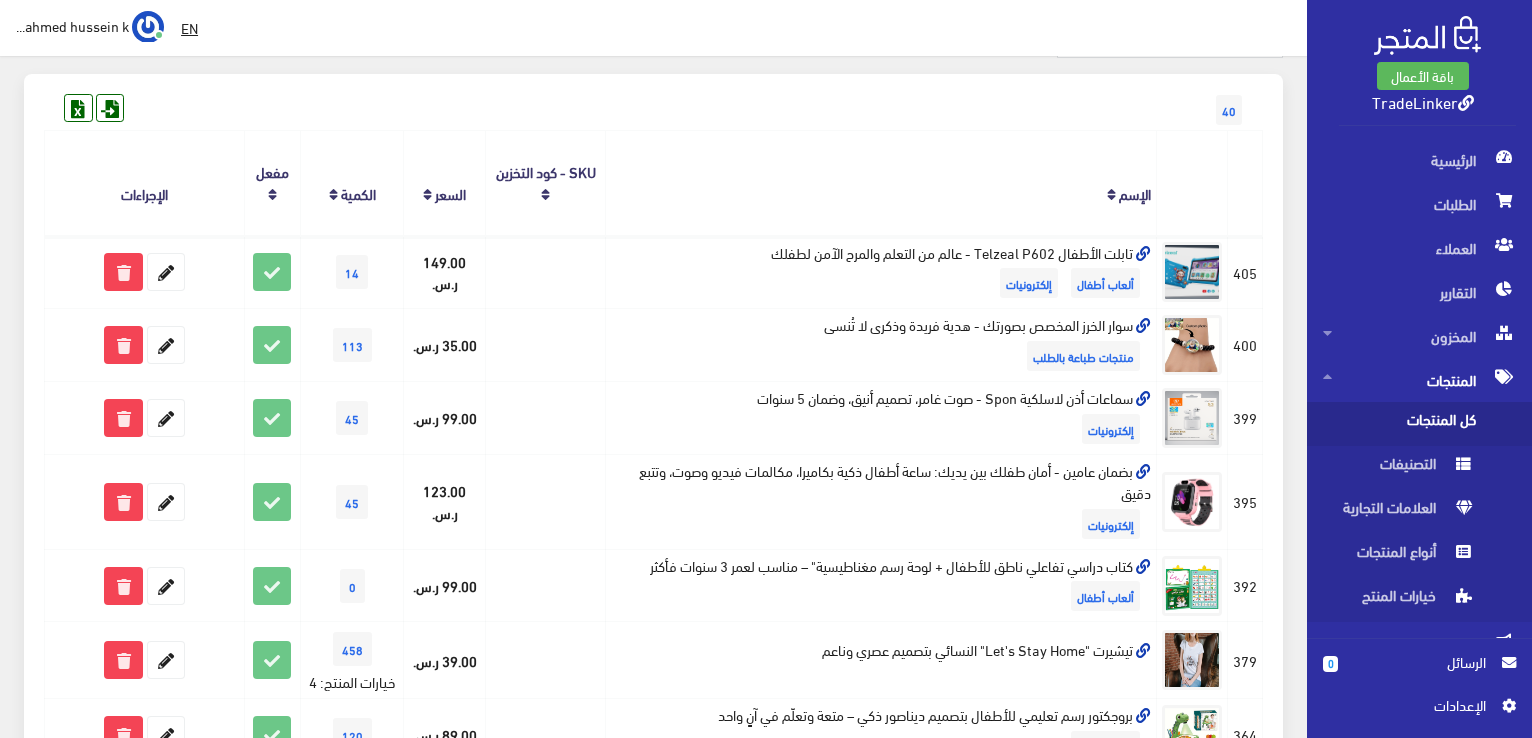 scroll, scrollTop: 100, scrollLeft: 0, axis: vertical 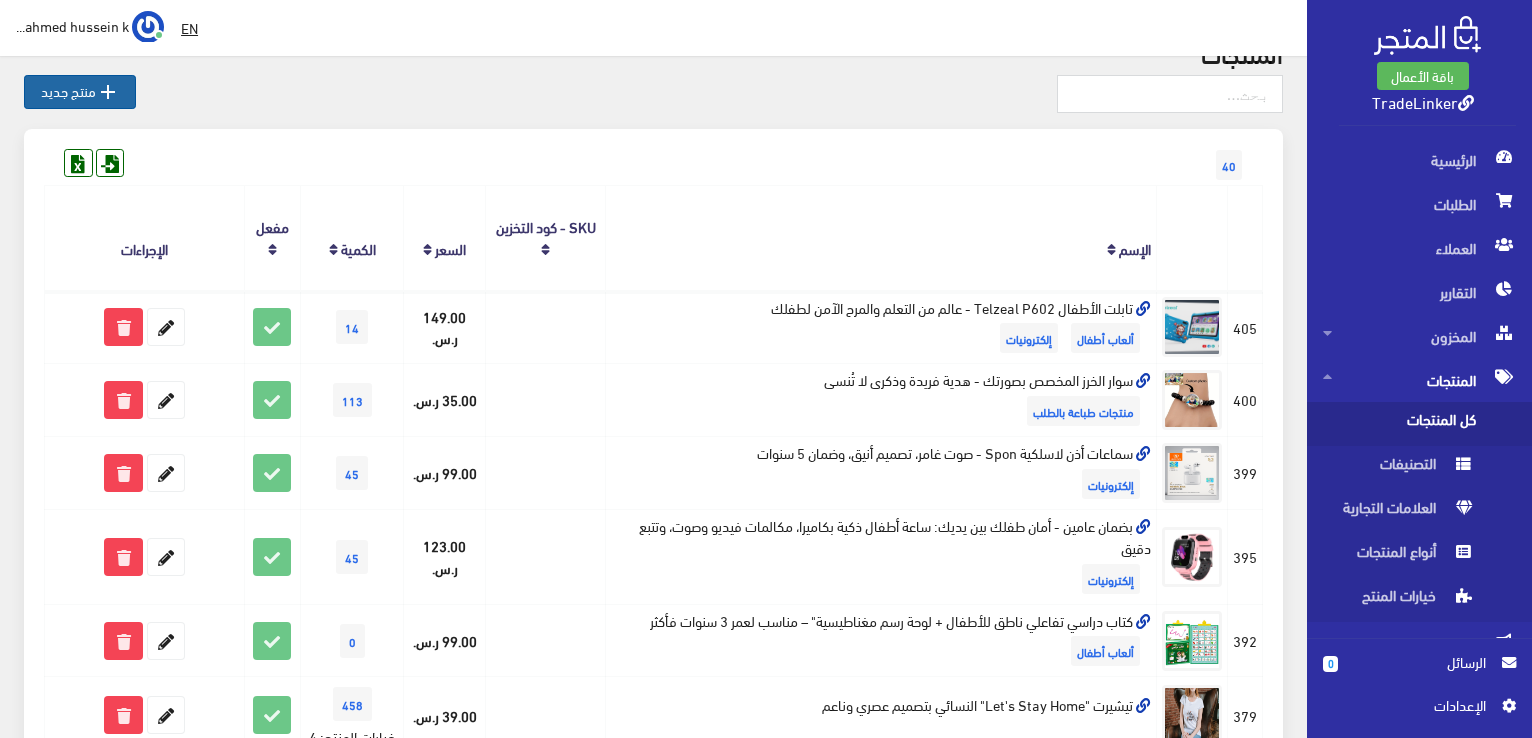 click on "  منتج جديد" at bounding box center [80, 92] 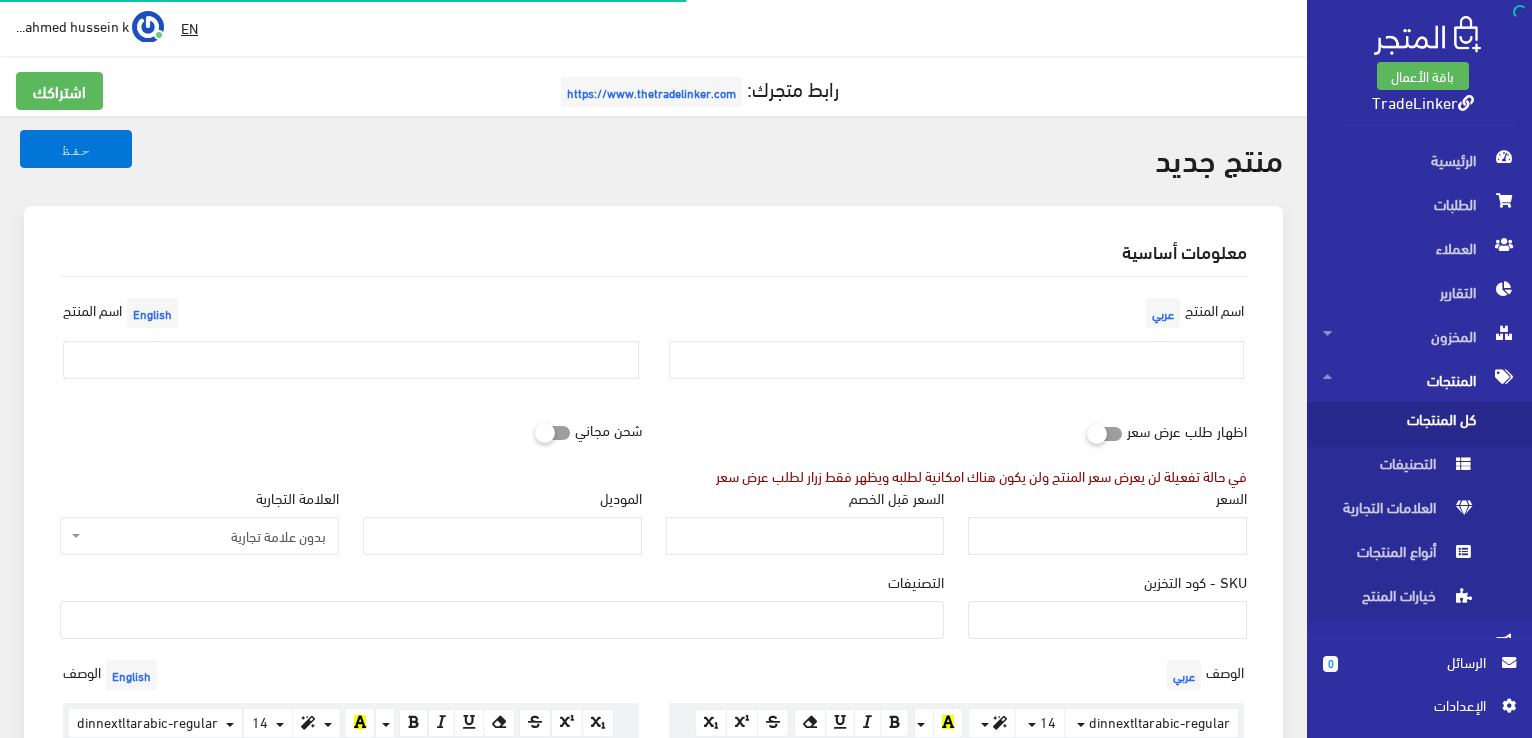 select 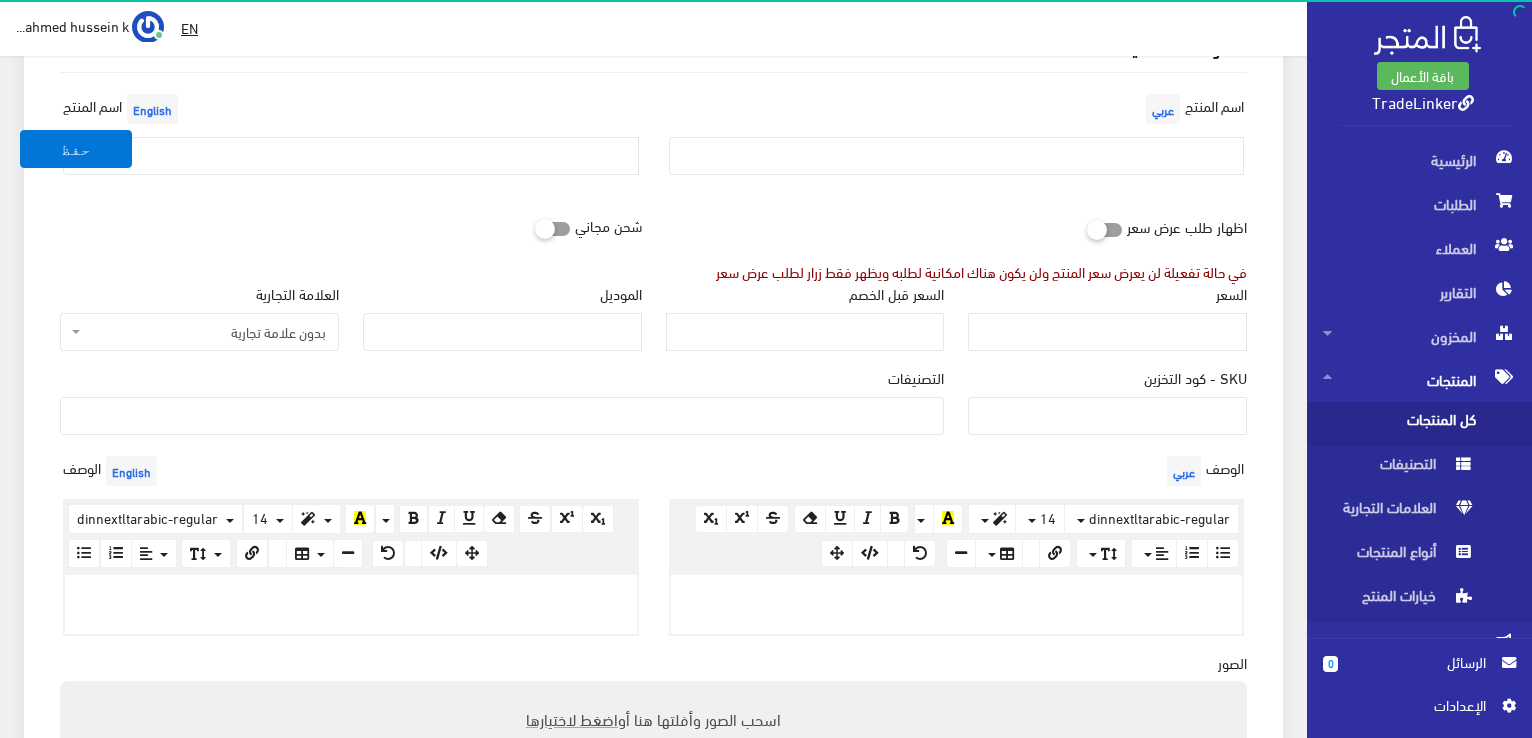 scroll, scrollTop: 0, scrollLeft: 0, axis: both 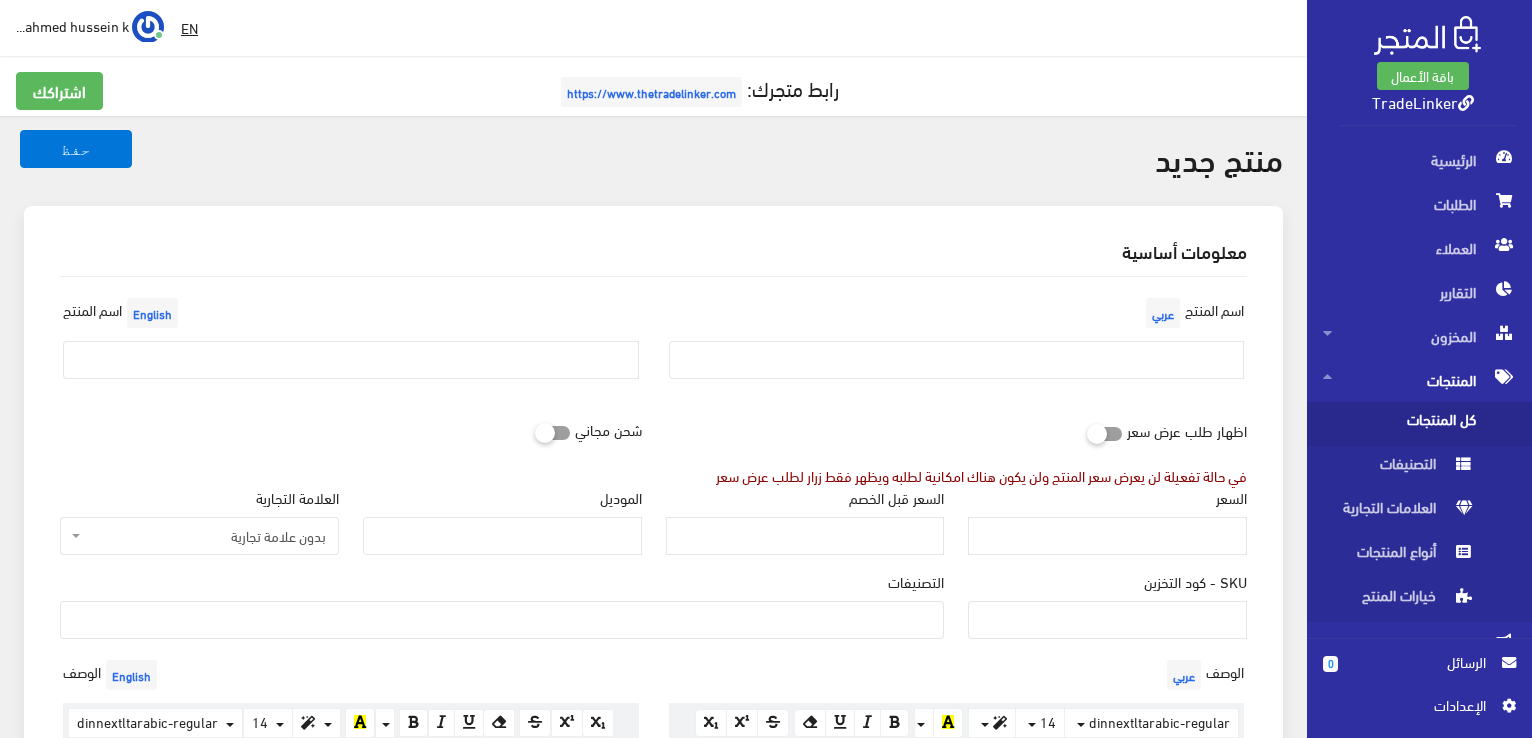 click on "كل المنتجات" at bounding box center [1399, 424] 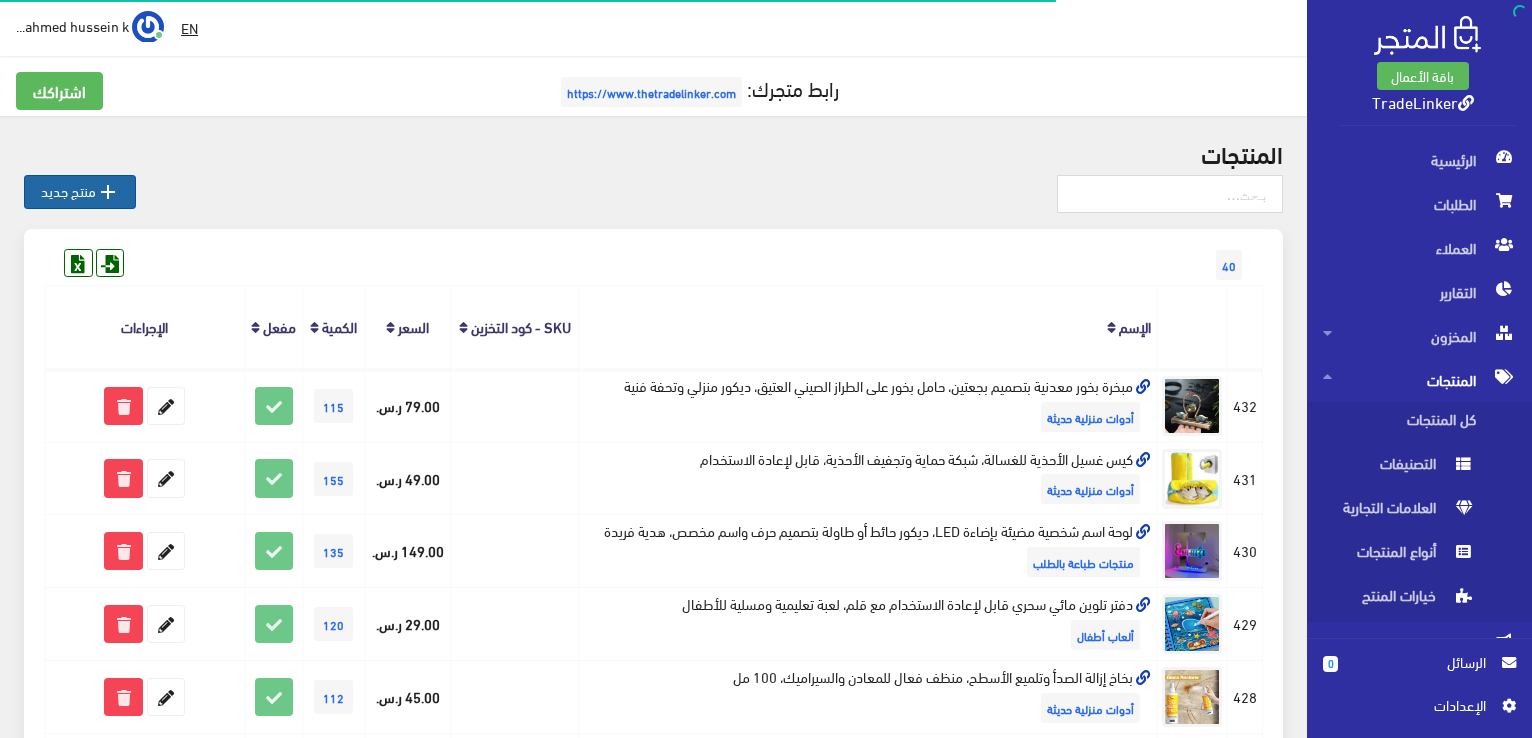 click on "  منتج جديد" at bounding box center [80, 192] 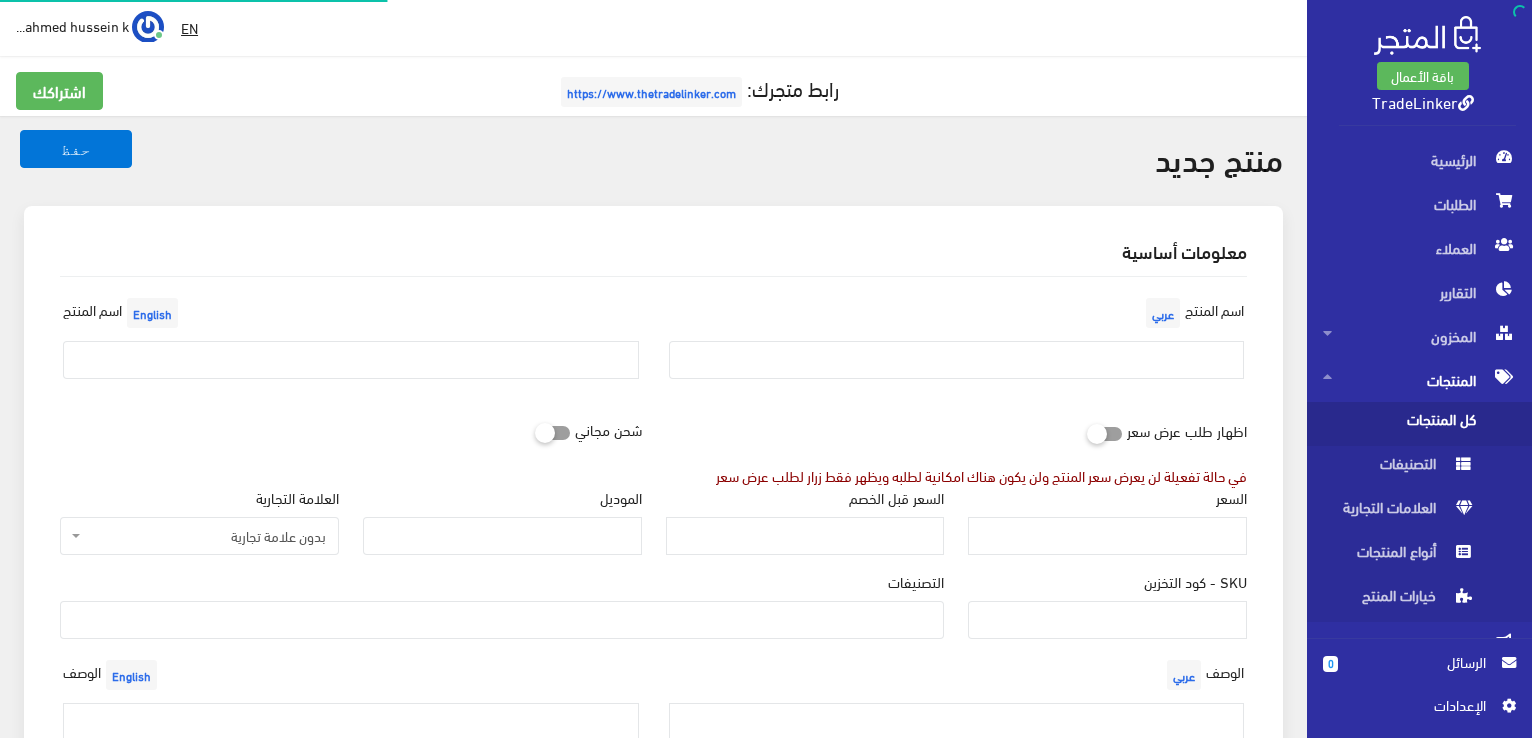select 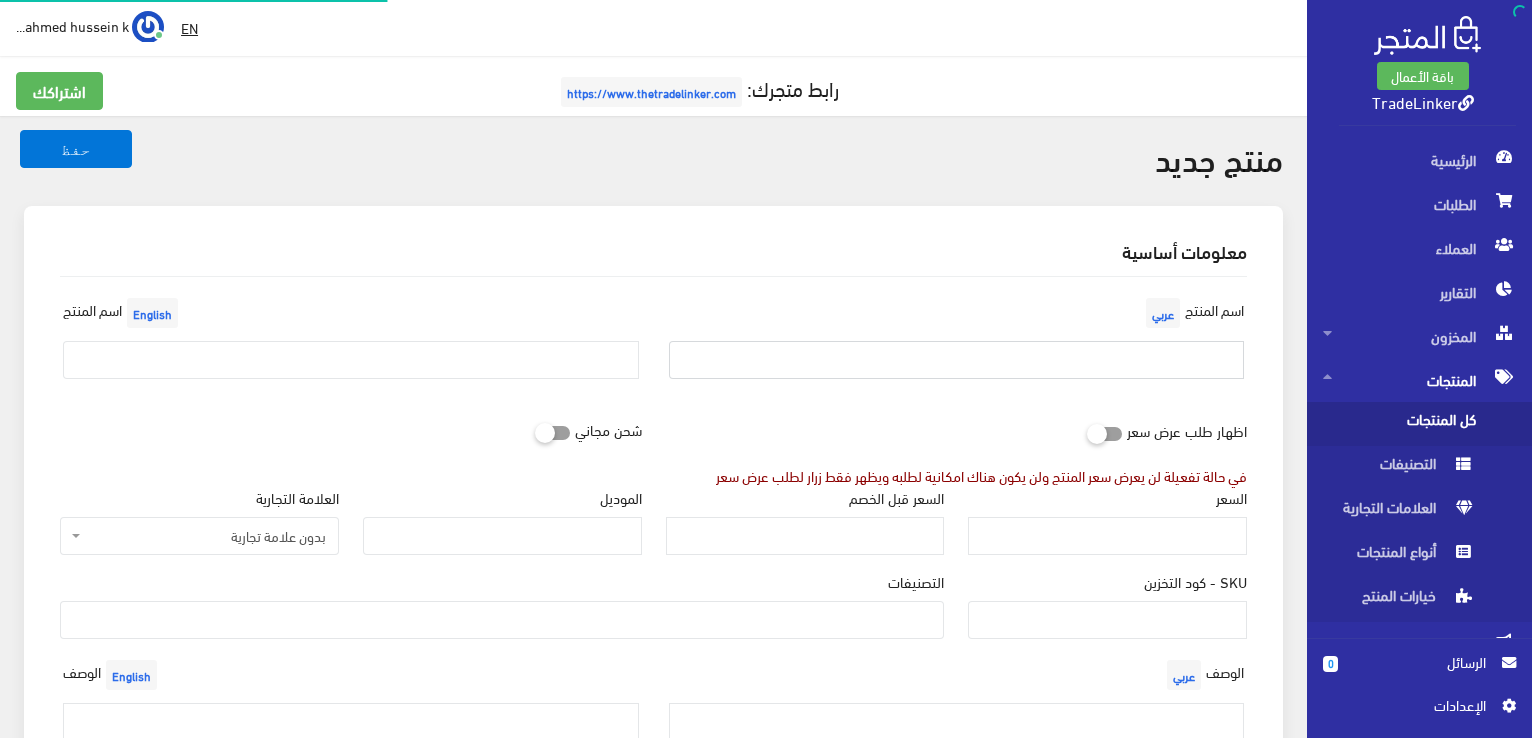 click at bounding box center [957, 360] 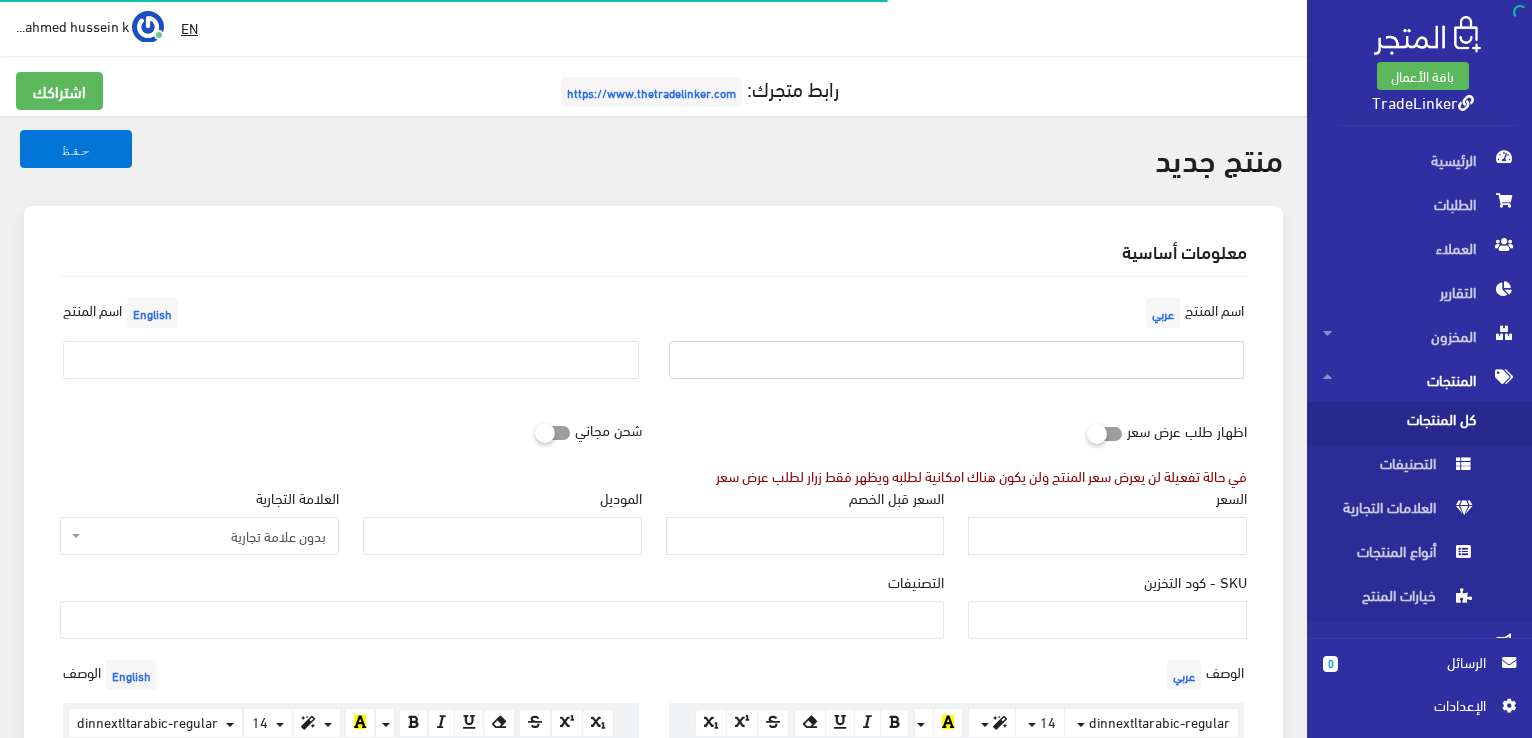 paste on "أداة تثبيت ملاءة السرير، مشابك مانعة للانزلاق للحفاظ على ترتيب السرير ([COUNT] قطعة)" 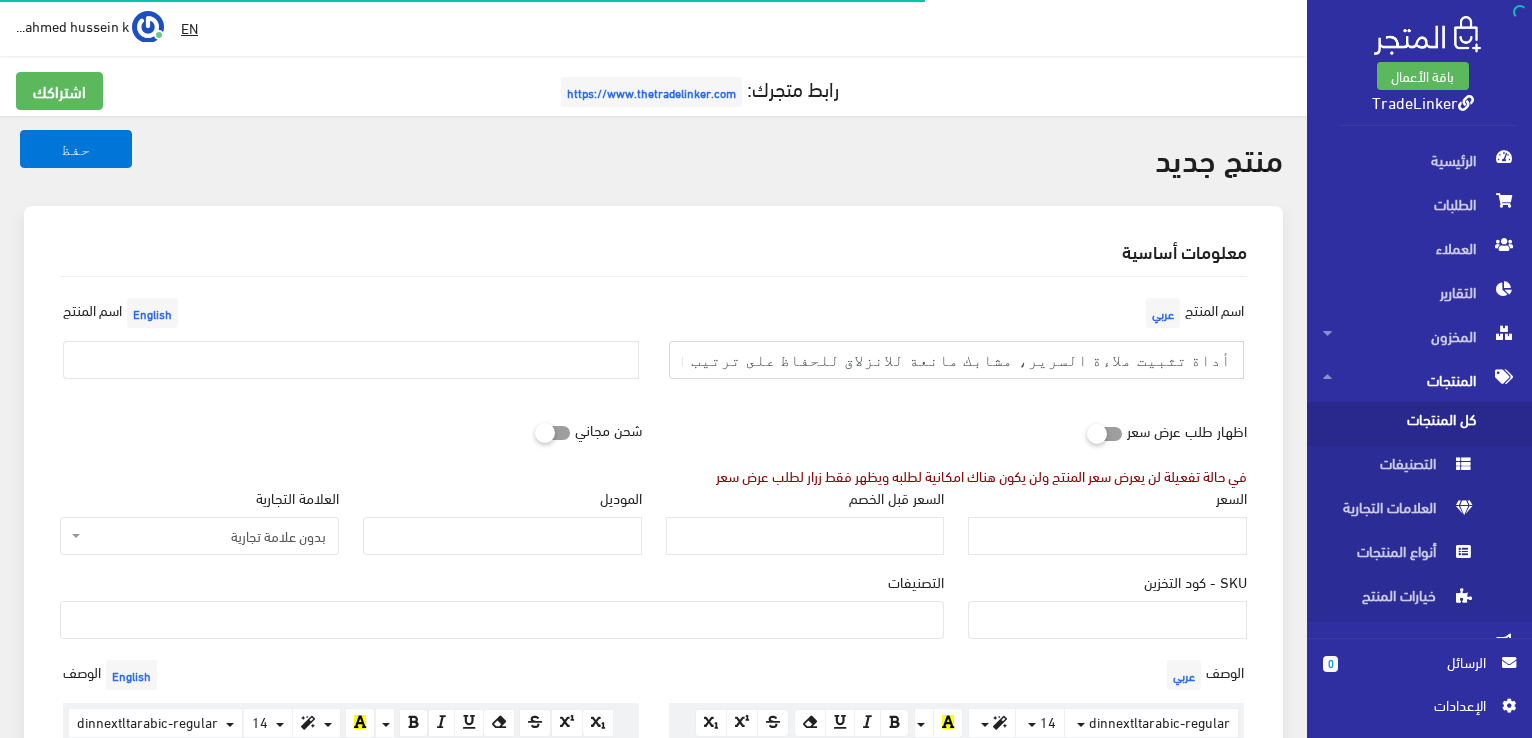 scroll, scrollTop: 0, scrollLeft: -8, axis: horizontal 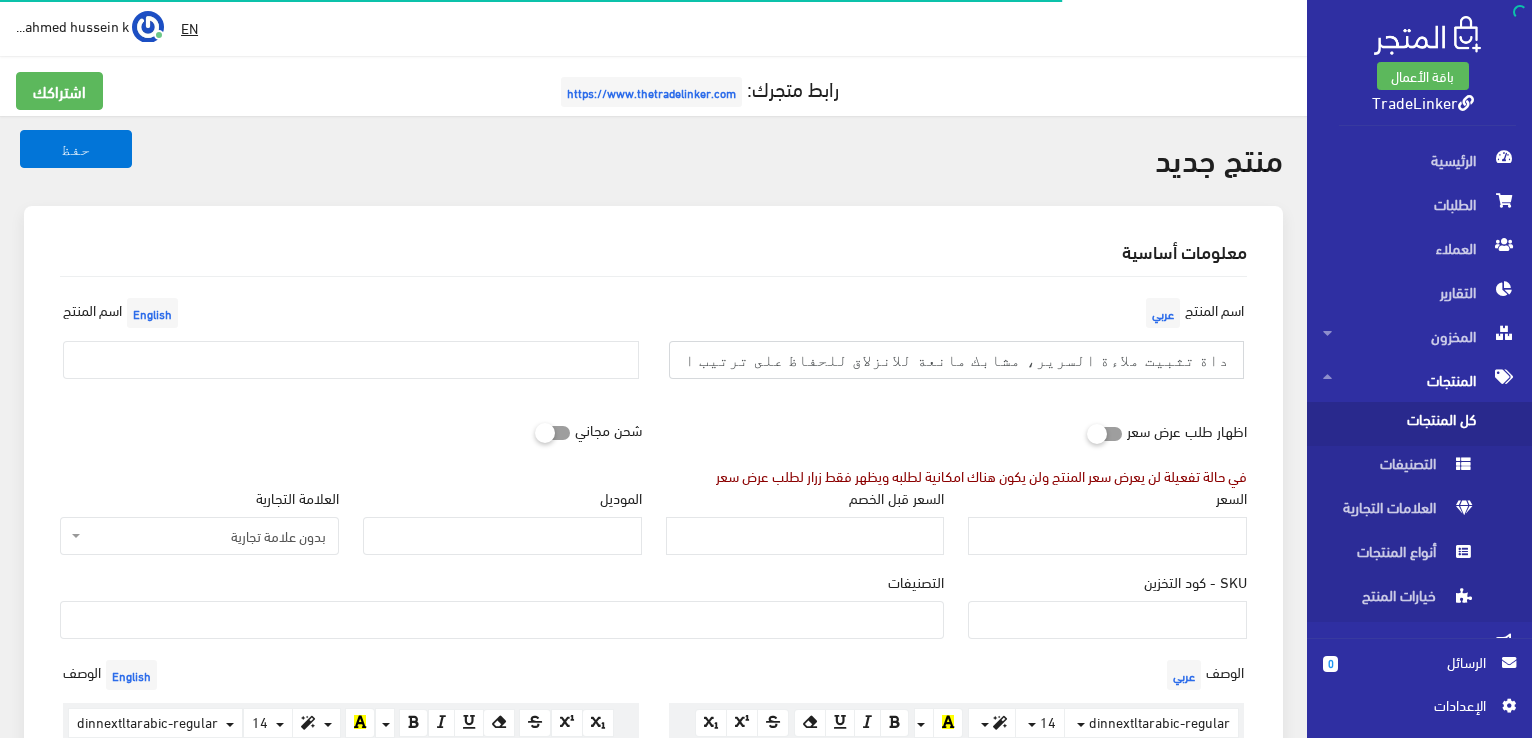 type on "أداة تثبيت ملاءة السرير، مشابك مانعة للانزلاق للحفاظ على ترتيب السرير ([COUNT] قطعة)" 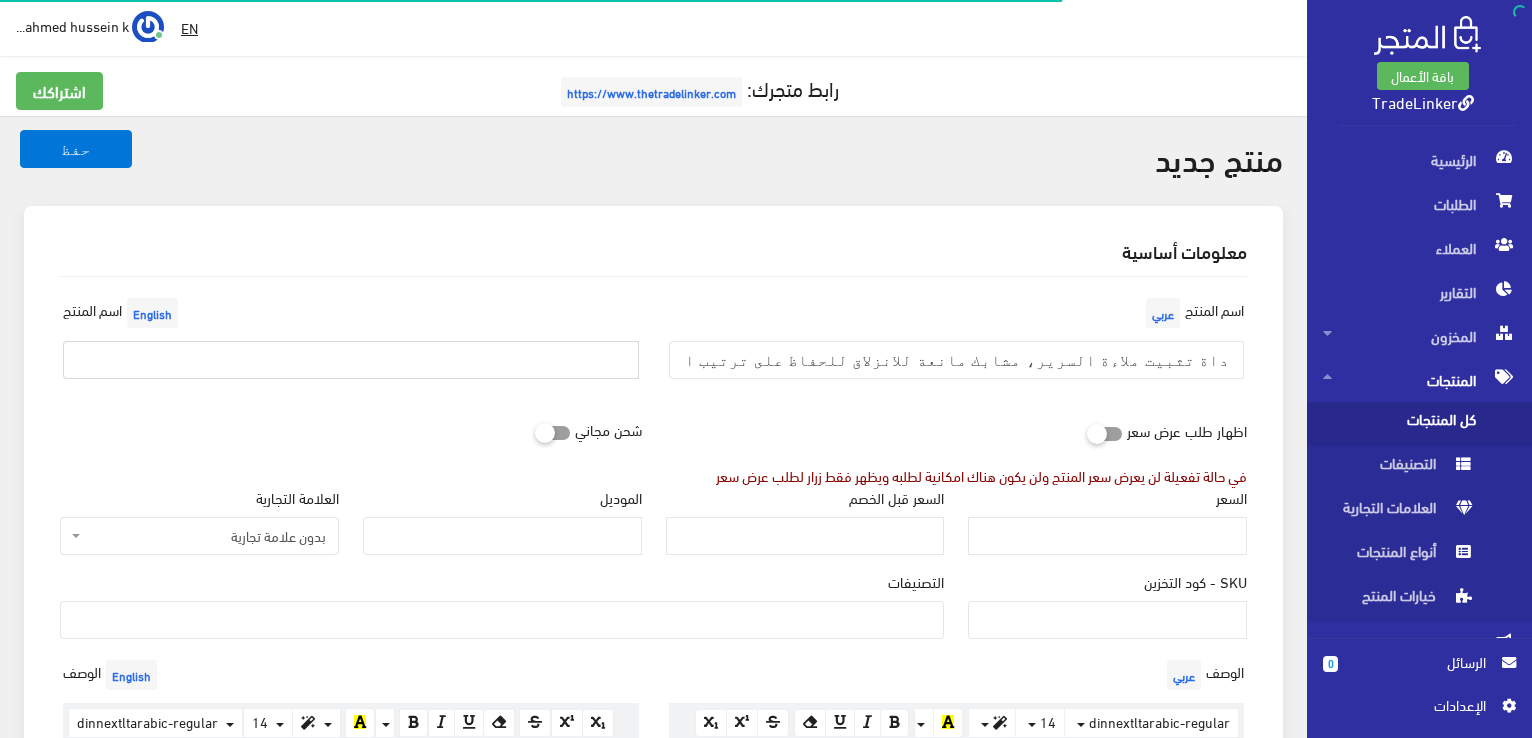click at bounding box center [351, 360] 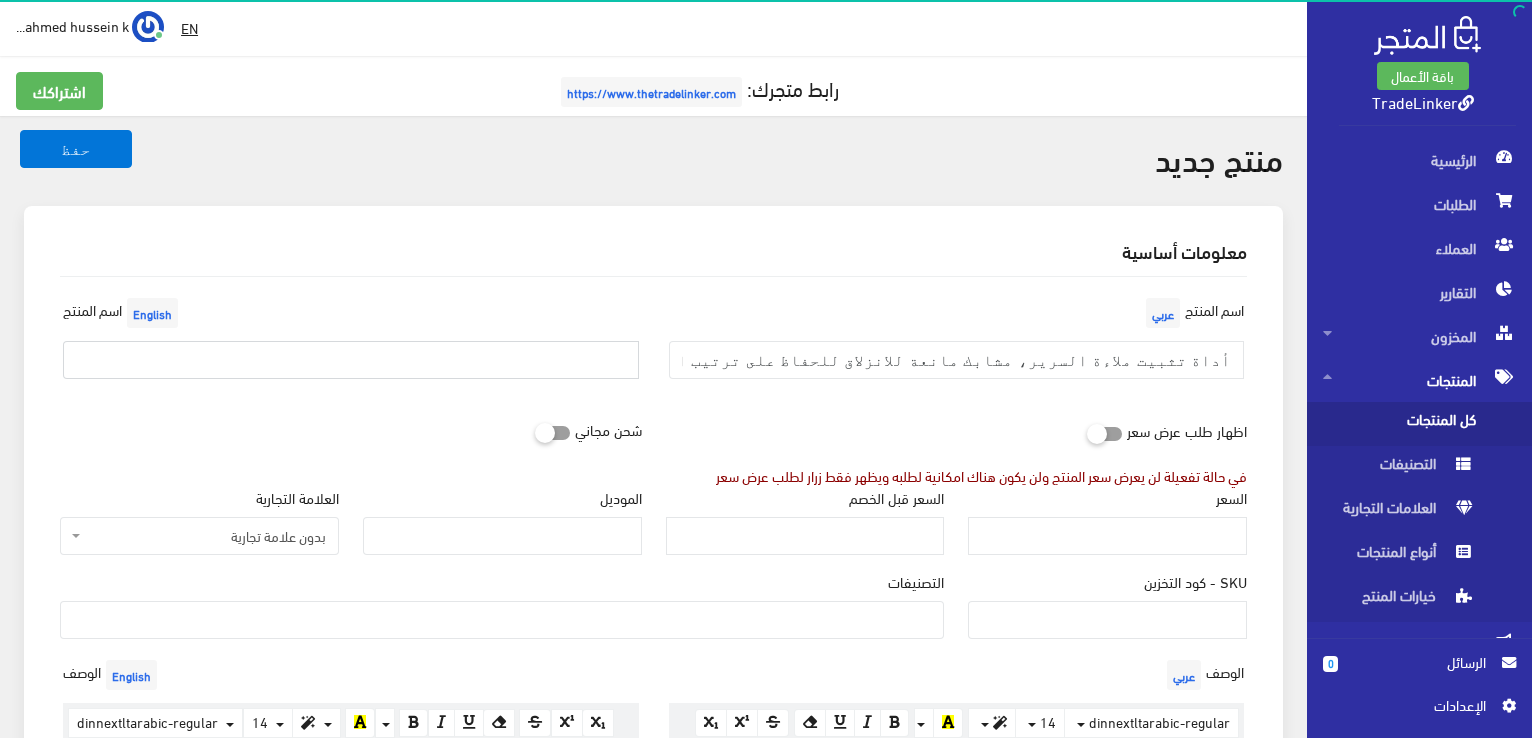 paste on "أداة تثبيت ملاءة السرير، مشابك مانعة للانزلاق للحفاظ على ترتيب السرير ([COUNT] قطعة)" 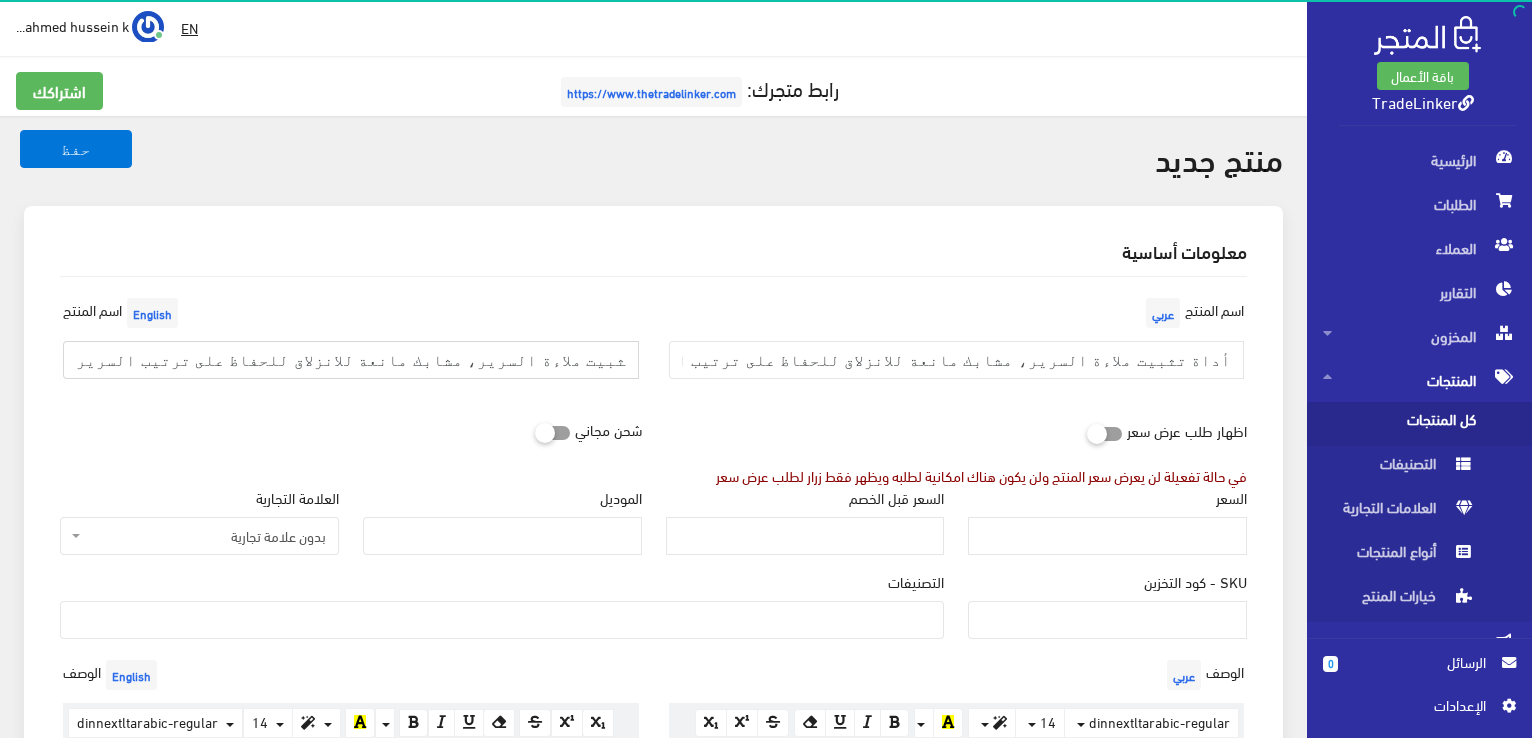 scroll, scrollTop: 0, scrollLeft: 8, axis: horizontal 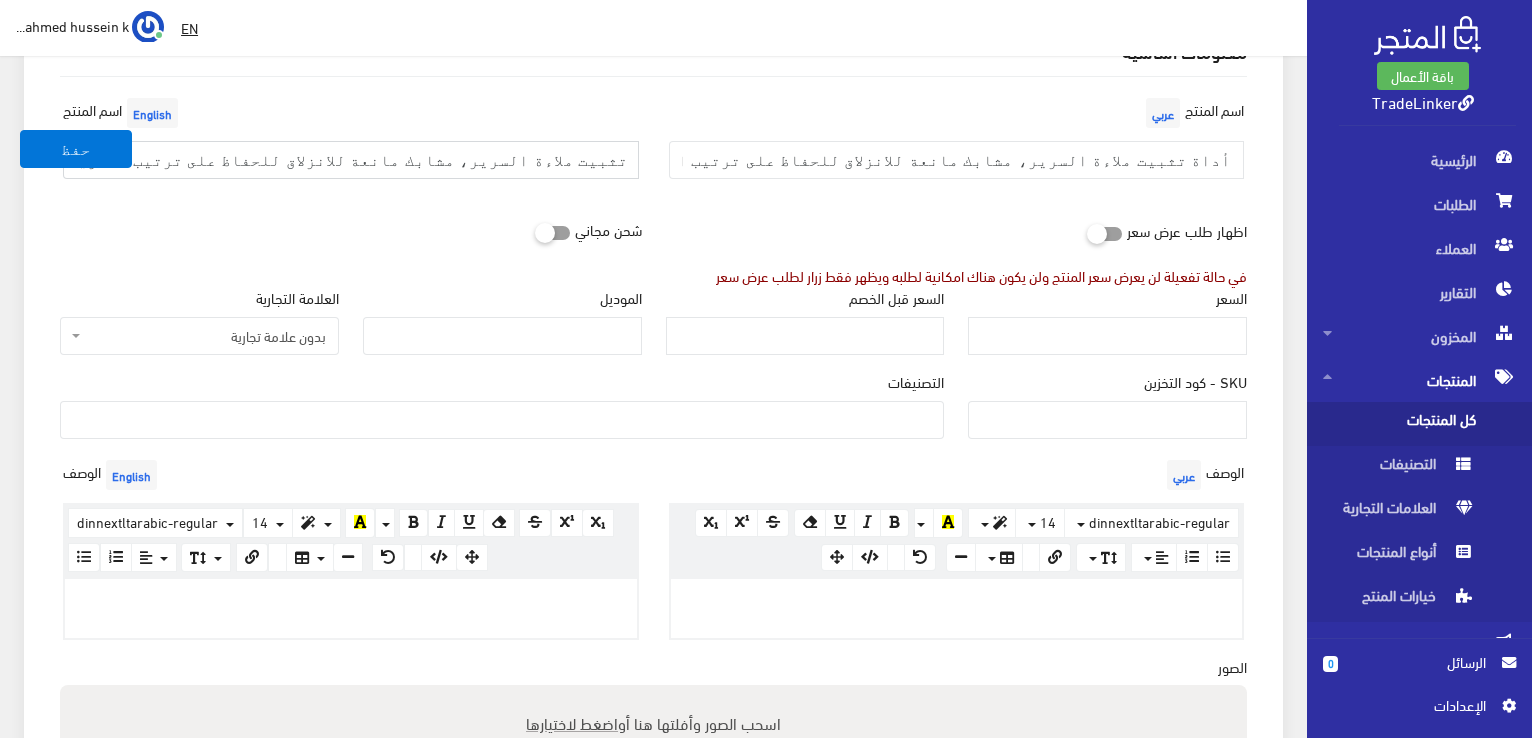 type on "أداة تثبيت ملاءة السرير، مشابك مانعة للانزلاق للحفاظ على ترتيب السرير ([COUNT] قطعة)" 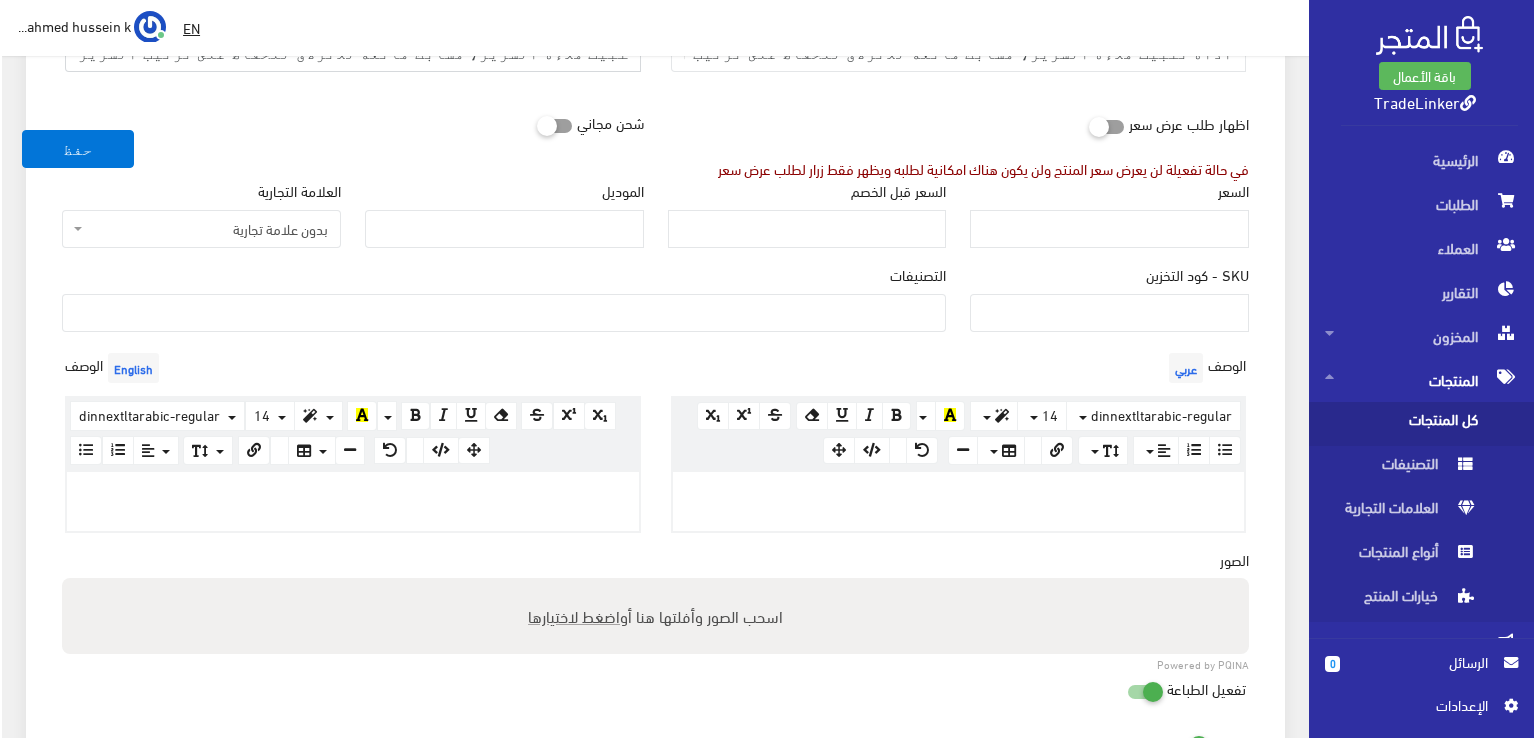 scroll, scrollTop: 600, scrollLeft: 0, axis: vertical 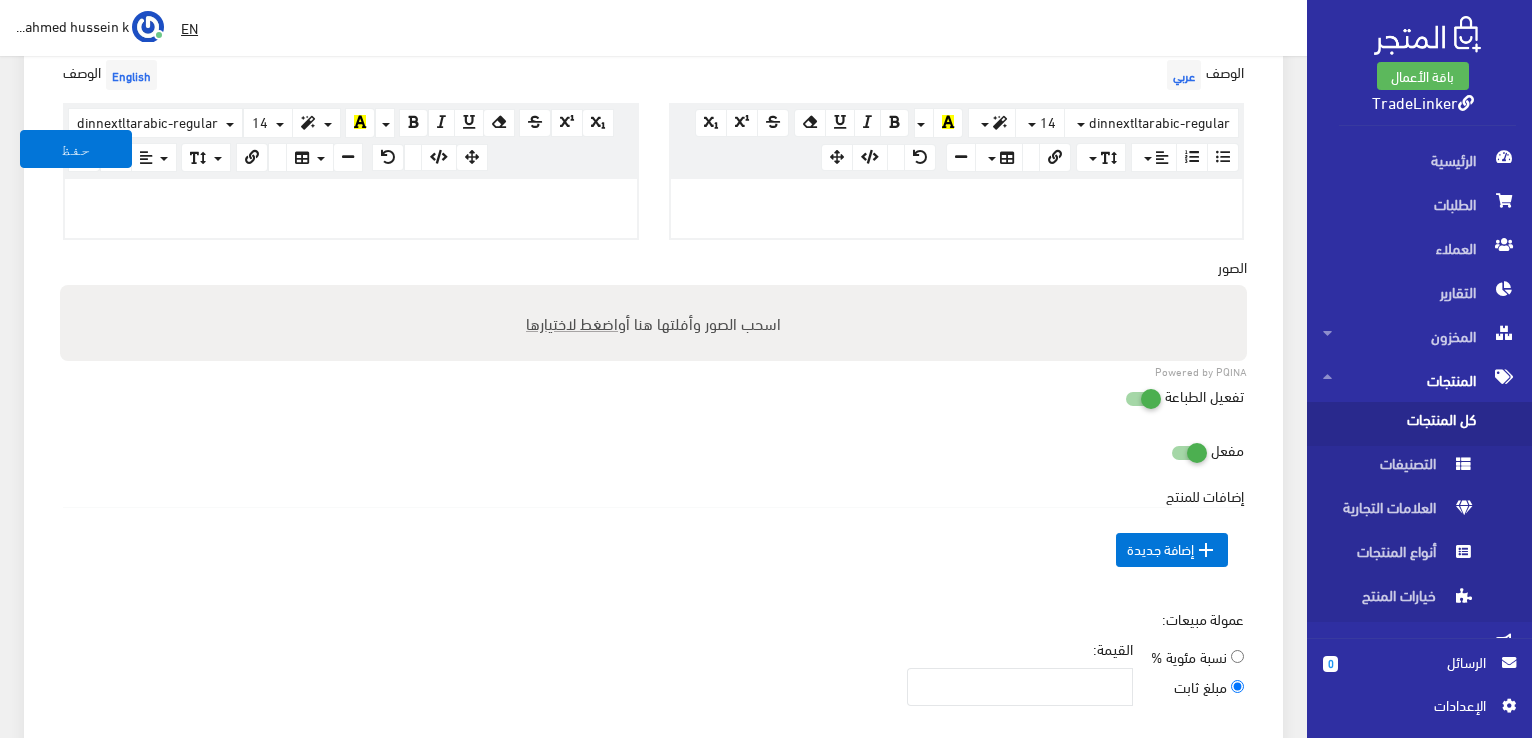 click at bounding box center [957, 208] 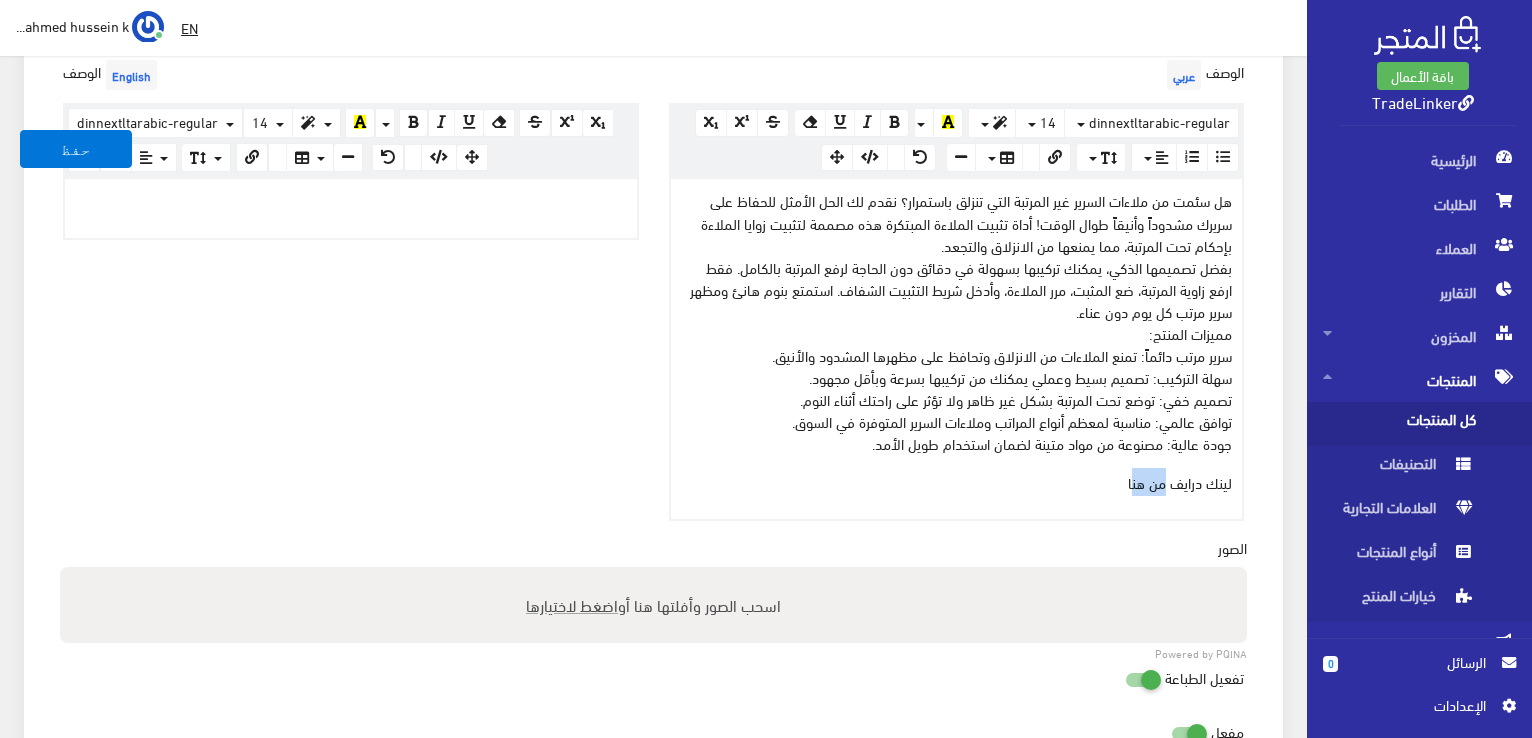 drag, startPoint x: 1145, startPoint y: 477, endPoint x: 1165, endPoint y: 477, distance: 20 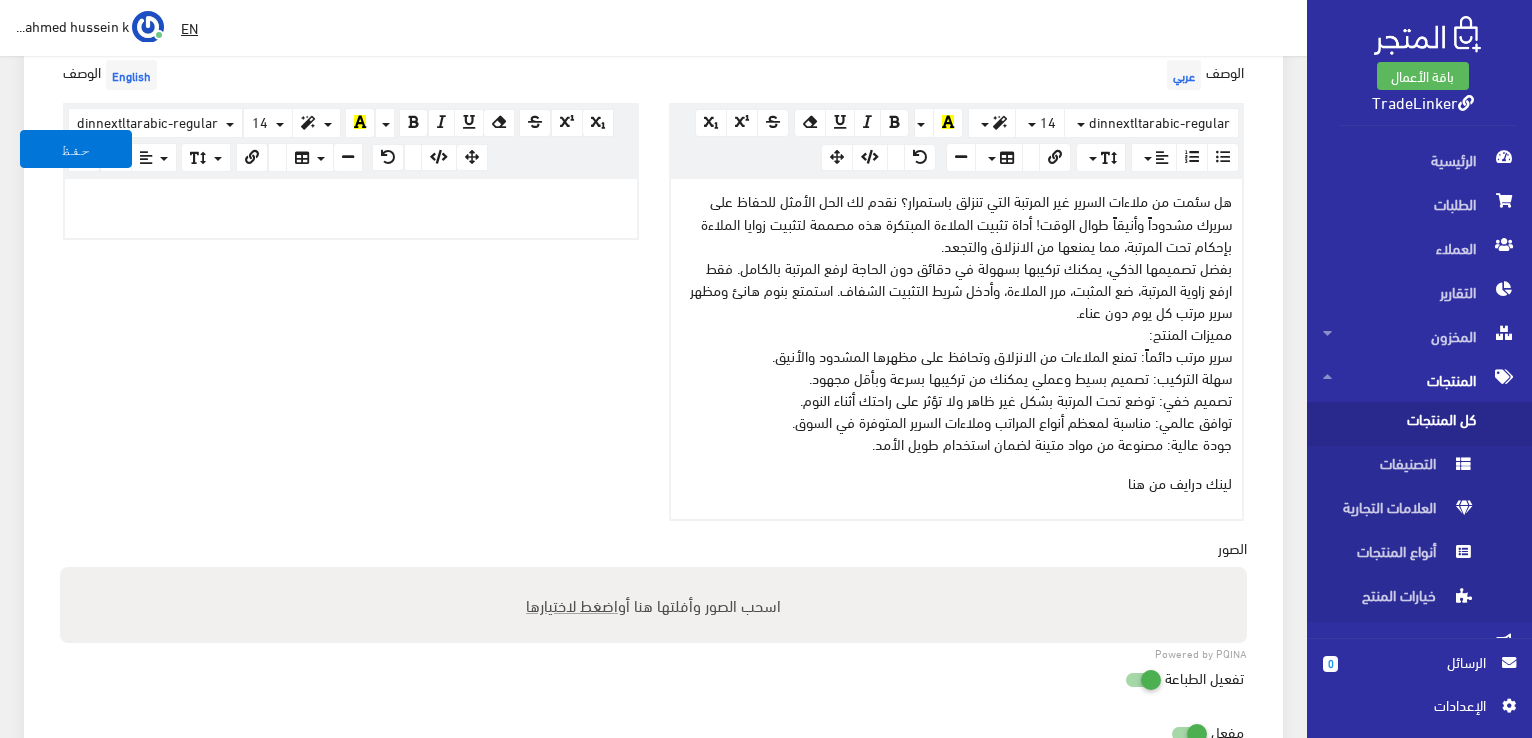 click on "لينك درايف من هنا" at bounding box center (1180, 482) 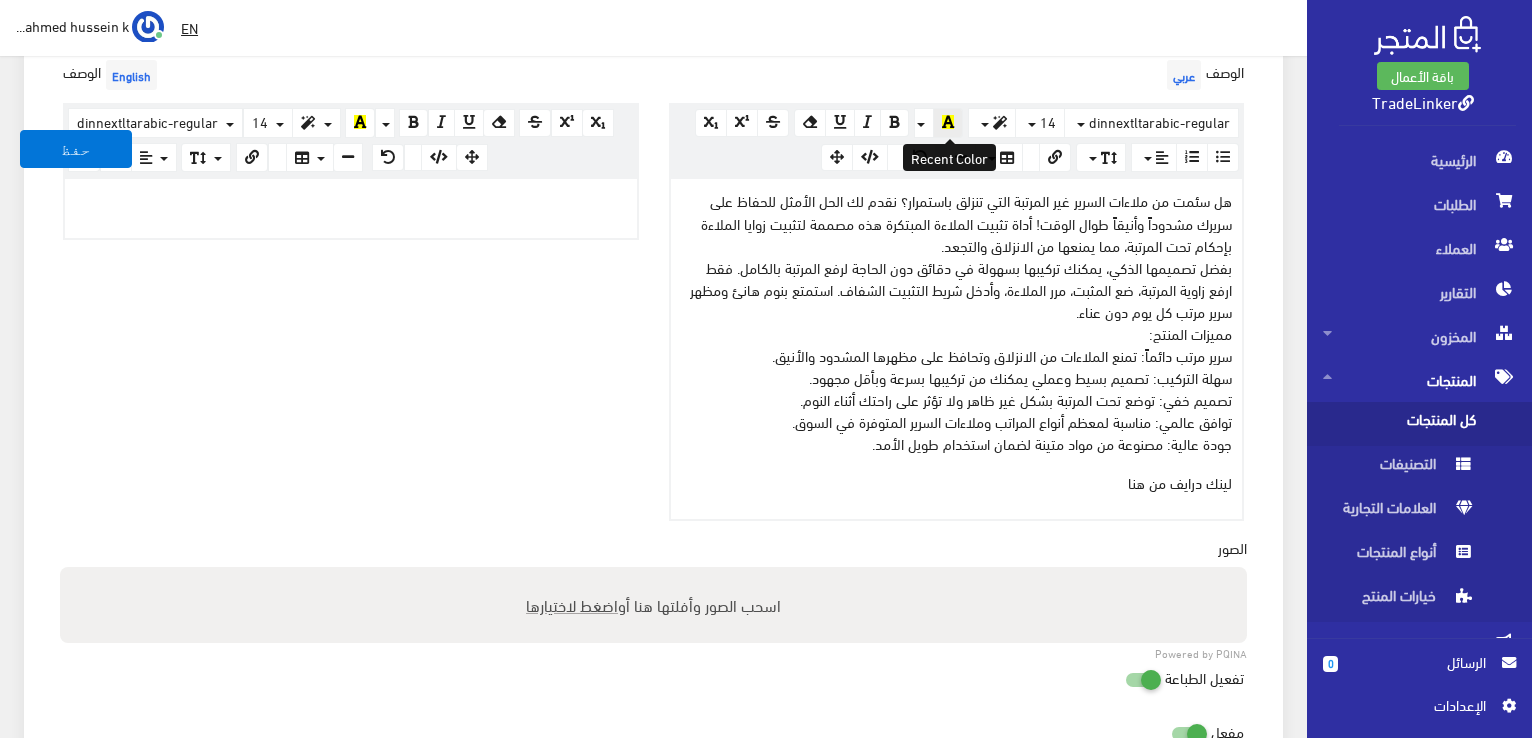 click at bounding box center [948, 122] 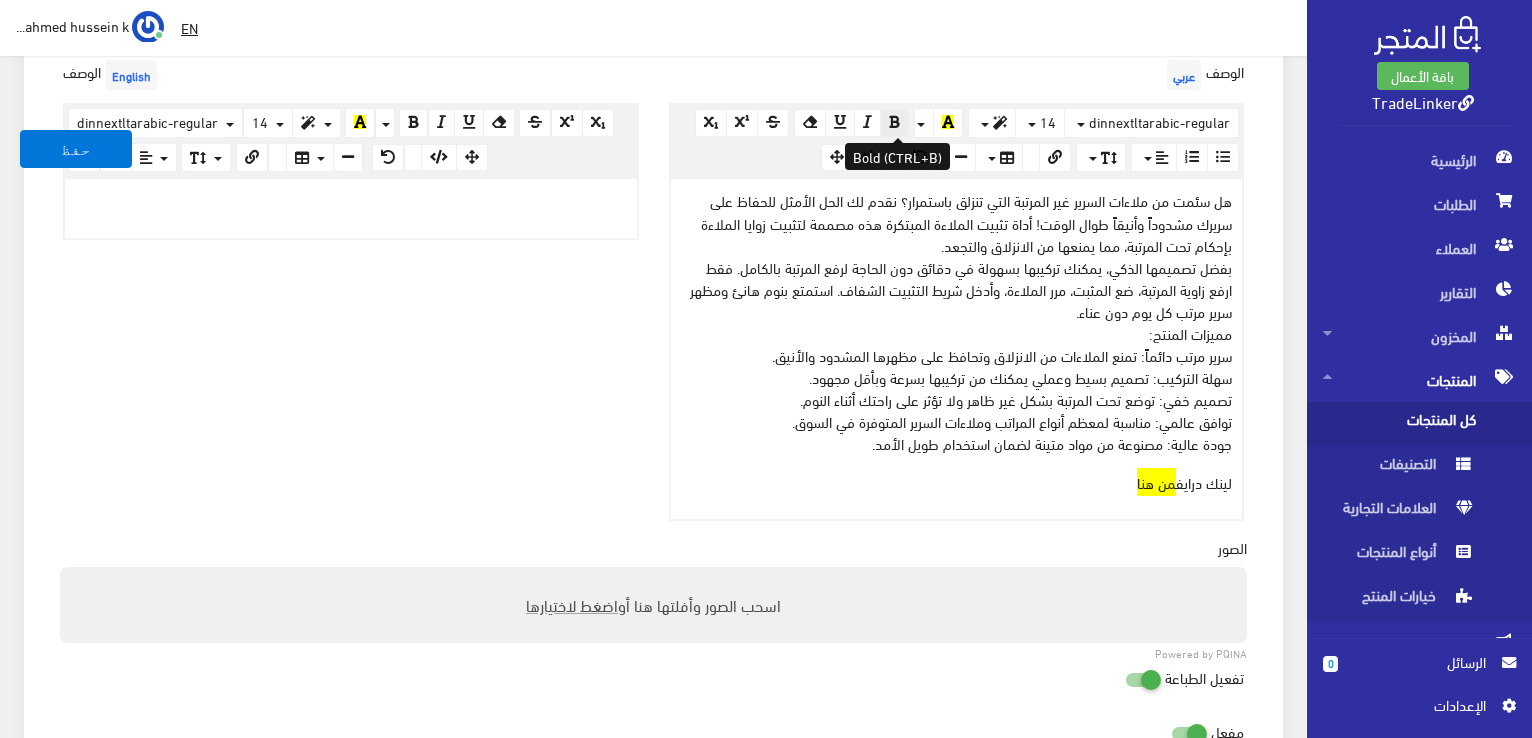click at bounding box center (894, 122) 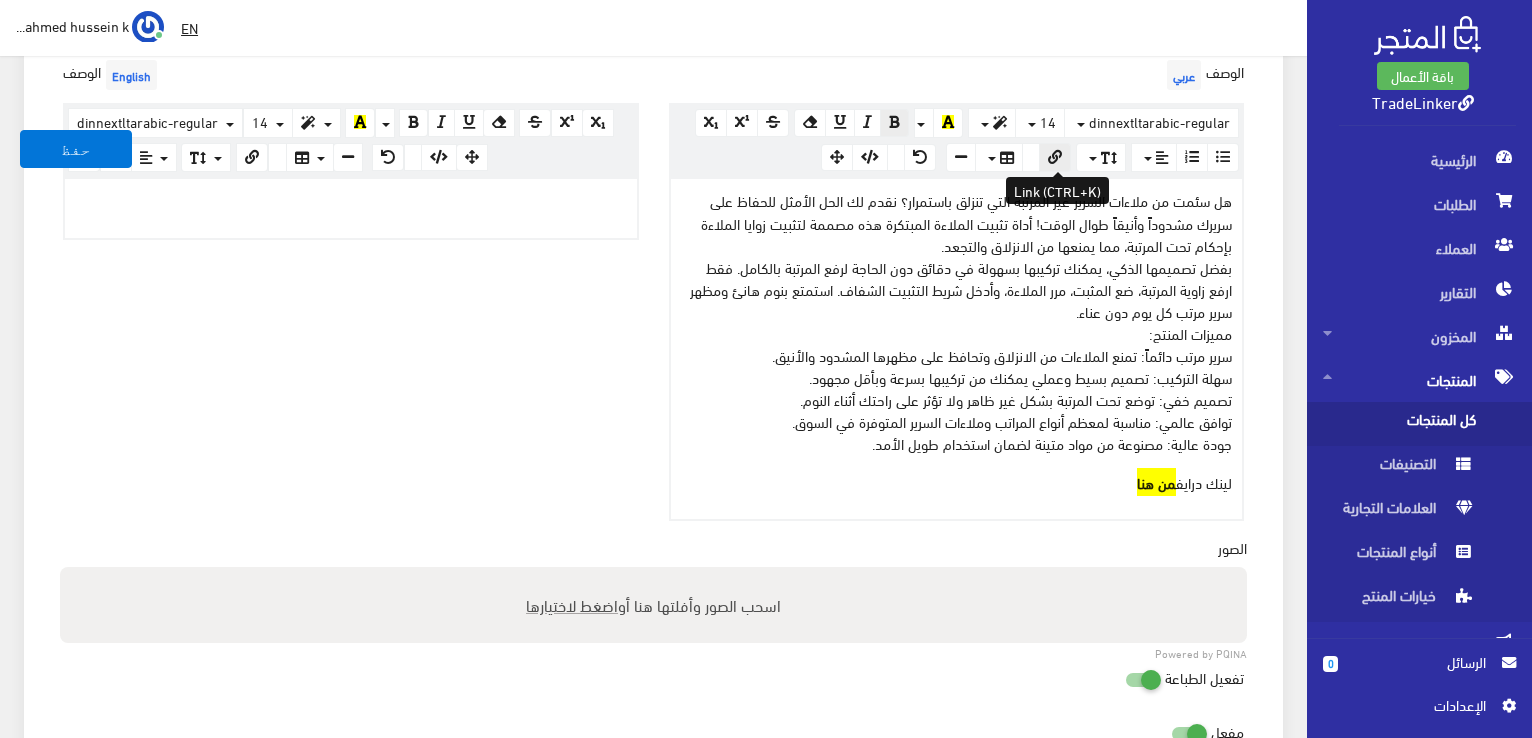 click at bounding box center (1055, 158) 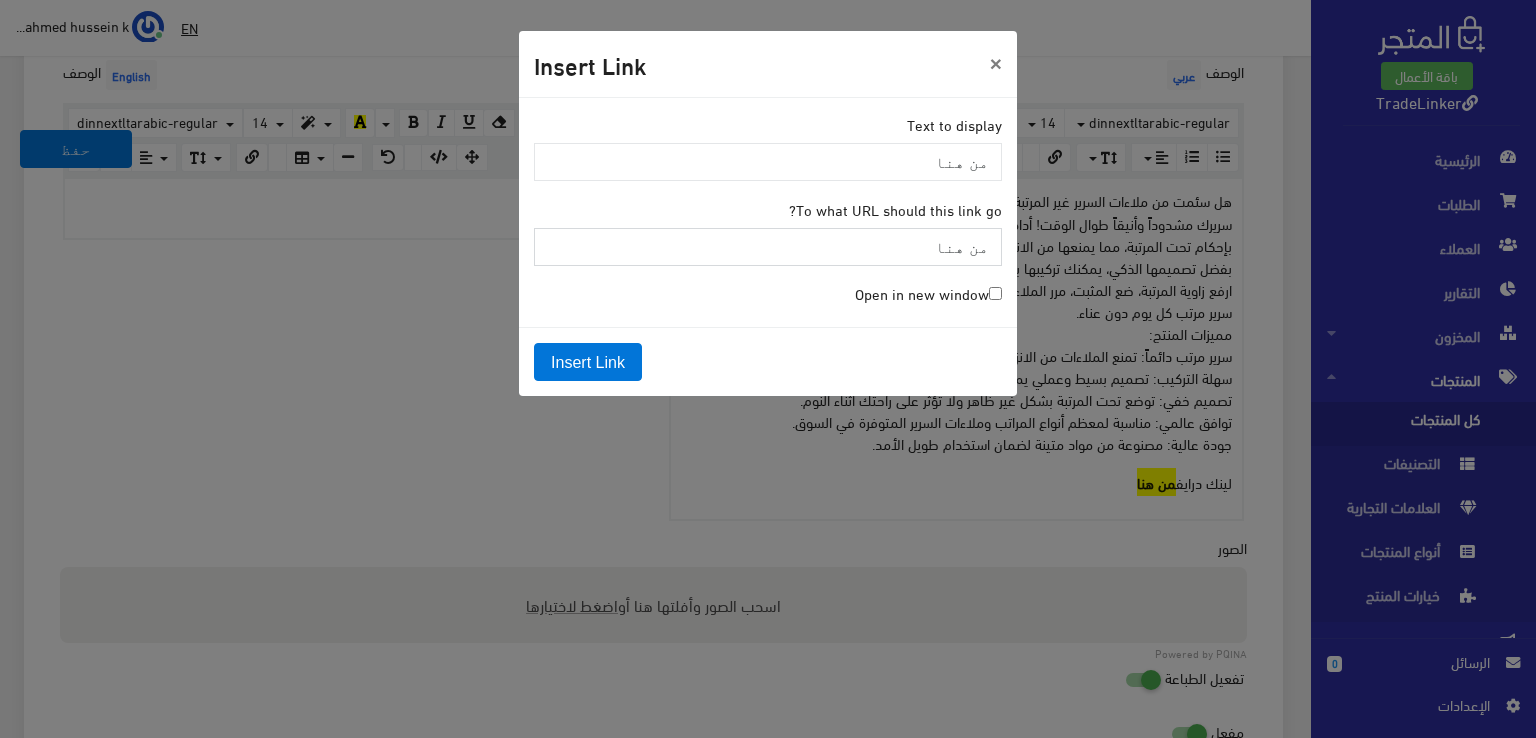 paste on "https://drive.google.com/drive/folders/[ID]?usp=drive_link" 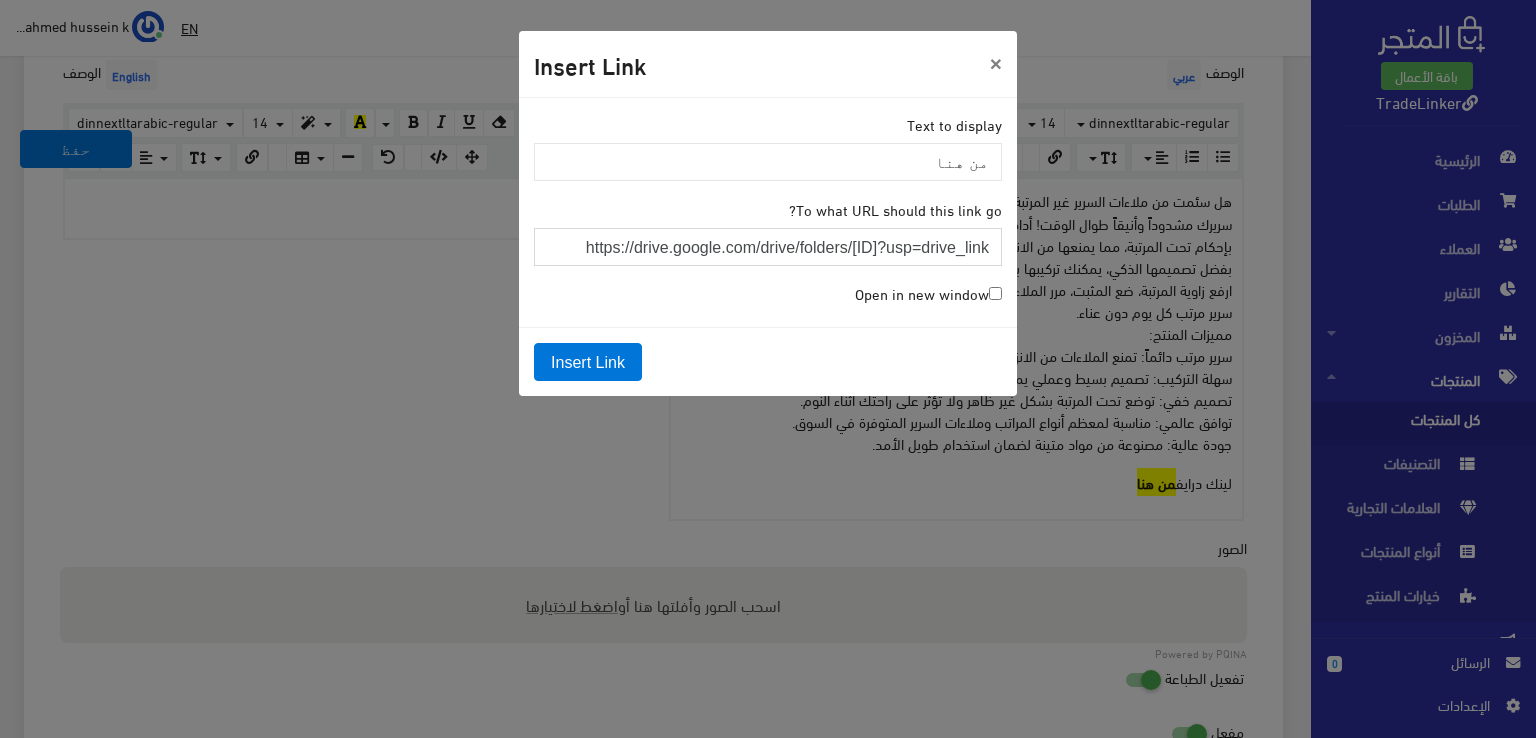 scroll, scrollTop: 0, scrollLeft: -244, axis: horizontal 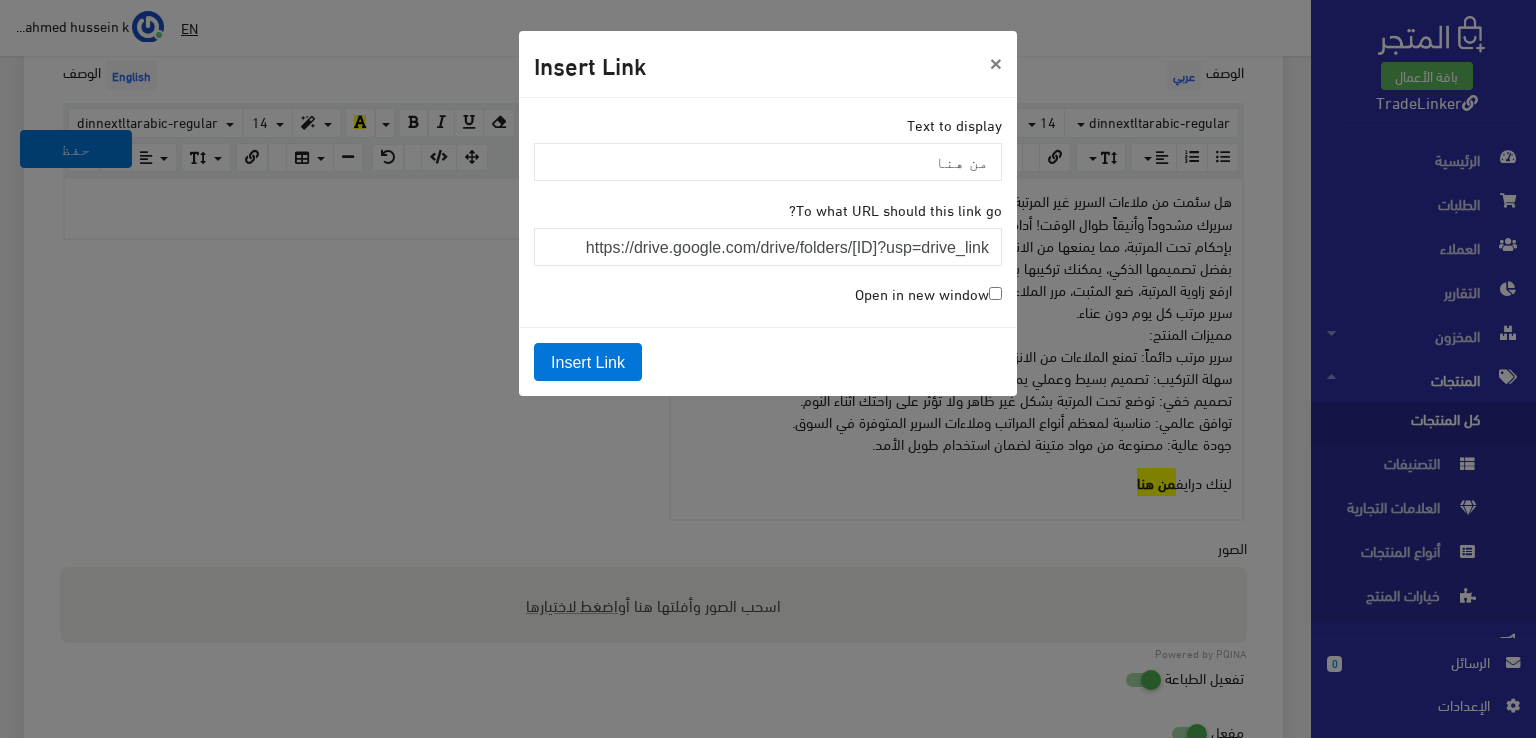 click on "Open in new window" at bounding box center [995, 293] 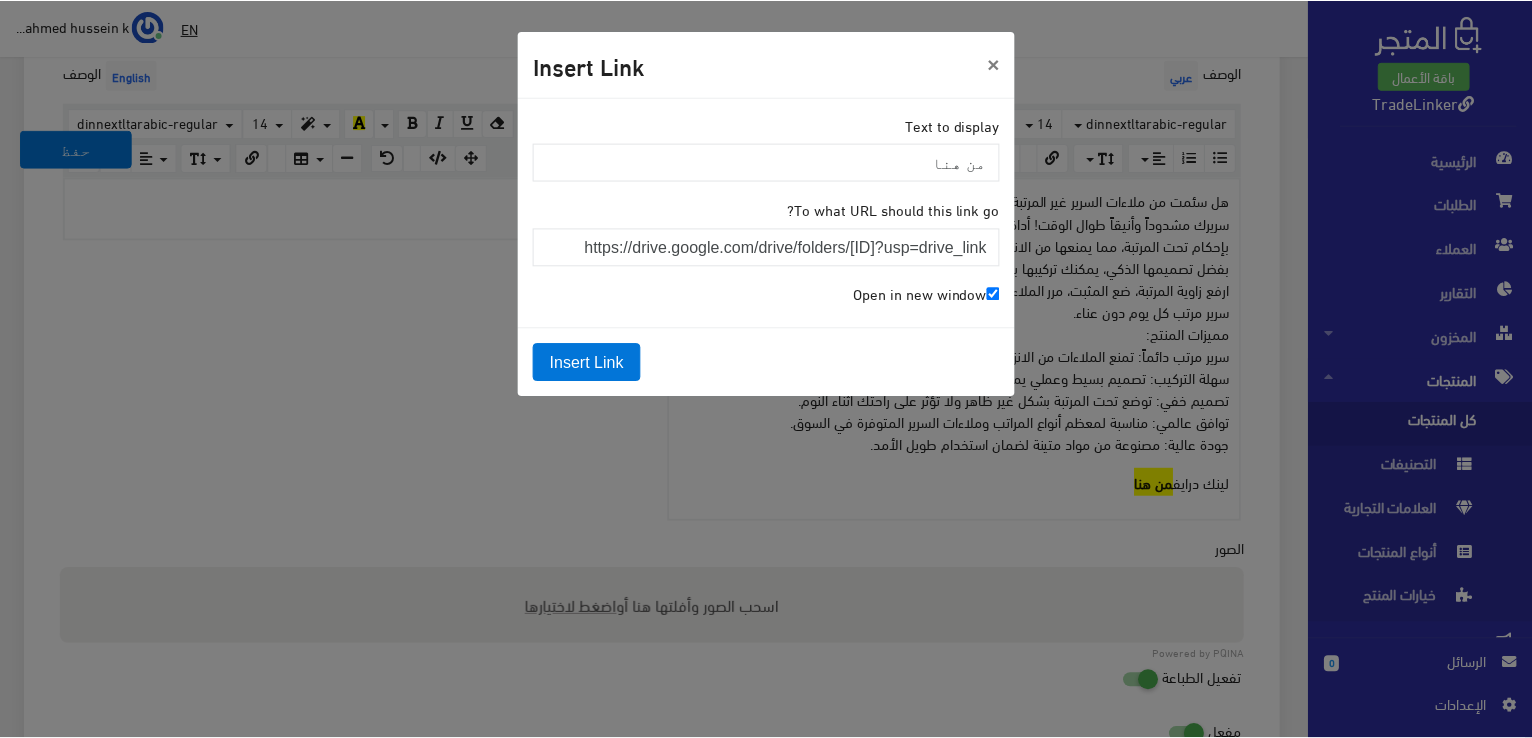 scroll, scrollTop: 0, scrollLeft: 0, axis: both 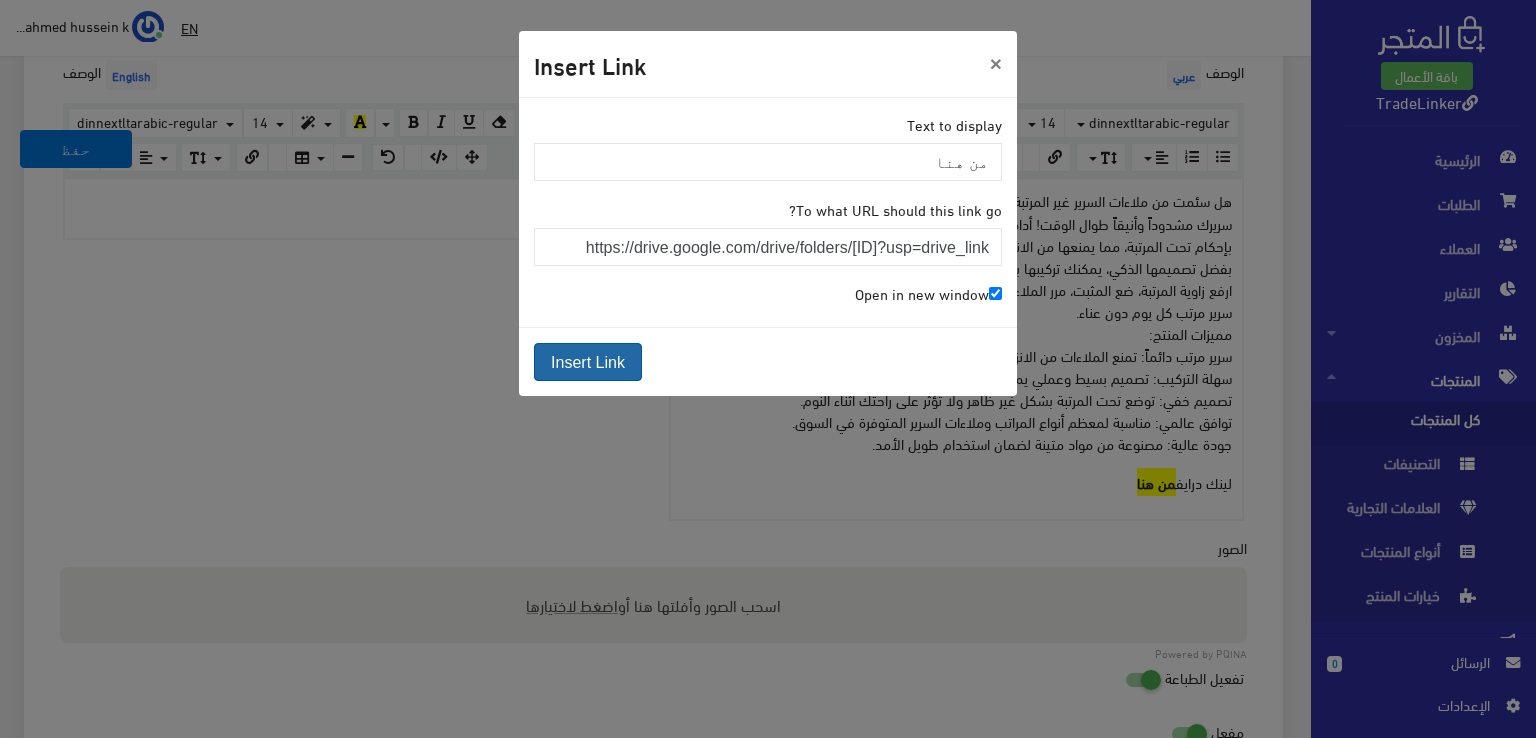 click on "Insert Link" at bounding box center [588, 362] 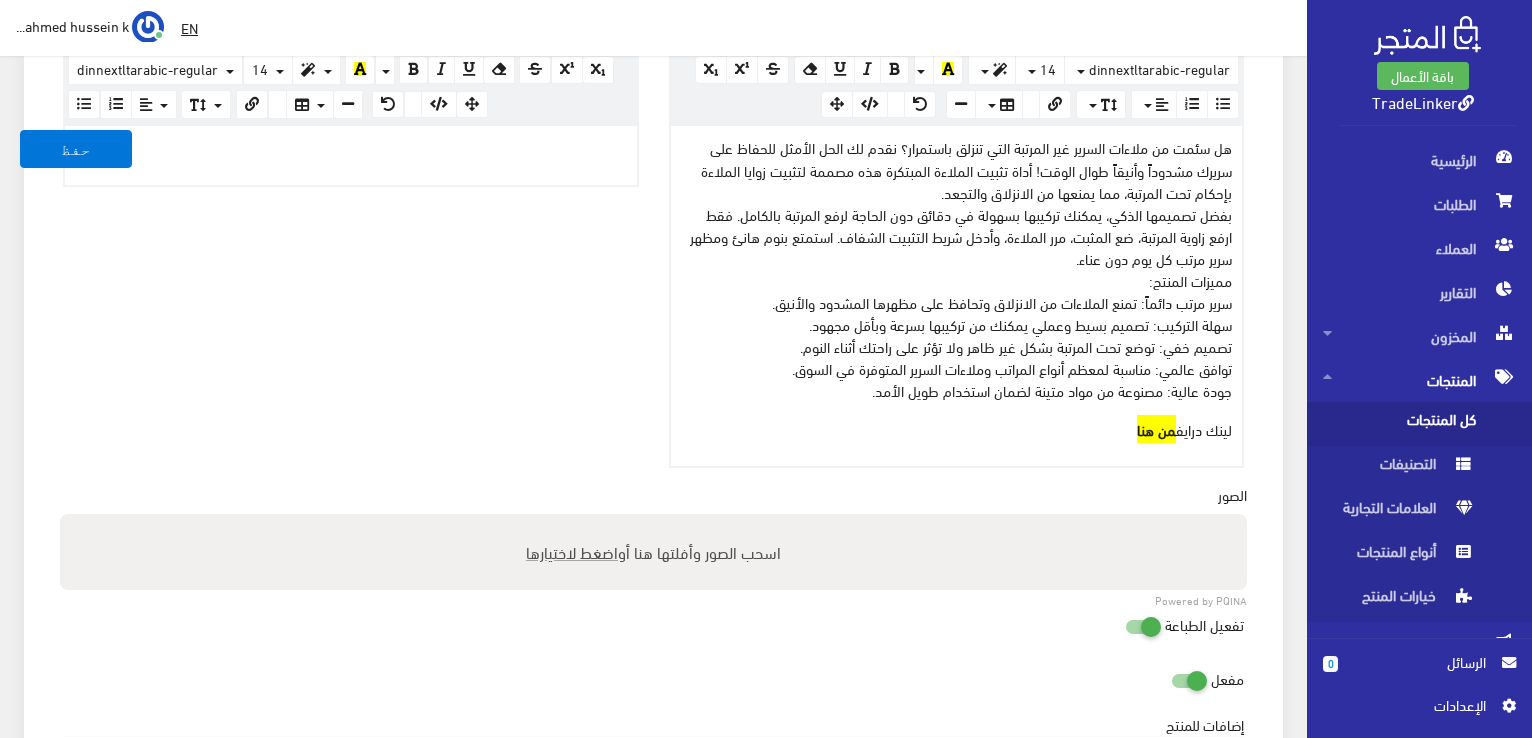 scroll, scrollTop: 700, scrollLeft: 0, axis: vertical 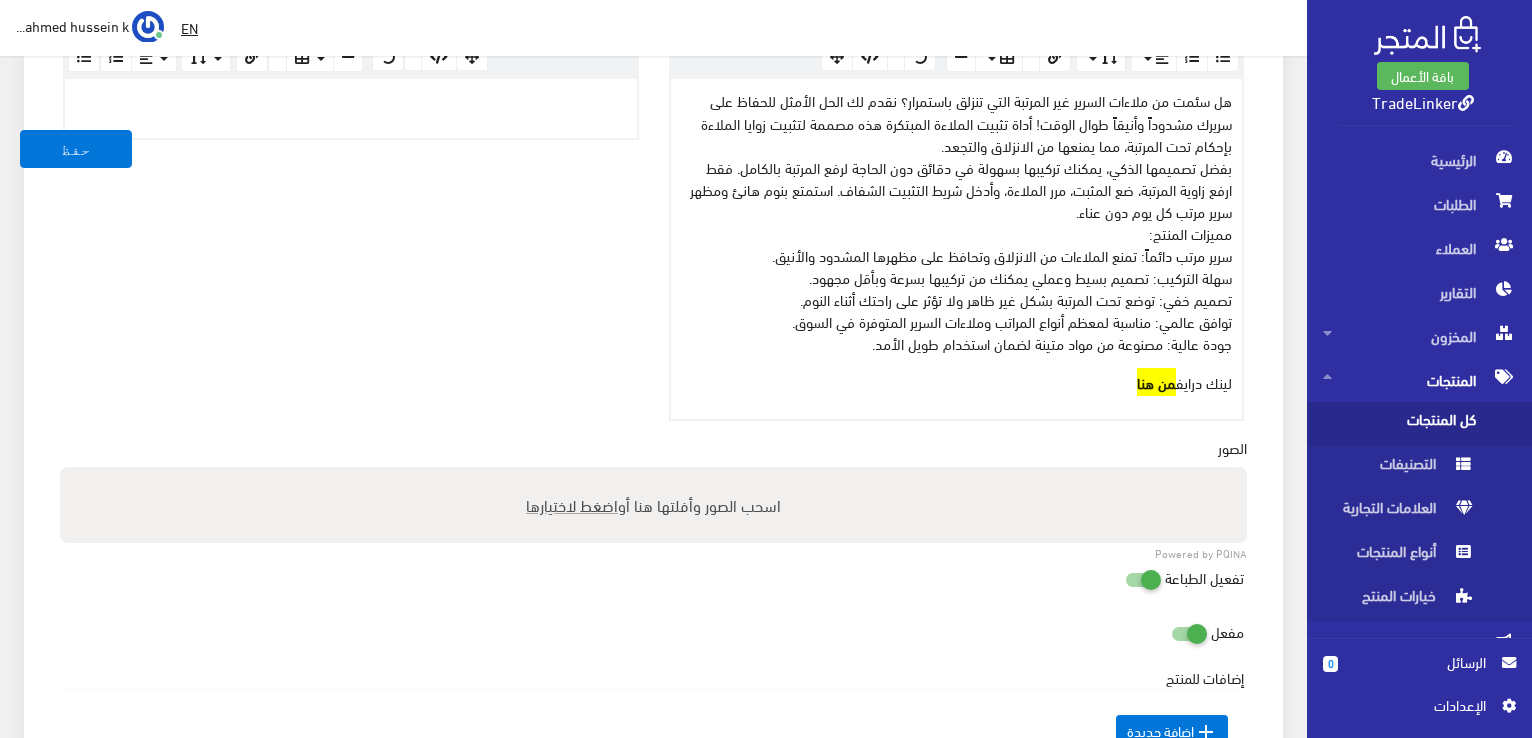 click on "اضغط لاختيارها" at bounding box center [572, 504] 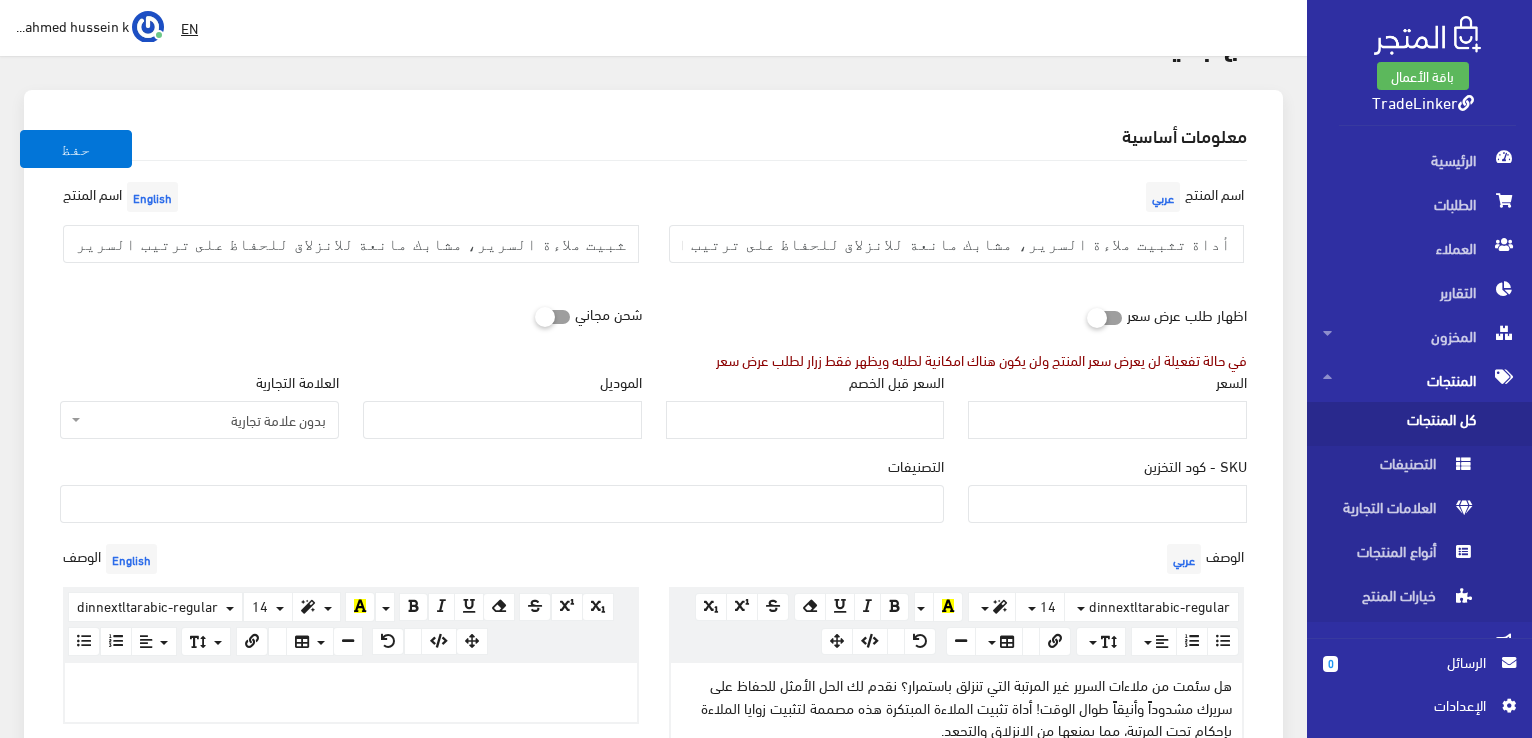 scroll, scrollTop: 100, scrollLeft: 0, axis: vertical 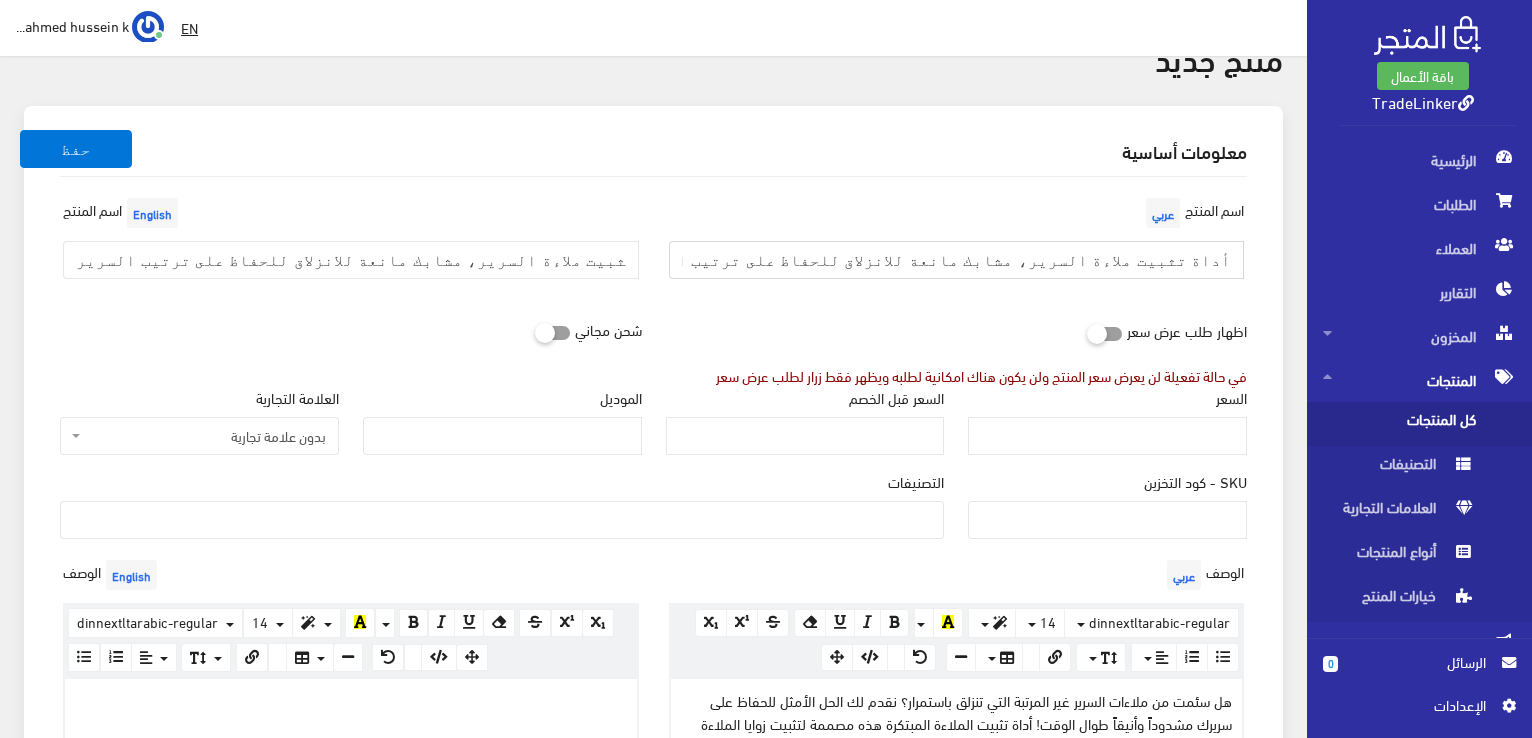 click on "أداة تثبيت ملاءة السرير، مشابك مانعة للانزلاق للحفاظ على ترتيب السرير ([COUNT] قطعة)" at bounding box center [957, 260] 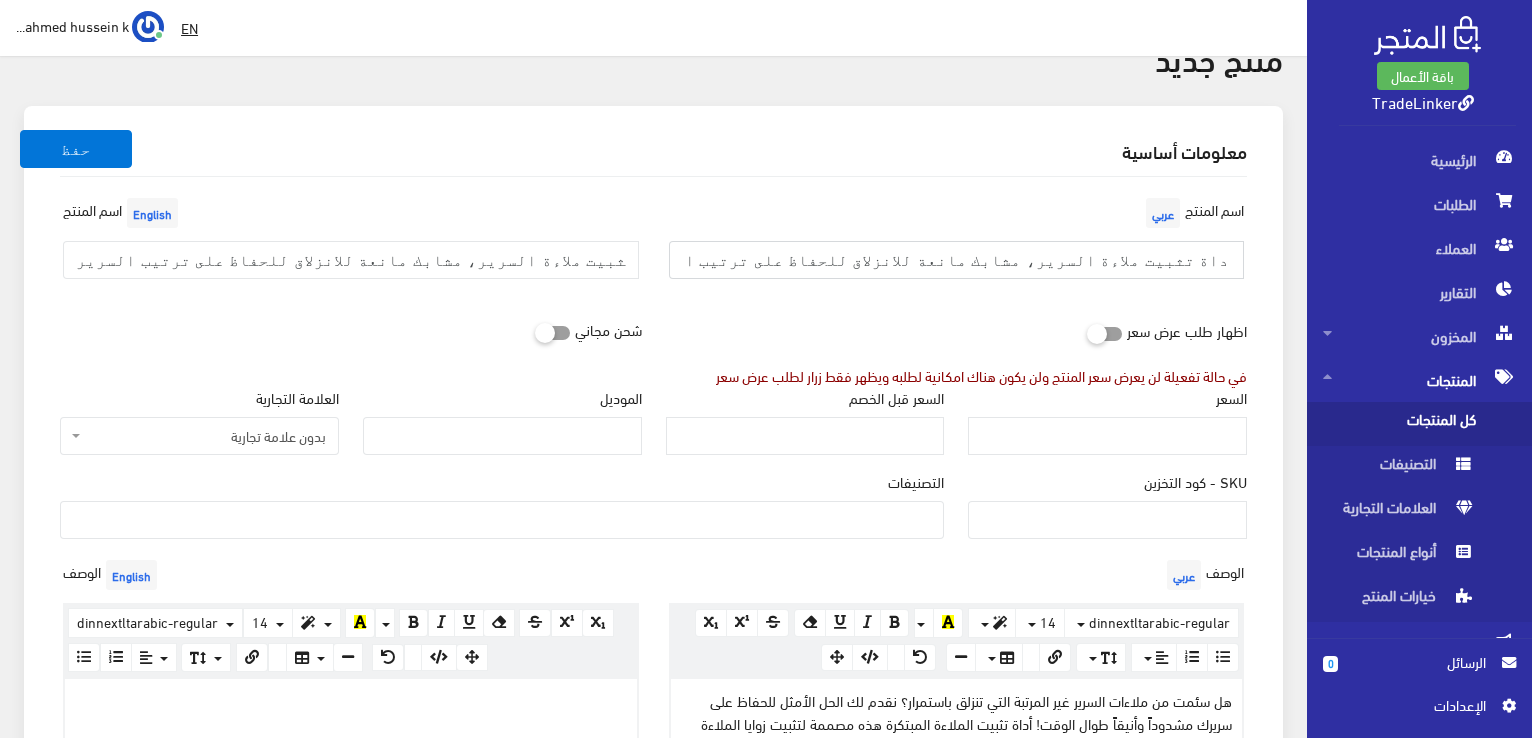 drag, startPoint x: 761, startPoint y: 256, endPoint x: 672, endPoint y: 254, distance: 89.02247 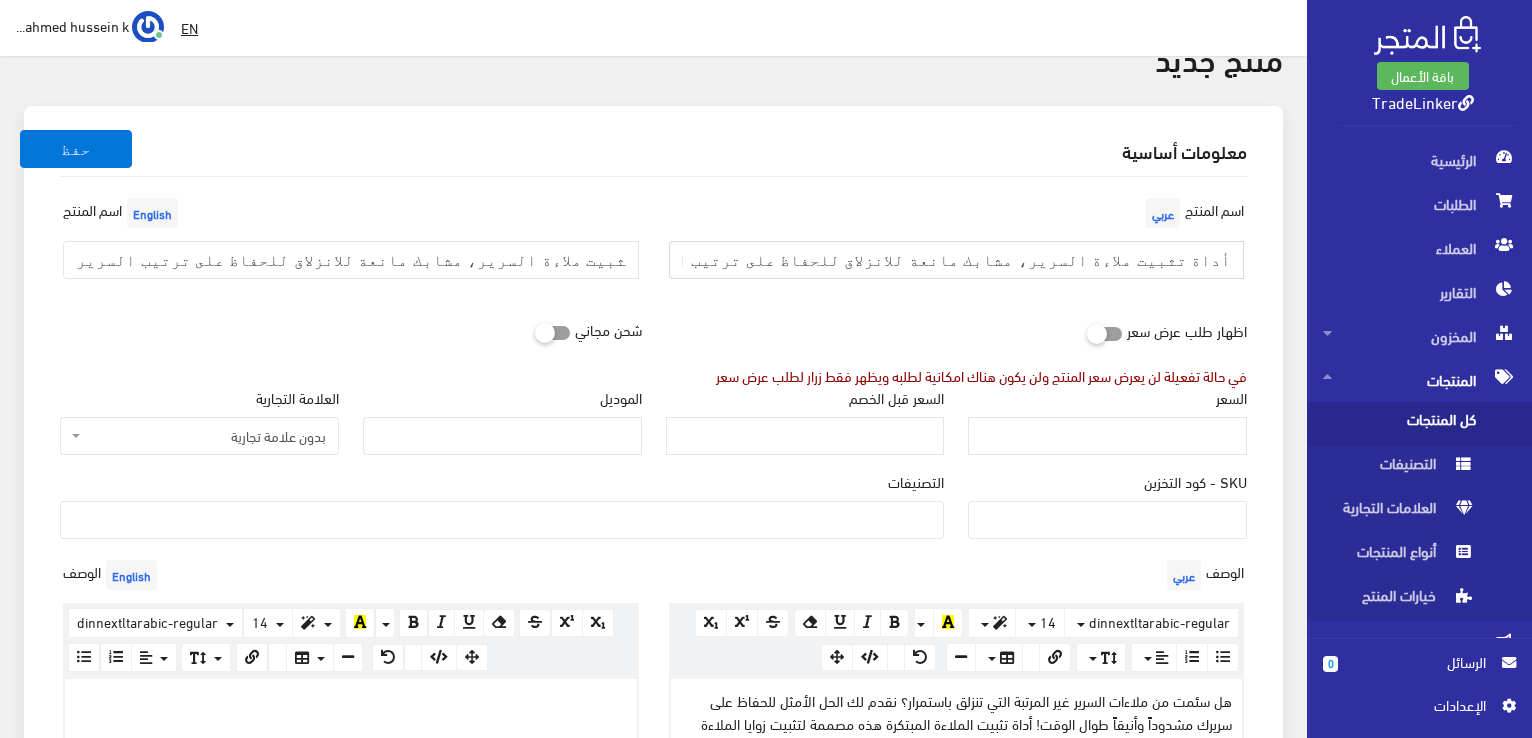click on "أداة تثبيت ملاءة السرير، مشابك مانعة للانزلاق للحفاظ على ترتيب السرير - [COUNT] قطع" at bounding box center [957, 260] 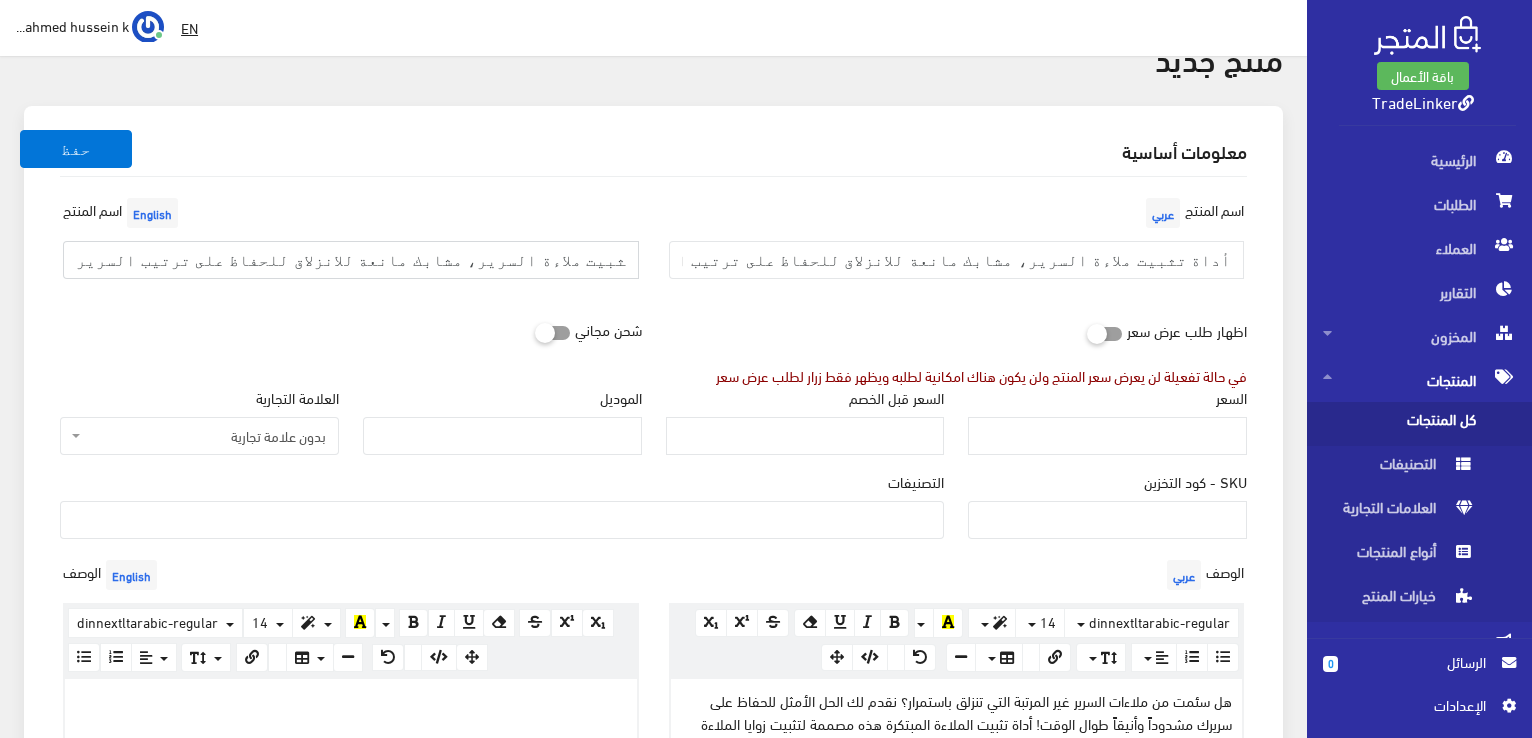 click on "أداة تثبيت ملاءة السرير، مشابك مانعة للانزلاق للحفاظ على ترتيب السرير ([COUNT] قطعة)" at bounding box center (351, 260) 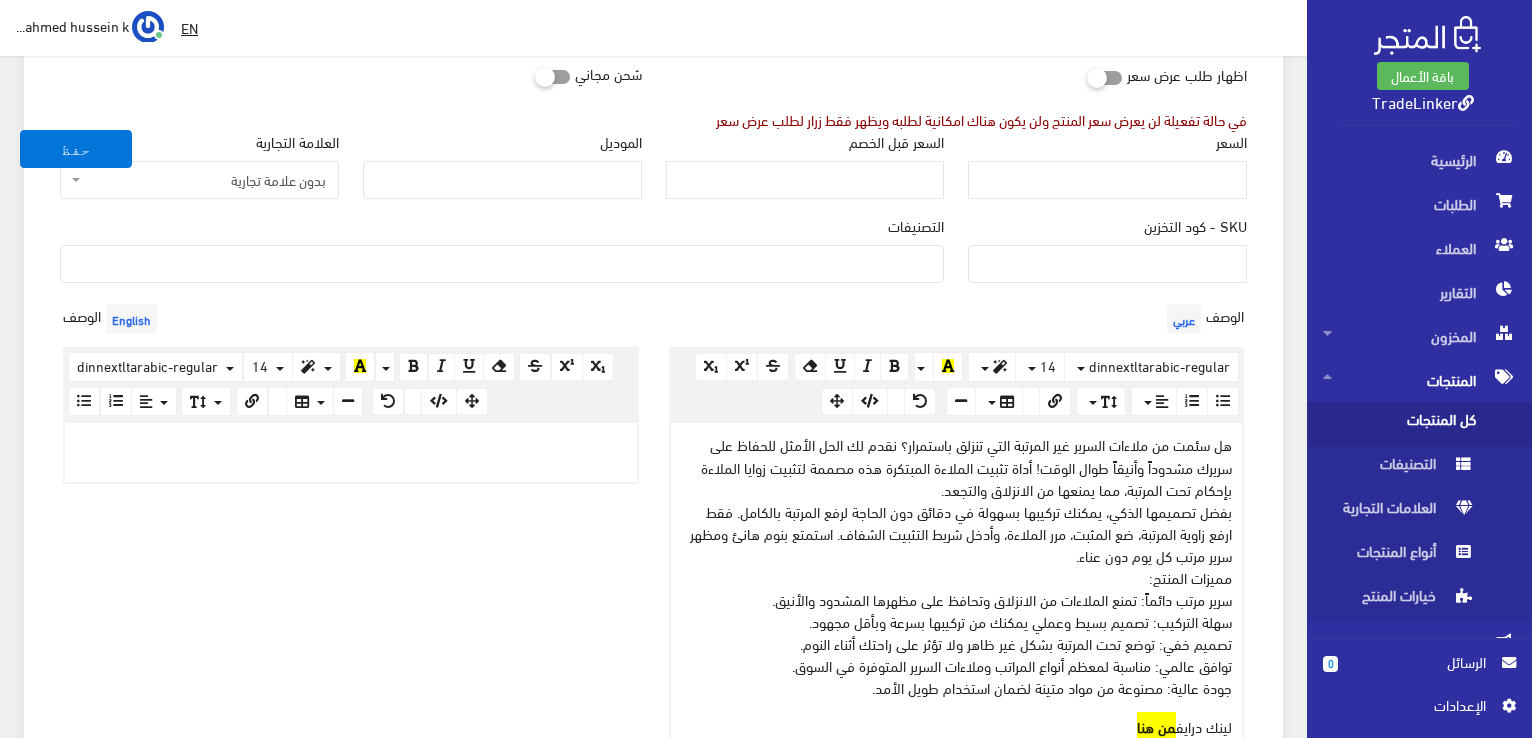 scroll, scrollTop: 400, scrollLeft: 0, axis: vertical 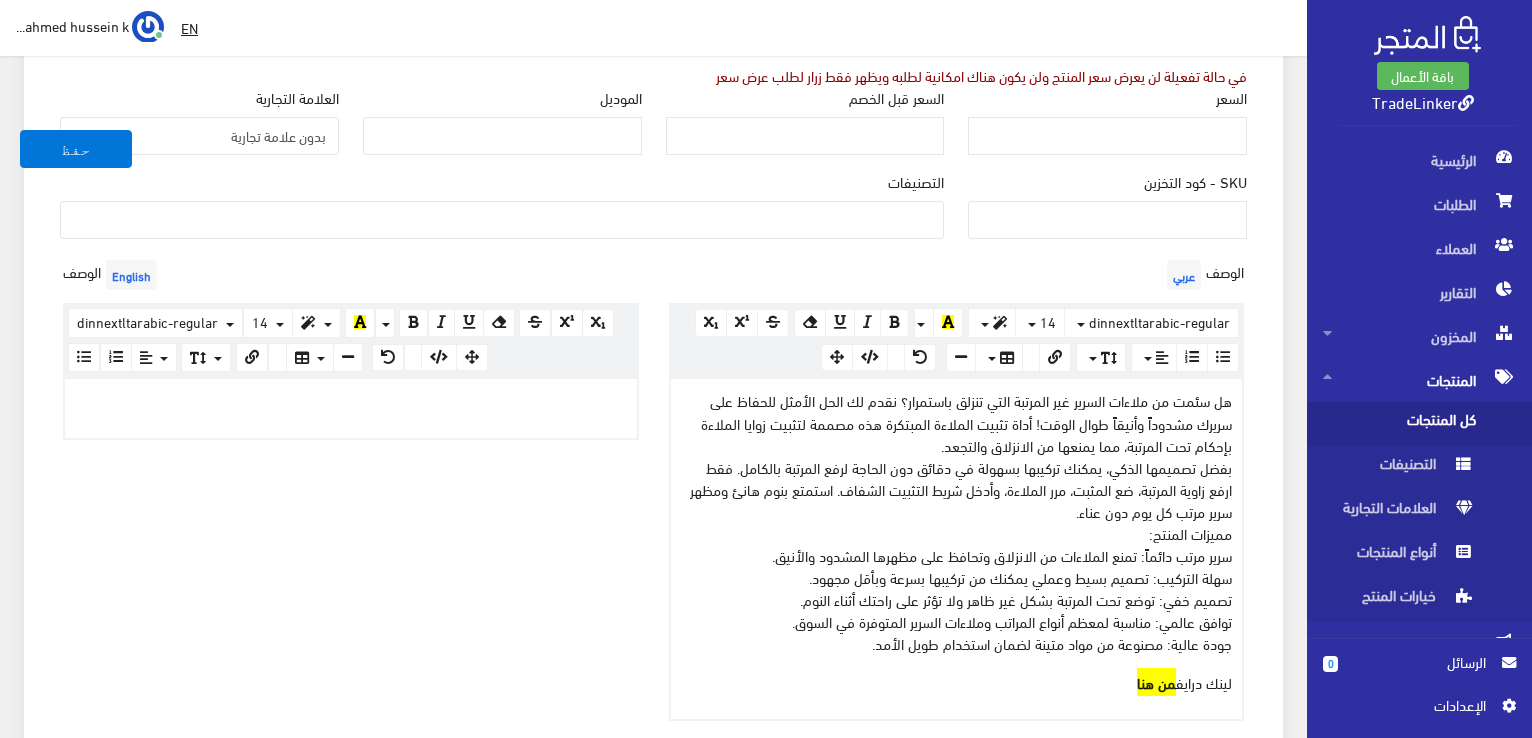 type on "أداة تثبيت ملاءة السرير، مشابك مانعة للانزلاق للحفاظ على ترتيب السرير - [COUNT] قطع" 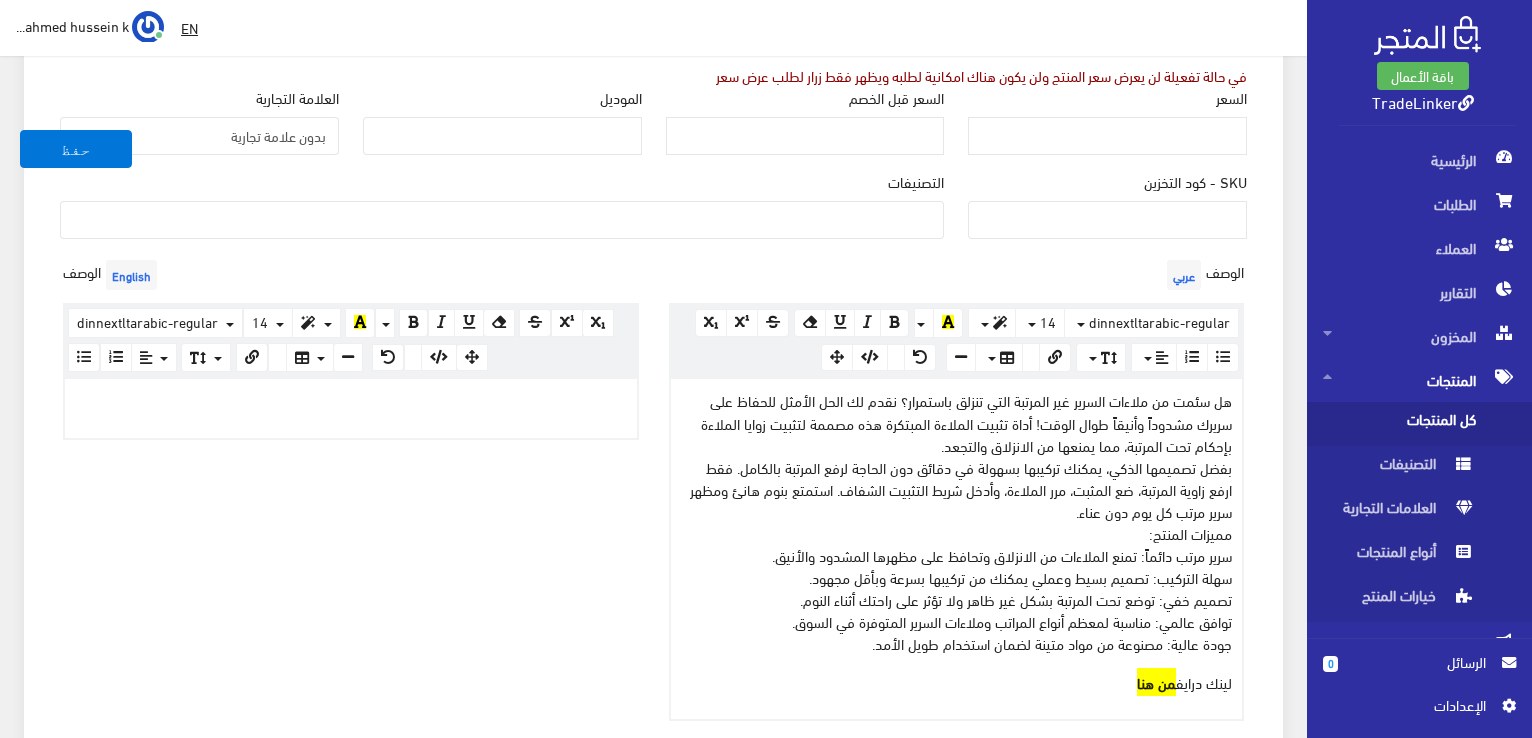 click on "هل سئمت من ملاءات السرير غير المرتبة التي تنزلق باستمرار؟ نقدم لك الحل الأمثل للحفاظ على سريرك مشدوداً وأنيقاً طوال الوقت! أداة تثبيت الملاءة المبتكرة هذه مصممة لتثبيت زوايا الملاءة بإحكام تحت المرتبة، مما يمنعها من الانزلاق والتجعد." at bounding box center [964, 422] 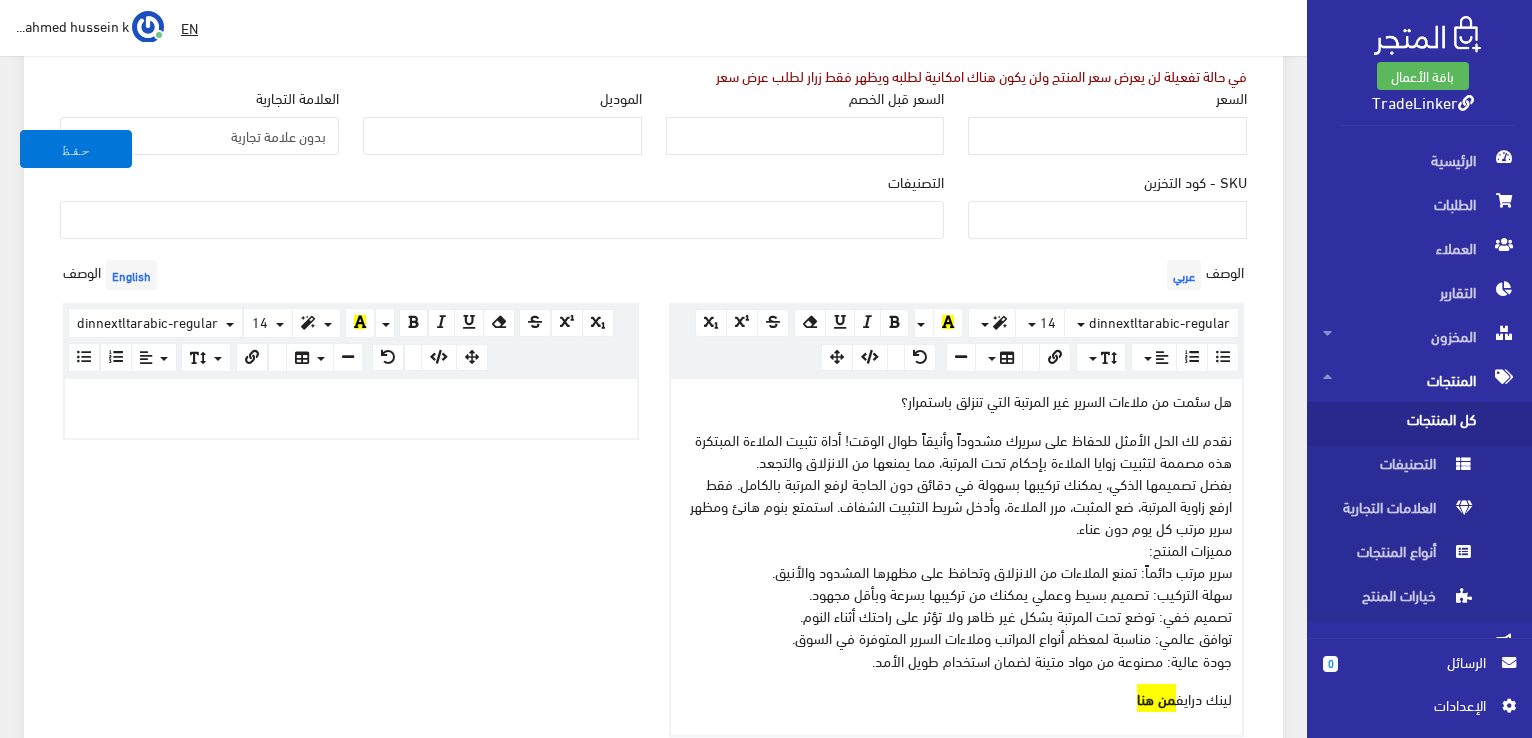 click on "نقدم لك الحل الأمثل للحفاظ على سريرك مشدوداً وأنيقاً طوال الوقت! أداة تثبيت الملاءة المبتكرة عدد [COUNT] قطعة هذه مصممة لتثبيت زوايا الملاءة بإحكام تحت المرتبة، مما يمنعها من الانزلاق والتجعد. بفضل تصميمها الذكي، يمكنك تركيبها بسهولة في دقائق دون الحاجة لرفع المرتبة بالكامل. فقط ارفع زاوية المرتبة، ضع المثبت، مرر الملاءة، وأدخل شريط التثبيت الشفاف. استمتع بنوم هانئ ومظهر سرير مرتب كل يوم دون عناء. مميزات المنتج: سرير مرتب دائماً: تمنع الملاءات من الانزلاق وتحافظ على مظهرها المشدود والأنيق. سهلة التركيب: تصميم بسيط وعملي يمكنك من تركيبها بسرعة وبأقل مجهود." at bounding box center (957, 549) 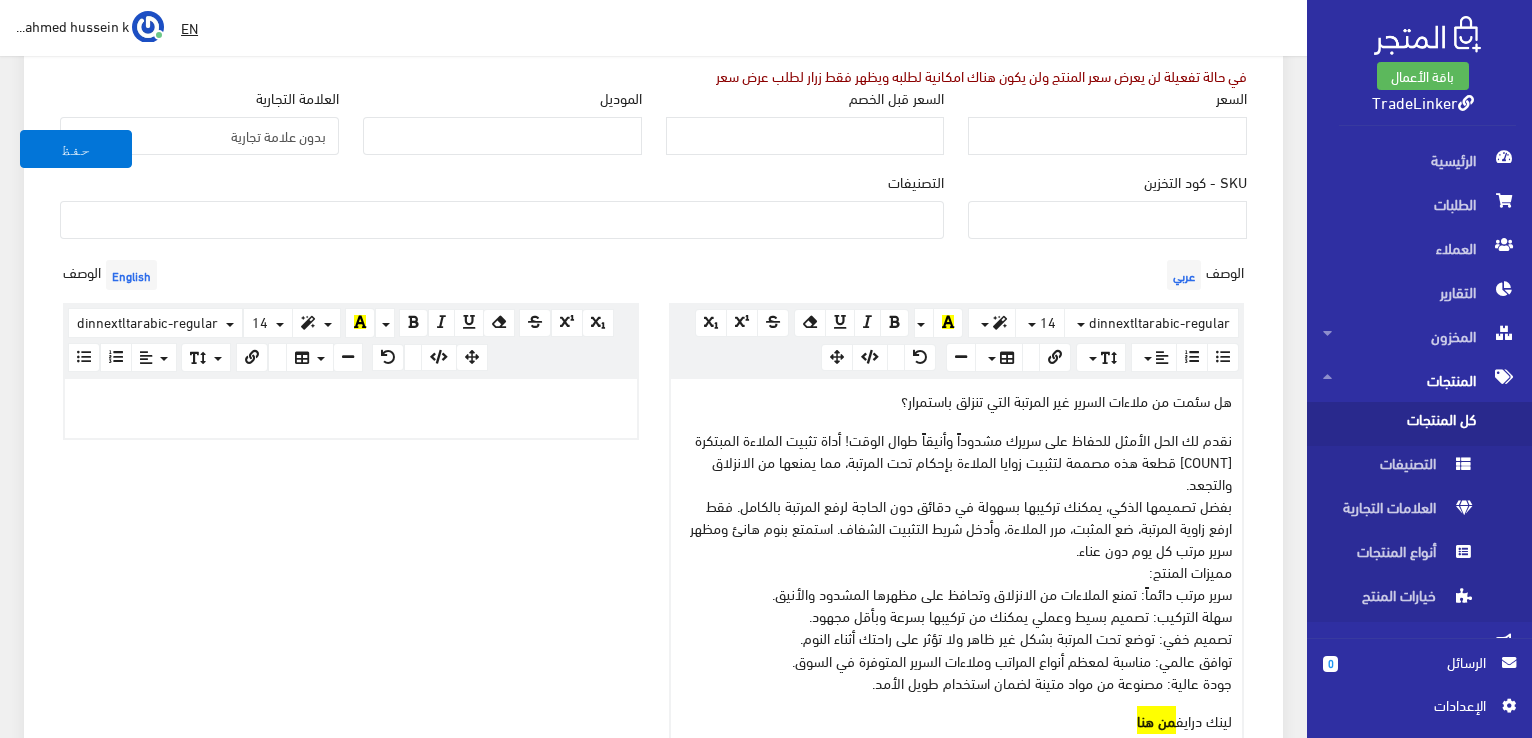 click on "نقدم لك الحل الأمثل للحفاظ على سريرك مشدوداً وأنيقاً طوال الوقت! أداة تثبيت الملاءة المبتكرة [COUNT] قطعة هذه مصممة لتثبيت زوايا الملاءة بإحكام تحت المرتبة، مما يمنعها من الانزلاق والتجعد." at bounding box center (961, 461) 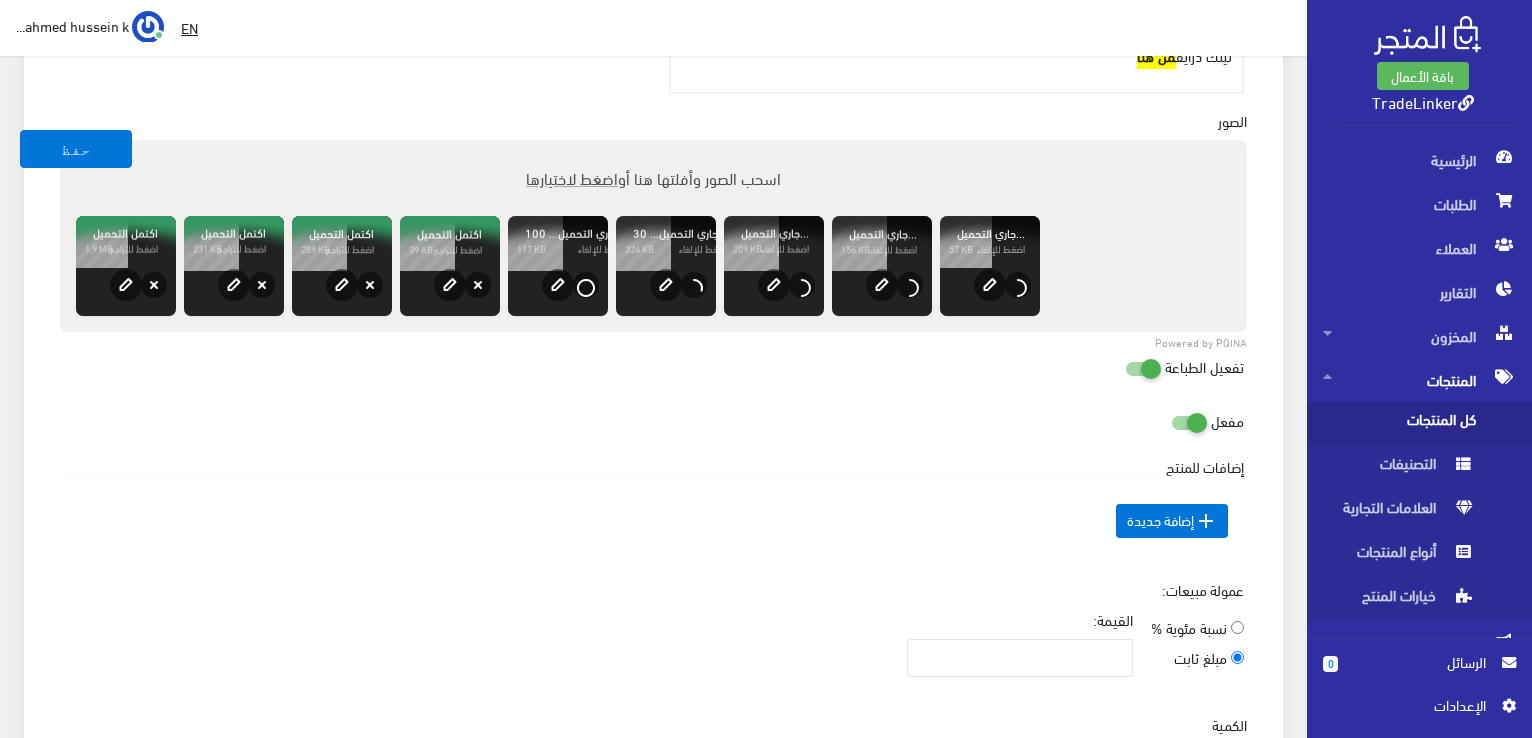 scroll, scrollTop: 1200, scrollLeft: 0, axis: vertical 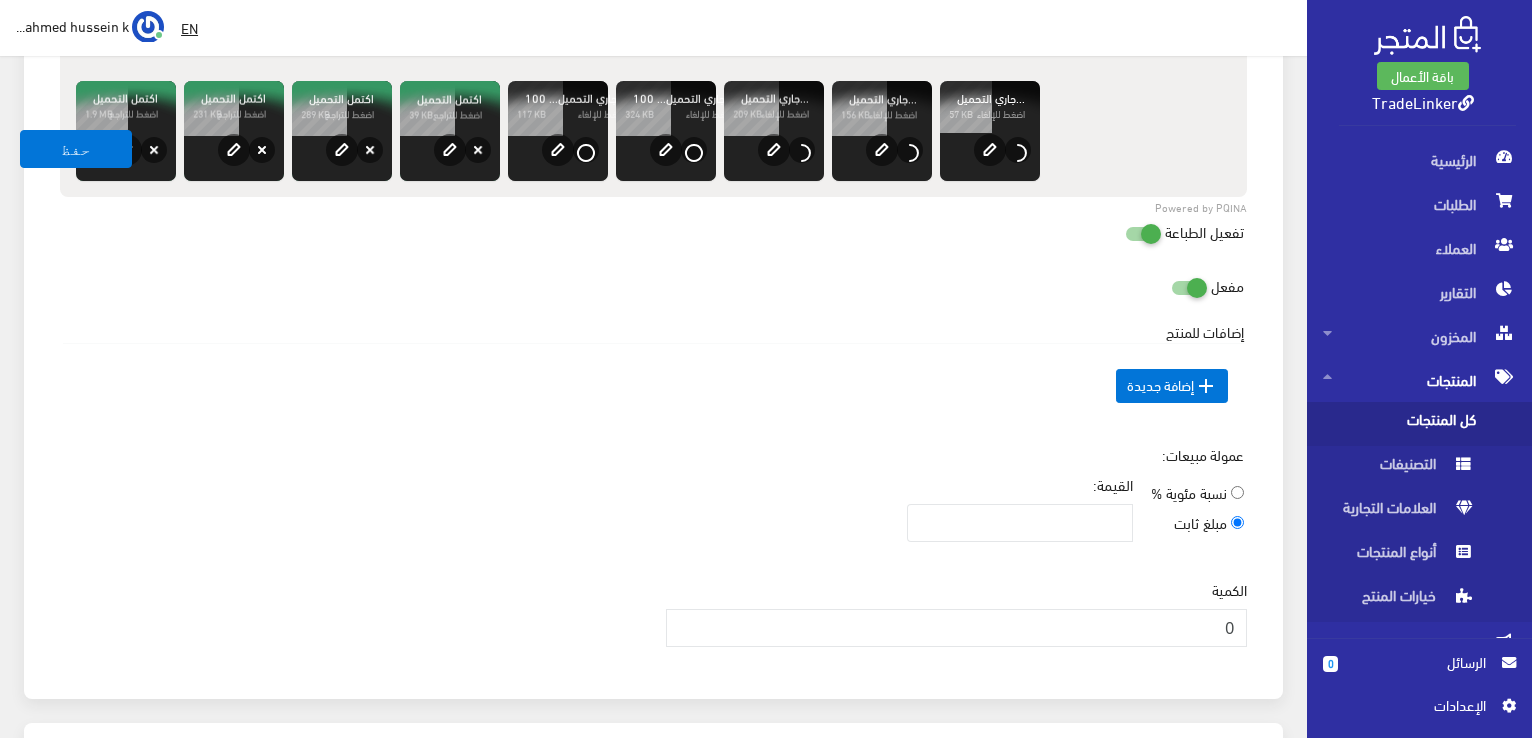 click at bounding box center [1125, 233] 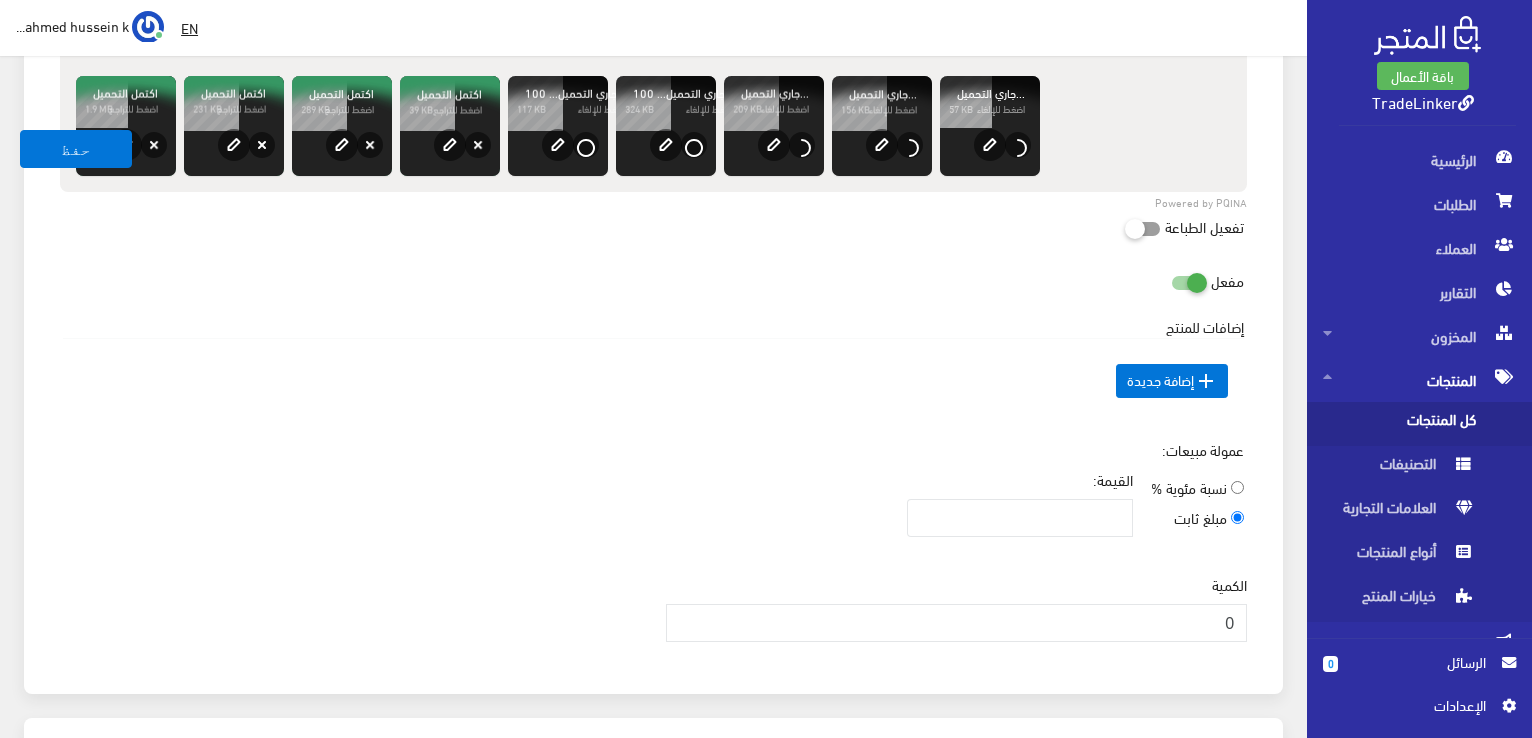 scroll, scrollTop: 1400, scrollLeft: 0, axis: vertical 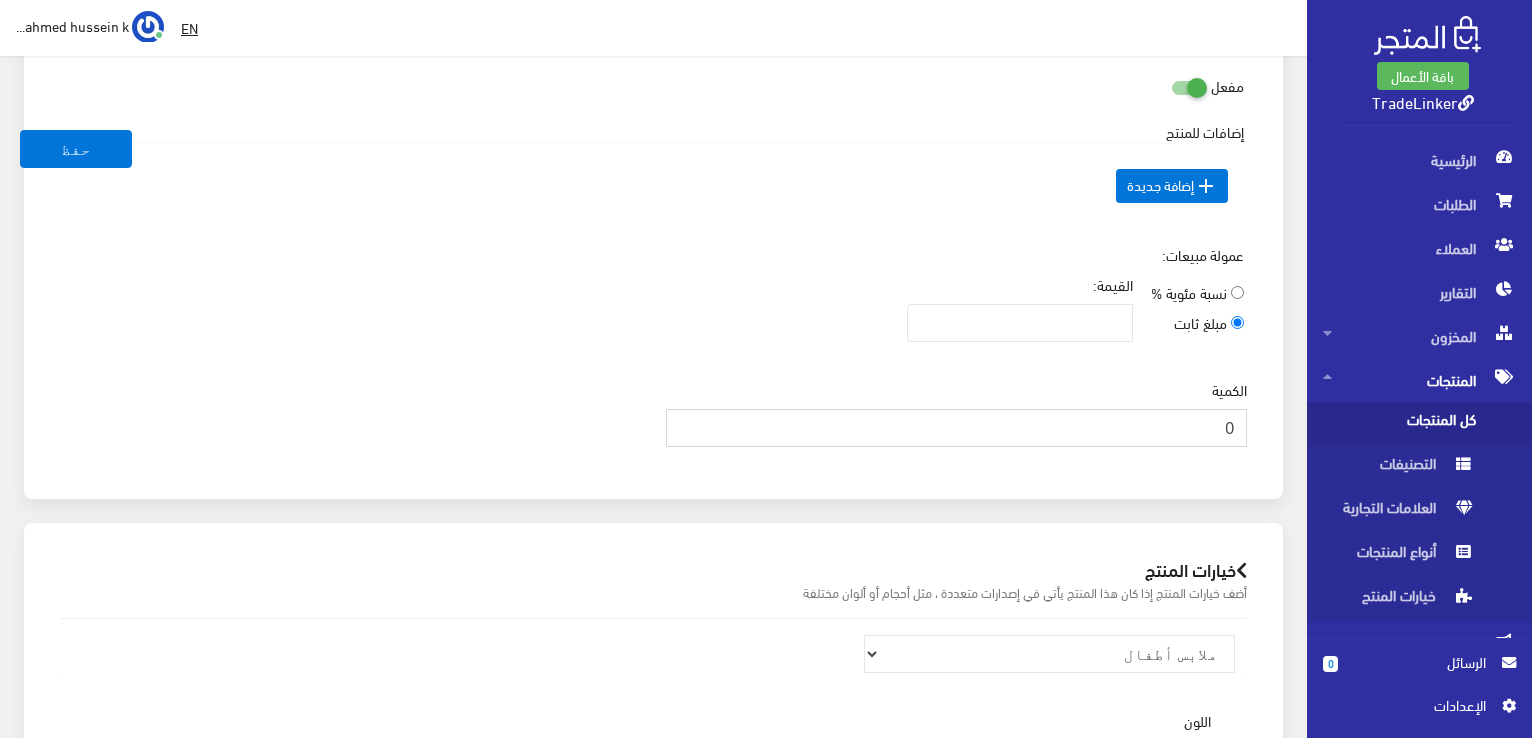 click on "0" at bounding box center (957, 428) 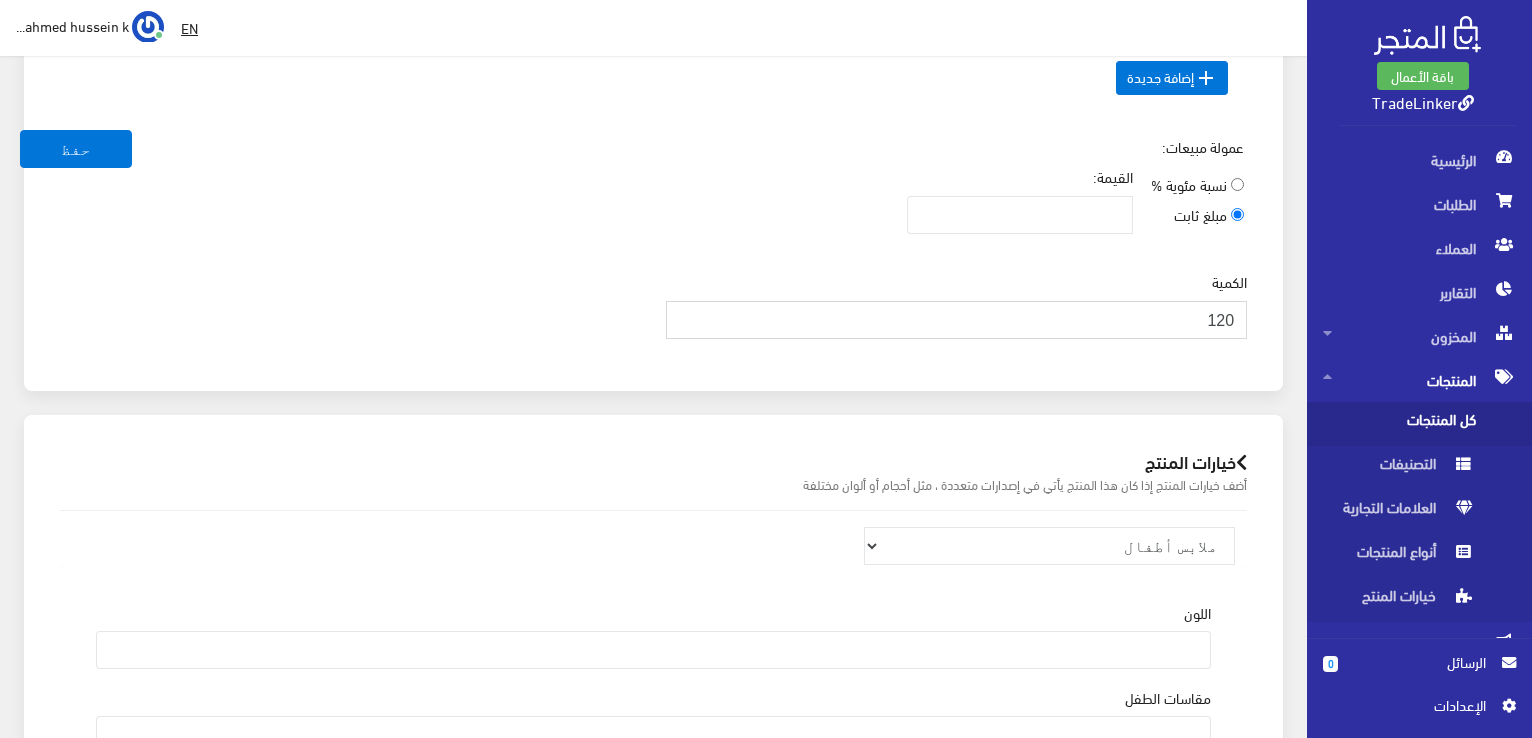 scroll, scrollTop: 1400, scrollLeft: 0, axis: vertical 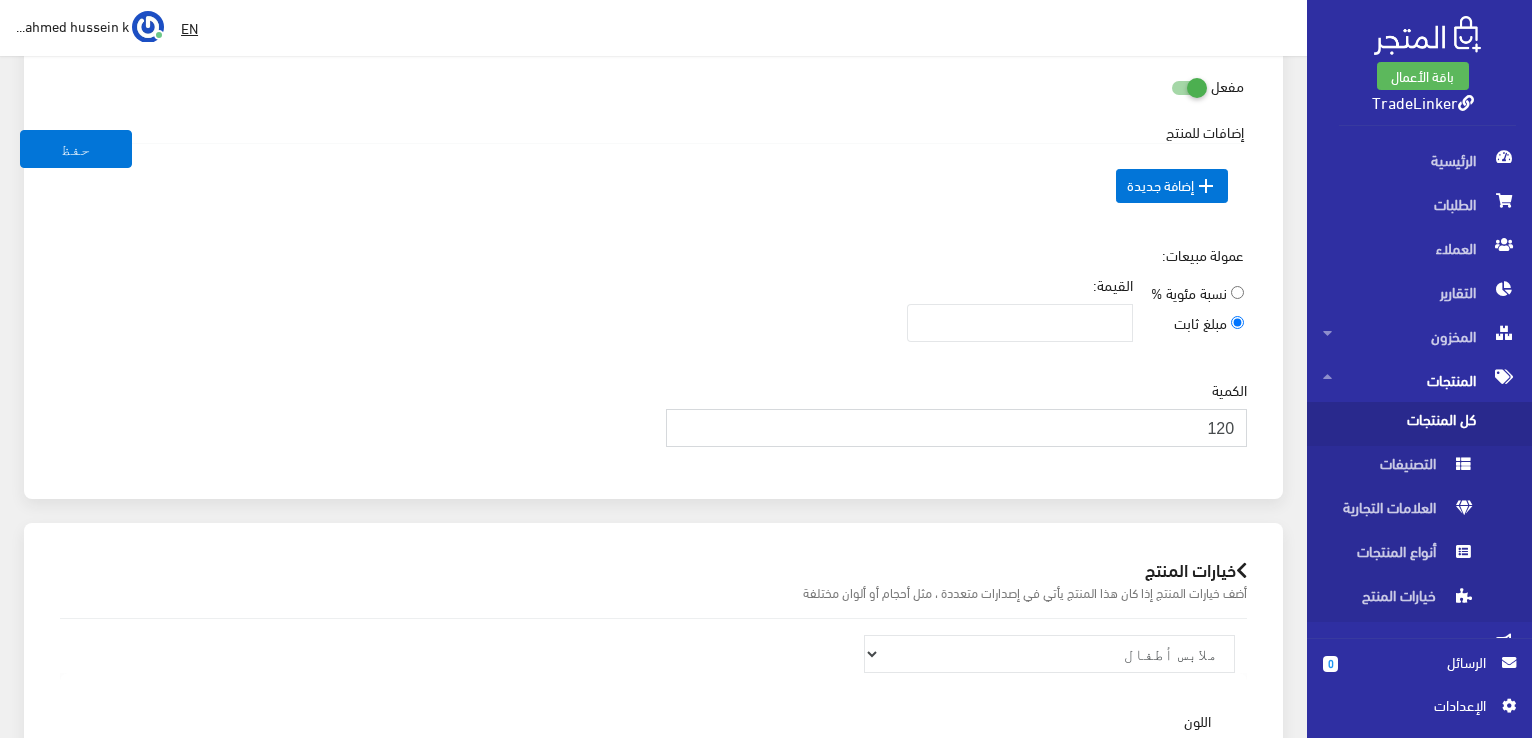 type on "120" 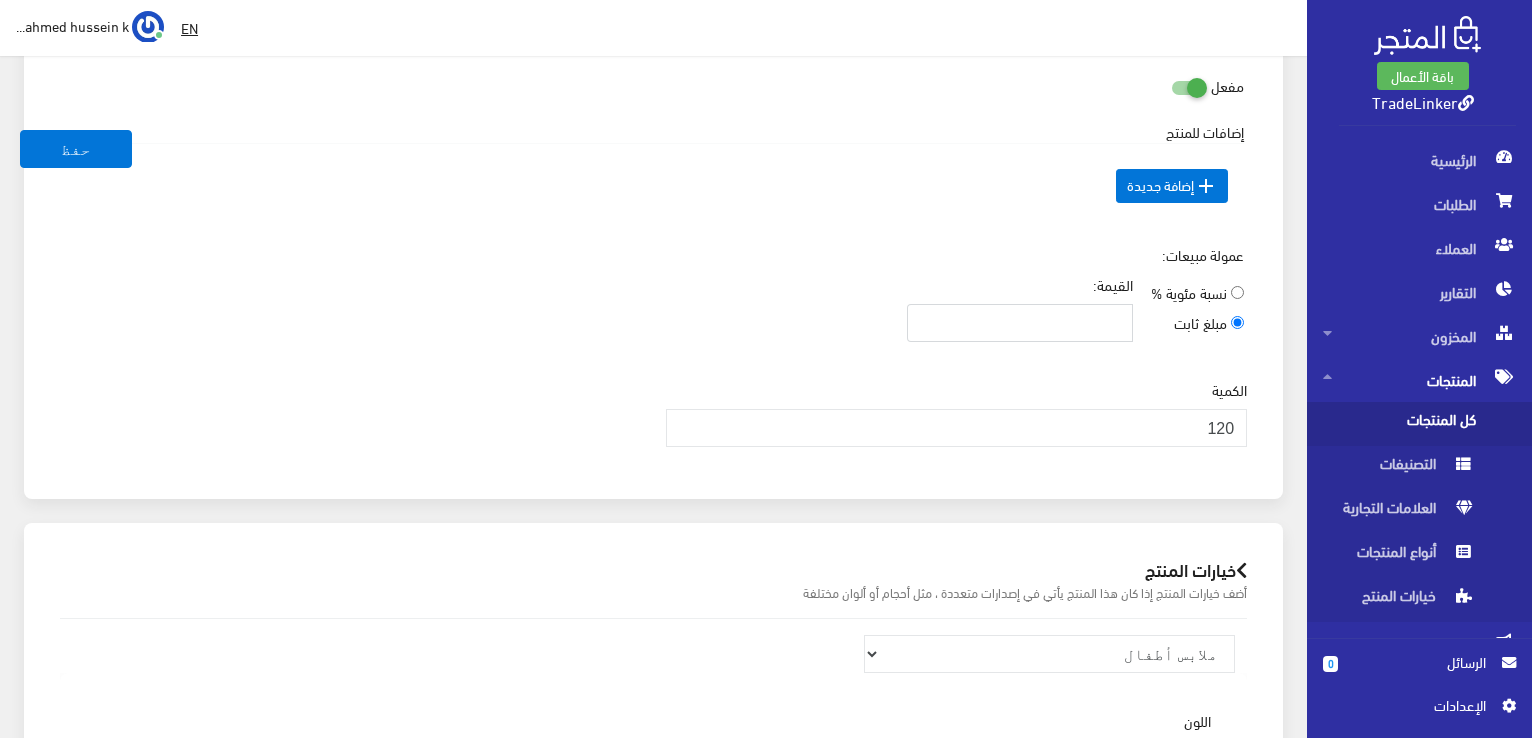click on "القيمة:" at bounding box center (1020, 323) 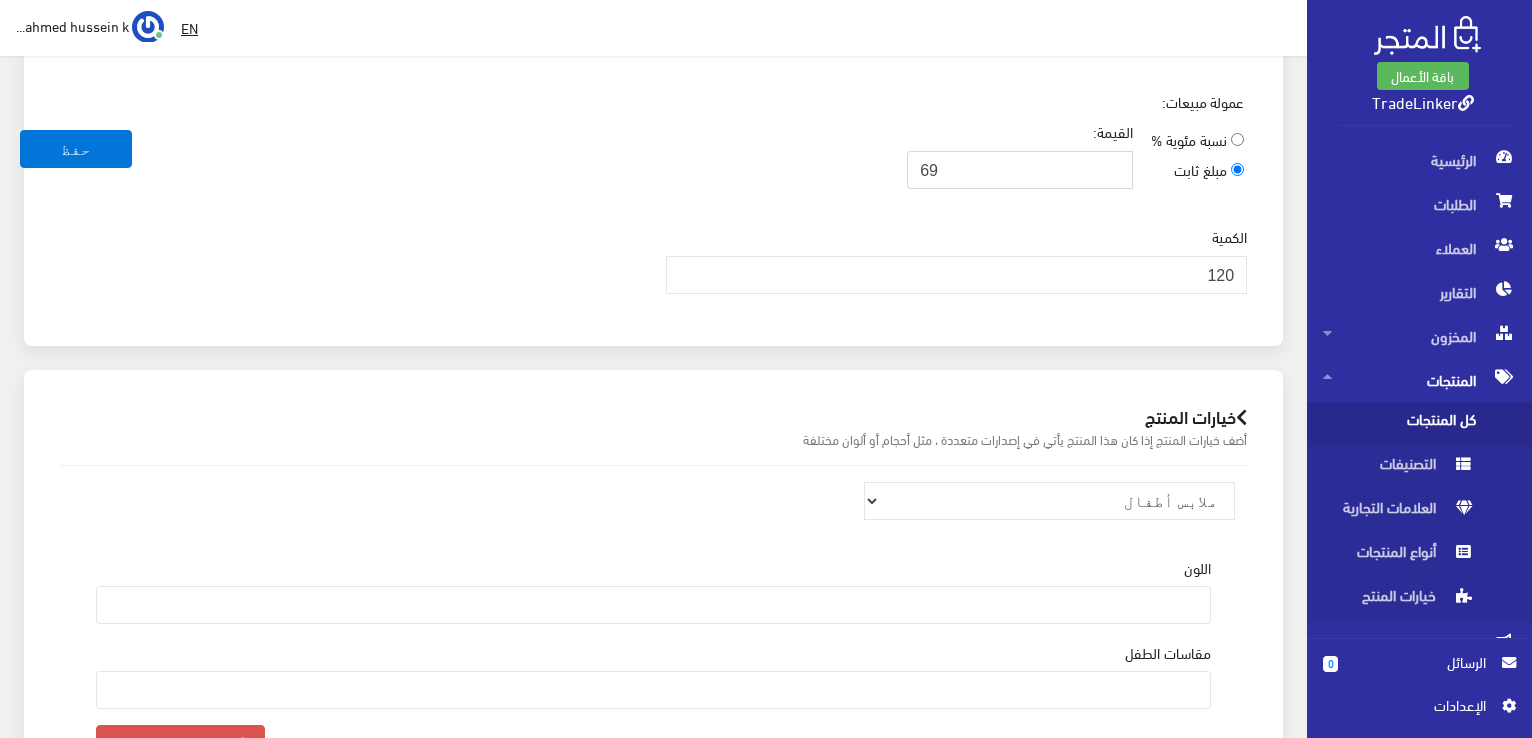 scroll, scrollTop: 1500, scrollLeft: 0, axis: vertical 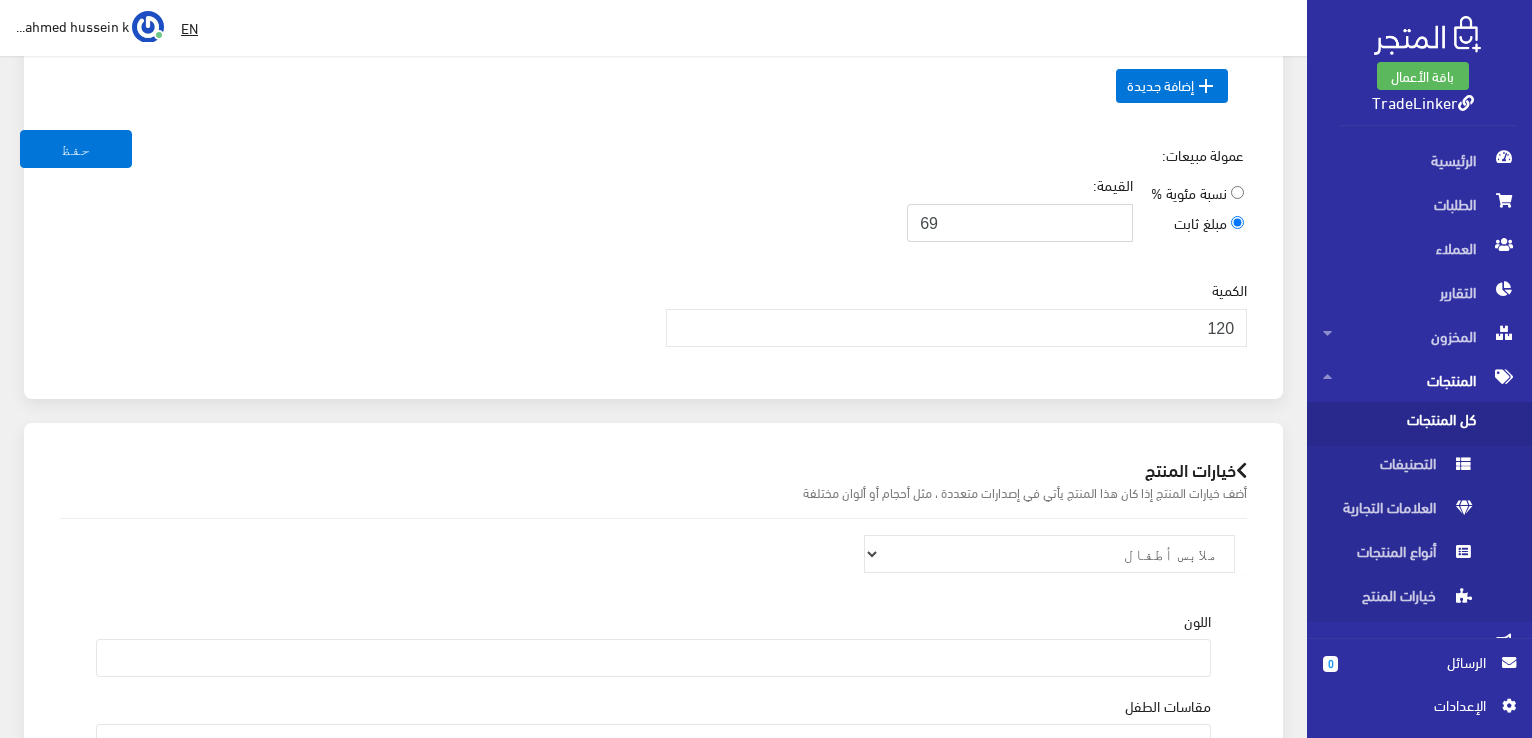 drag, startPoint x: 964, startPoint y: 198, endPoint x: 884, endPoint y: 198, distance: 80 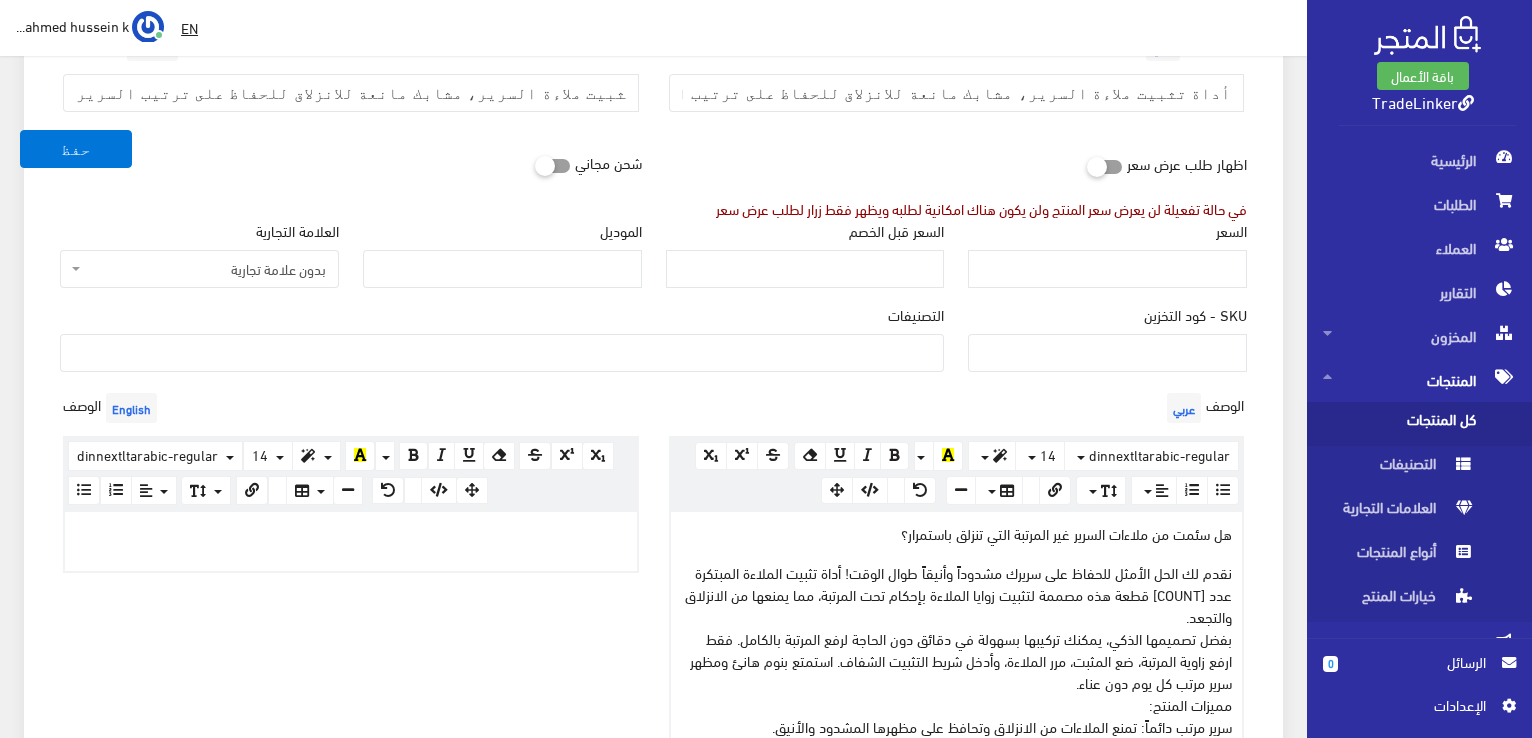 scroll, scrollTop: 100, scrollLeft: 0, axis: vertical 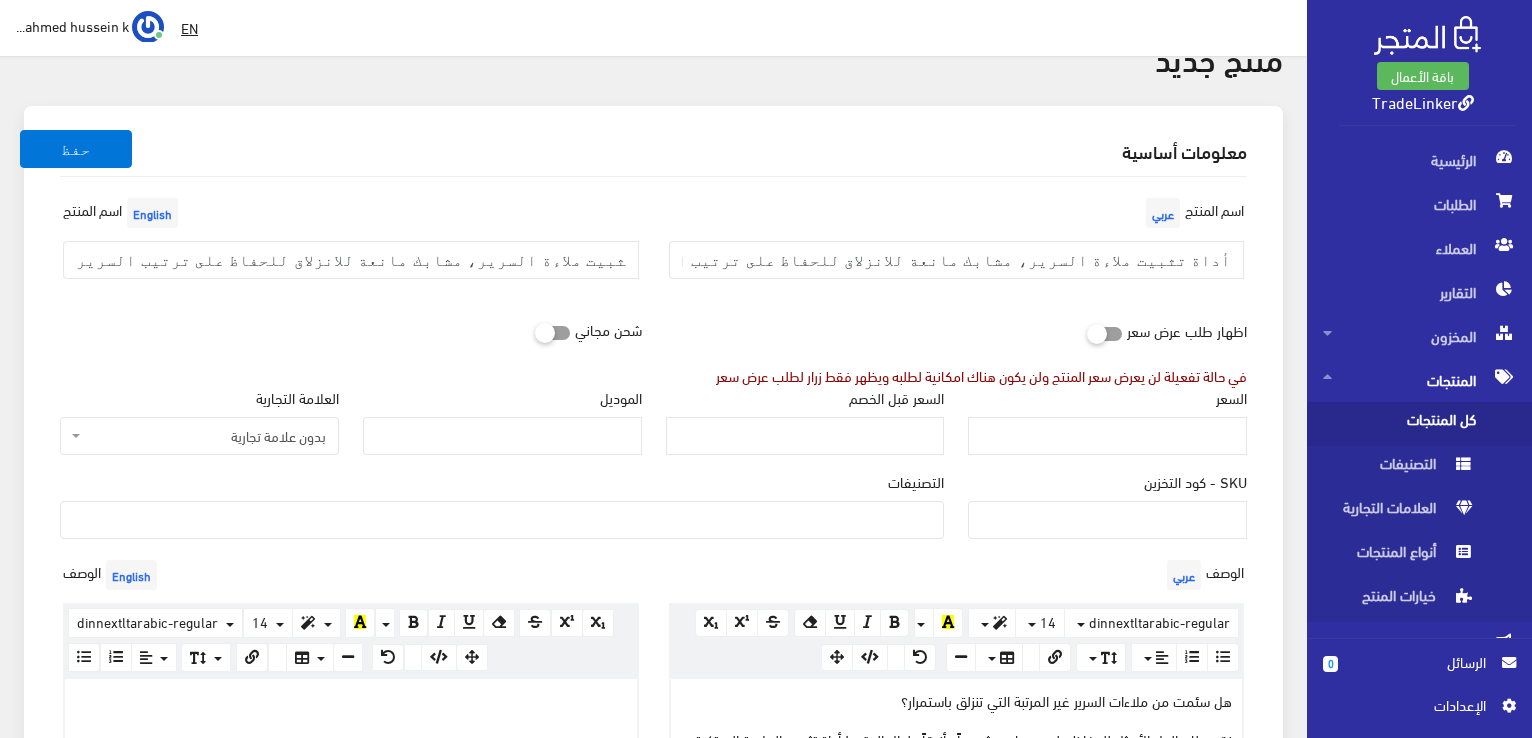 type on "15" 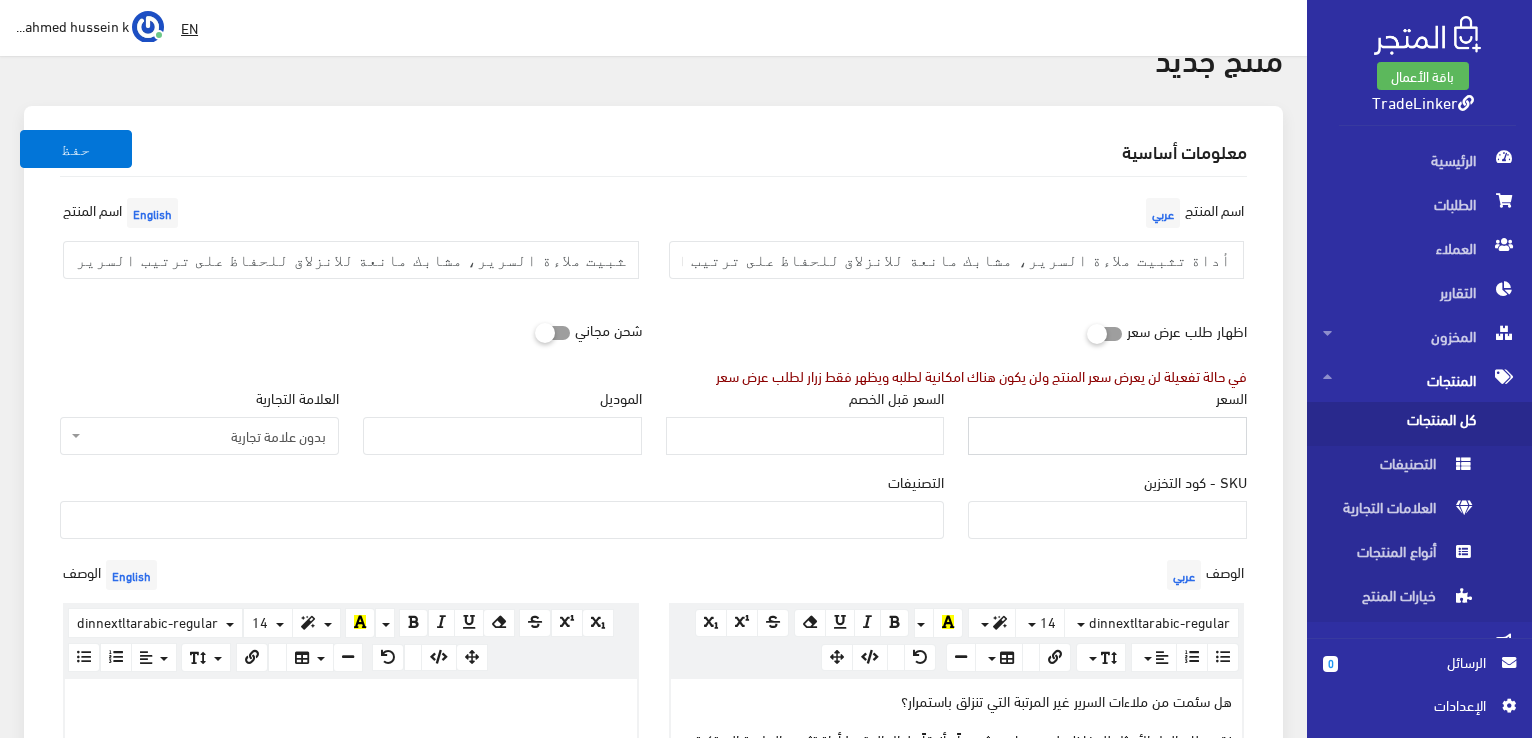 click on "السعر" at bounding box center [1107, 436] 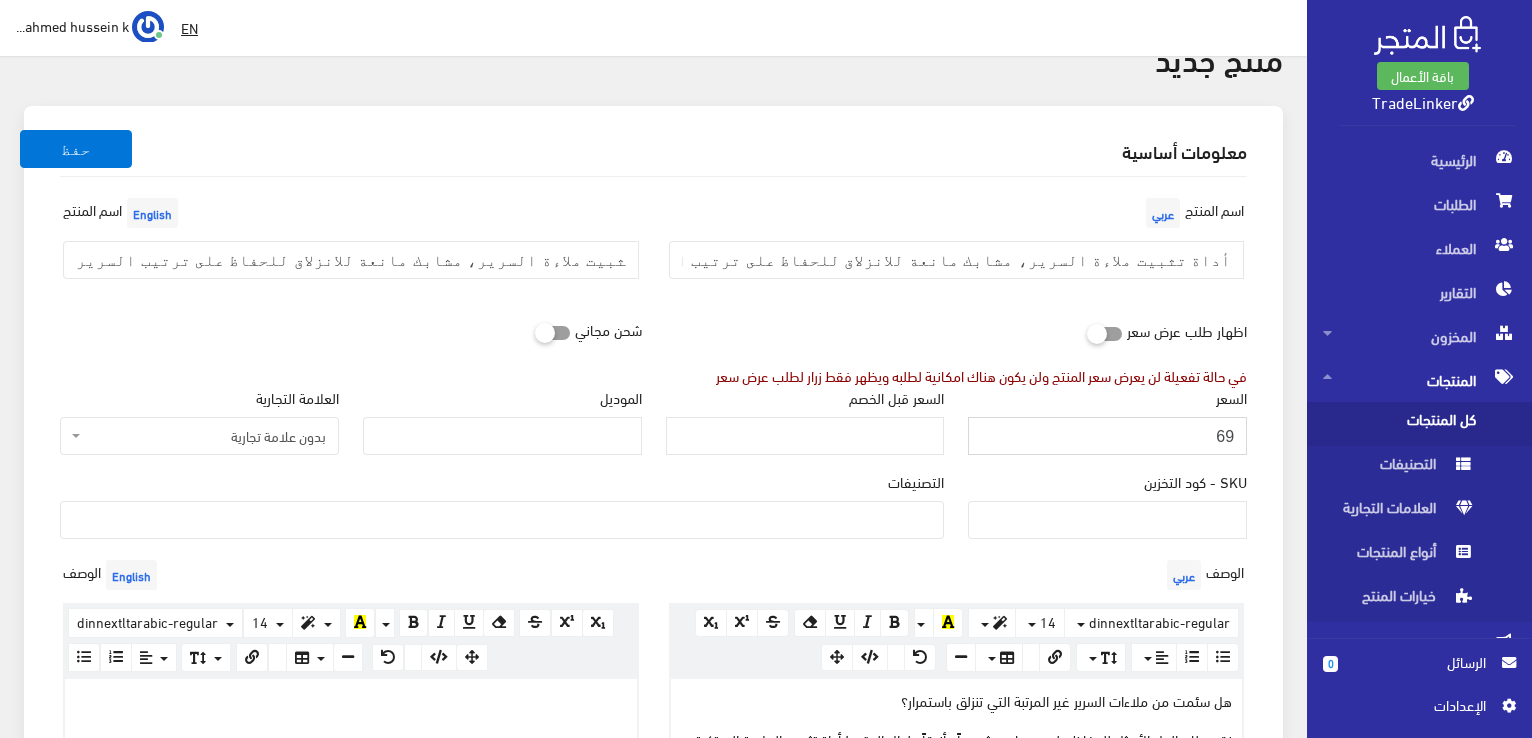 scroll, scrollTop: 300, scrollLeft: 0, axis: vertical 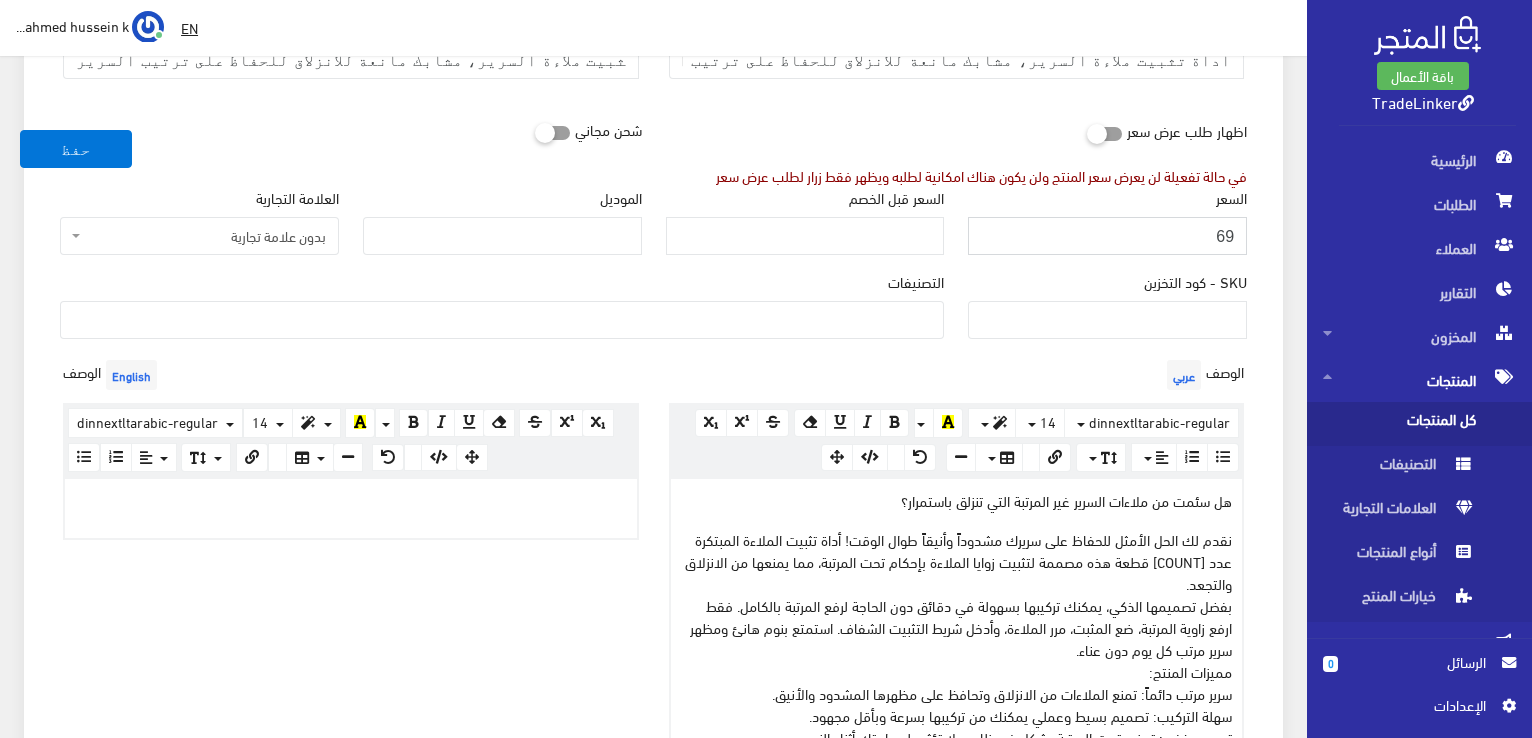 drag, startPoint x: 1167, startPoint y: 238, endPoint x: 1252, endPoint y: 245, distance: 85.28775 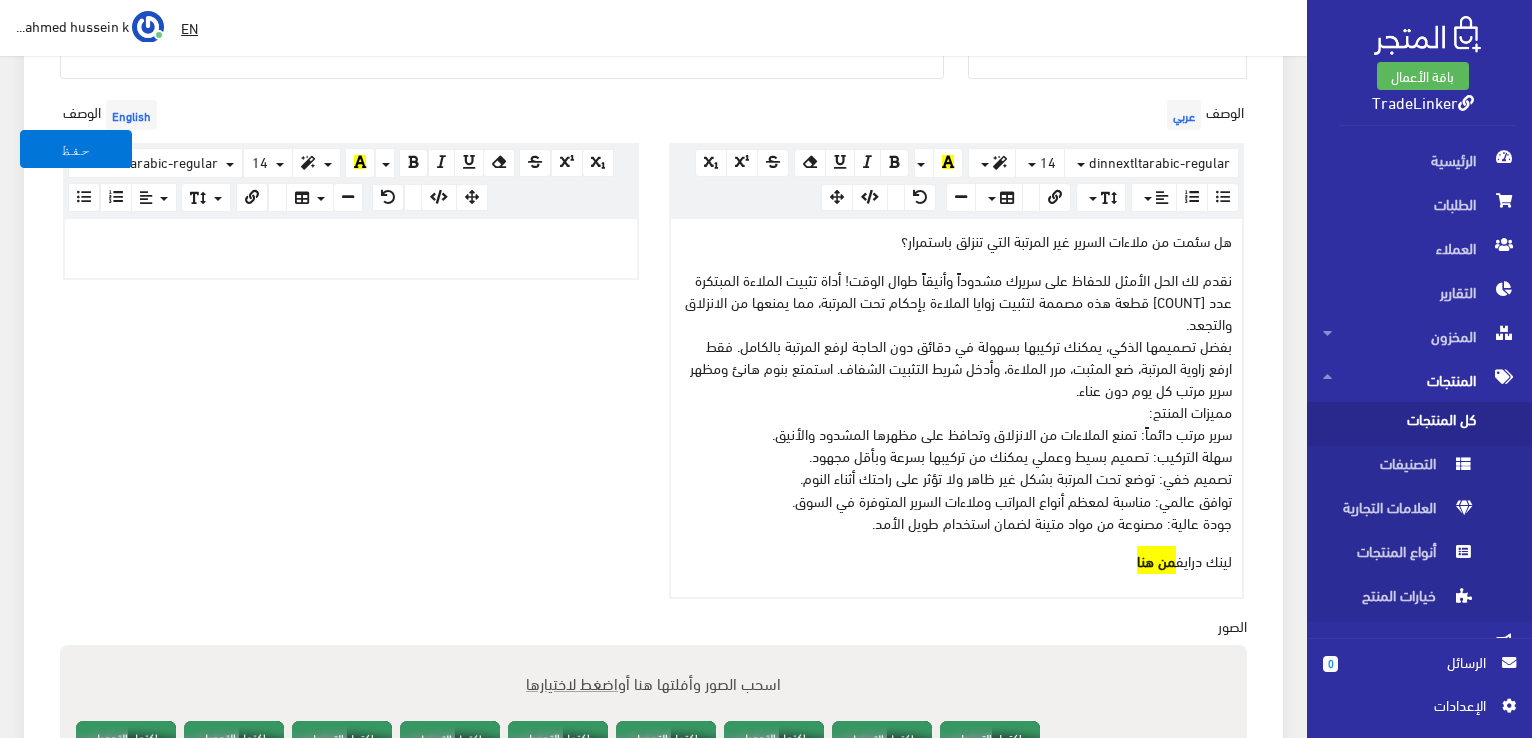 scroll, scrollTop: 600, scrollLeft: 0, axis: vertical 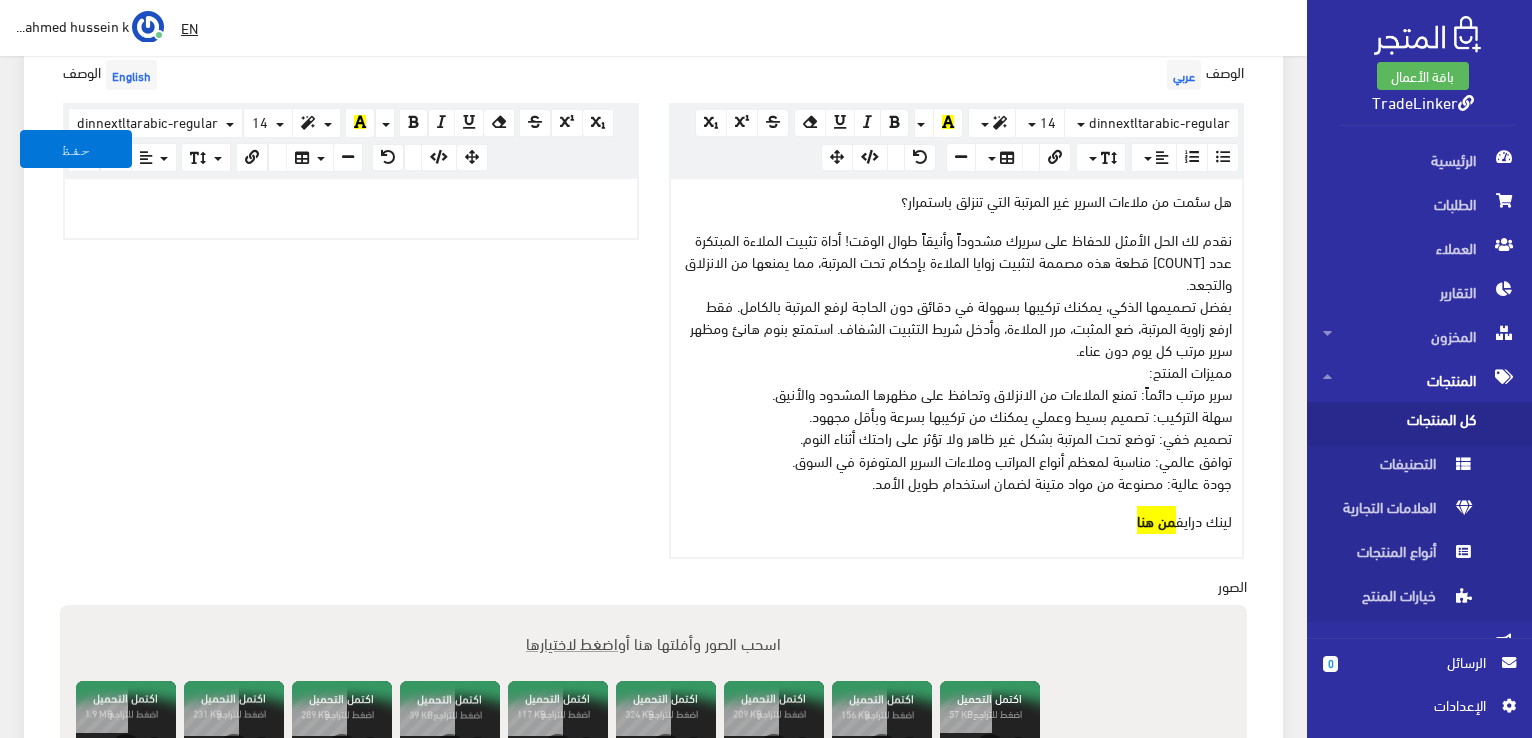 type on "49" 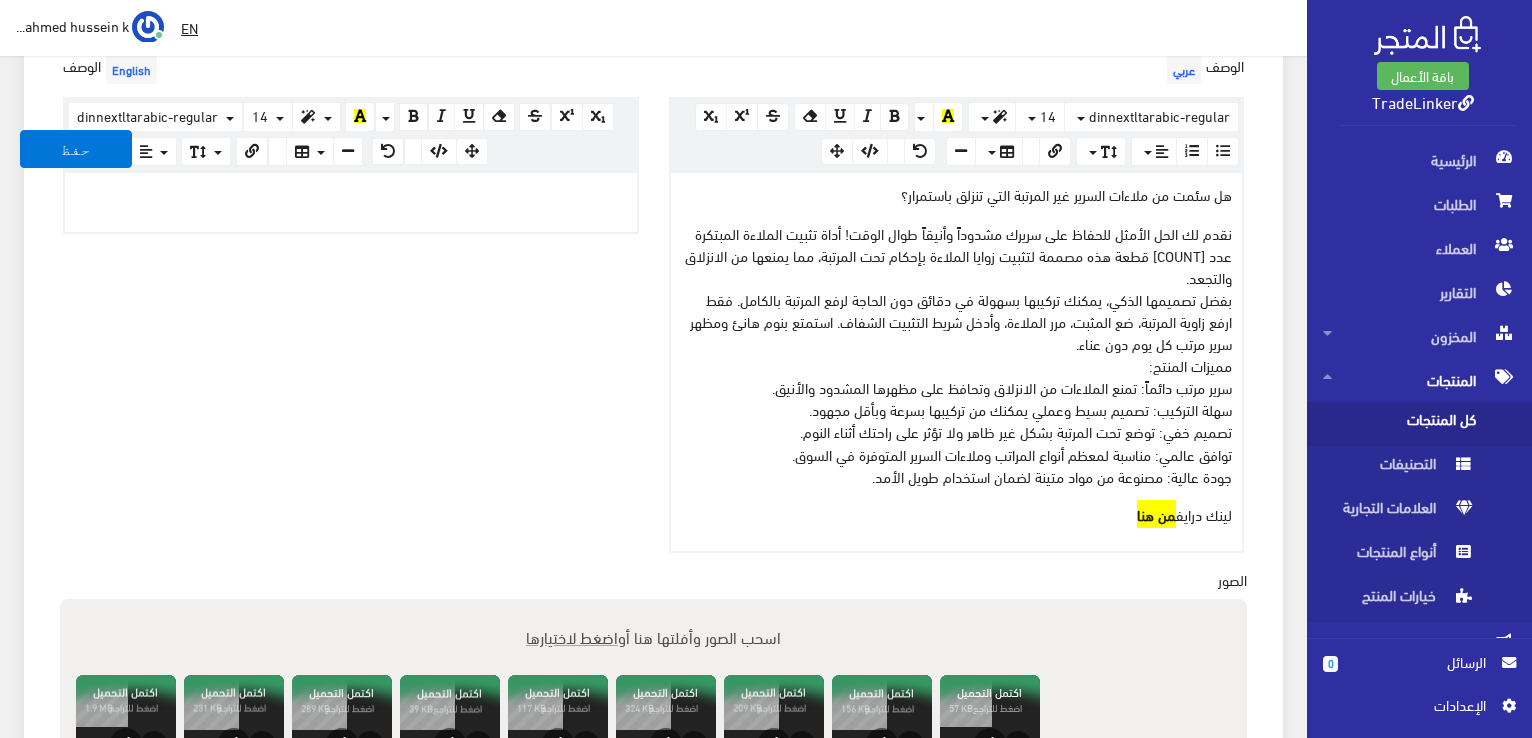 scroll, scrollTop: 600, scrollLeft: 0, axis: vertical 